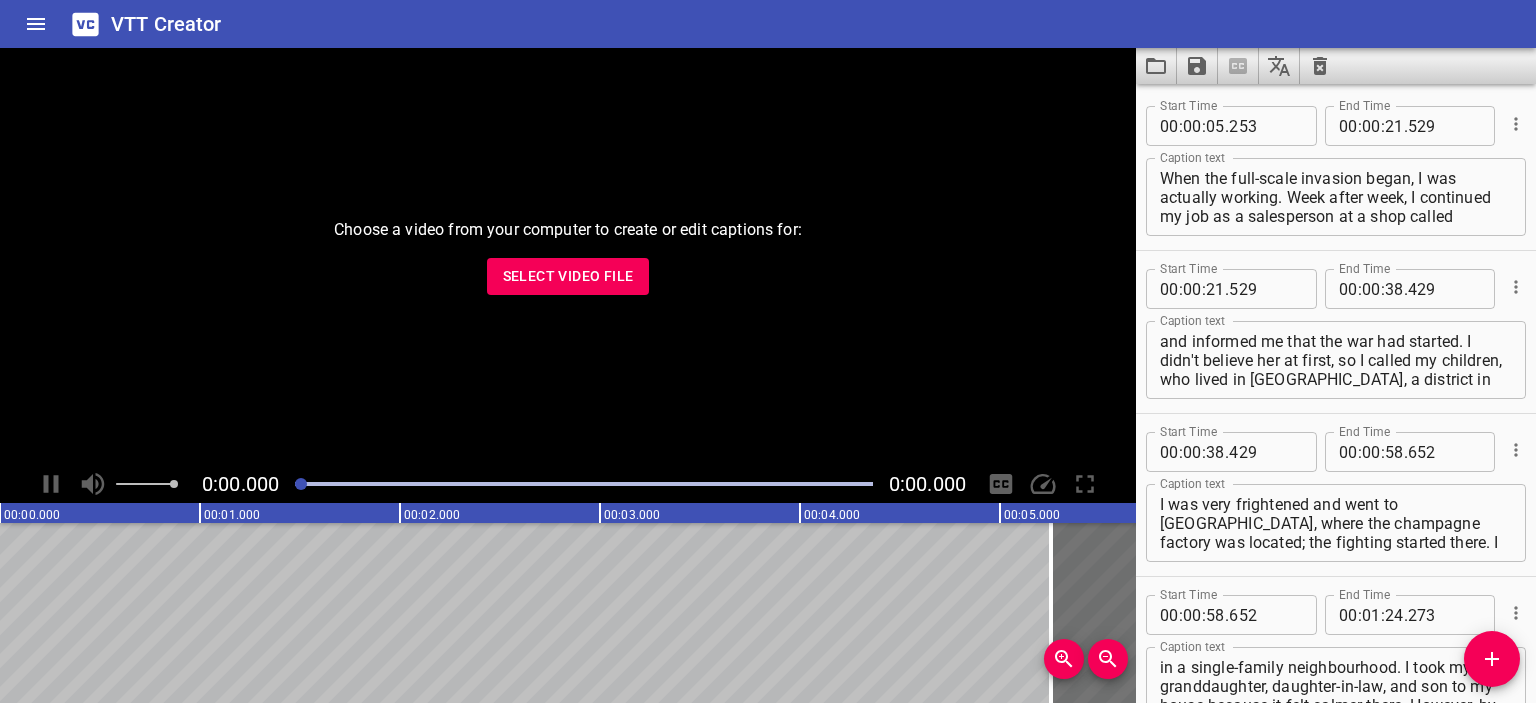 scroll, scrollTop: 0, scrollLeft: 0, axis: both 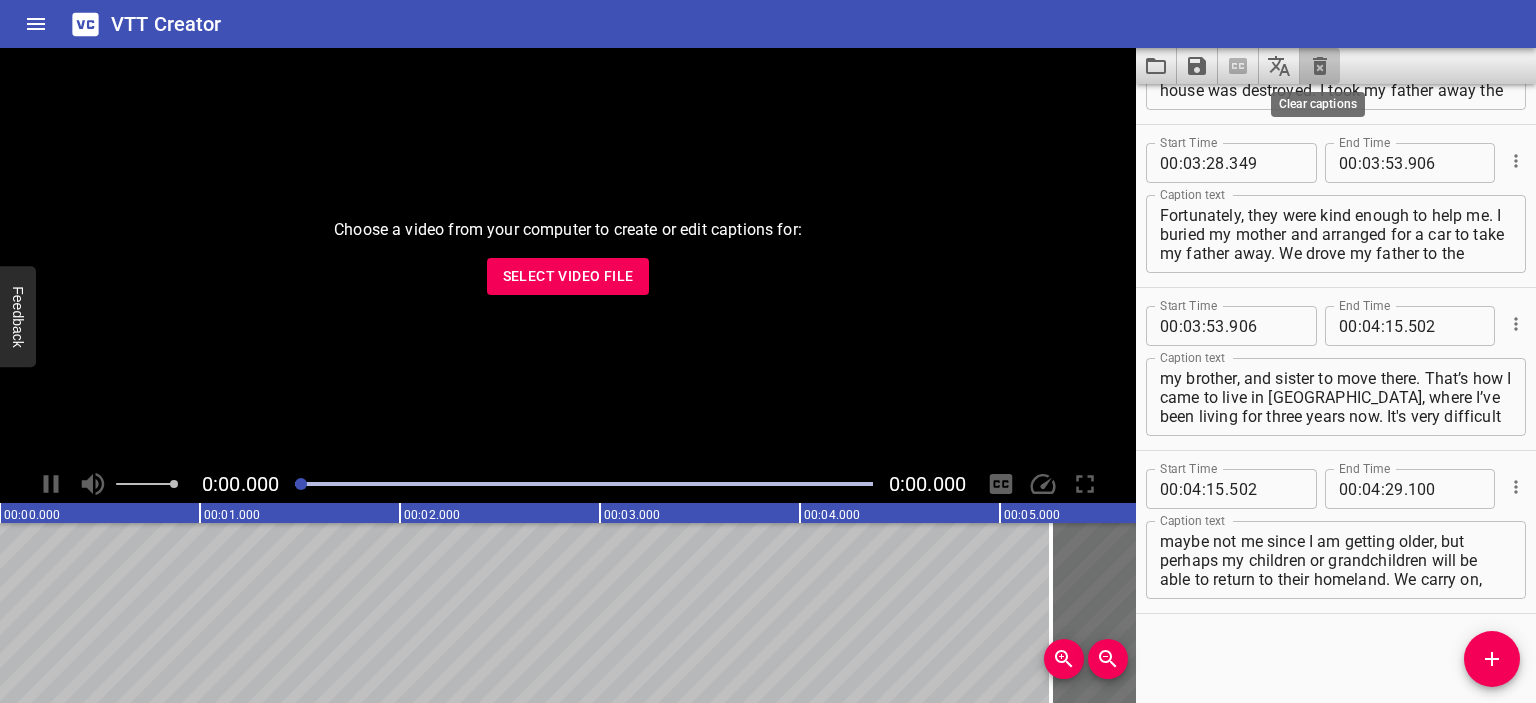click 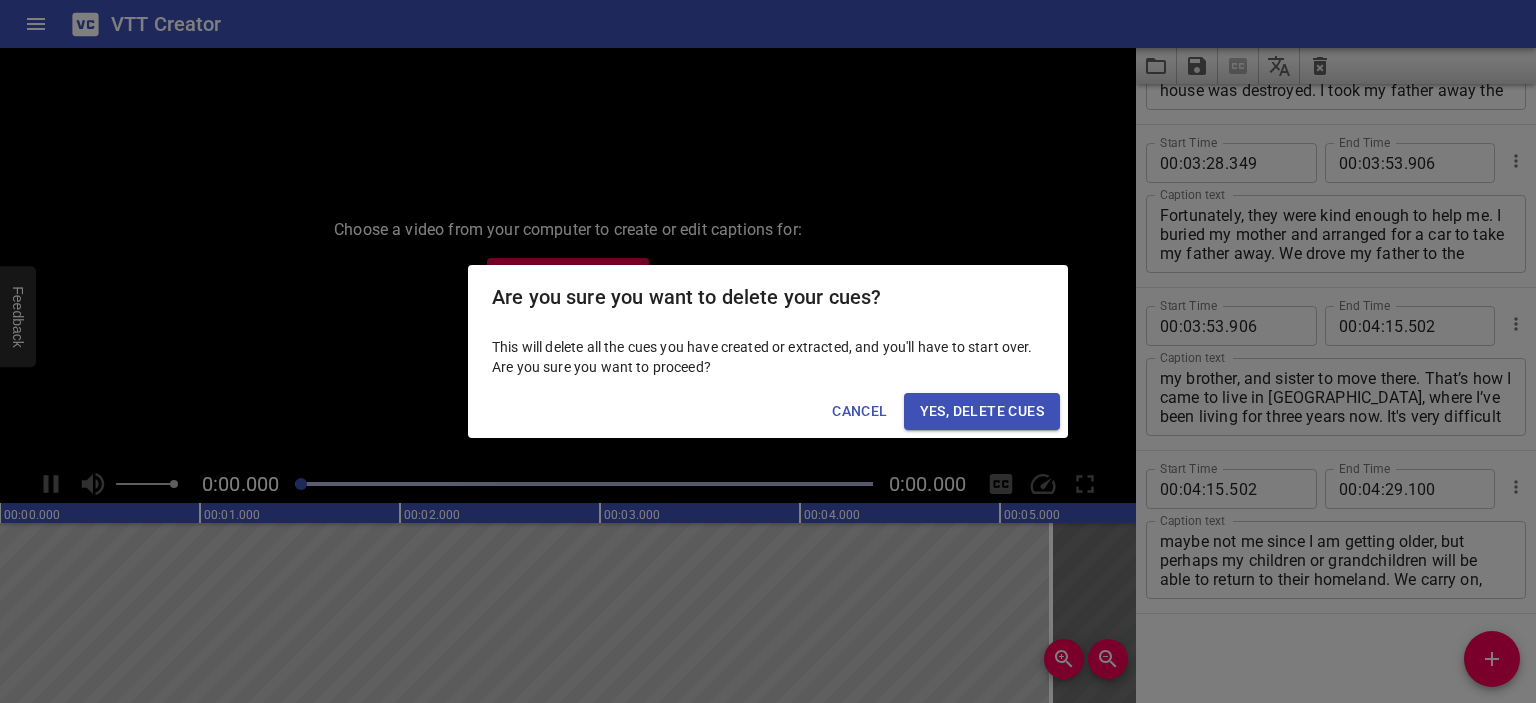 click on "Yes, Delete Cues" at bounding box center [982, 411] 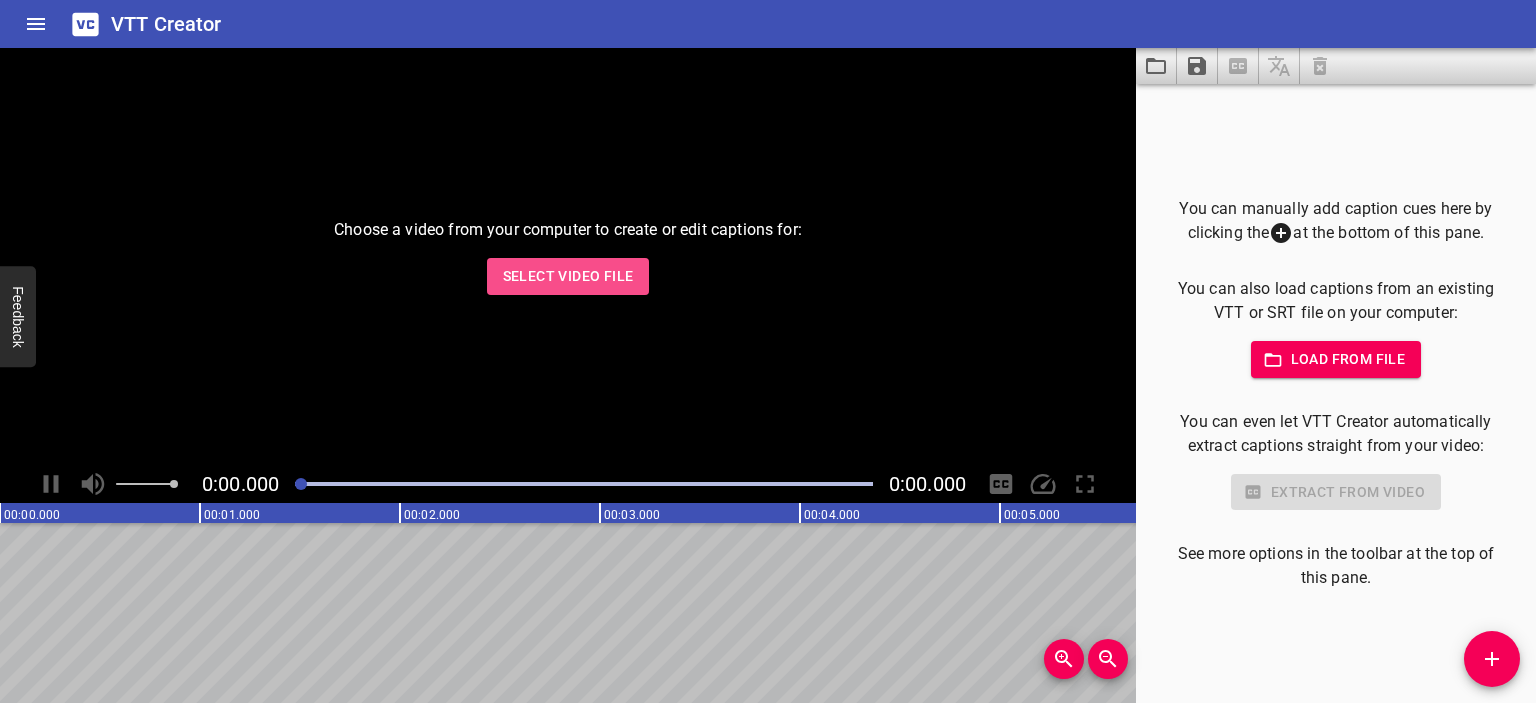 click on "Select Video File" at bounding box center [568, 276] 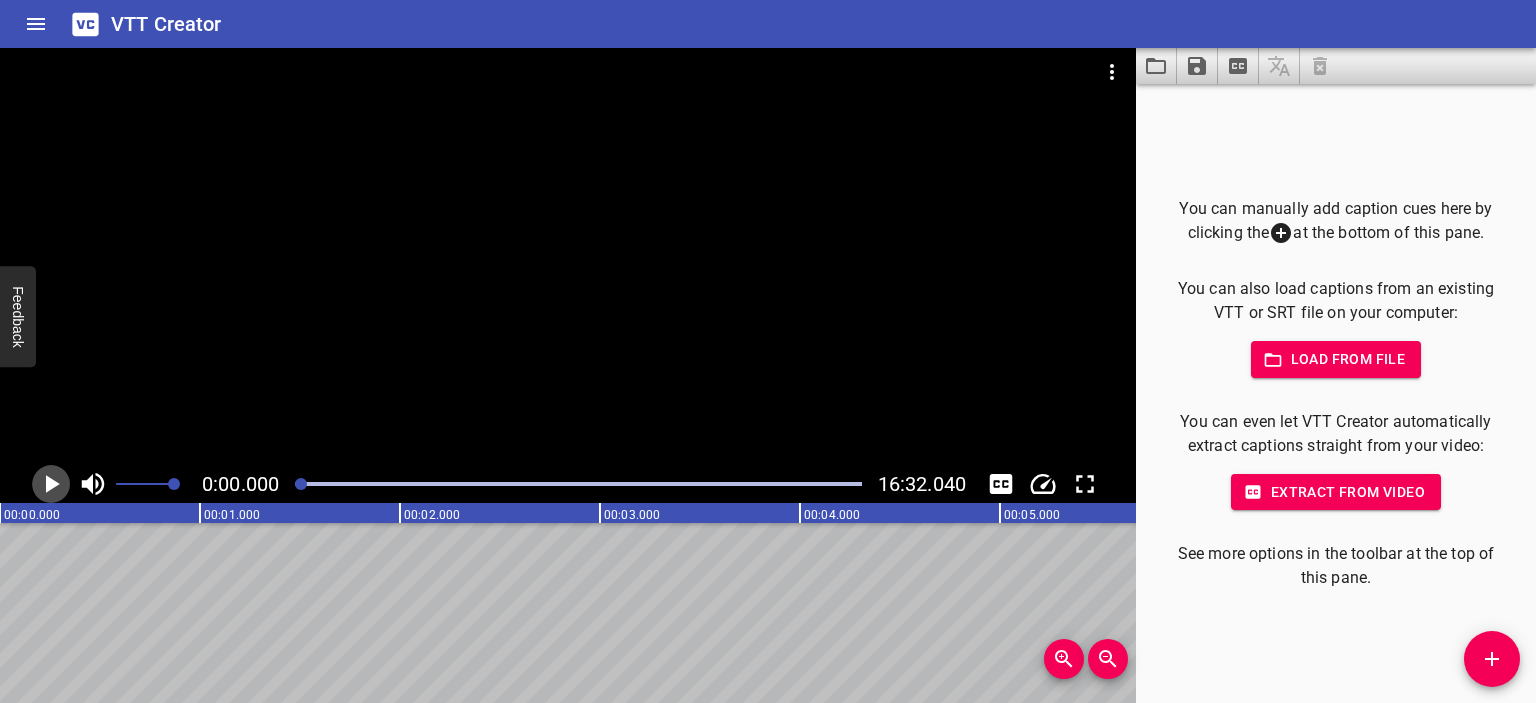 click 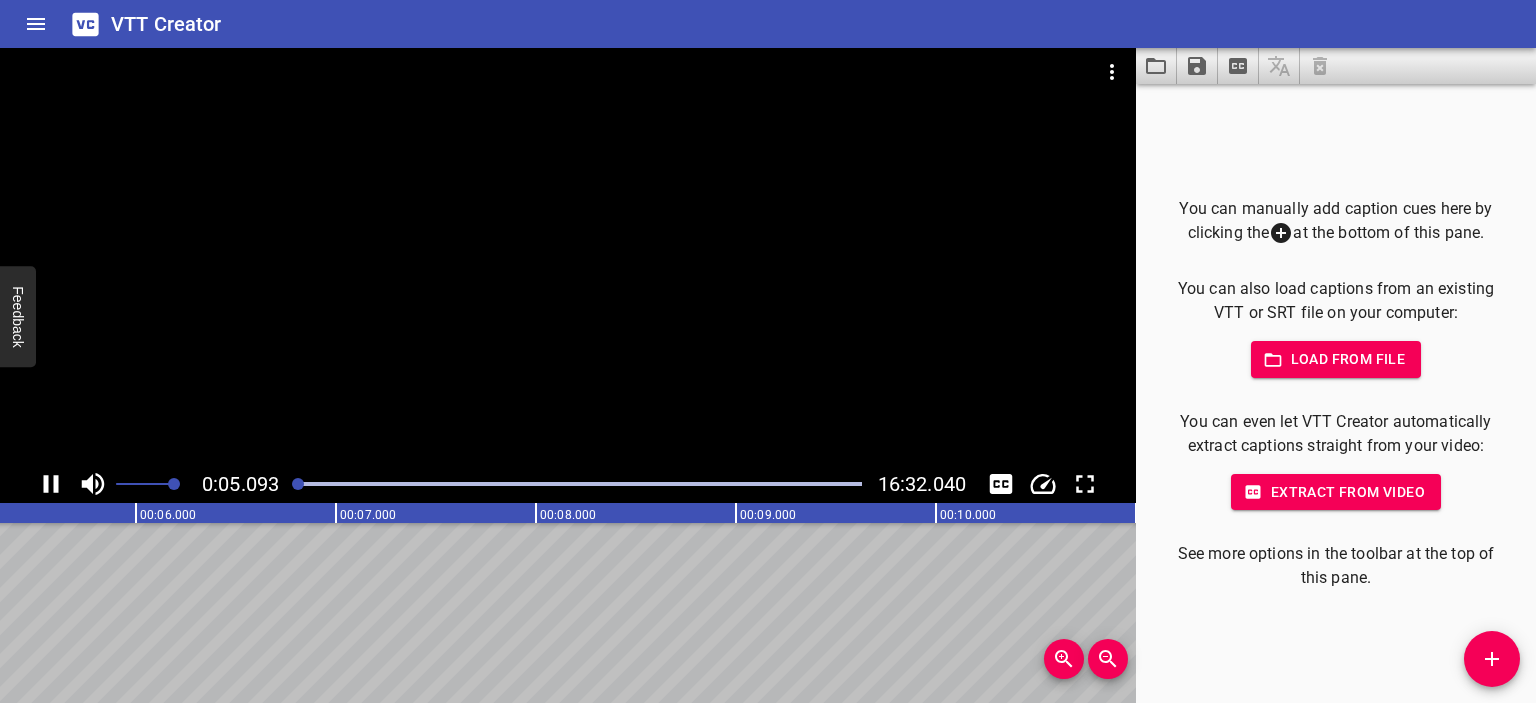click at bounding box center (568, 256) 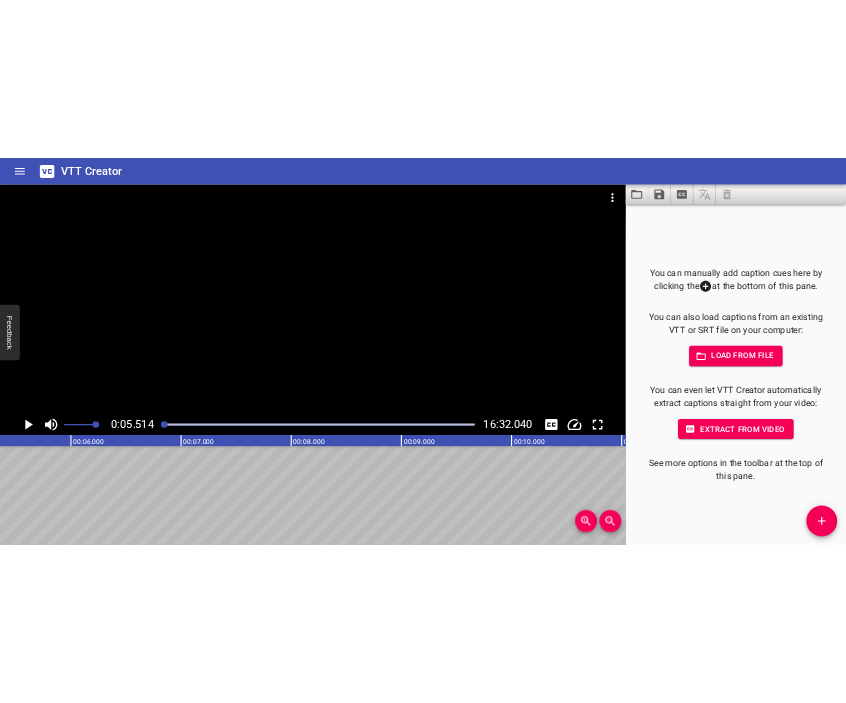 scroll, scrollTop: 0, scrollLeft: 1103, axis: horizontal 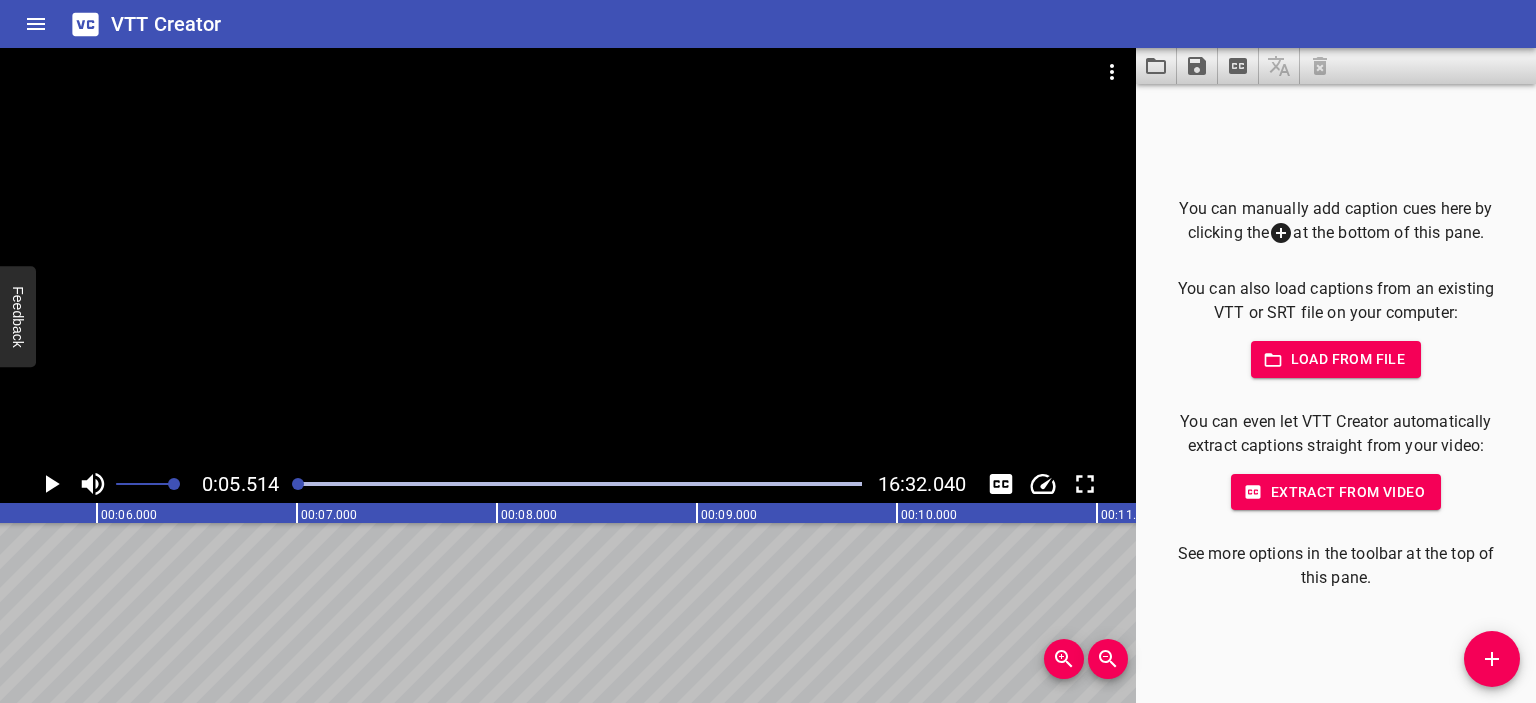 click at bounding box center [1492, 659] 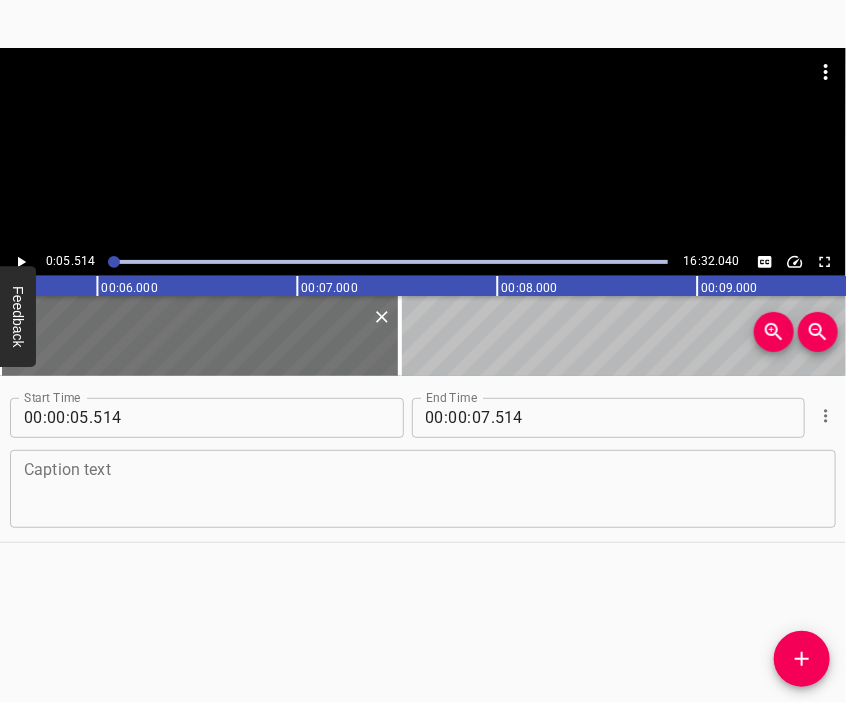 click at bounding box center (423, 488) 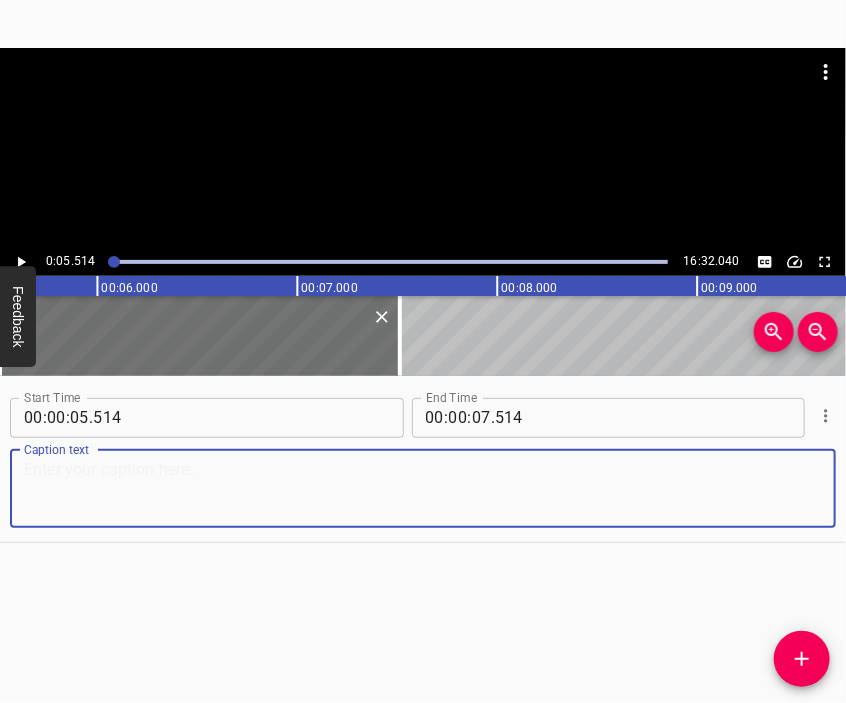 paste on "I’ve been in [GEOGRAPHIC_DATA] for a long time — I’m Ukrainian. I work and used to attend the [GEOGRAPHIC_DATA] and Youth. Then I came to work there. So I’ve been here since the 5th grade. How? It was very unexpected. That day… On [DATE]," 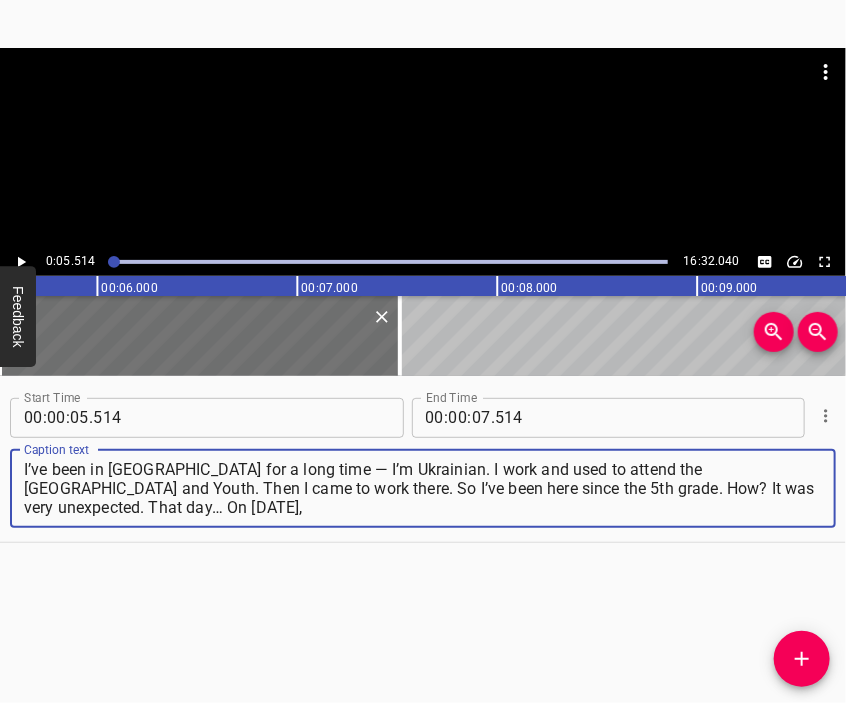 type on "I’ve been in [GEOGRAPHIC_DATA] for a long time — I’m Ukrainian. I work and used to attend the [GEOGRAPHIC_DATA] and Youth. Then I came to work there. So I’ve been here since the 5th grade. How? It was very unexpected. That day… On [DATE]," 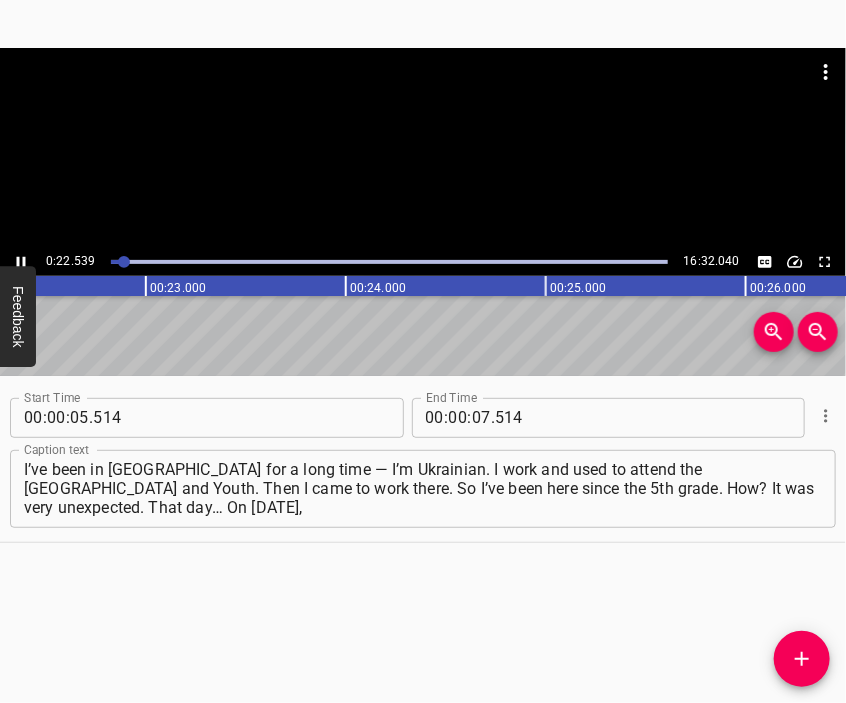 click at bounding box center (423, 148) 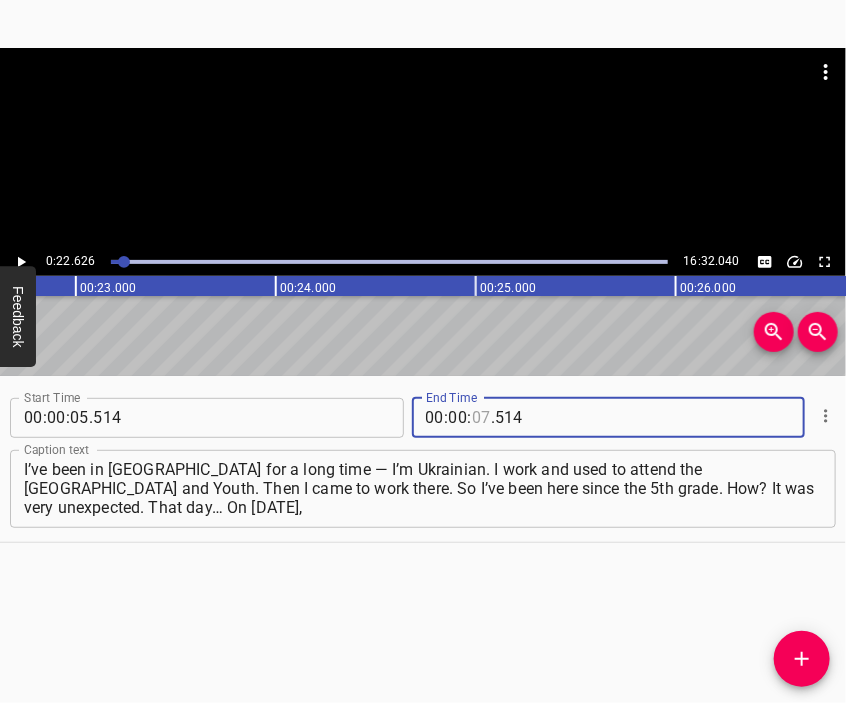 click at bounding box center [481, 418] 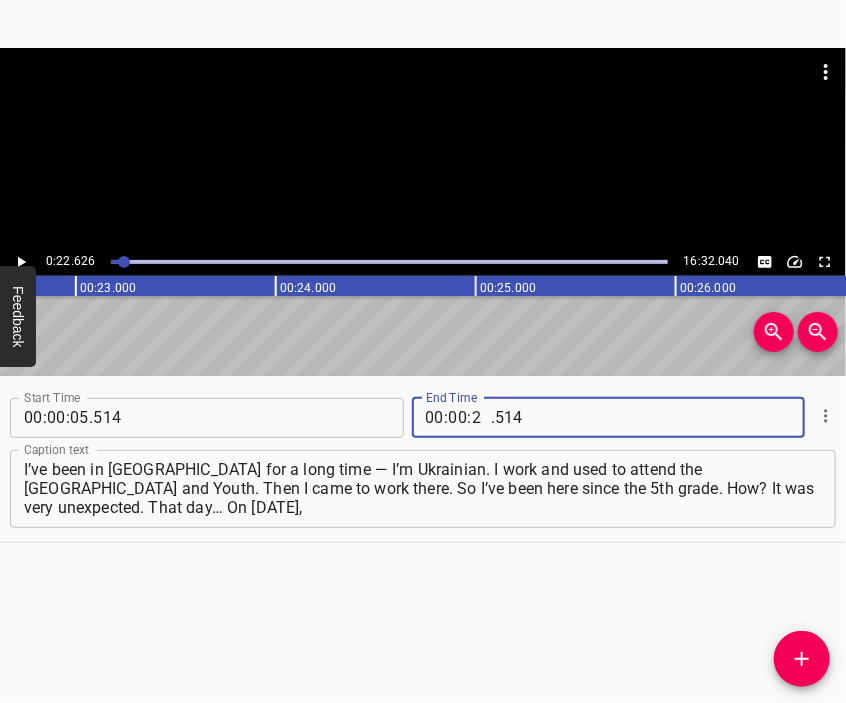type on "22" 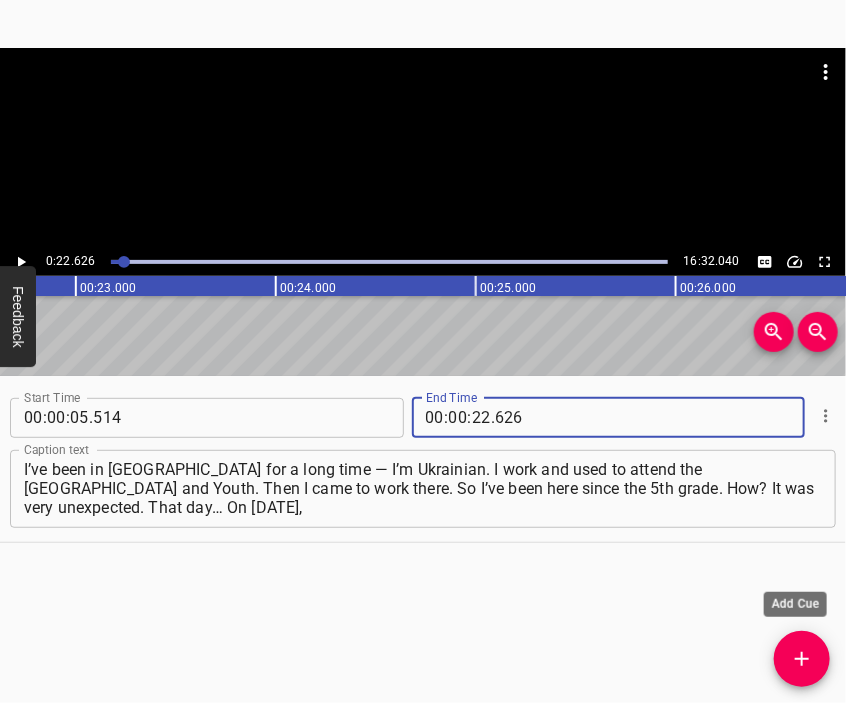 type on "626" 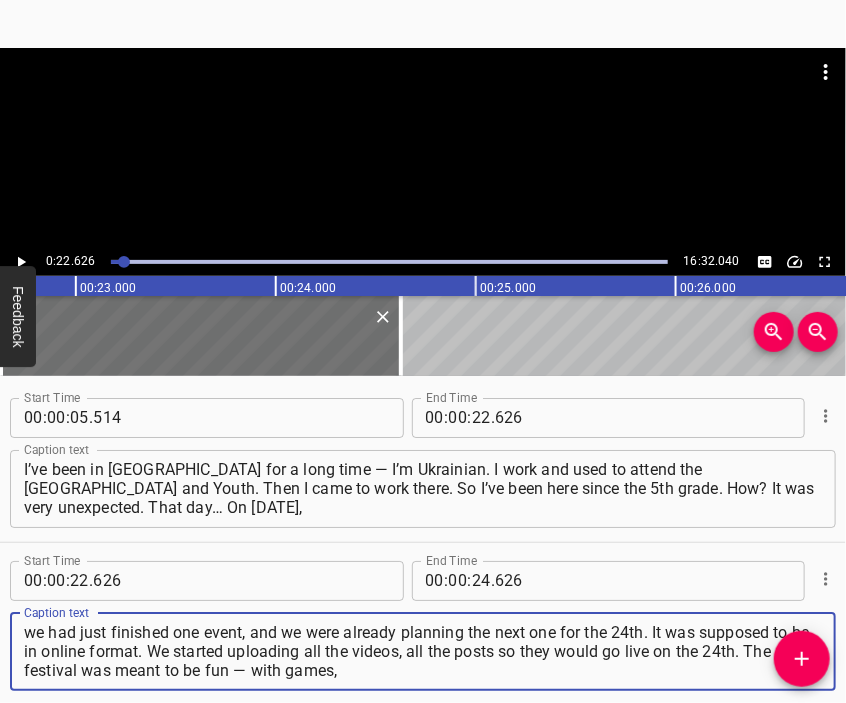 type on "we had just finished one event, and we were already planning the next one for the 24th. It was supposed to be in online format. We started uploading all the videos, all the posts so they would go live on the 24th. The festival was meant to be fun — with games," 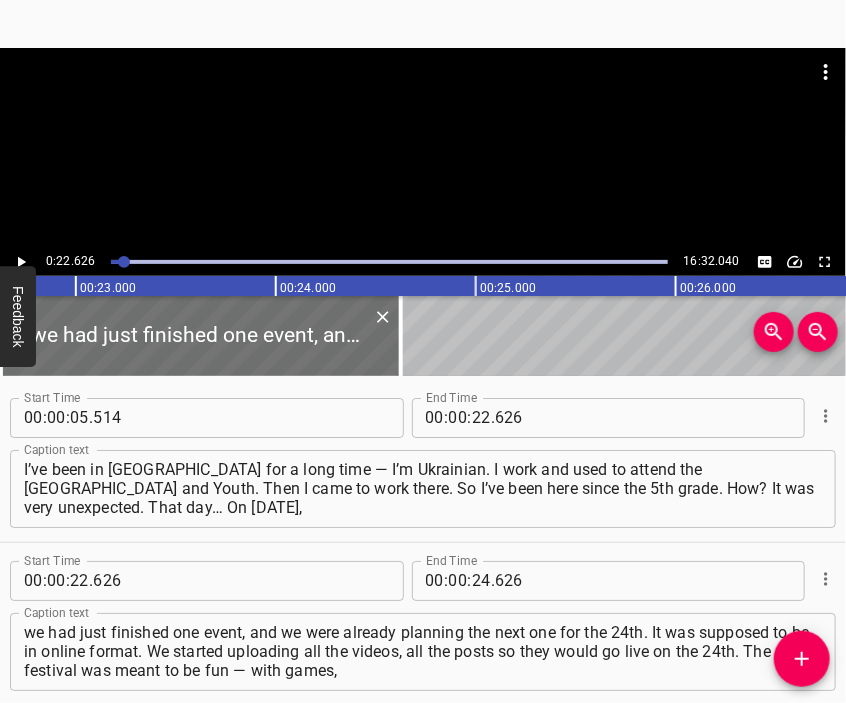 click at bounding box center [423, 148] 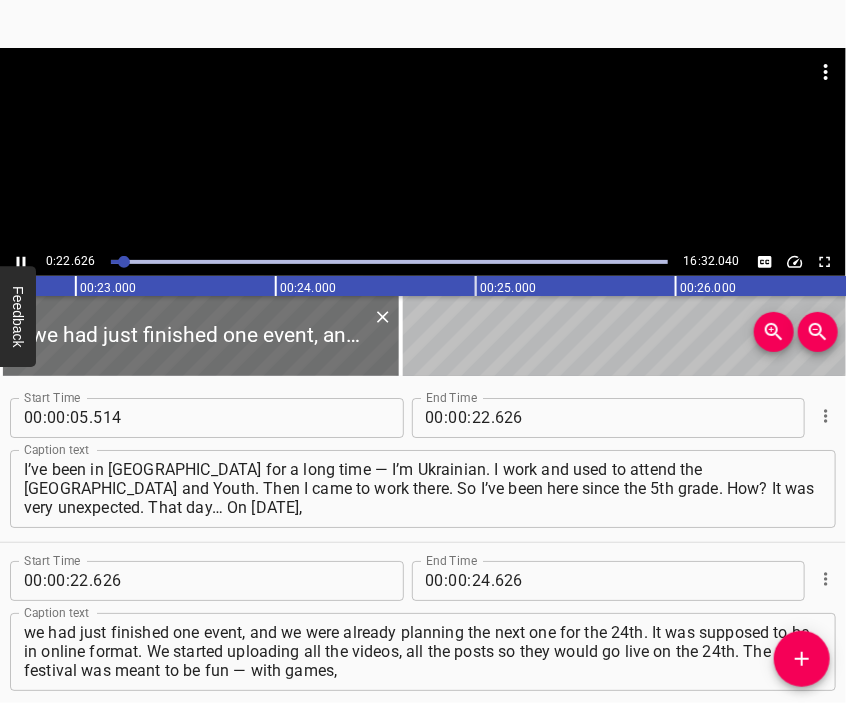 scroll, scrollTop: 68, scrollLeft: 0, axis: vertical 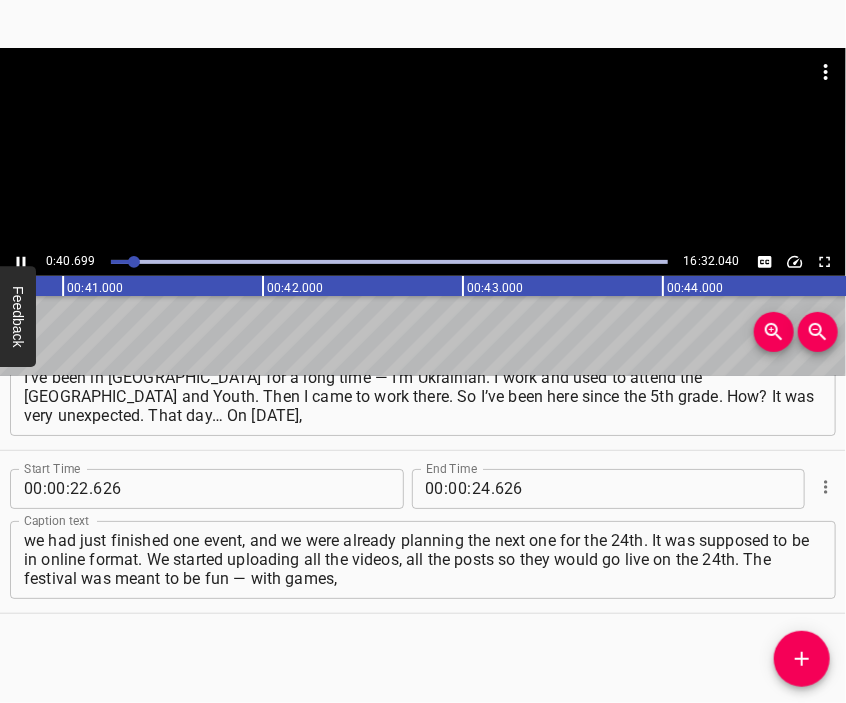 click at bounding box center (423, 98) 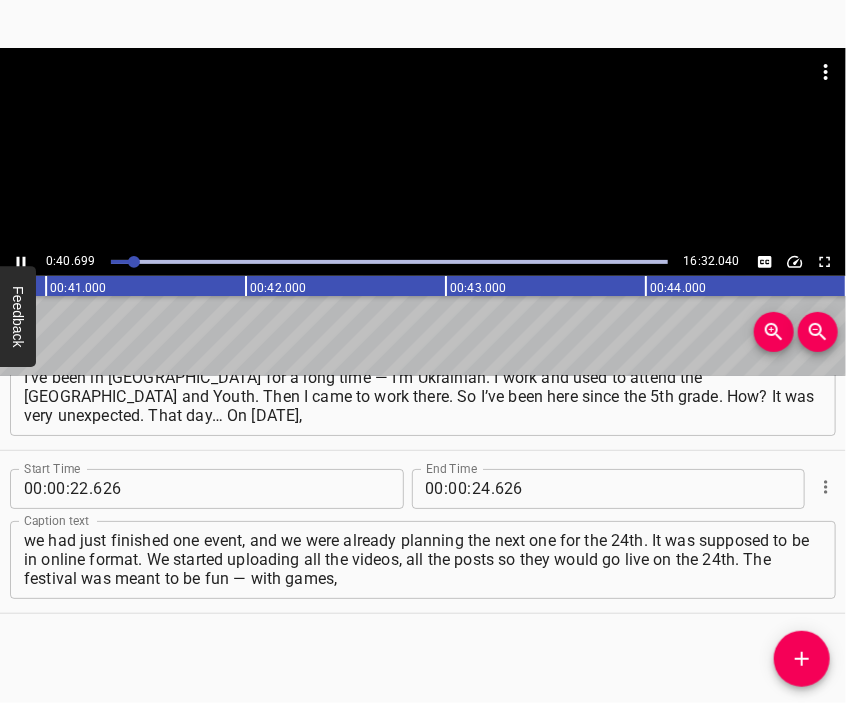 scroll, scrollTop: 0, scrollLeft: 8168, axis: horizontal 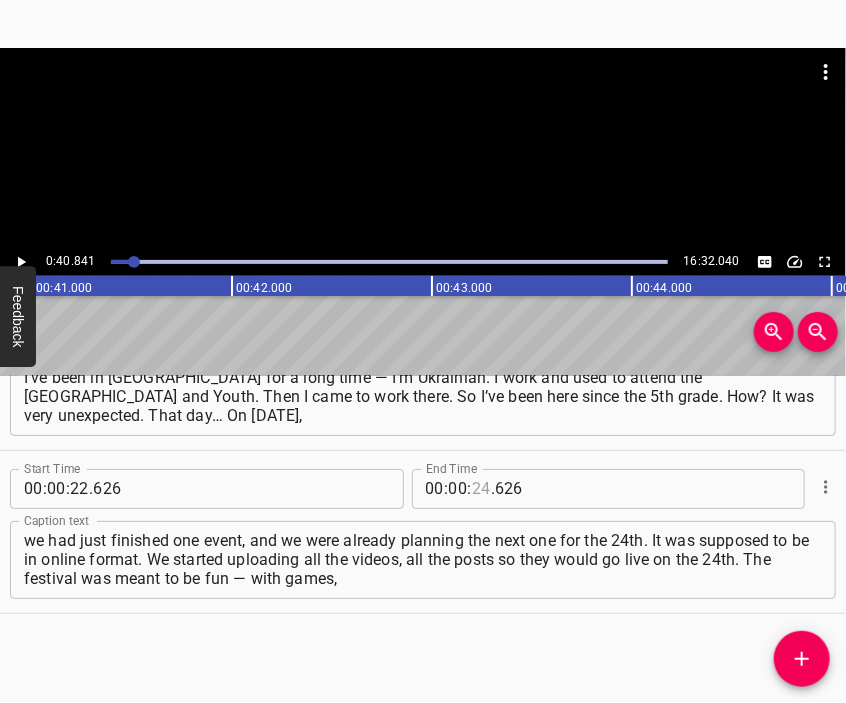 click at bounding box center [481, 489] 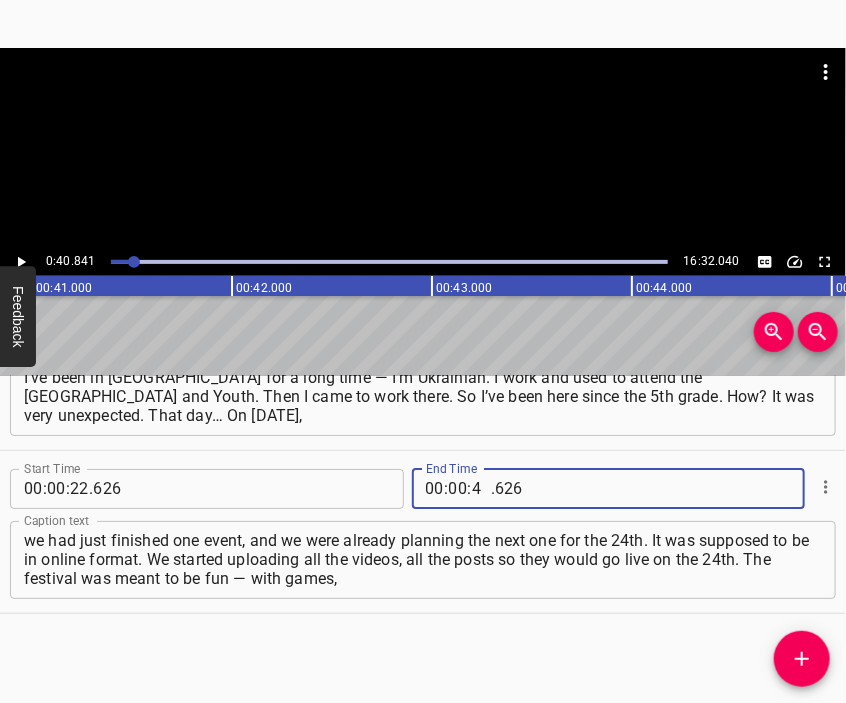 type on "40" 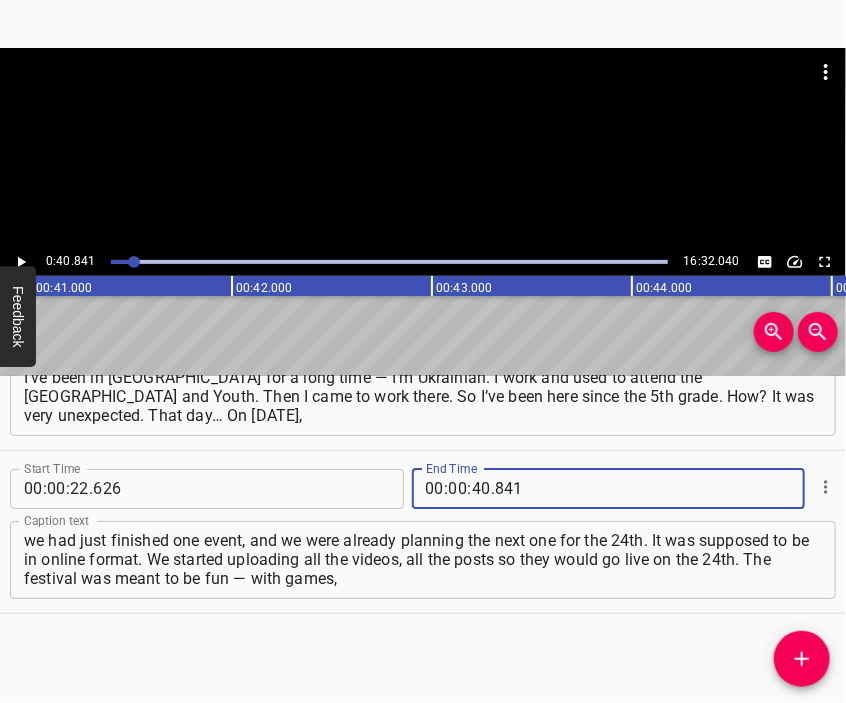 type on "841" 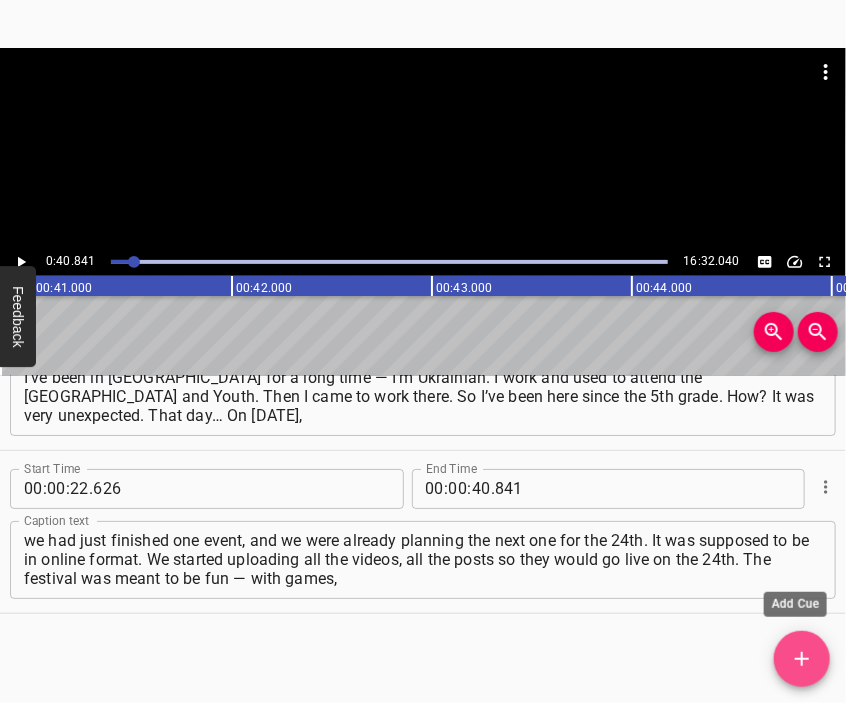 click at bounding box center (802, 659) 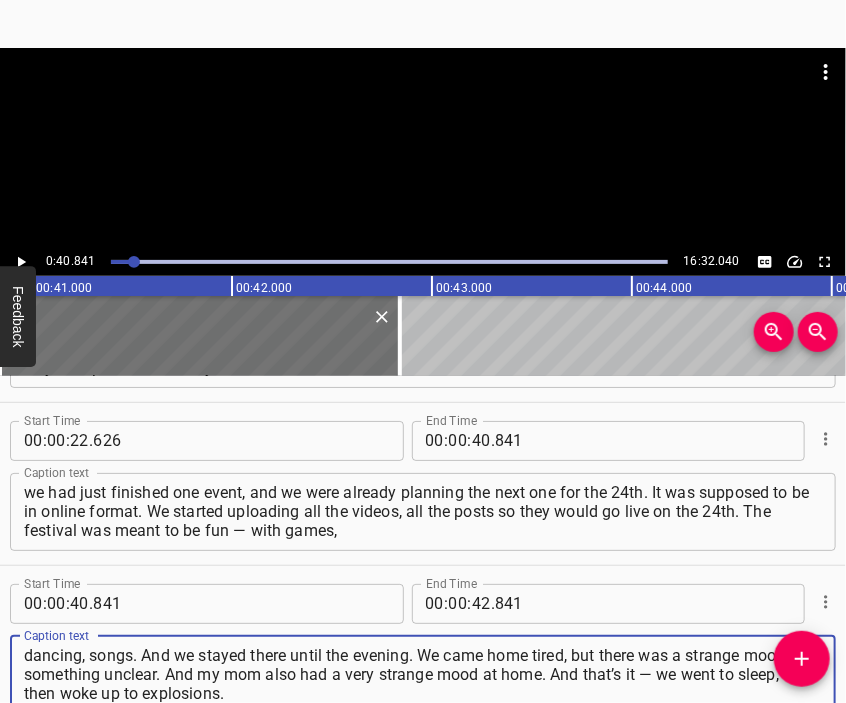type on "dancing, songs. And we stayed there until the evening. We came home tired, but there was a strange mood, something unclear. And my mom also had a very strange mood at home. And that’s it — we went to sleep, and then woke up to explosions." 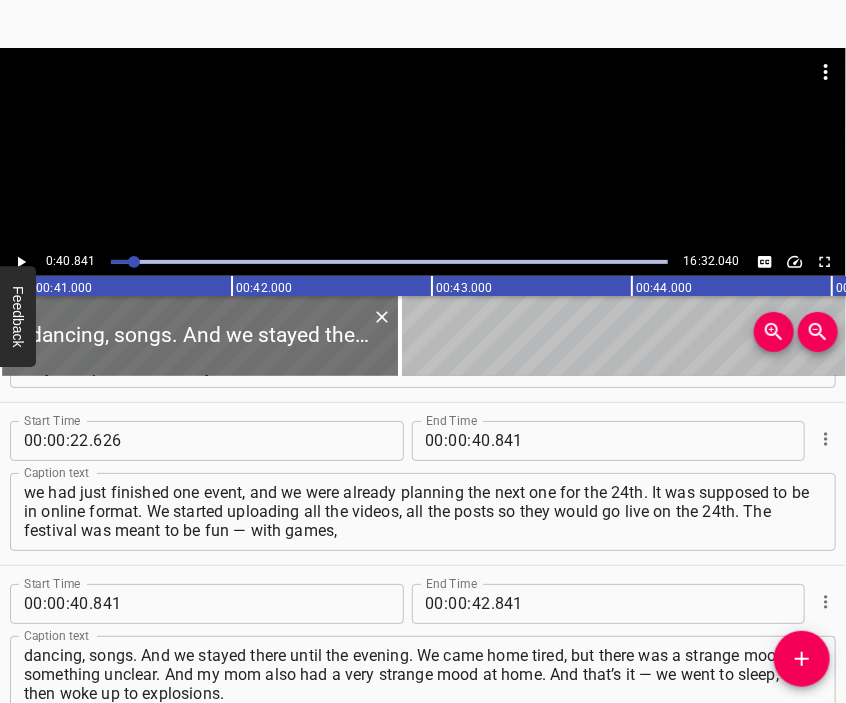 click at bounding box center [423, 98] 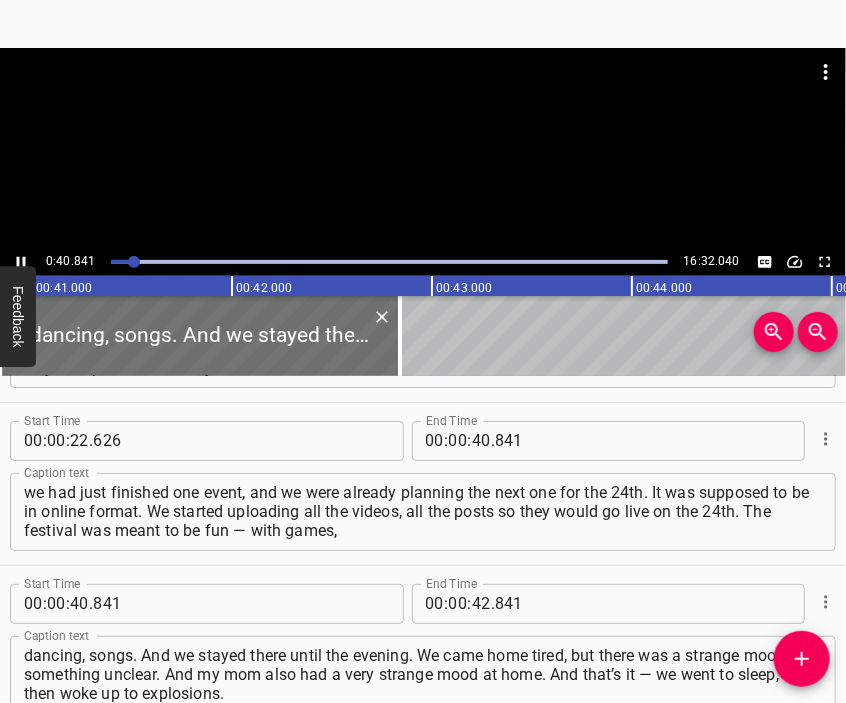 scroll, scrollTop: 213, scrollLeft: 0, axis: vertical 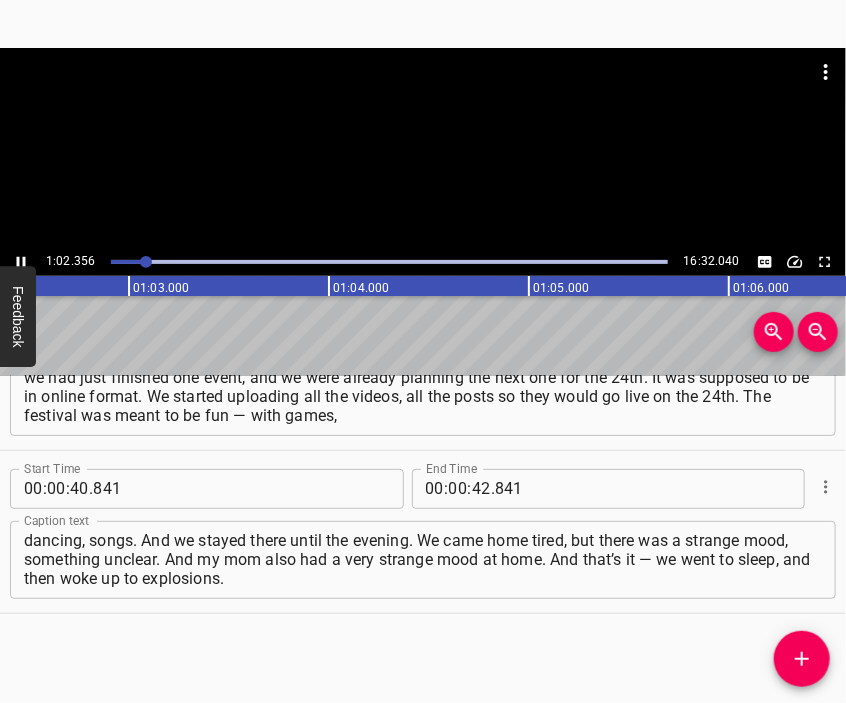 click at bounding box center [423, 148] 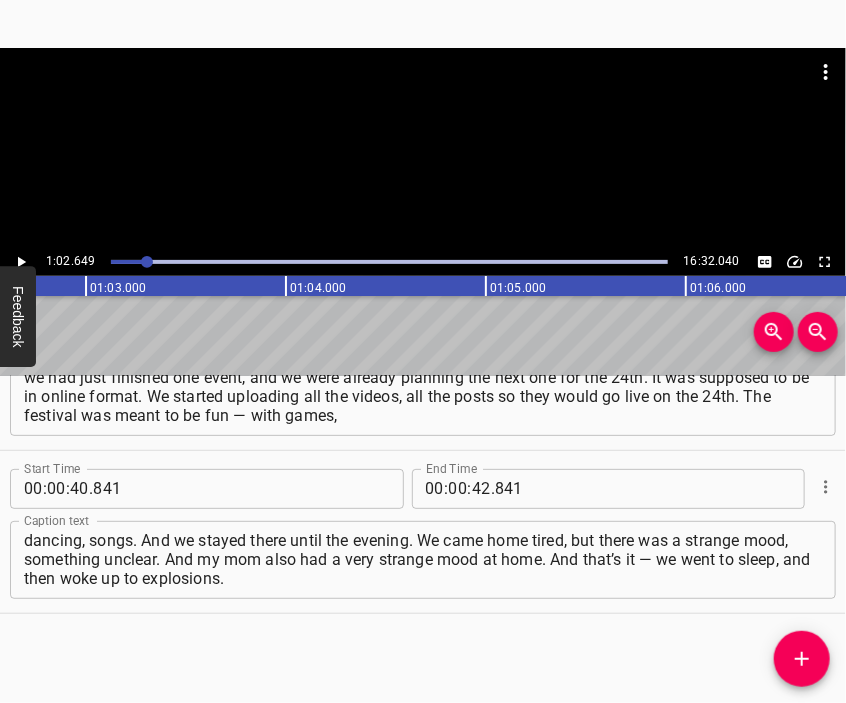 scroll, scrollTop: 0, scrollLeft: 12529, axis: horizontal 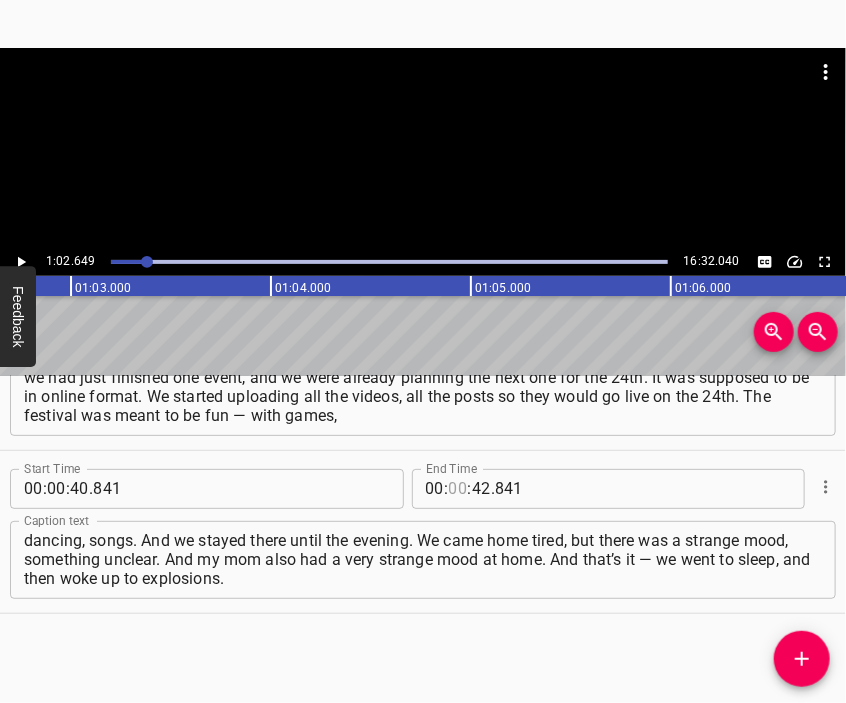 click at bounding box center (458, 489) 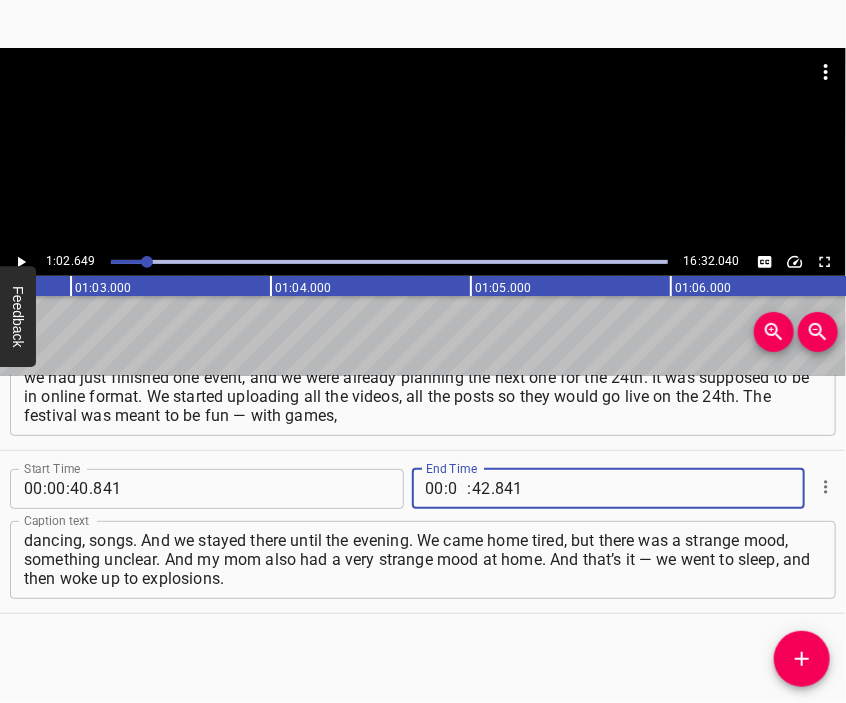 type on "01" 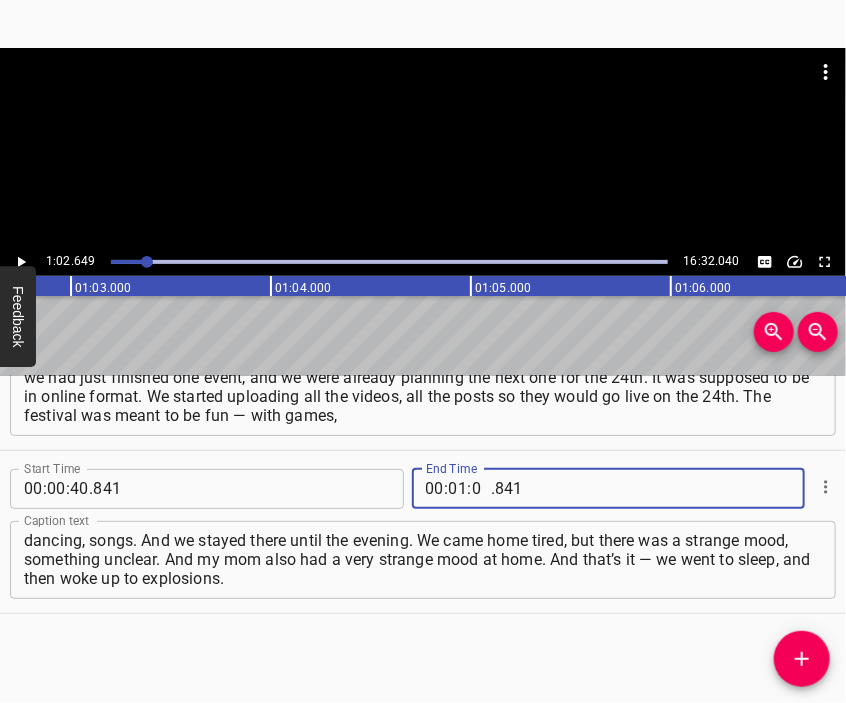 type on "02" 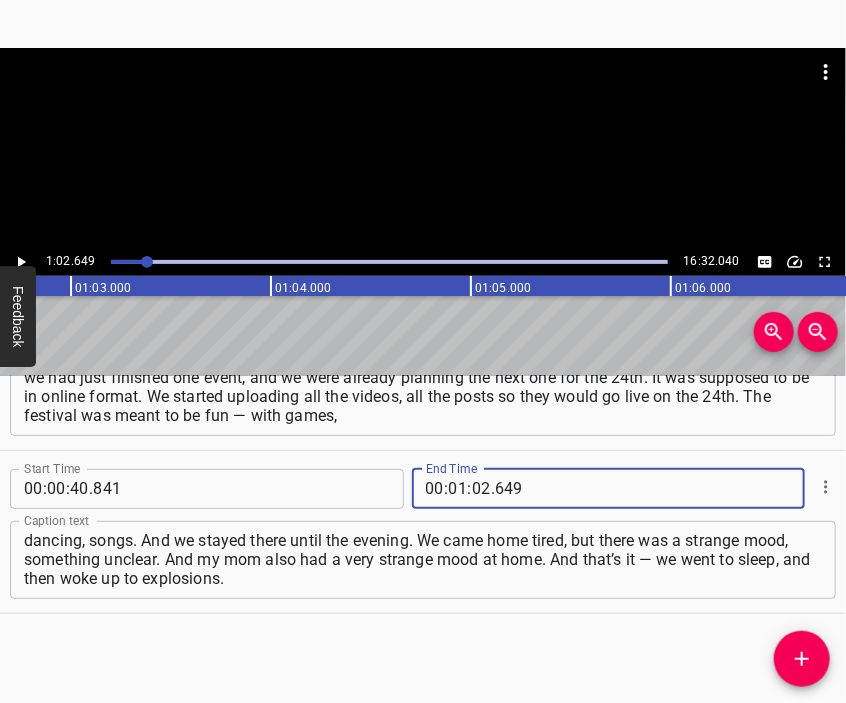 type on "649" 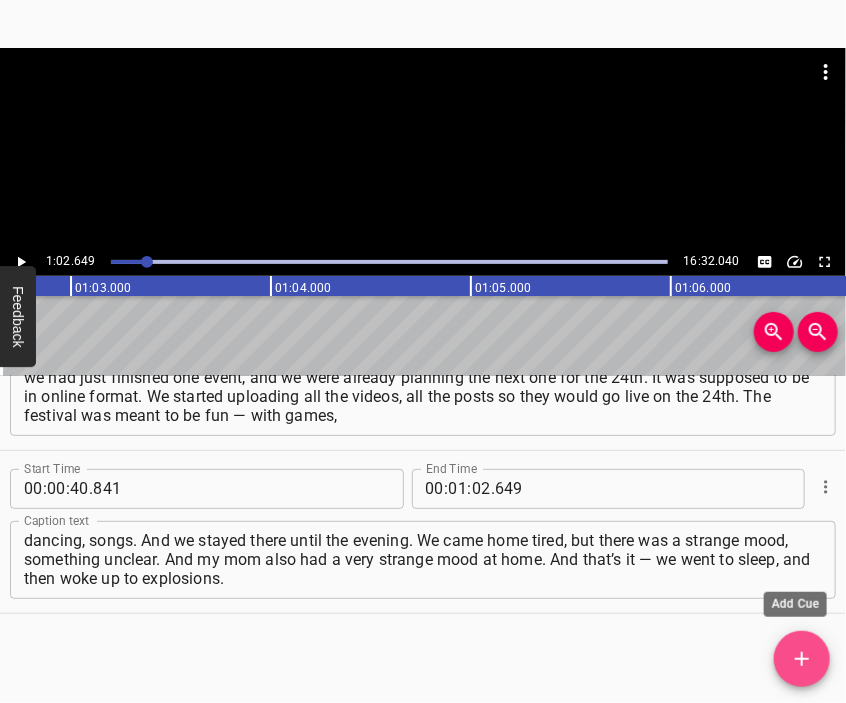 click 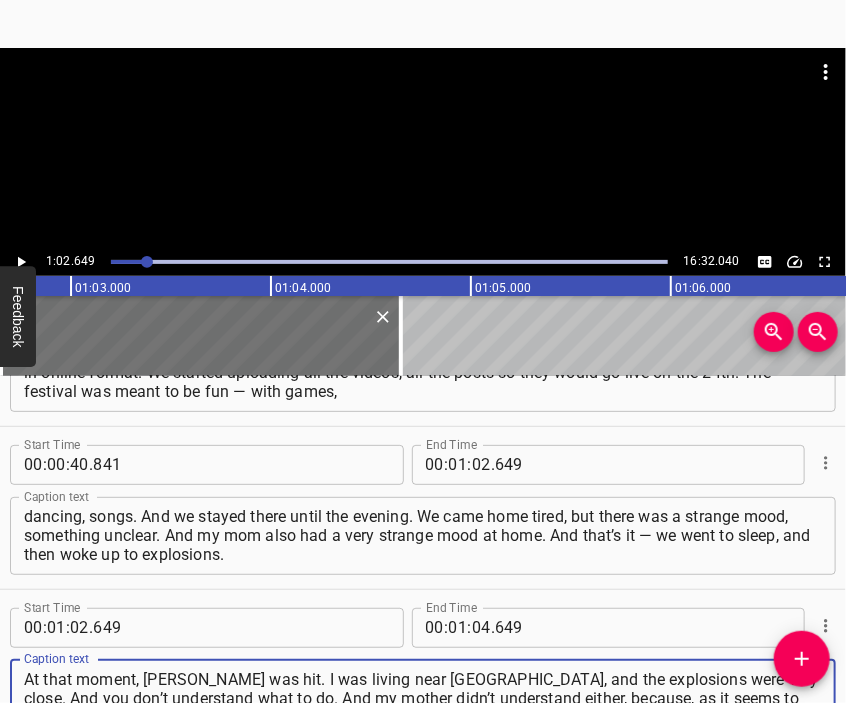 type on "At that moment, [PERSON_NAME] was hit. I was living near [GEOGRAPHIC_DATA], and the explosions were very close. And you don’t understand what to do. And my mother didn’t understand either, because, as it seems to me, no one had prepared for this seriously," 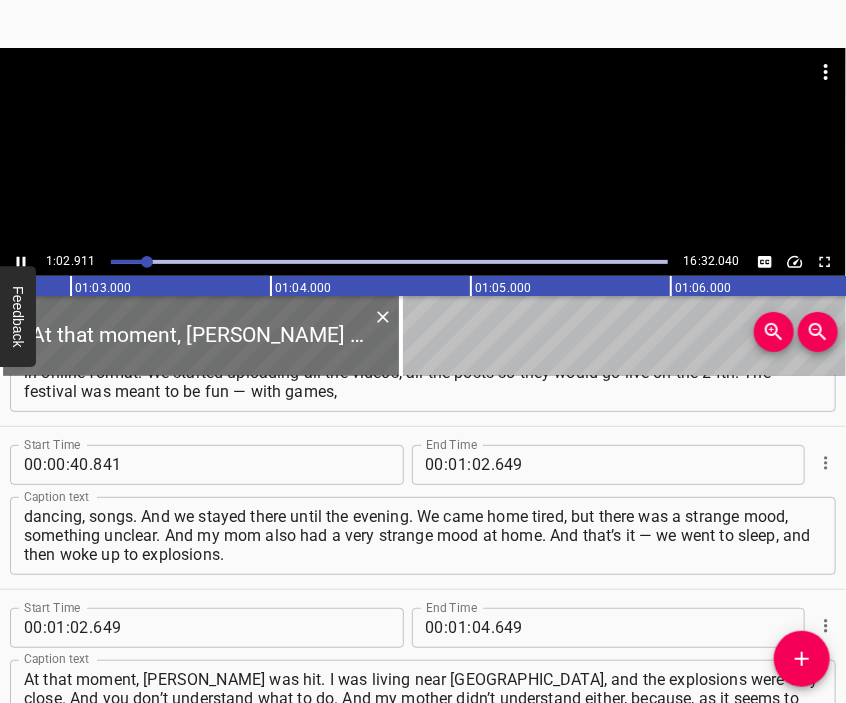 scroll, scrollTop: 418, scrollLeft: 0, axis: vertical 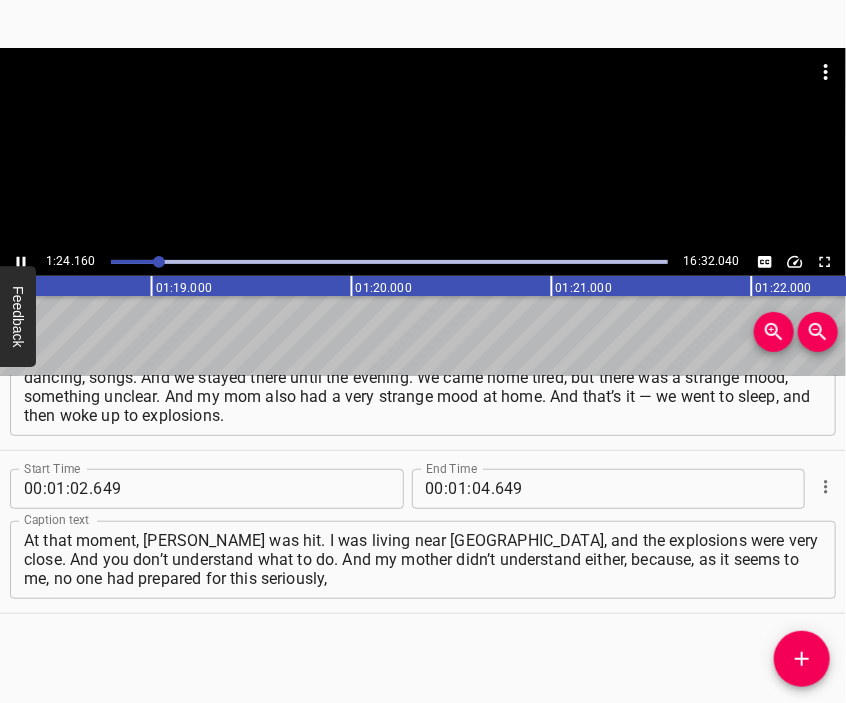 click at bounding box center [423, 98] 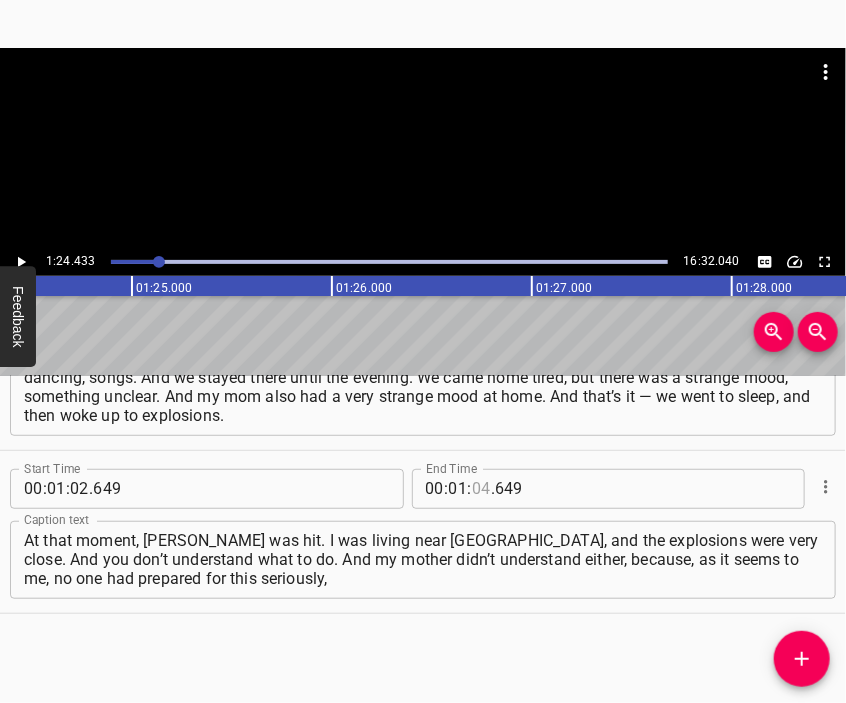 scroll, scrollTop: 0, scrollLeft: 16886, axis: horizontal 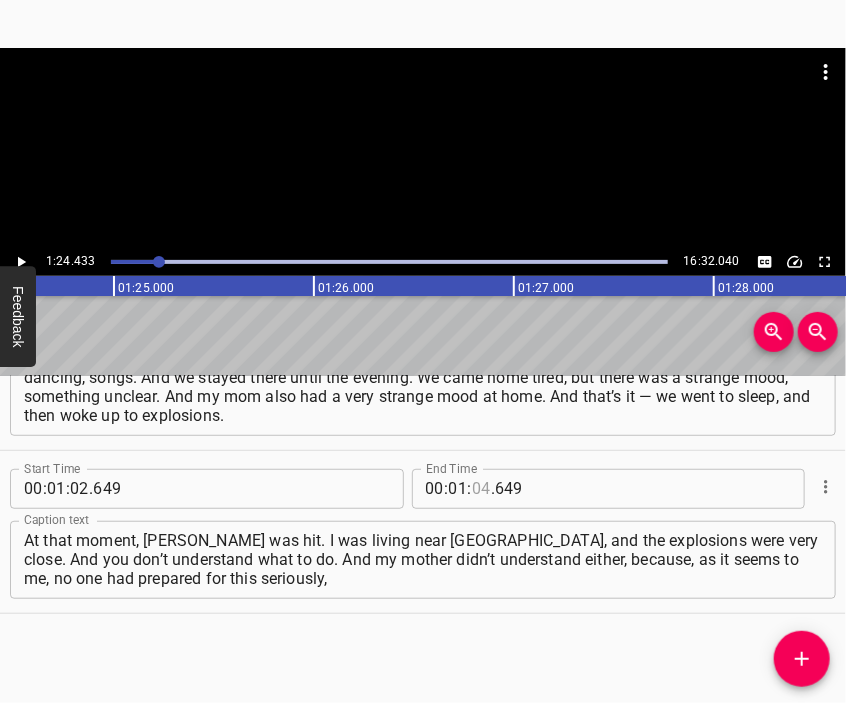 click at bounding box center [481, 489] 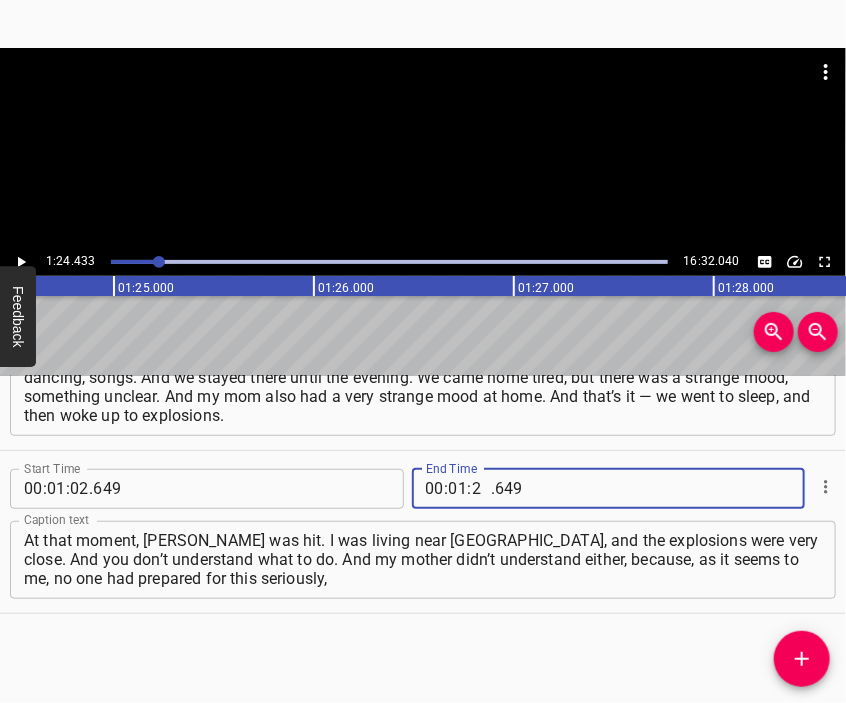 type on "24" 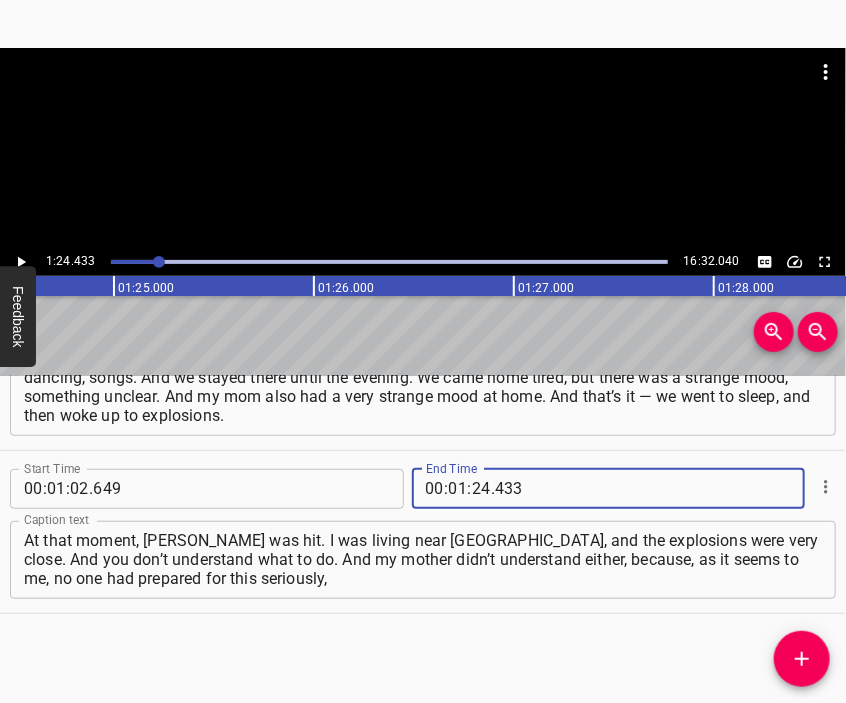 type on "433" 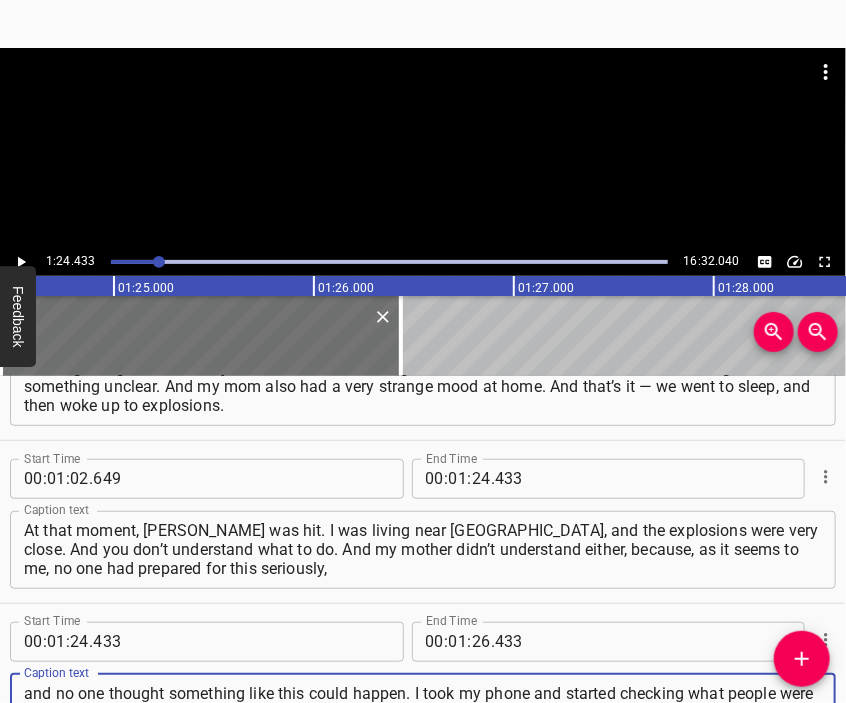 type on "and no one thought something like this could happen. I took my phone and started checking what people were writing. We started talking in the group chat with colleagues — what to do, whether everyone was okay, how our friends were. We asked:" 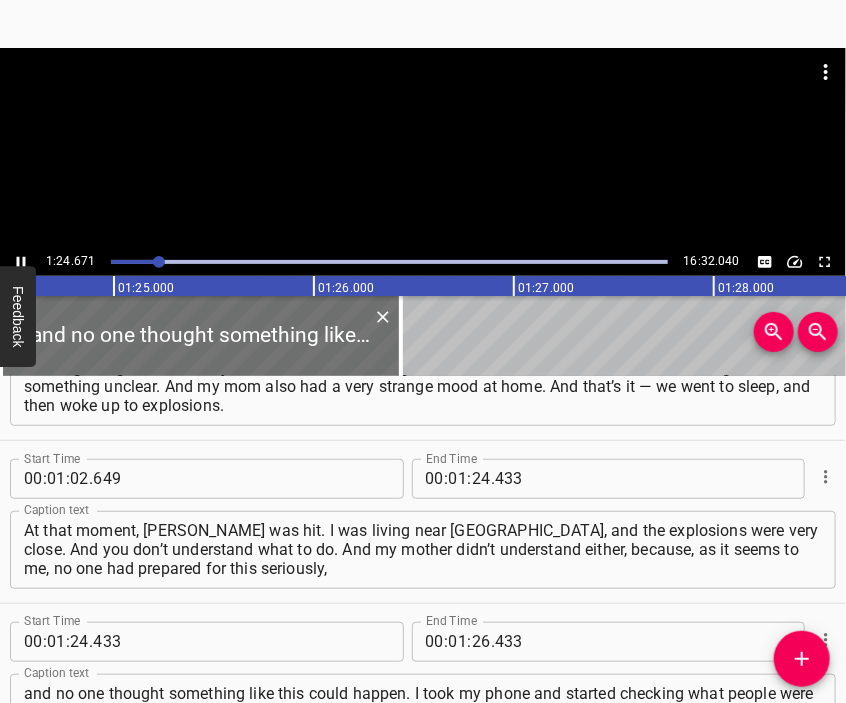 scroll, scrollTop: 487, scrollLeft: 0, axis: vertical 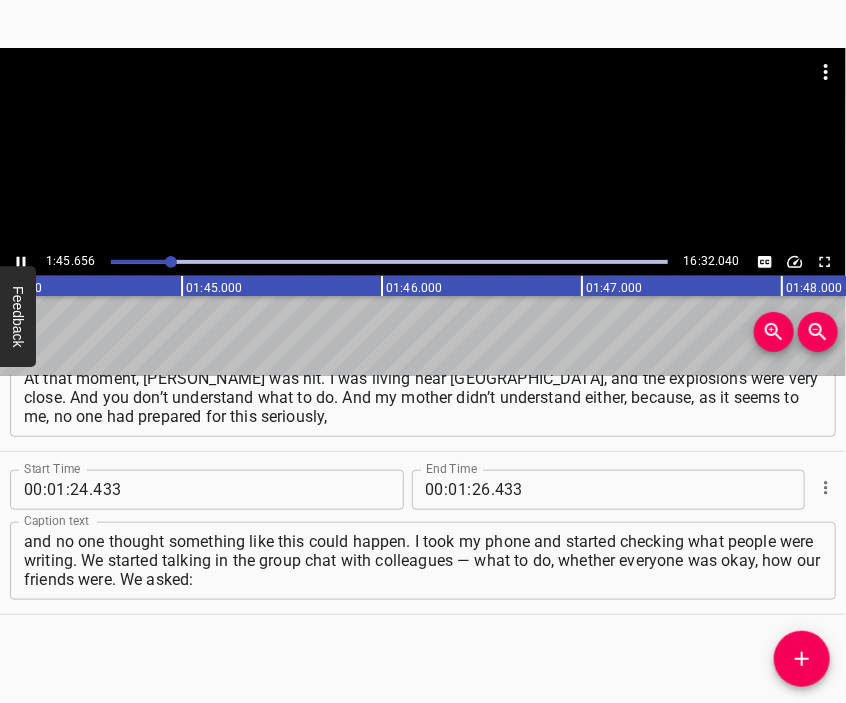 click at bounding box center [423, 148] 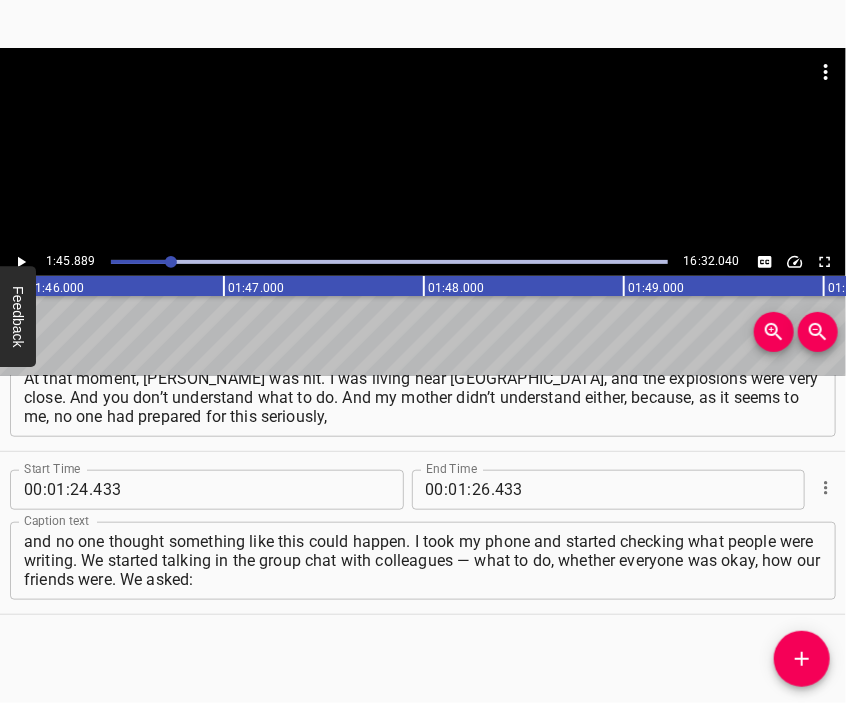 scroll, scrollTop: 0, scrollLeft: 21177, axis: horizontal 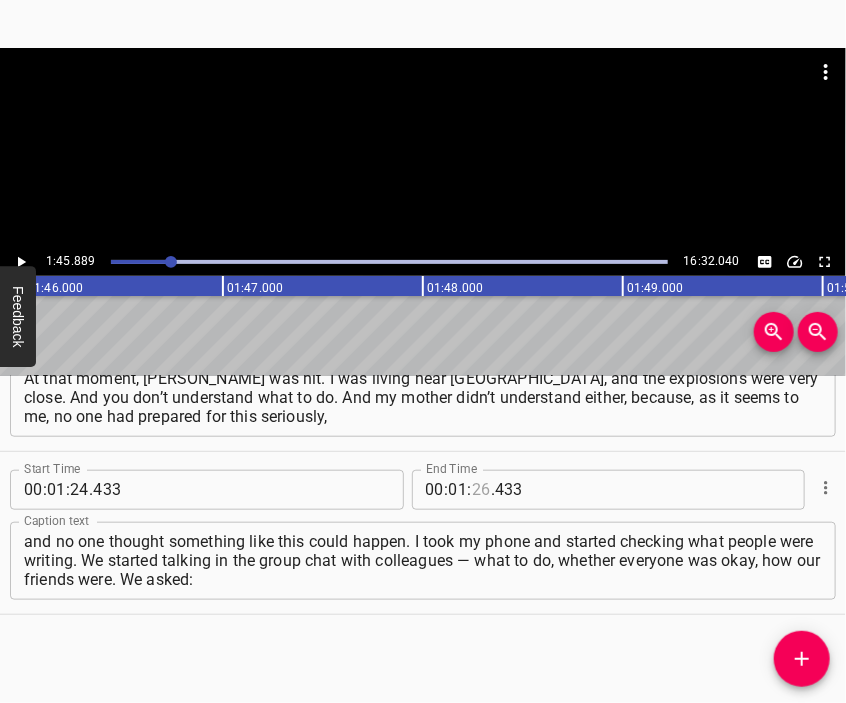 click at bounding box center [481, 490] 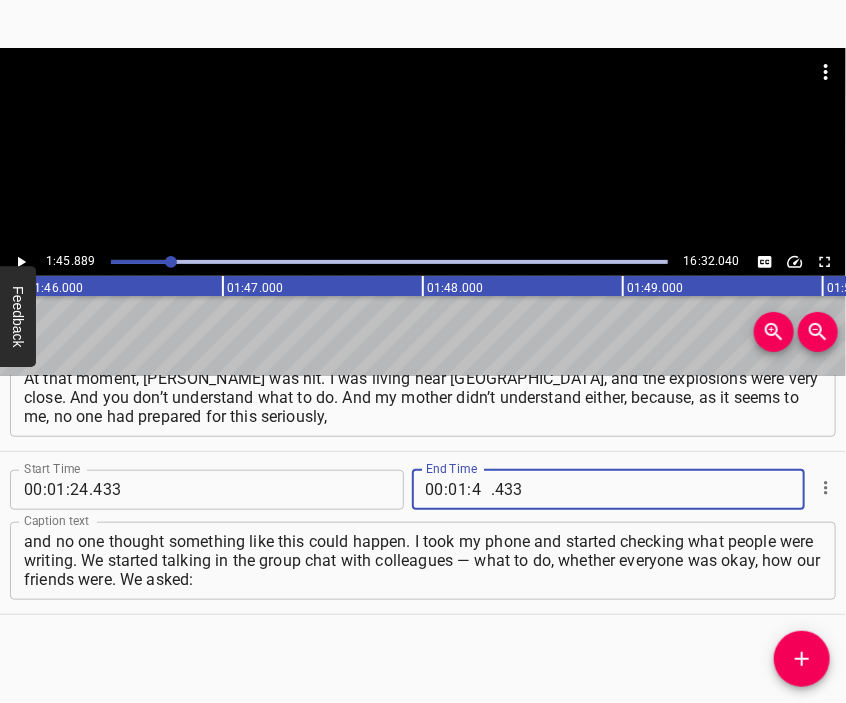 type on "45" 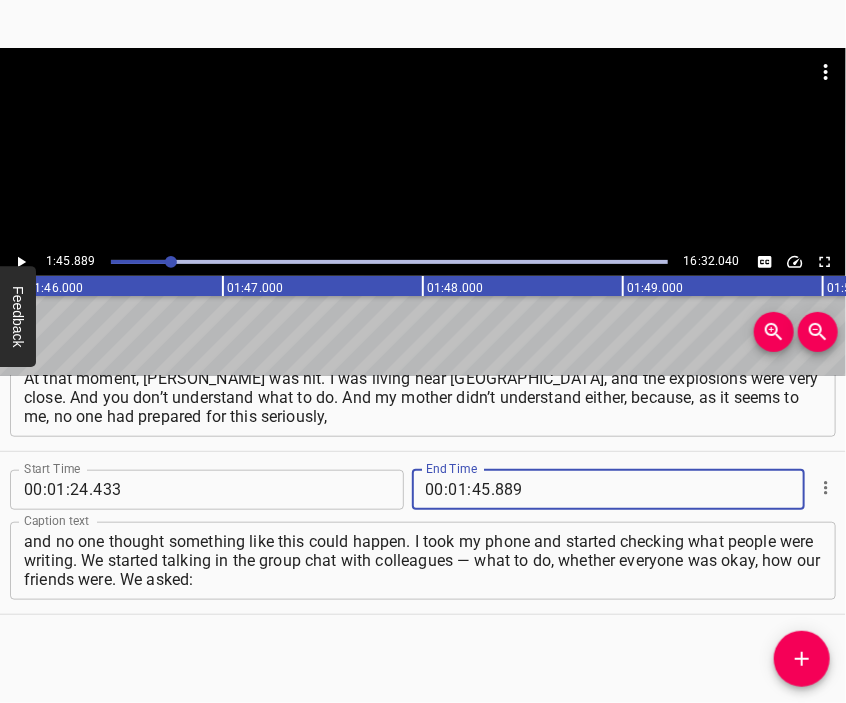 type on "889" 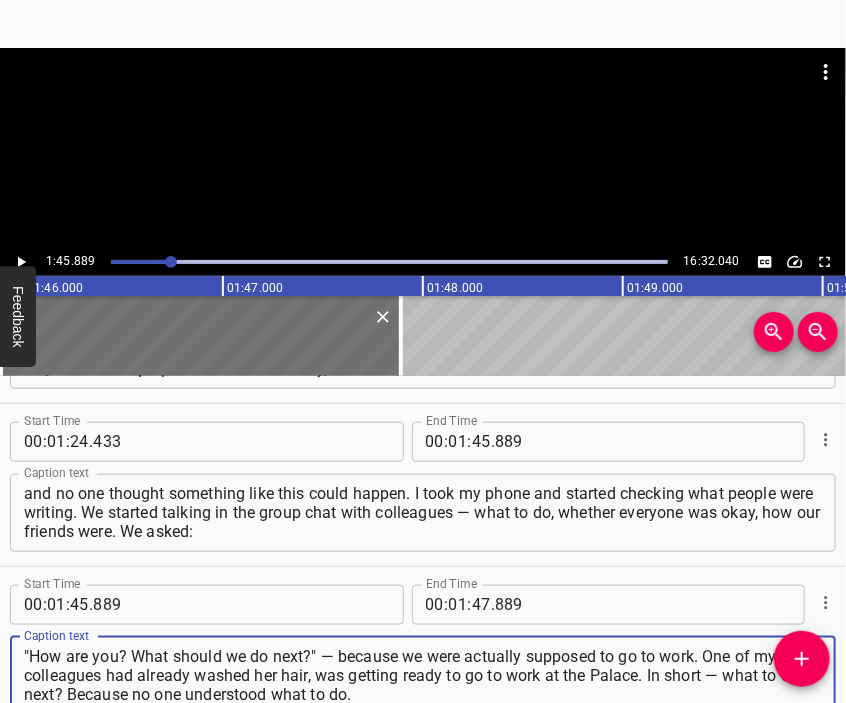 type on ""How are you? What should we do next?" — because we were actually supposed to go to work. One of my colleagues had already washed her hair, was getting ready to go to work at the Palace. In short — what to do next? Because no one understood what to do." 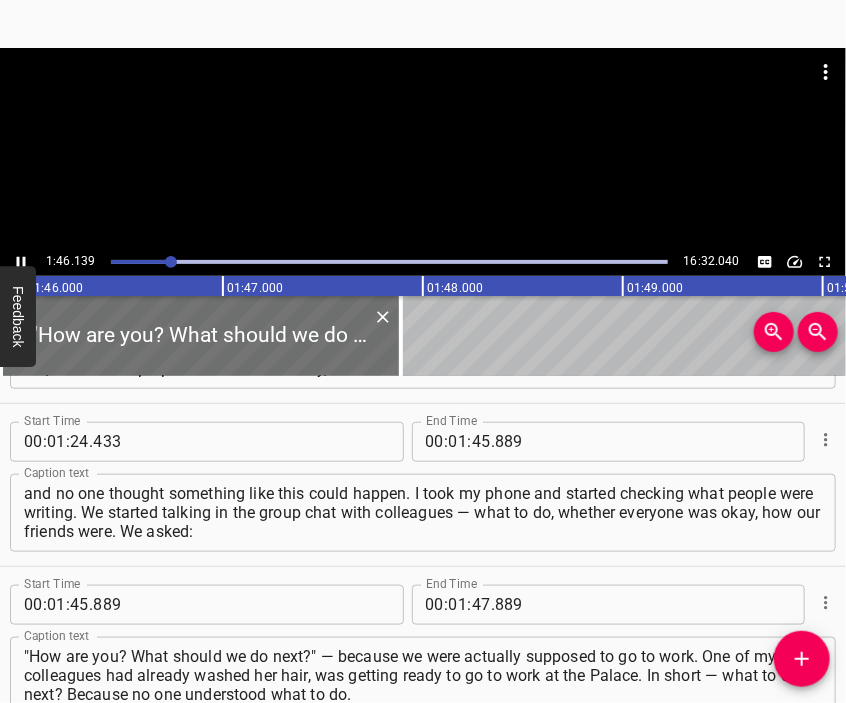 scroll, scrollTop: 744, scrollLeft: 0, axis: vertical 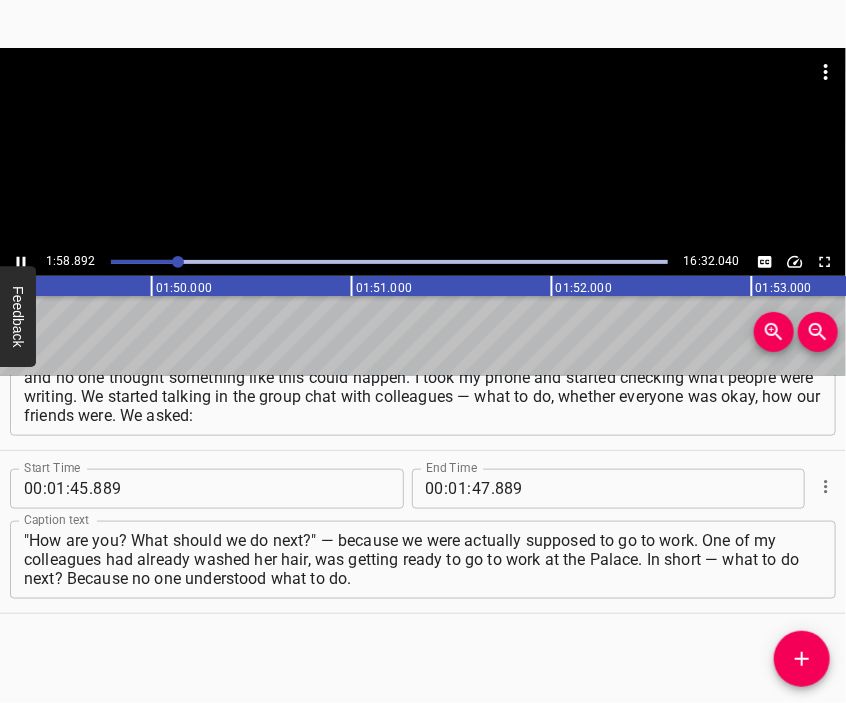 click at bounding box center (423, 148) 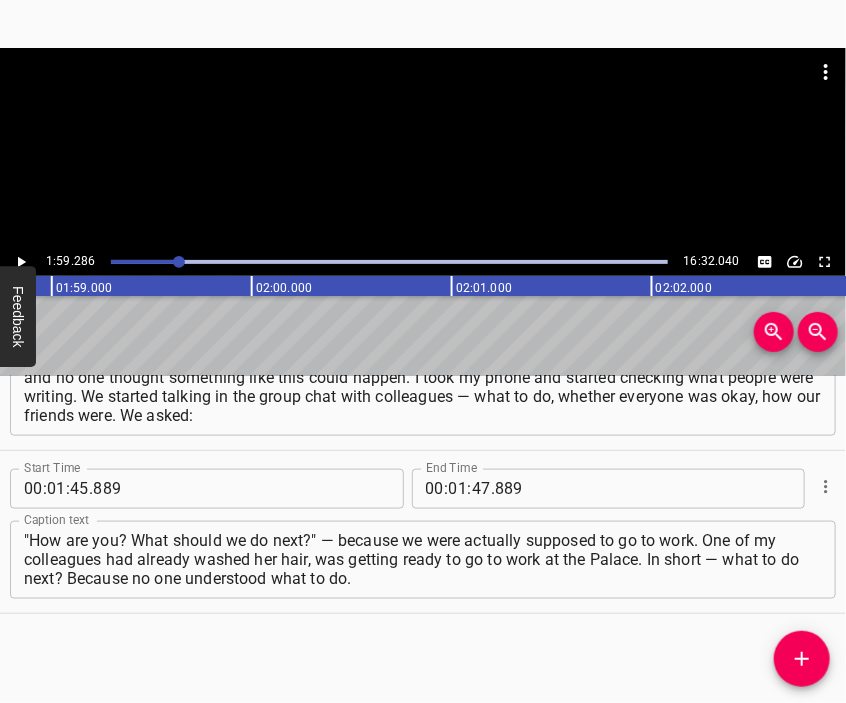 scroll, scrollTop: 0, scrollLeft: 23856, axis: horizontal 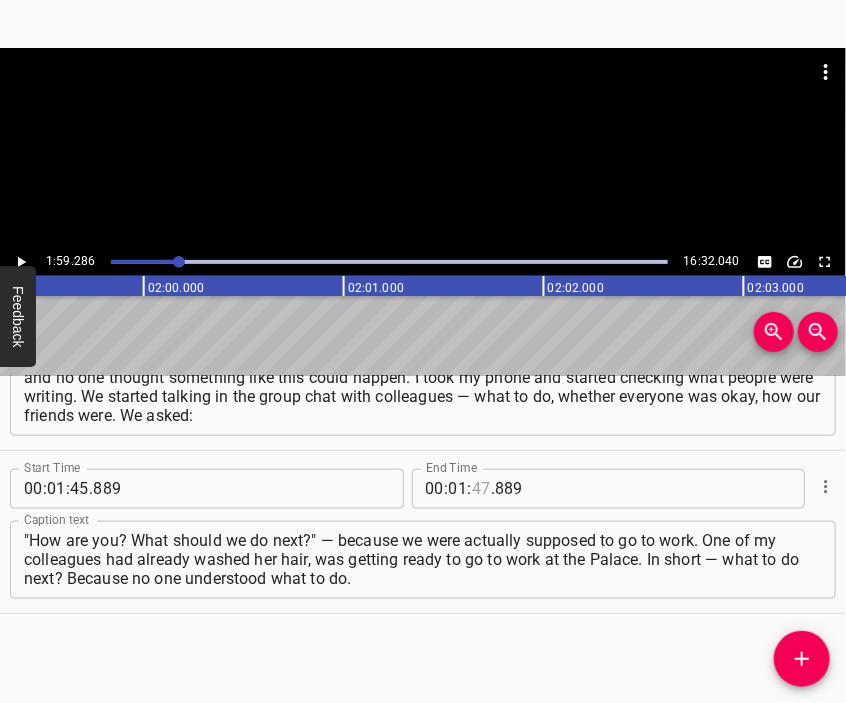 click at bounding box center [481, 489] 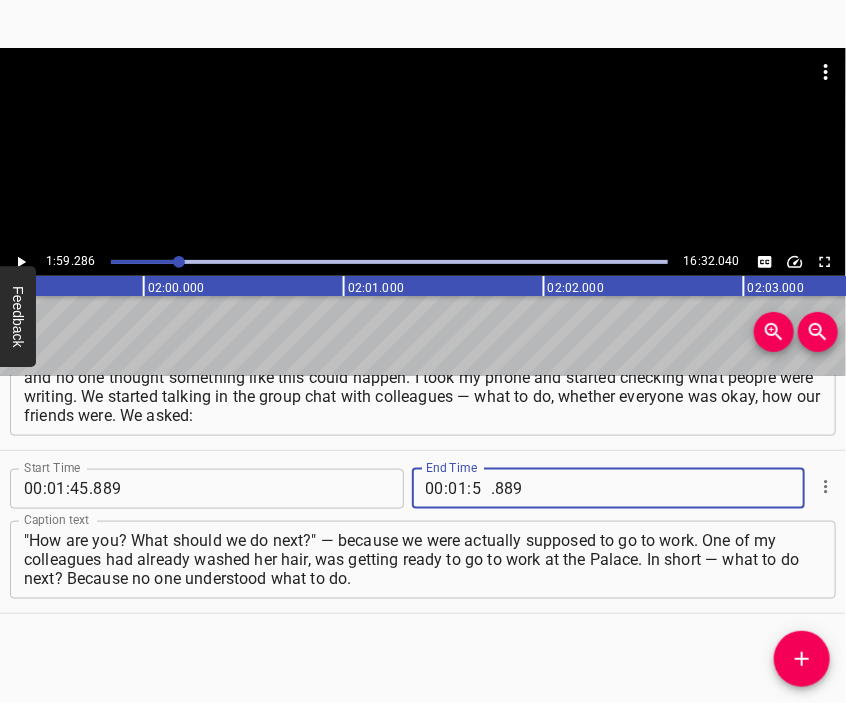 type on "59" 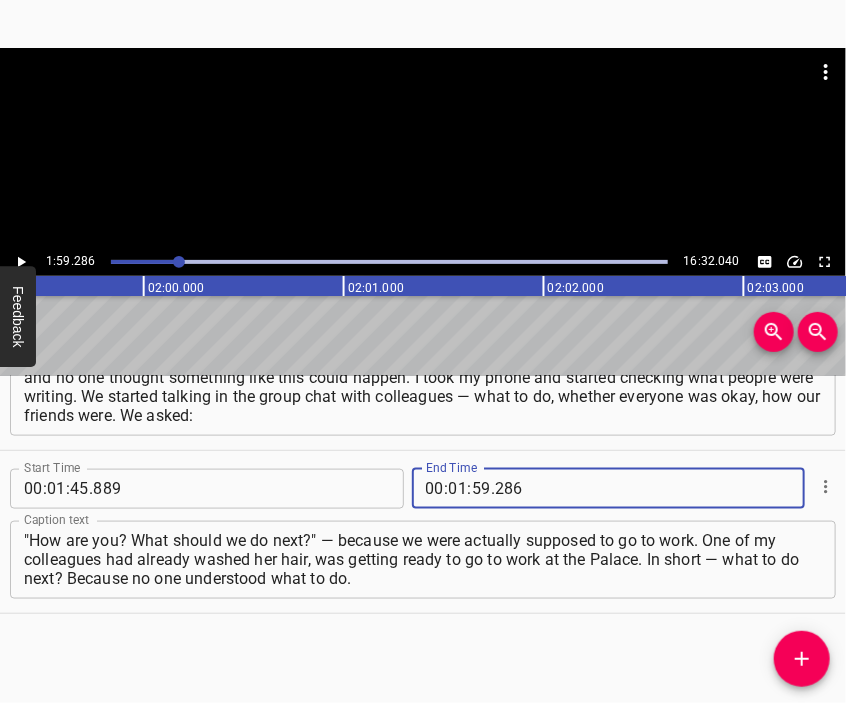 type on "286" 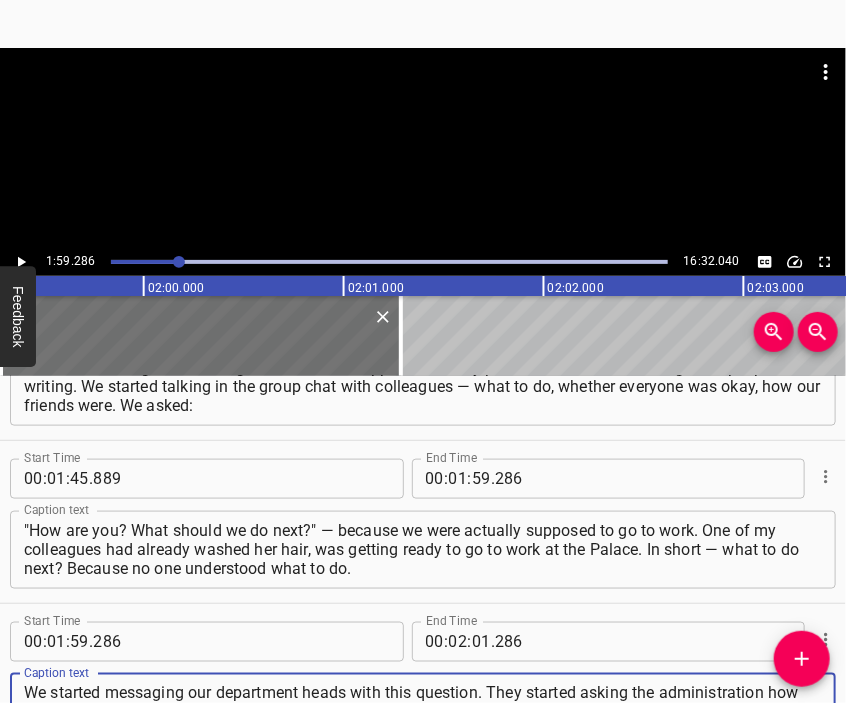 type on "We started messaging our department heads with this question. They started asking the administration how we should work, what we should do in general. And in the end, no one went. Some had children. We started thinking about what to do with the children. Shelters. What is a shelter?" 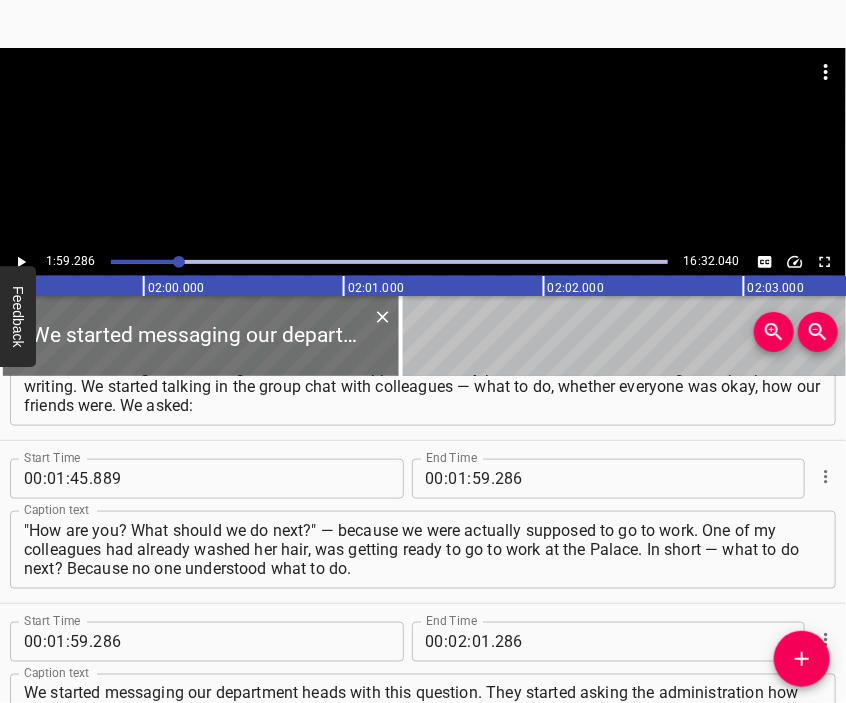 click at bounding box center (423, 98) 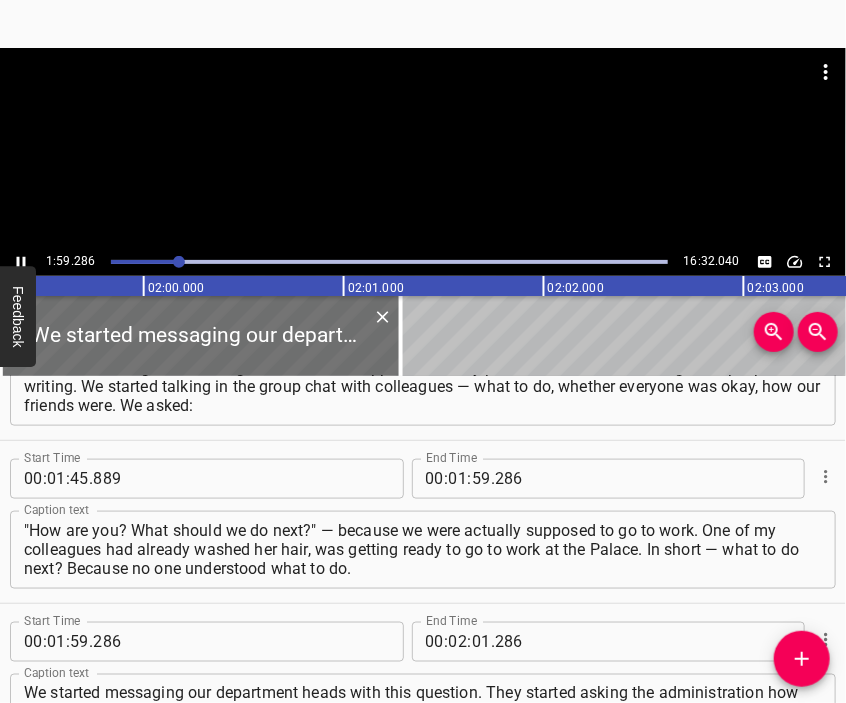 scroll, scrollTop: 832, scrollLeft: 0, axis: vertical 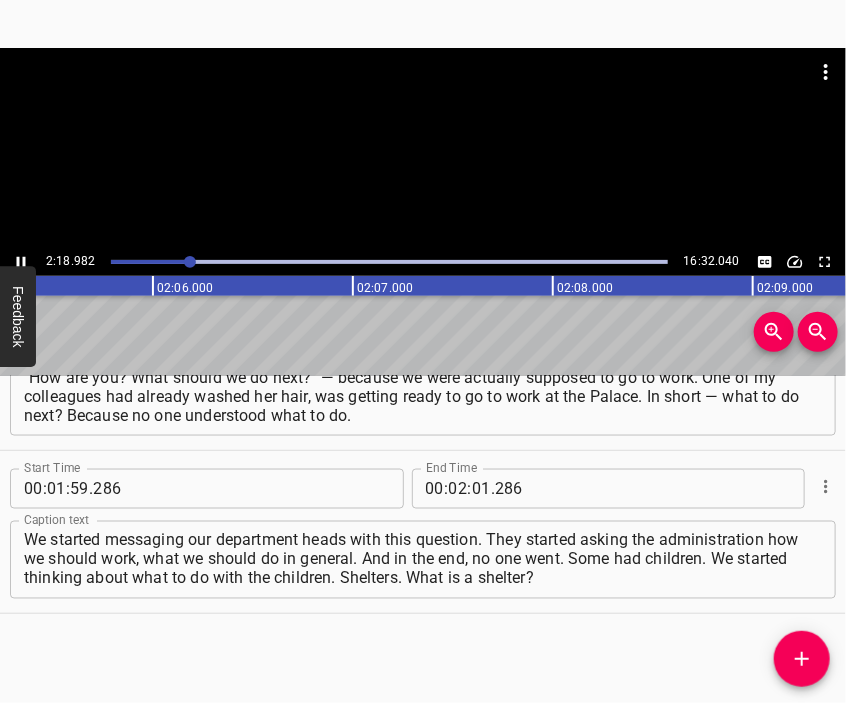click at bounding box center (423, 98) 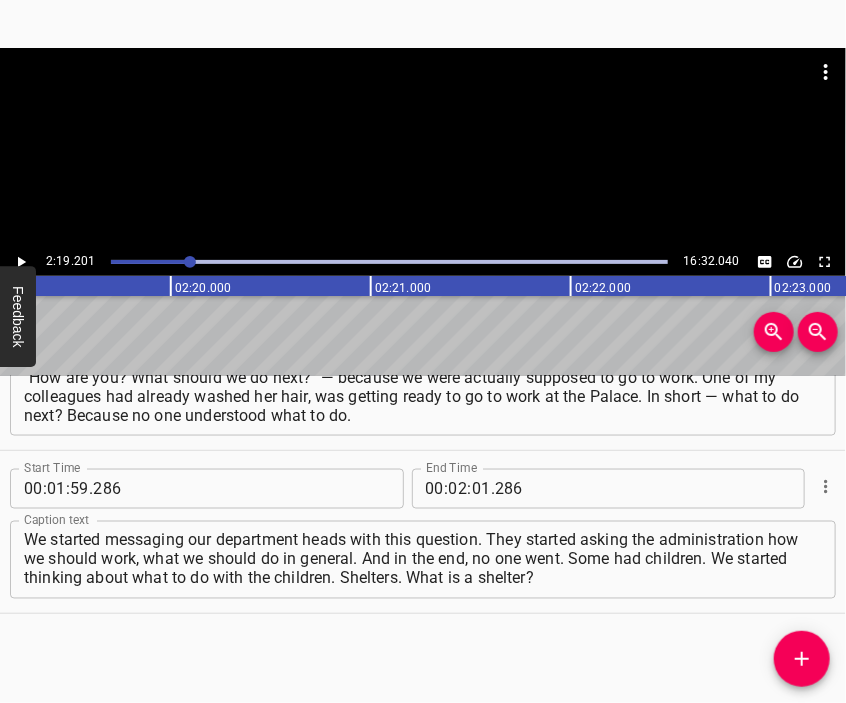 scroll, scrollTop: 0, scrollLeft: 27840, axis: horizontal 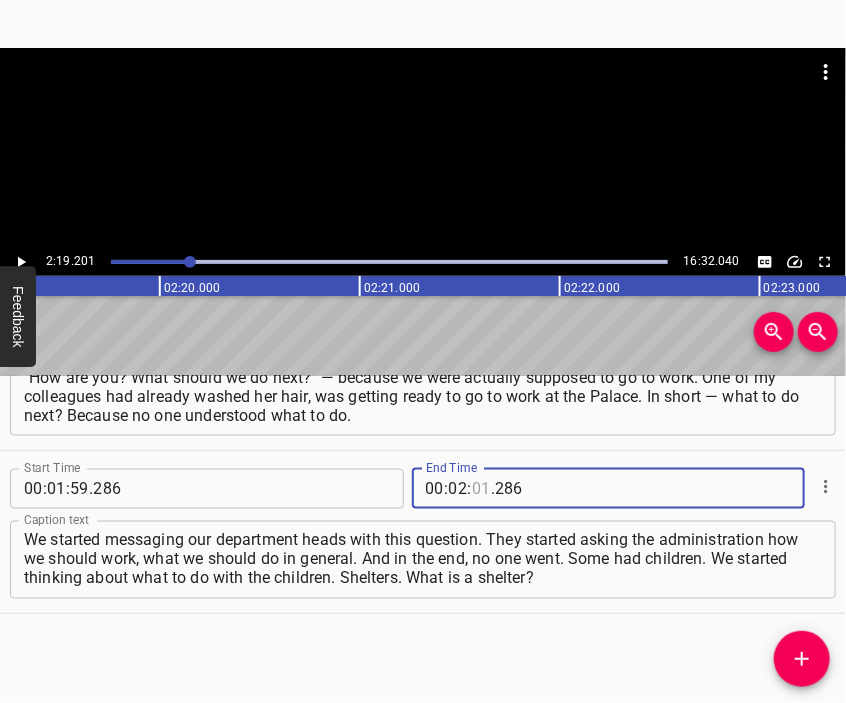 click at bounding box center (481, 489) 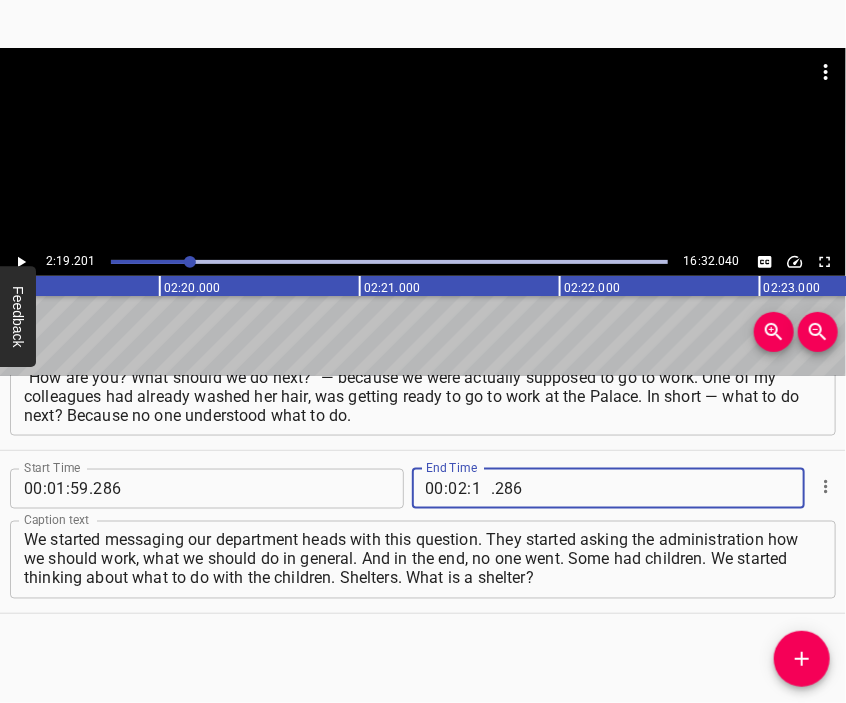 type on "19" 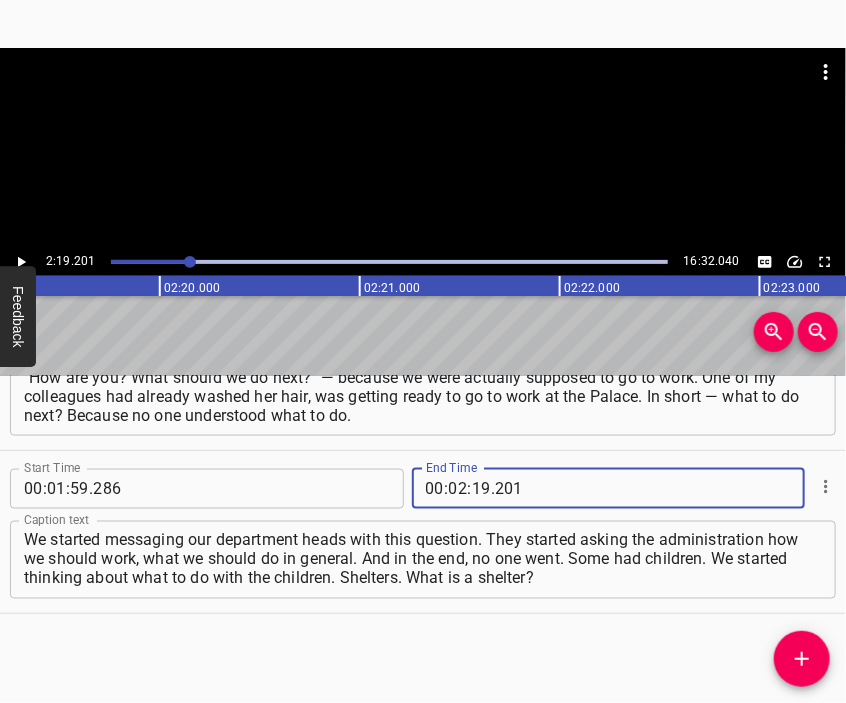 type on "201" 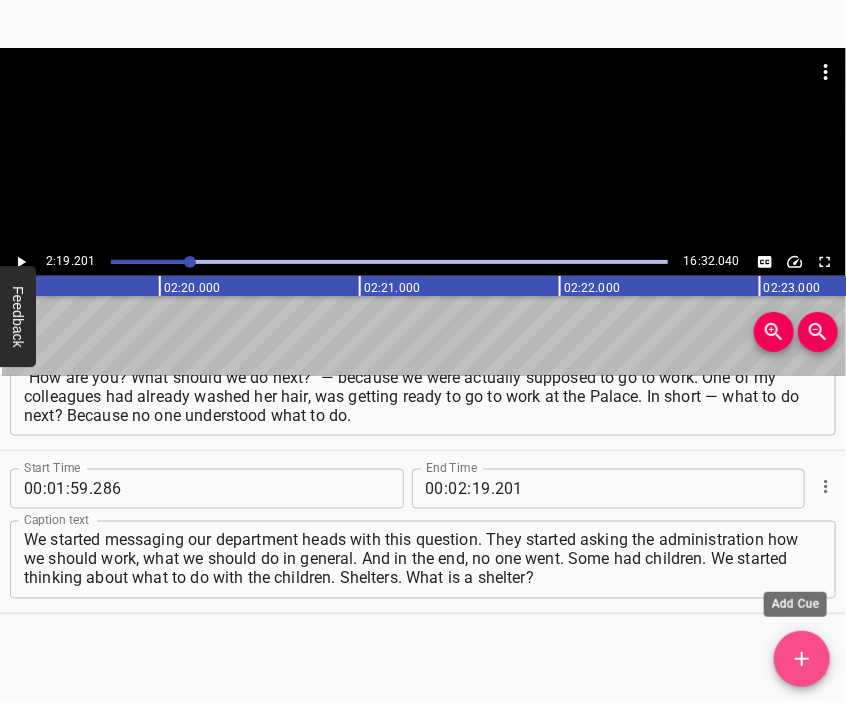 drag, startPoint x: 796, startPoint y: 643, endPoint x: 736, endPoint y: 535, distance: 123.54756 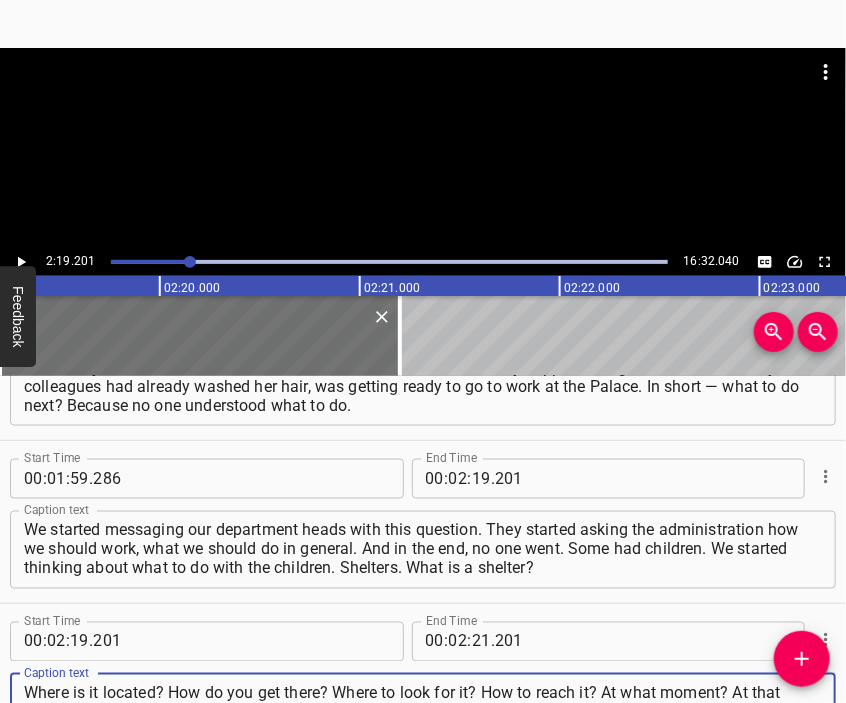 scroll, scrollTop: 18, scrollLeft: 0, axis: vertical 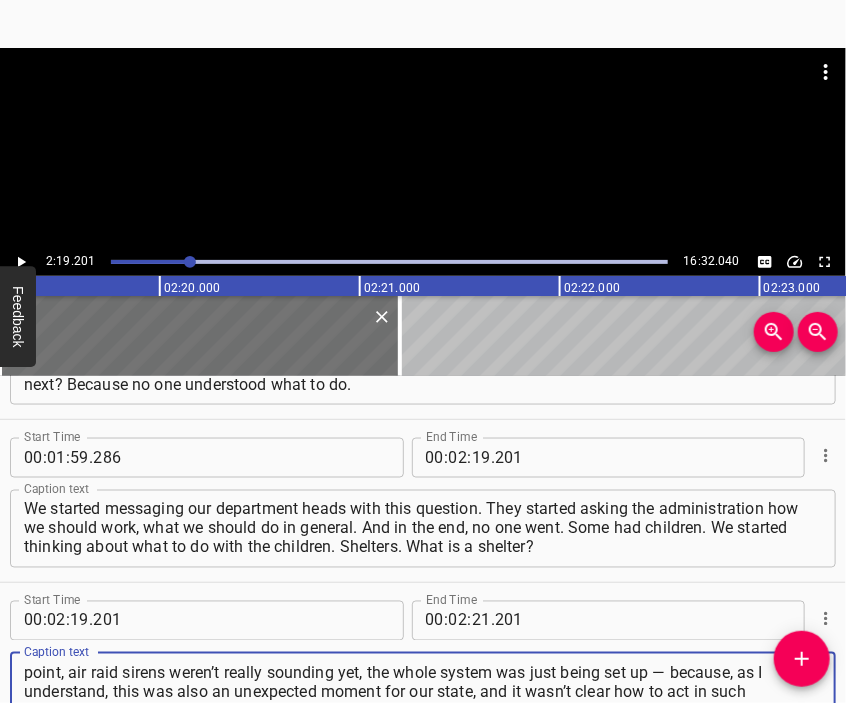 type on "Where is it located? How do you get there? Where to look for it? How to reach it? At what moment? At that point, air raid sirens weren’t really sounding yet, the whole system was just being set up — because, as I understand, this was also an unexpected moment for our state, and it wasn’t clear how to act in such situations." 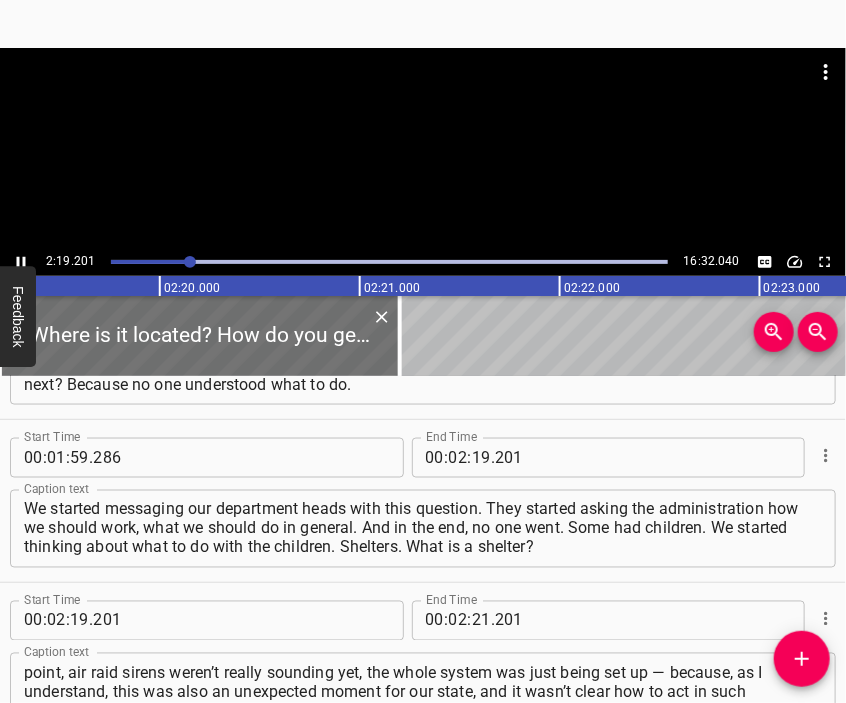 scroll, scrollTop: 1014, scrollLeft: 0, axis: vertical 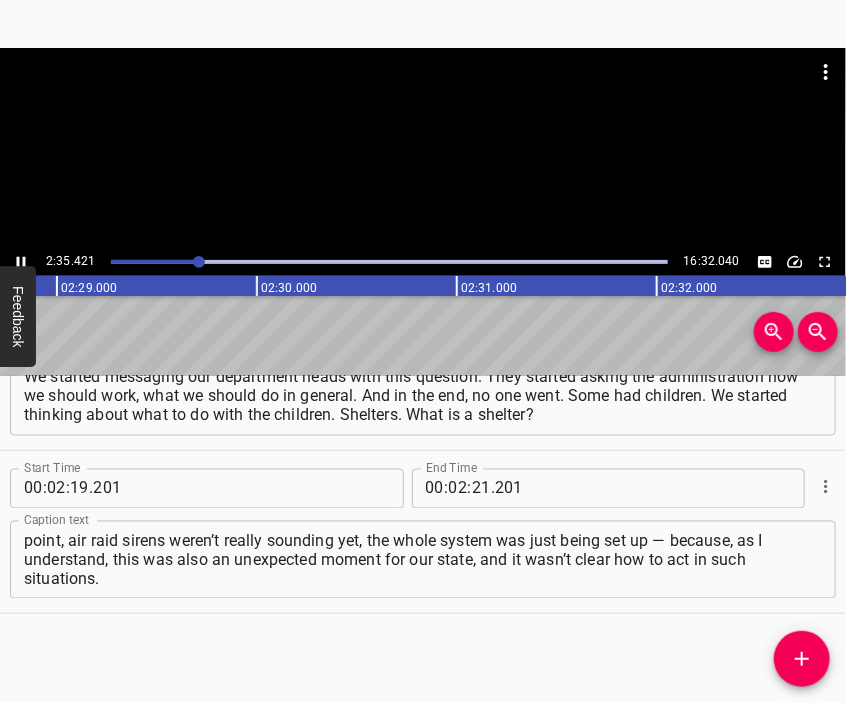 click at bounding box center (423, 98) 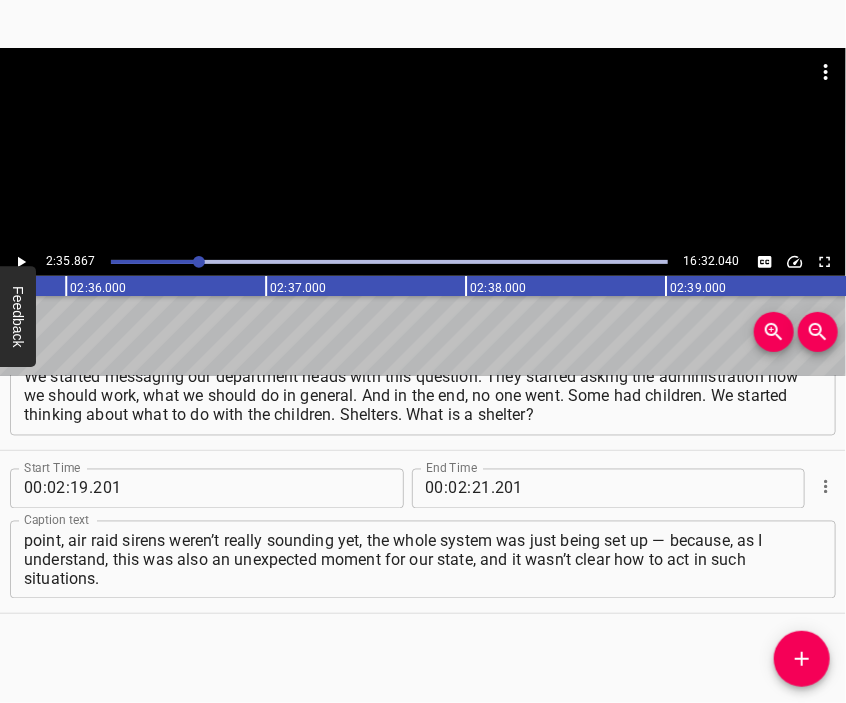 scroll, scrollTop: 0, scrollLeft: 31173, axis: horizontal 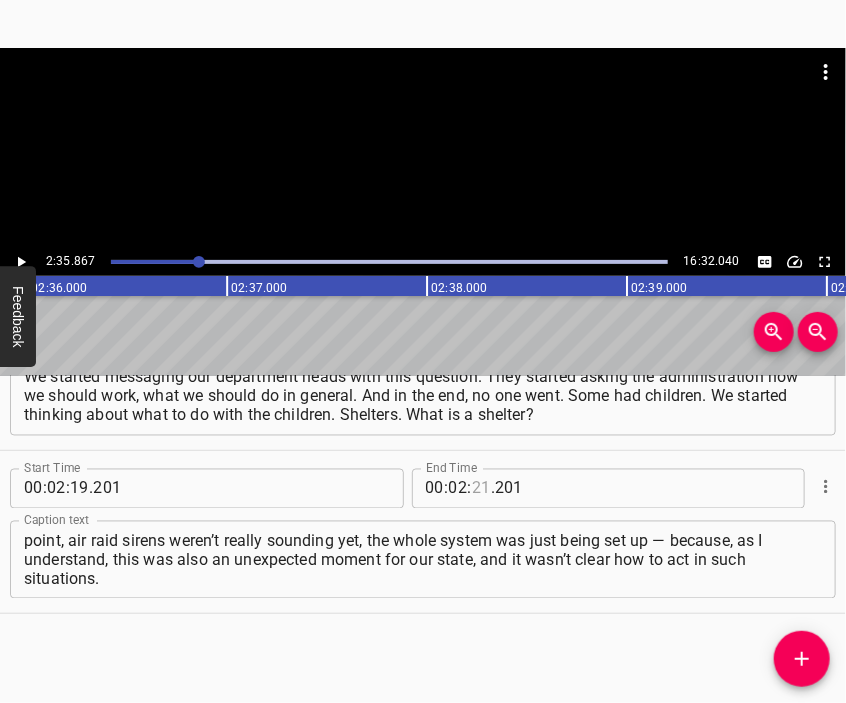 click at bounding box center [481, 489] 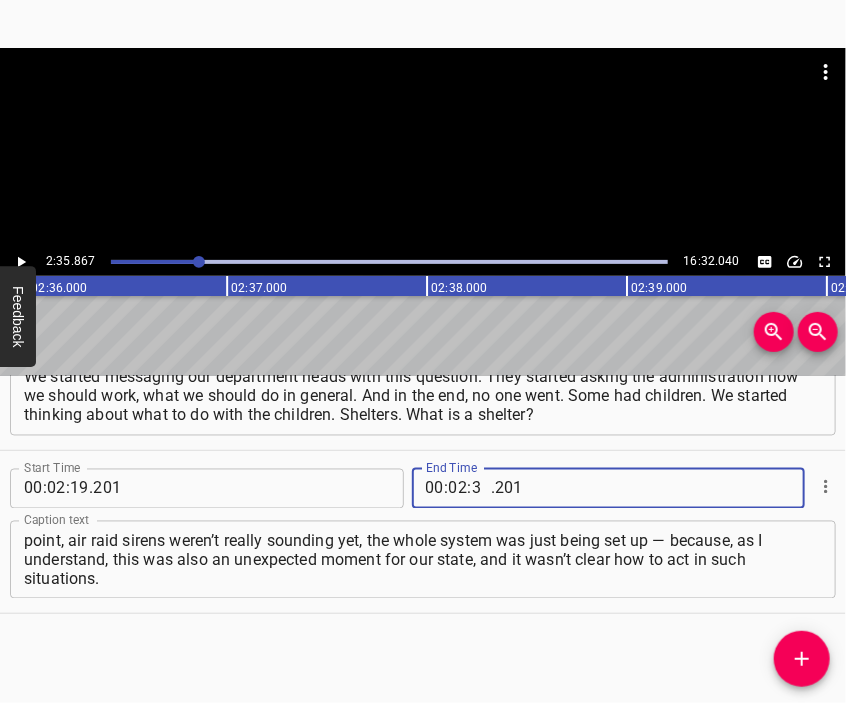 type on "35" 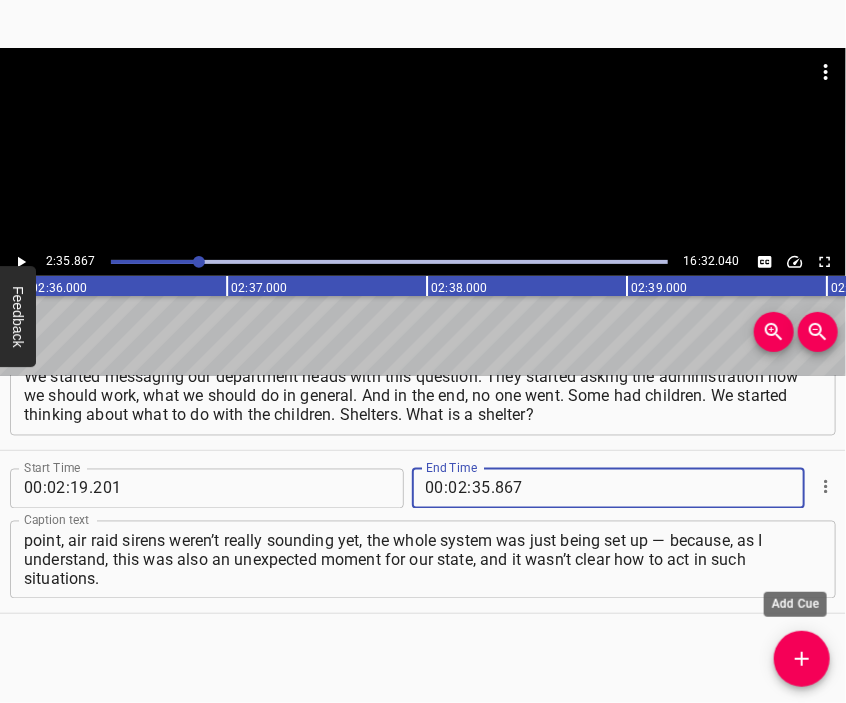 type on "867" 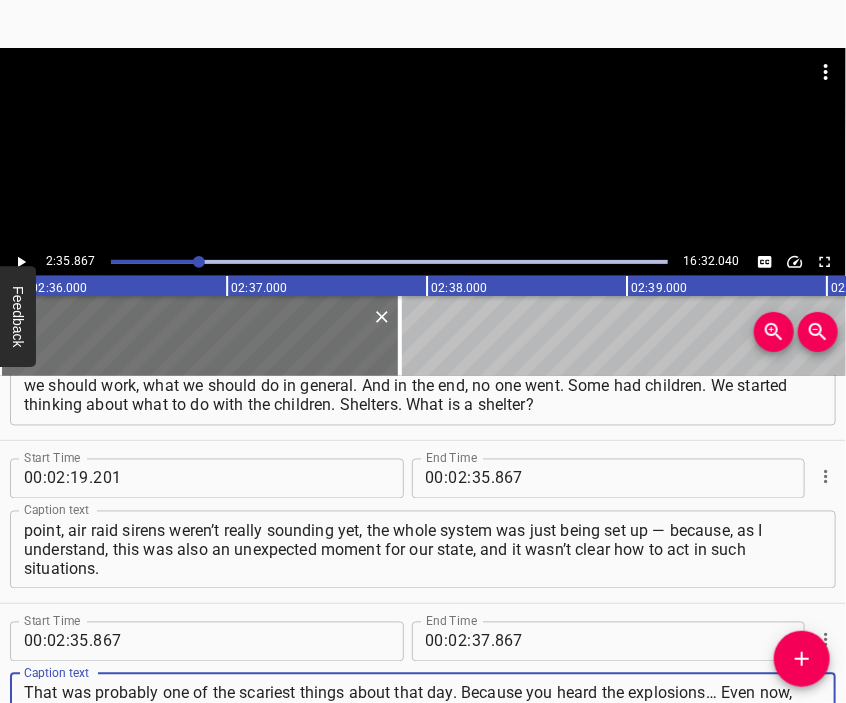 type on "That was probably one of the scariest things about that day. Because you heard the explosions… Even now, when I come home and spend the night there, I still have that trigger — that it might start booming again. Although in reality, [DEMOGRAPHIC_DATA] have now gotten used to different explosions — and that’s terrible." 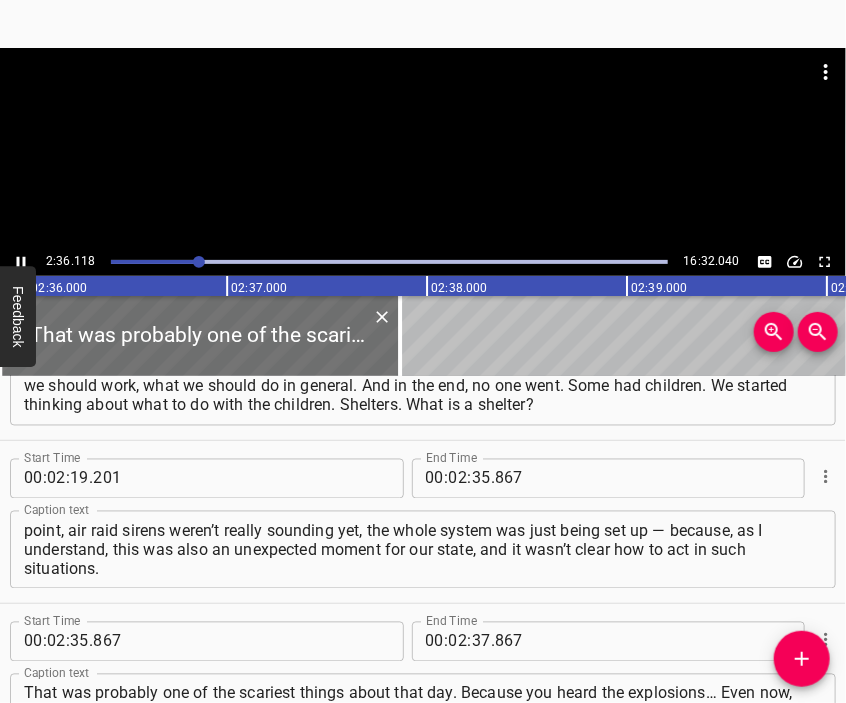 scroll, scrollTop: 1232, scrollLeft: 0, axis: vertical 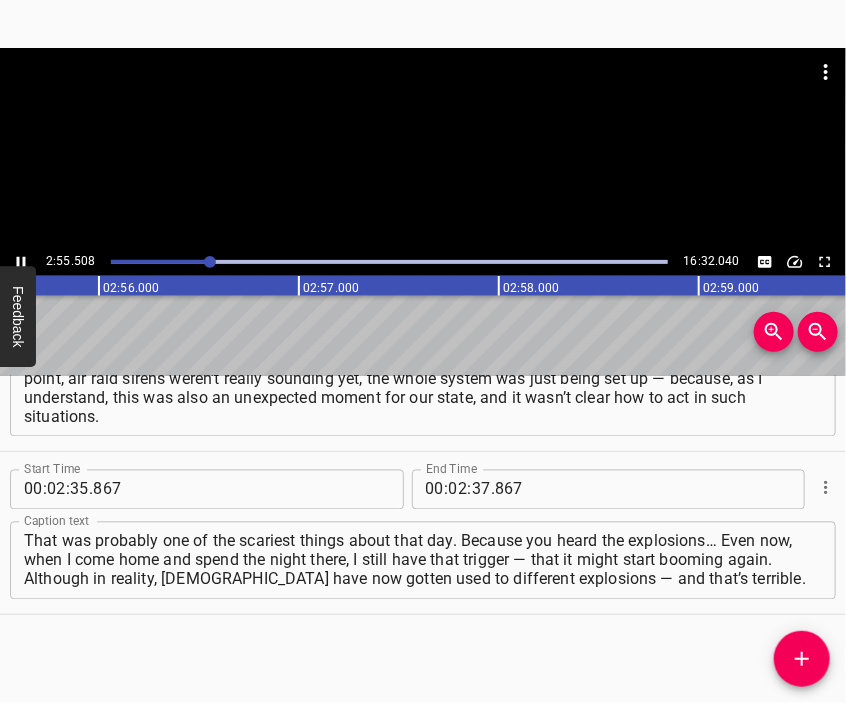 click at bounding box center (423, 148) 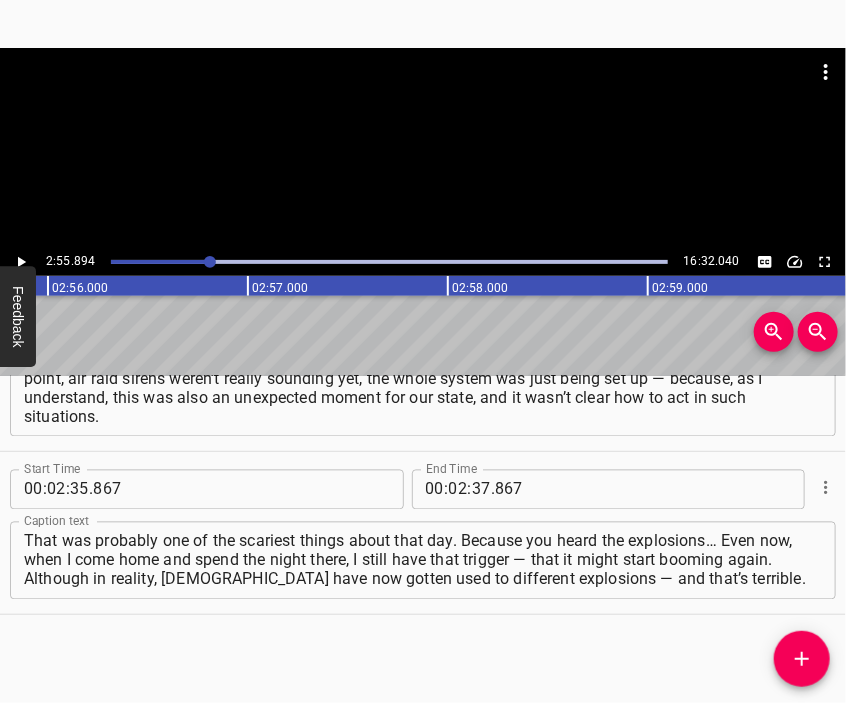 scroll, scrollTop: 0, scrollLeft: 35178, axis: horizontal 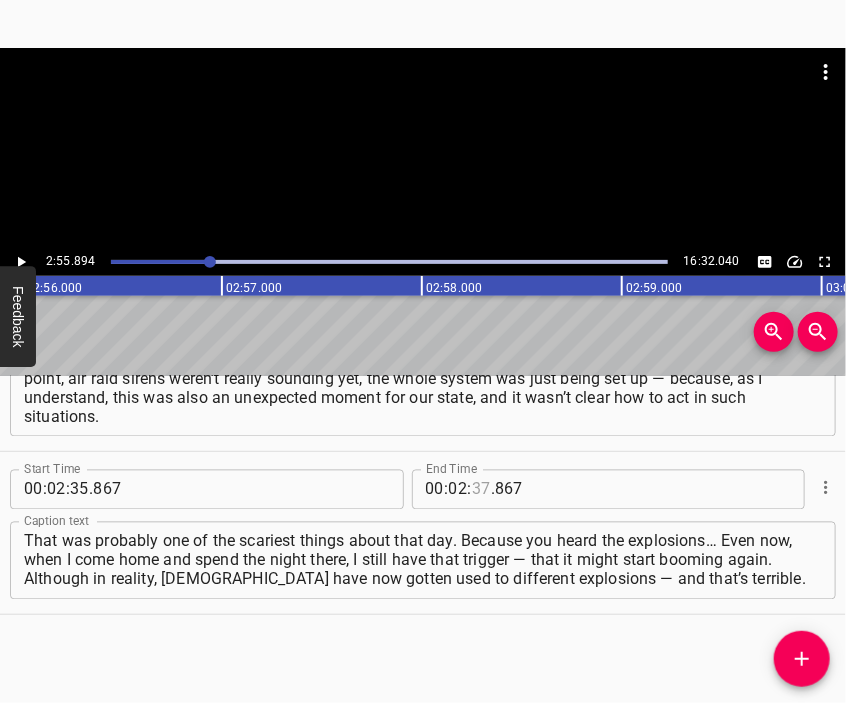 click at bounding box center [481, 490] 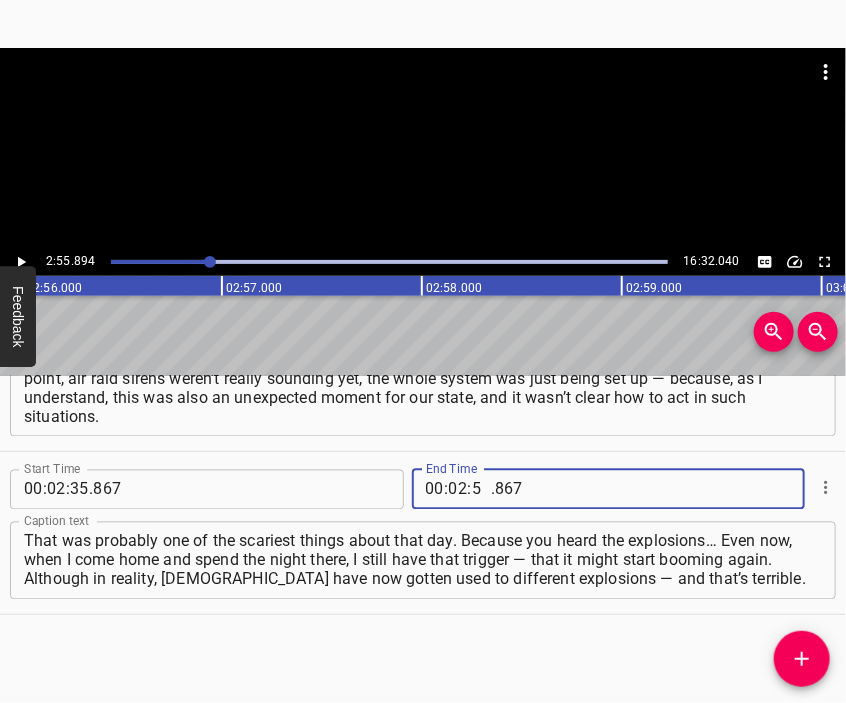 type on "55" 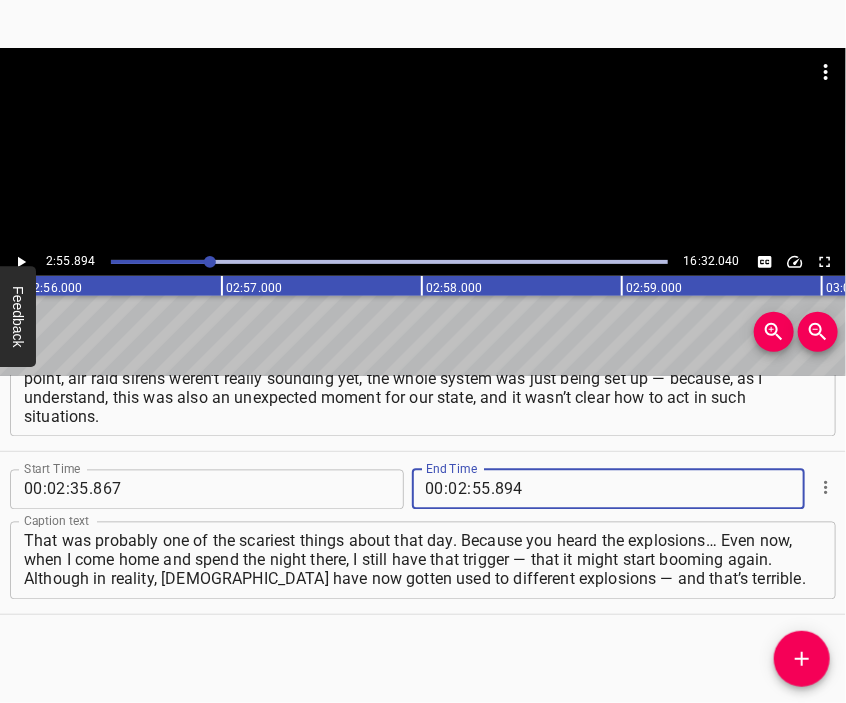type on "894" 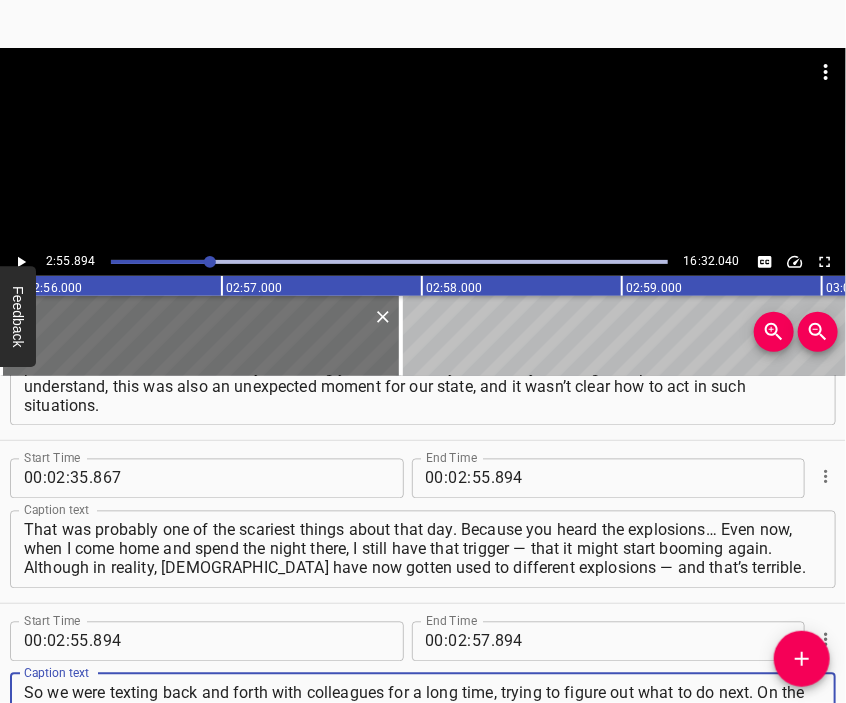 type on "So we were texting back and forth with colleagues for a long time, trying to figure out what to do next. On the first day, we didn’t go to work, but we started canceling all the posts that had already been scheduled and were going out. Because you don’t understand: somewhere something was hit," 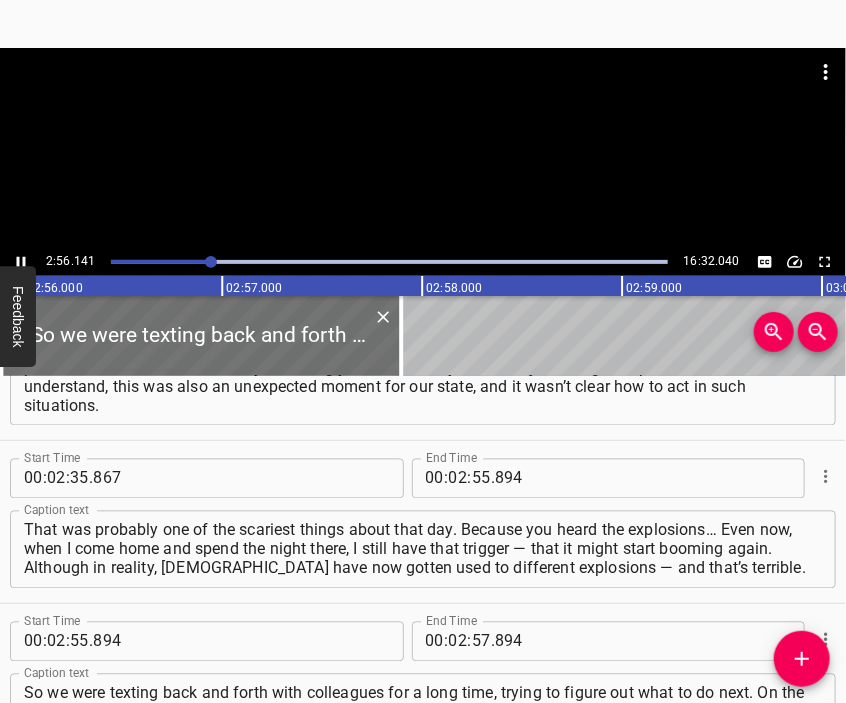 scroll, scrollTop: 1396, scrollLeft: 0, axis: vertical 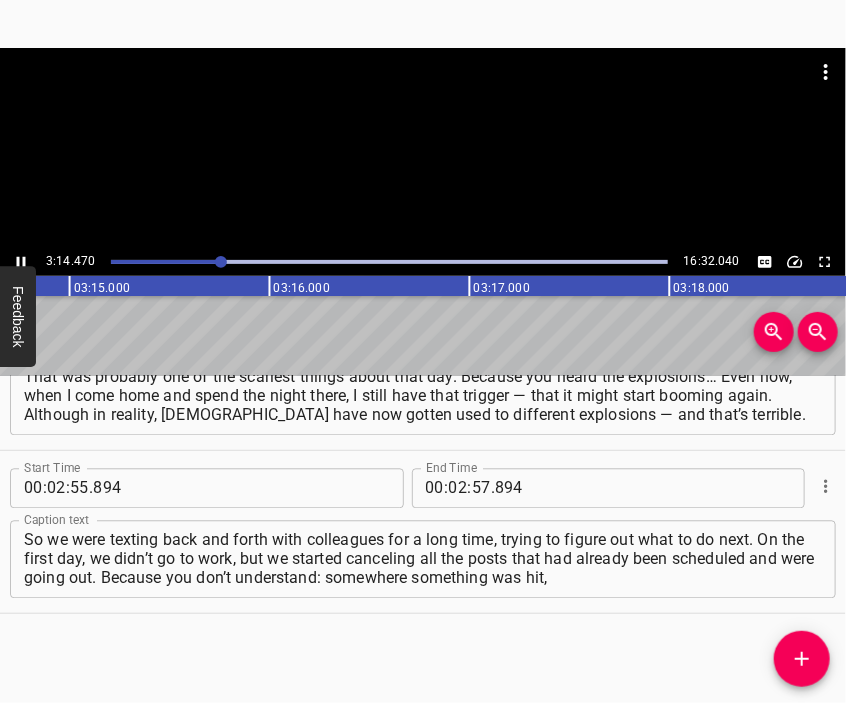 click at bounding box center [423, 148] 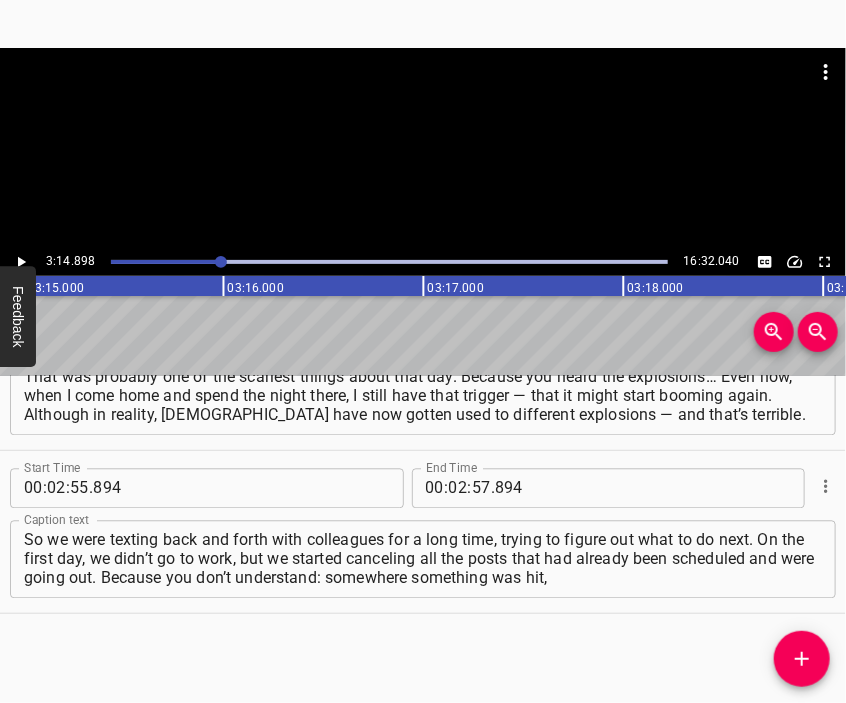 scroll, scrollTop: 0, scrollLeft: 38979, axis: horizontal 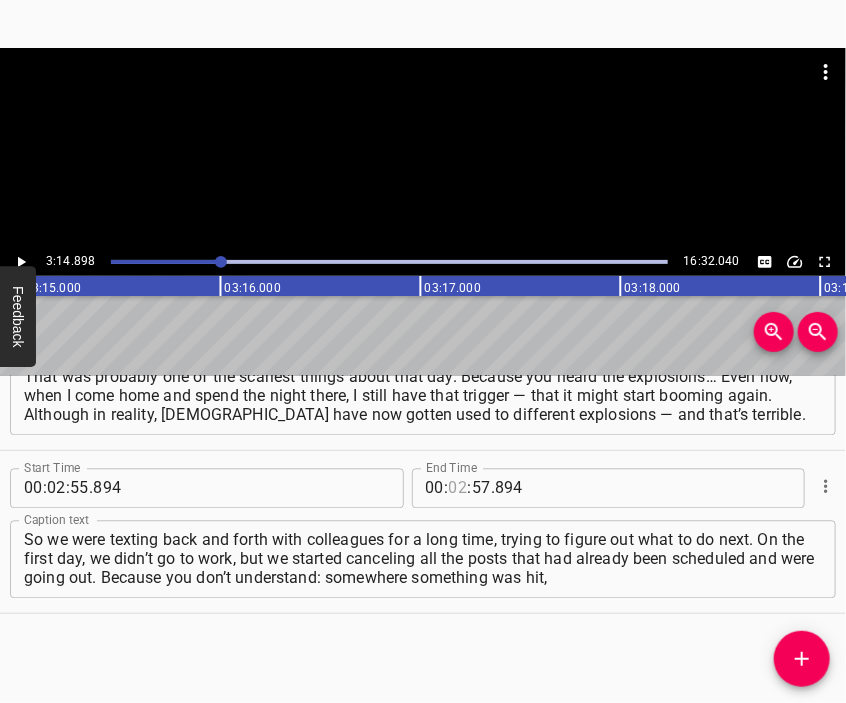 click at bounding box center [458, 489] 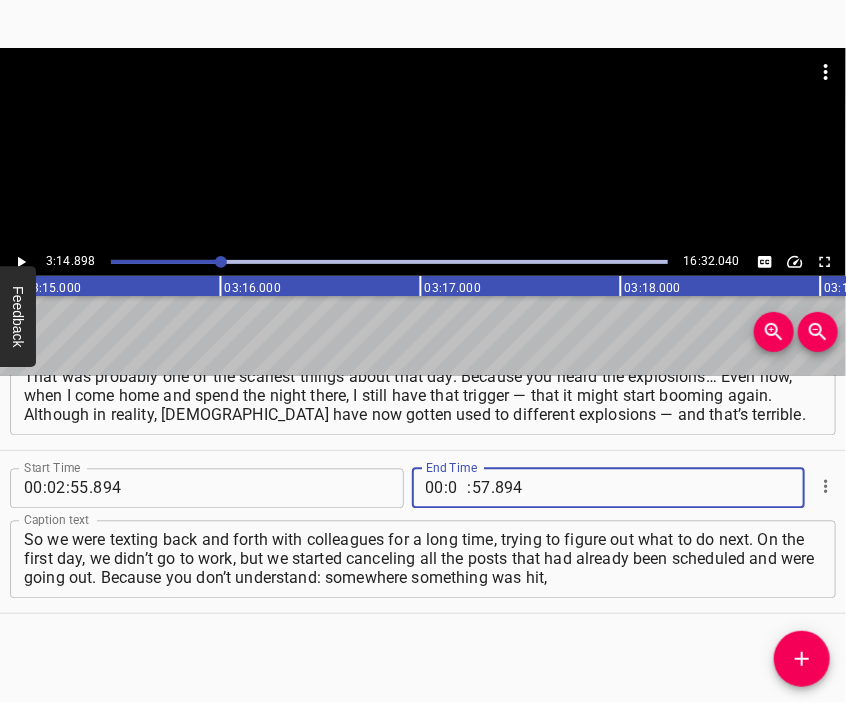 type on "03" 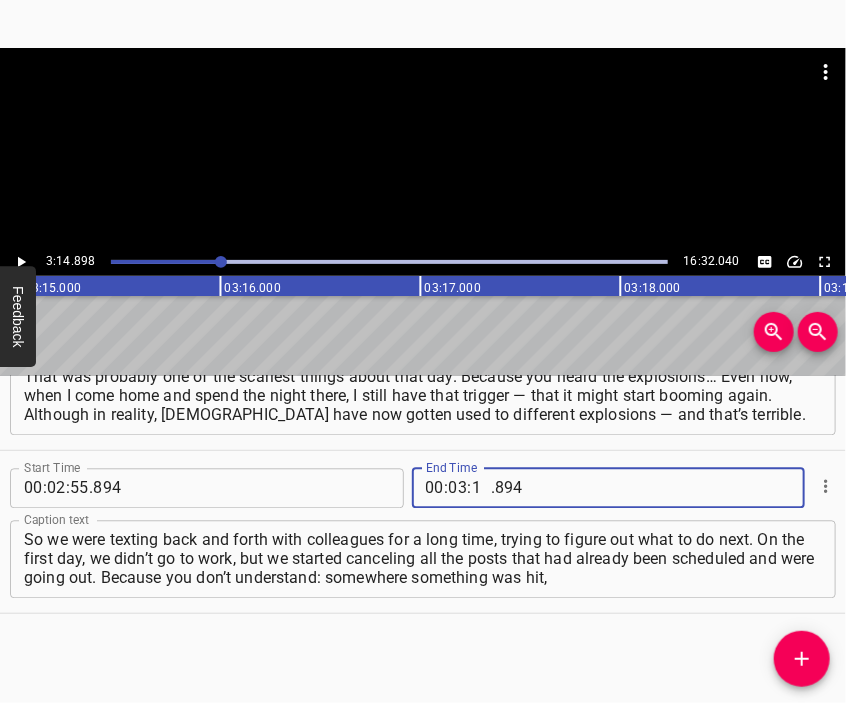 type on "14" 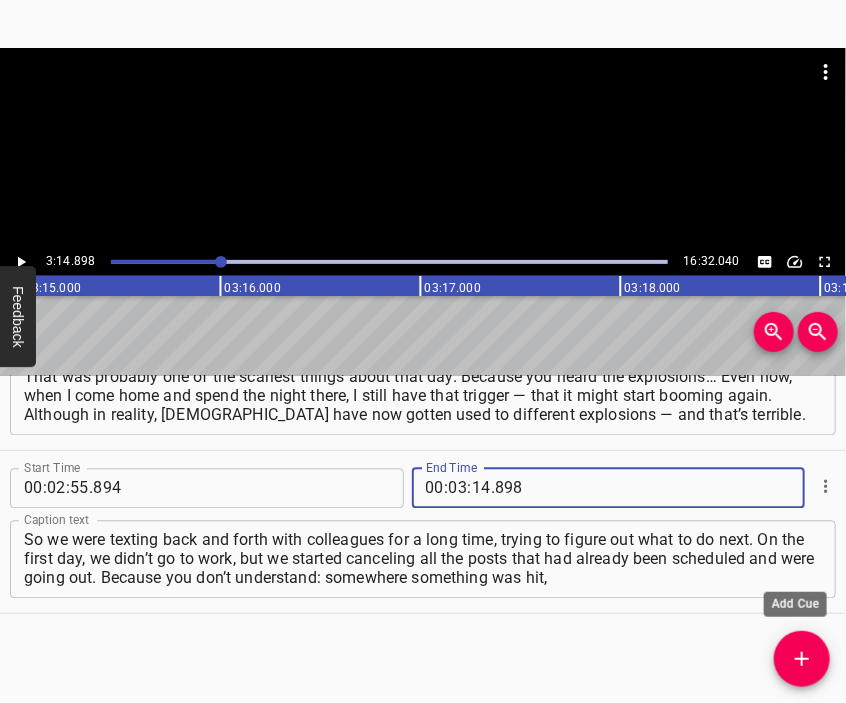 type on "898" 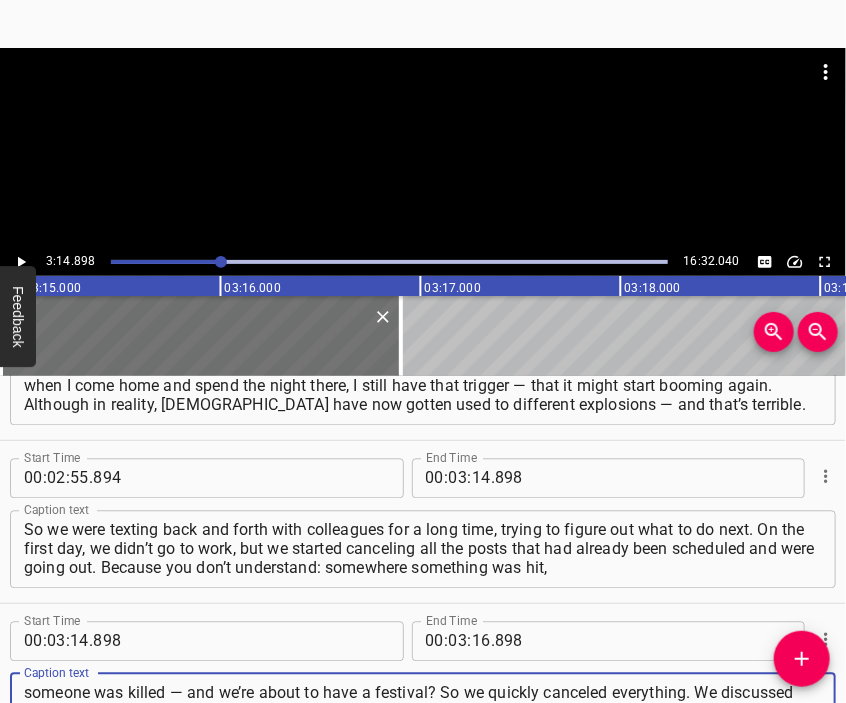 type on "someone was killed — and we’re about to have a festival? So we quickly canceled everything. We discussed what to do next, how your day was even going to unfold. I returned to the Palace on [DATE]. At first, I stayed at home — we were hiding in the shelter. Then… I have little nieces and nephews," 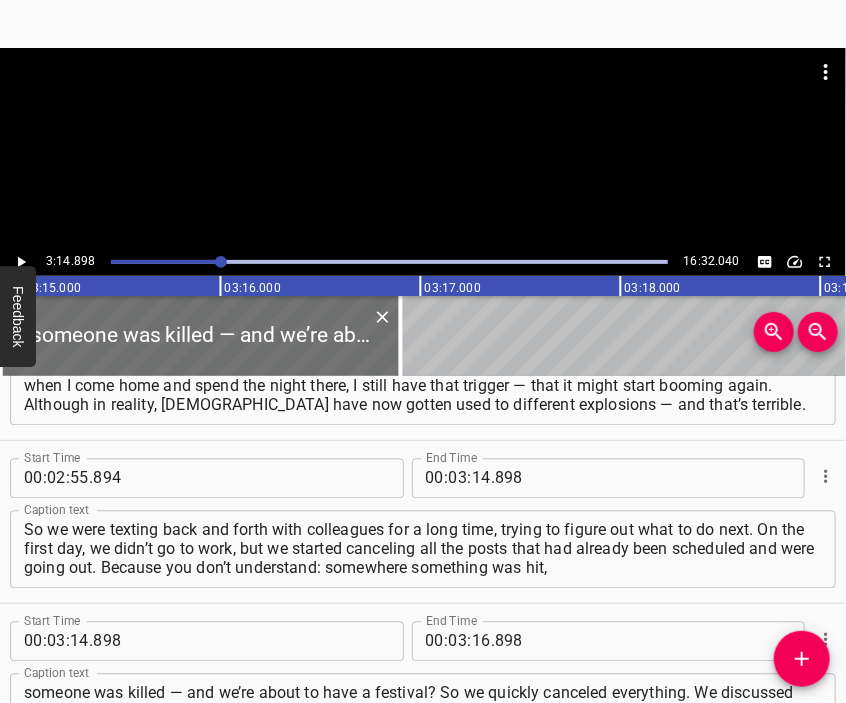 click at bounding box center (423, 98) 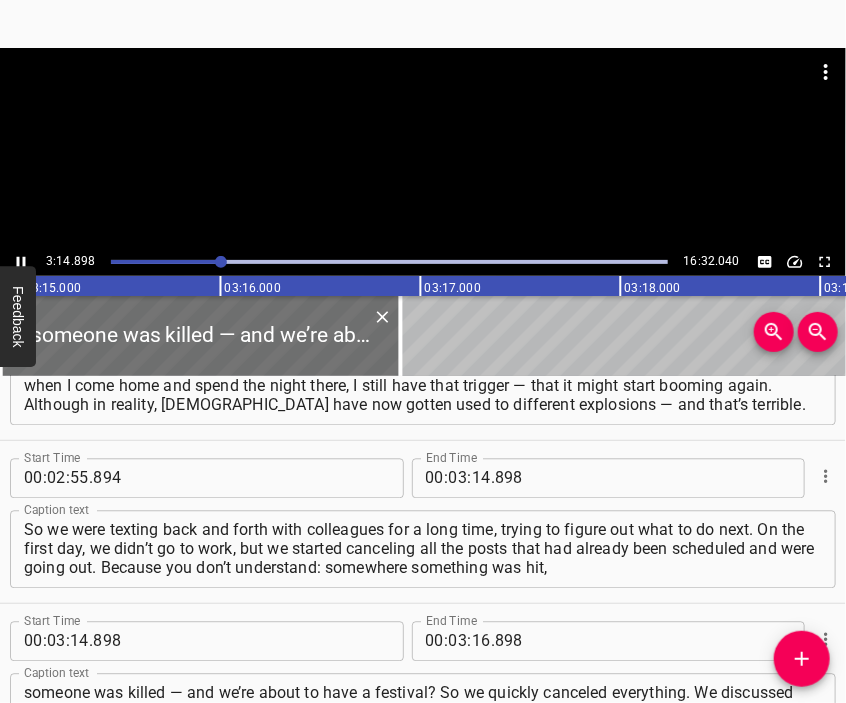 scroll, scrollTop: 1484, scrollLeft: 0, axis: vertical 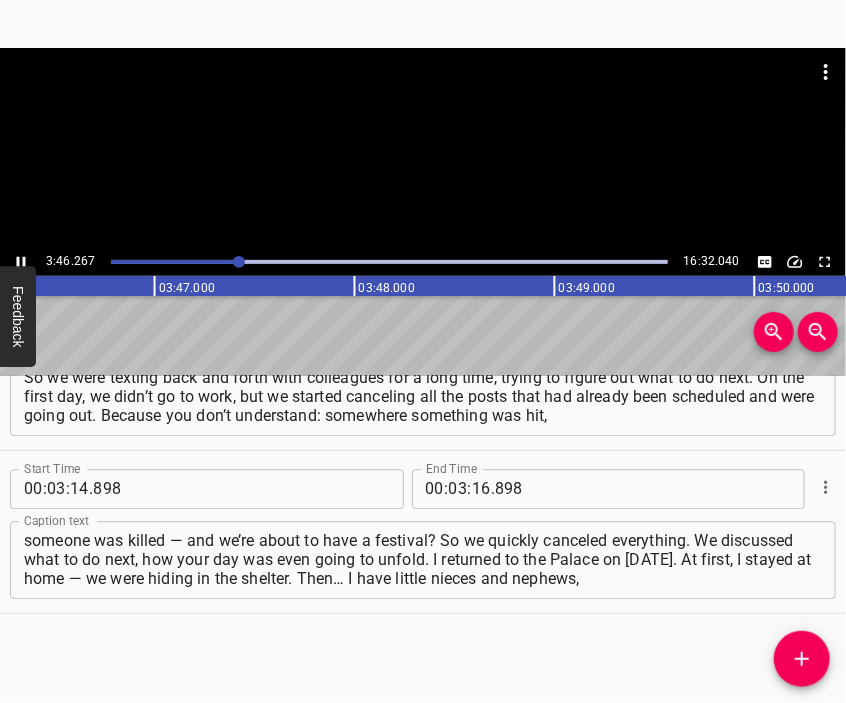 click at bounding box center (423, 148) 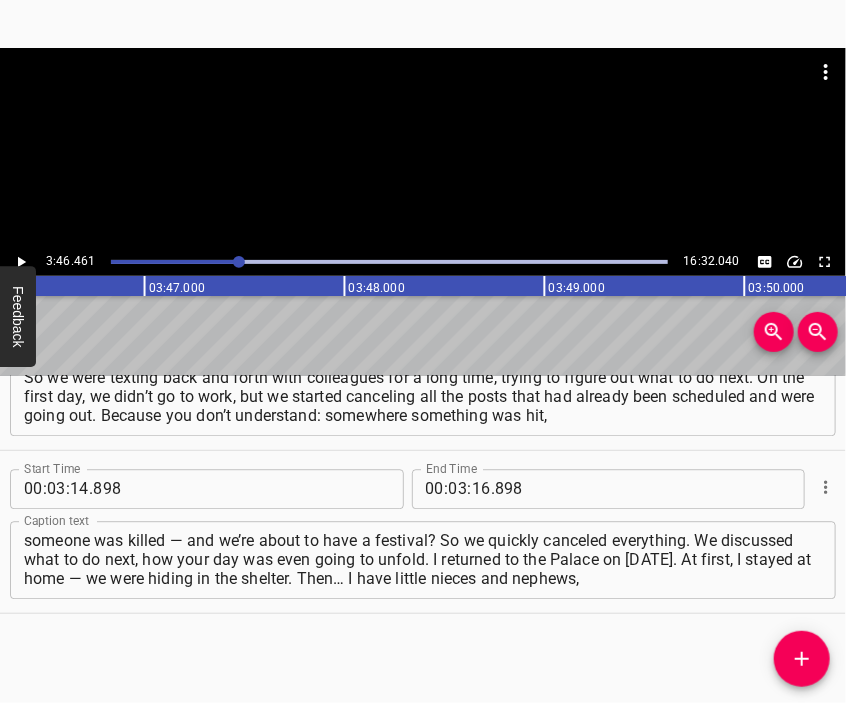 scroll, scrollTop: 0, scrollLeft: 45292, axis: horizontal 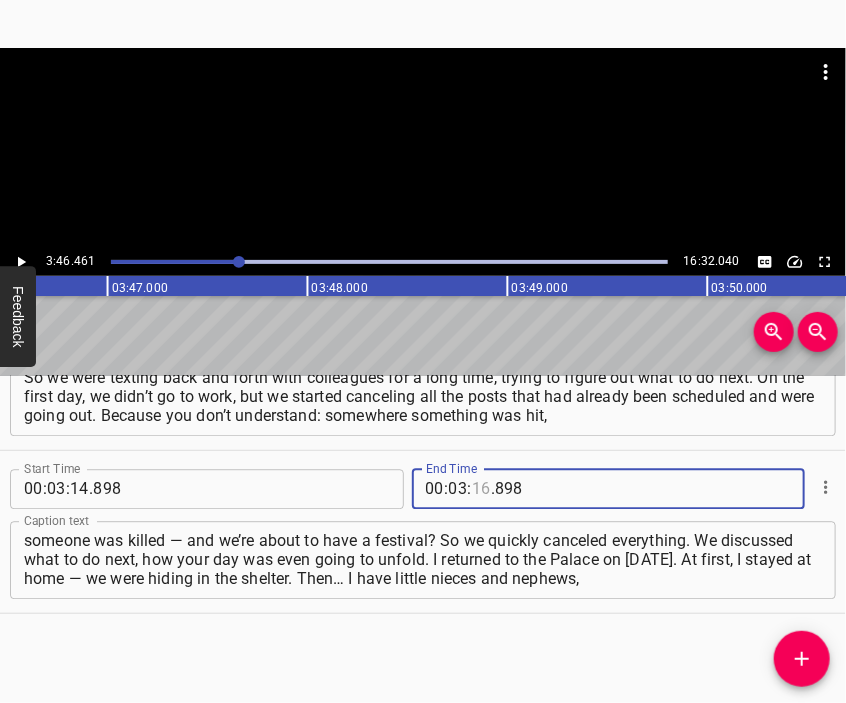 click at bounding box center (481, 489) 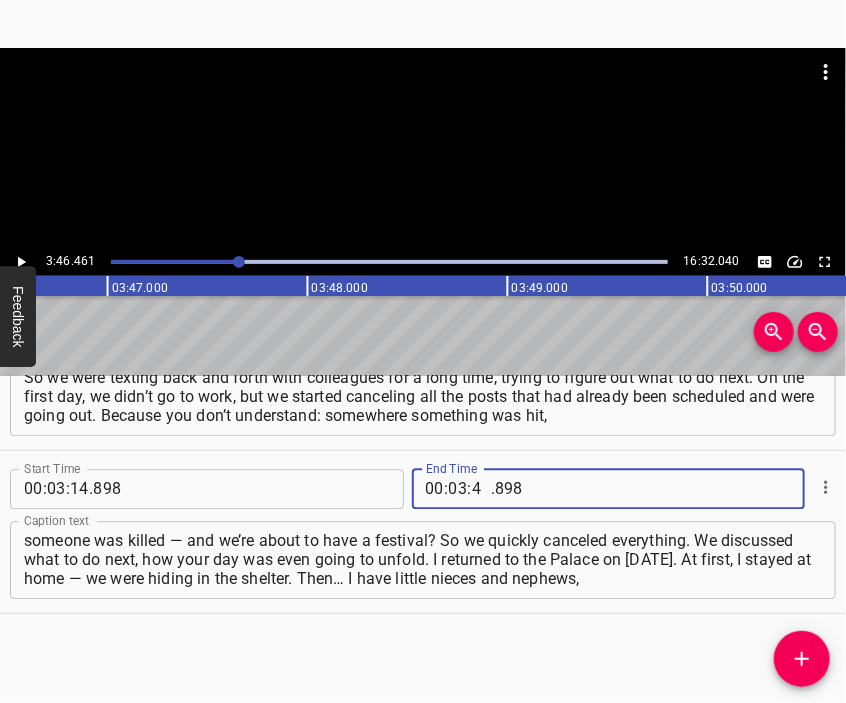 type on "46" 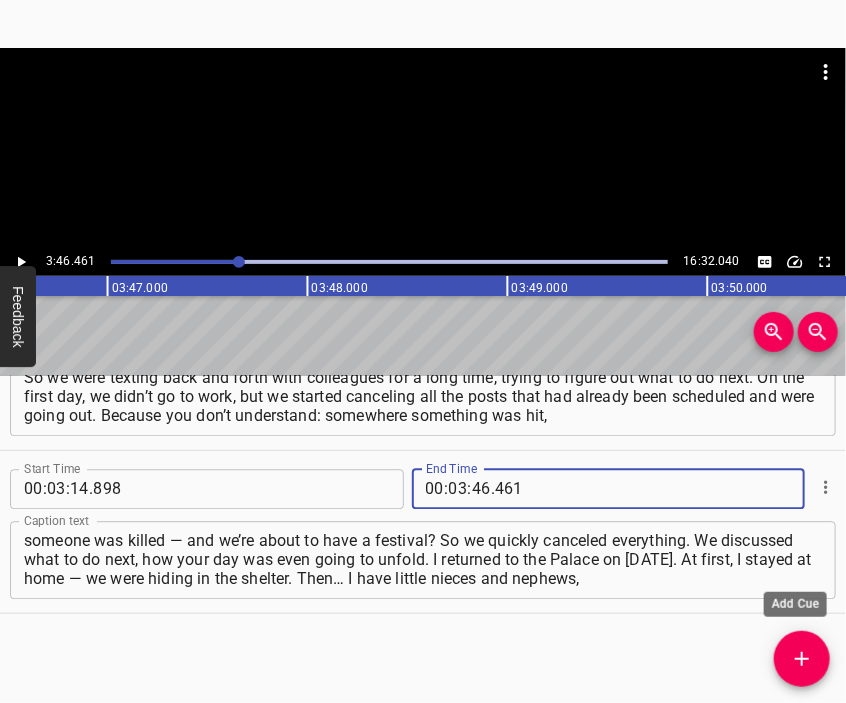 type on "461" 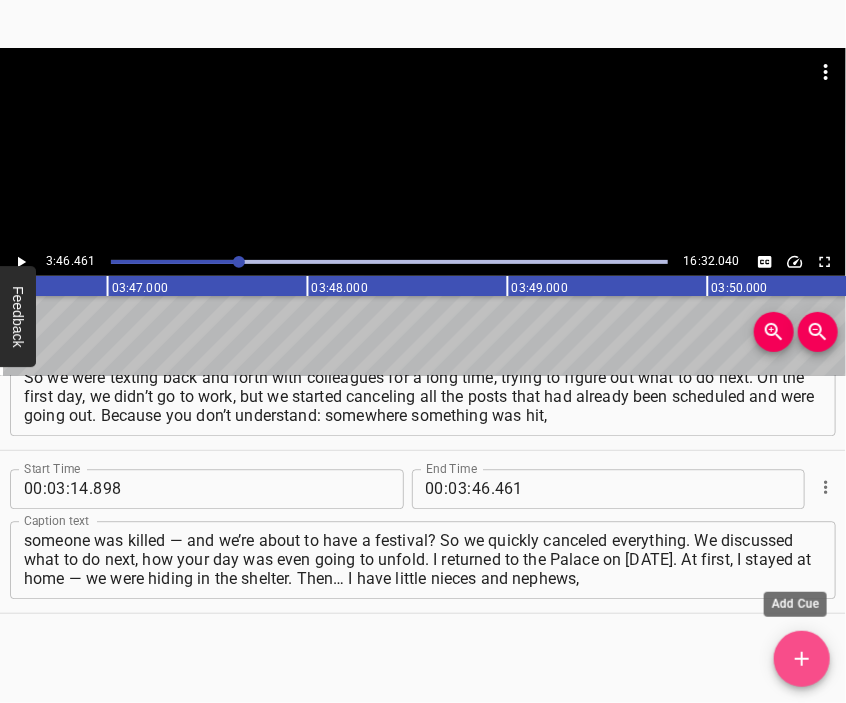 click at bounding box center (802, 659) 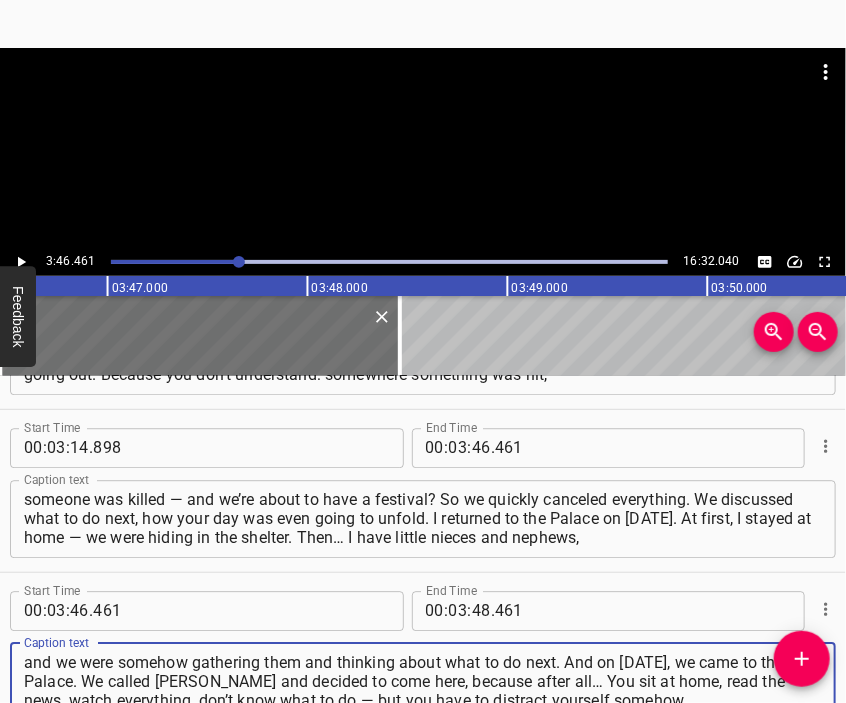 type on "and we were somehow gathering them and thinking about what to do next. And on [DATE], we came to the Palace. We called [PERSON_NAME] and decided to come here, because after all… You sit at home, read the news, watch everything, don’t know what to do — but you have to distract yourself somehow," 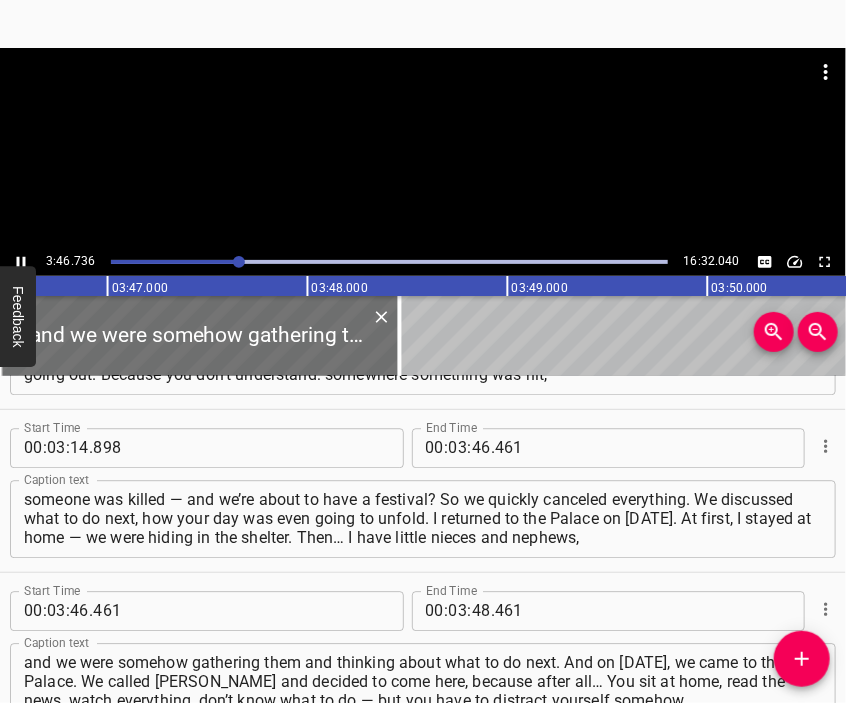 scroll, scrollTop: 1722, scrollLeft: 0, axis: vertical 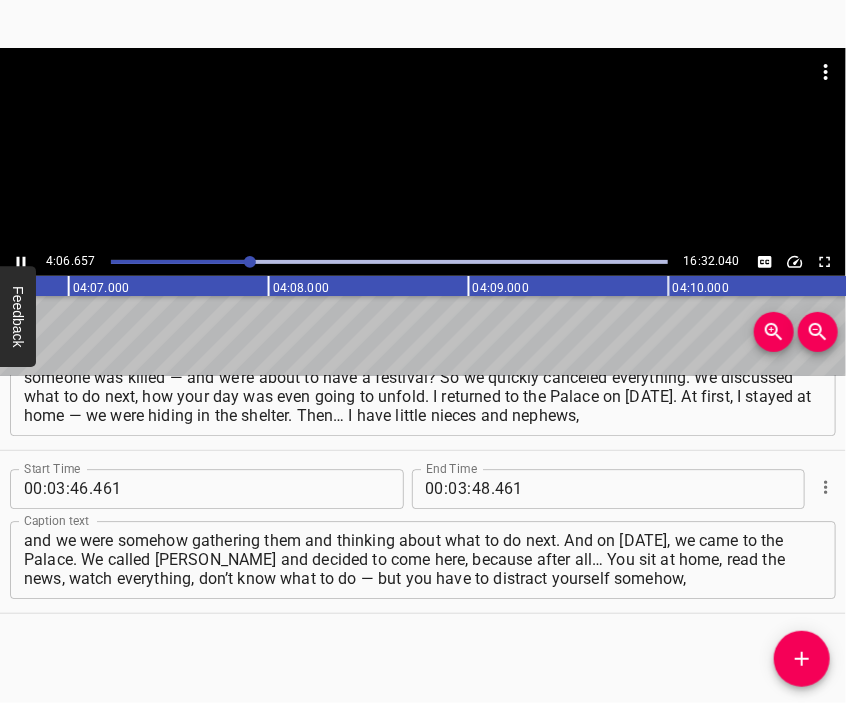 click at bounding box center [423, 98] 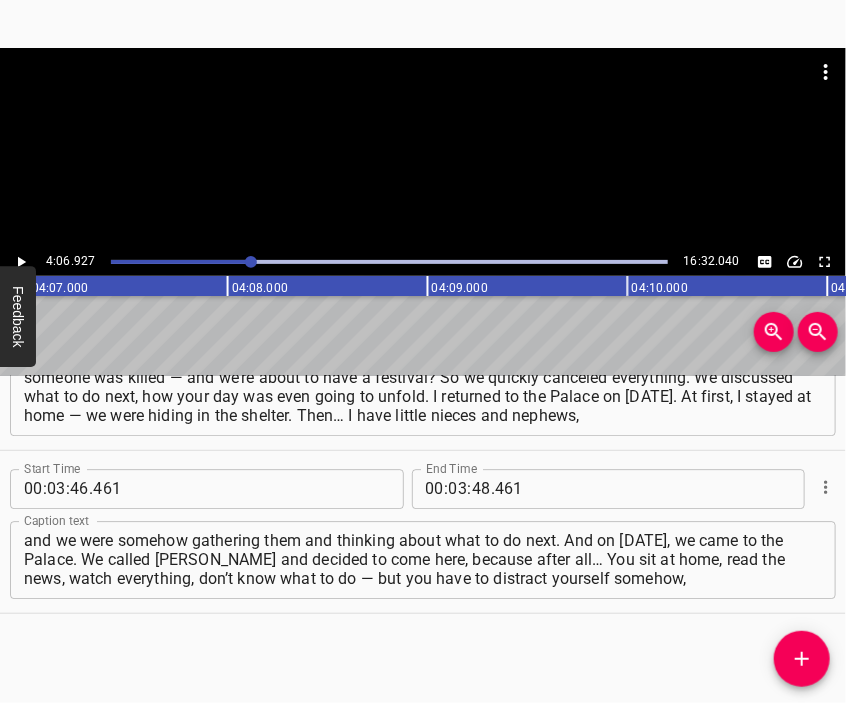 scroll, scrollTop: 0, scrollLeft: 49385, axis: horizontal 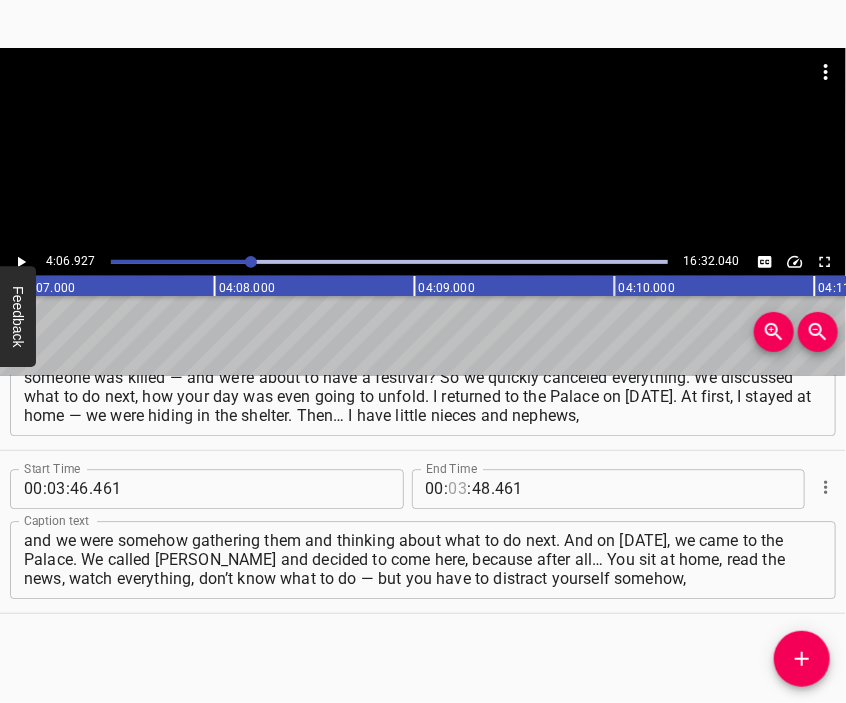 click at bounding box center [458, 489] 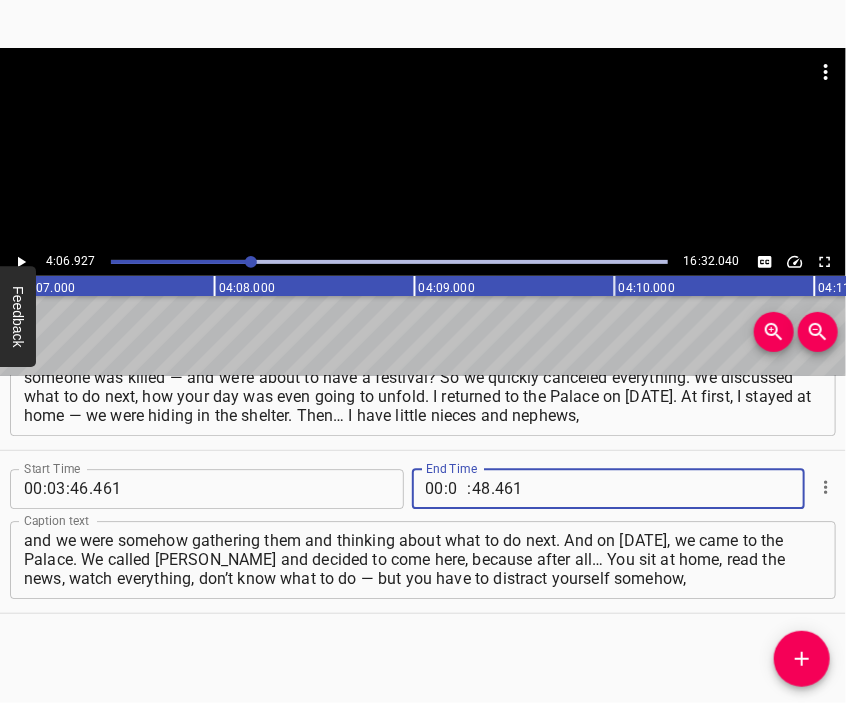 type on "04" 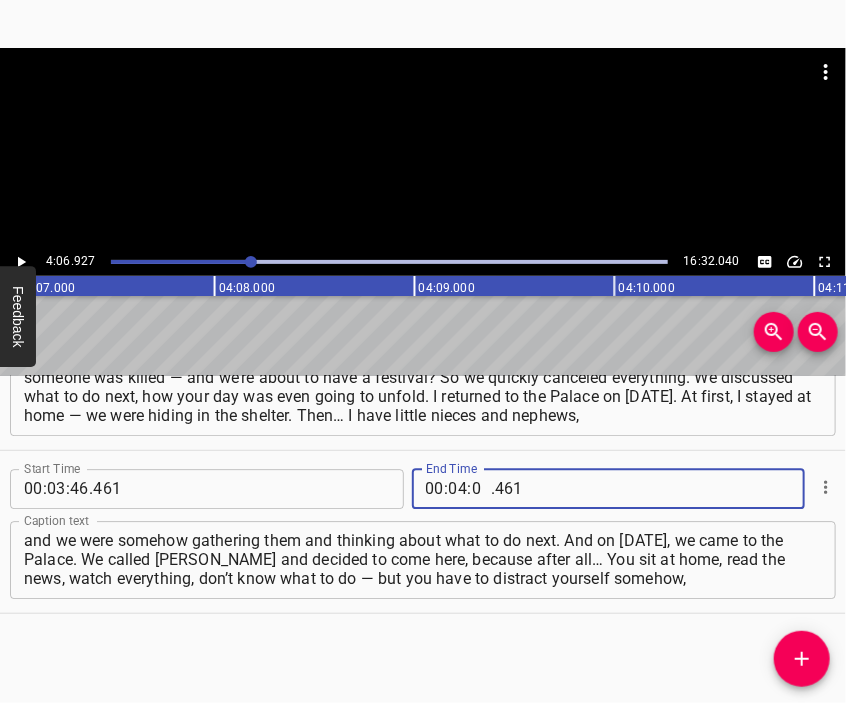 type on "06" 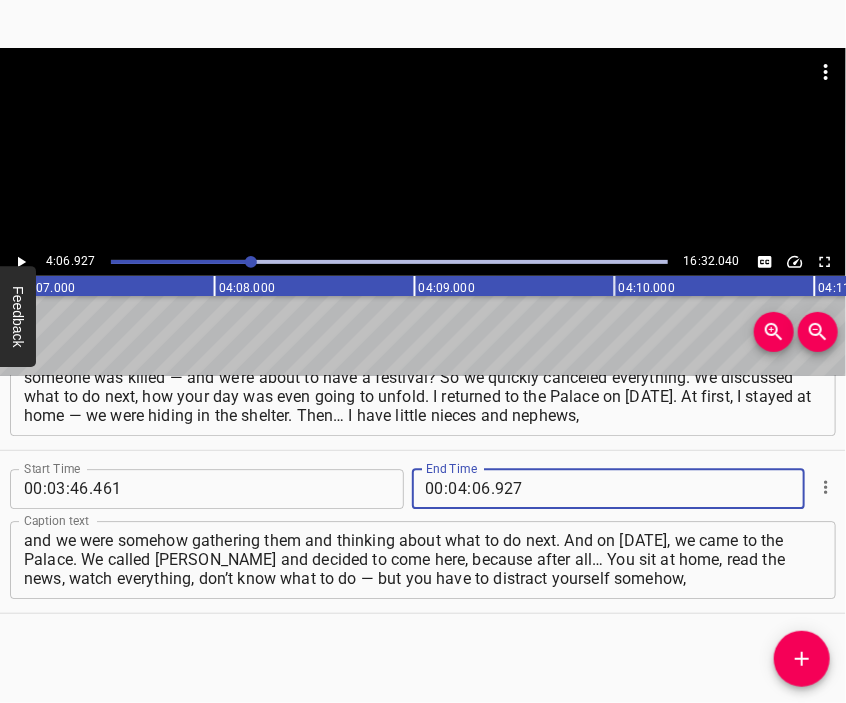 type on "927" 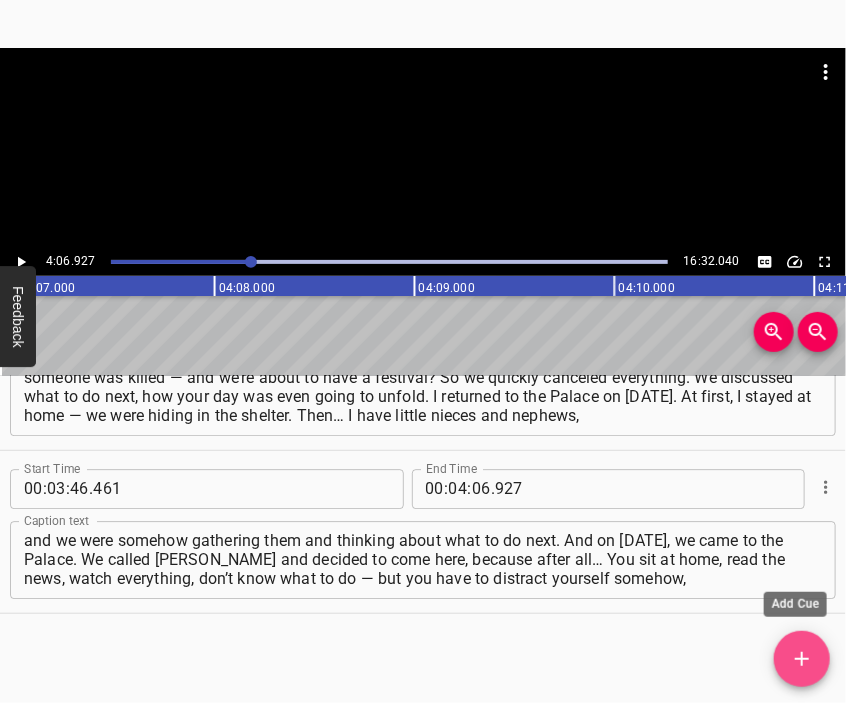 click 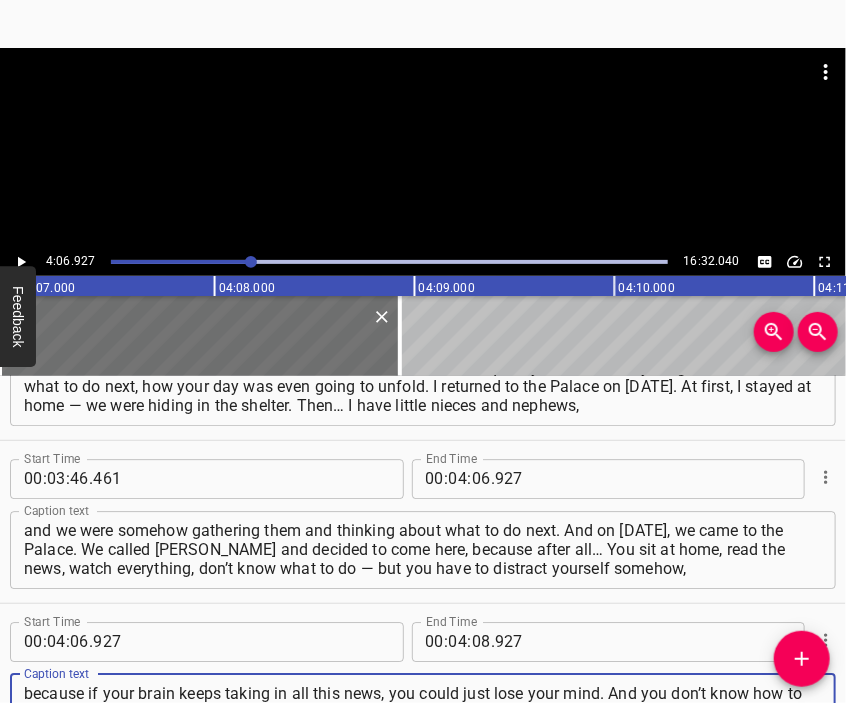 type on "because if your brain keeps taking in all this news, you could just lose your mind. And you don’t know how to keep on living. So you had to occupy yourself with something. The children left — at least most of them. Plus, many parents didn’t allow their kids to leave the house because it was scary." 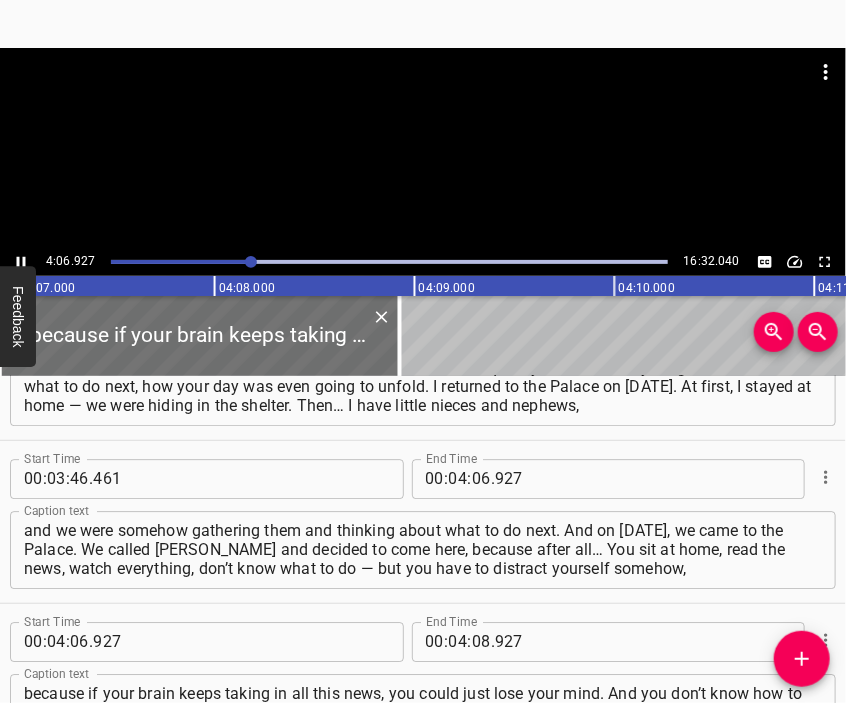 scroll, scrollTop: 1810, scrollLeft: 0, axis: vertical 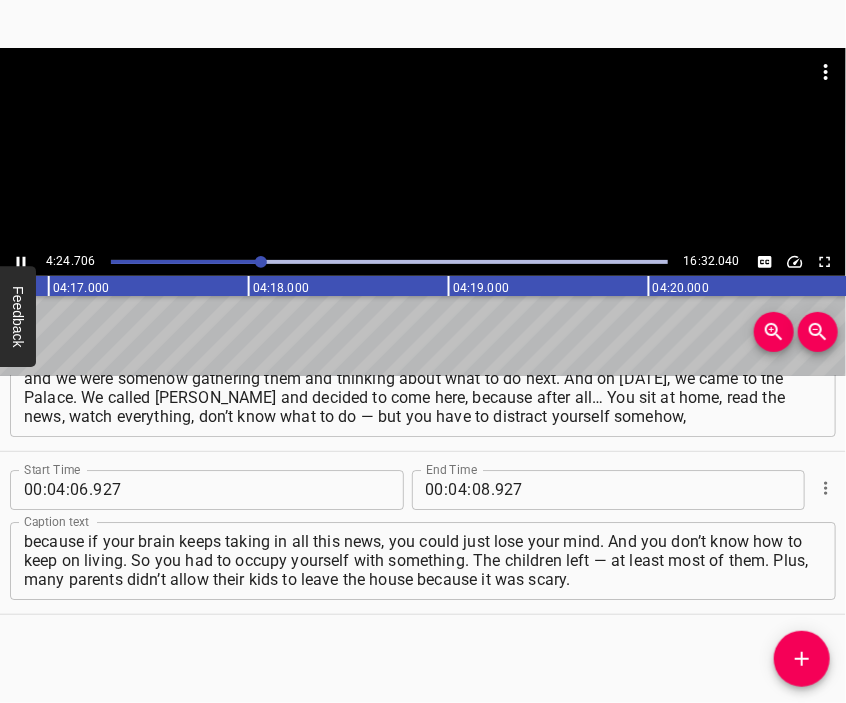 click at bounding box center [423, 148] 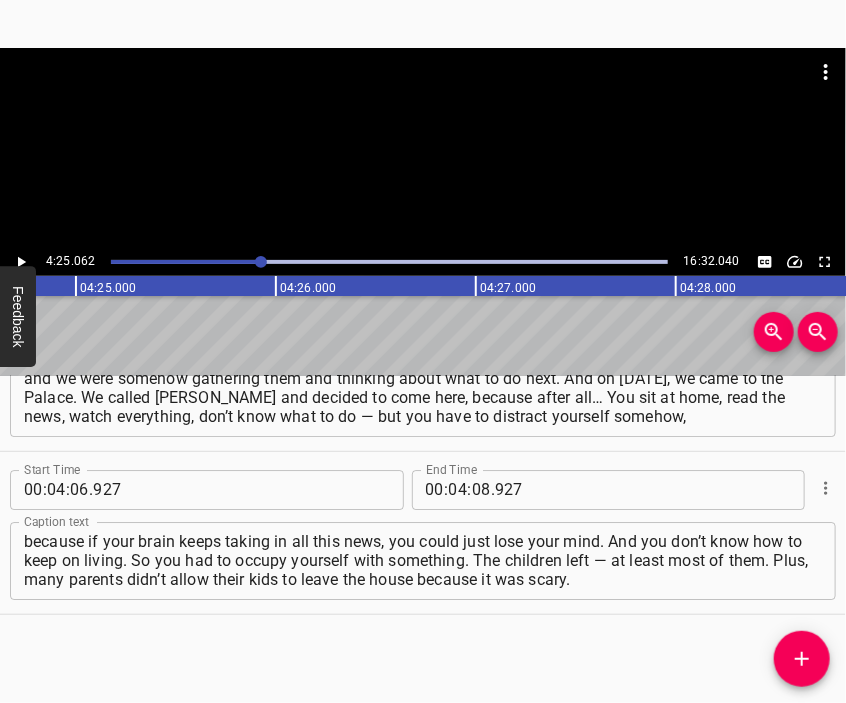 scroll, scrollTop: 0, scrollLeft: 53012, axis: horizontal 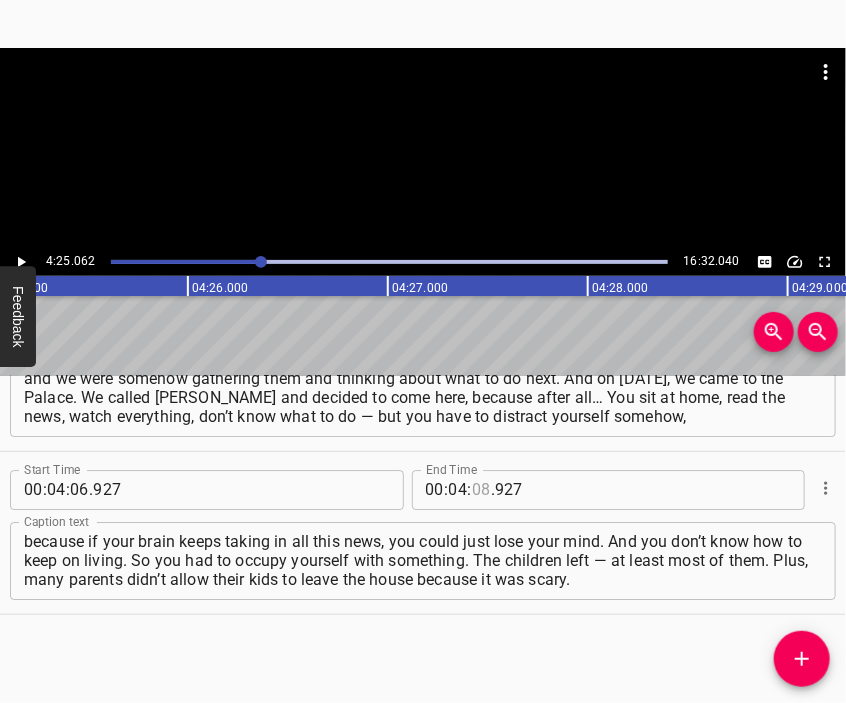 click at bounding box center [481, 490] 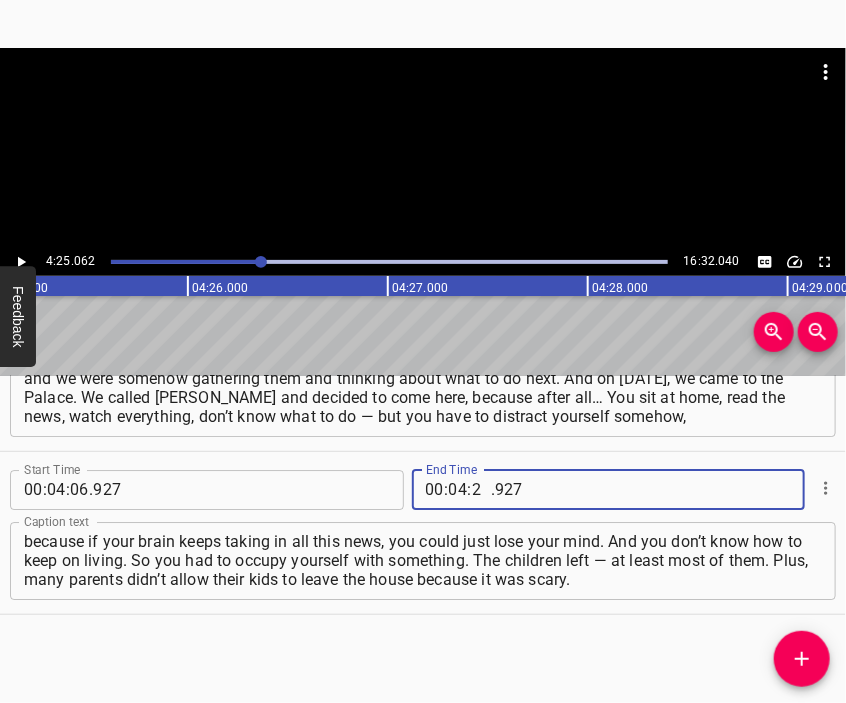 type on "25" 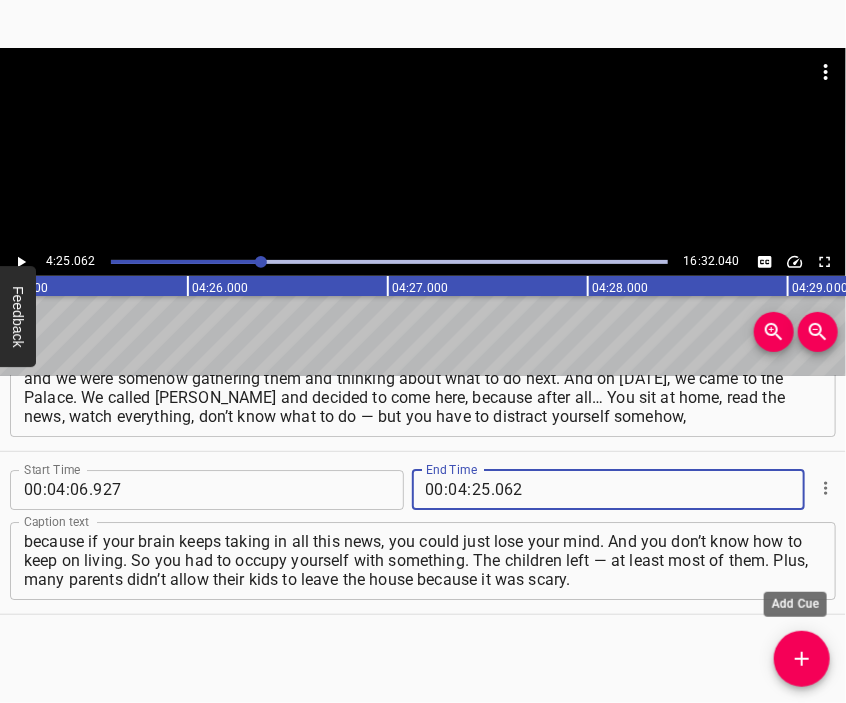 type on "062" 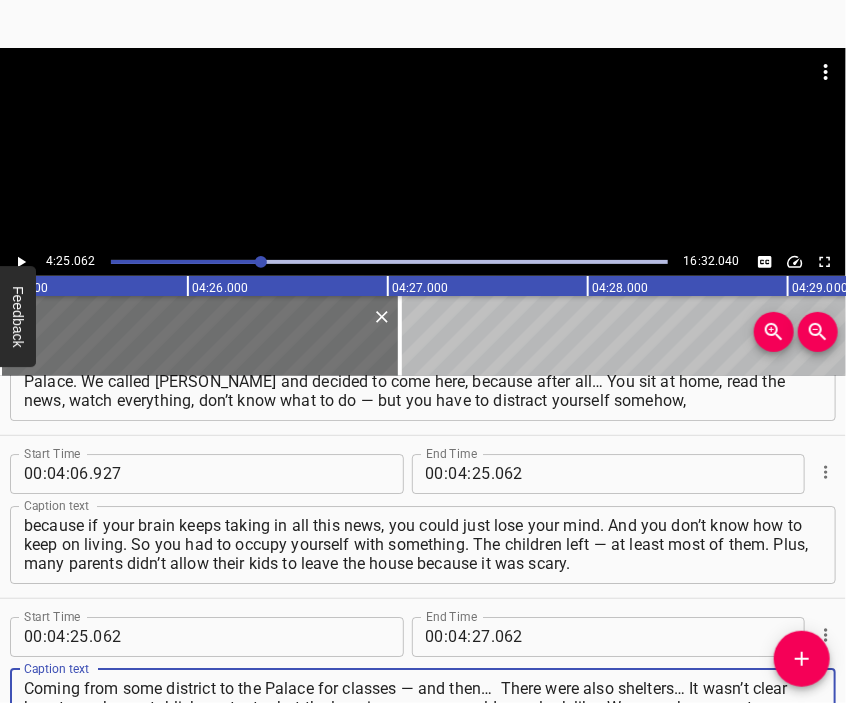 type on "Coming from some district to the Palace for classes — and then…  There were also shelters… It wasn’t clear how to work or establish contact, what the learning process would even look like. We came here as a team, there were about 20 of us, and every hour in the Palace was scheduled — from 9 a.m. to 6 or 7 p.m." 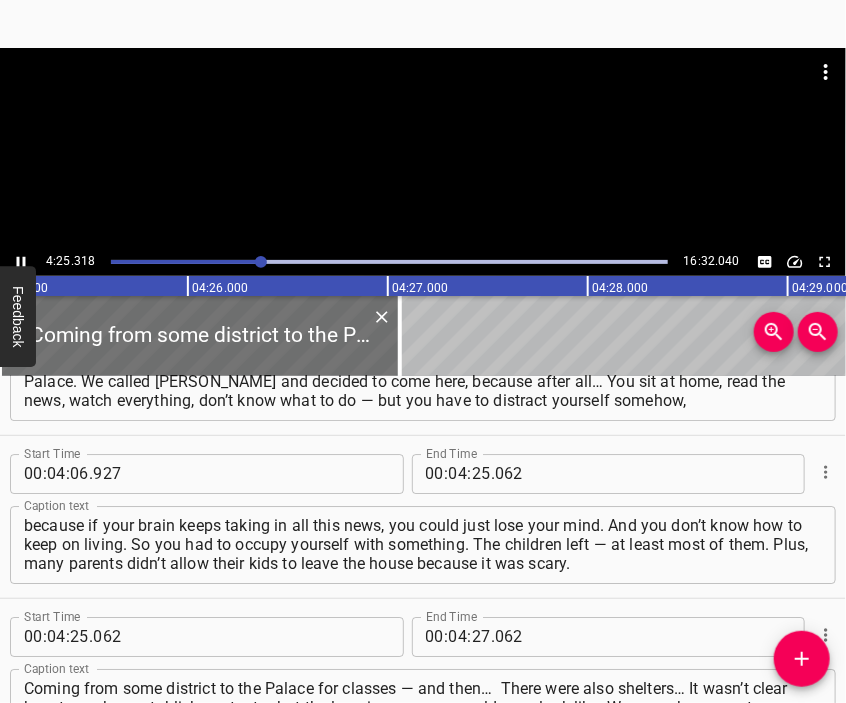 scroll, scrollTop: 2048, scrollLeft: 0, axis: vertical 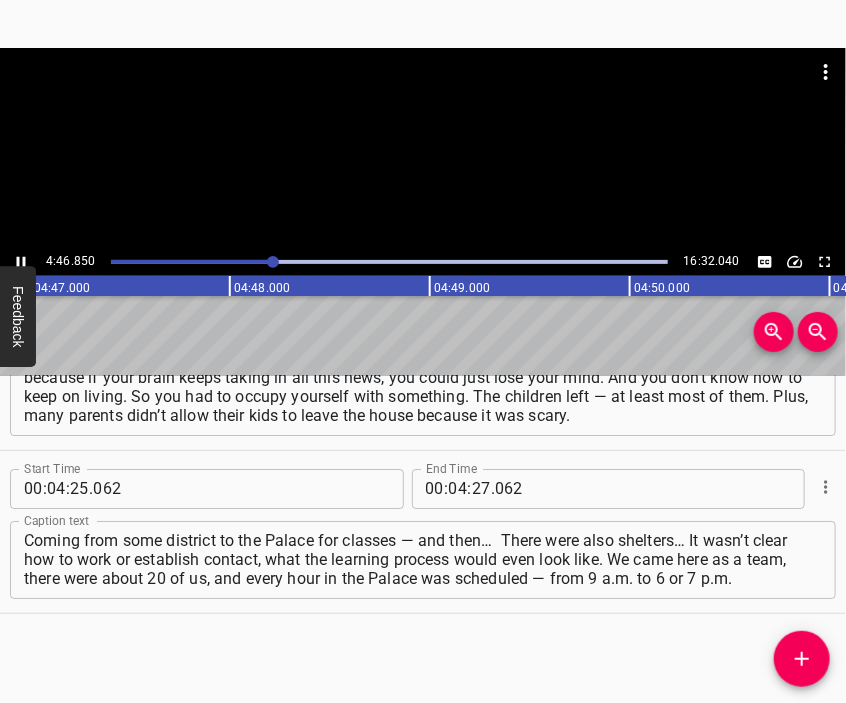 click at bounding box center [423, 98] 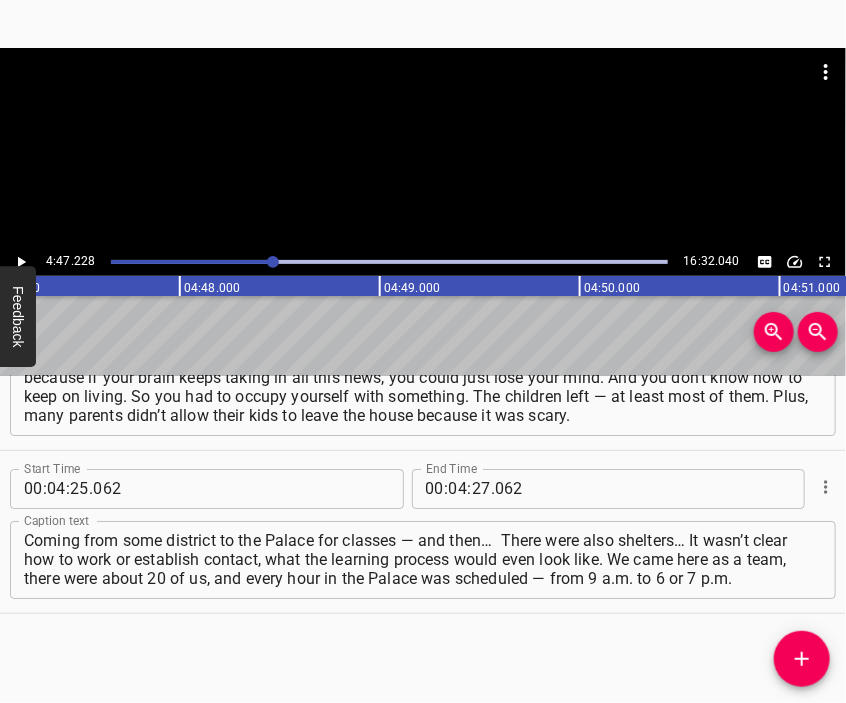 scroll, scrollTop: 0, scrollLeft: 57445, axis: horizontal 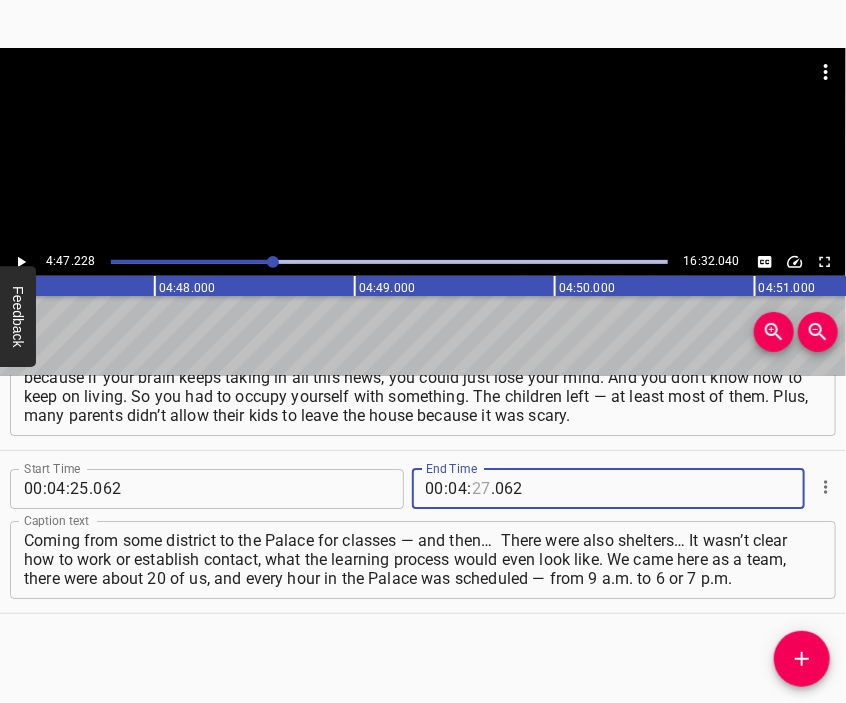 click at bounding box center [481, 489] 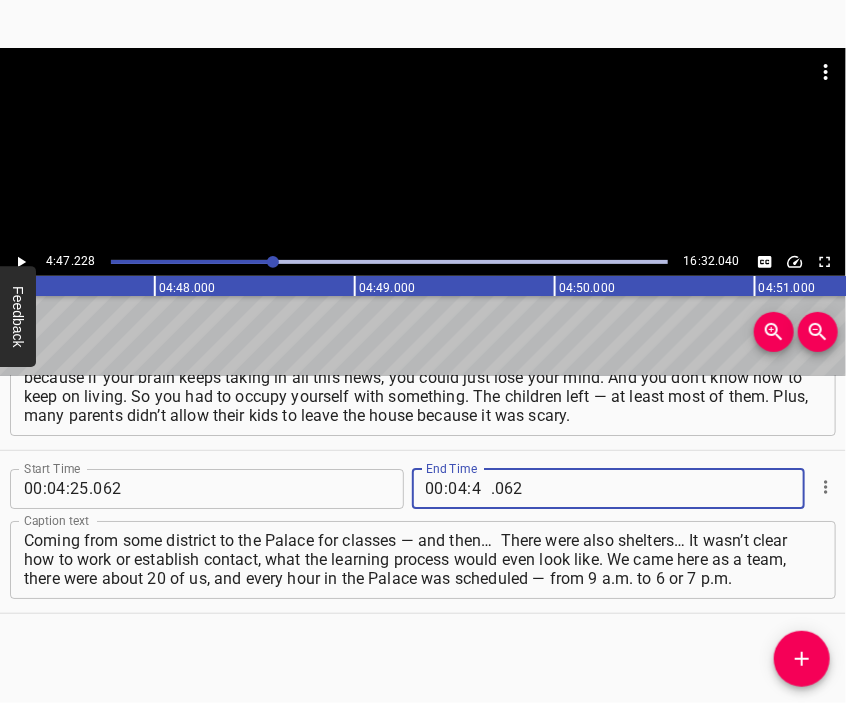 type on "47" 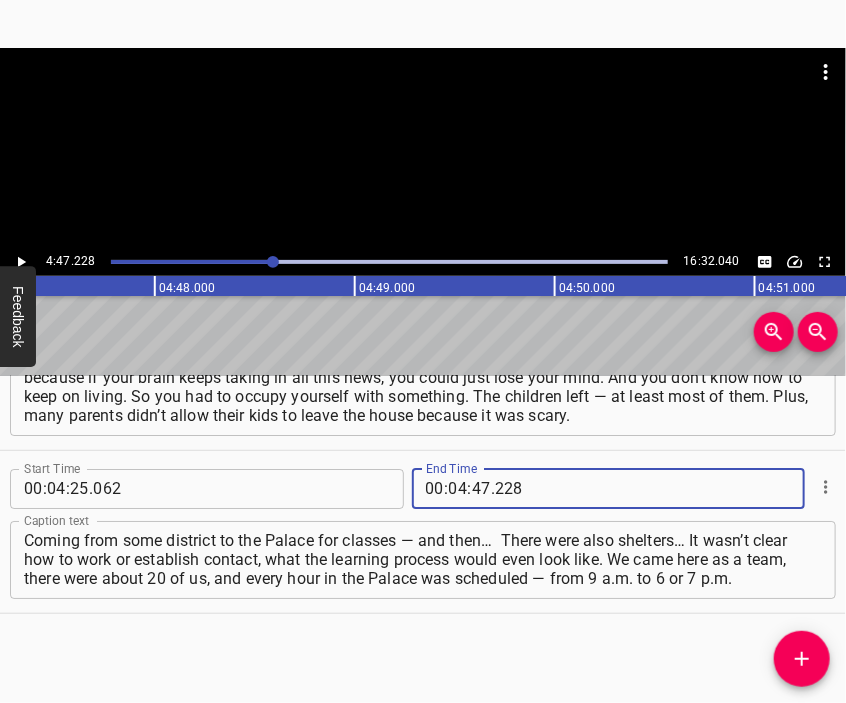 type on "228" 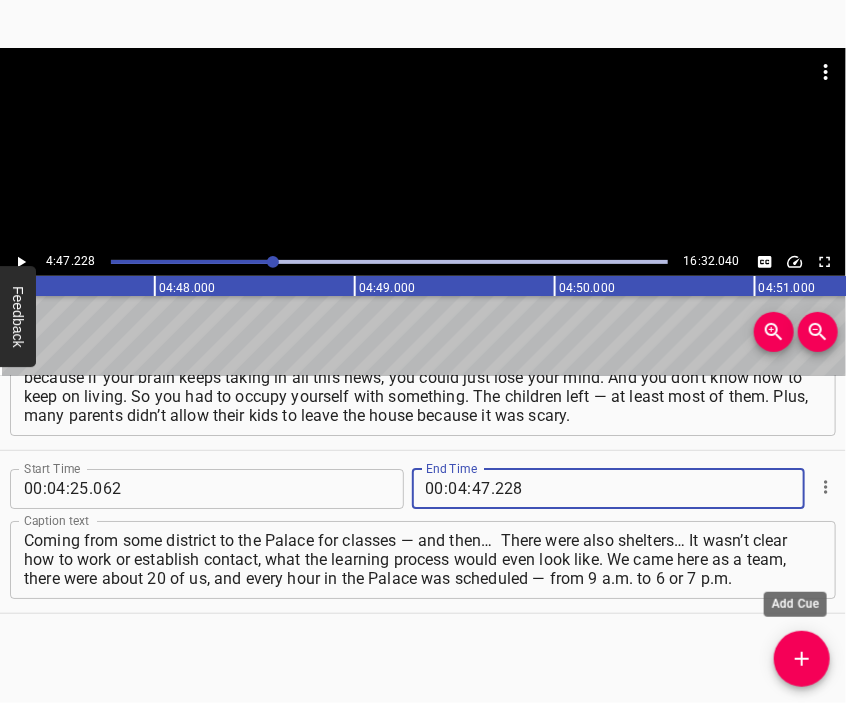 type on "228" 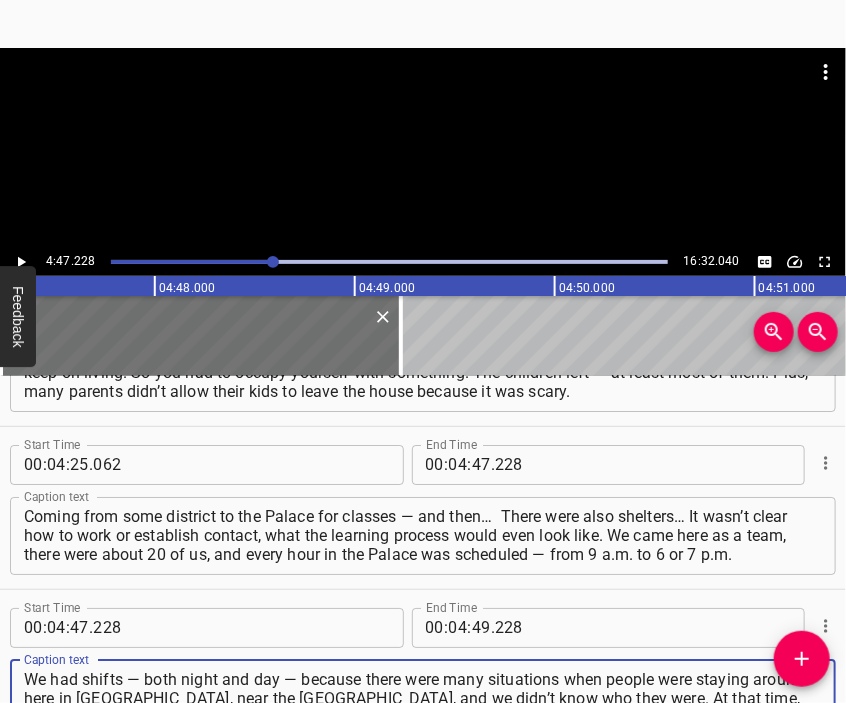 type on "We had shifts — both night and day — because there were many situations when people were staying around here in [GEOGRAPHIC_DATA], near the [GEOGRAPHIC_DATA], and we didn’t know who they were. At that time, there were also some Kadyrovites and others, and you didn’t know if someone was one of ours or not." 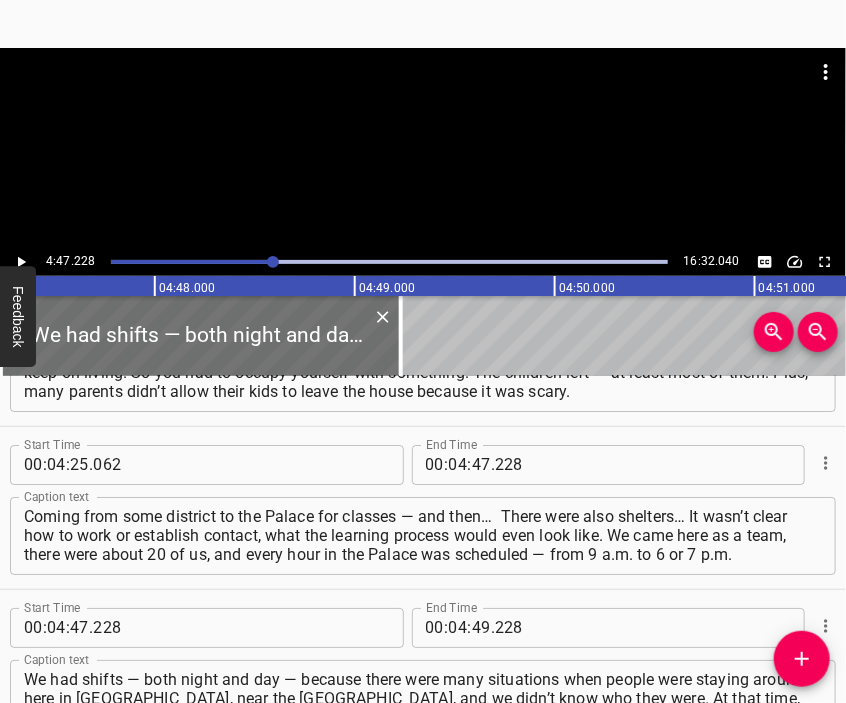 click at bounding box center (423, 148) 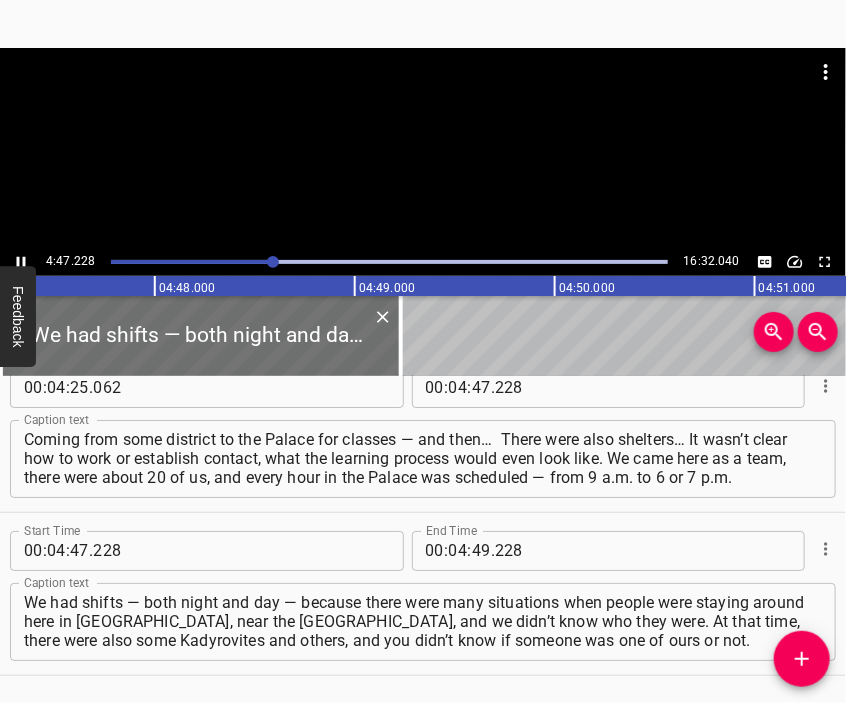 scroll, scrollTop: 2211, scrollLeft: 0, axis: vertical 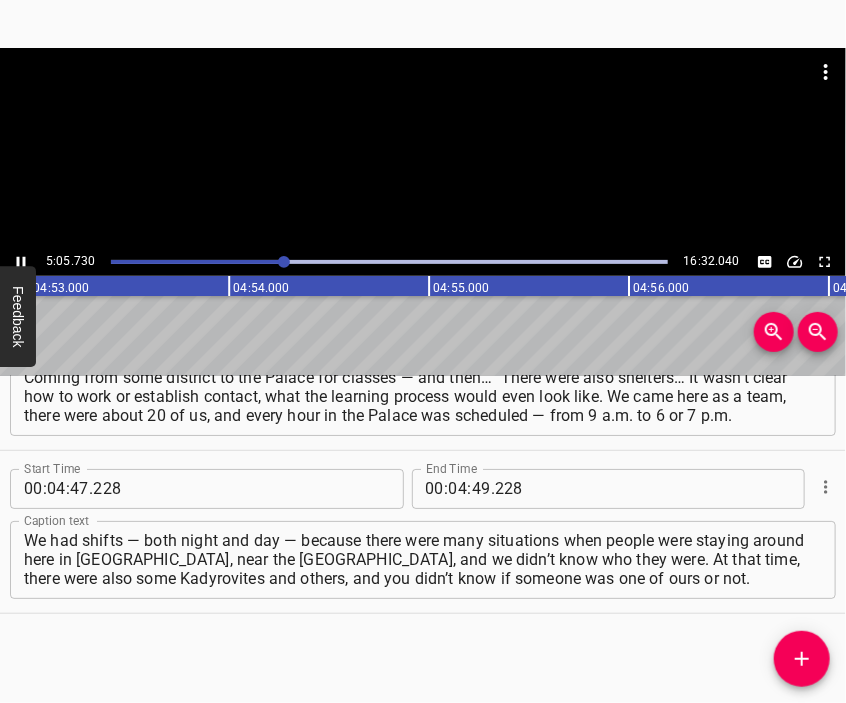 click at bounding box center [423, 148] 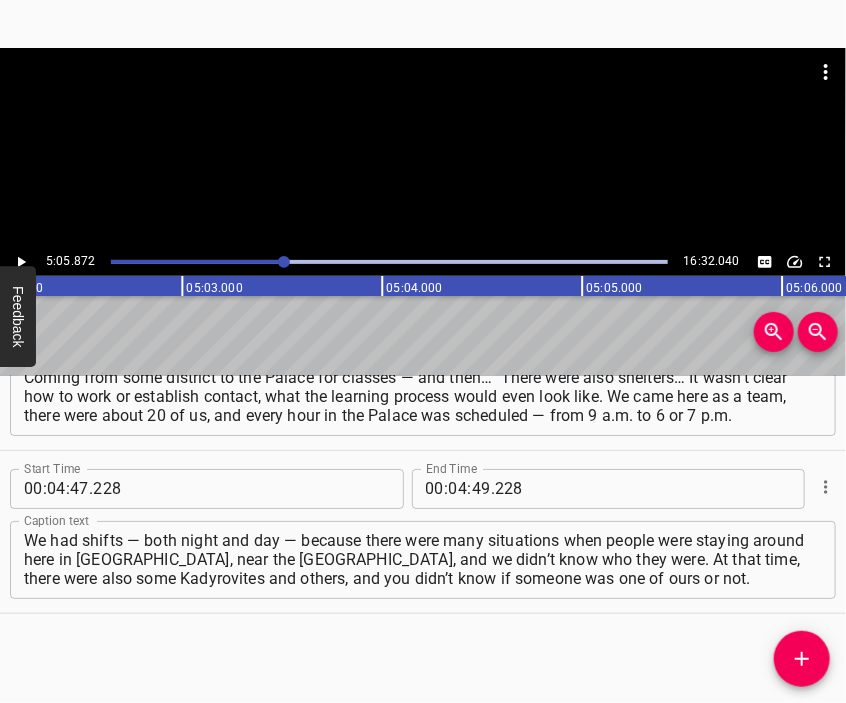 scroll, scrollTop: 0, scrollLeft: 61174, axis: horizontal 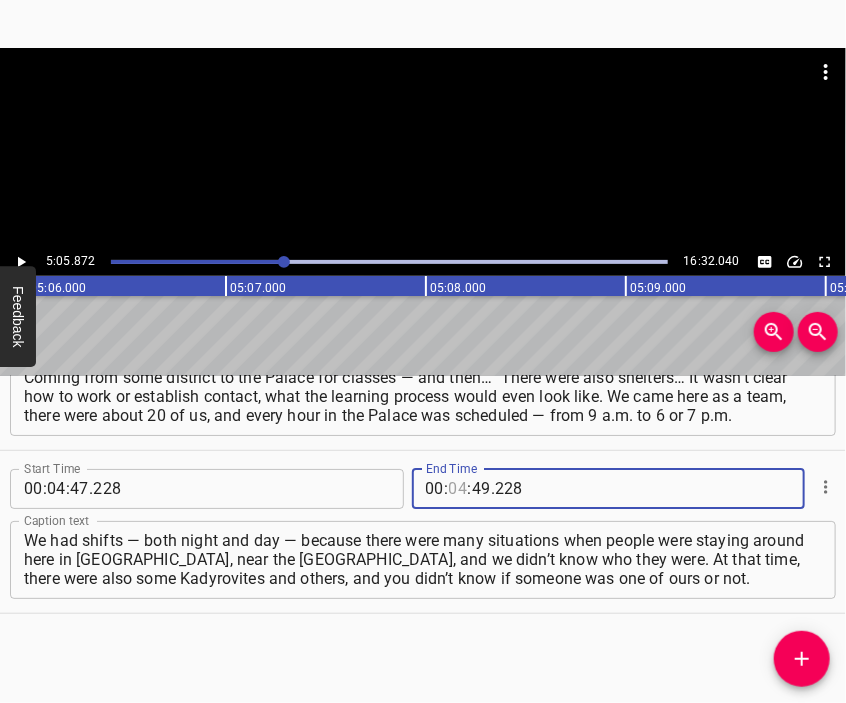 click at bounding box center [458, 489] 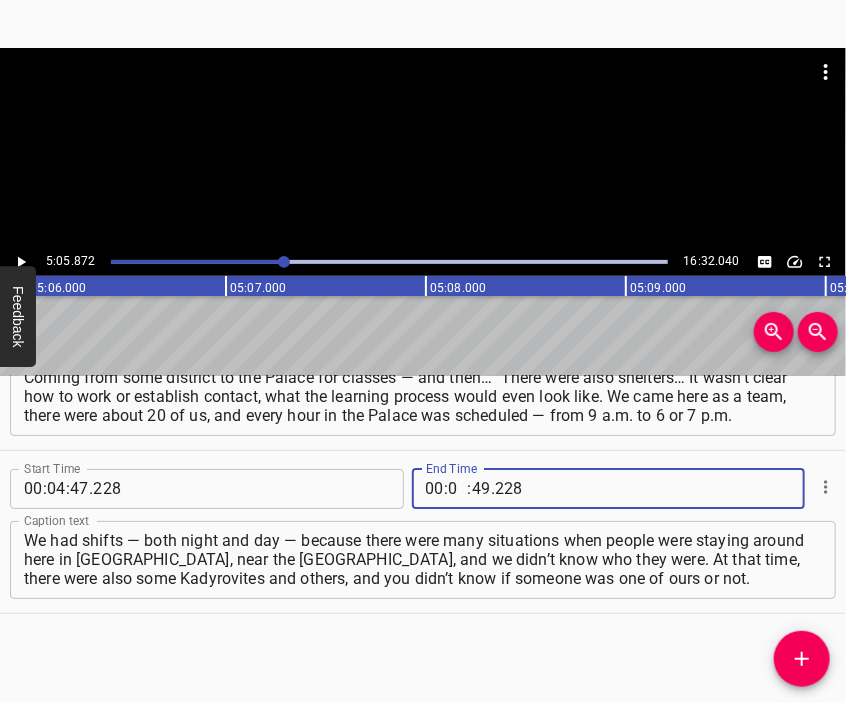 type on "05" 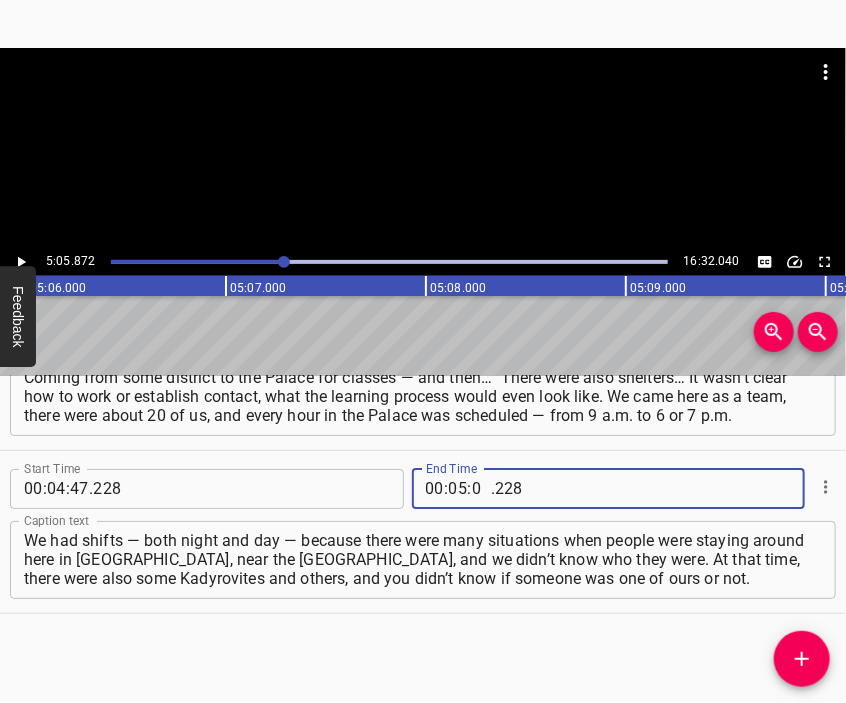 type on "05" 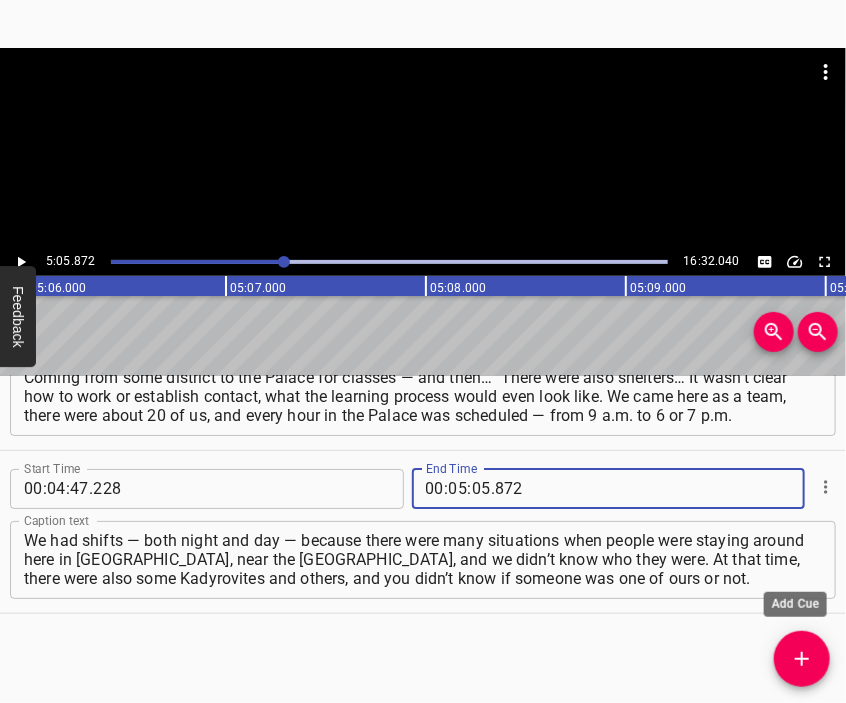type on "872" 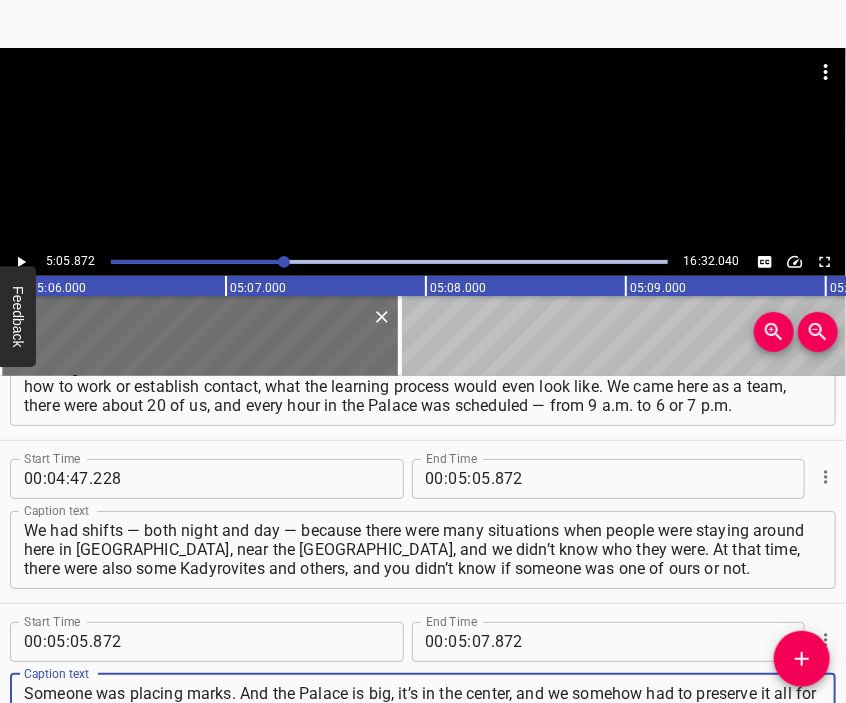 type on "Someone was placing marks. And the Palace is big, it’s in the center, and we somehow had to preserve it all for the children — for later, after the victory. We took turns being on duty. And when people say things like: "What were you even doing there? What can you do when there are no children, but you’re still there?”" 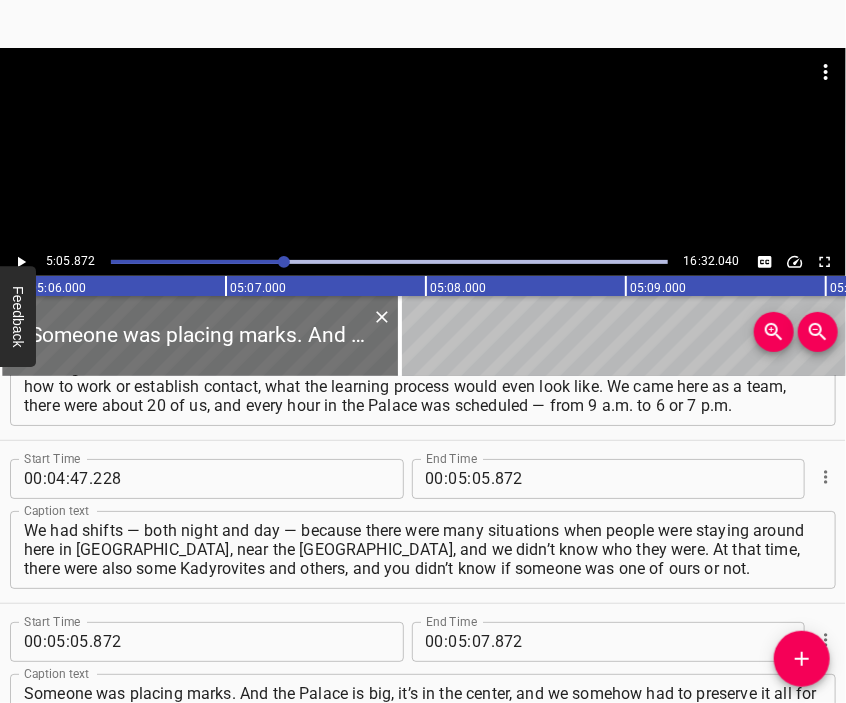 click at bounding box center [423, 98] 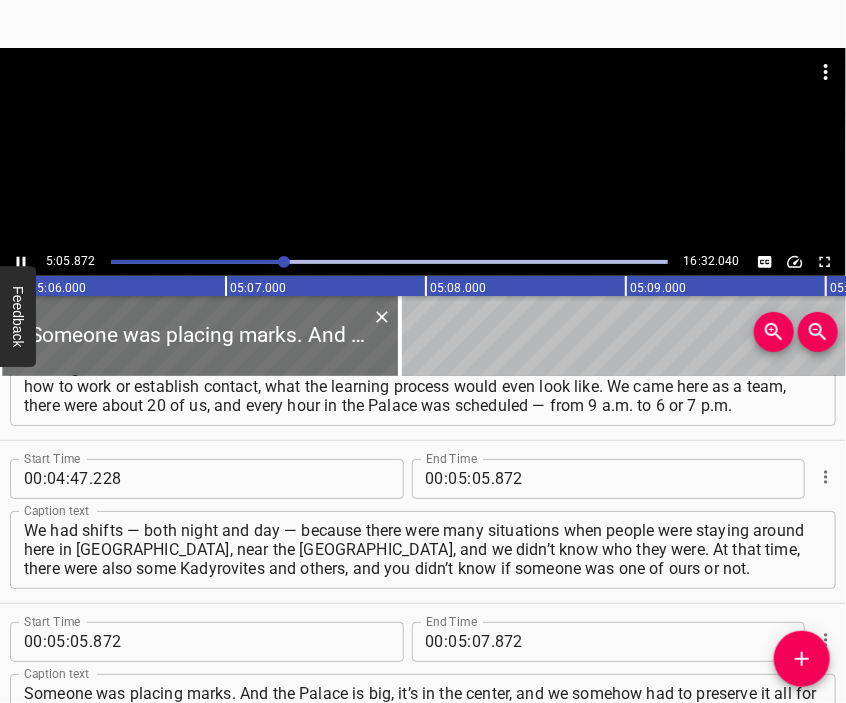 scroll, scrollTop: 2300, scrollLeft: 0, axis: vertical 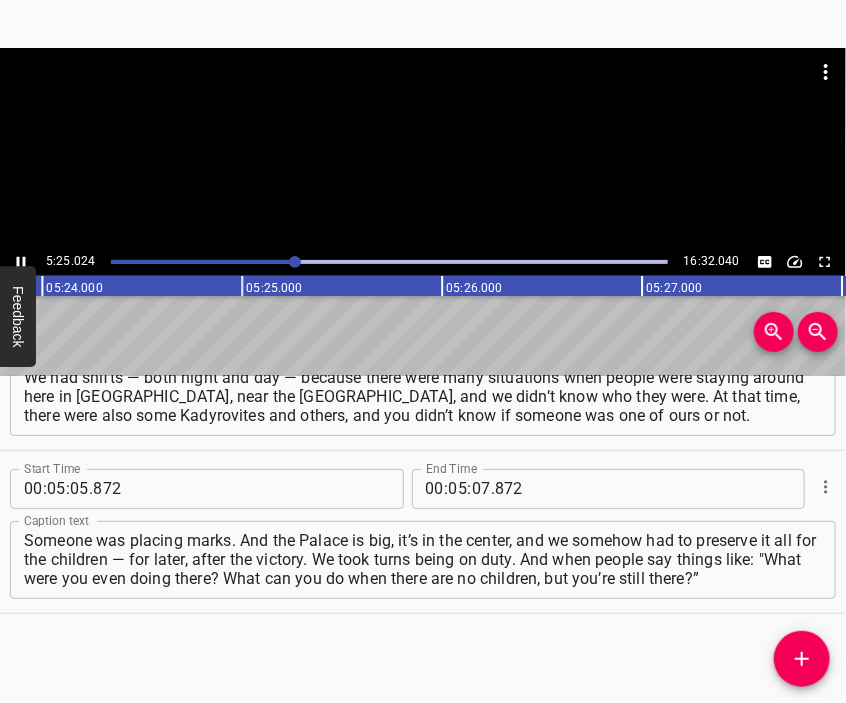 click at bounding box center [423, 98] 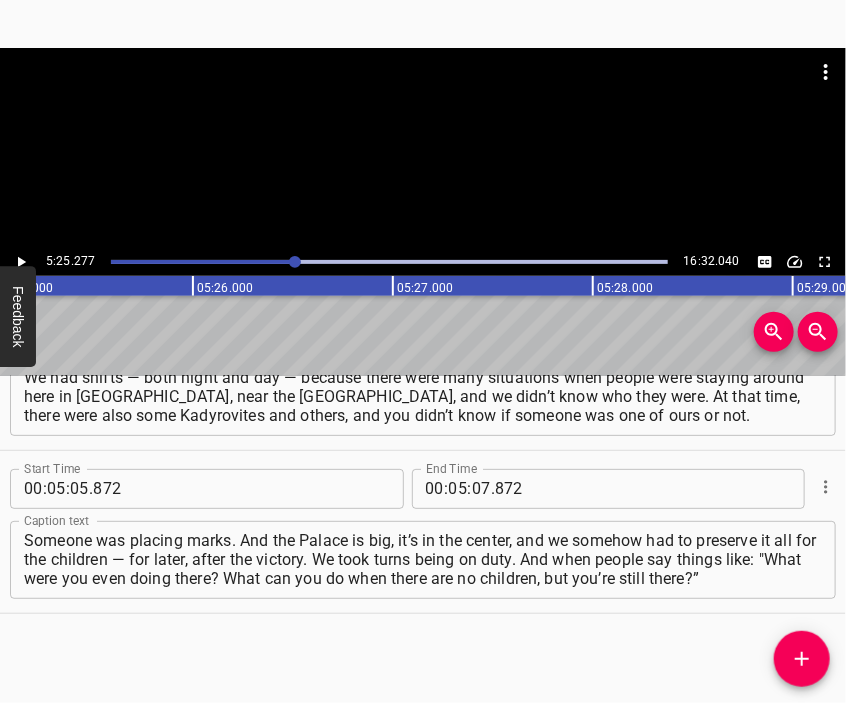 scroll, scrollTop: 0, scrollLeft: 65055, axis: horizontal 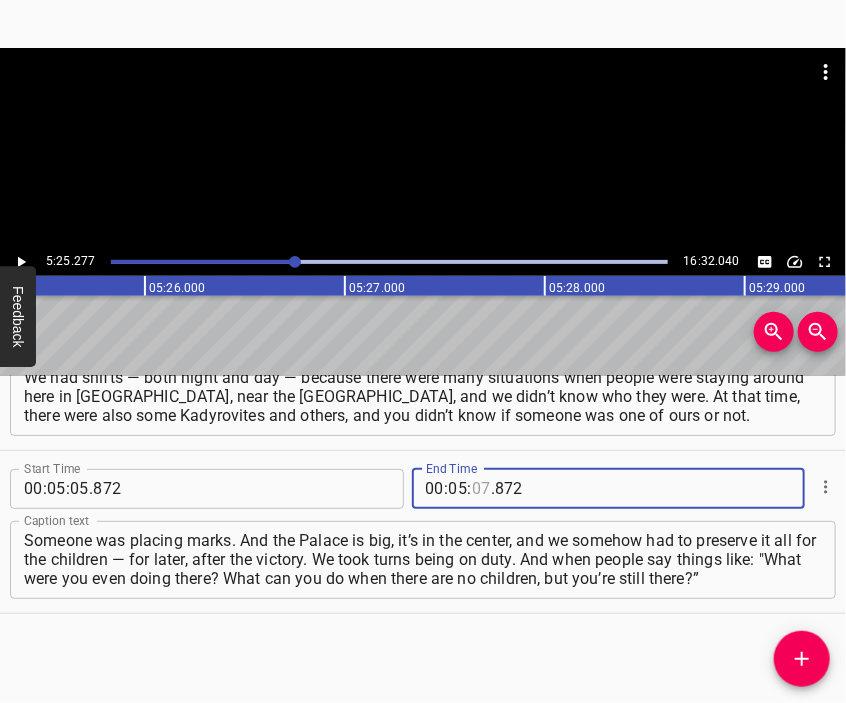 click at bounding box center [481, 489] 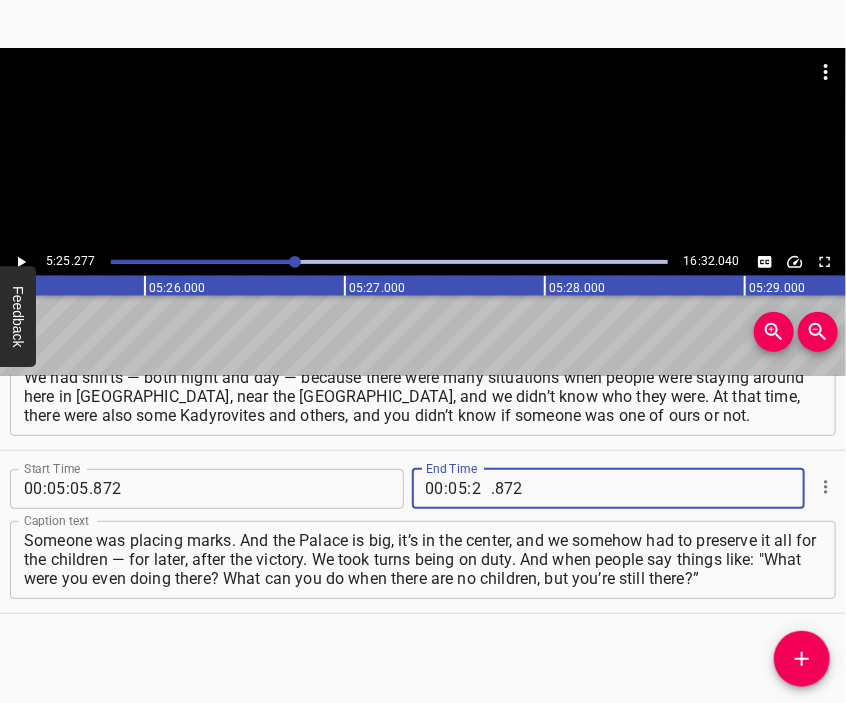 type on "25" 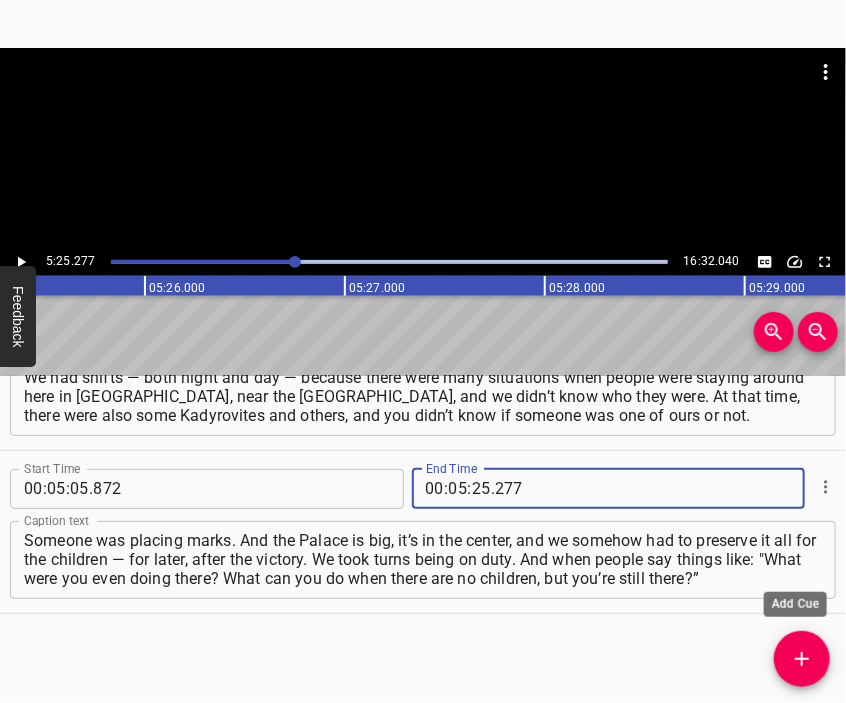 type on "277" 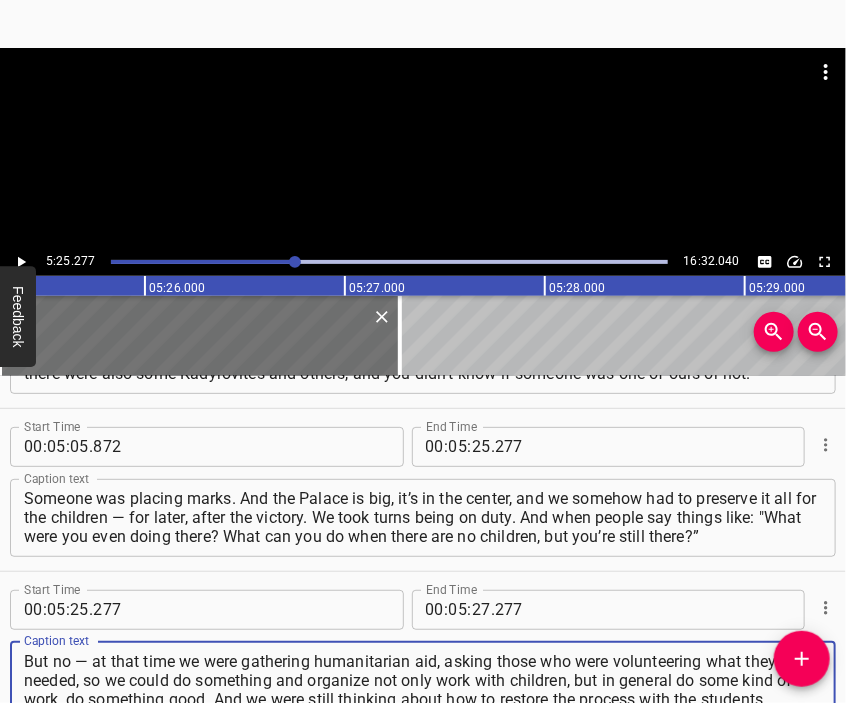 type on "But no — at that time we were gathering humanitarian aid, asking those who were volunteering what they needed, so we could do something and organize not only work with children, but in general do some kind of work, do something good. And we were still thinking about how to restore the process with the students," 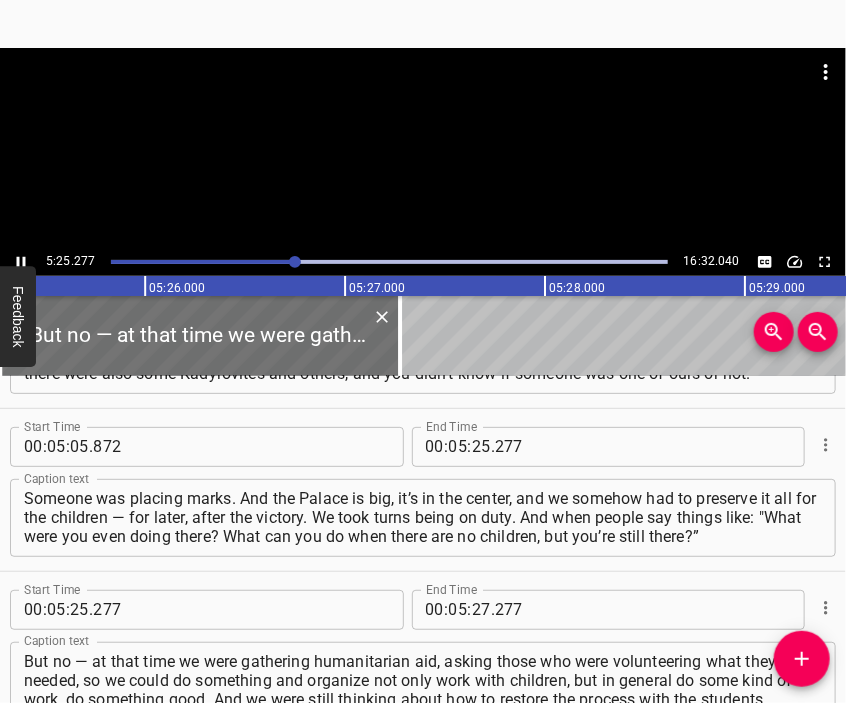 scroll, scrollTop: 2490, scrollLeft: 0, axis: vertical 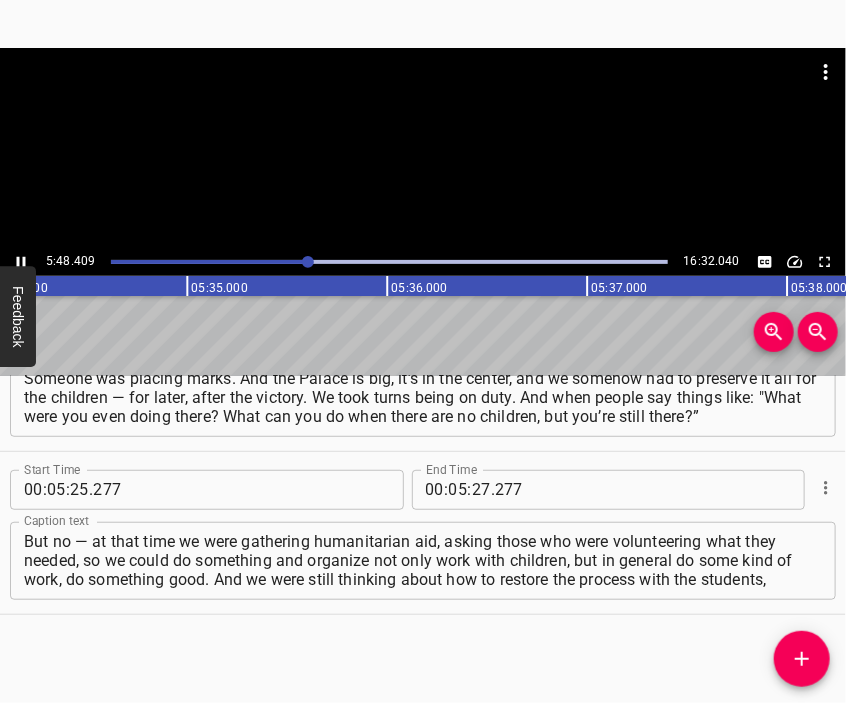 click at bounding box center (423, 148) 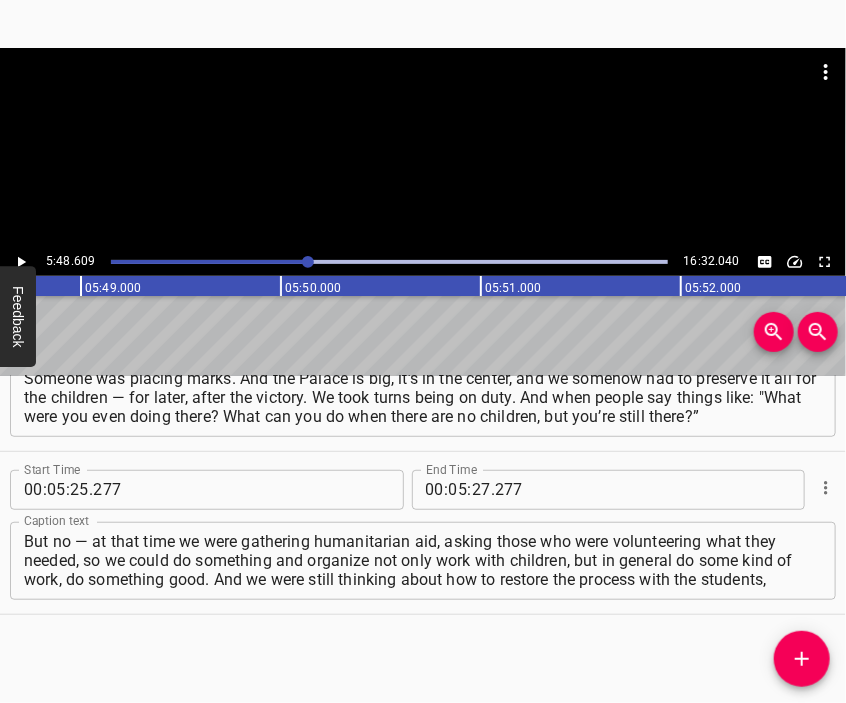 scroll, scrollTop: 0, scrollLeft: 69721, axis: horizontal 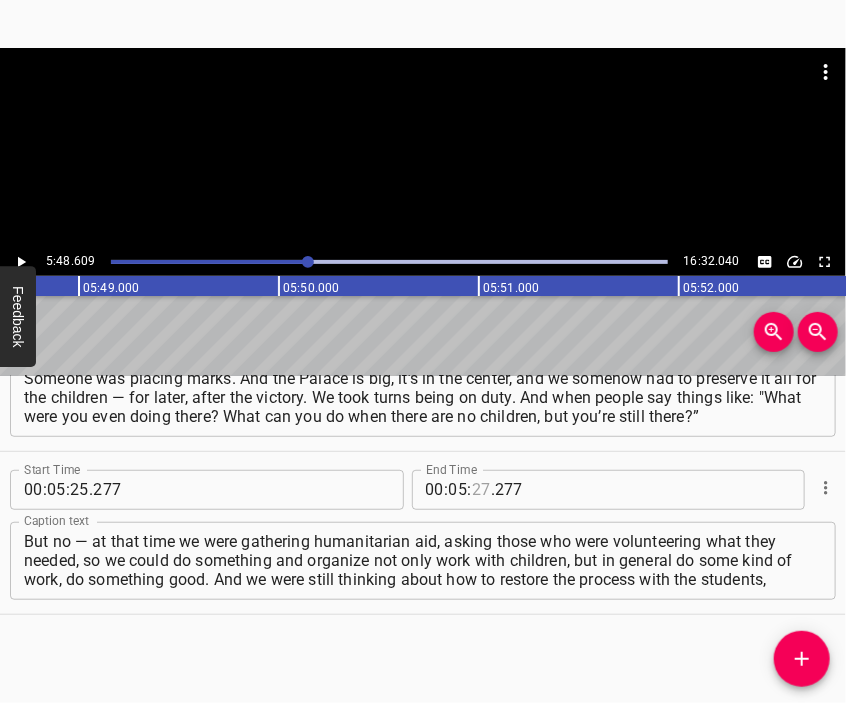click at bounding box center [481, 490] 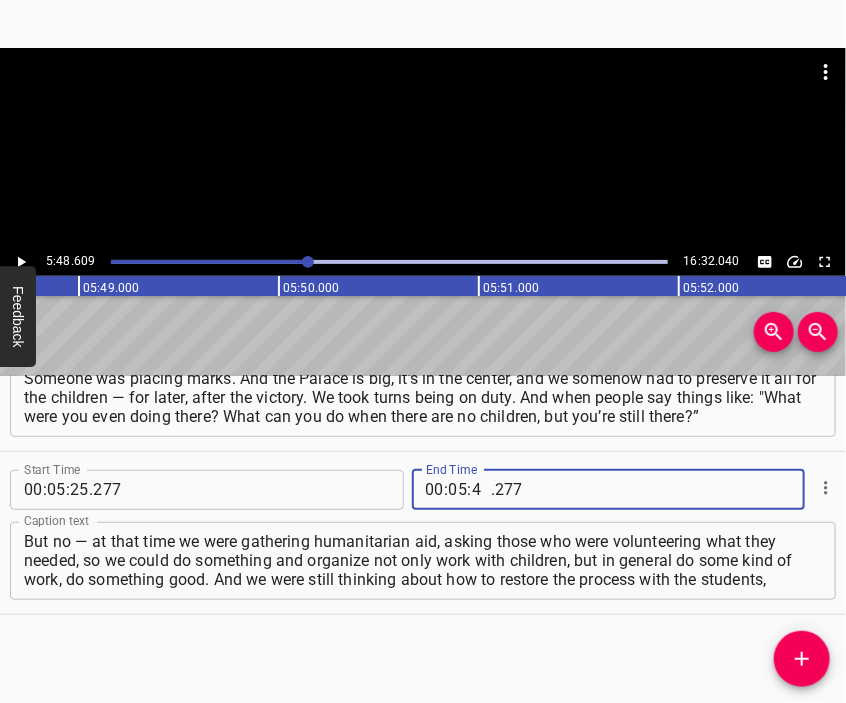 type on "48" 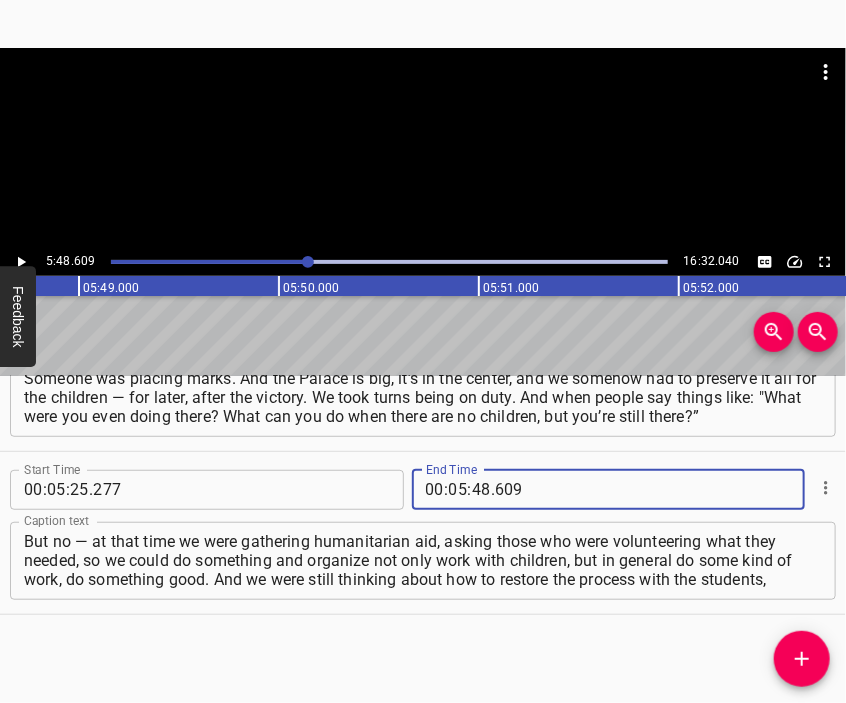 type on "609" 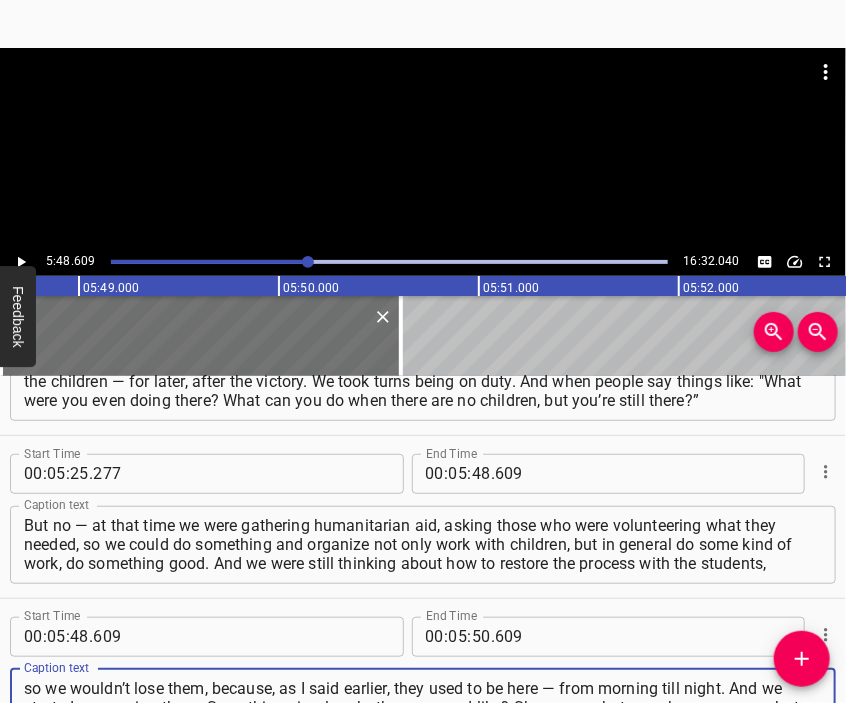 type on "so we wouldn’t lose them, because, as I said earlier, they used to be here — from morning till night. And we started messaging them. Something simple: what’s your mood like? Show us a photo — where are you, what are you doing? Sending greetings… In short, some basic games, even just a photo challenge:" 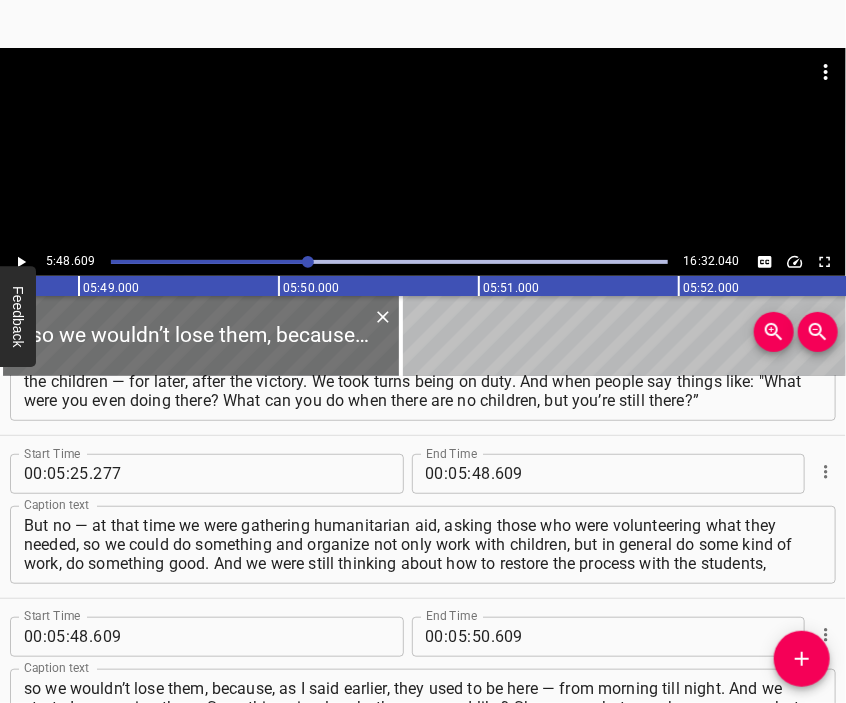 click at bounding box center [423, 148] 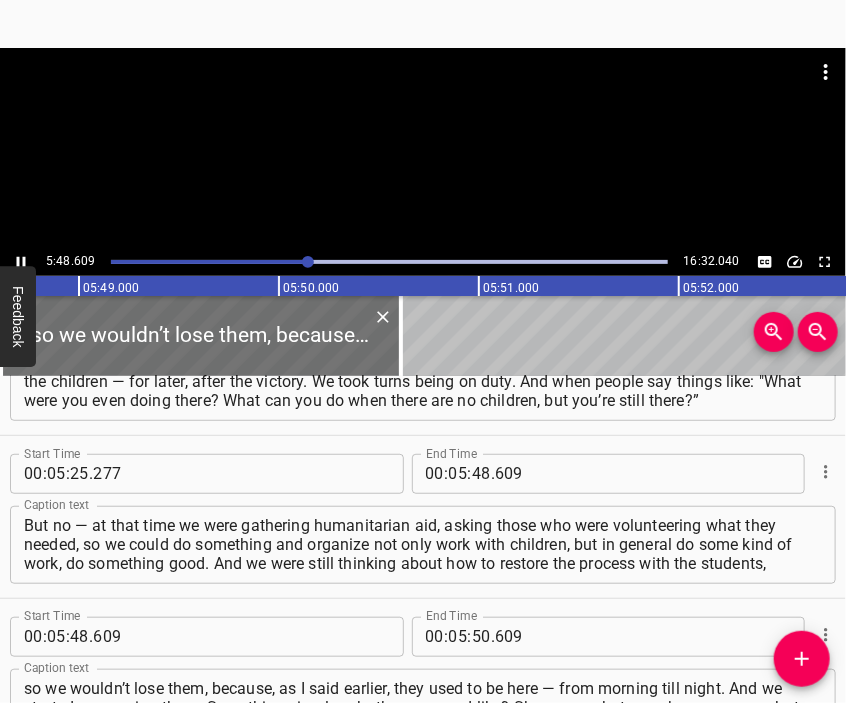 scroll, scrollTop: 2630, scrollLeft: 0, axis: vertical 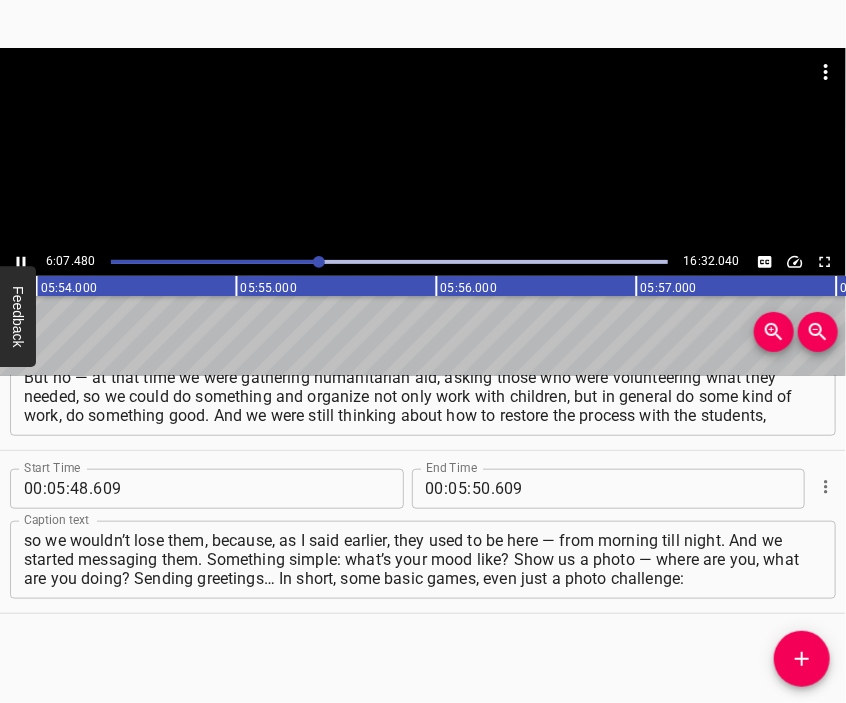 click at bounding box center (423, 148) 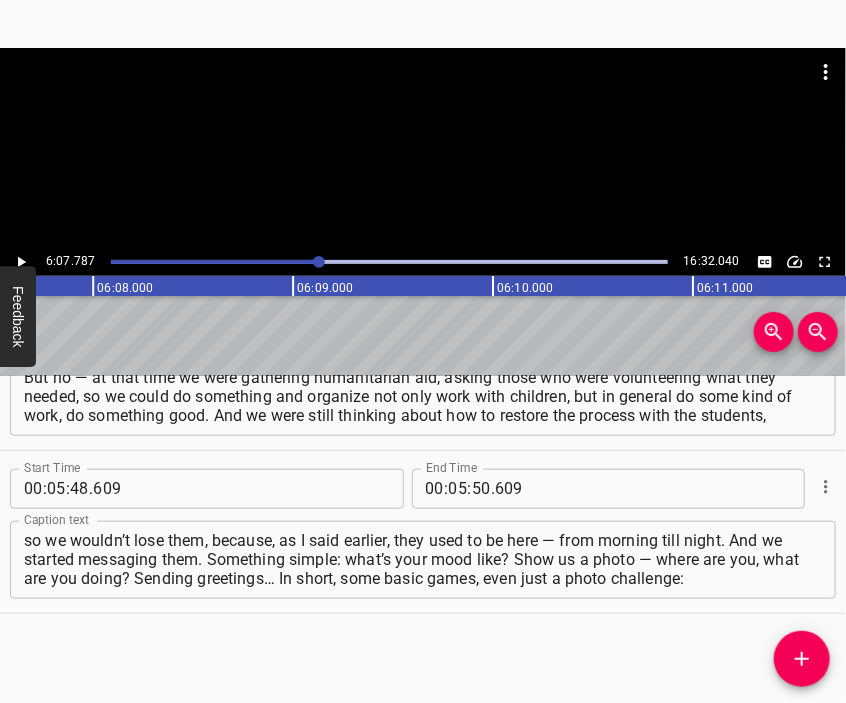 scroll, scrollTop: 0, scrollLeft: 73557, axis: horizontal 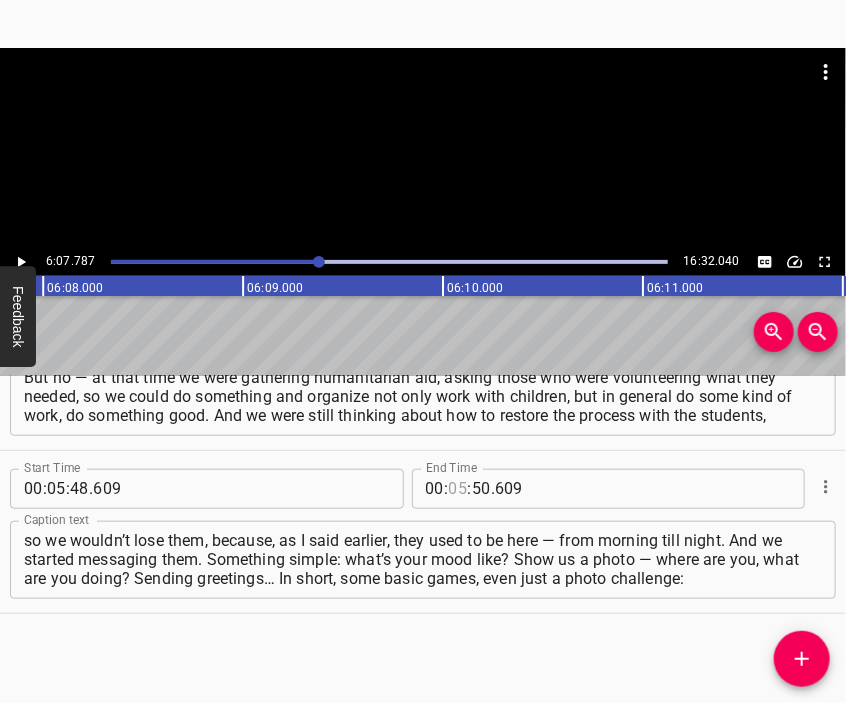 click at bounding box center [458, 489] 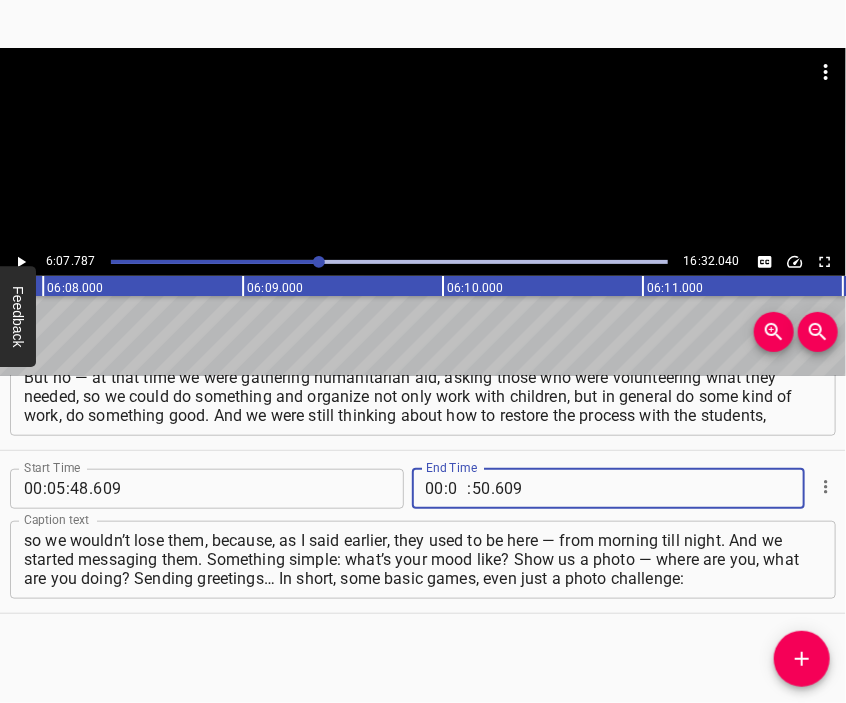 type on "06" 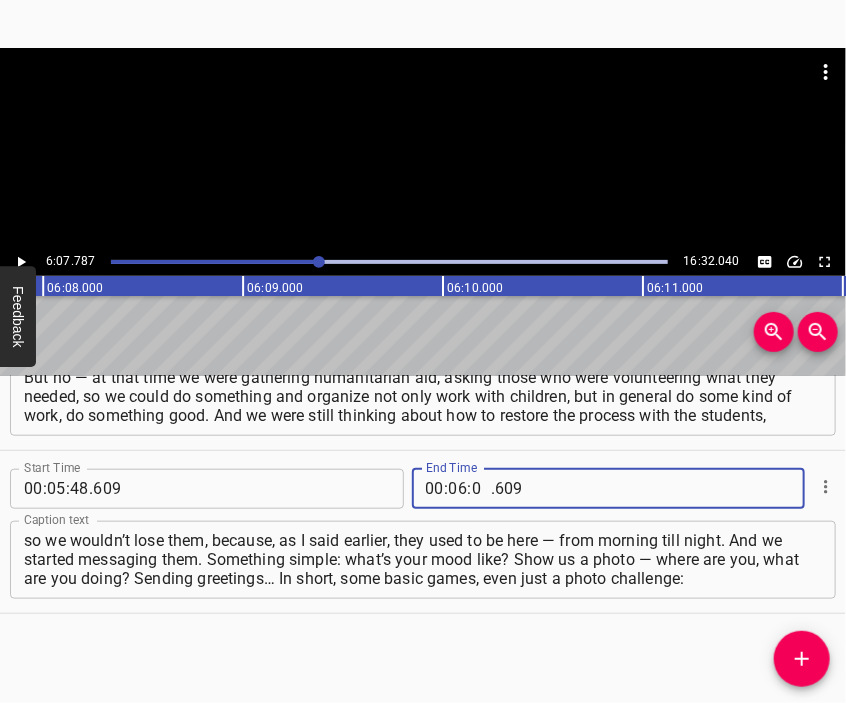 type on "07" 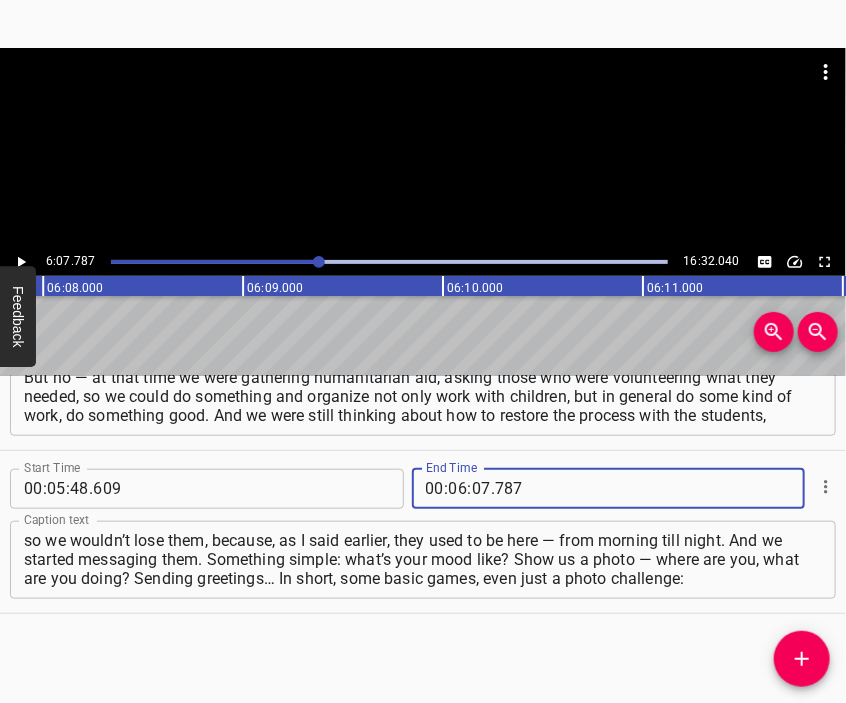 type on "787" 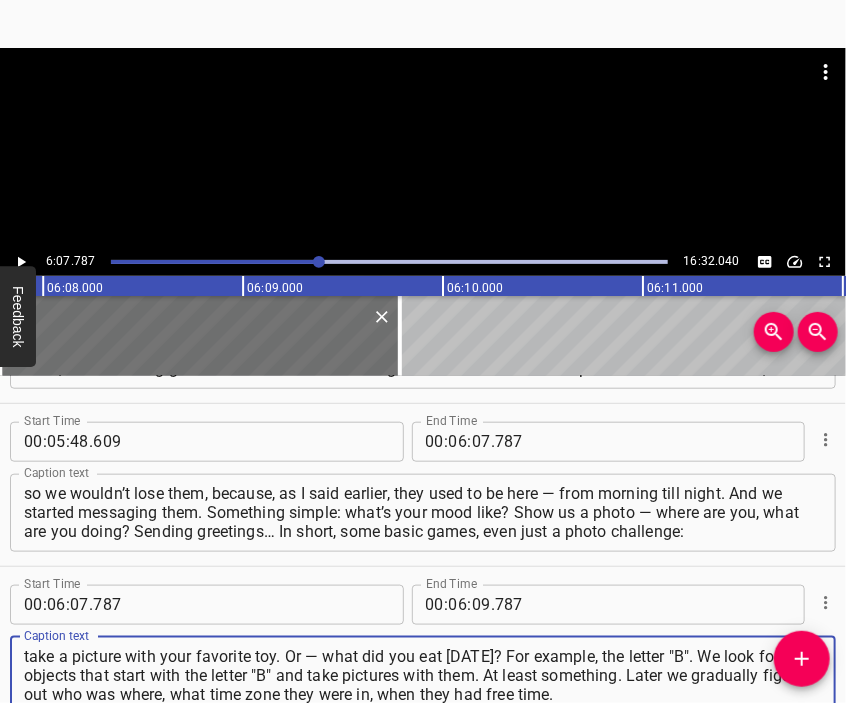 type on "take a picture with your favorite toy. Or — what did you eat [DATE]? For example, the letter "B". We look for objects that start with the letter "B" and take pictures with them. At least something. Later we gradually figured out who was where, what time zone they were in, when they had free time." 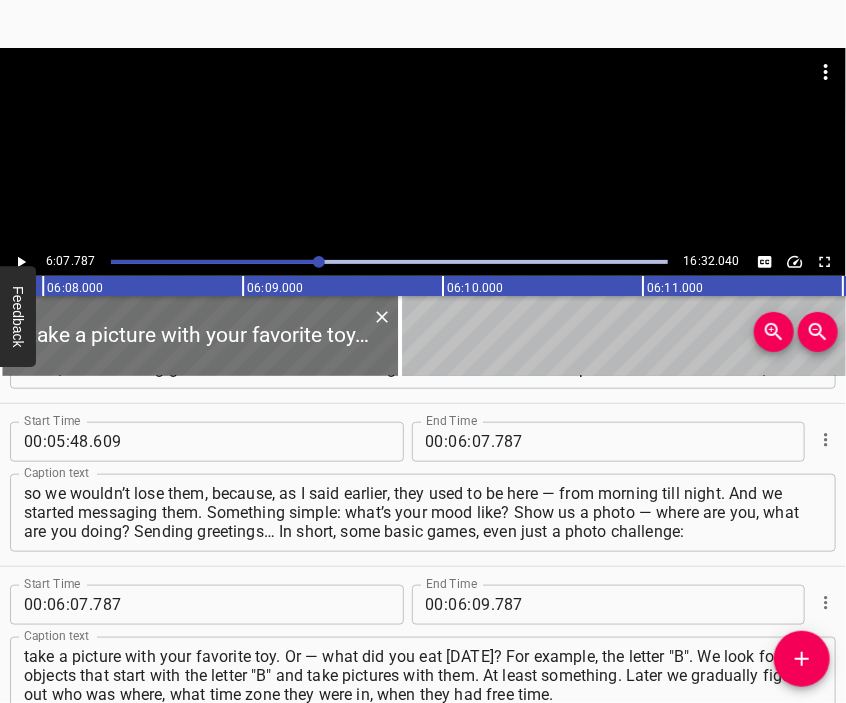 click at bounding box center (423, 98) 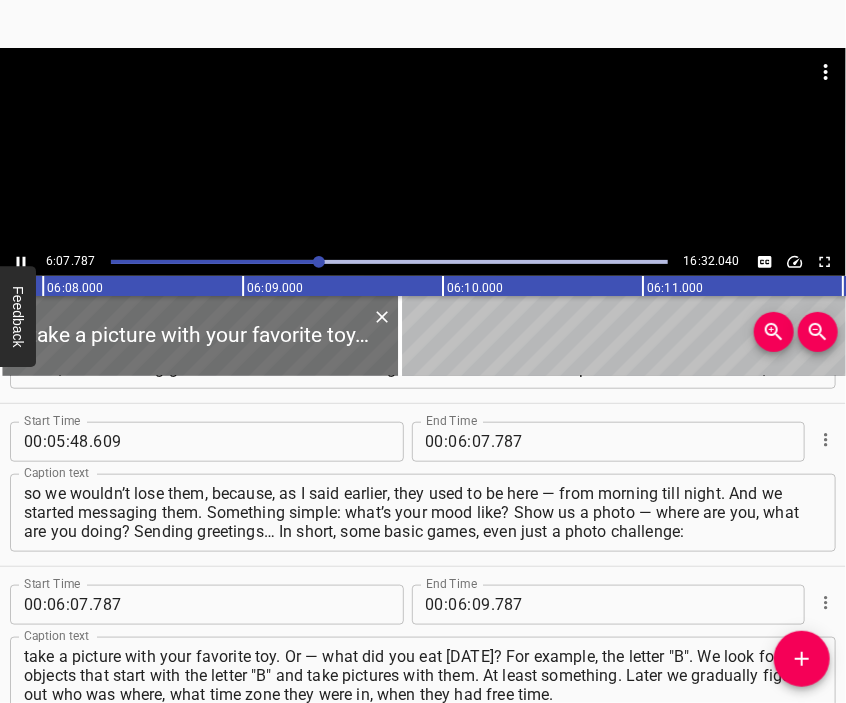 scroll, scrollTop: 2821, scrollLeft: 0, axis: vertical 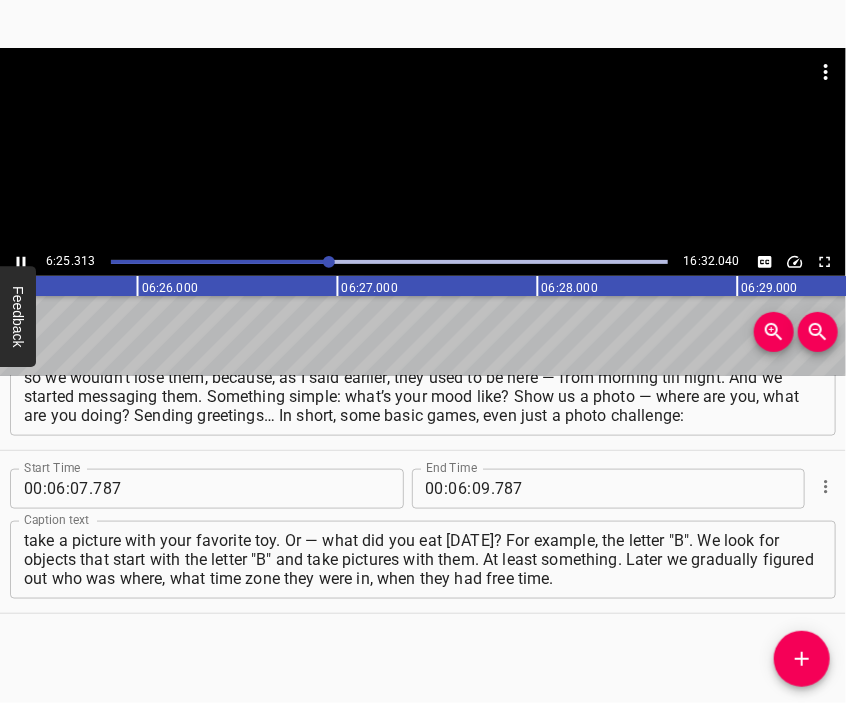 click at bounding box center [423, 98] 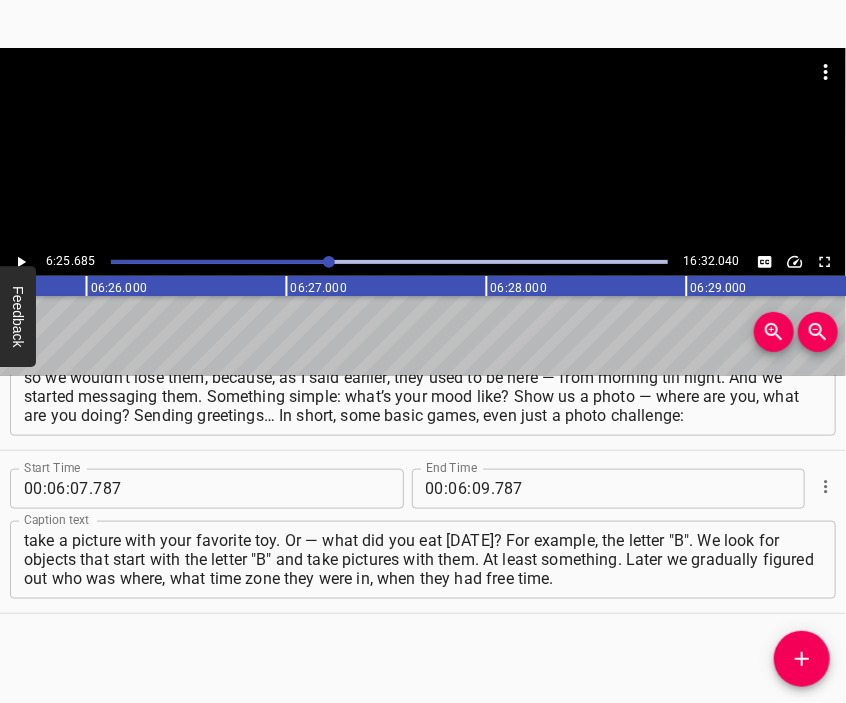 scroll, scrollTop: 0, scrollLeft: 77136, axis: horizontal 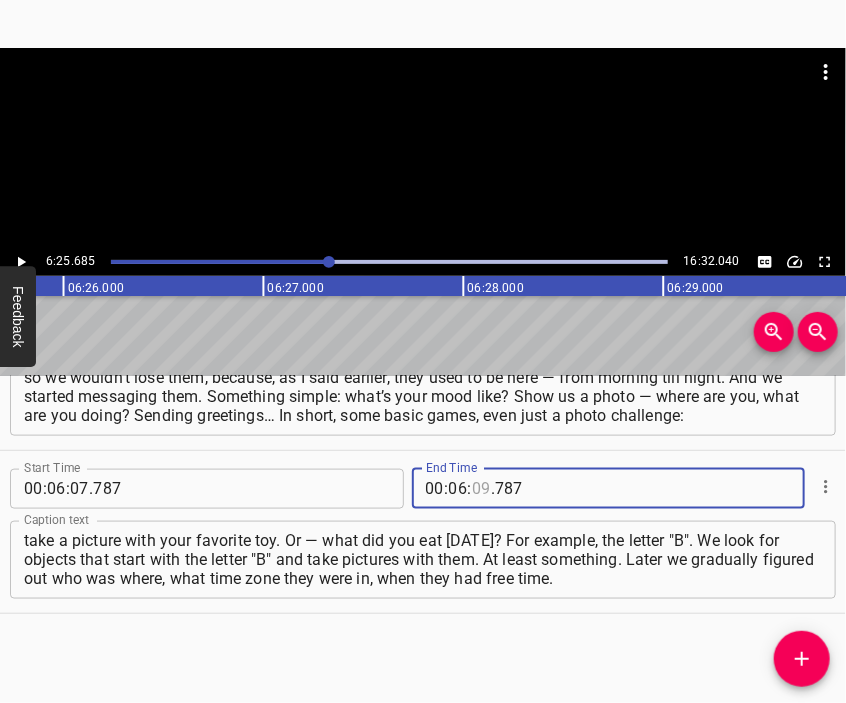 click at bounding box center [481, 489] 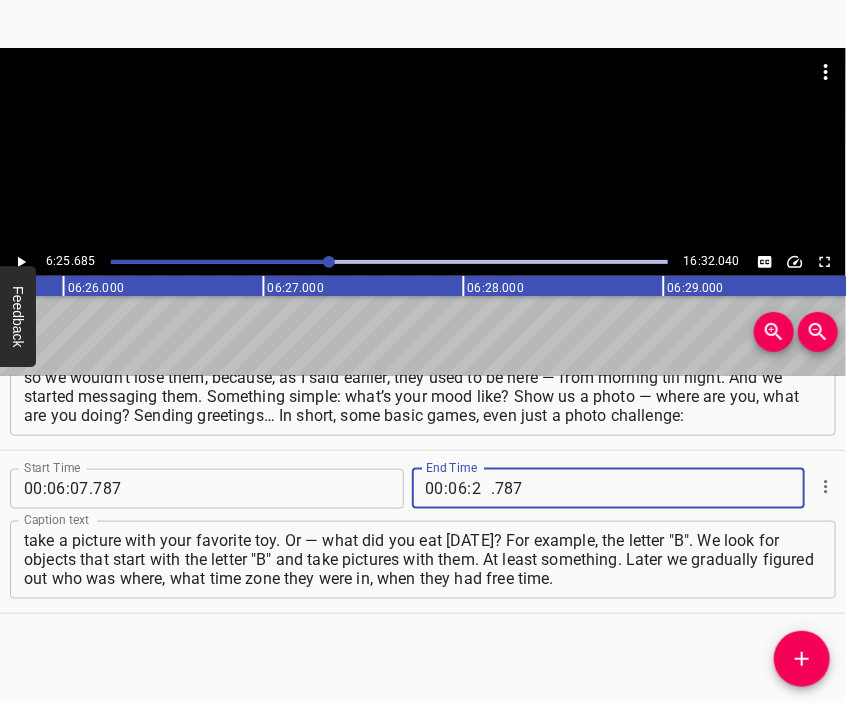 type on "26" 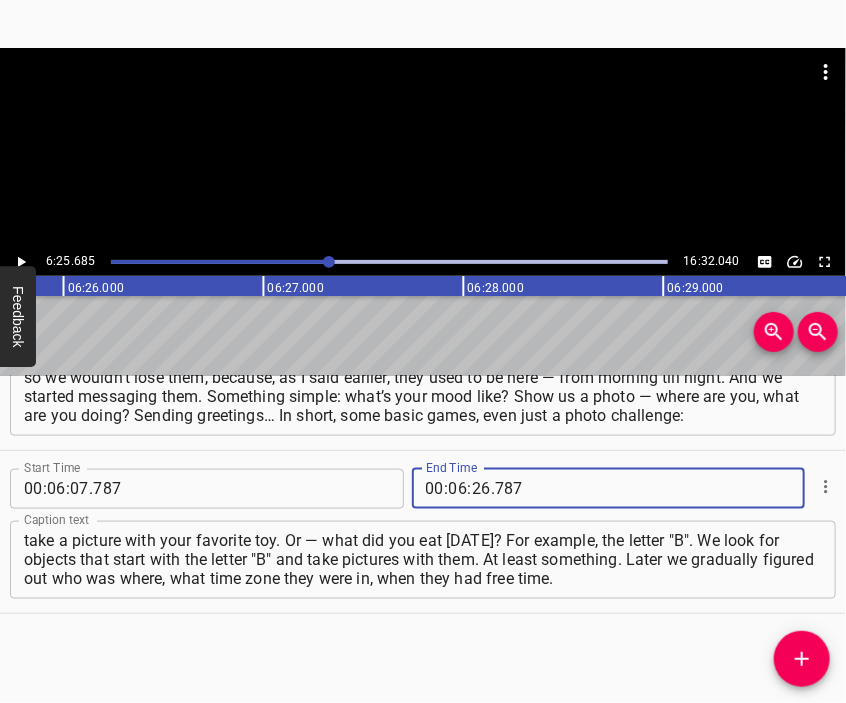 type 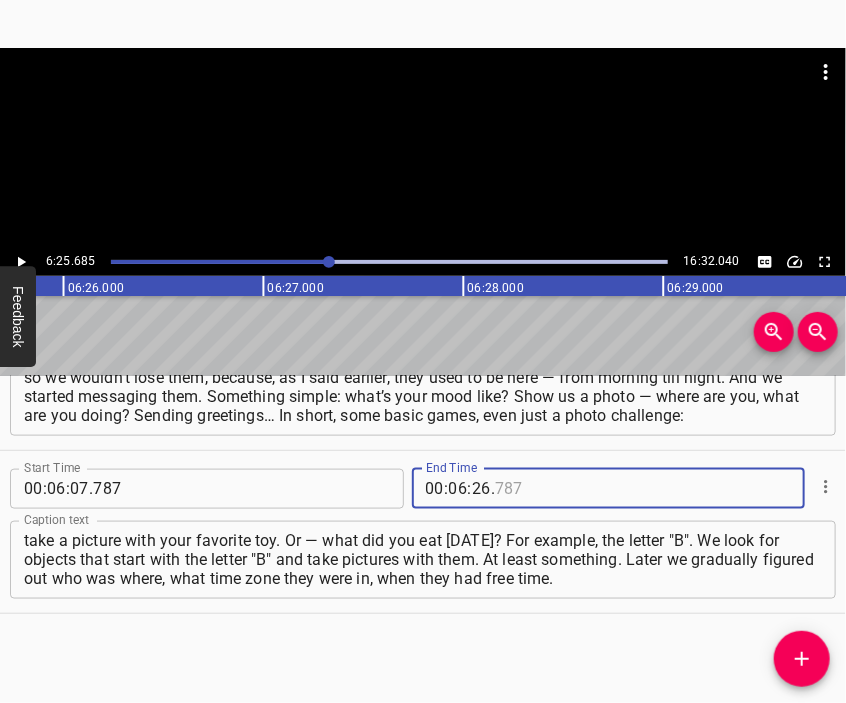 type 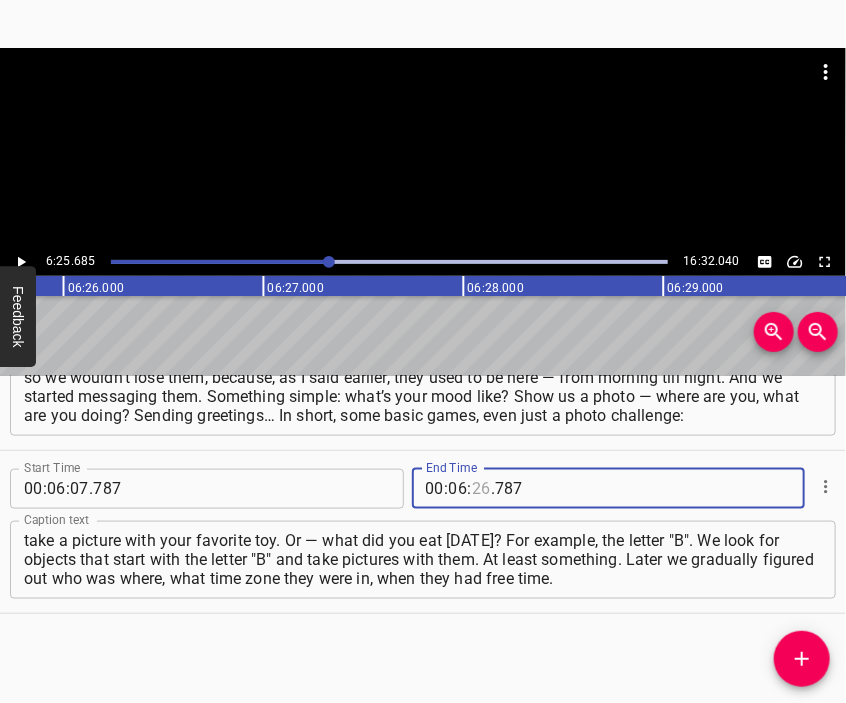 click at bounding box center (481, 489) 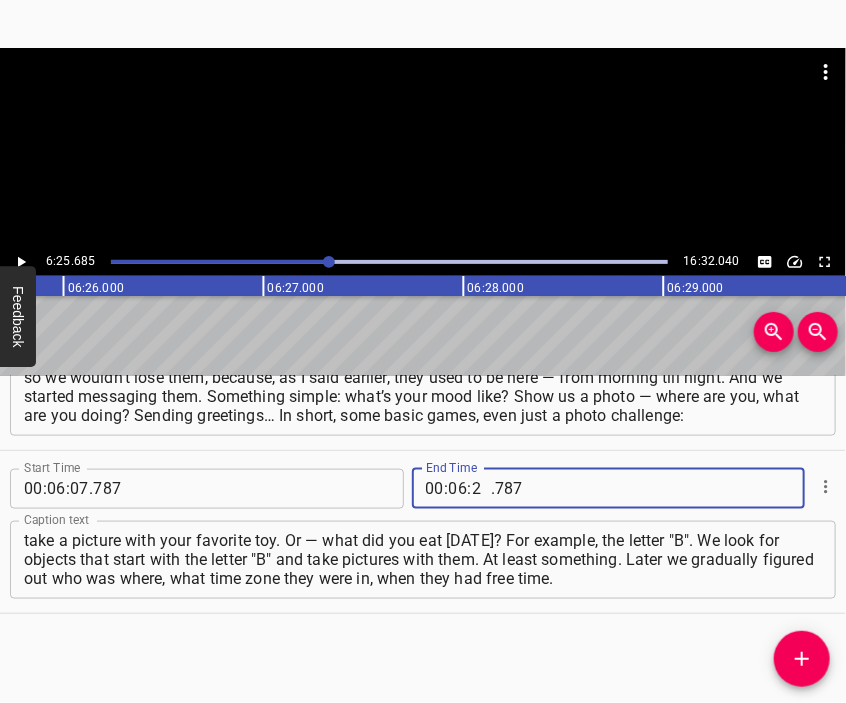 type on "25" 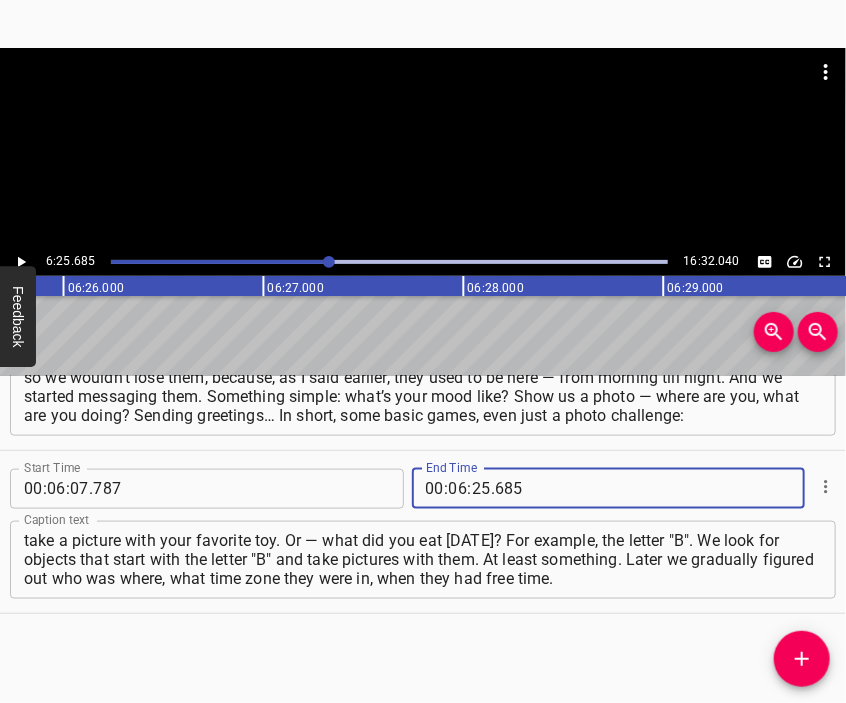type on "685" 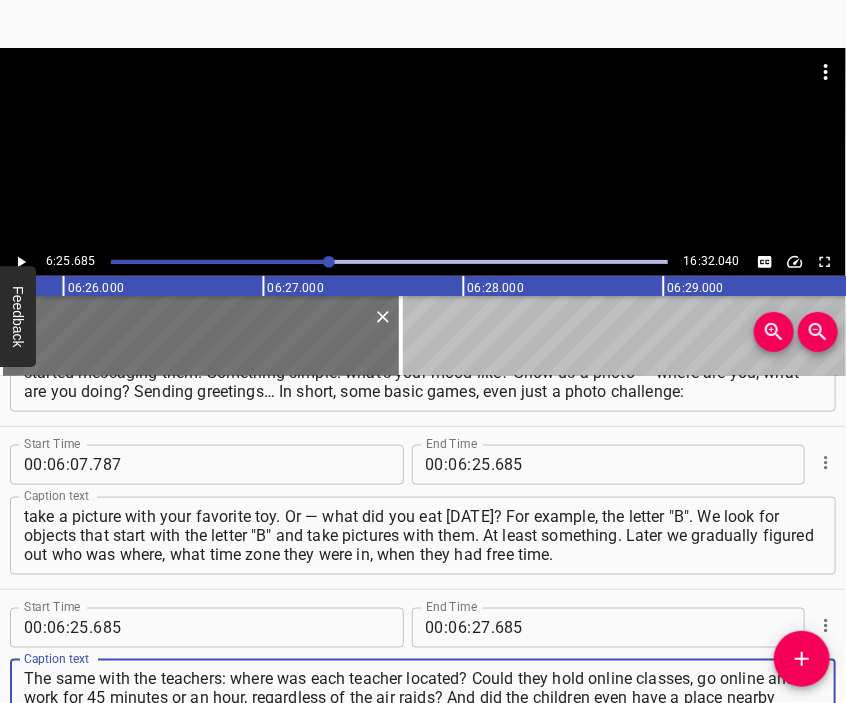 type on "The same with the teachers: where was each teacher located? Could they hold online classes, go online and work for 45 minutes or an hour, regardless of the air raids? And did the children even have a place nearby where they could go down into a shelter? That also had an impact… And then we started getting together." 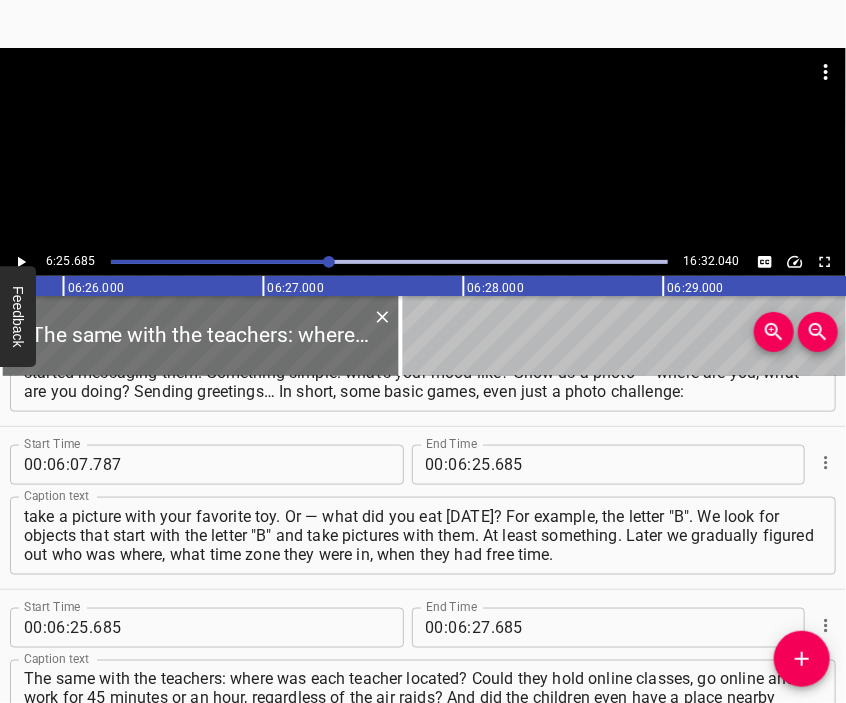 click at bounding box center [423, 148] 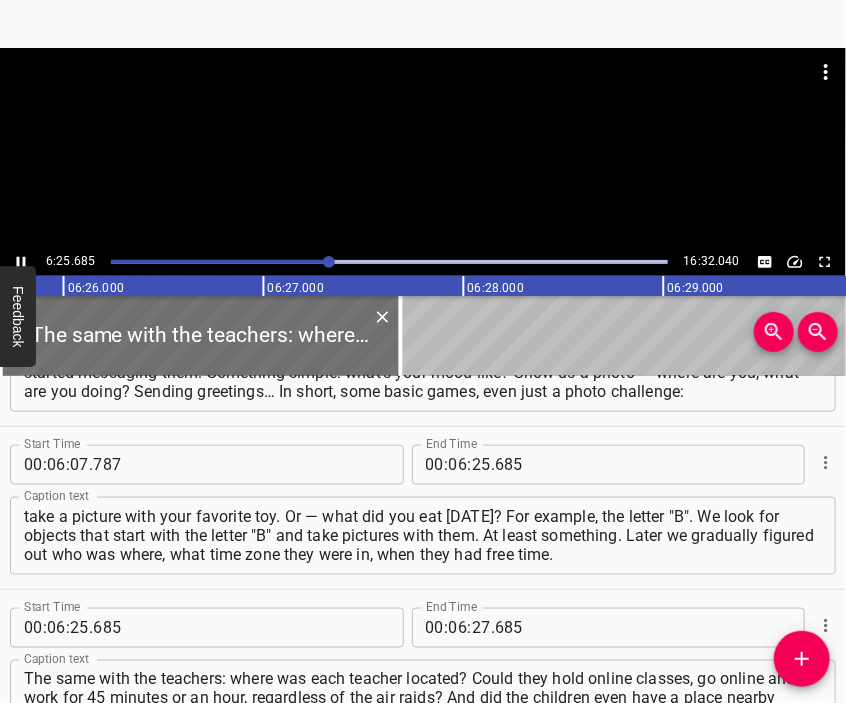 scroll, scrollTop: 2964, scrollLeft: 0, axis: vertical 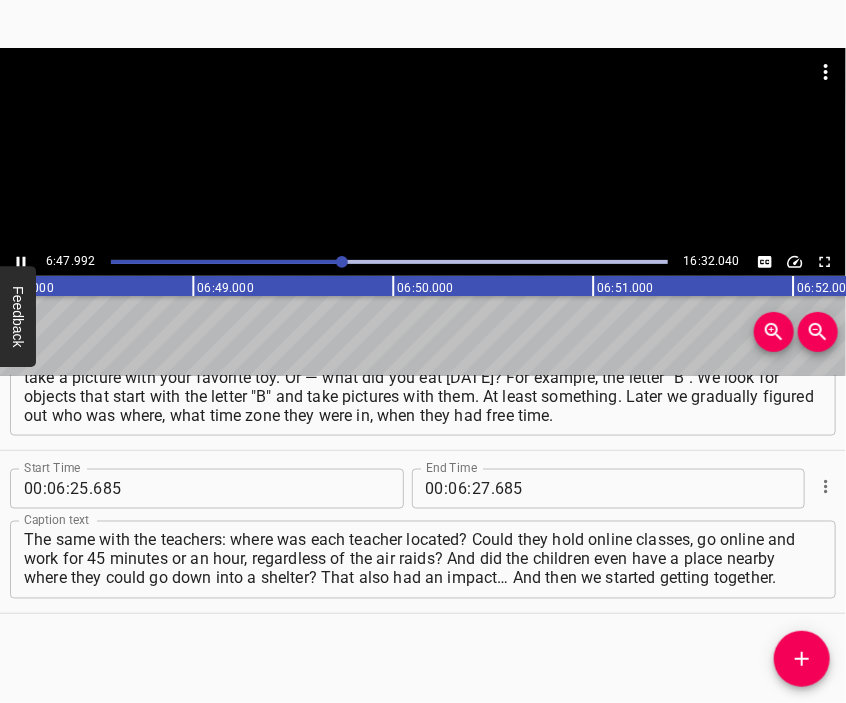 click at bounding box center (423, 148) 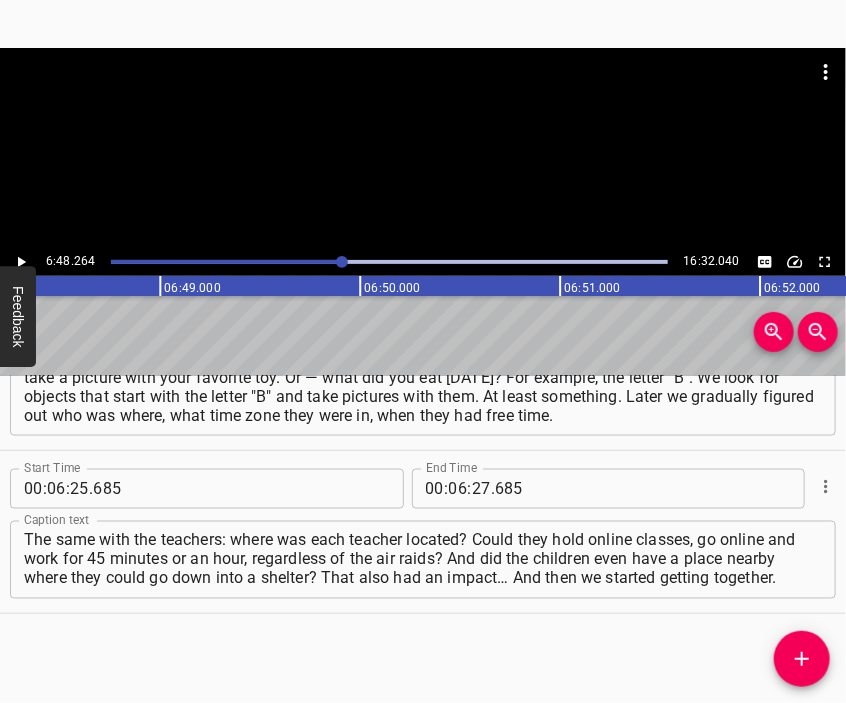 scroll, scrollTop: 0, scrollLeft: 81652, axis: horizontal 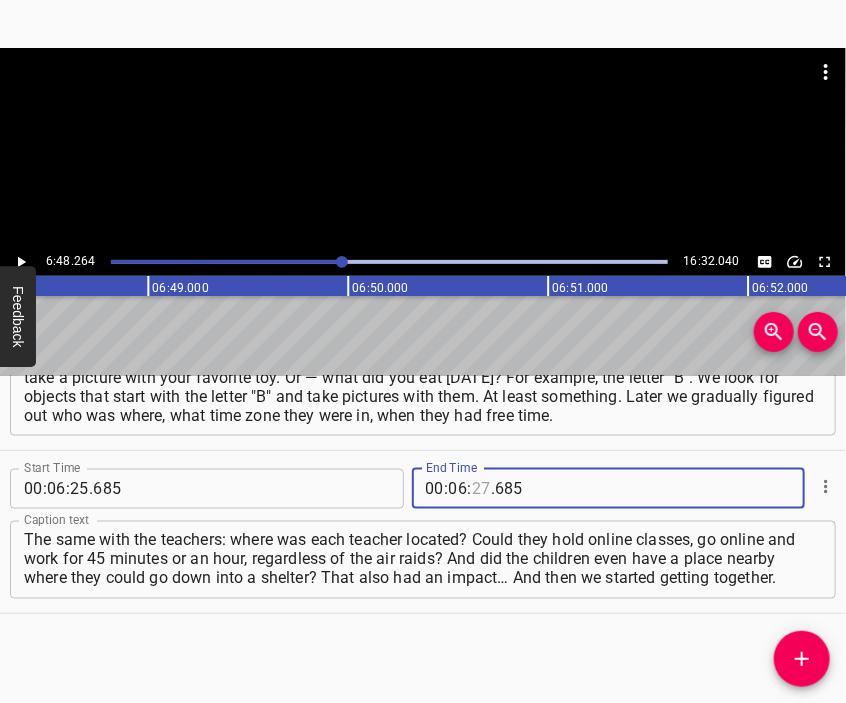 click at bounding box center [481, 489] 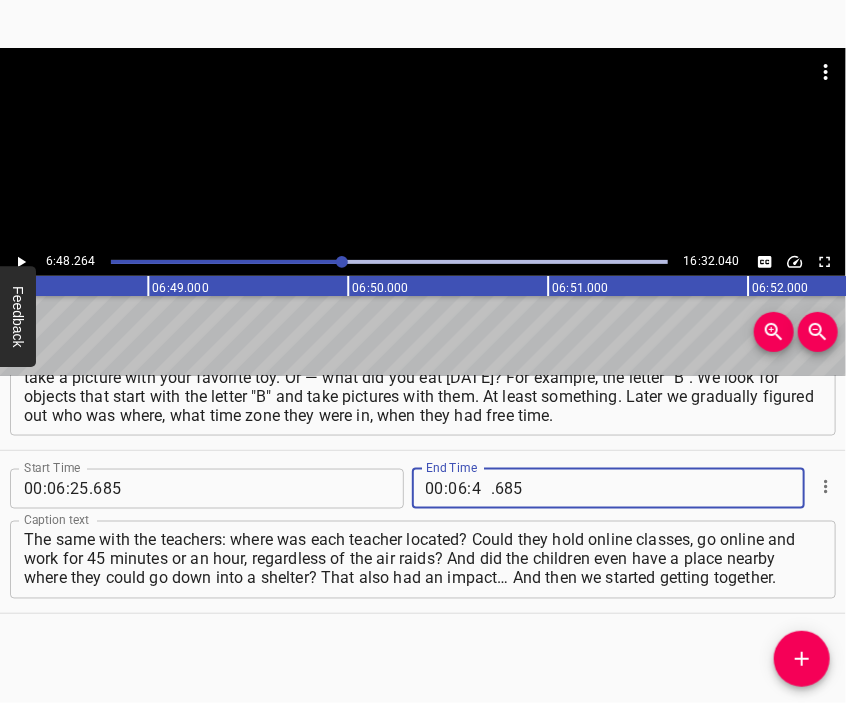 type on "48" 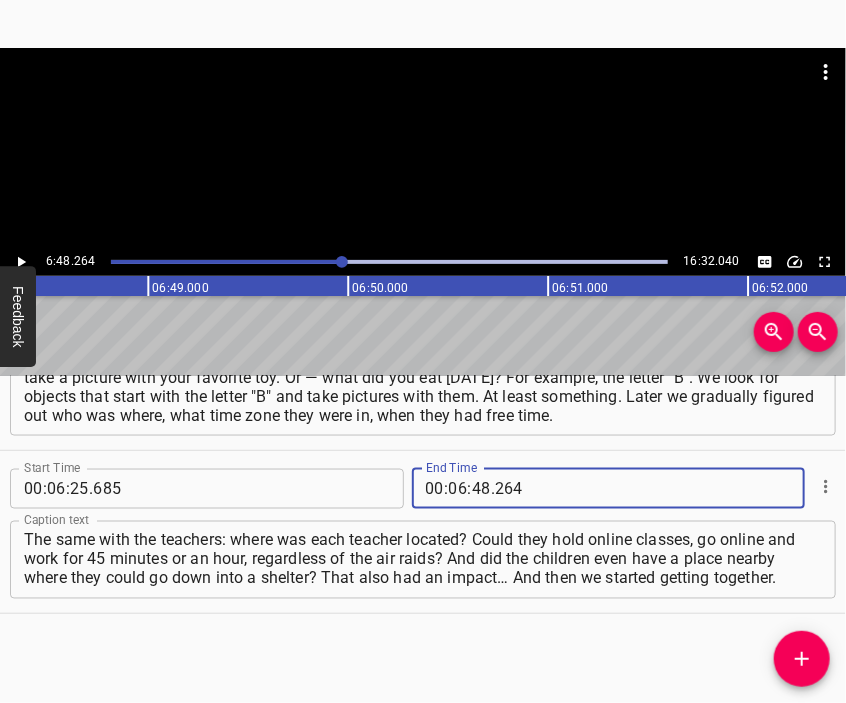 type on "264" 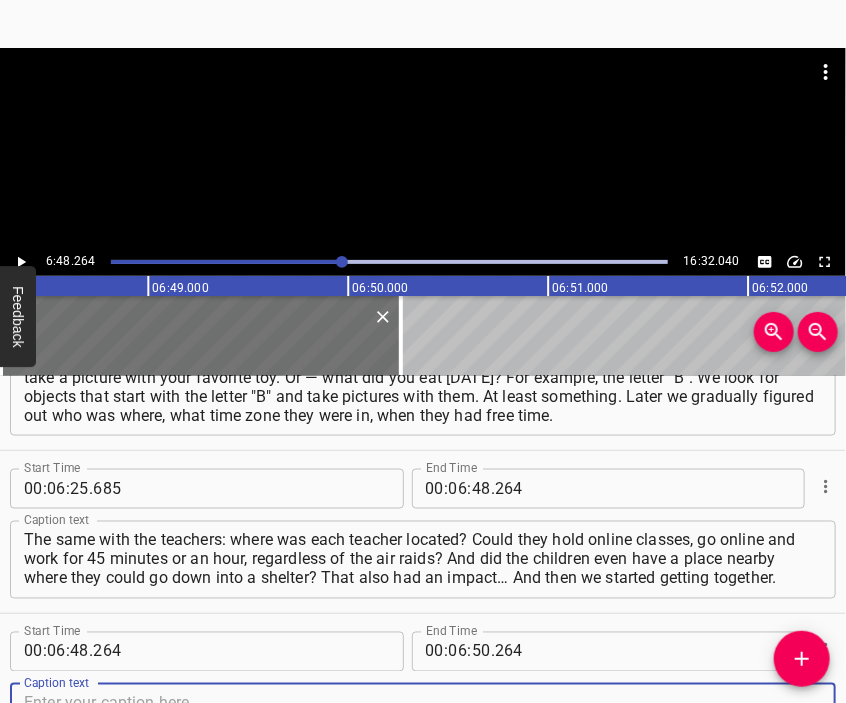 scroll, scrollTop: 3036, scrollLeft: 0, axis: vertical 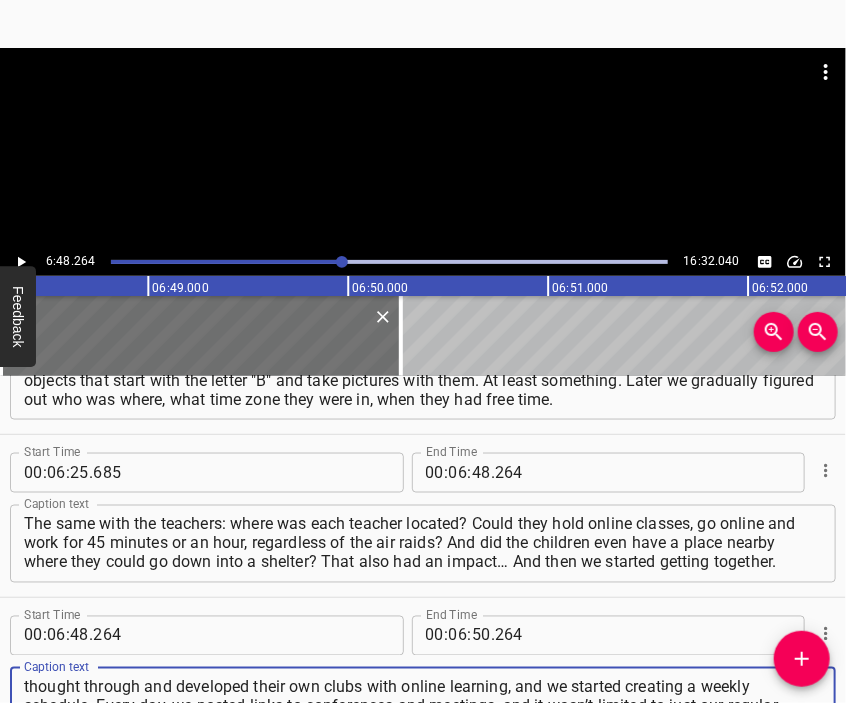 type on "There were meetings, we communicated with all the teachers from all the departments at the Palace. They thought through and developed their own clubs with online learning, and we started creating a weekly schedule. Every day, we posted links to conferences and meetings, and it wasn’t limited to just our regular students." 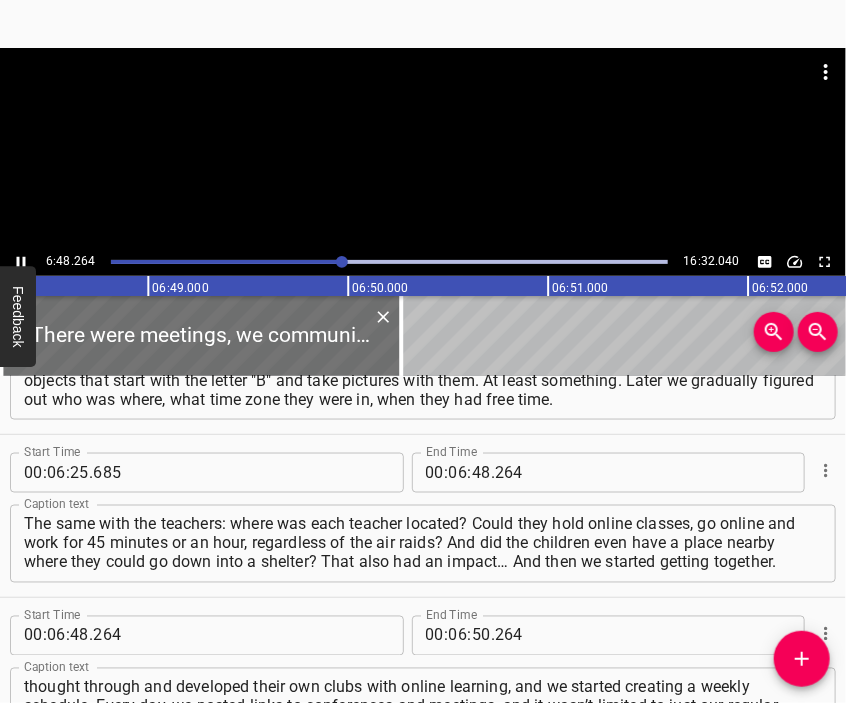 scroll, scrollTop: 3188, scrollLeft: 0, axis: vertical 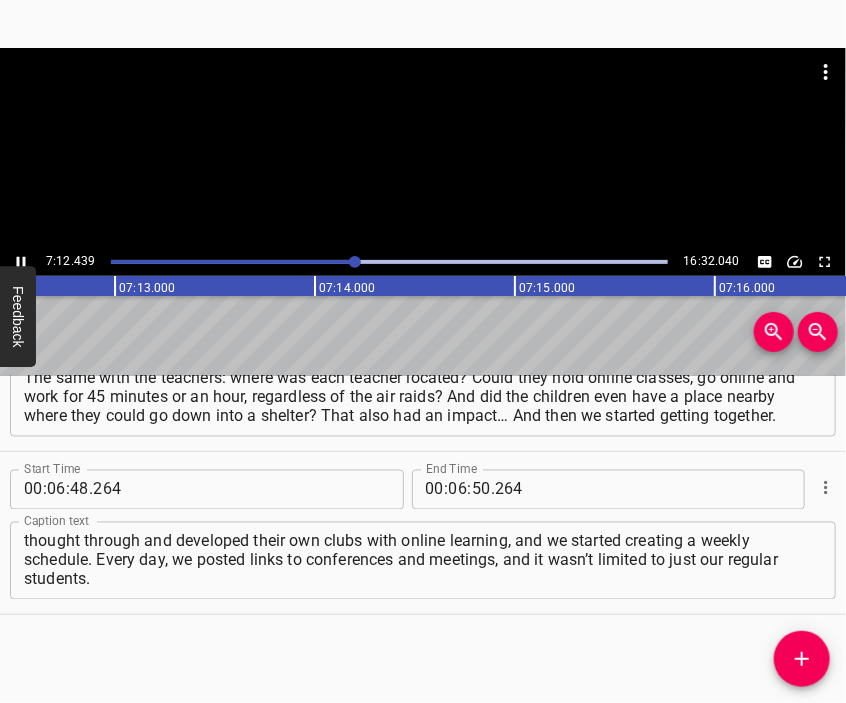 click at bounding box center (423, 98) 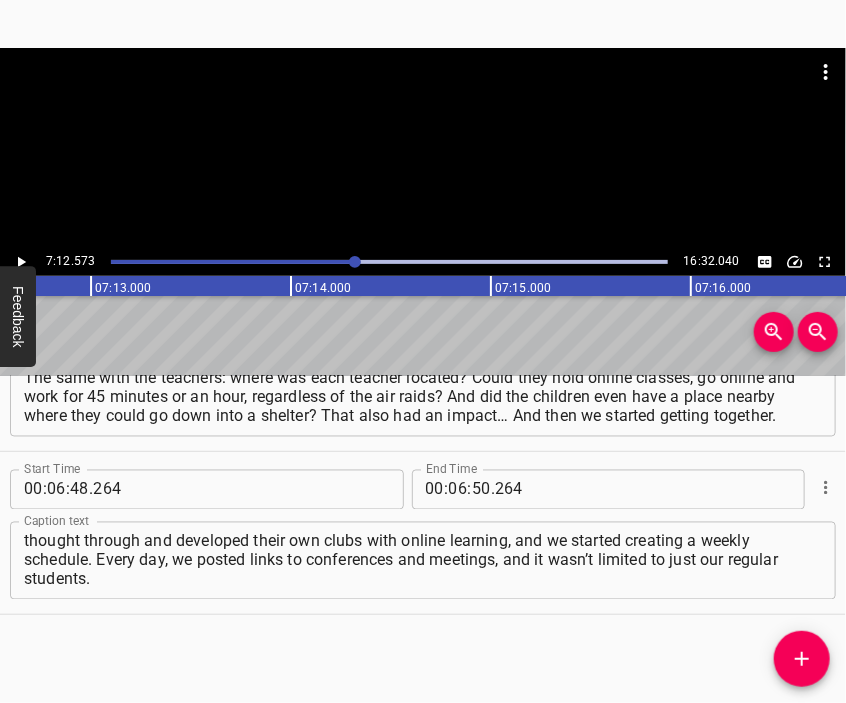 scroll, scrollTop: 0, scrollLeft: 86514, axis: horizontal 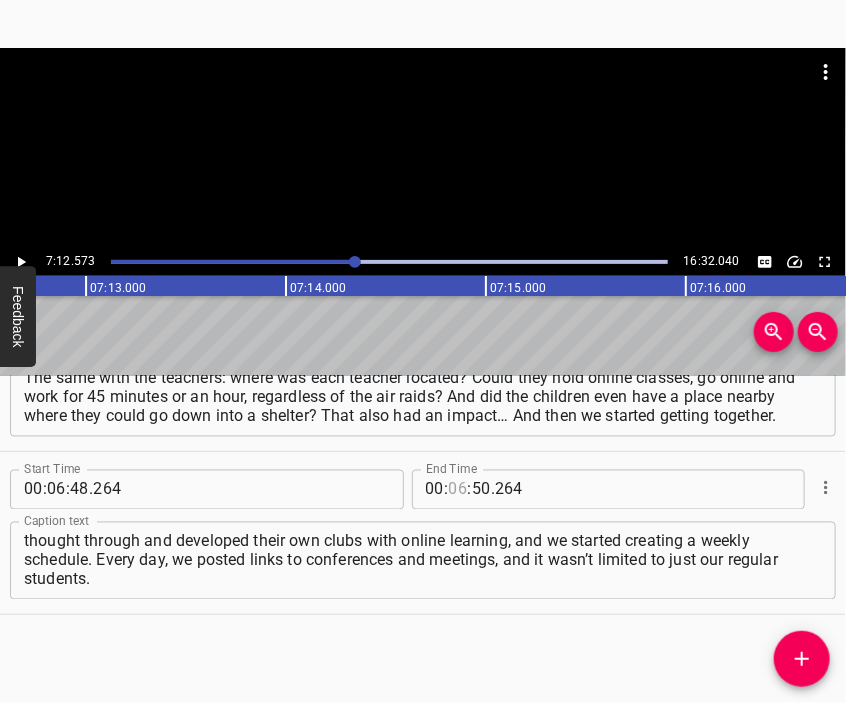 click at bounding box center (458, 490) 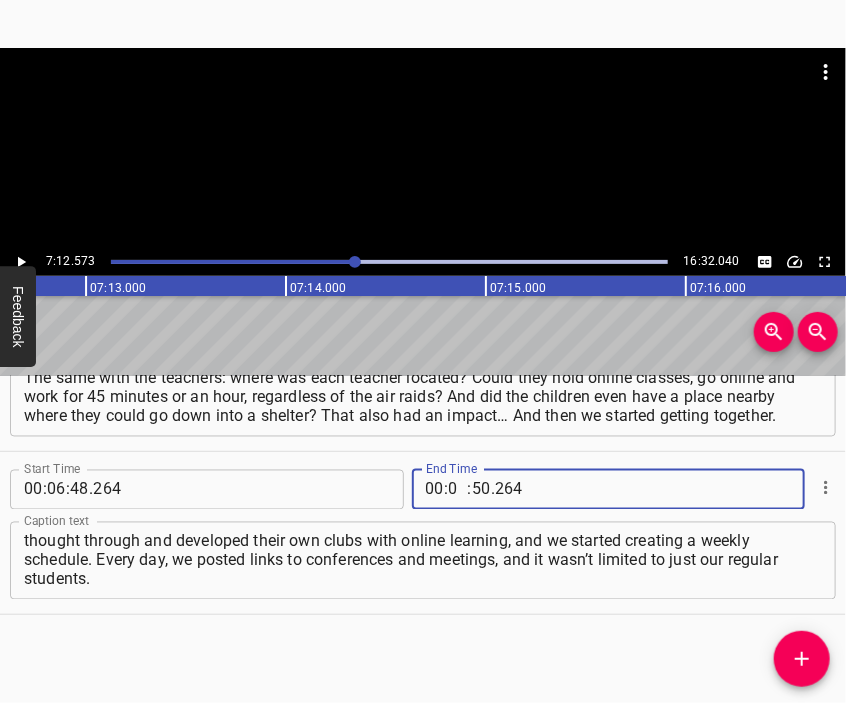 type on "07" 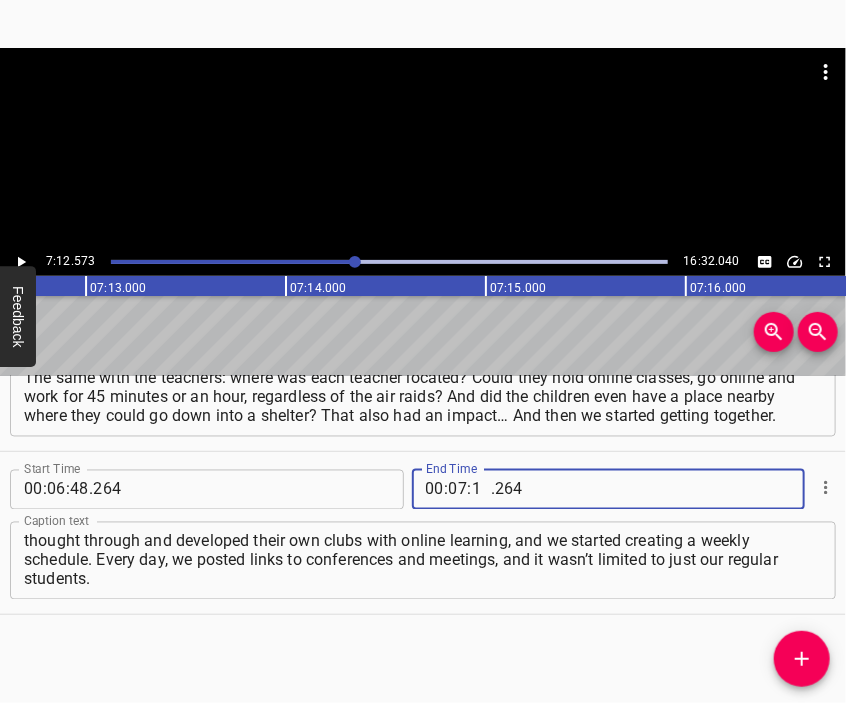 type on "12" 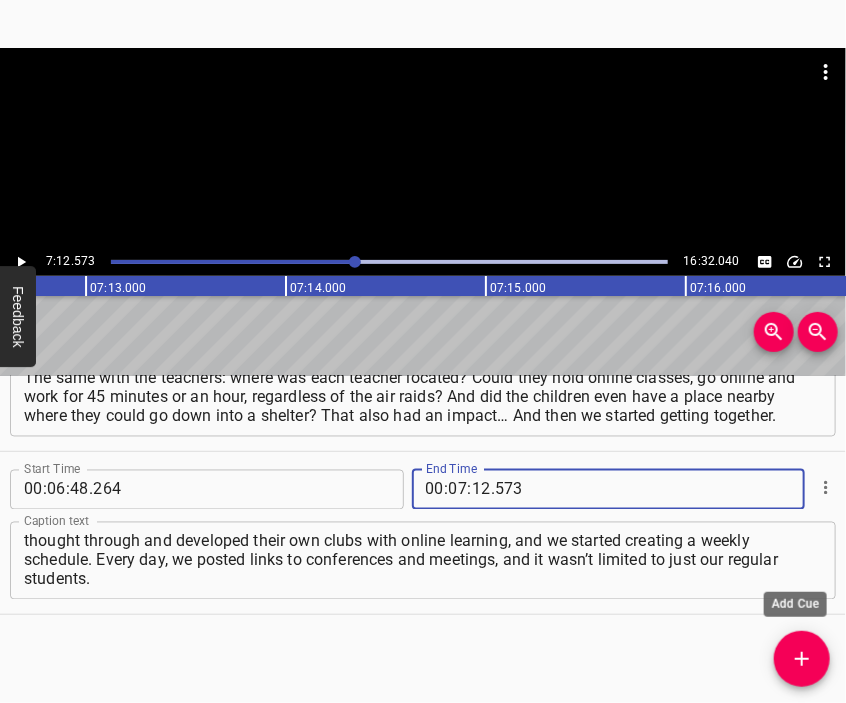 type on "573" 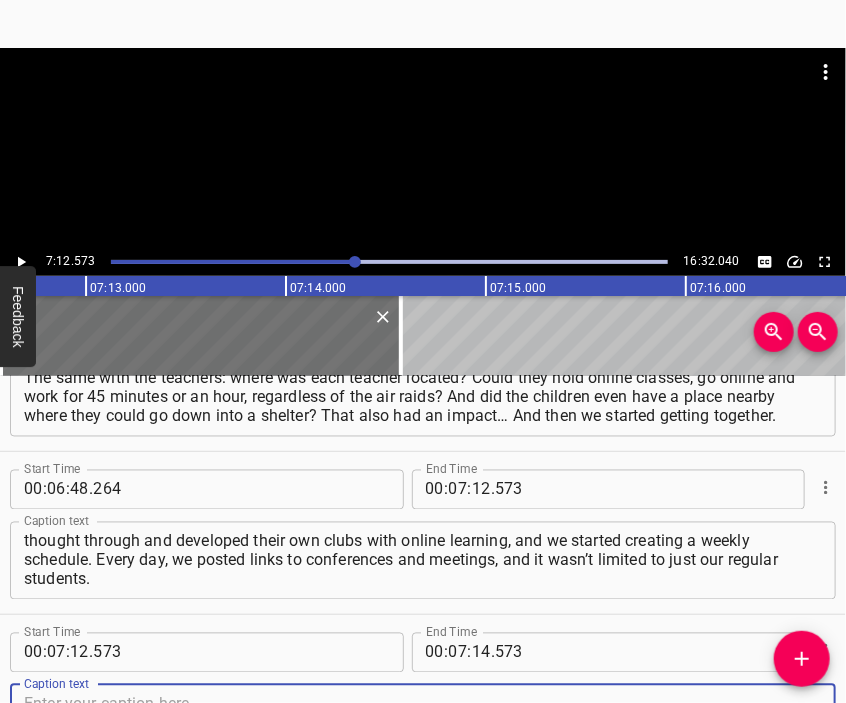 scroll, scrollTop: 3199, scrollLeft: 0, axis: vertical 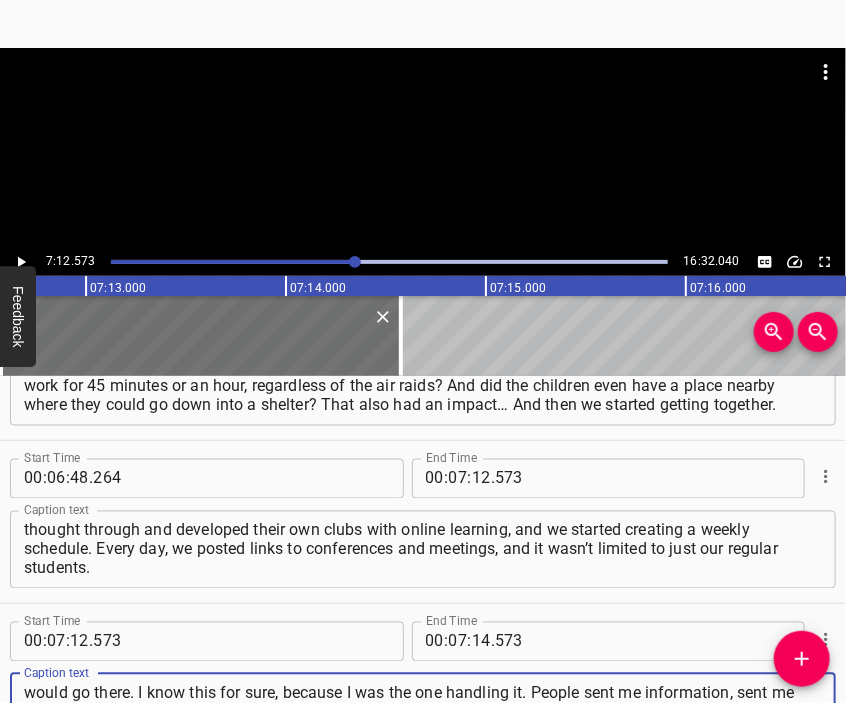 type on "We did it absolutely for all children who were following the news, who were visiting our Facebook page. They would go there. I know this for sure, because I was the one handling it. People sent me information, sent me links, sent some video lessons, and I uploaded them gradually. So if parents visited the page, they would see that," 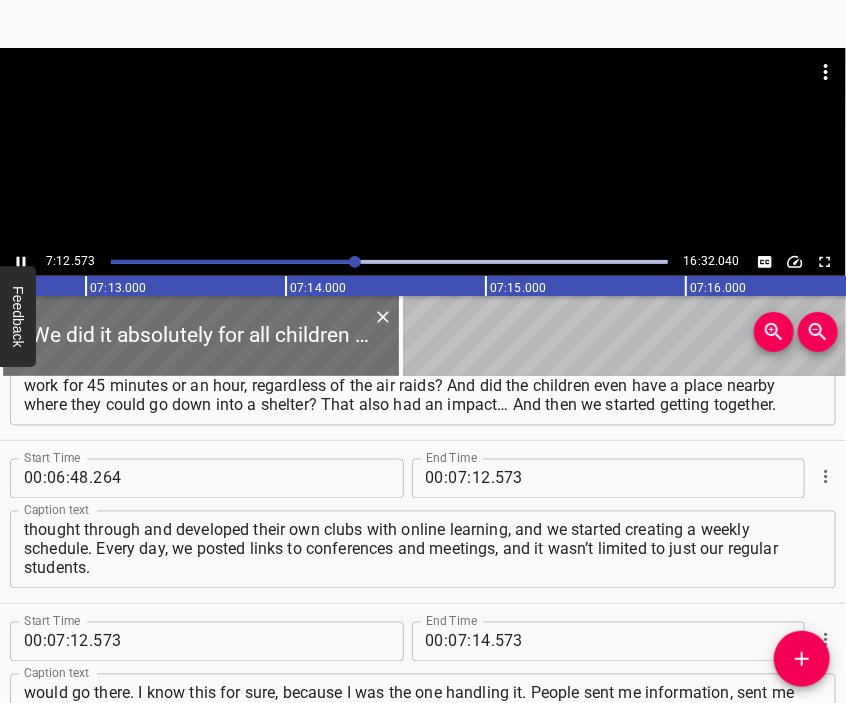 scroll, scrollTop: 3277, scrollLeft: 0, axis: vertical 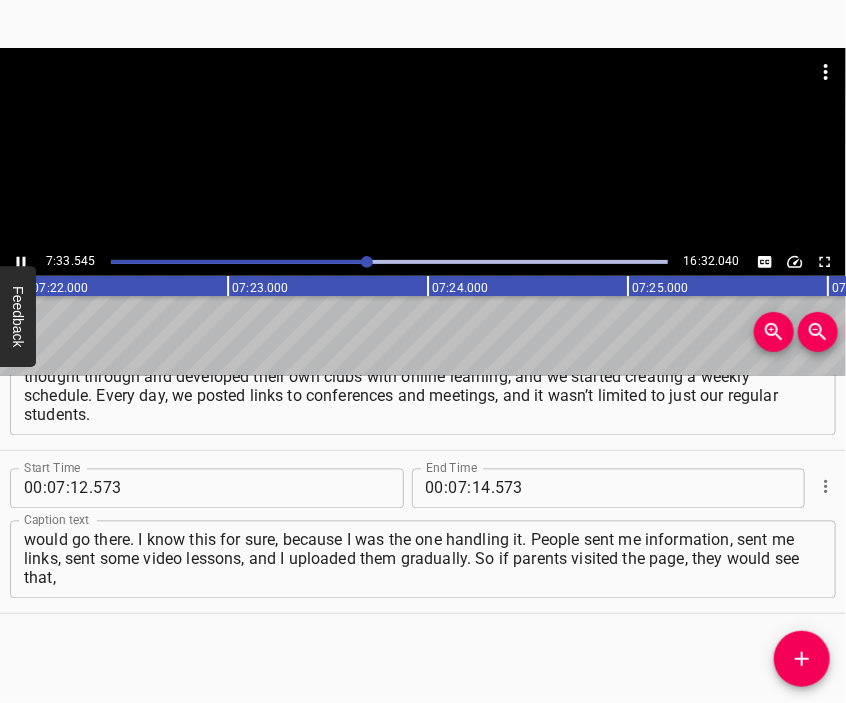 click at bounding box center [423, 148] 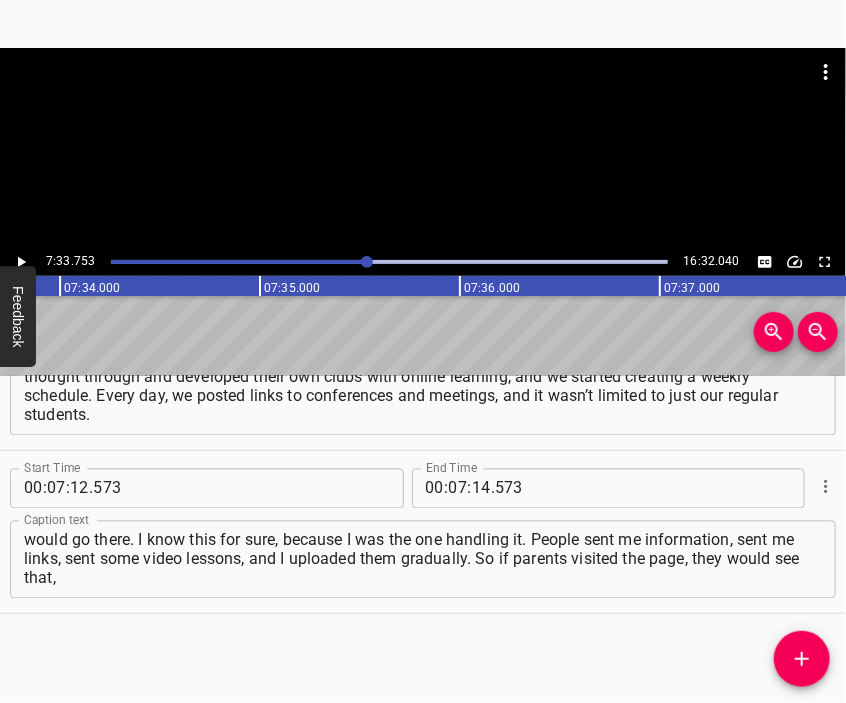 scroll, scrollTop: 0, scrollLeft: 90750, axis: horizontal 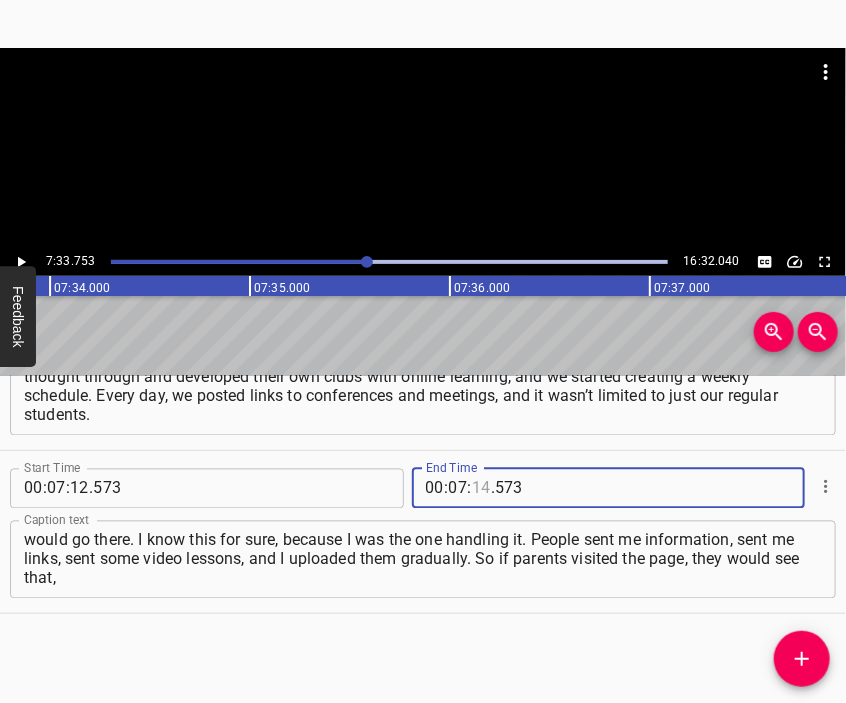 click at bounding box center [481, 489] 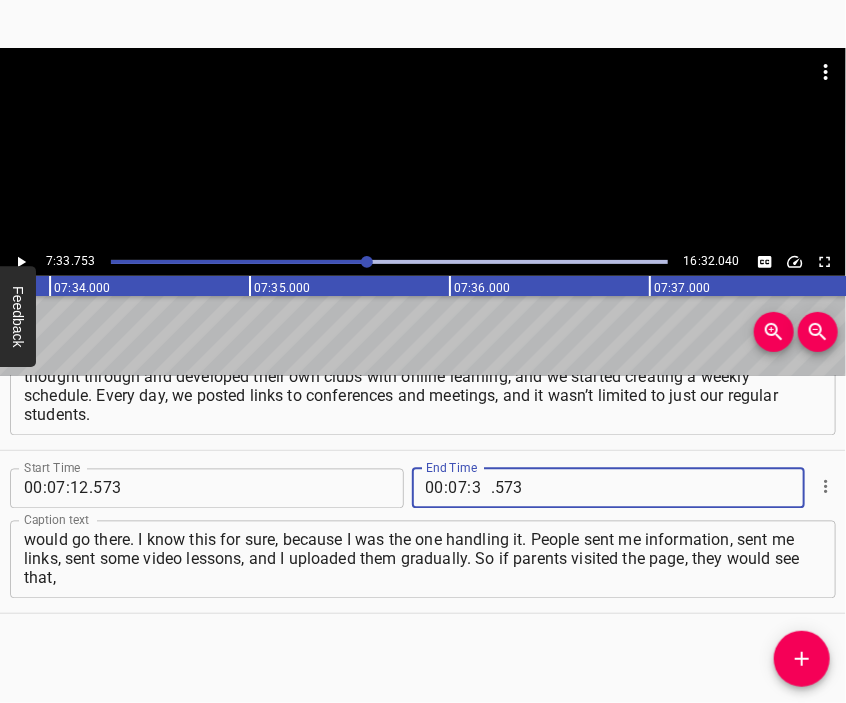 type on "33" 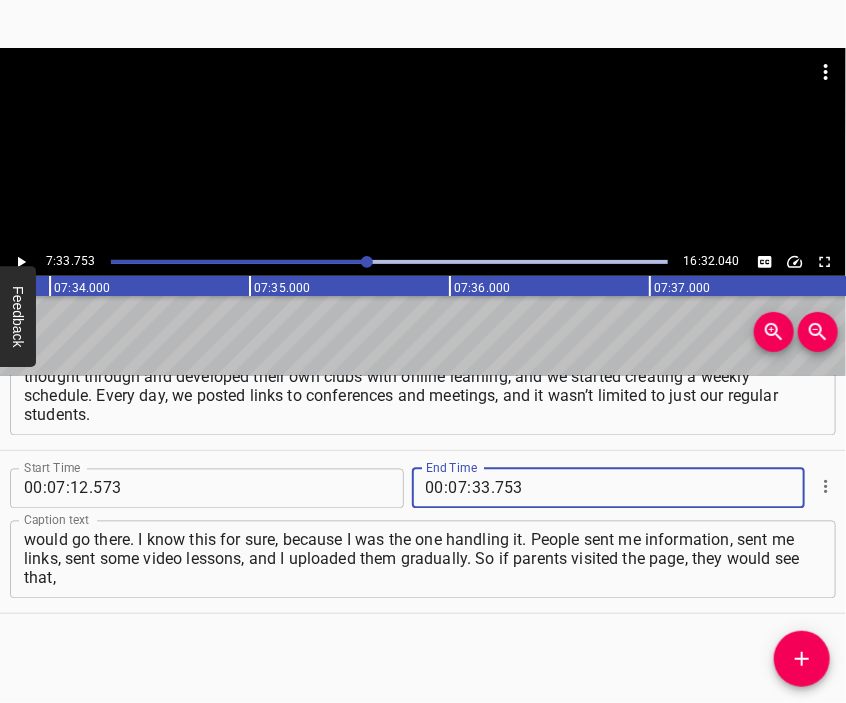type on "753" 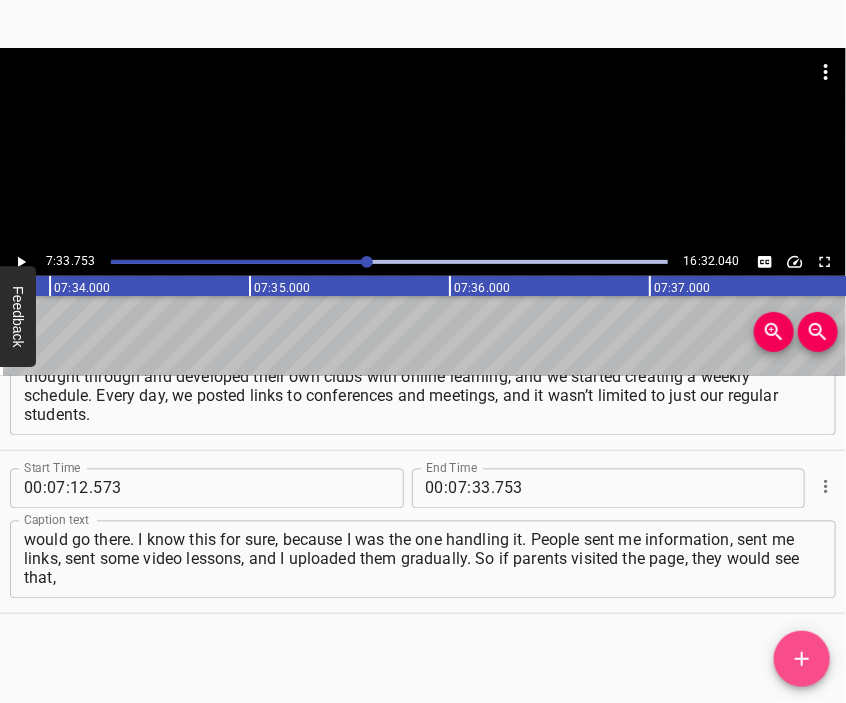 click 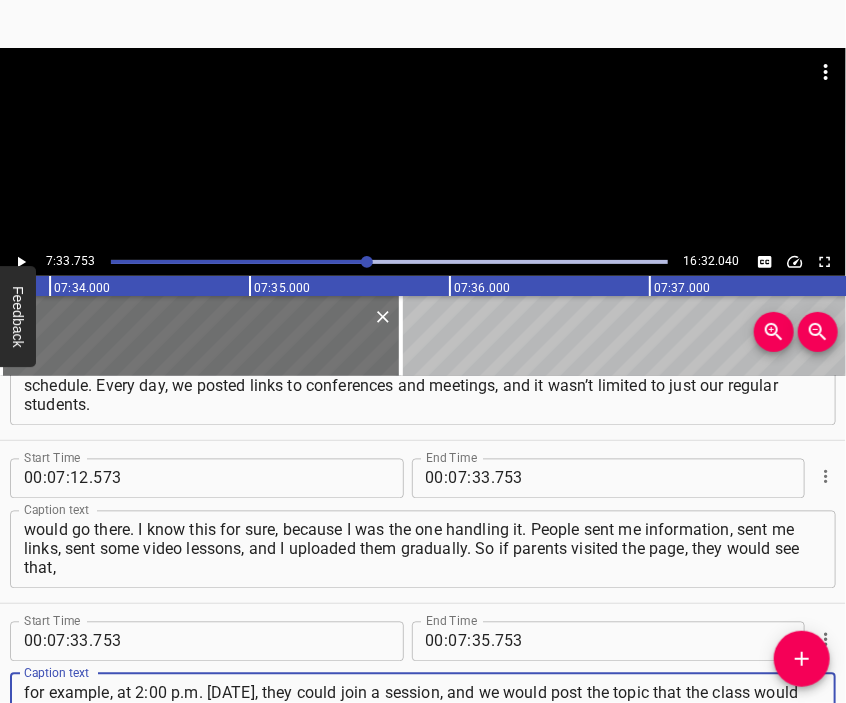 type on "for example, at 2:00 p.m. [DATE], they could join a session, and we would post the topic that the class would cover. And they would join, communicate, participate. This way, you could join once, or — if you liked something — throughout the day… There was a club and a link, so you could just keep following the updates" 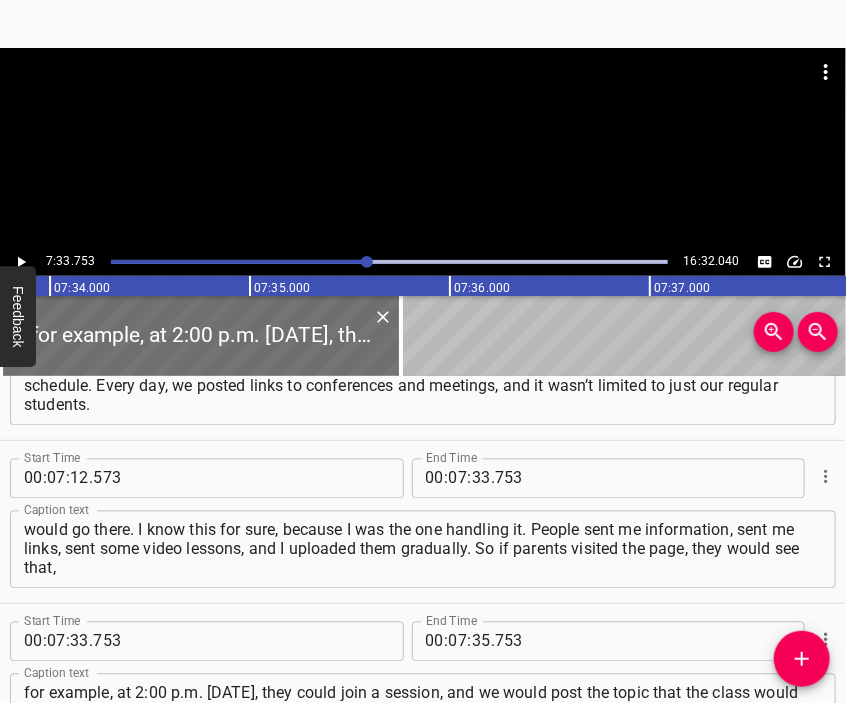 click at bounding box center (423, 98) 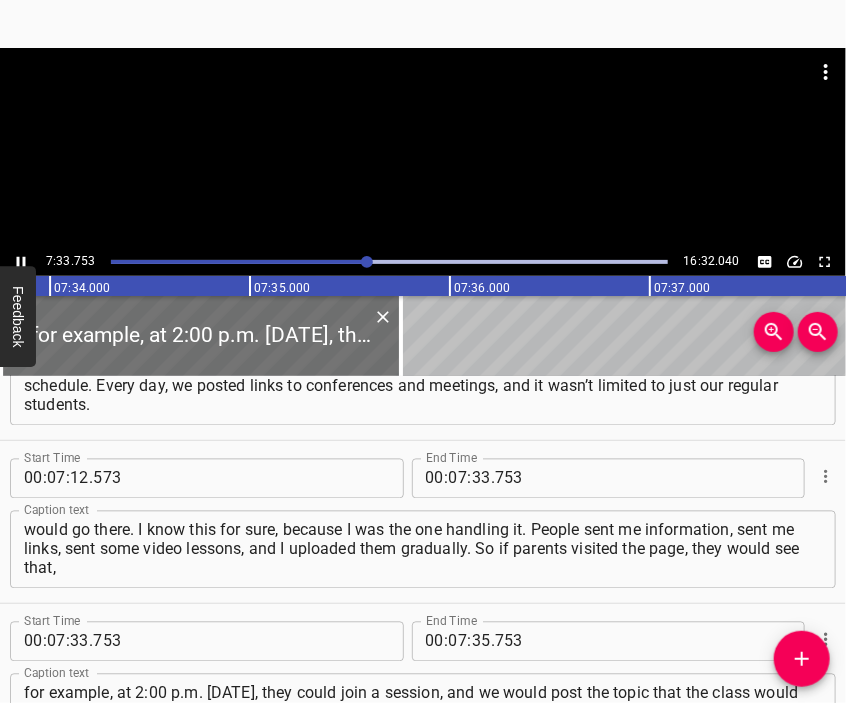 scroll, scrollTop: 3440, scrollLeft: 0, axis: vertical 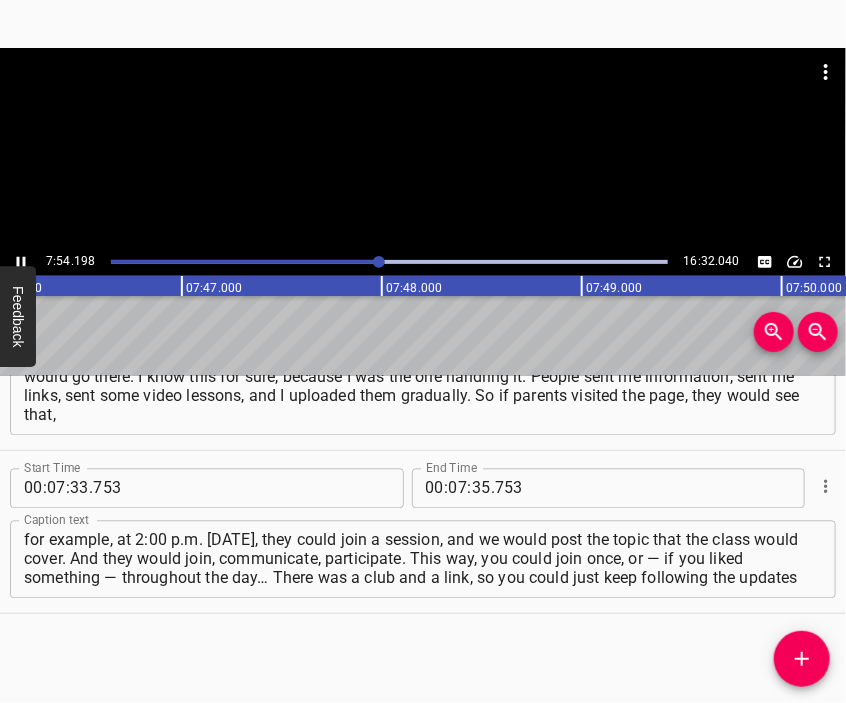 click at bounding box center [423, 148] 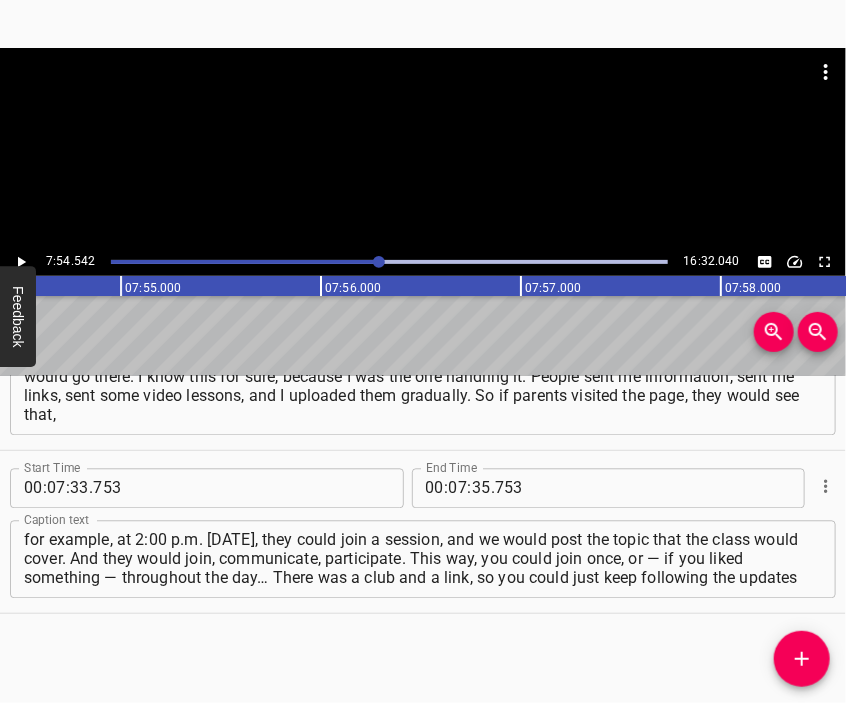 scroll, scrollTop: 0, scrollLeft: 94908, axis: horizontal 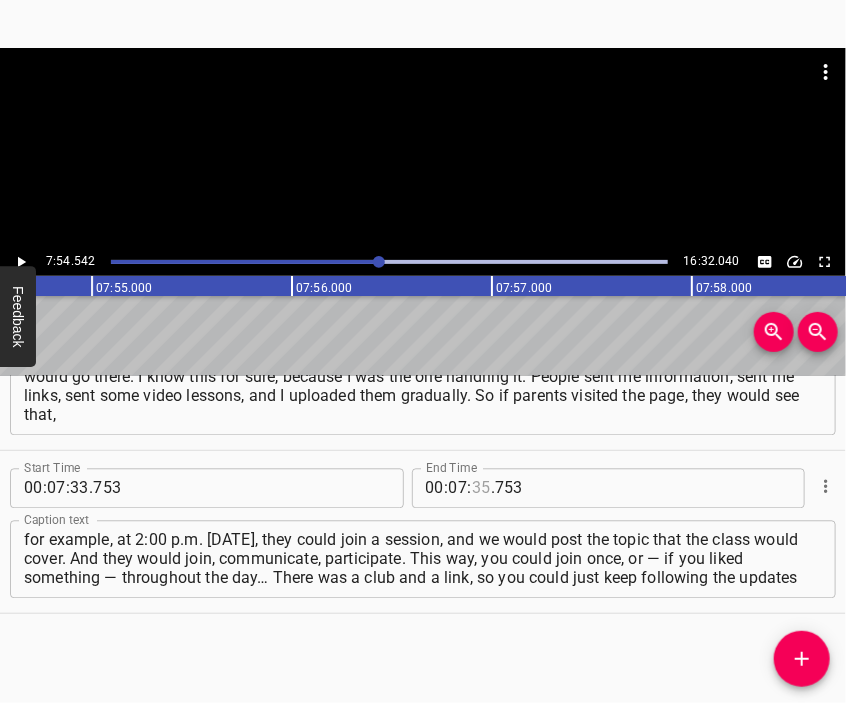 click at bounding box center [481, 489] 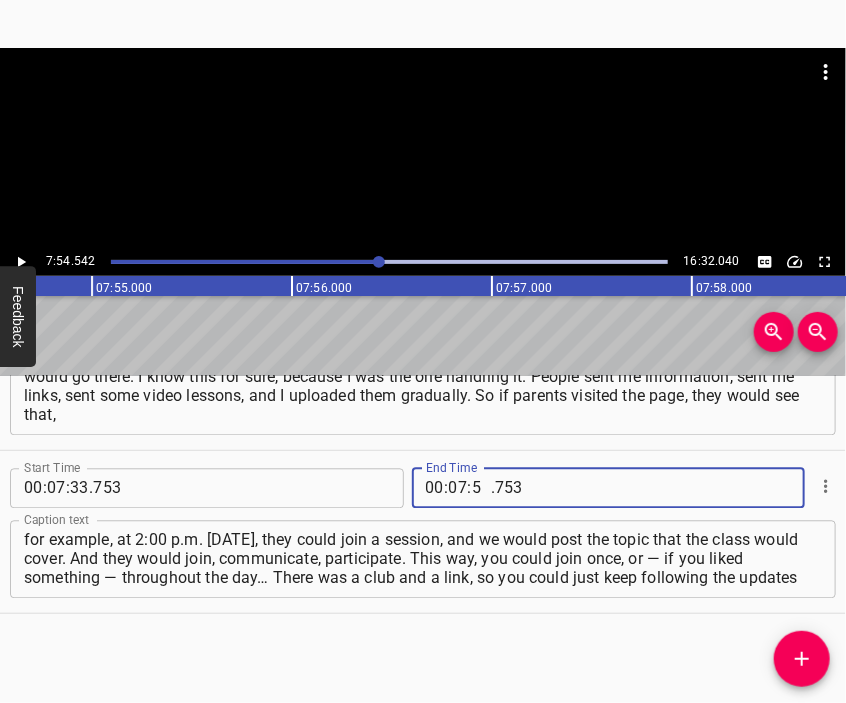 type on "54" 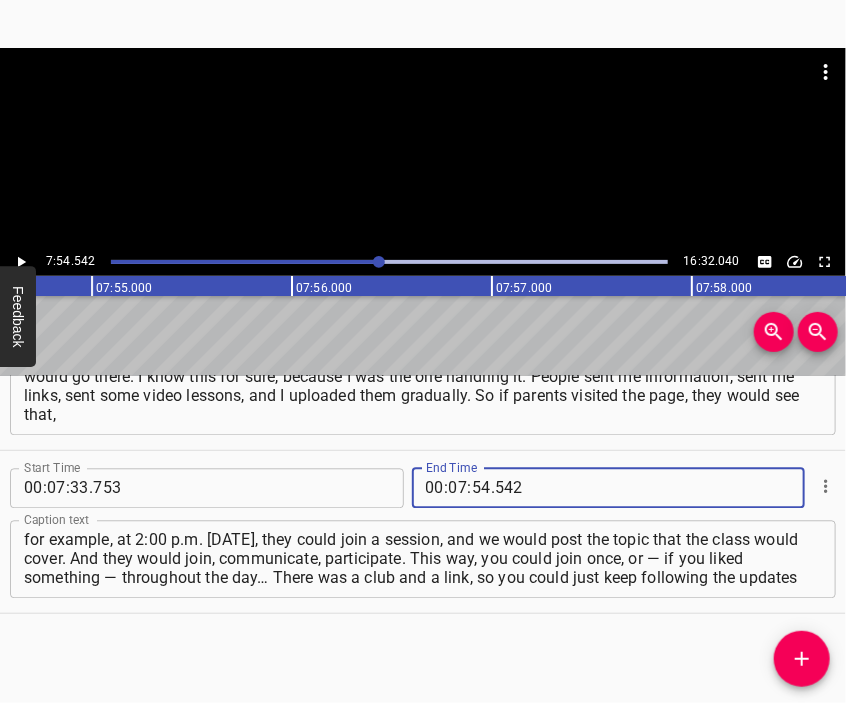 type on "542" 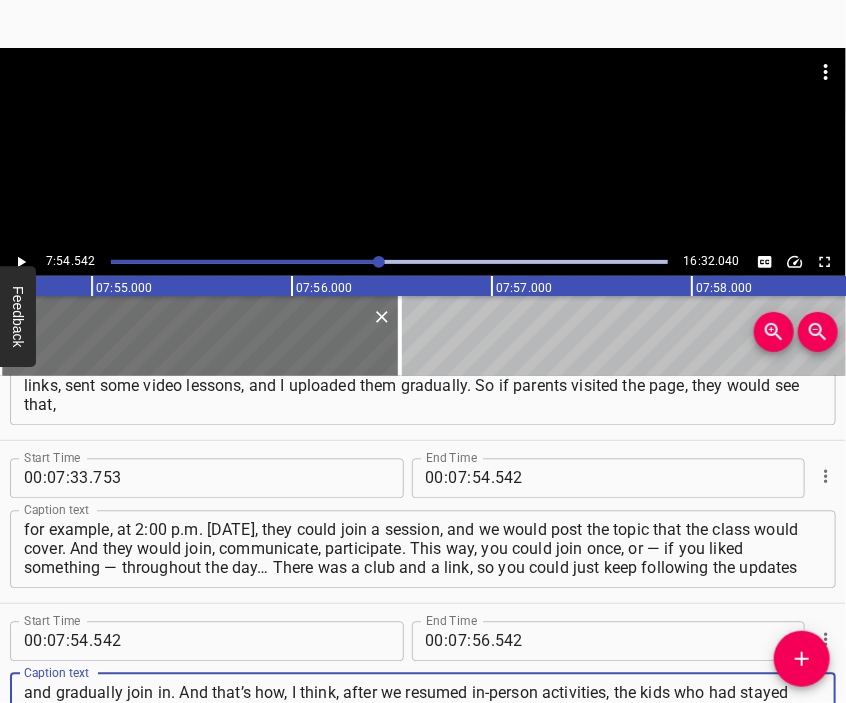 type on "and gradually join in. And that’s how, I think, after we resumed in-person activities, the kids who had stayed here, in [GEOGRAPHIC_DATA], in [GEOGRAPHIC_DATA], started coming to our offline classes. I remember it myself: it was very hard without the children. First of all, you don’t understand how to communicate with them." 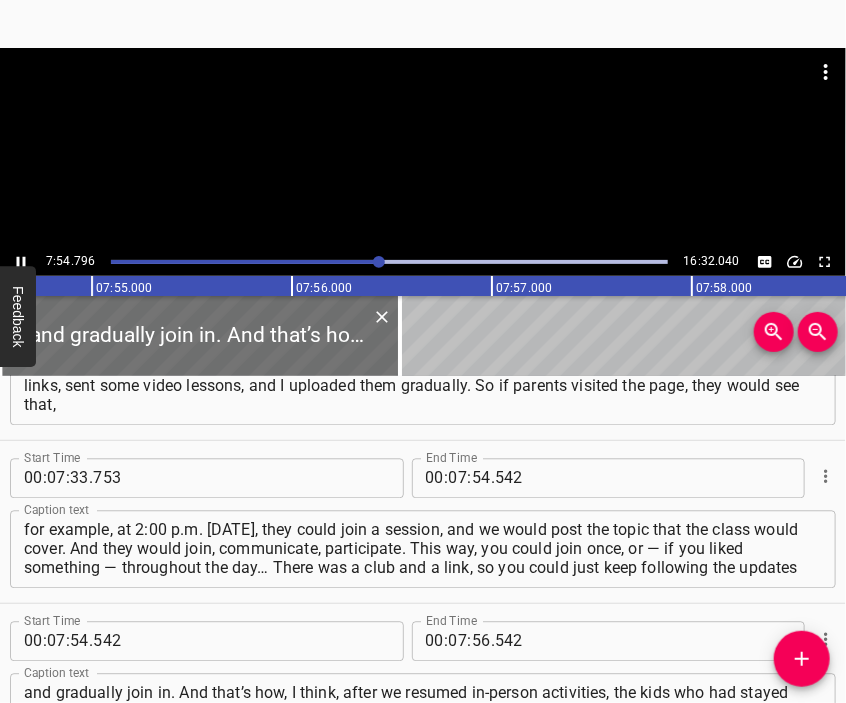 scroll, scrollTop: 3677, scrollLeft: 0, axis: vertical 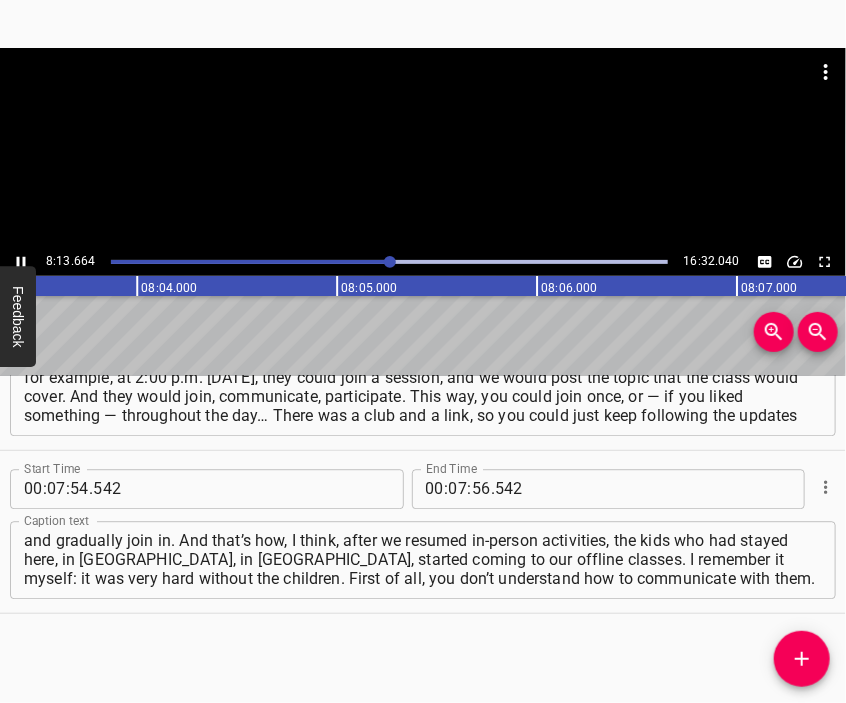 click at bounding box center [423, 98] 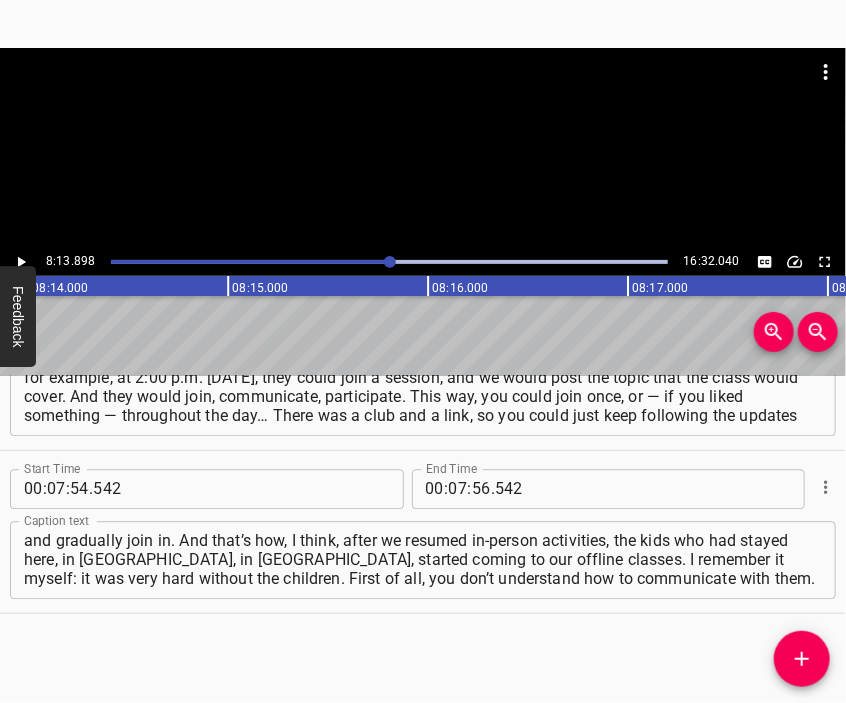 scroll, scrollTop: 0, scrollLeft: 98779, axis: horizontal 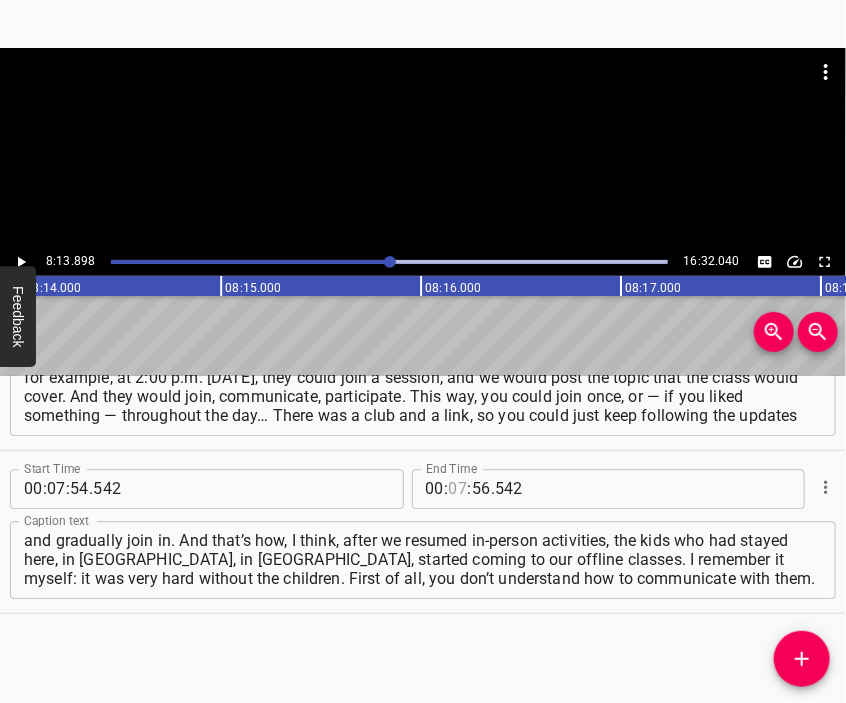 click at bounding box center (458, 489) 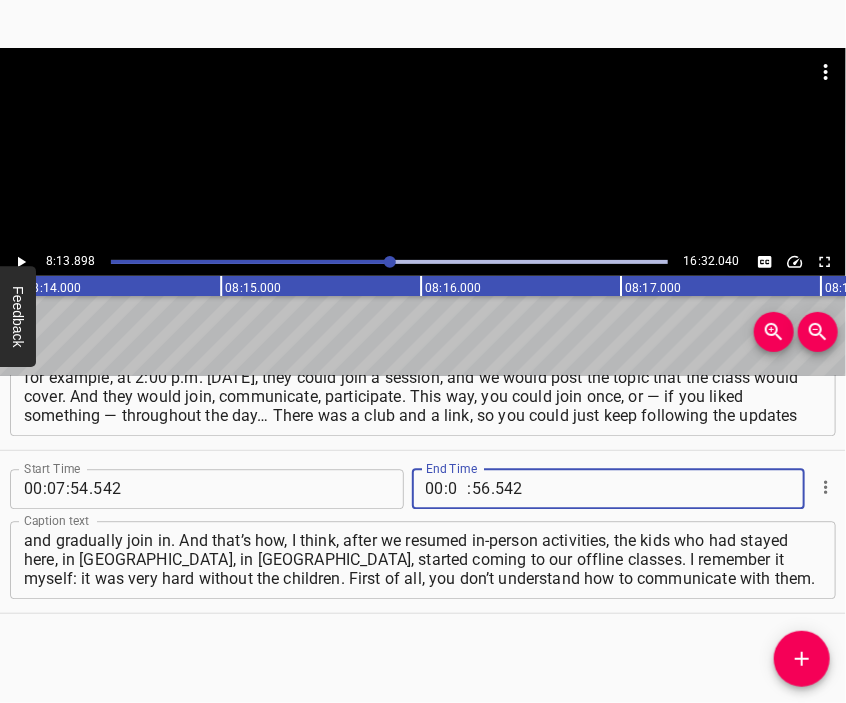 type on "08" 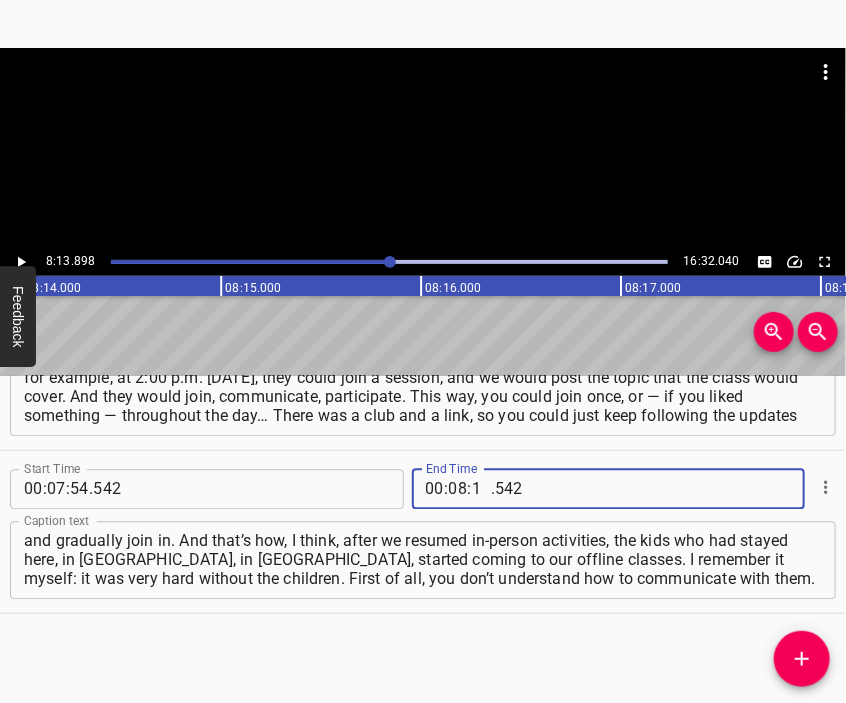 type on "13" 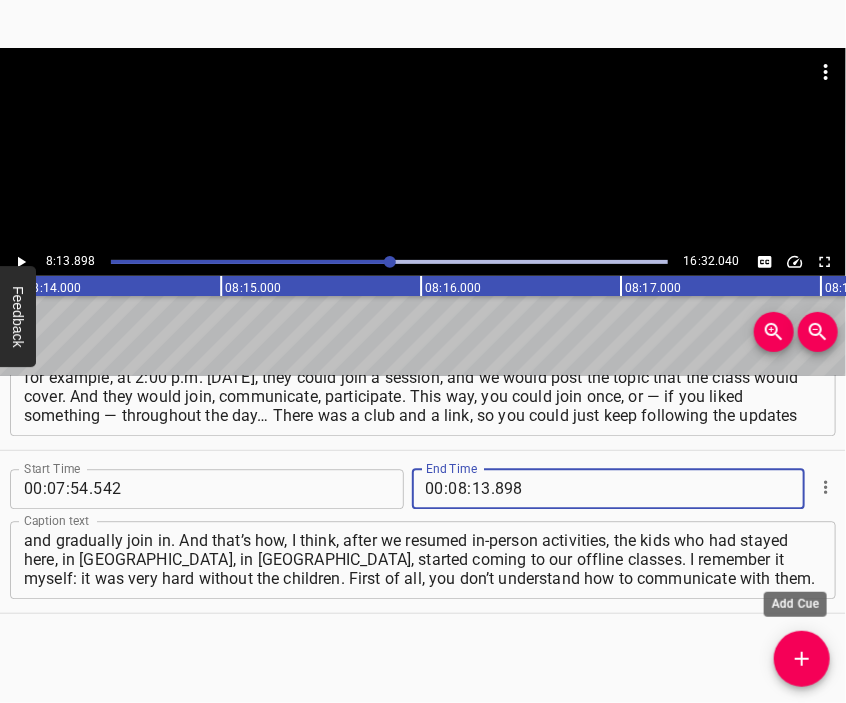 type on "898" 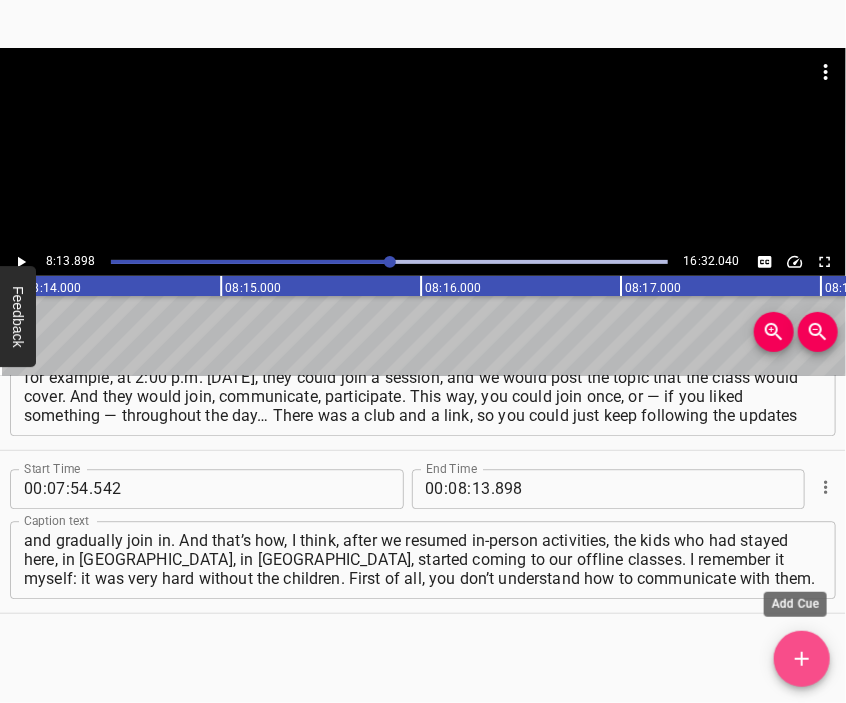 click 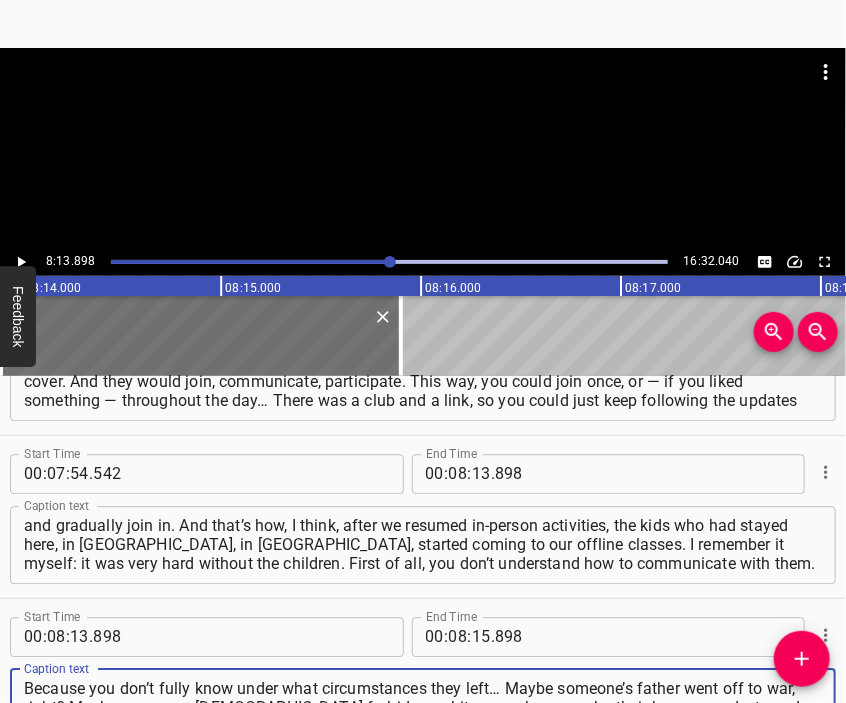 type on "Because you don’t fully know under what circumstances they left… Maybe someone’s father went off to war, right? Maybe someone, [DEMOGRAPHIC_DATA] forbid, was hit somewhere, maybe their home was destroyed, maybe they lost a loved one. And you don’t know the whole situation," 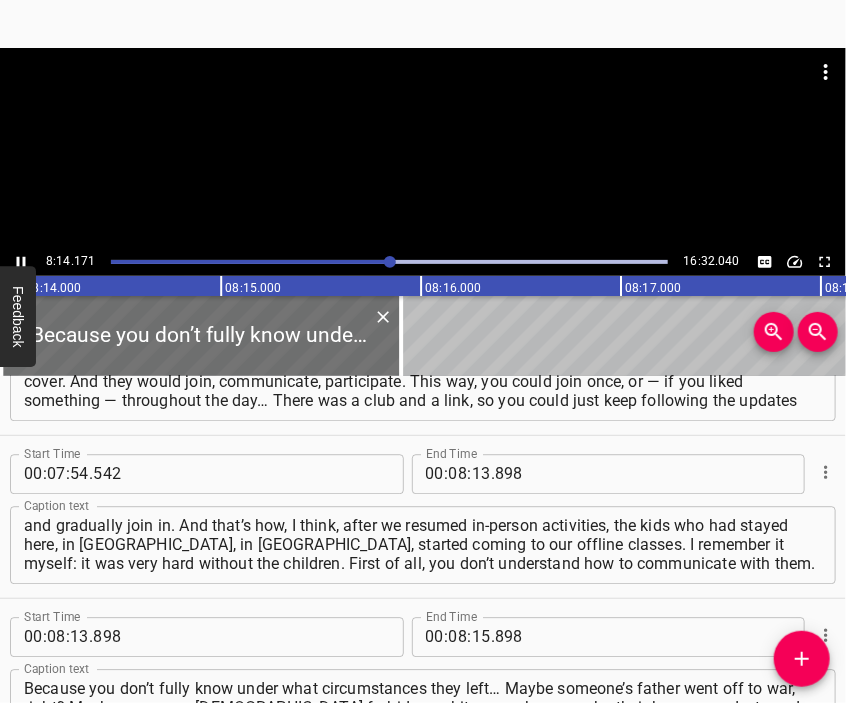 scroll, scrollTop: 3771, scrollLeft: 0, axis: vertical 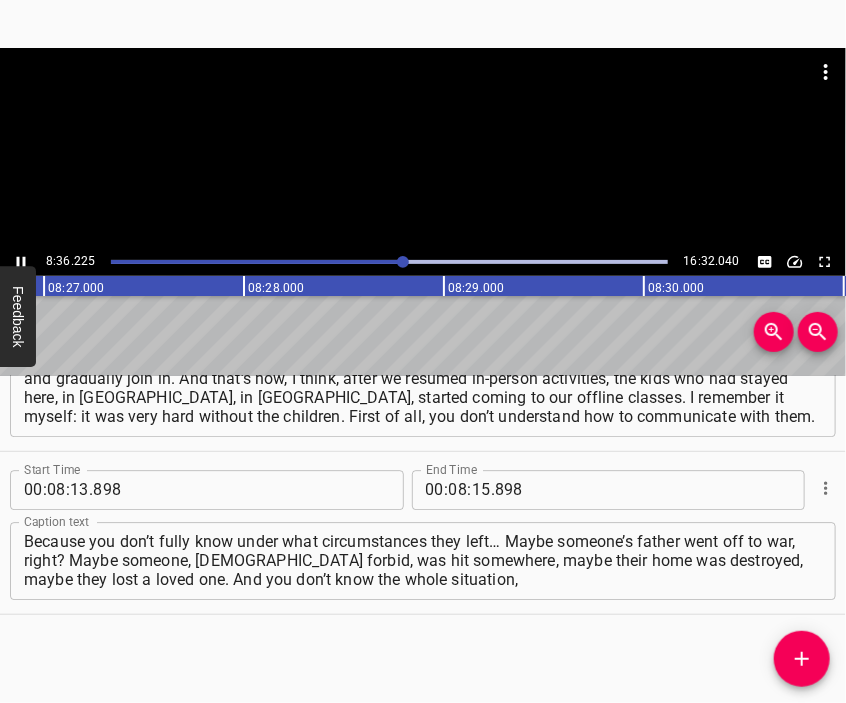 click at bounding box center [423, 98] 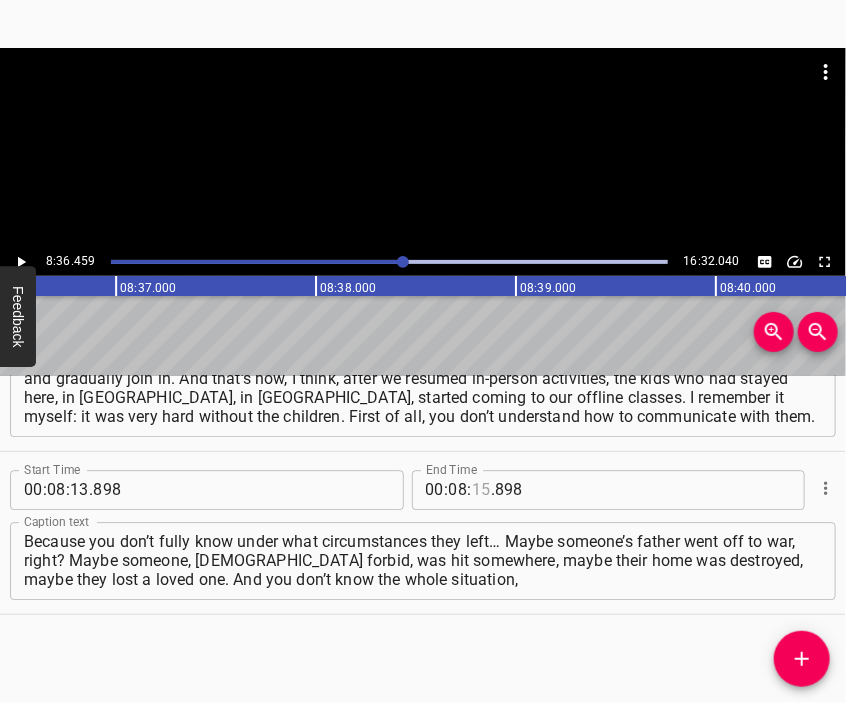 scroll, scrollTop: 0, scrollLeft: 103292, axis: horizontal 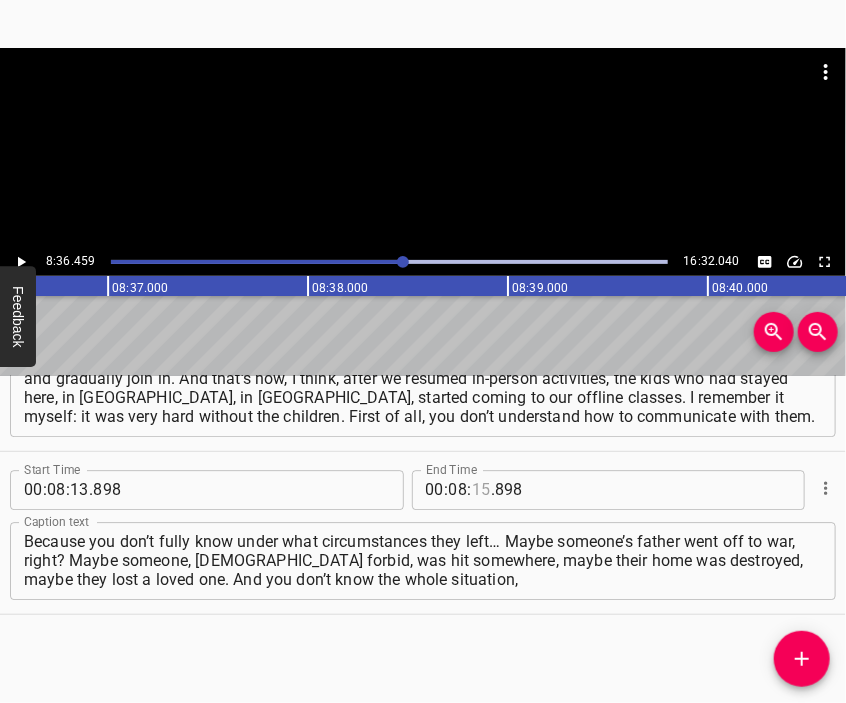 click at bounding box center [481, 490] 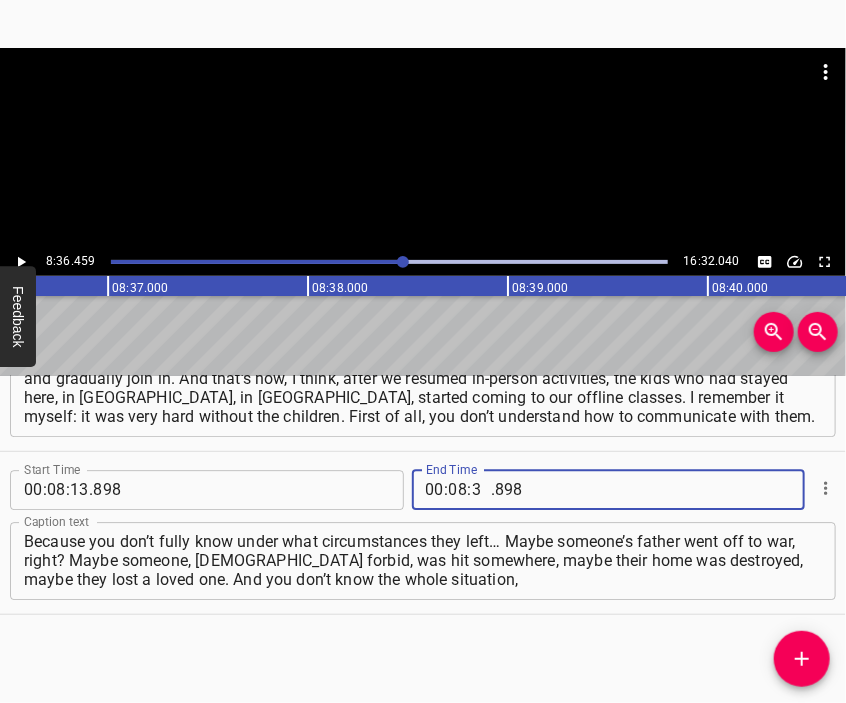 type on "36" 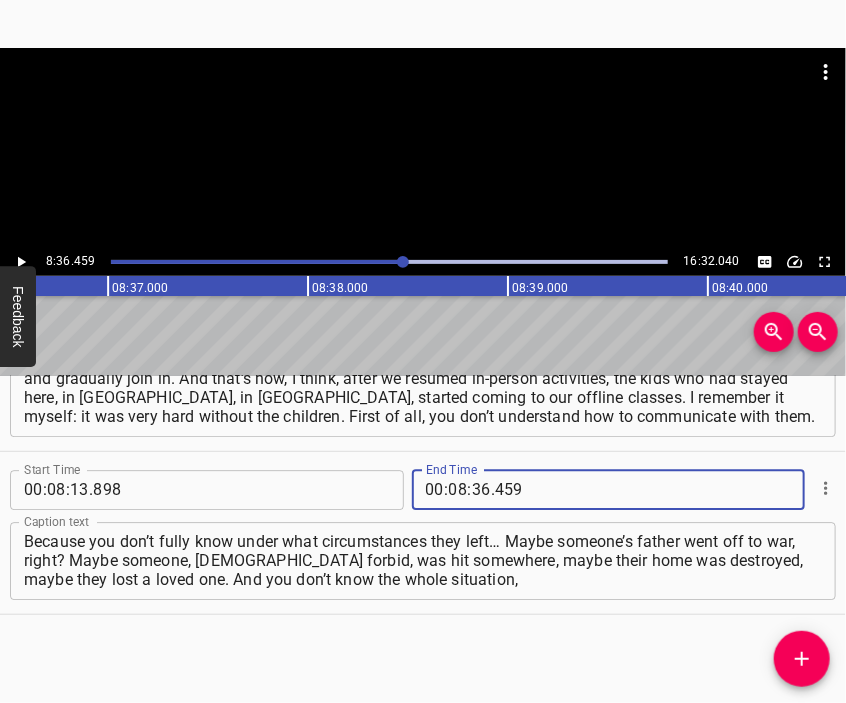 type on "459" 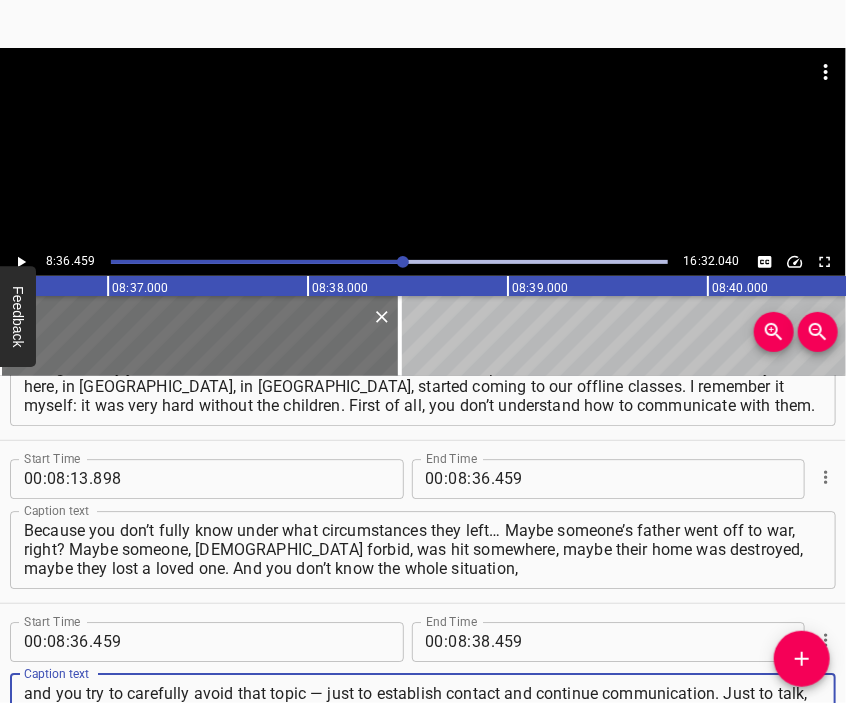 type on "and you try to carefully avoid that topic — just to establish contact and continue communication. Just to talk, and then move on to the educational process and understand whether the children even need all of this right now. It was hard because they weren’t nearby. In our department… always, when children come," 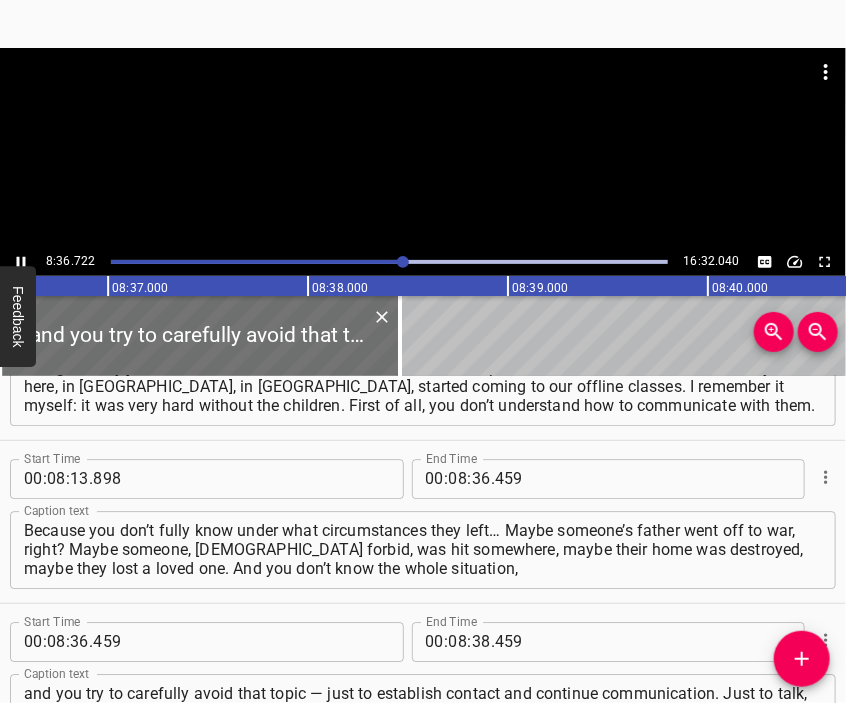 scroll, scrollTop: 4004, scrollLeft: 0, axis: vertical 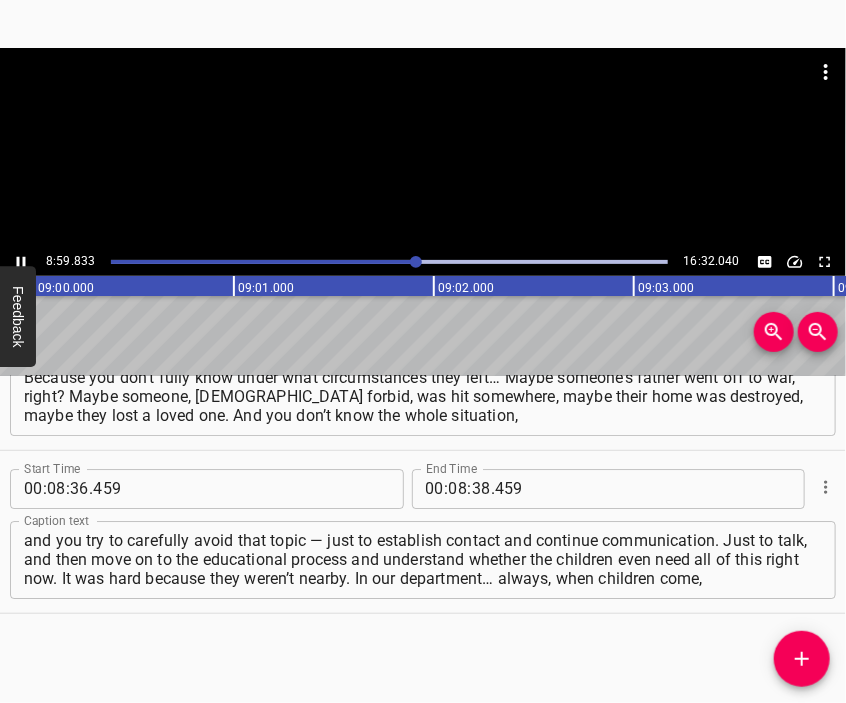 click at bounding box center (423, 148) 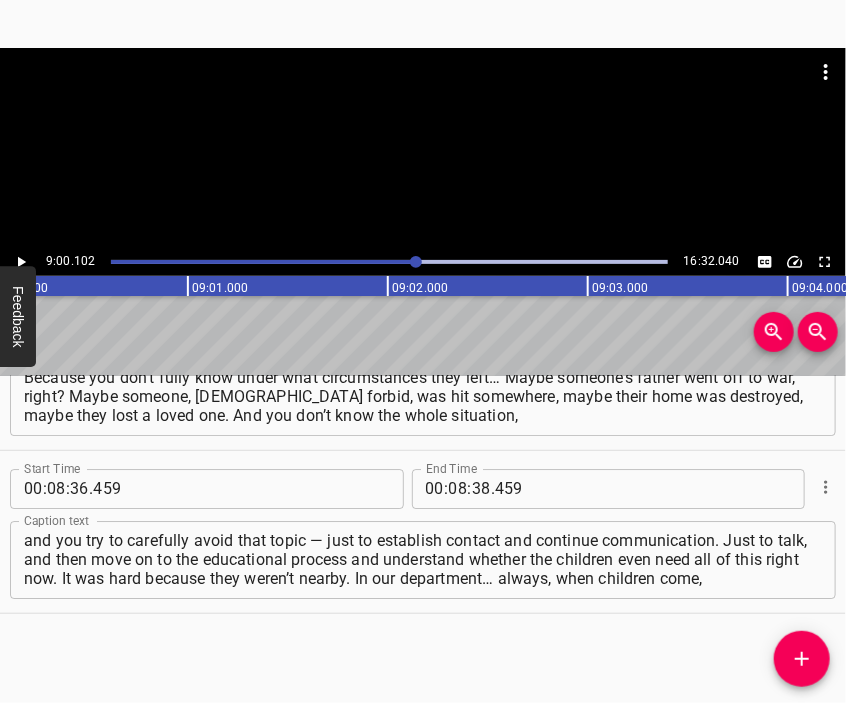 scroll, scrollTop: 0, scrollLeft: 108020, axis: horizontal 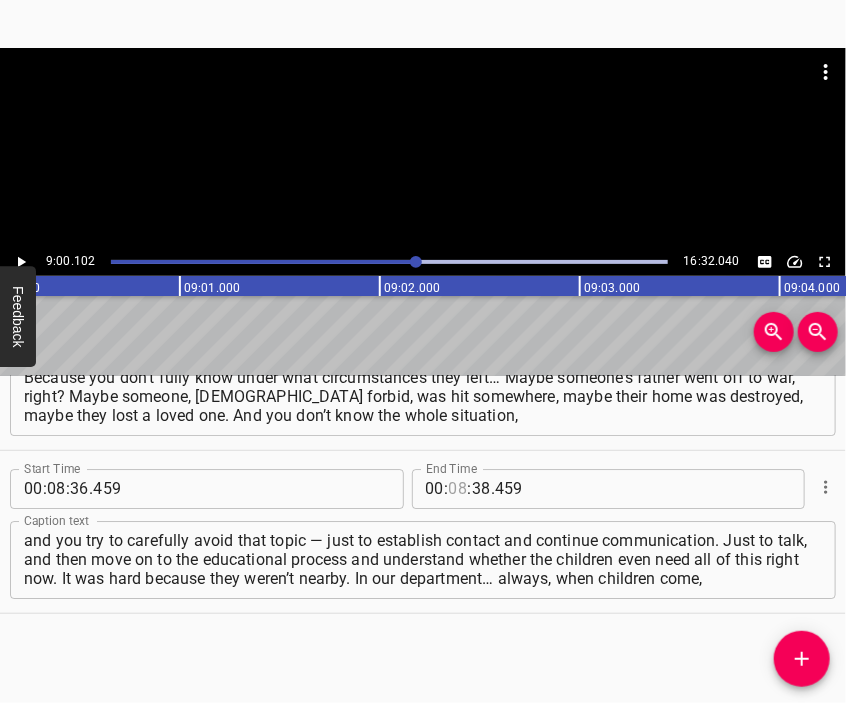 click at bounding box center [458, 489] 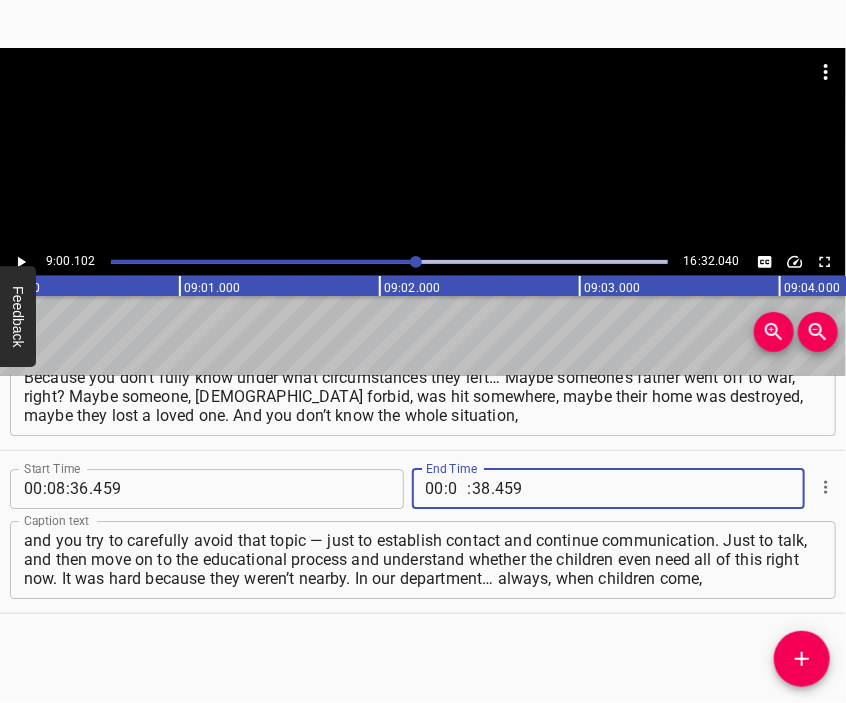 type on "09" 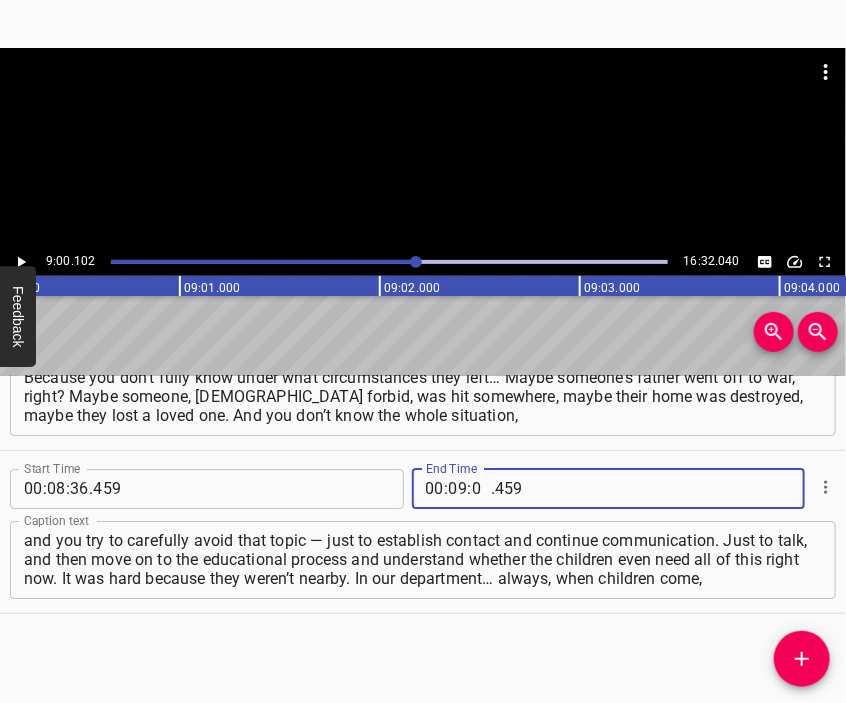 type on "00" 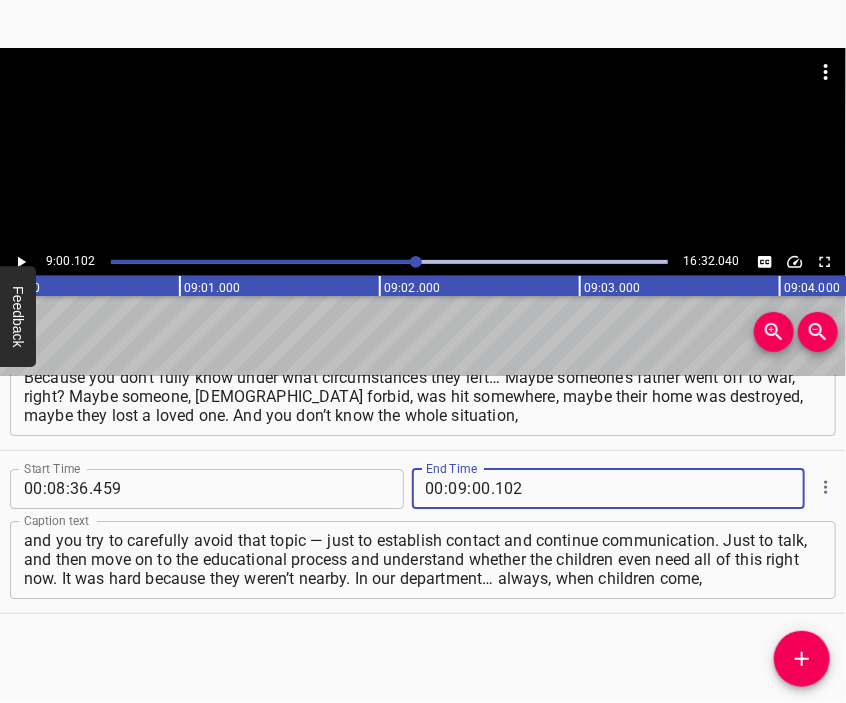 type on "102" 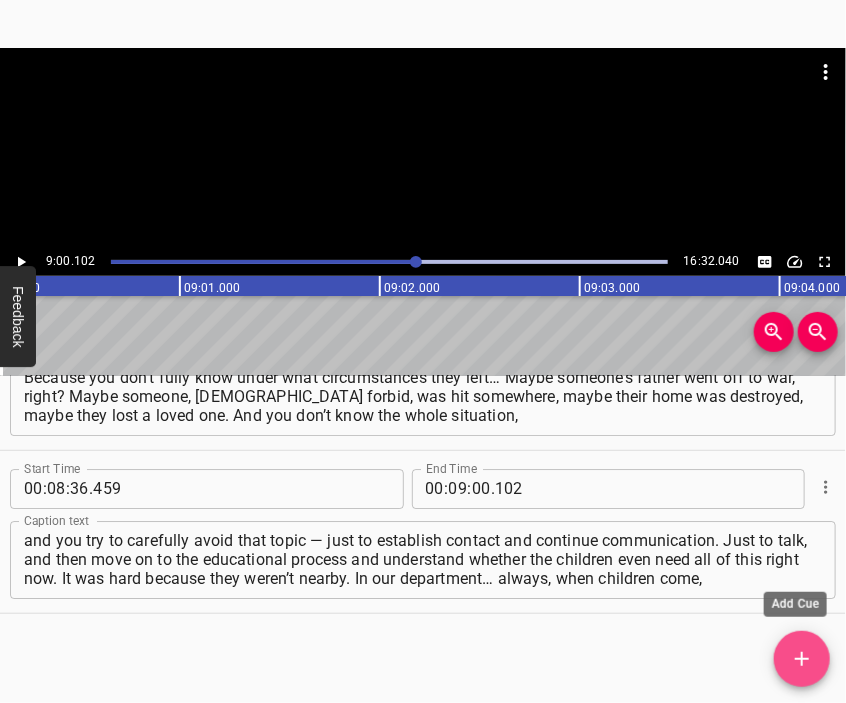 click at bounding box center (802, 659) 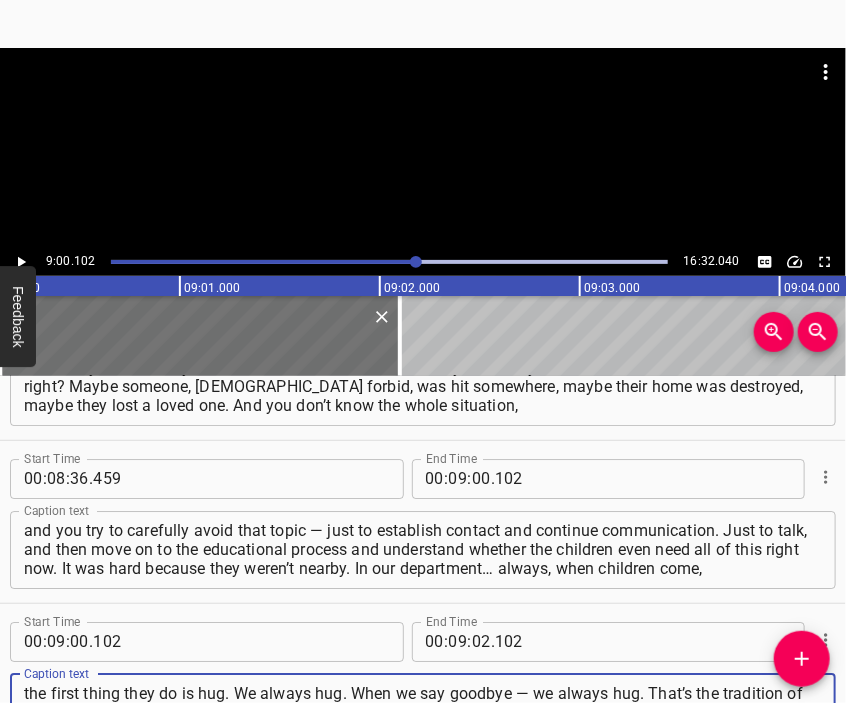 scroll, scrollTop: 19, scrollLeft: 0, axis: vertical 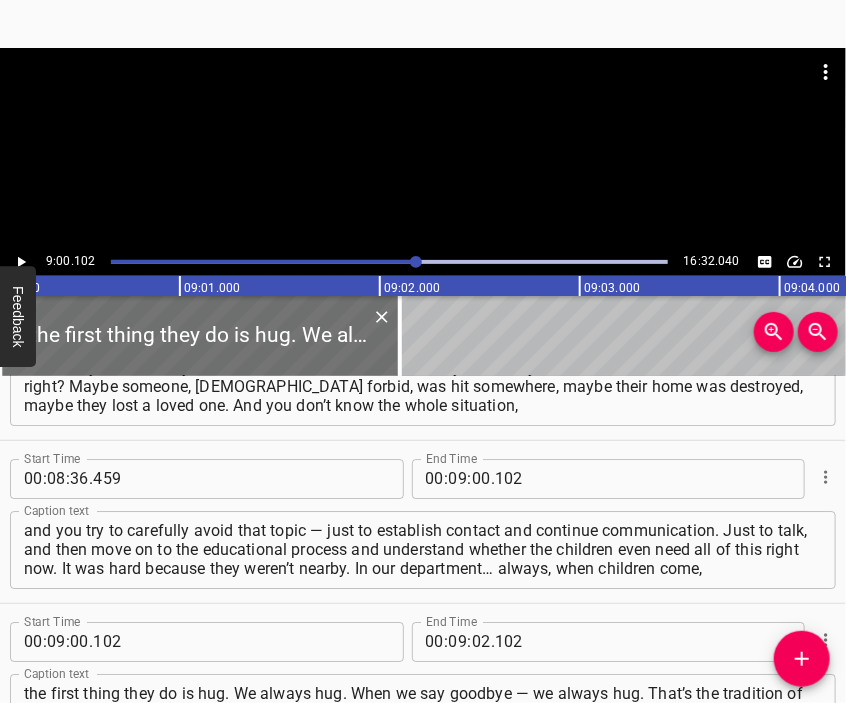 click at bounding box center [423, 98] 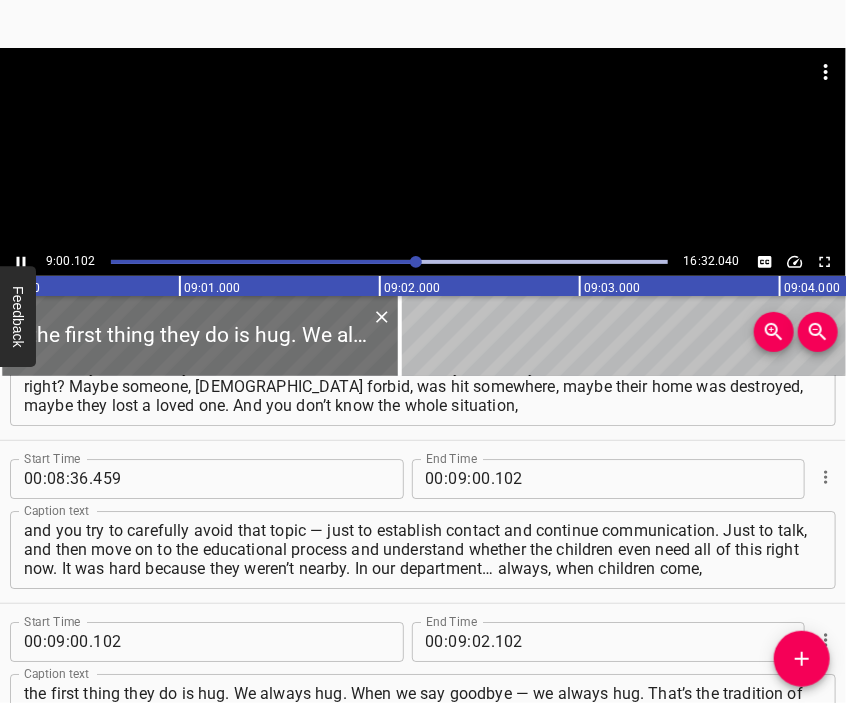 scroll, scrollTop: 4092, scrollLeft: 0, axis: vertical 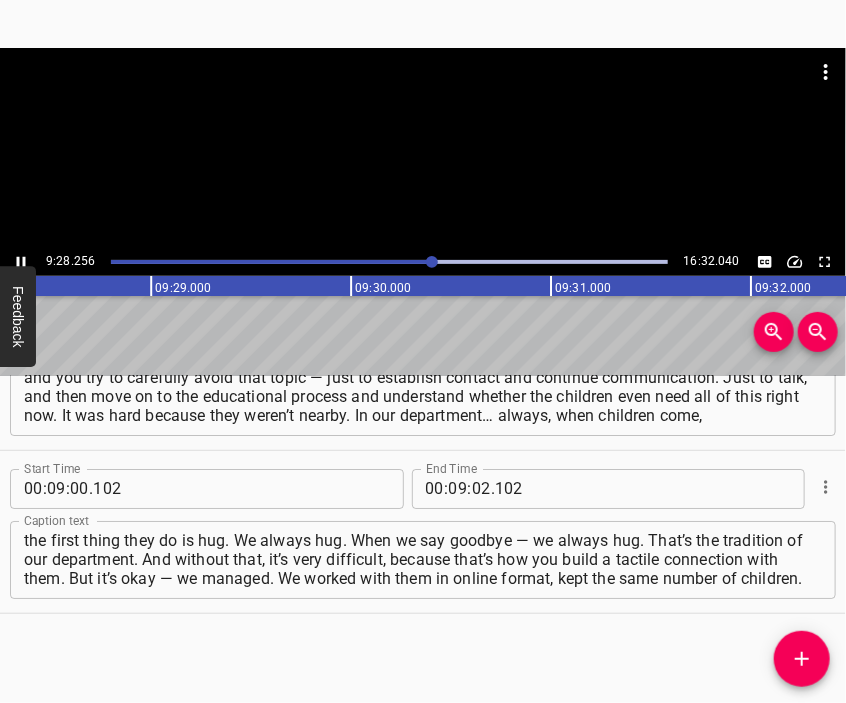 click at bounding box center (423, 98) 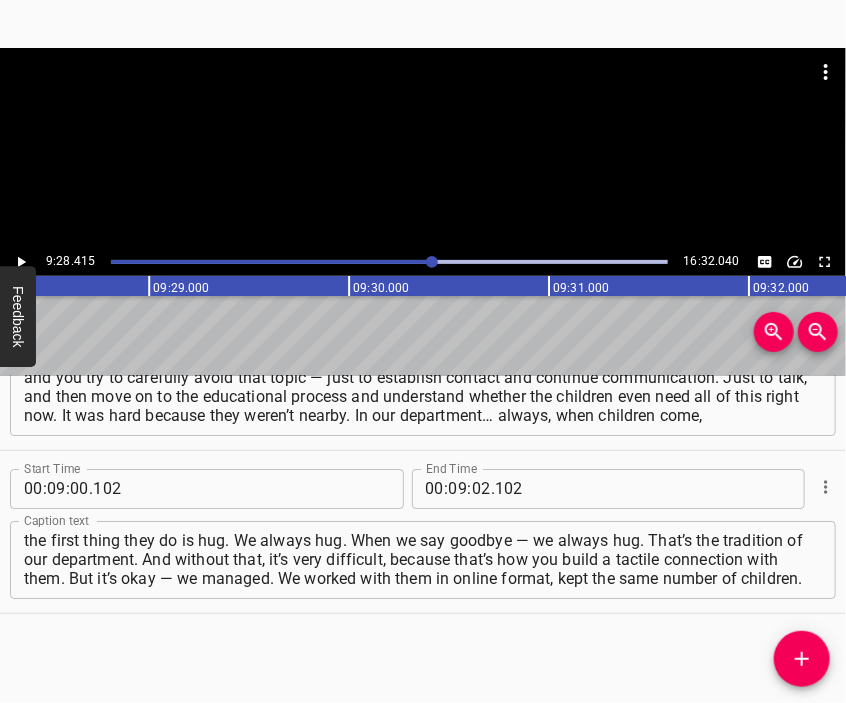 scroll, scrollTop: 0, scrollLeft: 113683, axis: horizontal 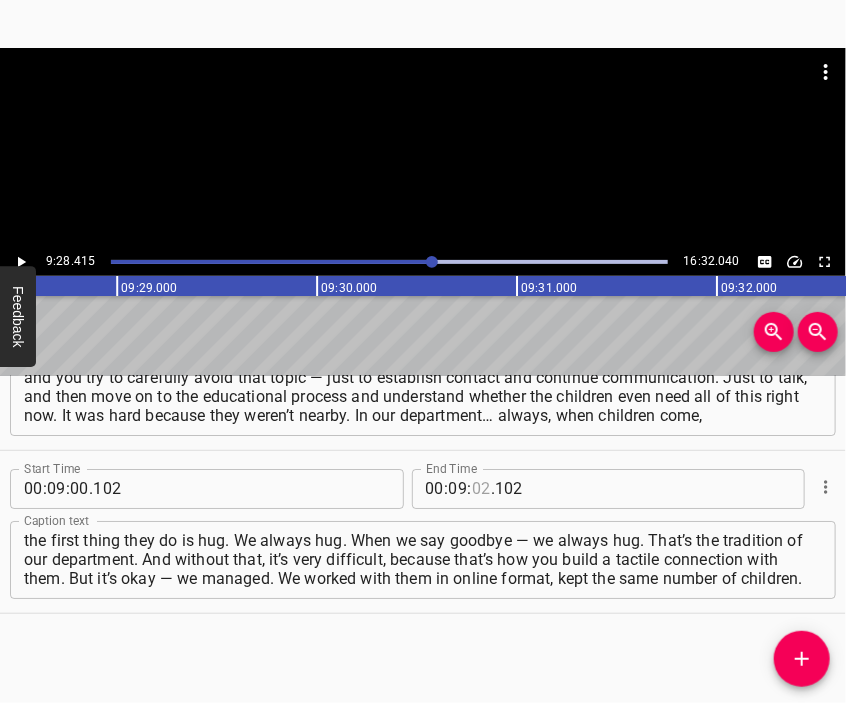 click at bounding box center (481, 489) 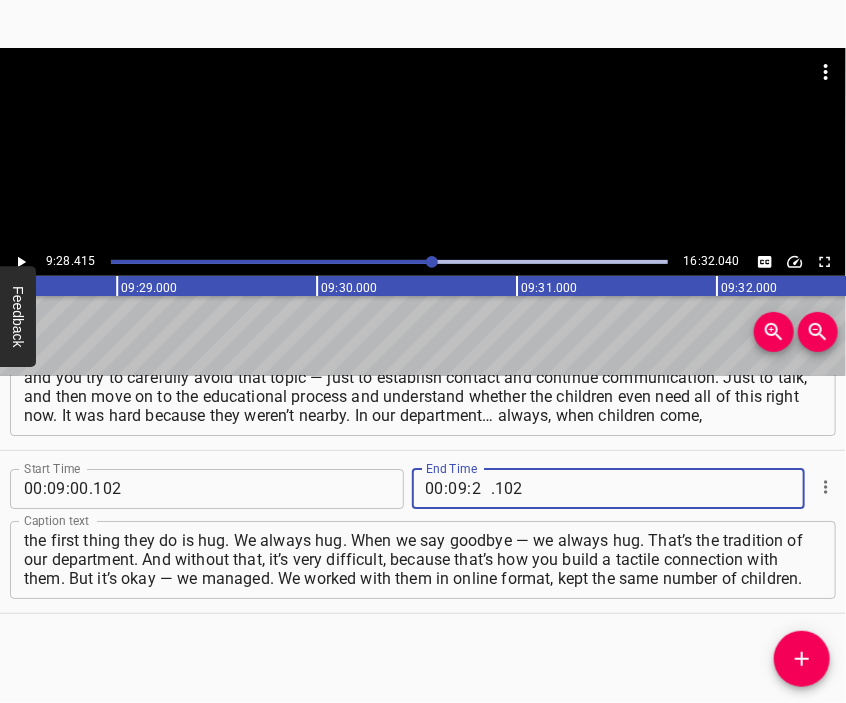 type on "28" 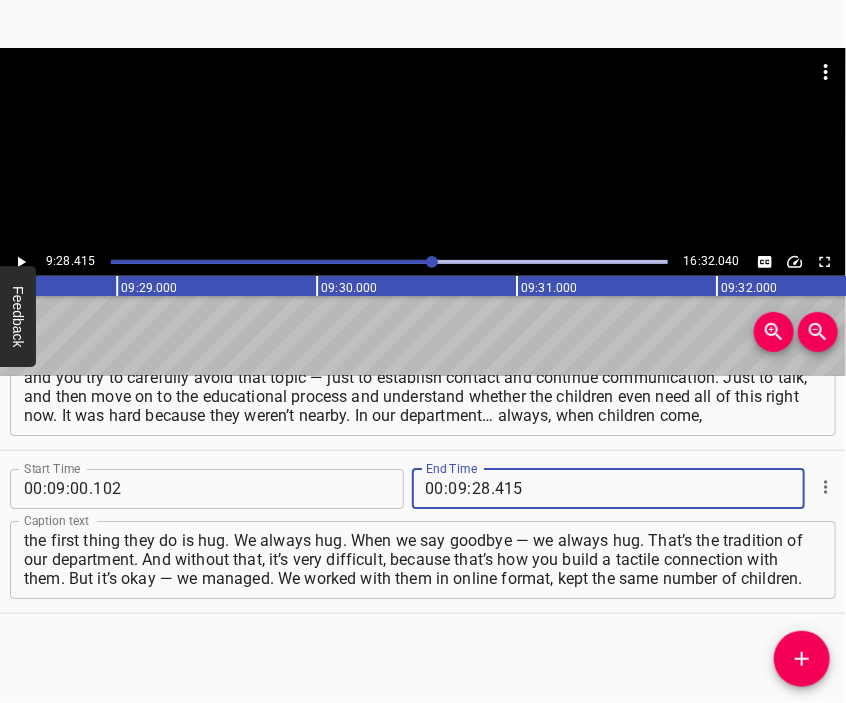 type on "415" 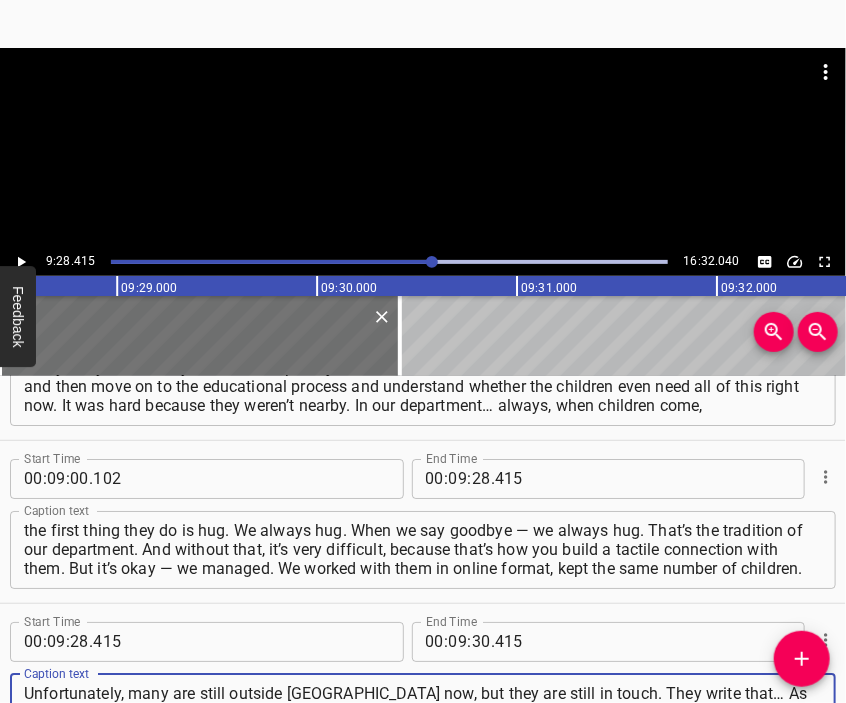 type on "Unfortunately, many are still outside [GEOGRAPHIC_DATA] now, but they are still in touch. They write that… As soon as they arrive in [GEOGRAPHIC_DATA], they immediately run to the Palace. We say: "Of course, any day, any time, except during curfew — you can always come to the Palace." And then, when we resumed the offline format…" 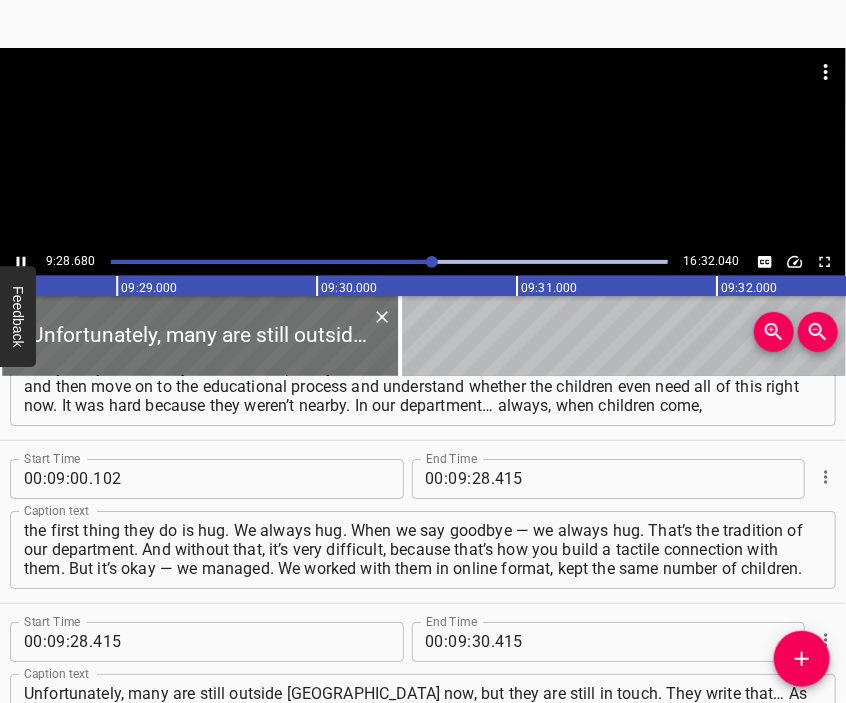 scroll, scrollTop: 4330, scrollLeft: 0, axis: vertical 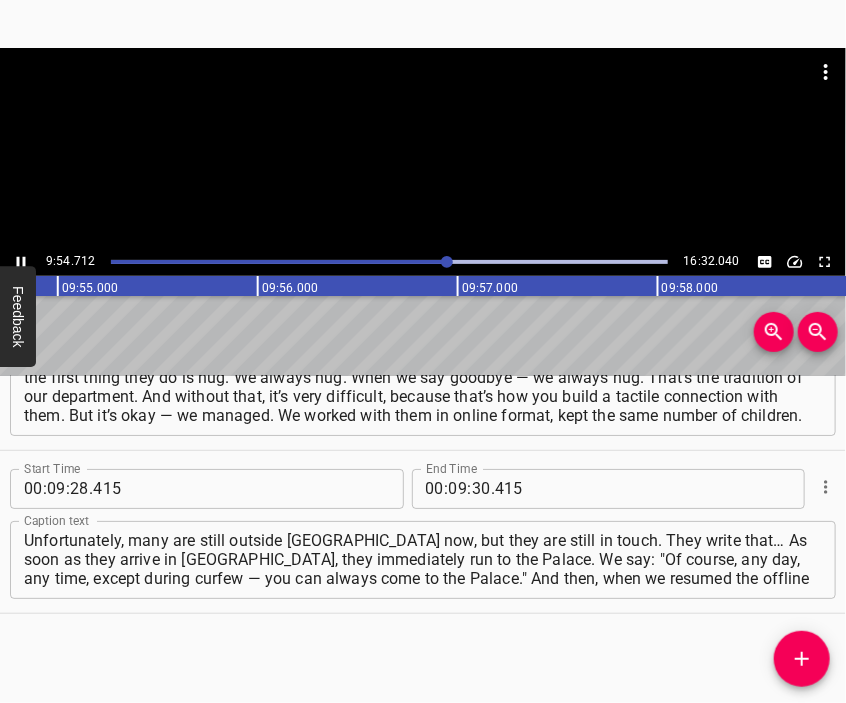 click at bounding box center [423, 98] 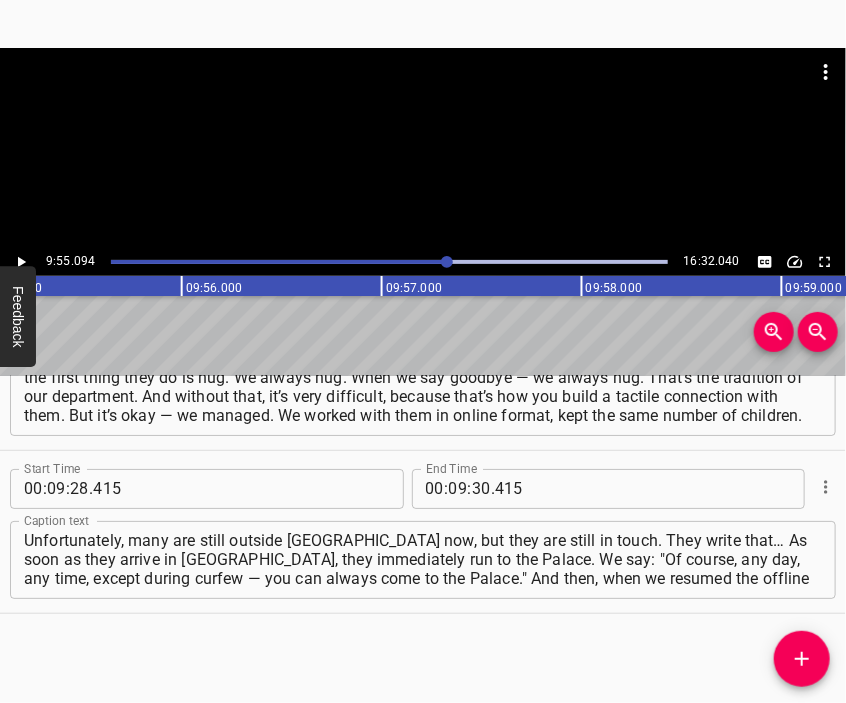 scroll, scrollTop: 0, scrollLeft: 119019, axis: horizontal 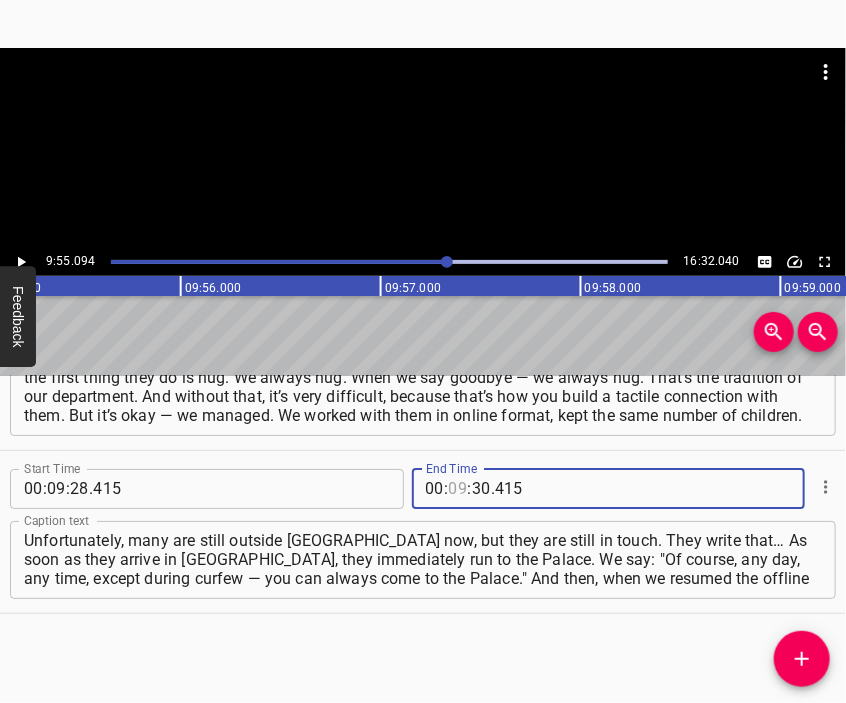 click at bounding box center (458, 489) 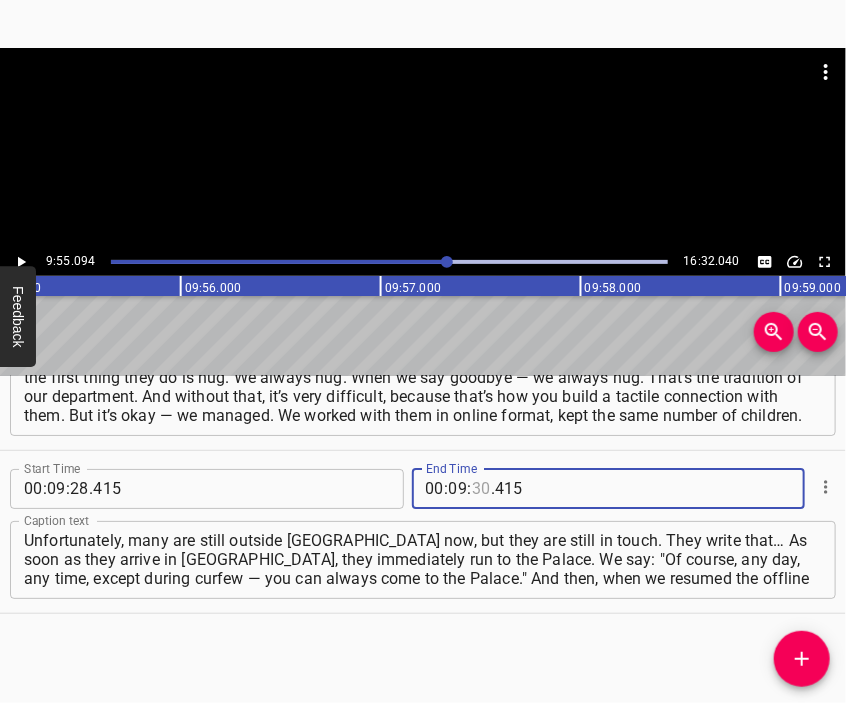click at bounding box center [481, 489] 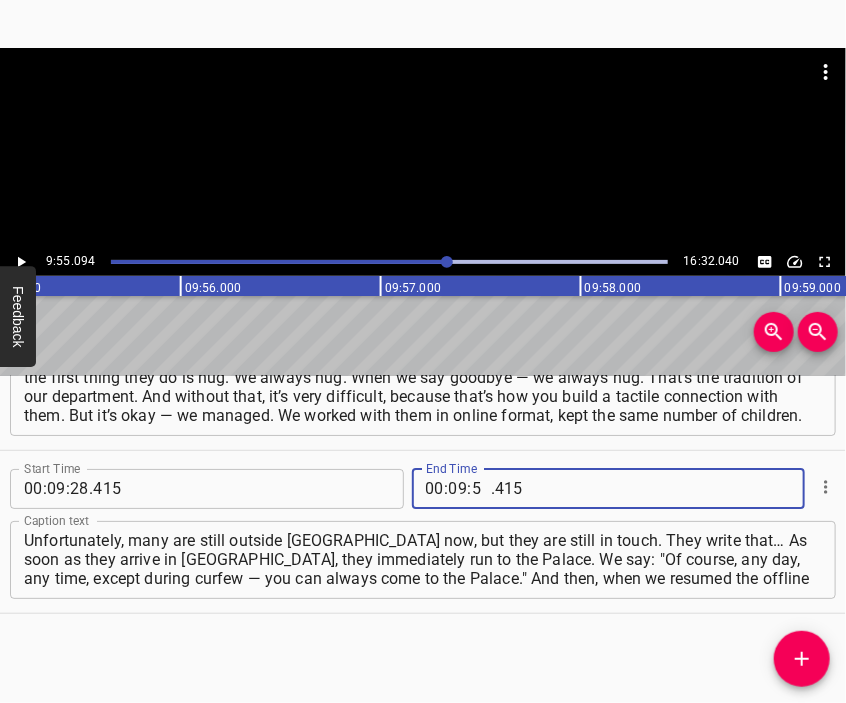 type on "55" 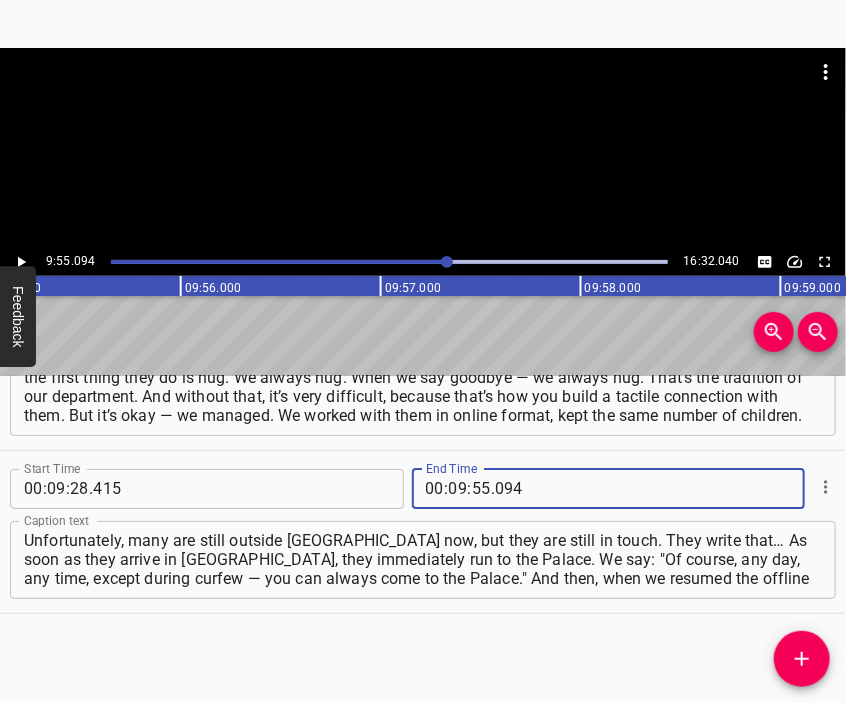 type on "094" 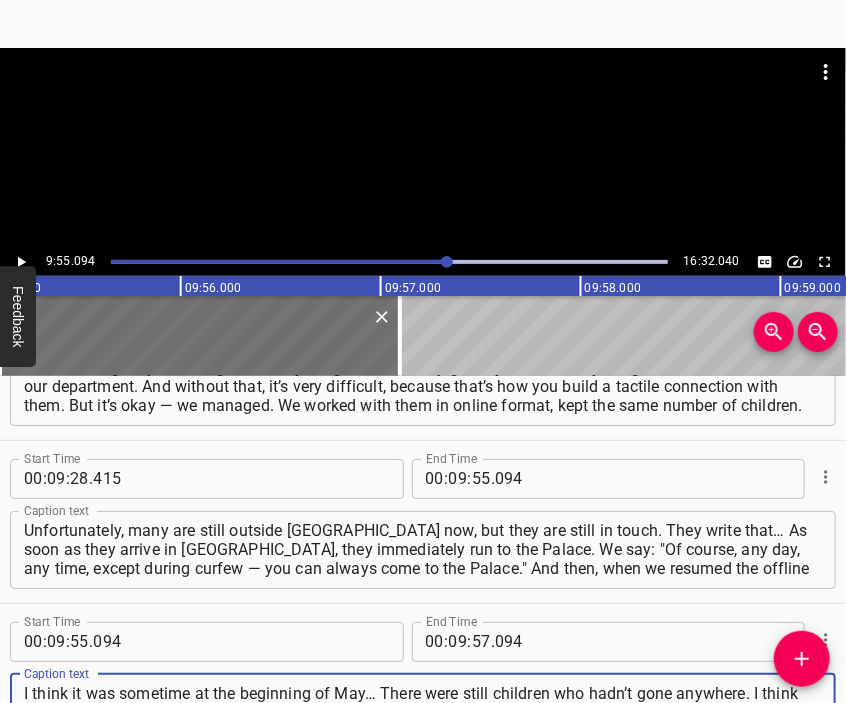 type on "I think it was sometime at the beginning of May… There were still children who hadn’t gone anywhere. I think some parents were experiencing a kind of dissonance. They didn’t know whether to leave or not. Where to go? What to do in the place where you arrive? And where to even run to? Besides," 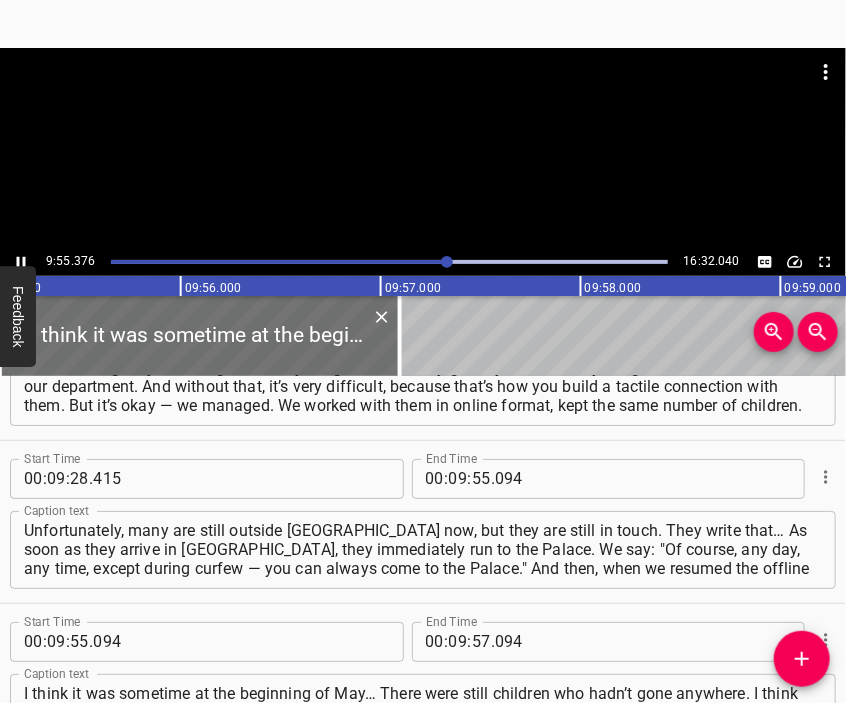 scroll, scrollTop: 4418, scrollLeft: 0, axis: vertical 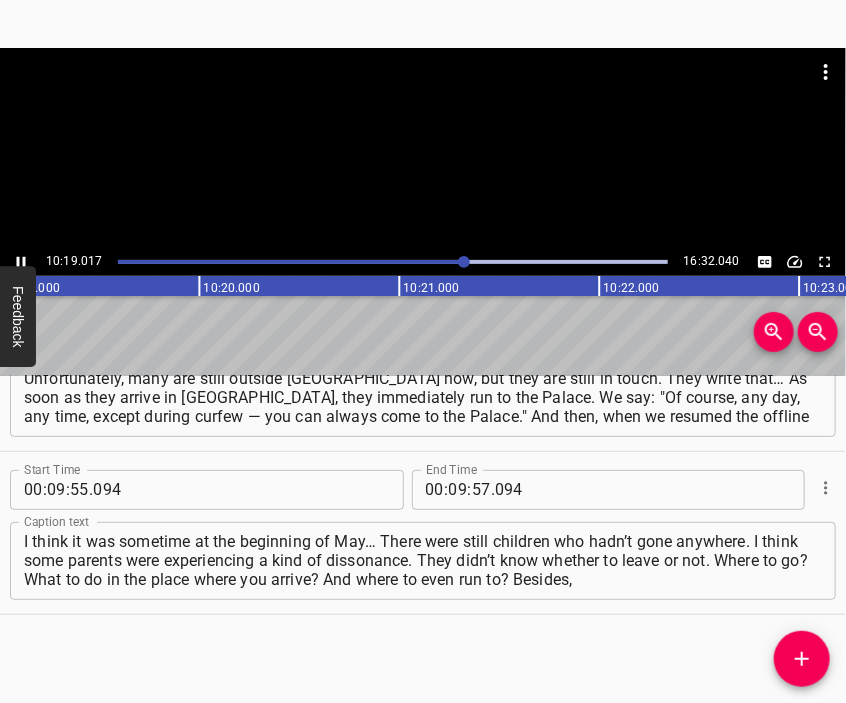 click at bounding box center [423, 98] 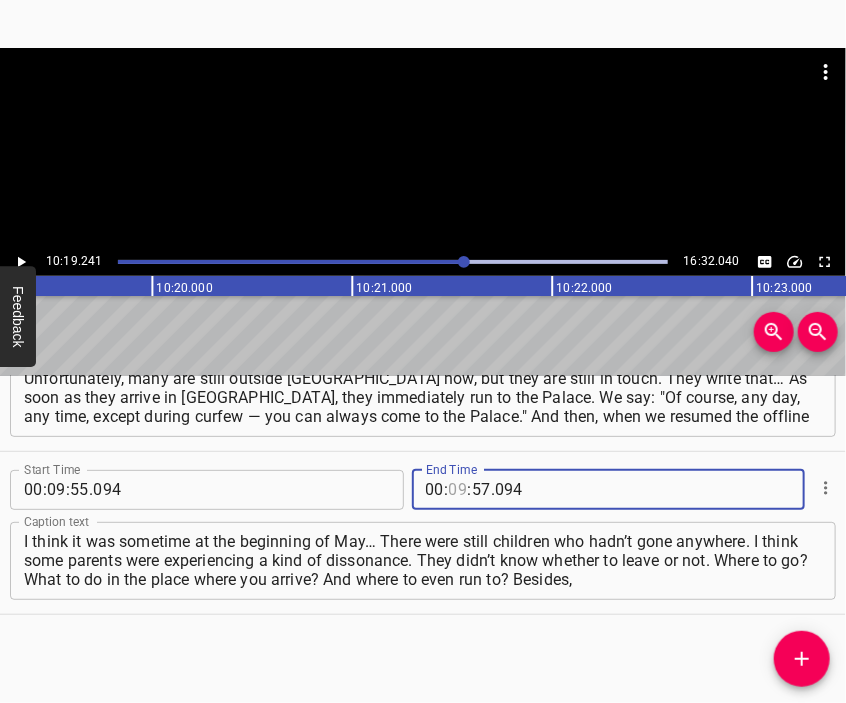 click at bounding box center (458, 490) 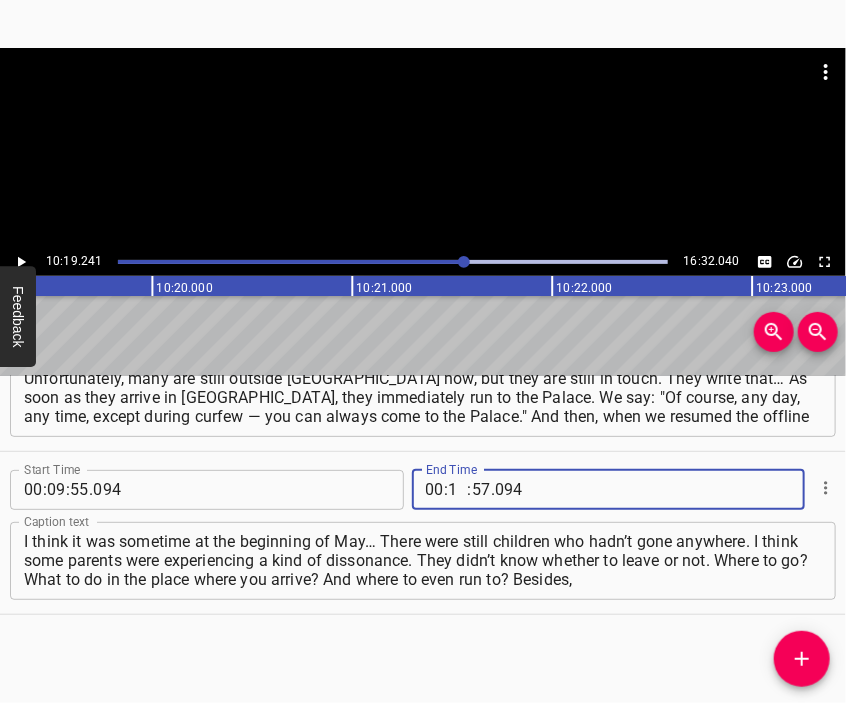 type on "10" 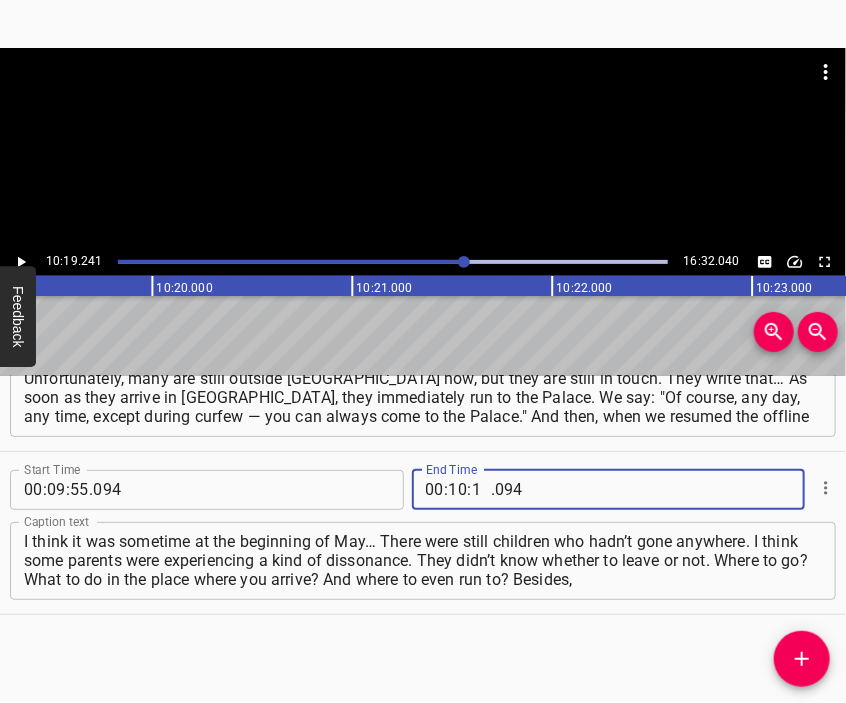 type on "19" 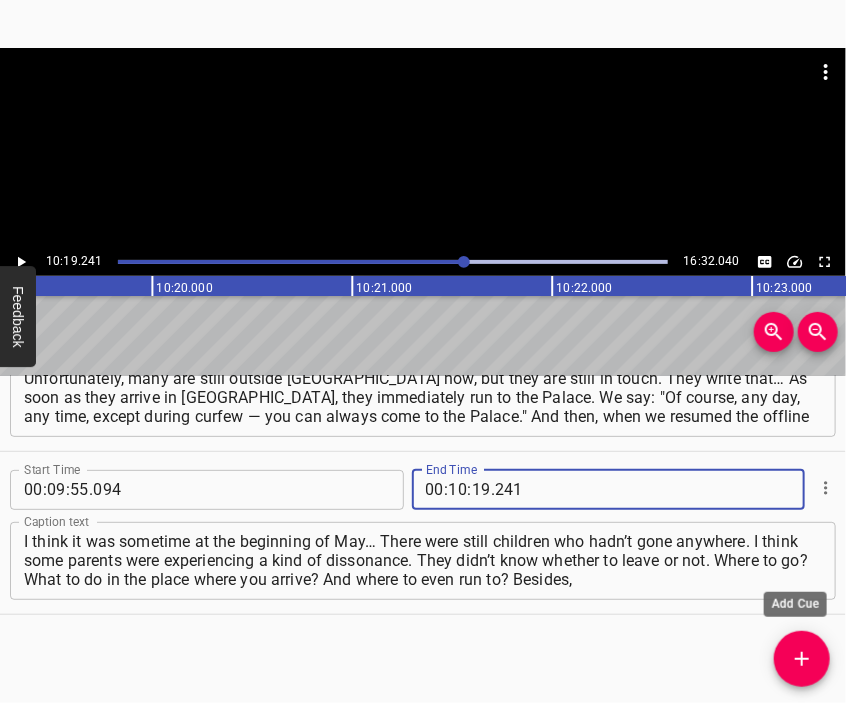 type on "241" 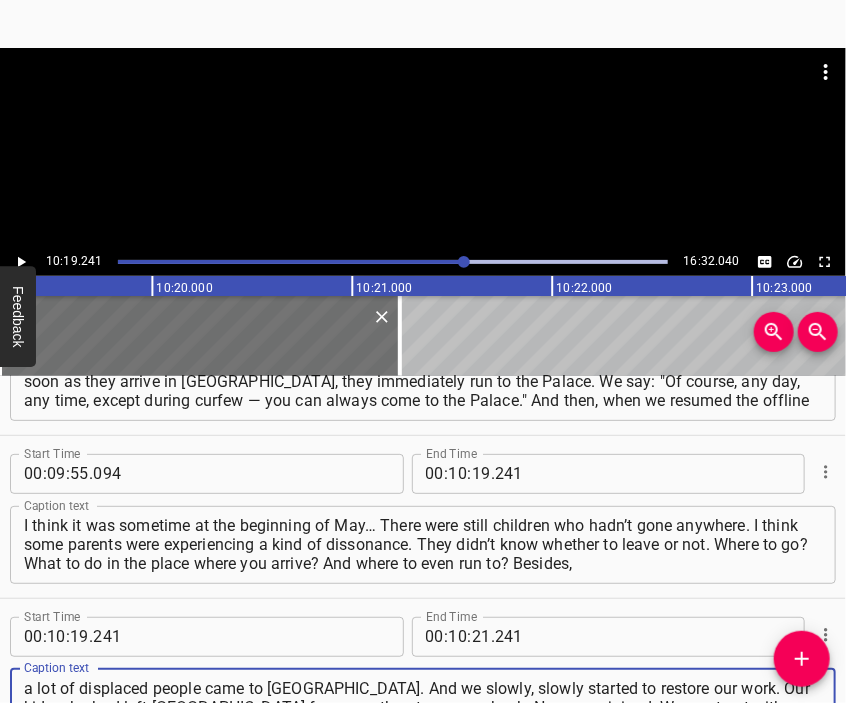 type on "a lot of displaced people came to [GEOGRAPHIC_DATA]. And we slowly, slowly started to restore our work. Our kids who had left [GEOGRAPHIC_DATA] for a month or two came back. New ones joined. We went out with charity programs, with play-based activities. We simply went to [GEOGRAPHIC_DATA] — a group from the Palace went with humanitarian aid." 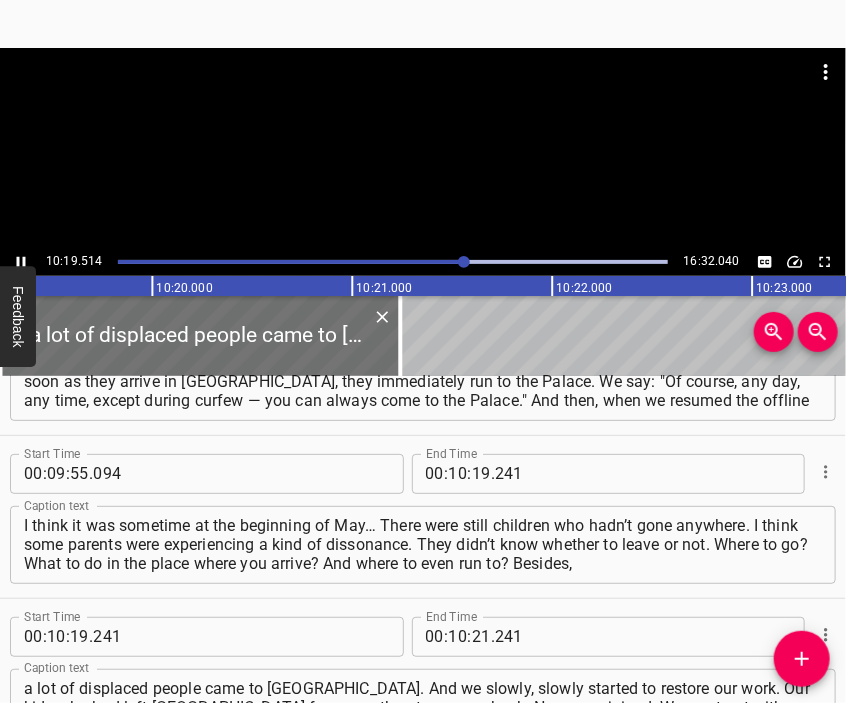 scroll, scrollTop: 4586, scrollLeft: 0, axis: vertical 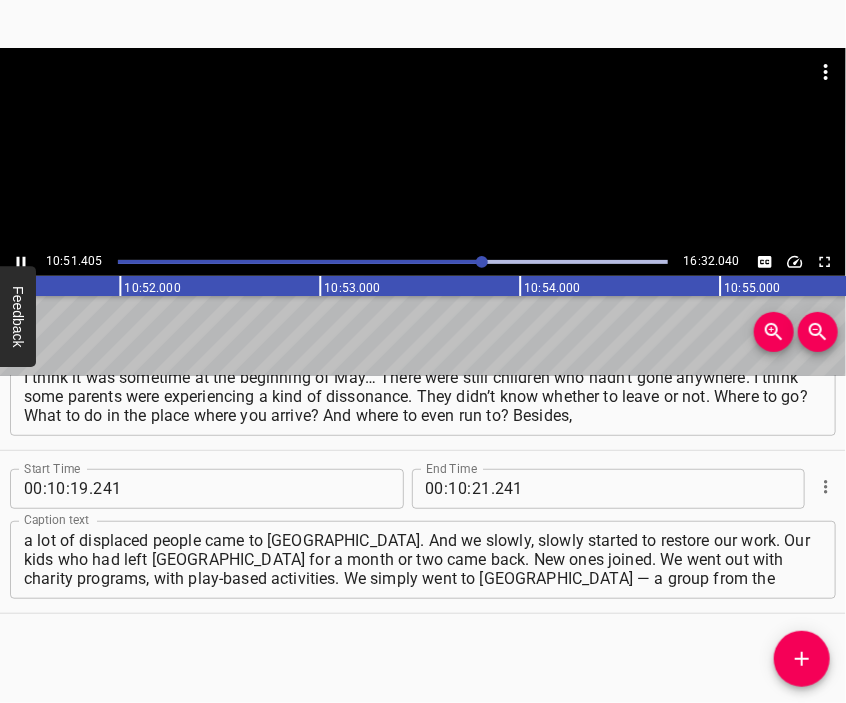 click at bounding box center (423, 148) 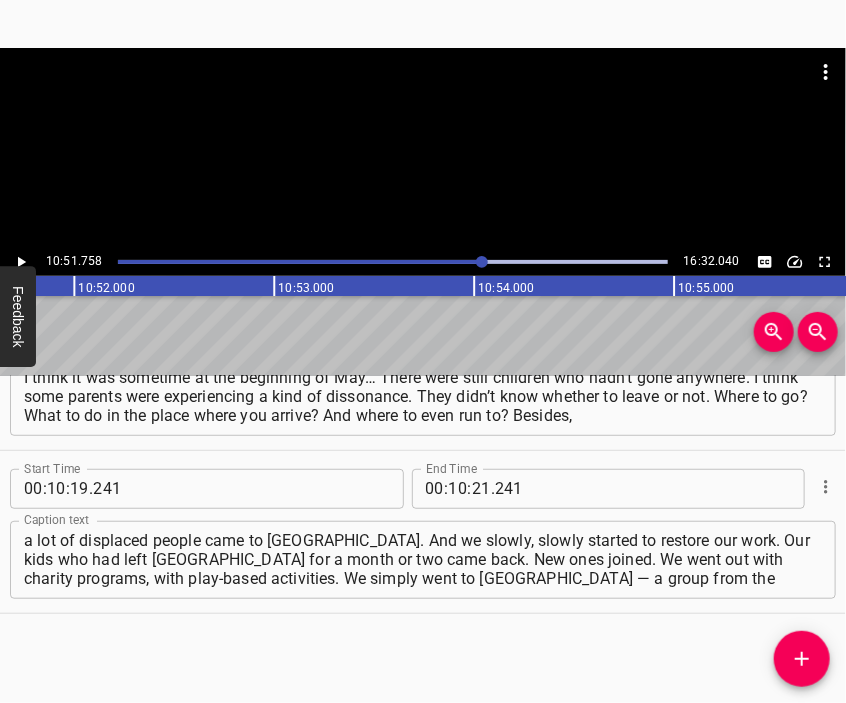 scroll, scrollTop: 0, scrollLeft: 130351, axis: horizontal 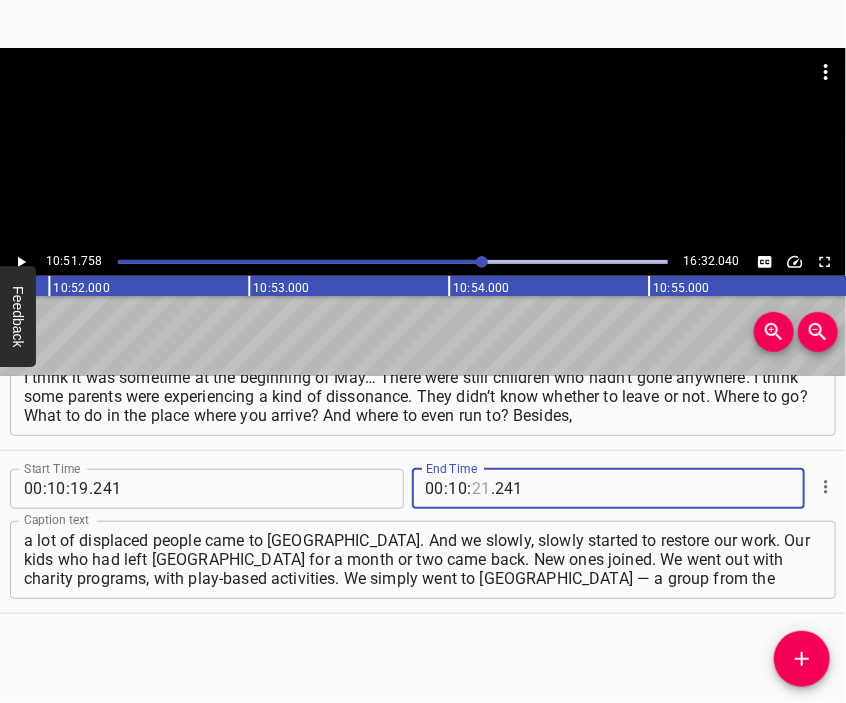 click at bounding box center (481, 489) 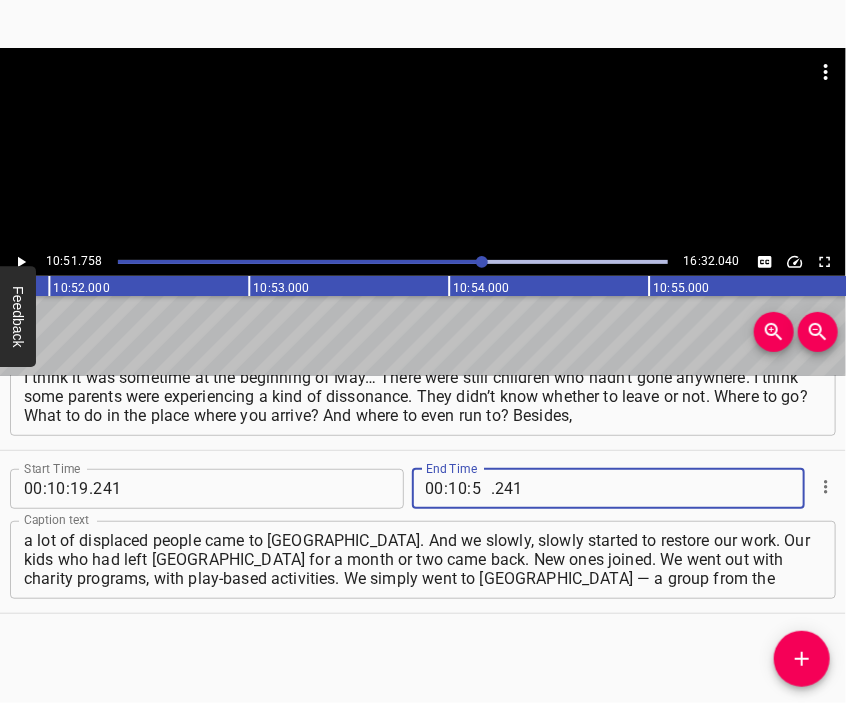 type on "51" 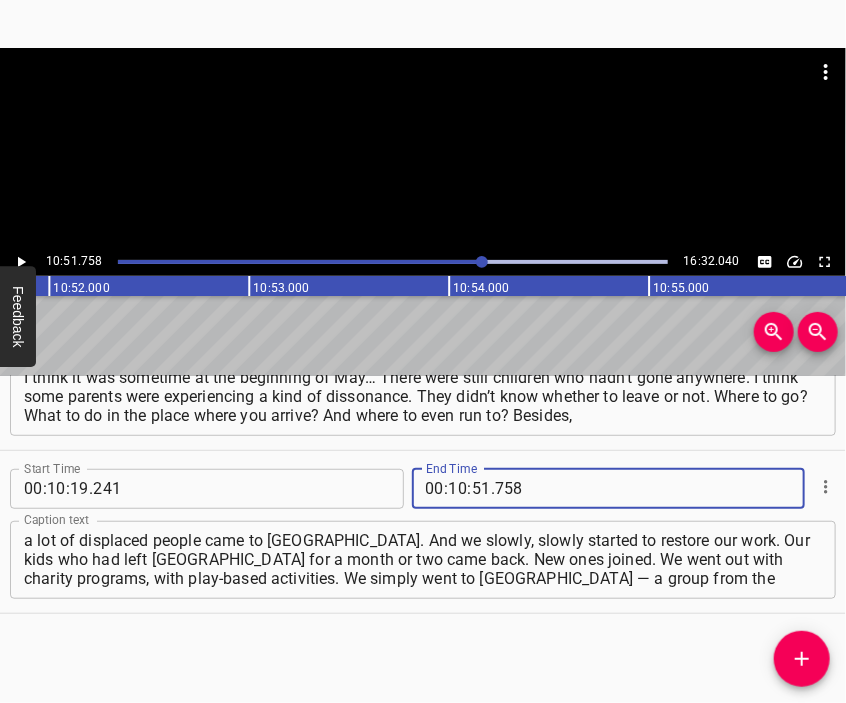 type on "758" 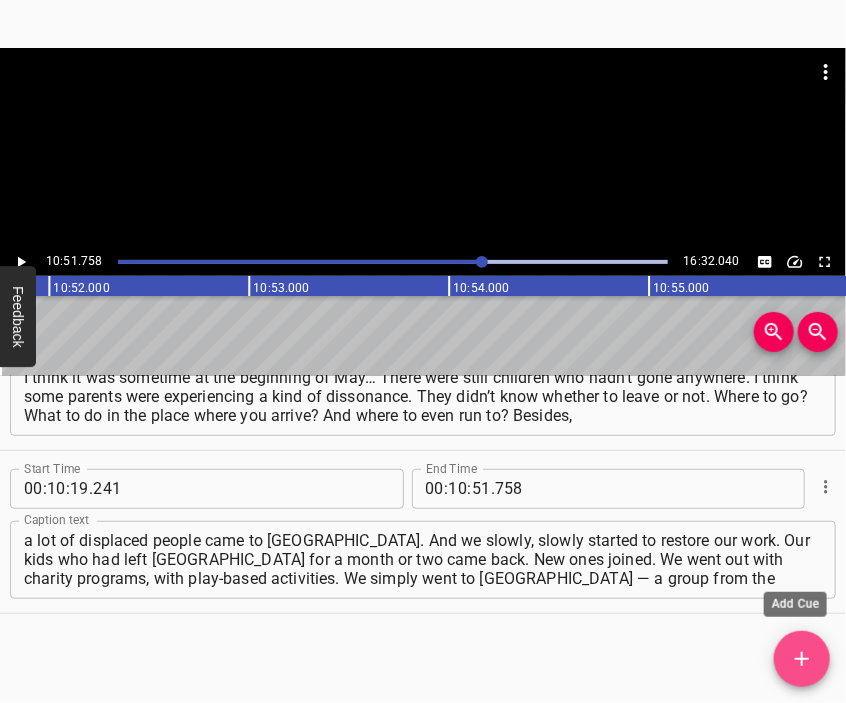 click at bounding box center (802, 659) 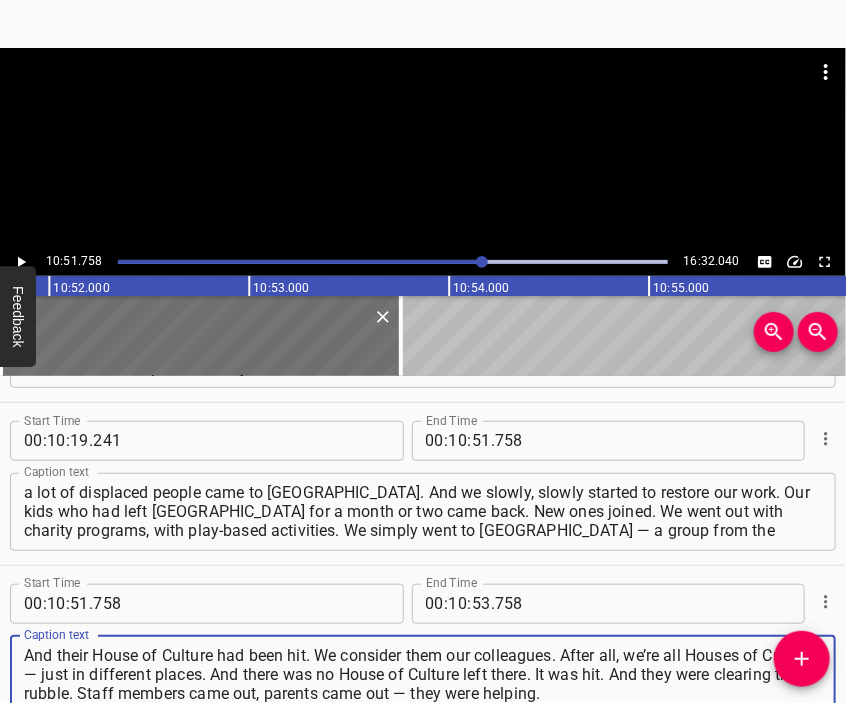 type on "And their House of Culture had been hit. We consider them our colleagues. After all, we’re all Houses of Culture — just in different places. And there was no House of Culture left there. It was hit. And they were clearing the rubble. Staff members came out, parents came out — they were helping." 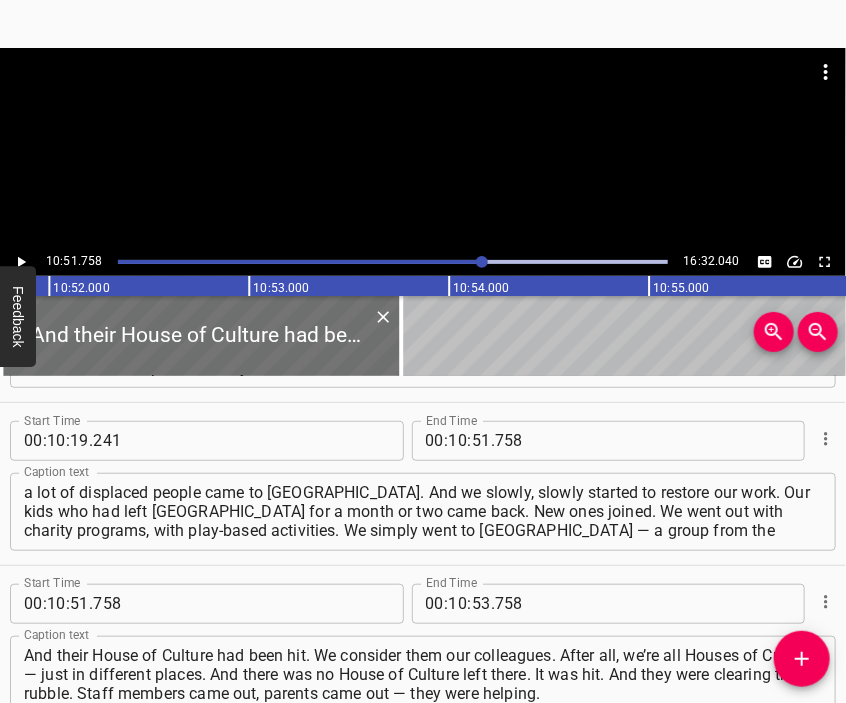 click at bounding box center [423, 98] 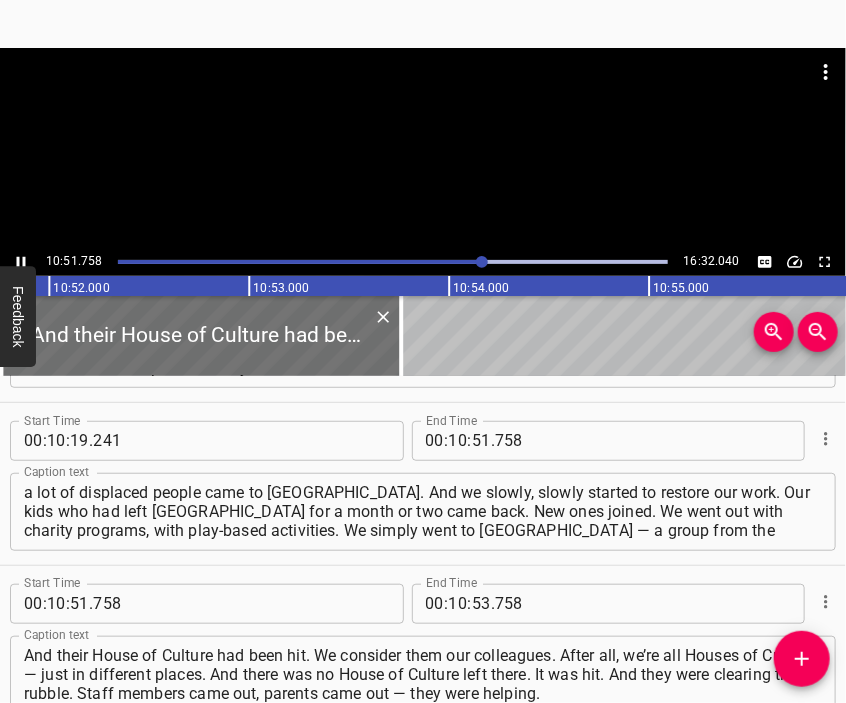 scroll, scrollTop: 4777, scrollLeft: 0, axis: vertical 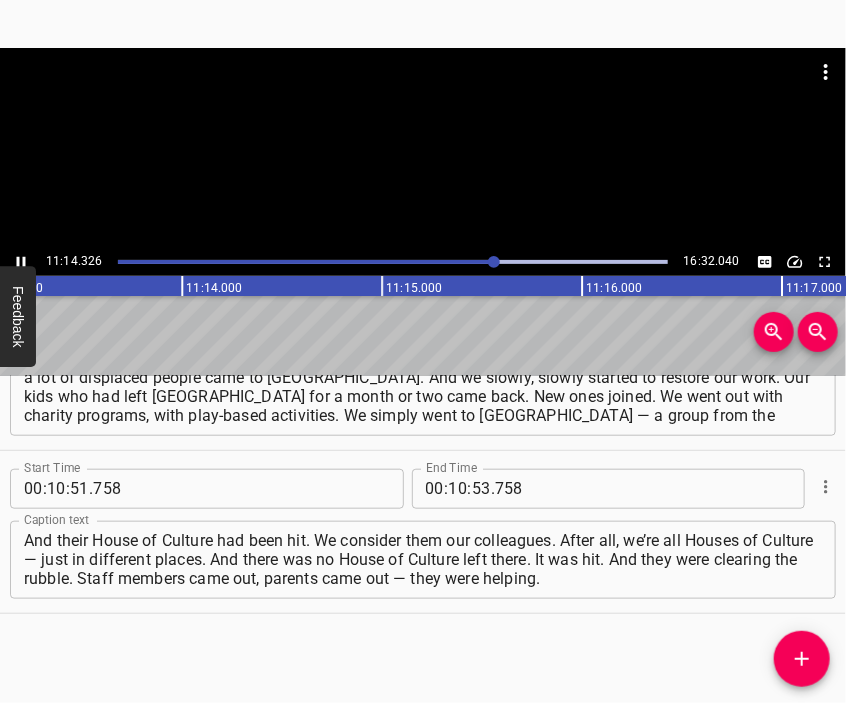 click at bounding box center (423, 148) 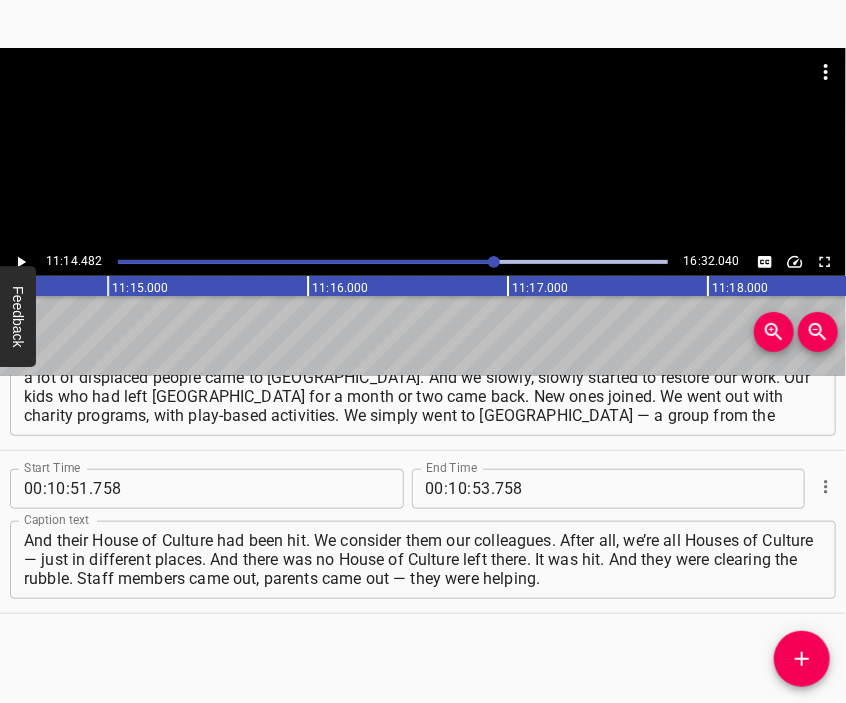 scroll, scrollTop: 0, scrollLeft: 134896, axis: horizontal 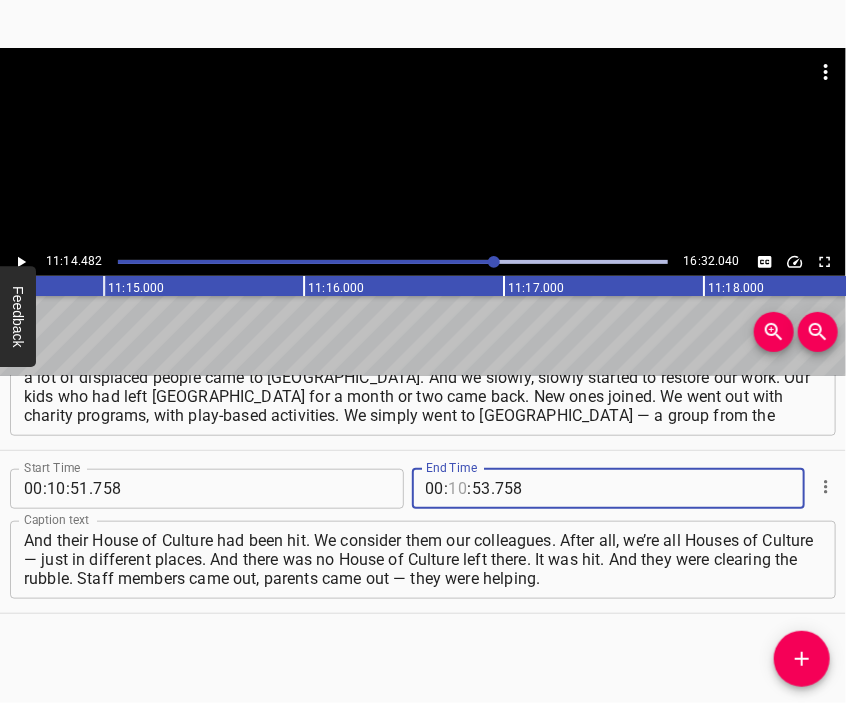 click at bounding box center (458, 489) 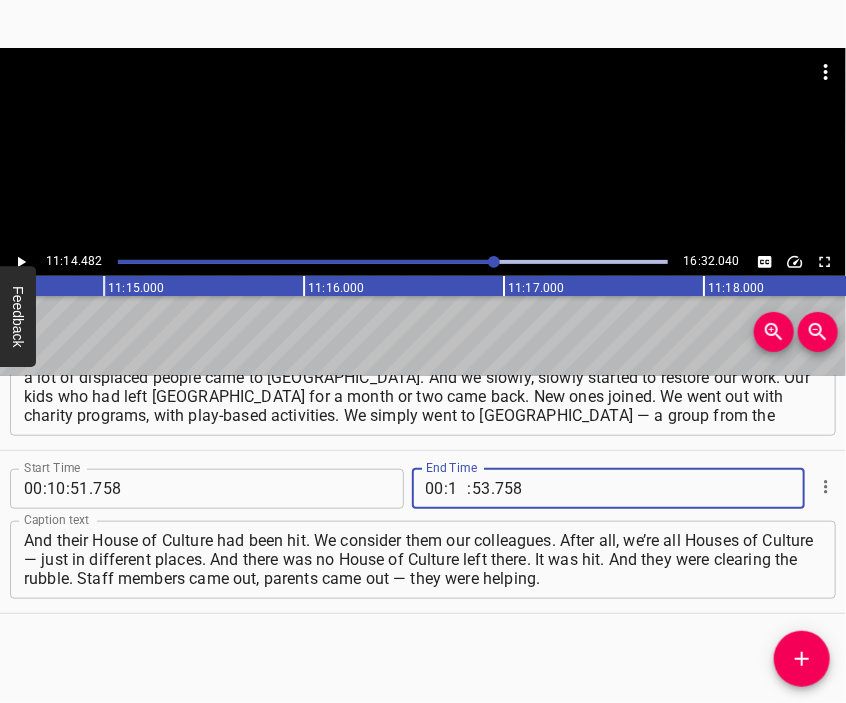 type on "11" 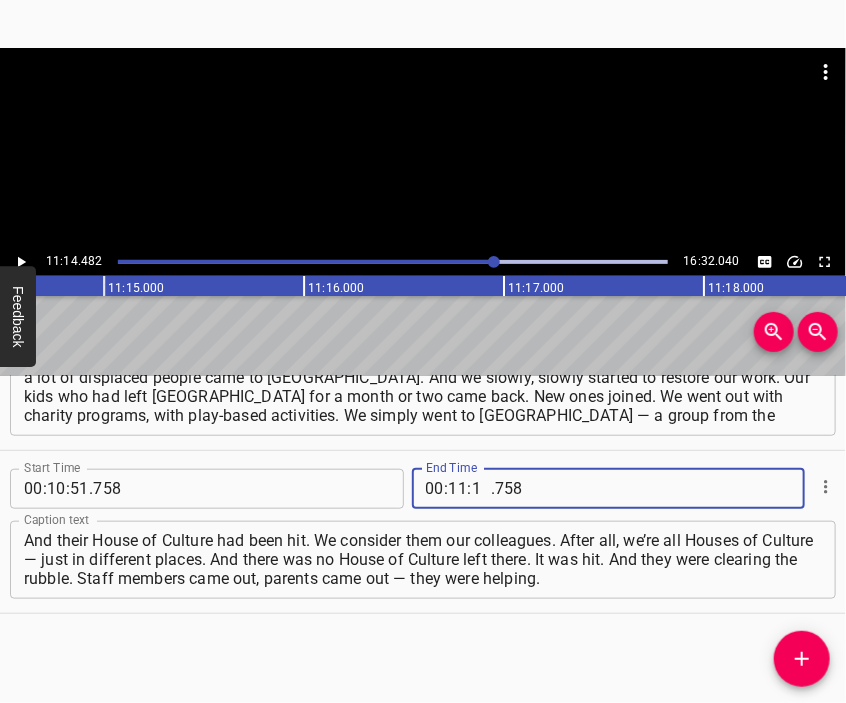 type on "14" 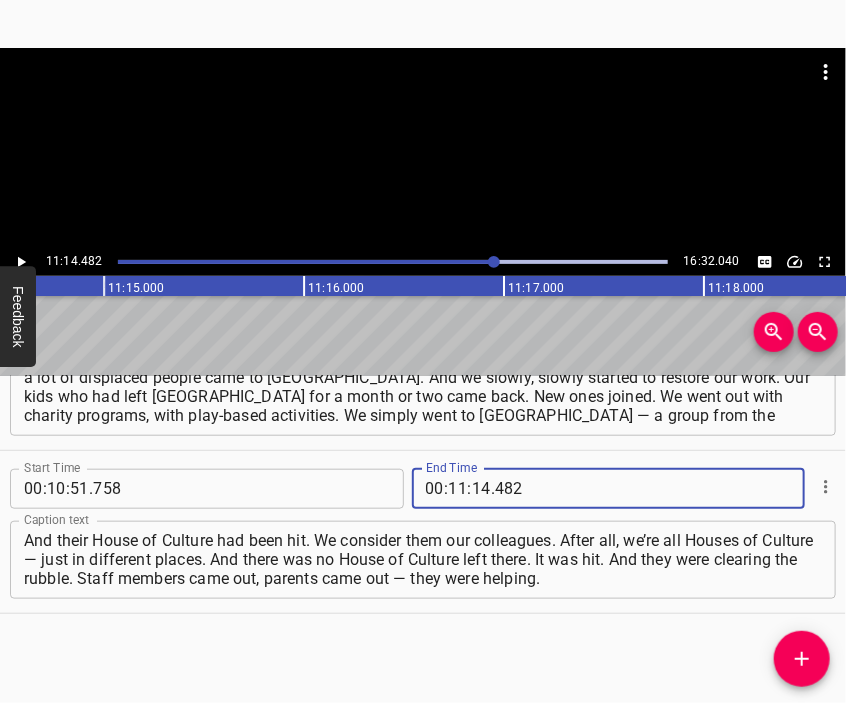 type on "482" 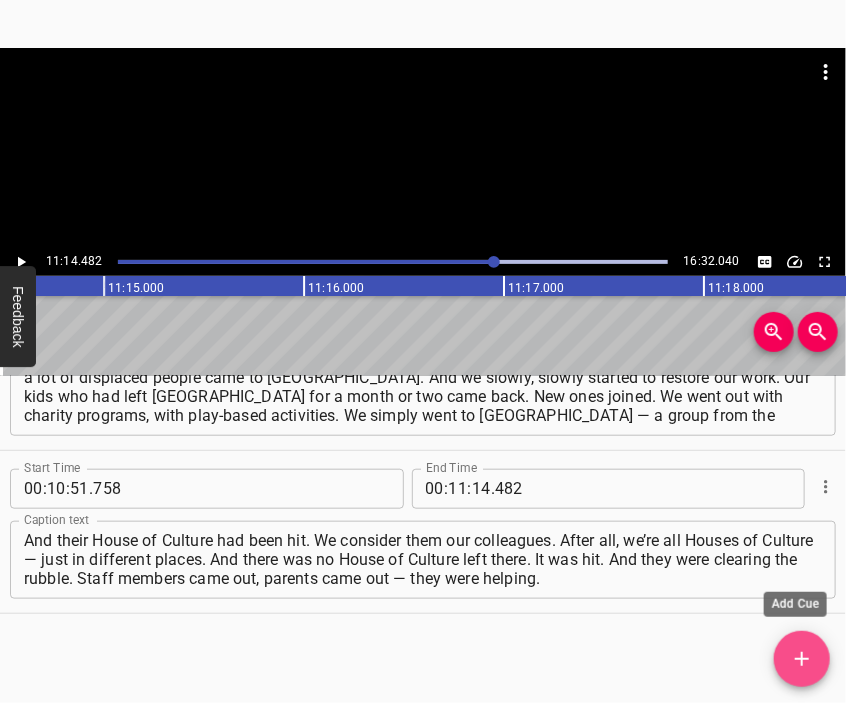 click 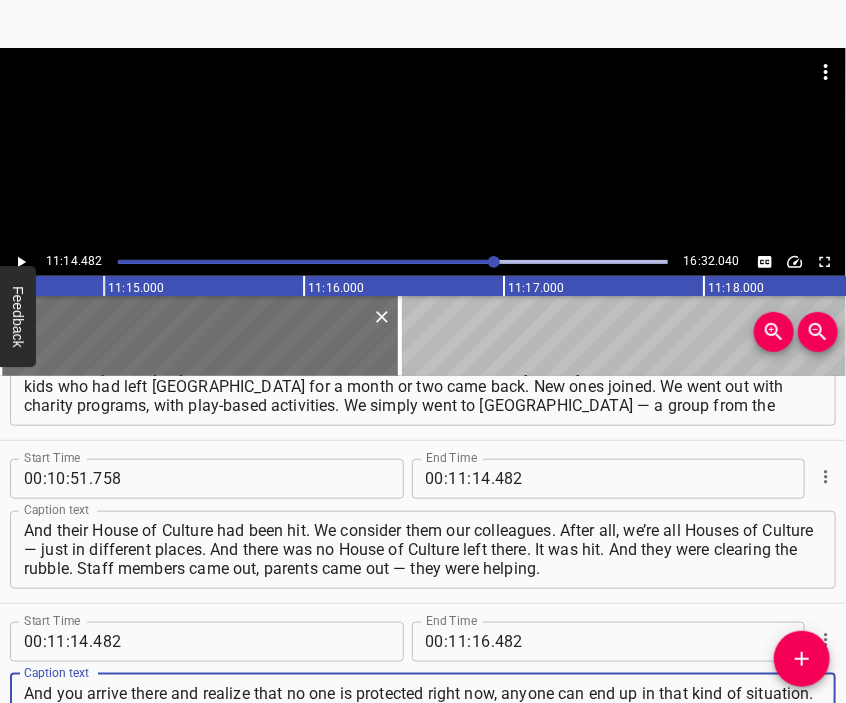 scroll, scrollTop: 19, scrollLeft: 0, axis: vertical 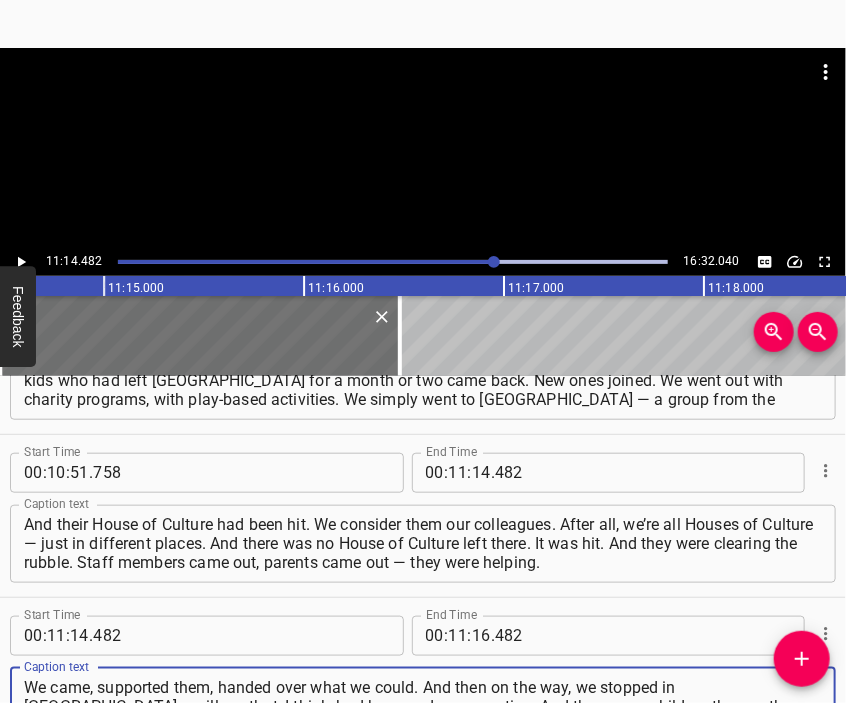 type on "And you arrive there and realize that no one is protected right now, anyone can end up in that kind of situation. We came, supported them, handed over what we could. And then on the way, we stopped in [GEOGRAPHIC_DATA], a village that, I think, had been under occupation. And there were children there — they had relocated." 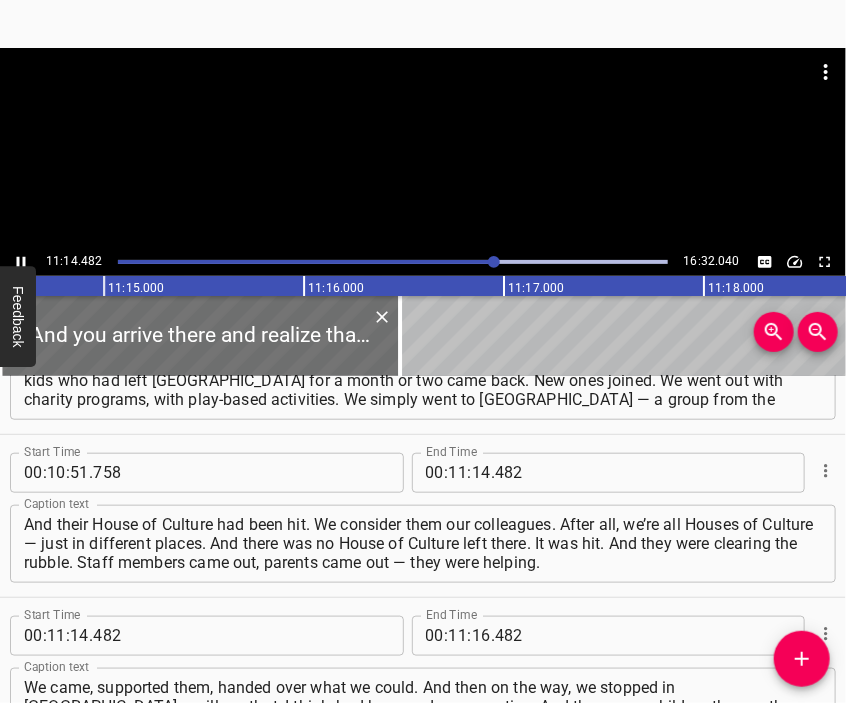 scroll, scrollTop: 4894, scrollLeft: 0, axis: vertical 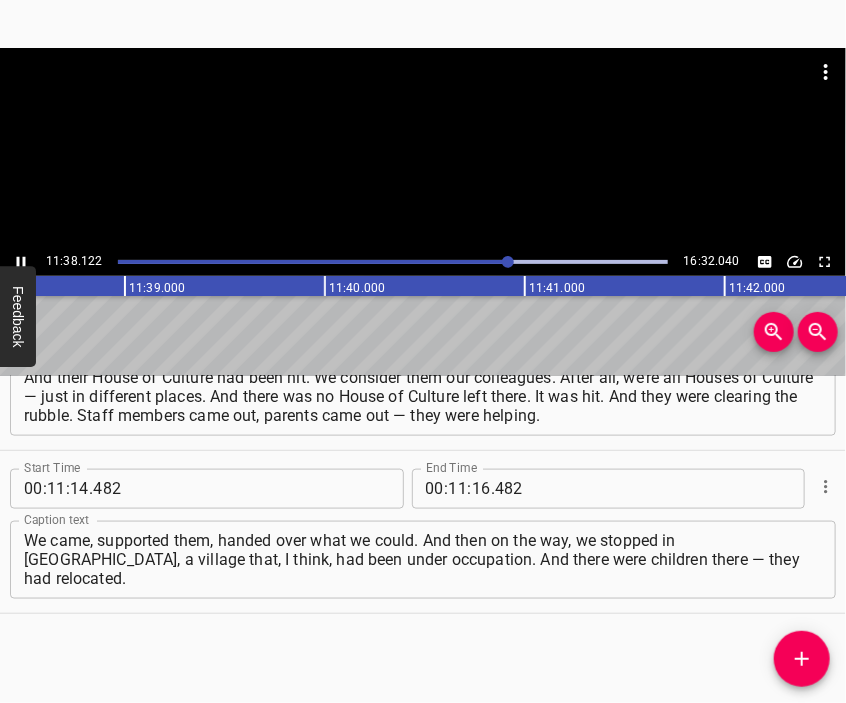 click at bounding box center (423, 98) 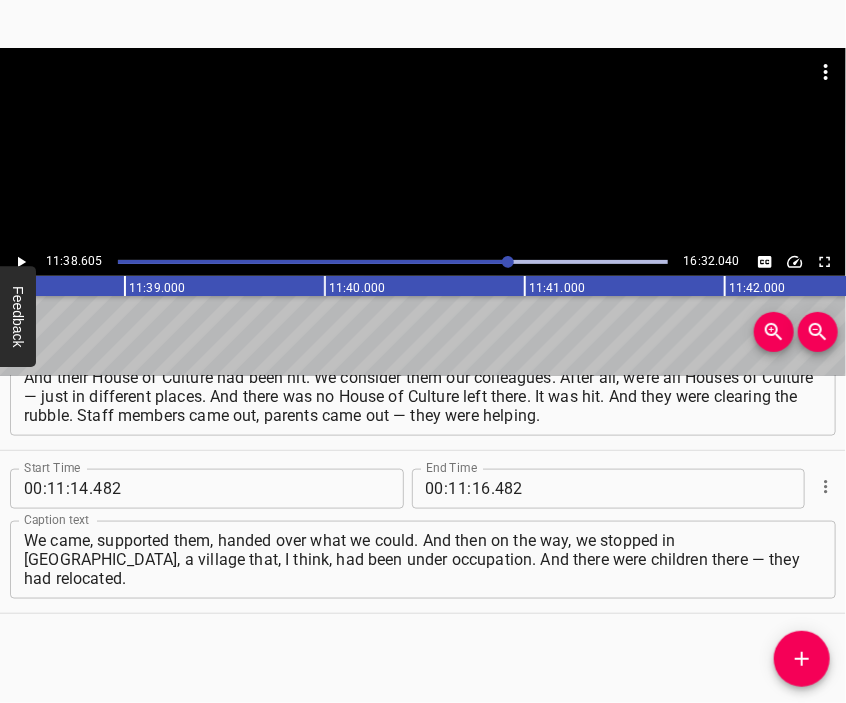 scroll, scrollTop: 0, scrollLeft: 139720, axis: horizontal 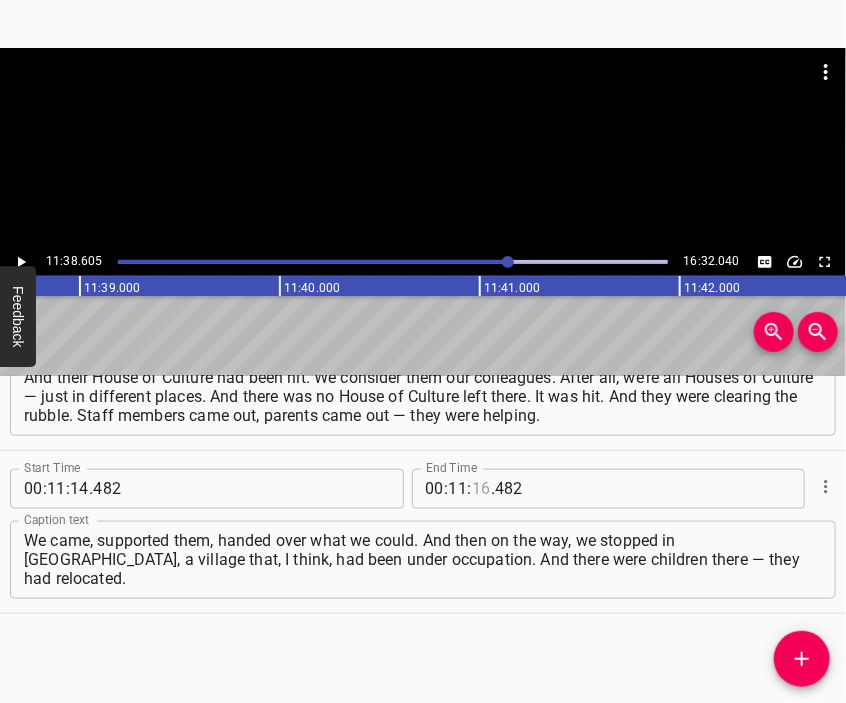 click at bounding box center (481, 489) 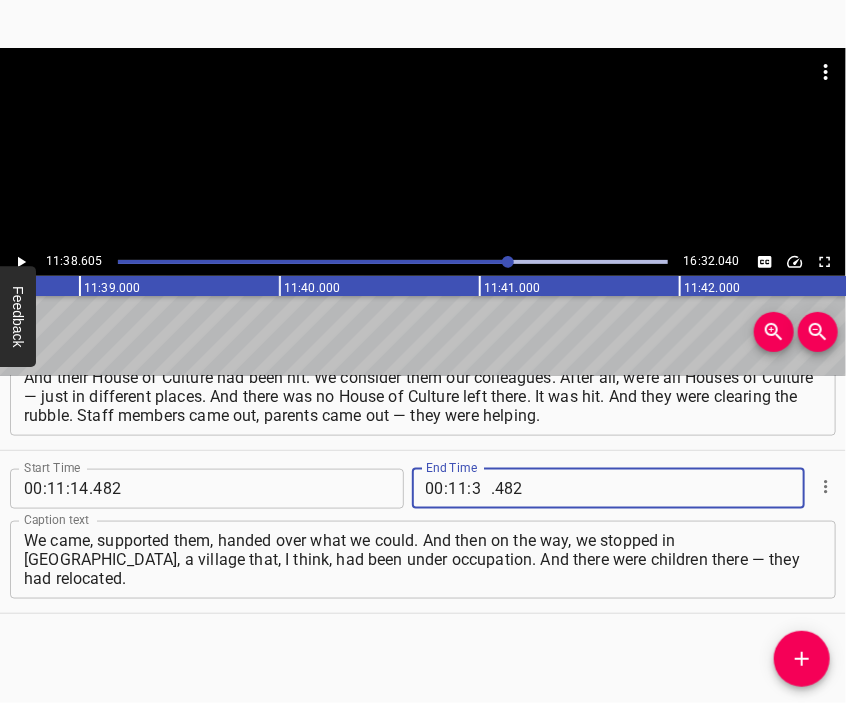 type on "38" 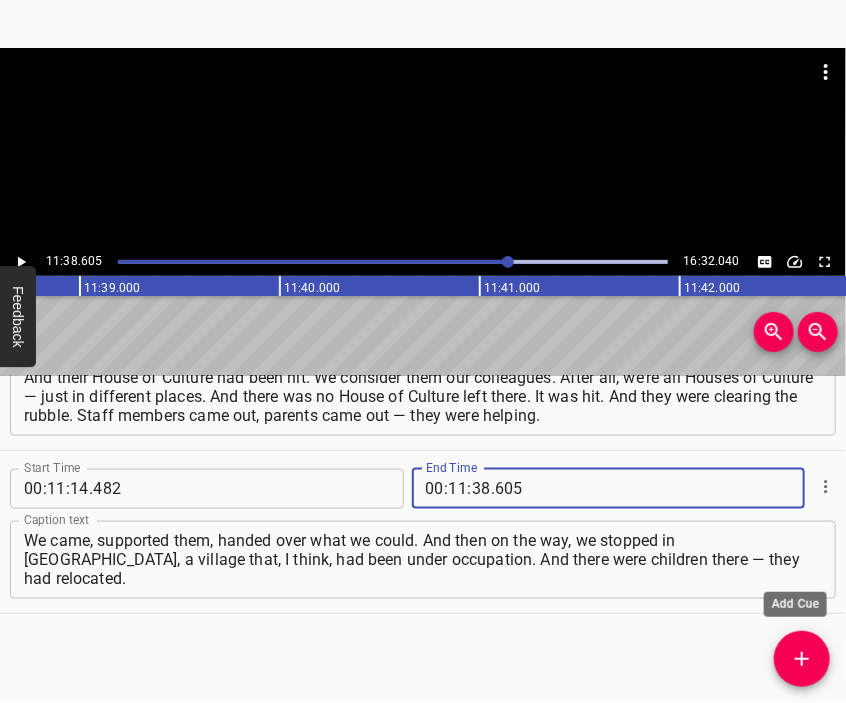 type on "605" 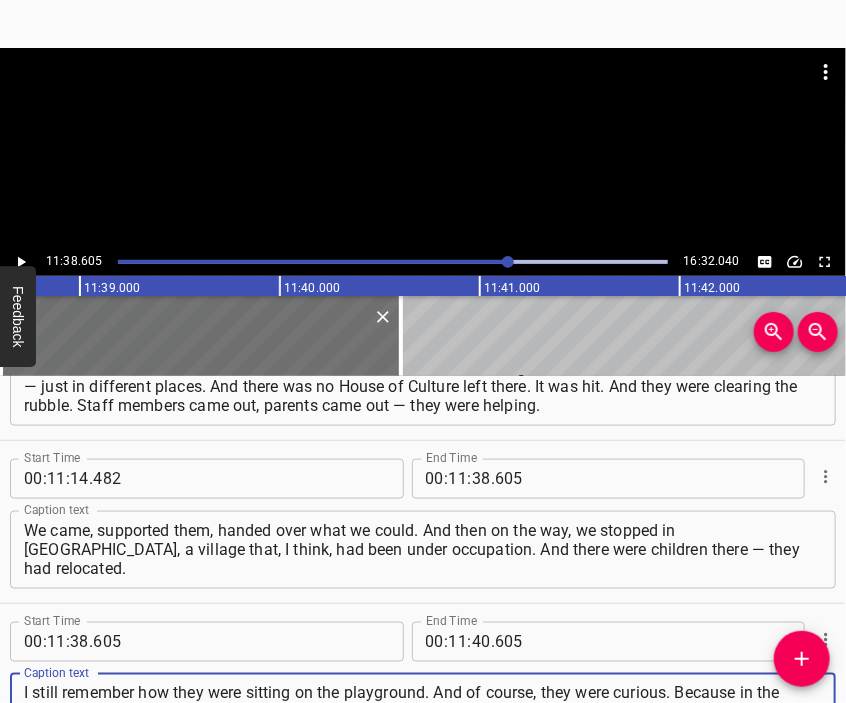 type on "I still remember how they were sitting on the playground. And of course, they were curious. Because in the village — well, what is there? Probably not a lot of exciting things happen, but there were such good, active people. And the kids saw us. They were curious. I work exclusively with children from 5th grade and older." 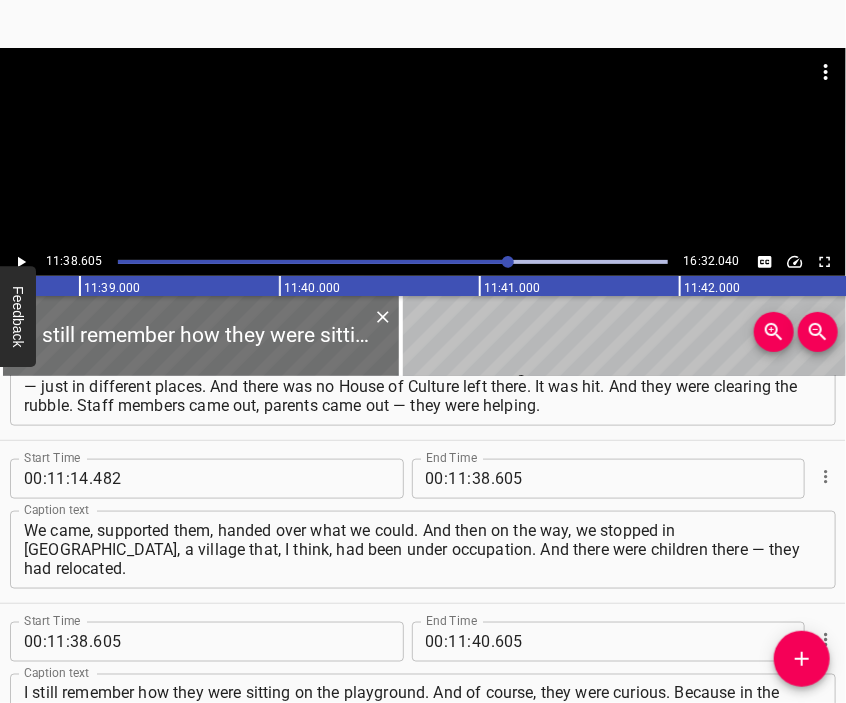 click at bounding box center [423, 98] 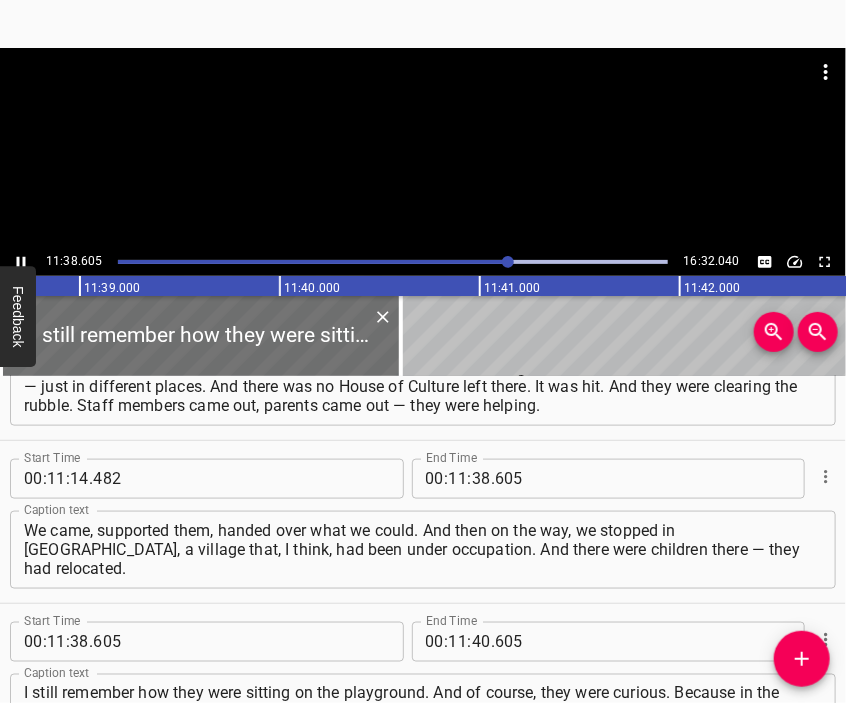 scroll, scrollTop: 5070, scrollLeft: 0, axis: vertical 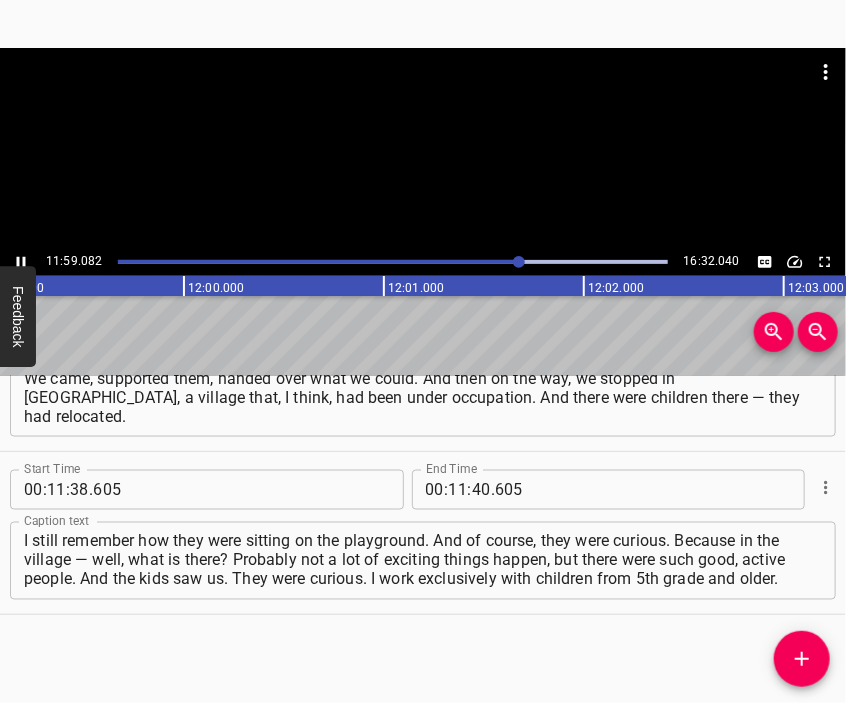 click at bounding box center [423, 148] 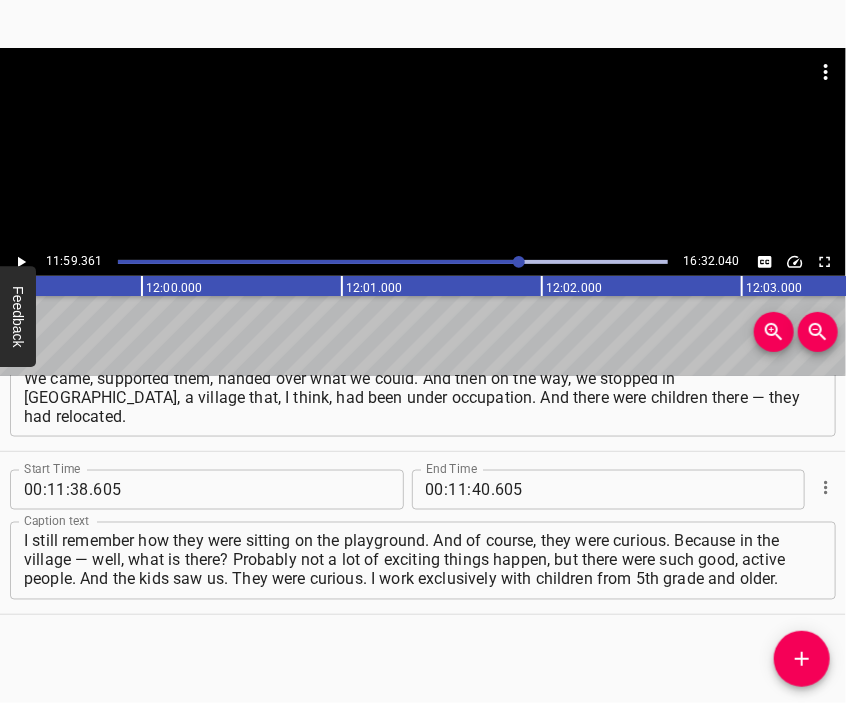 scroll, scrollTop: 0, scrollLeft: 143872, axis: horizontal 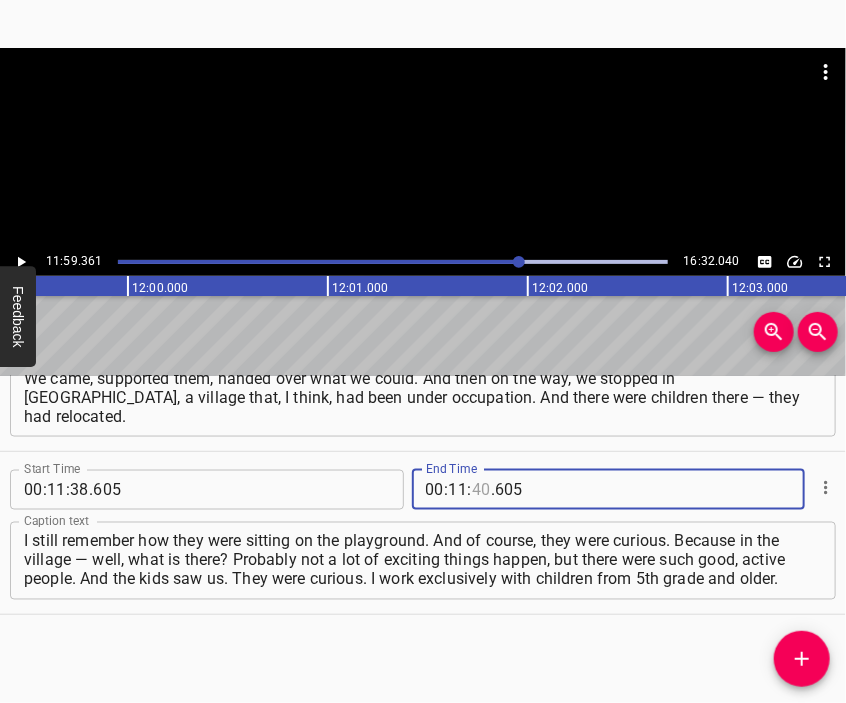 click at bounding box center (481, 490) 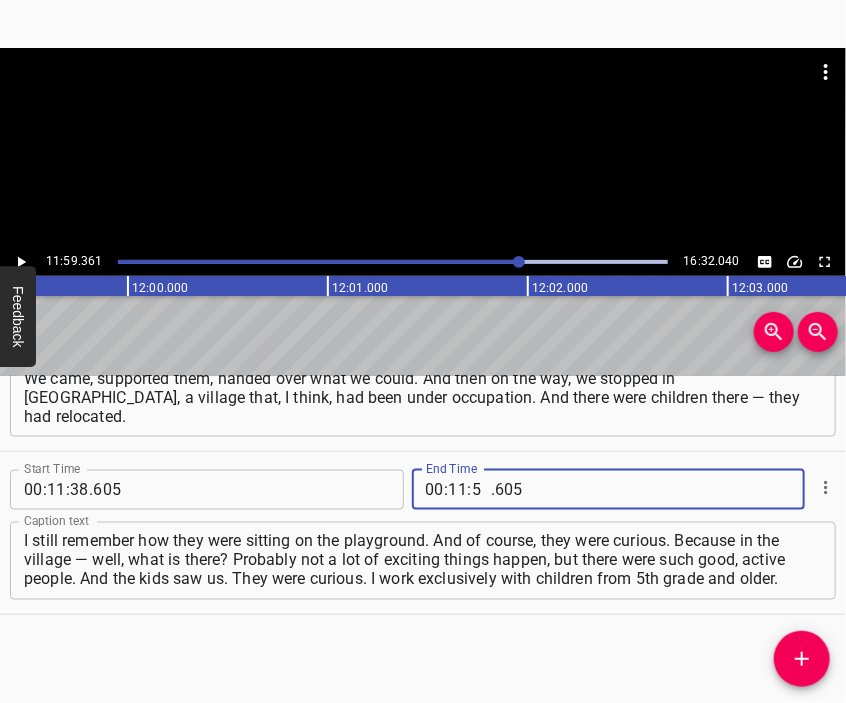 type on "59" 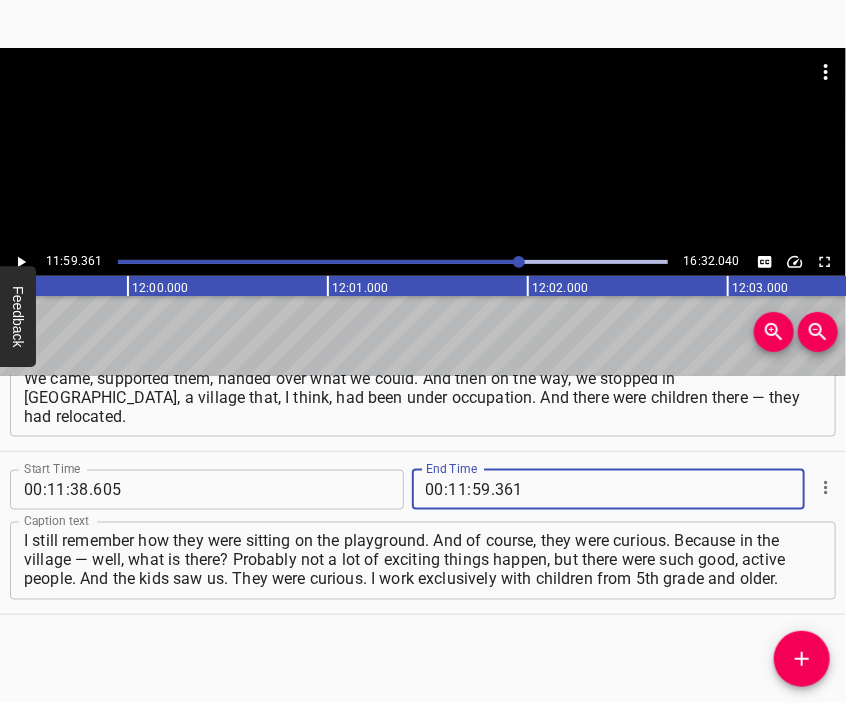 type on "361" 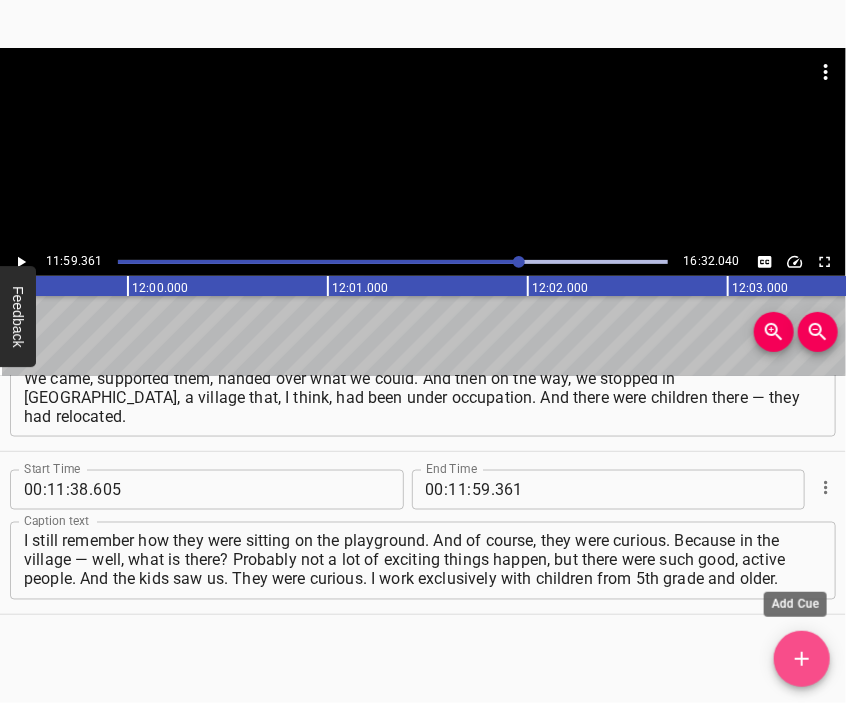 click 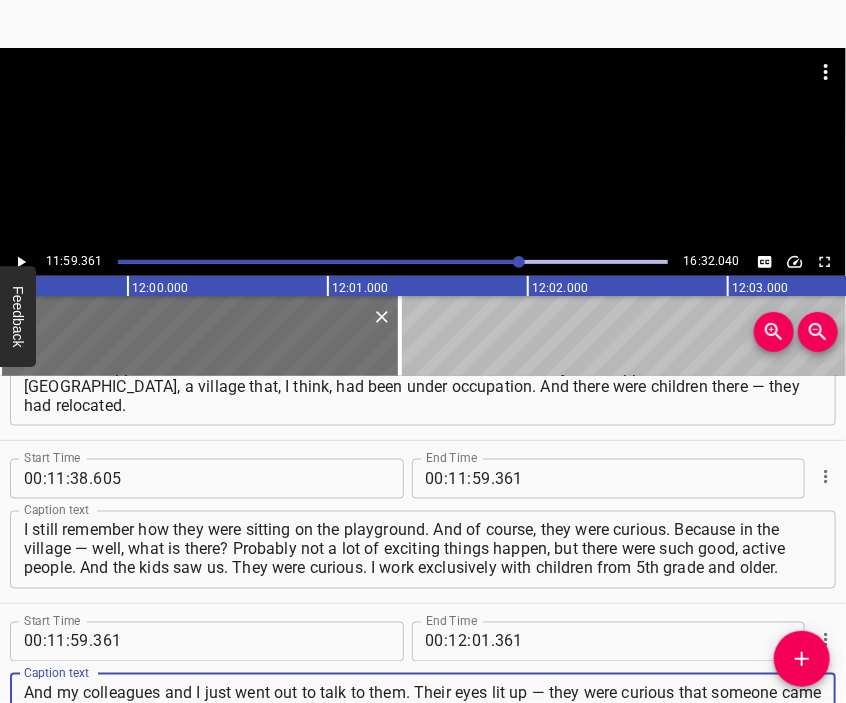 scroll, scrollTop: 5192, scrollLeft: 0, axis: vertical 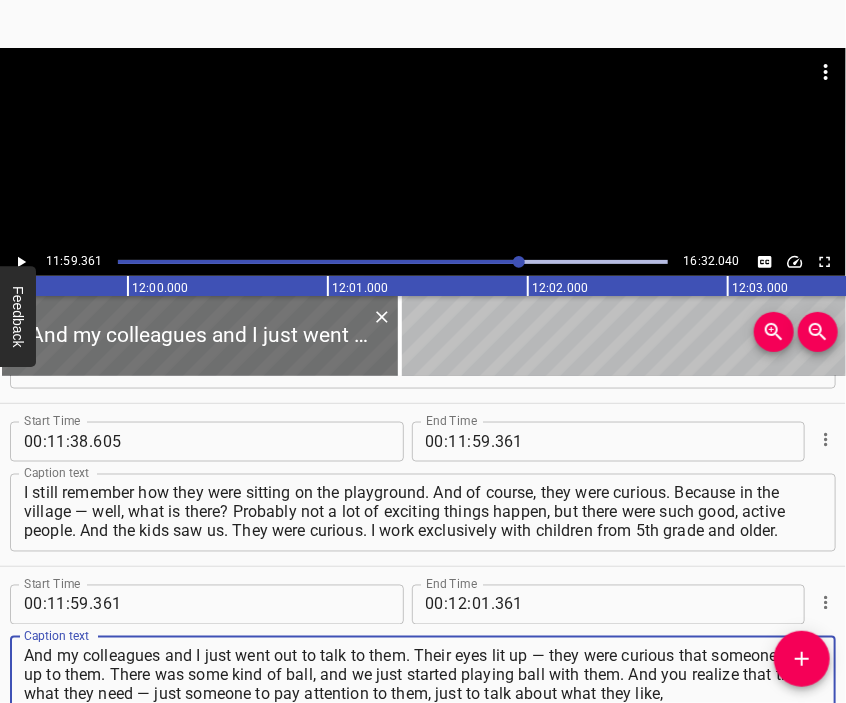 type on "And my colleagues and I just went out to talk to them. Their eyes lit up — they were curious that someone came up to them. There was some kind of ball, and we just started playing ball with them. And you realize that this is what they need — just someone to pay attention to them, just to talk about what they like," 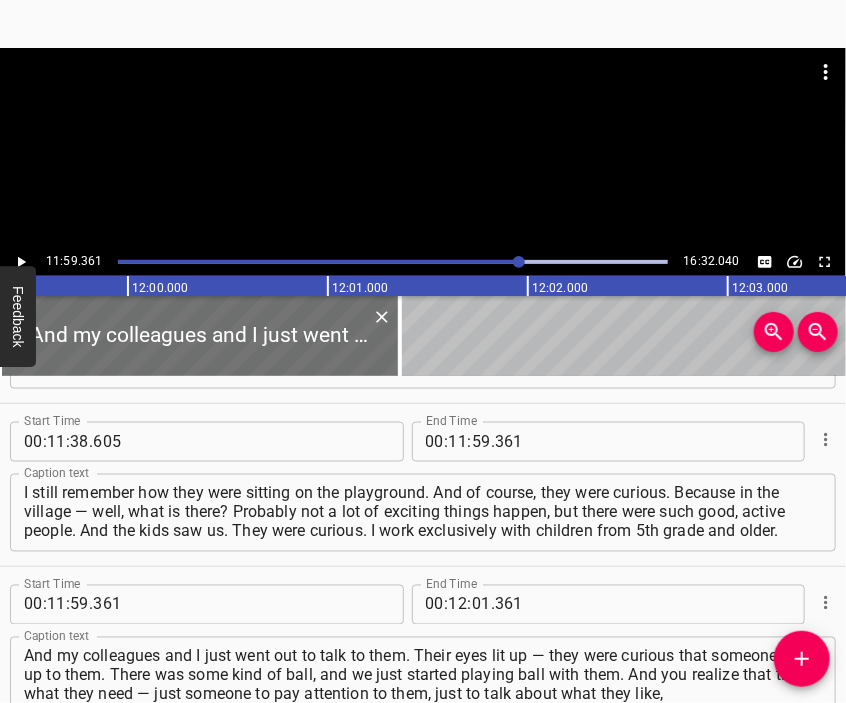 click at bounding box center (423, 72) 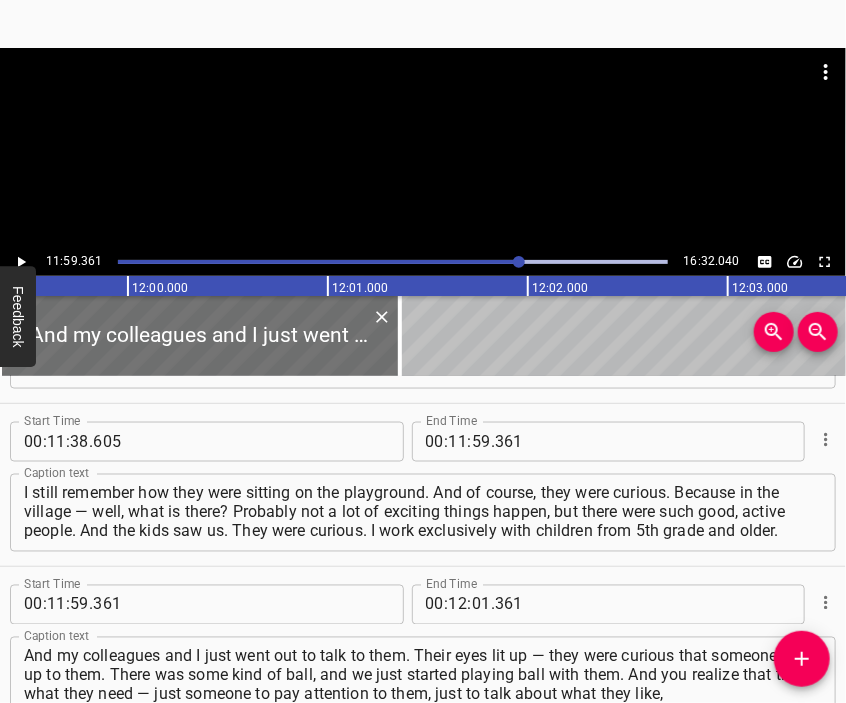 click at bounding box center (423, 98) 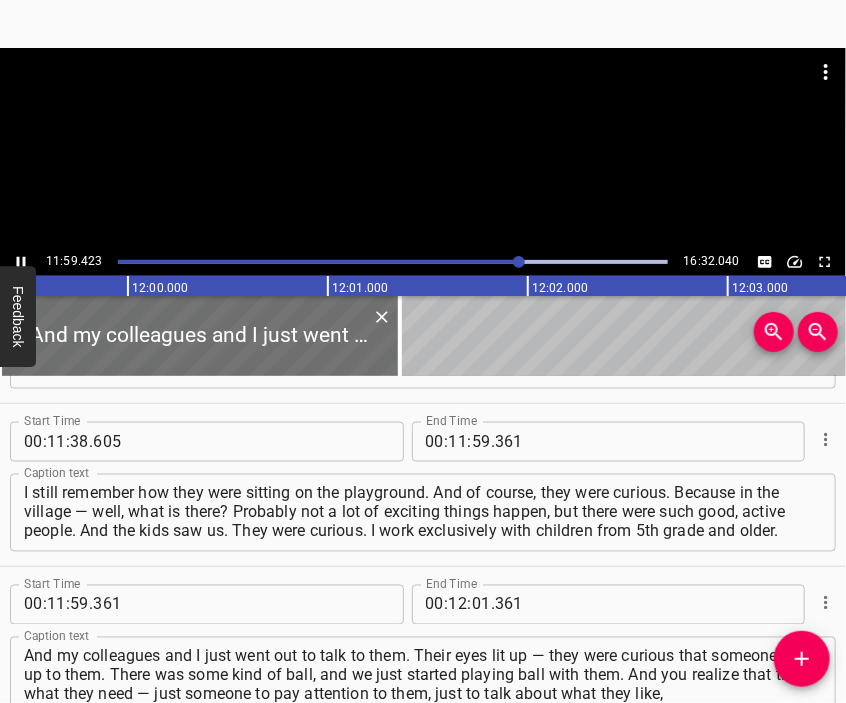 scroll, scrollTop: 5308, scrollLeft: 0, axis: vertical 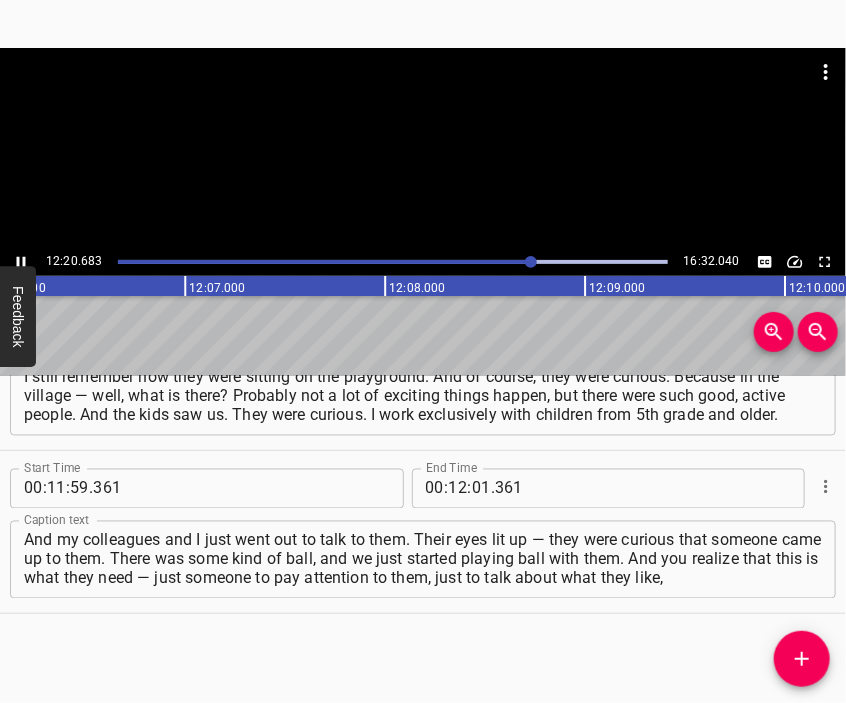 click at bounding box center [423, 148] 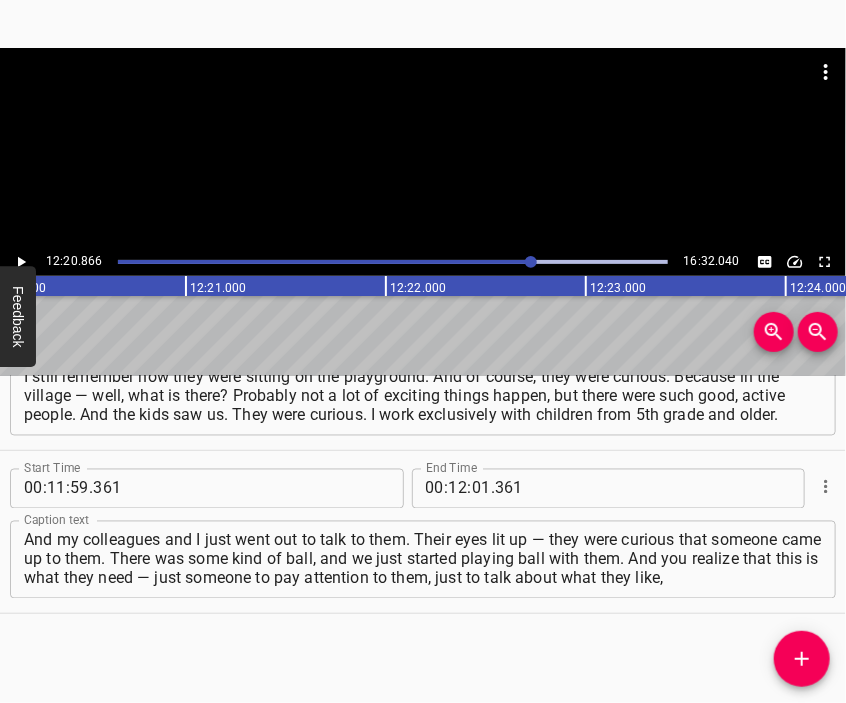 scroll, scrollTop: 0, scrollLeft: 148172, axis: horizontal 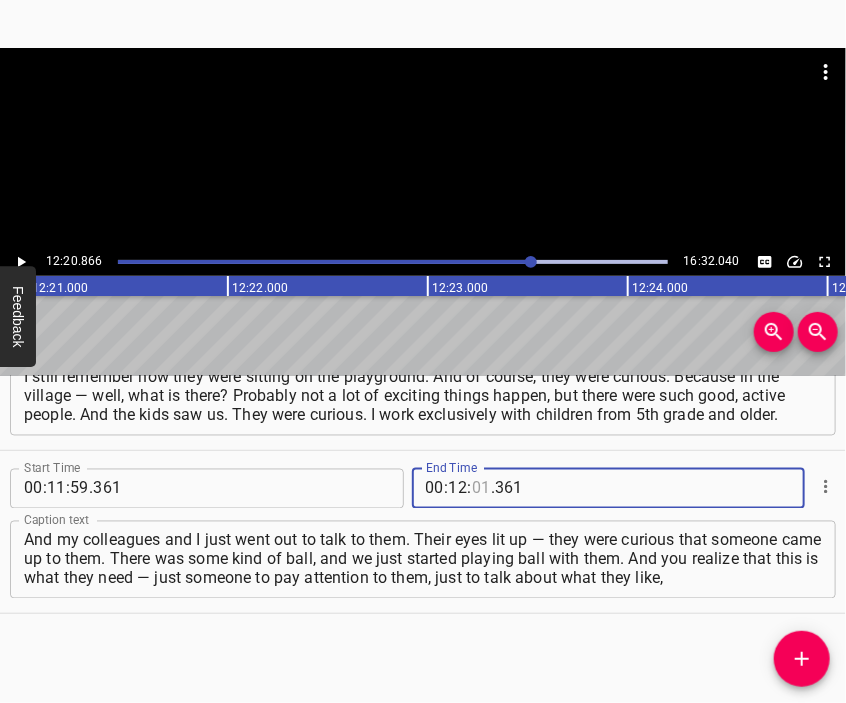 click at bounding box center (481, 489) 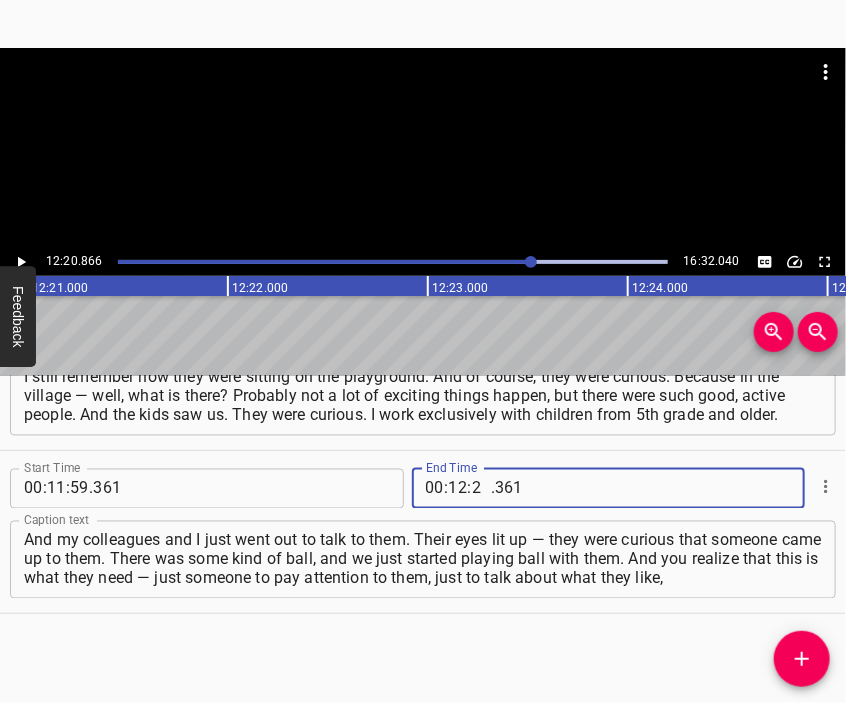 type on "20" 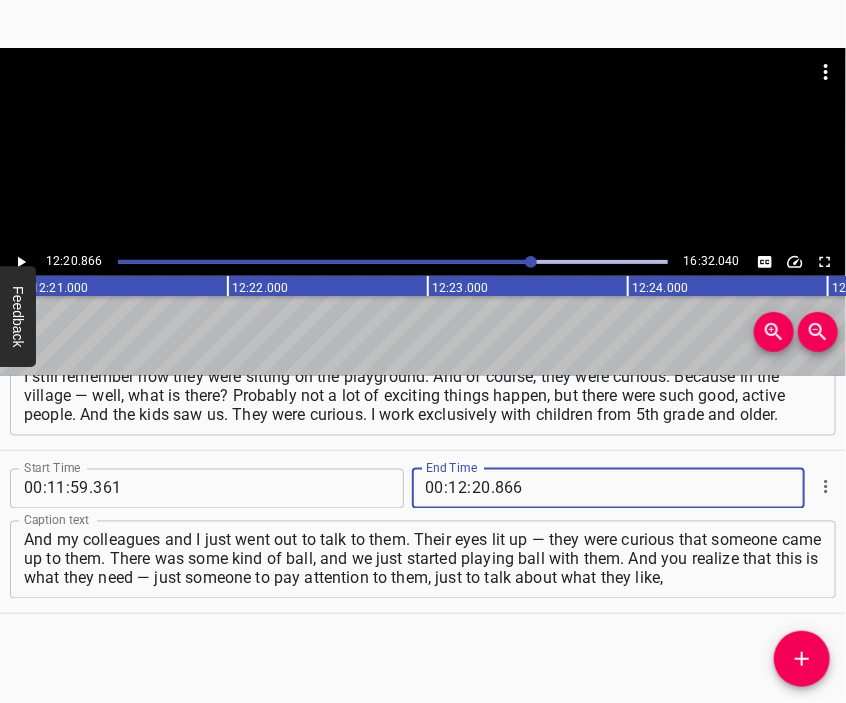 type on "866" 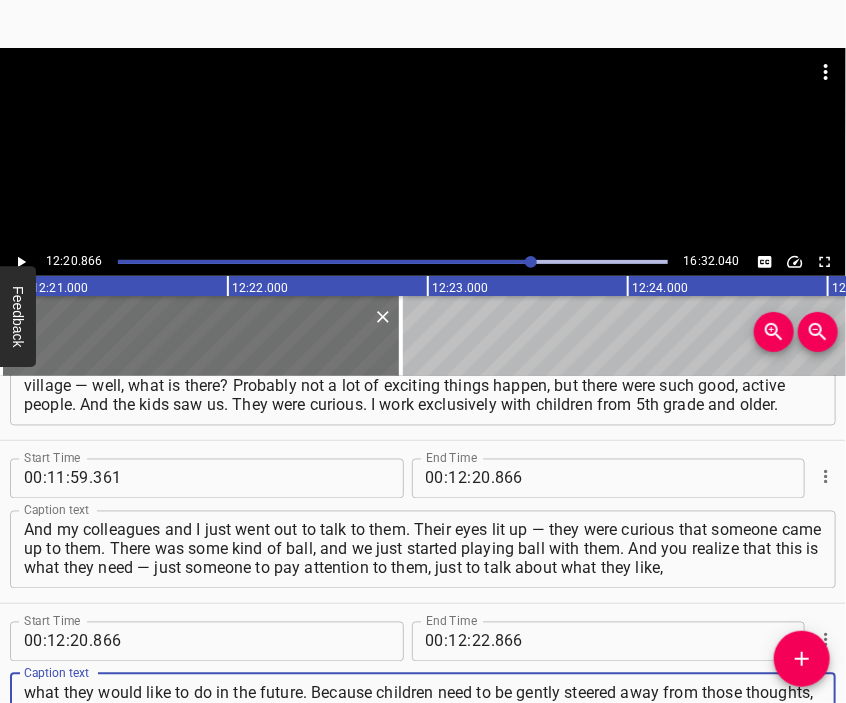 type on "what they would like to do in the future. Because children need to be gently steered away from those thoughts, from those news stories that are happening now, so that they can keep thinking about their future. And we went there with a play-based program — specifically for the kids. We brought them little gifts," 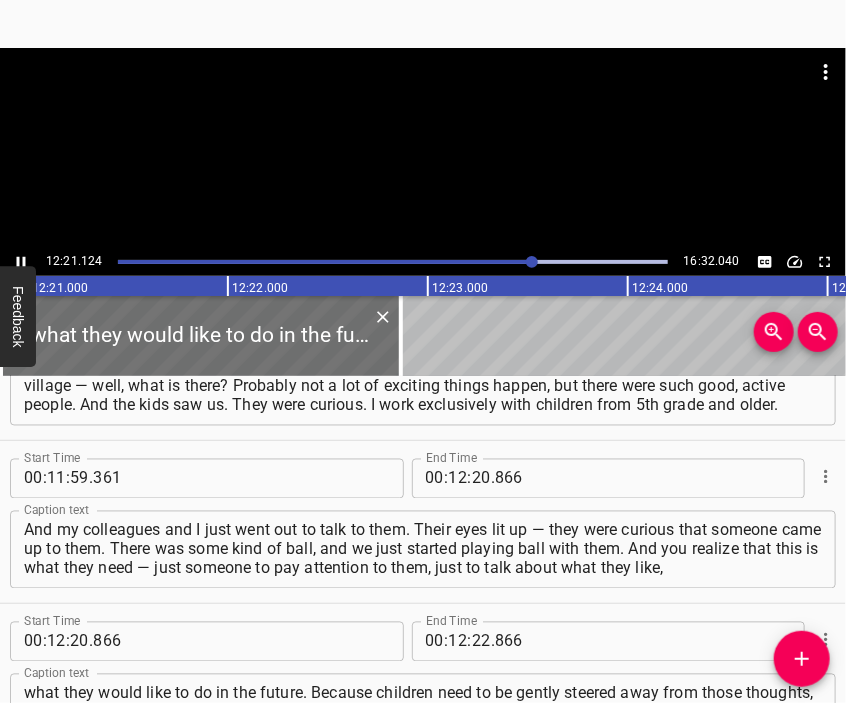 scroll, scrollTop: 5396, scrollLeft: 0, axis: vertical 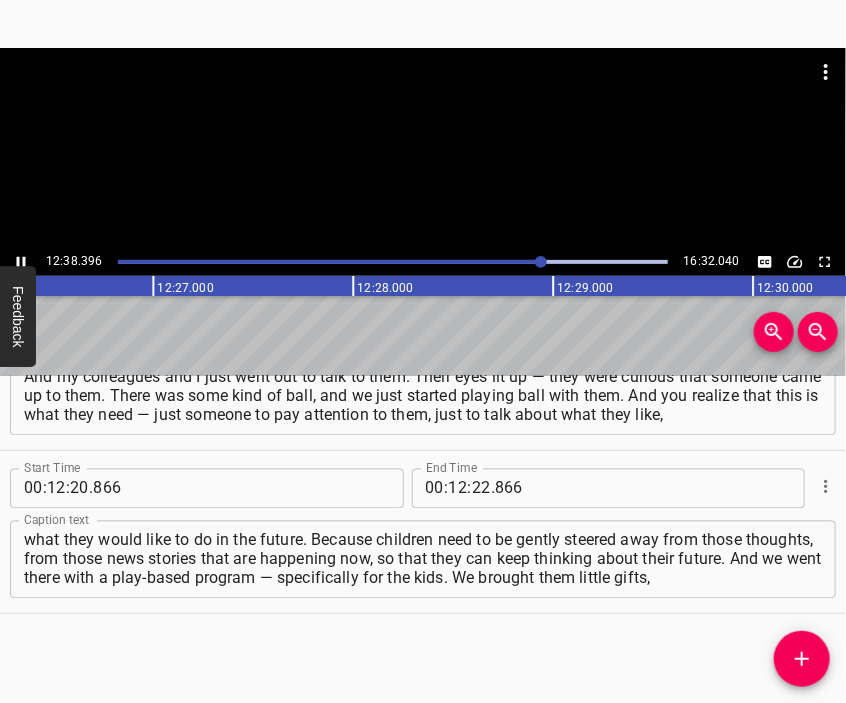 click at bounding box center (423, 98) 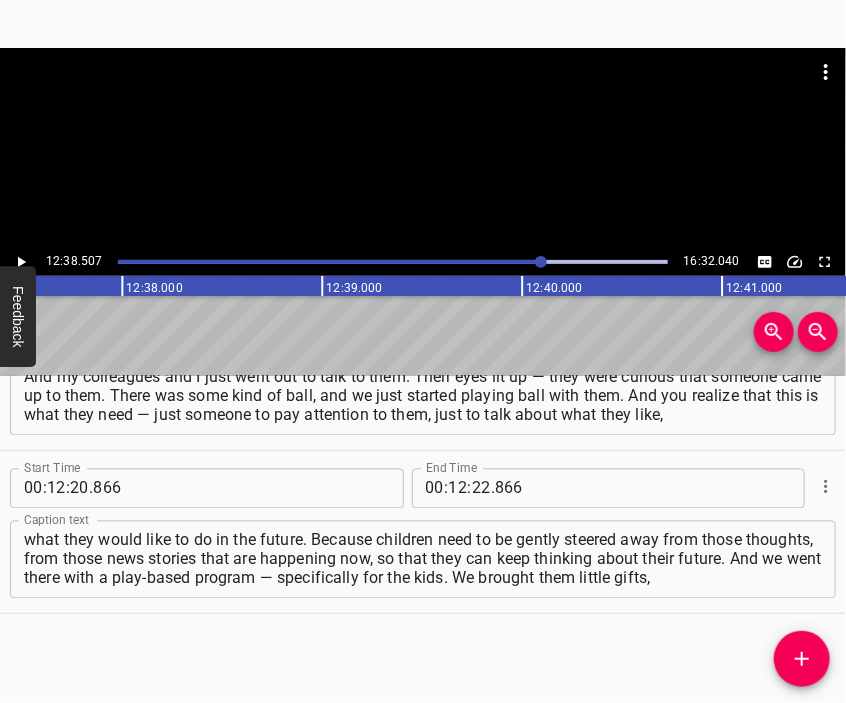 scroll, scrollTop: 0, scrollLeft: 151701, axis: horizontal 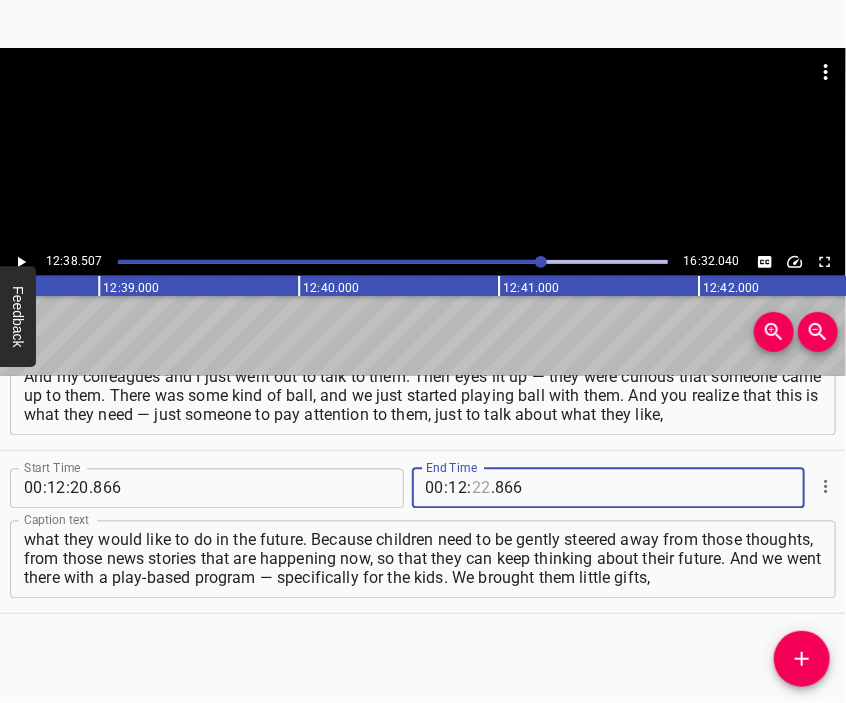 click at bounding box center (481, 489) 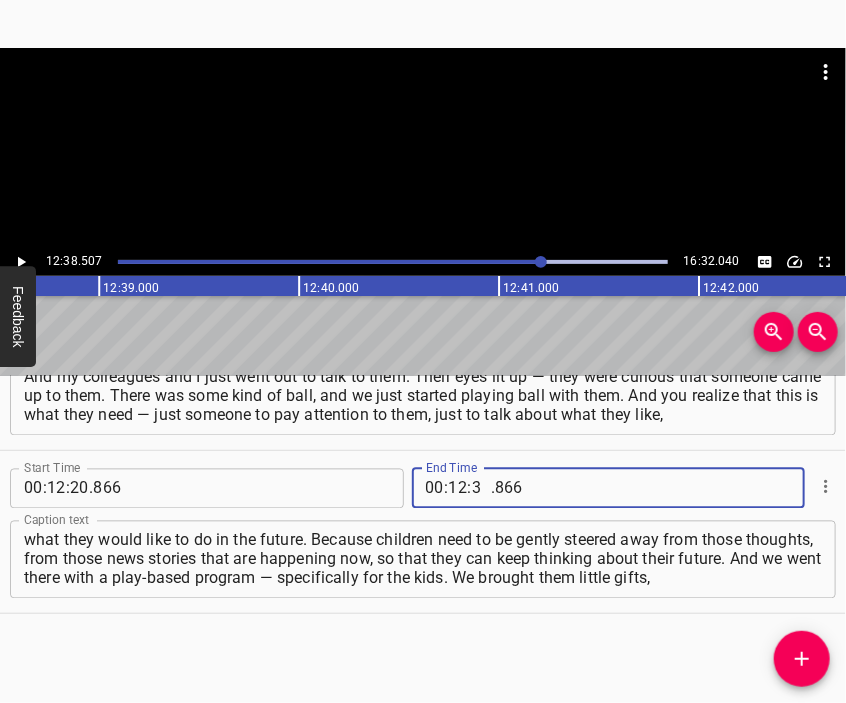 type on "38" 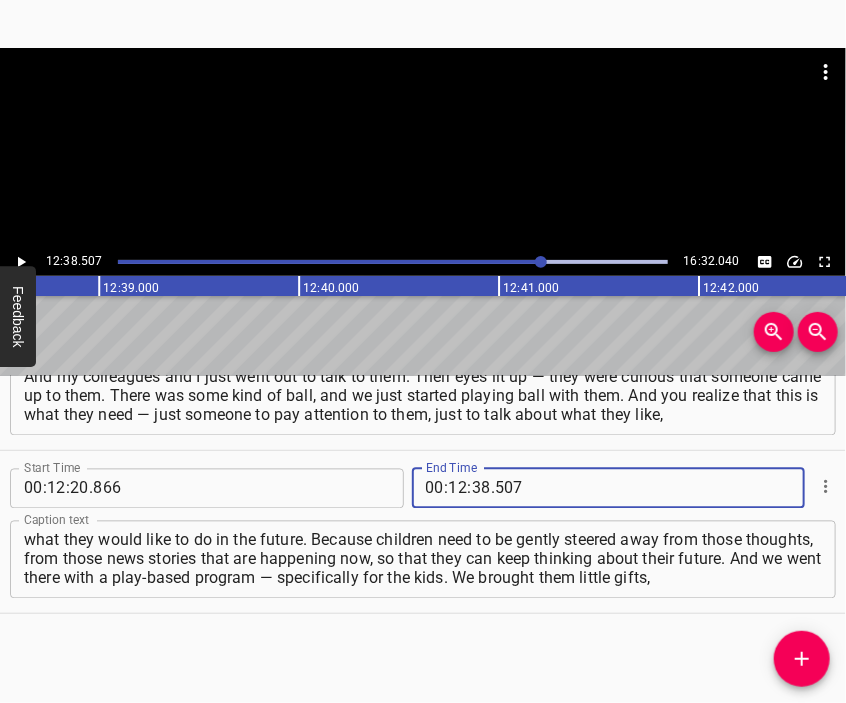 type on "507" 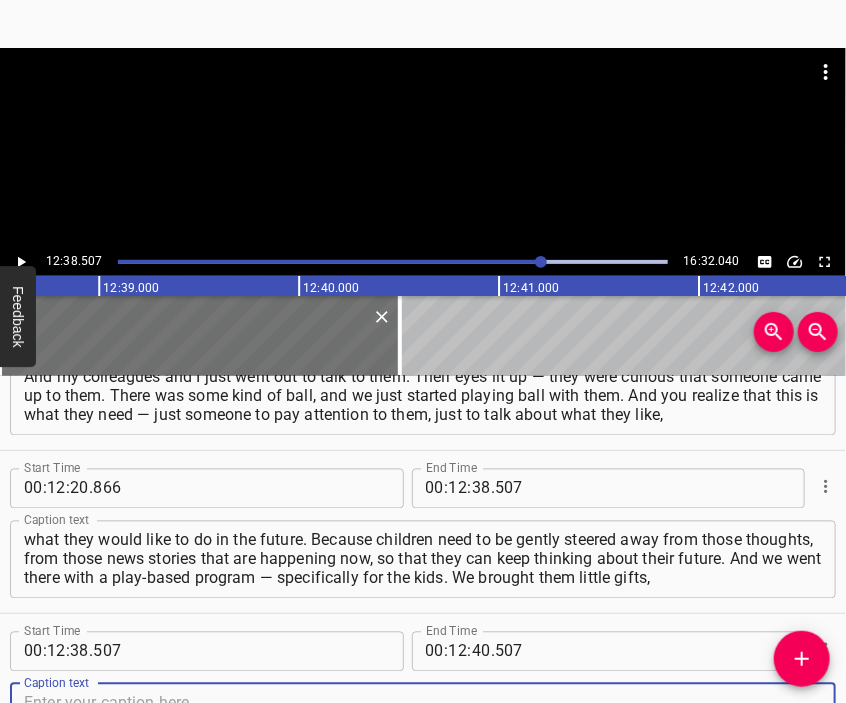 scroll, scrollTop: 5481, scrollLeft: 0, axis: vertical 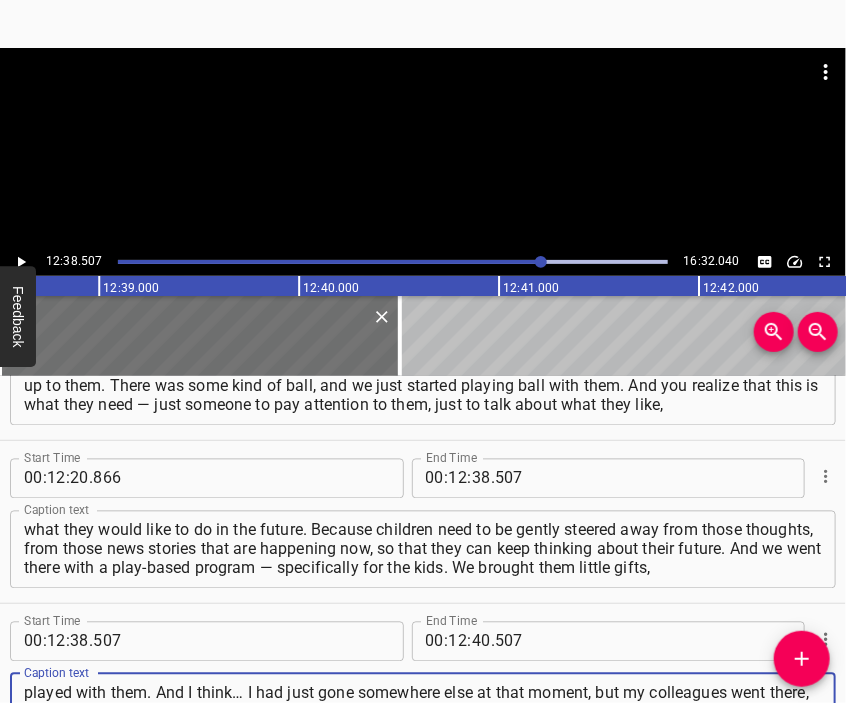 type on "played with them. And I think… I had just gone somewhere else at that moment, but my colleagues went there, and when I watched the video and saw the photos, I regretted not being there. Because it was such emotion, such a response, such feedback! They are amazing, so sincere! We have to give children their childhood." 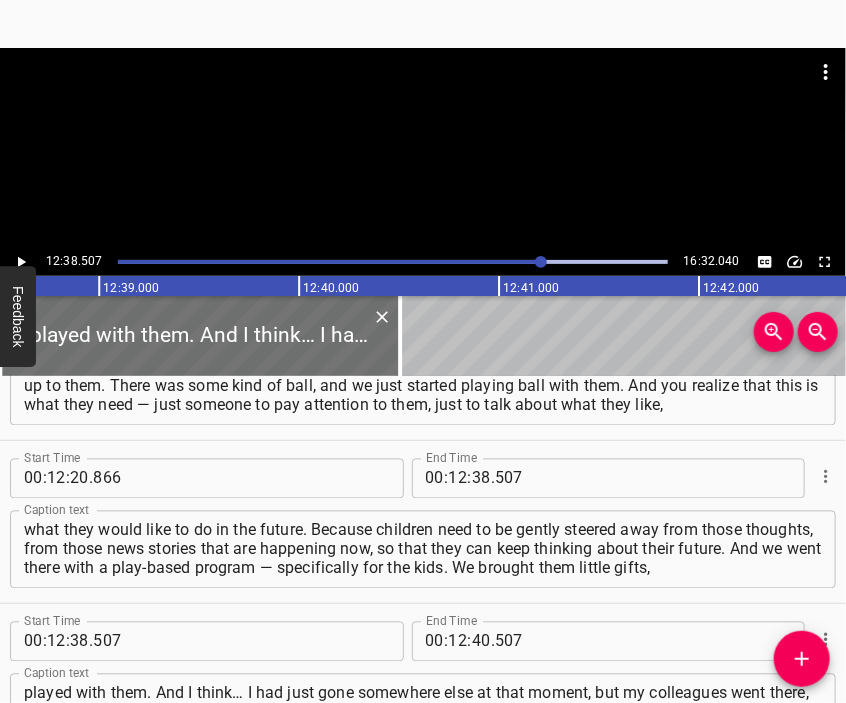 click at bounding box center (423, 148) 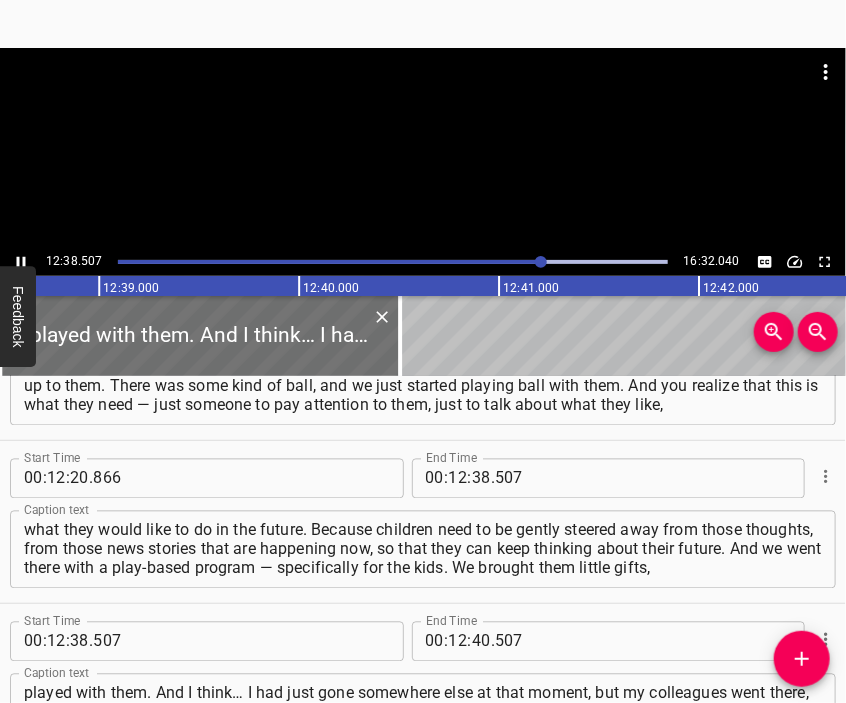 scroll, scrollTop: 5560, scrollLeft: 0, axis: vertical 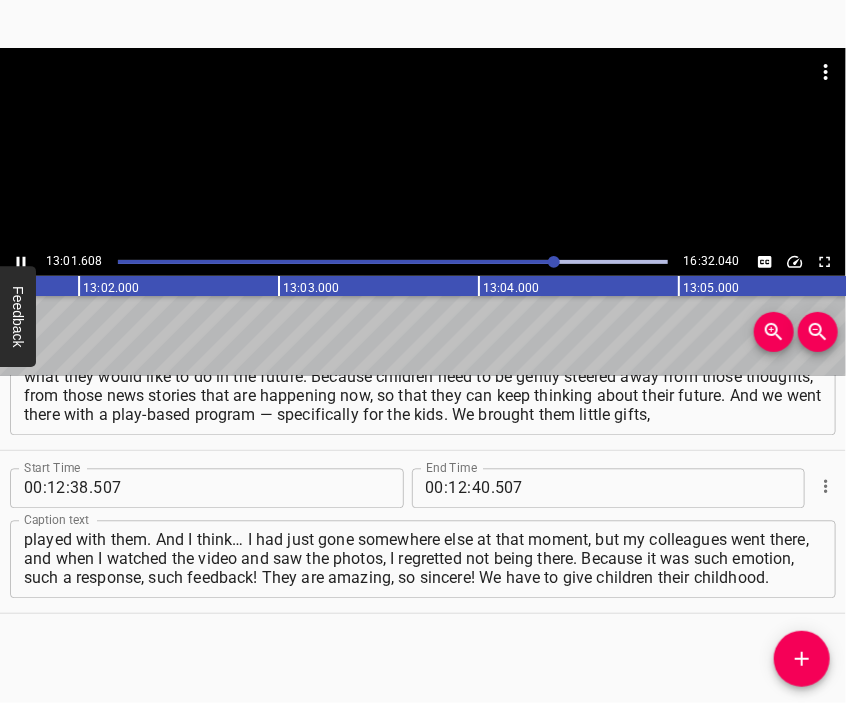 click at bounding box center (423, 98) 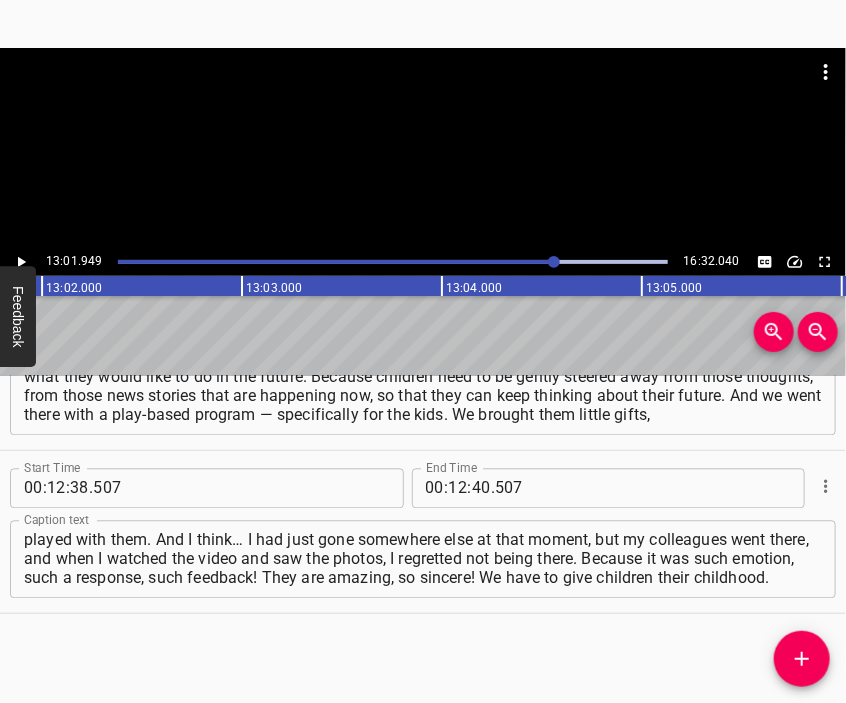 scroll, scrollTop: 0, scrollLeft: 156389, axis: horizontal 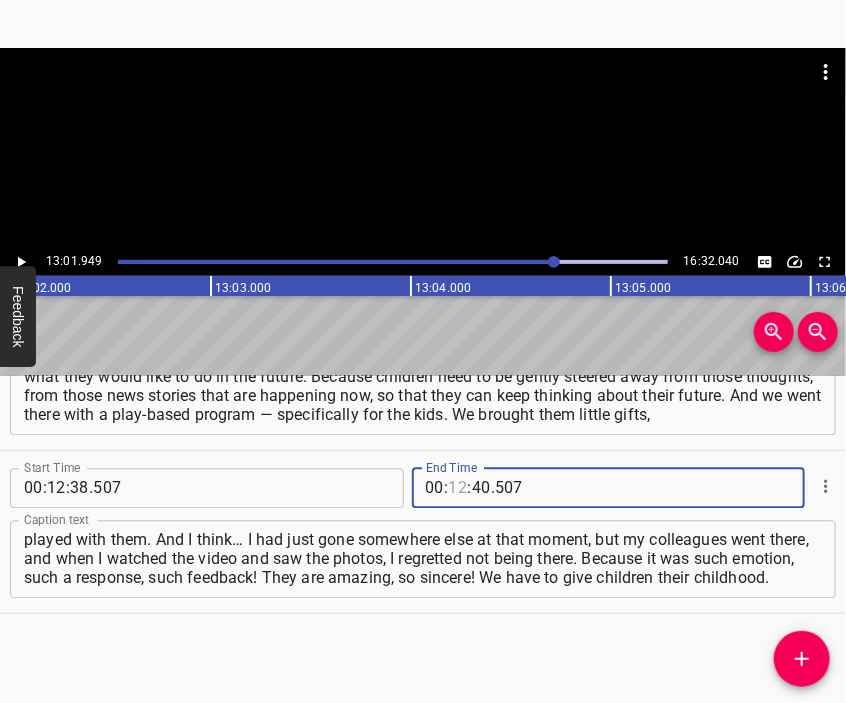 click at bounding box center [458, 489] 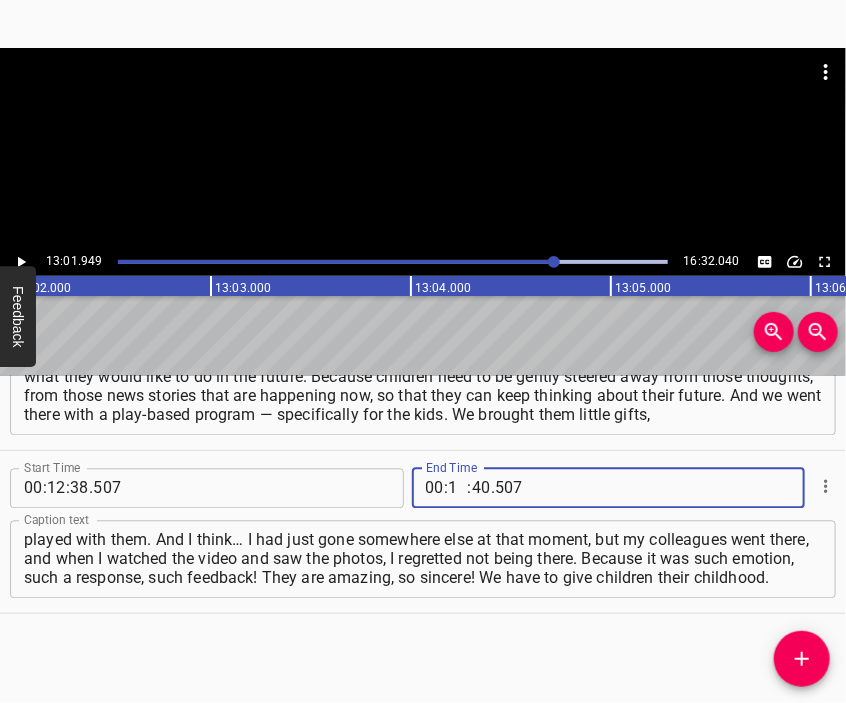 type on "13" 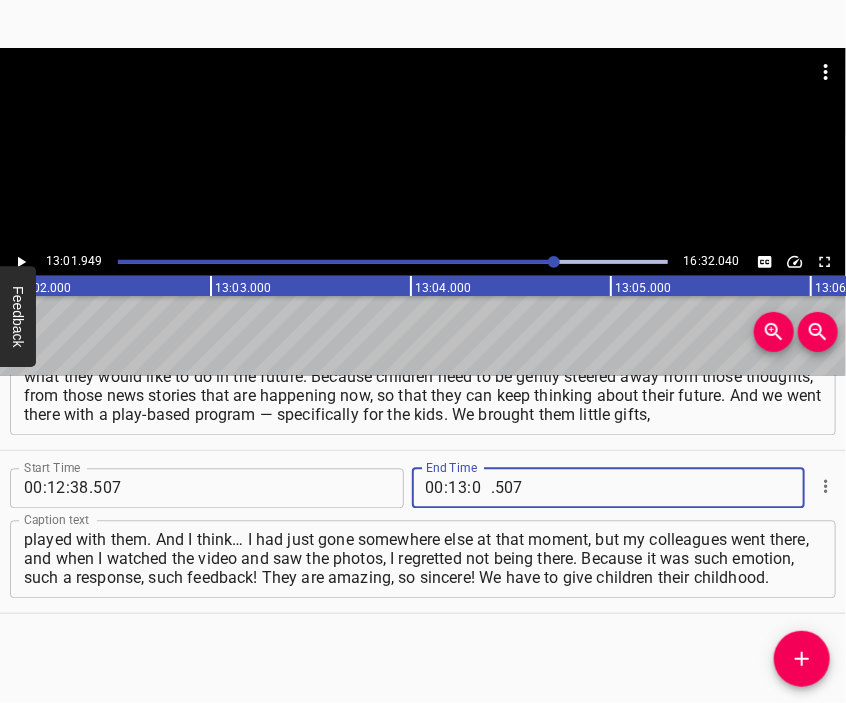 type on "01" 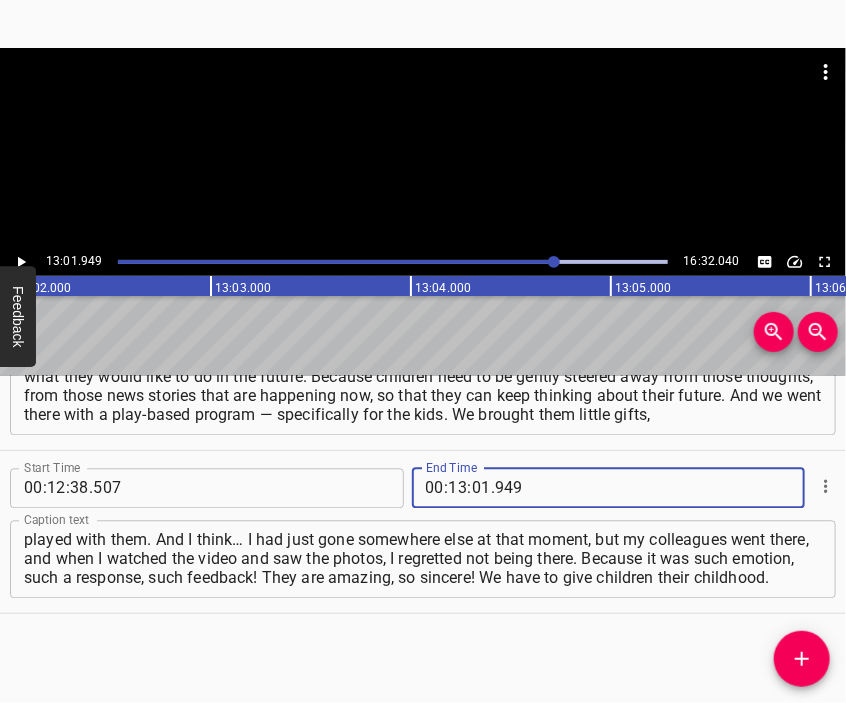 type on "949" 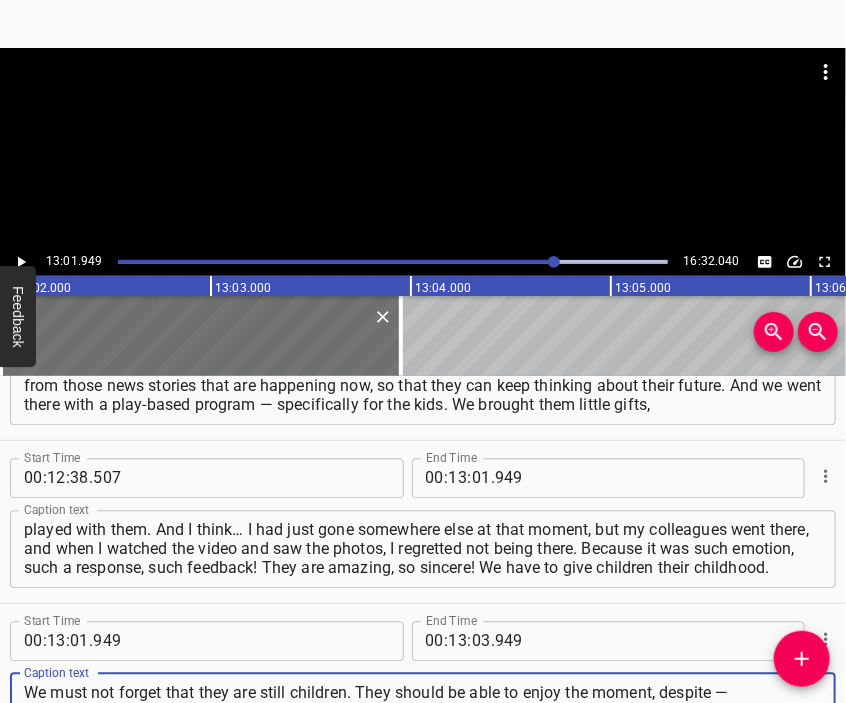 type on "We must not forget that they are still children. They should be able to enjoy the moment, despite — unfortunately — the circumstances in the country. You know, now, after three years of full-scale invasion, I can say with full pride: our children are truly unbreakable. These air raid alerts — they don’t affect them," 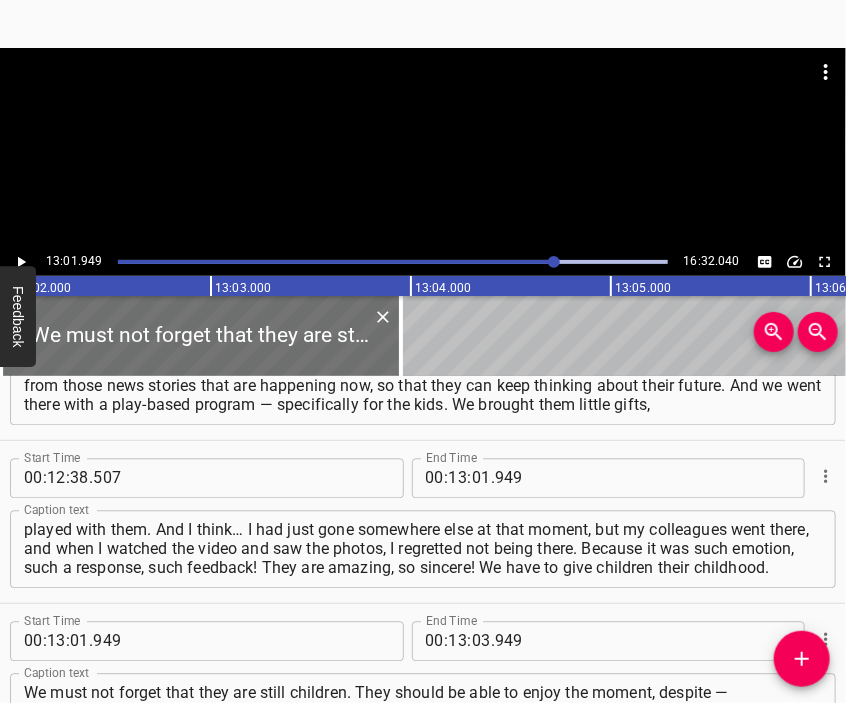 click at bounding box center (423, 98) 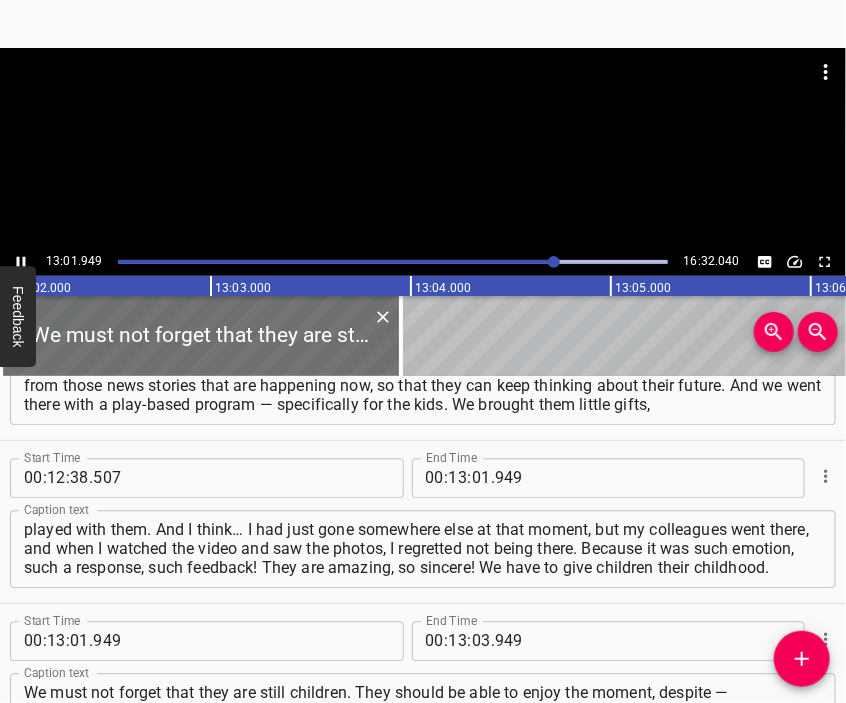 scroll, scrollTop: 5721, scrollLeft: 0, axis: vertical 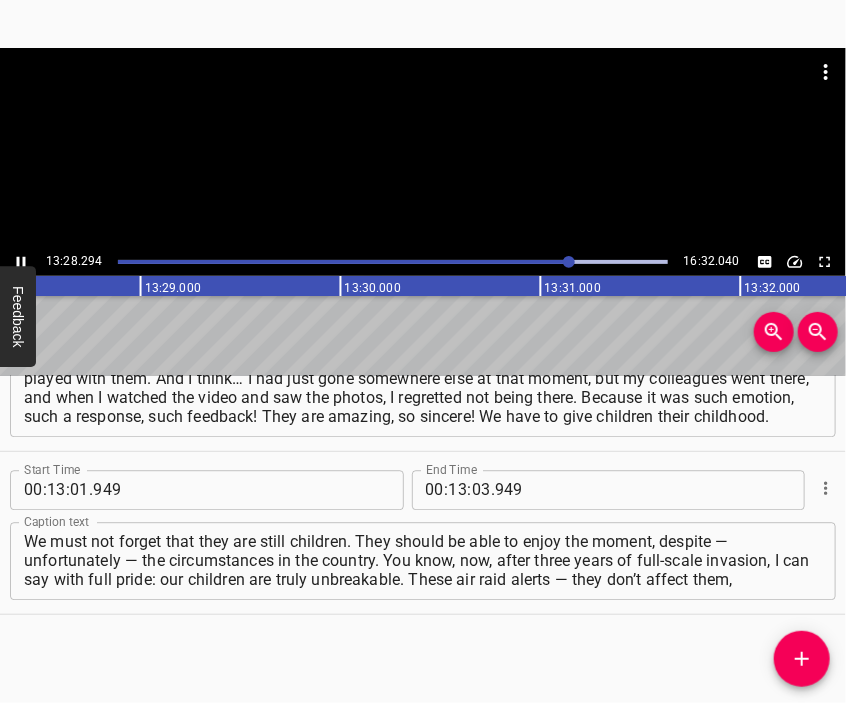 click at bounding box center (423, 148) 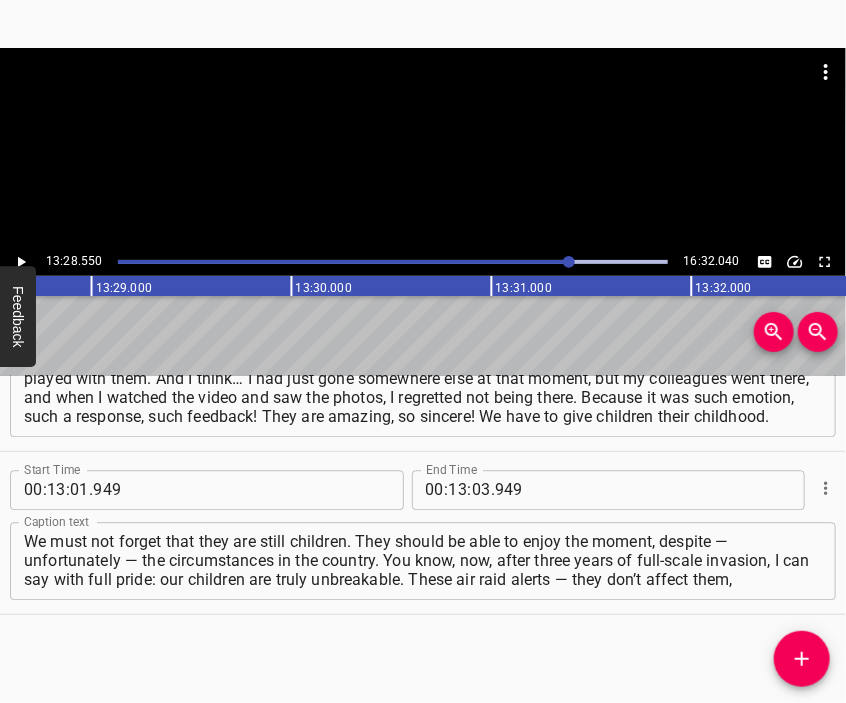 scroll, scrollTop: 0, scrollLeft: 161709, axis: horizontal 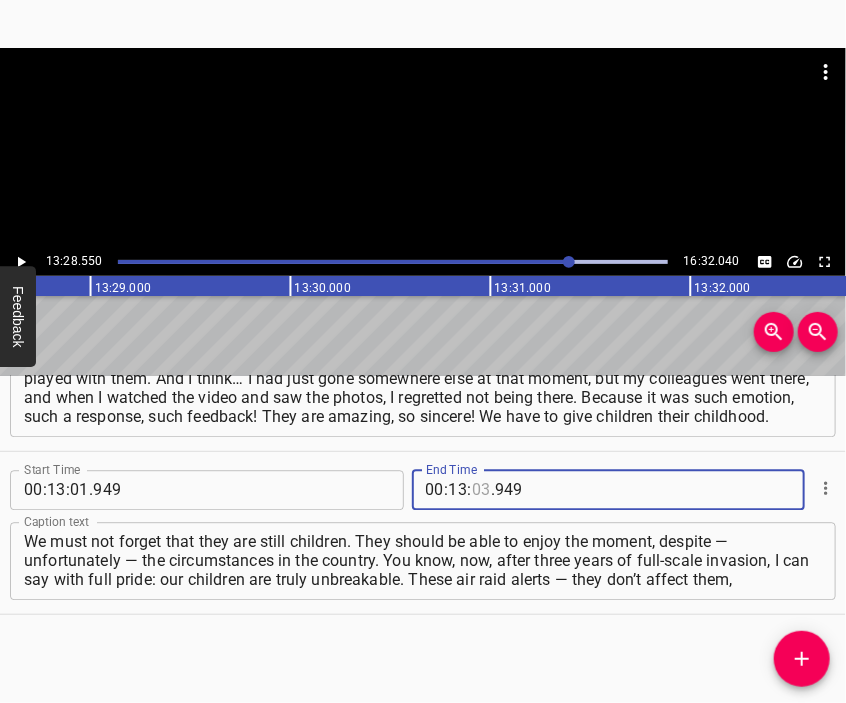 click at bounding box center [481, 490] 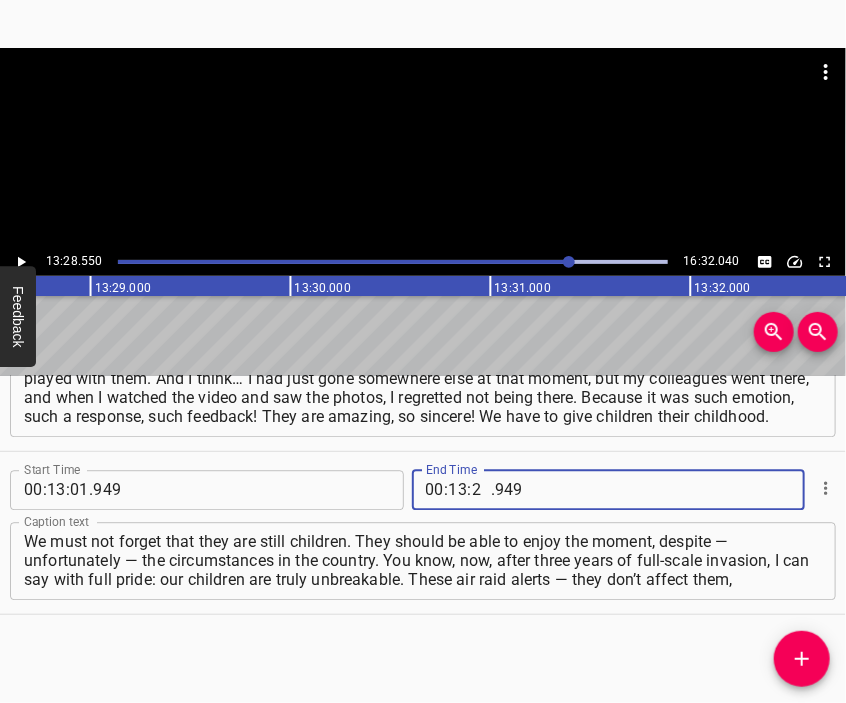 type on "28" 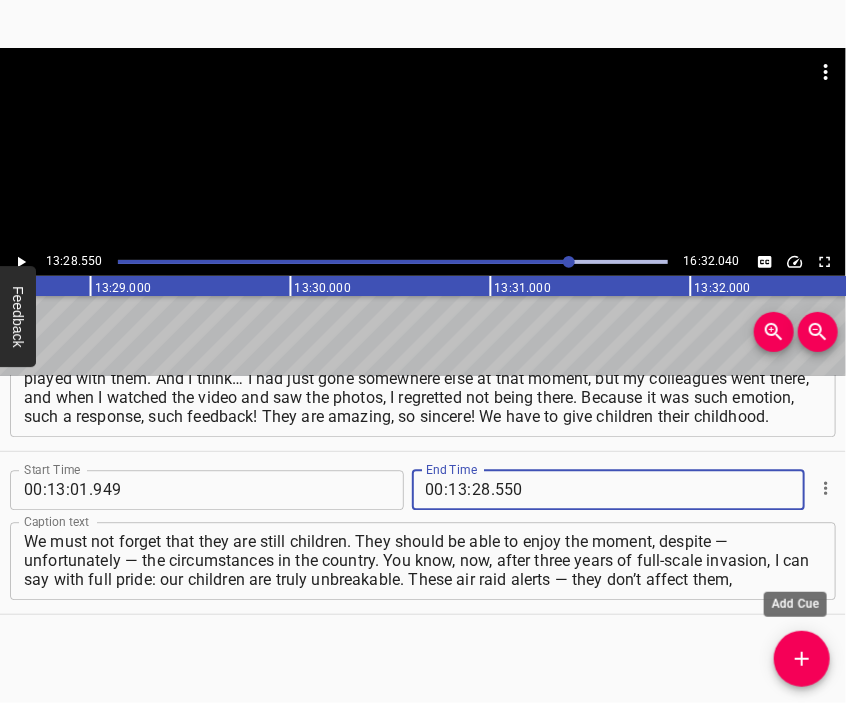 type on "550" 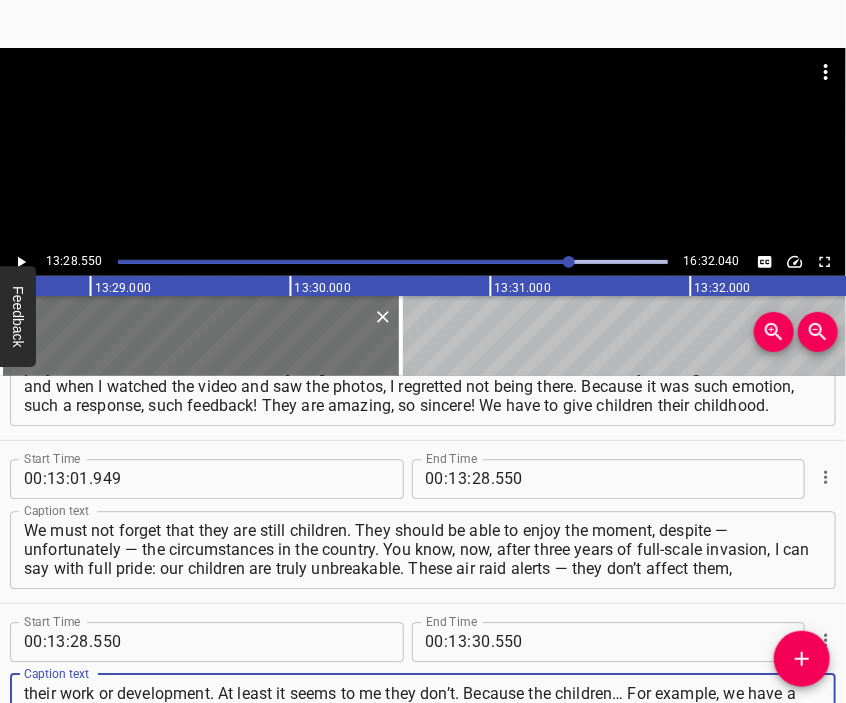 type on "their work or development. At least it seems to me they don’t. Because the children… For example, we have a theater program, and we start rehearsing, getting ready for some event or performance — and the alarm starts. And the kids say: “Oh darn it!” — because the process gets interrupted." 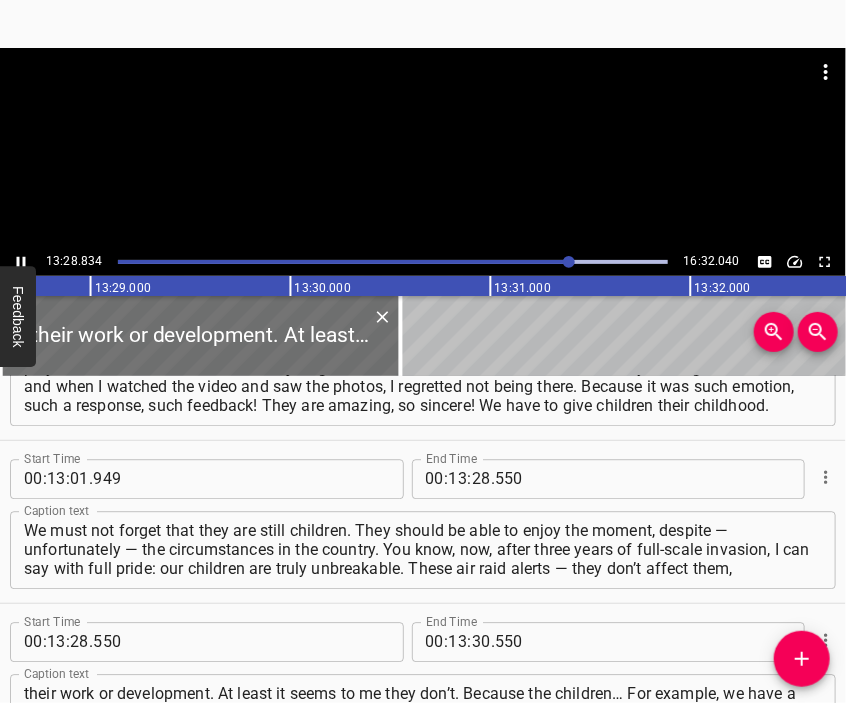 scroll, scrollTop: 5960, scrollLeft: 0, axis: vertical 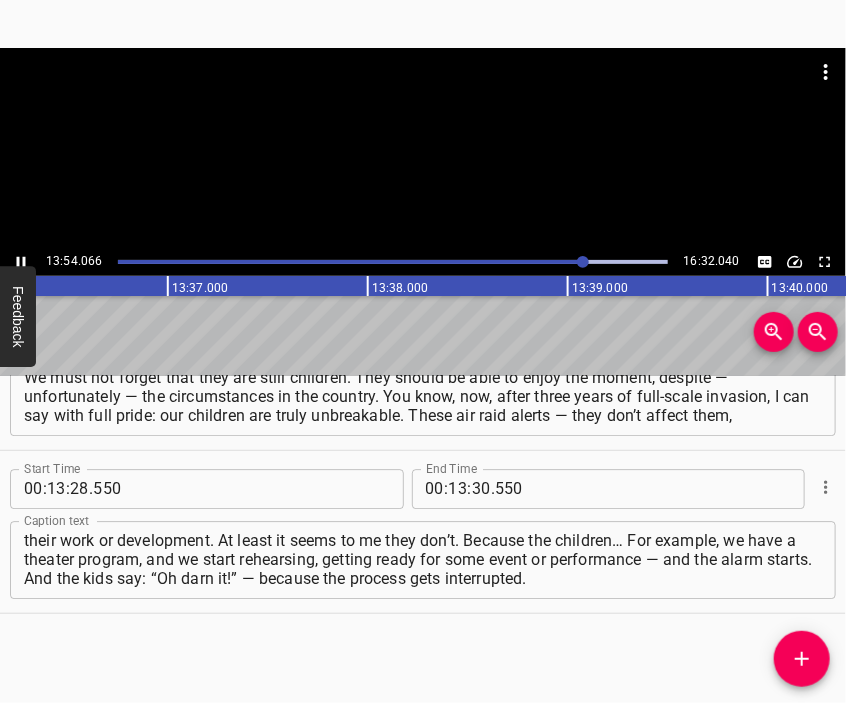 click at bounding box center [423, 98] 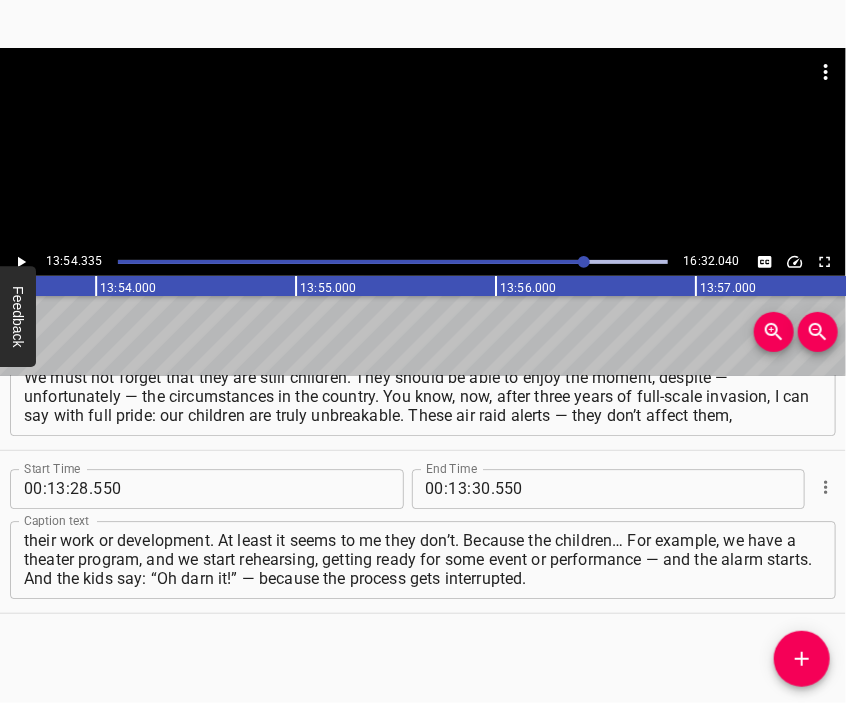 scroll, scrollTop: 0, scrollLeft: 166867, axis: horizontal 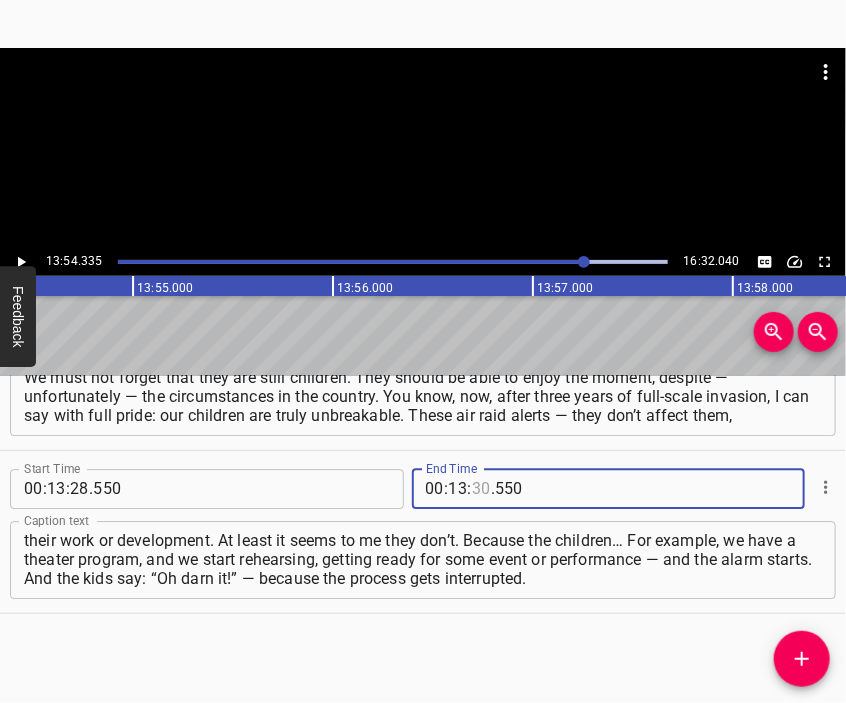 click at bounding box center (481, 489) 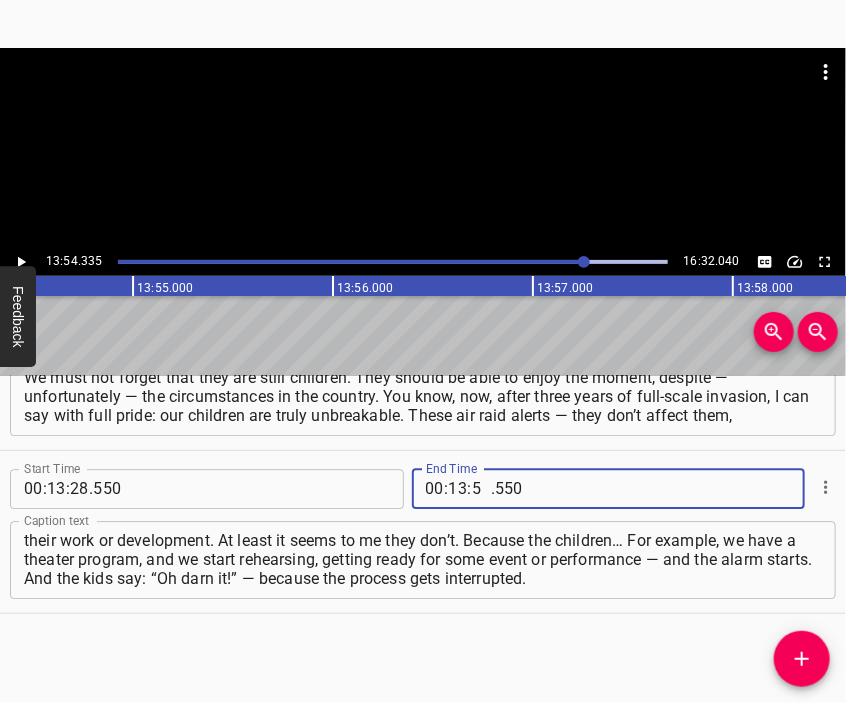 type on "54" 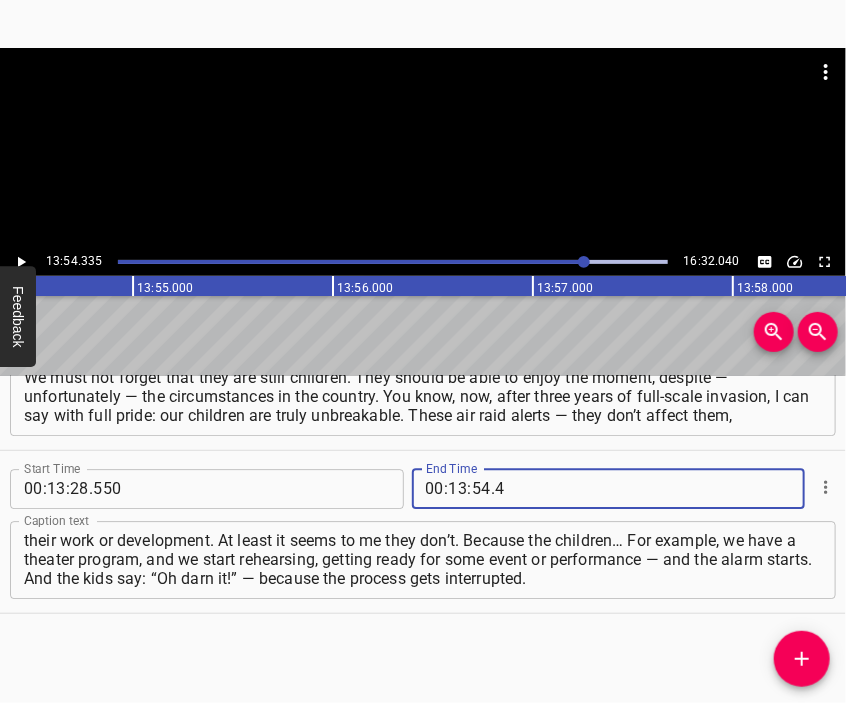 type on "4" 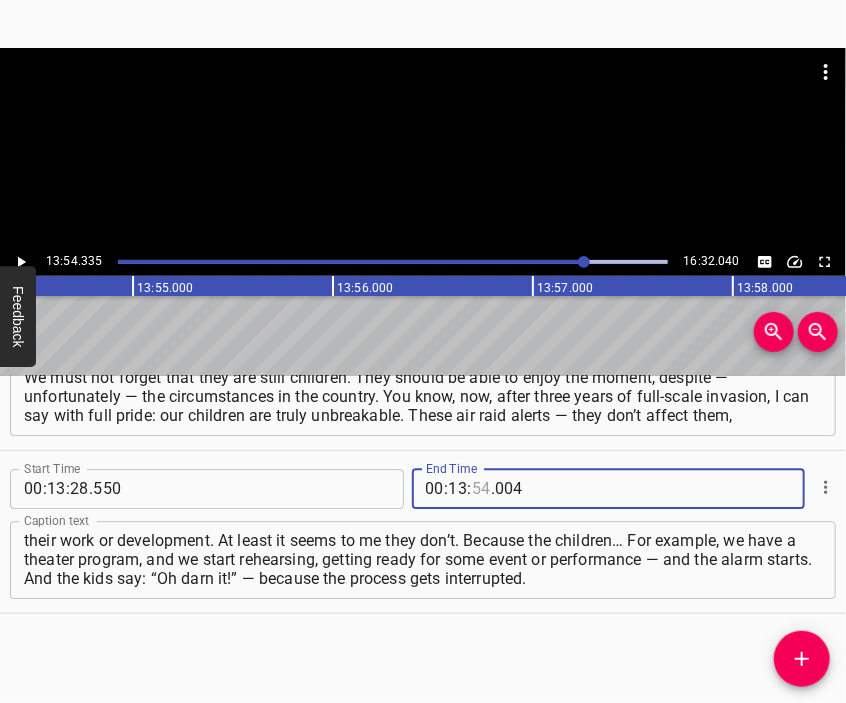click at bounding box center [481, 489] 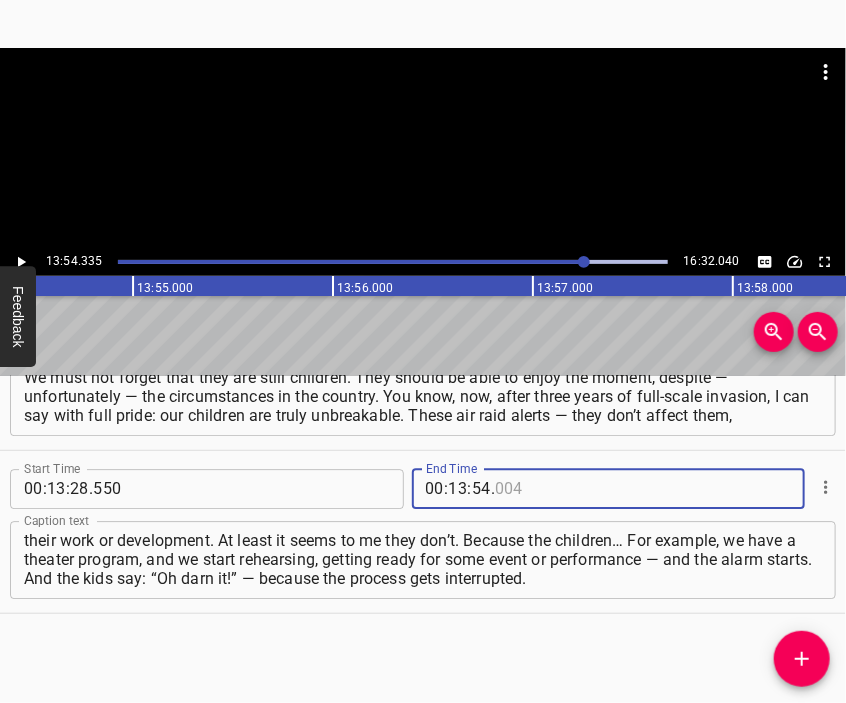click at bounding box center (586, 489) 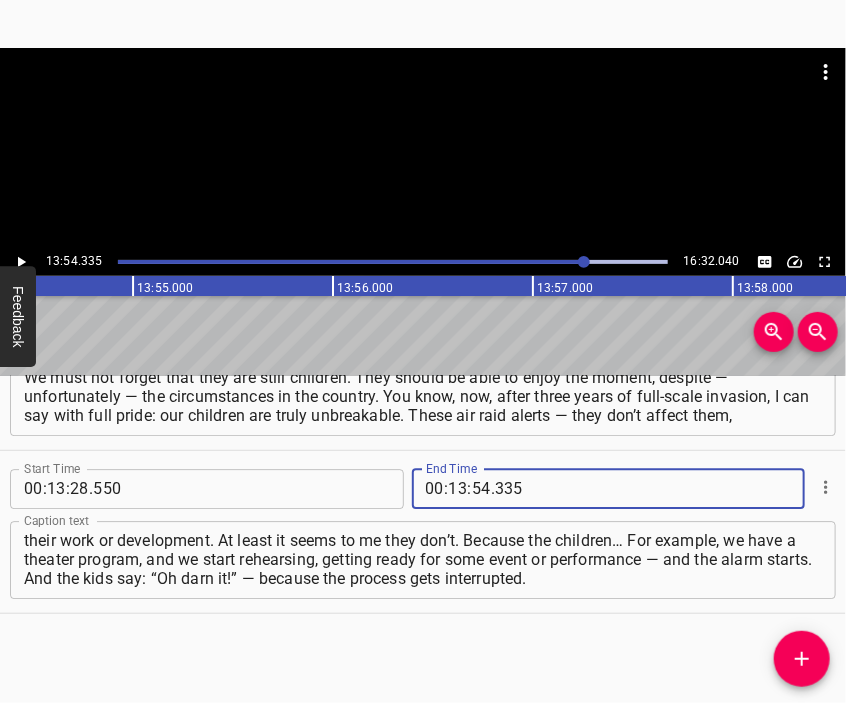 type on "335" 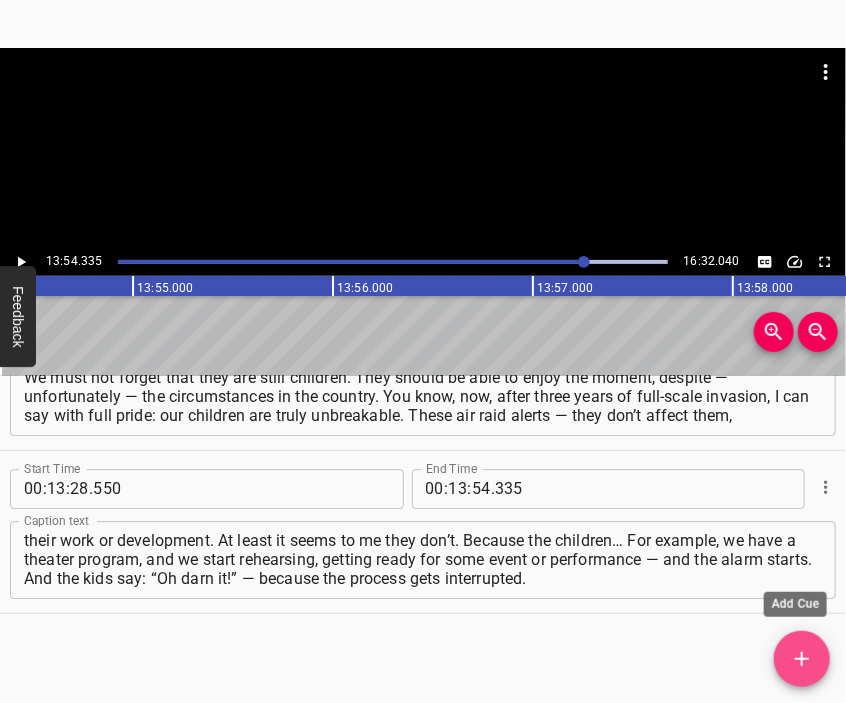 drag, startPoint x: 805, startPoint y: 653, endPoint x: 740, endPoint y: 513, distance: 154.35349 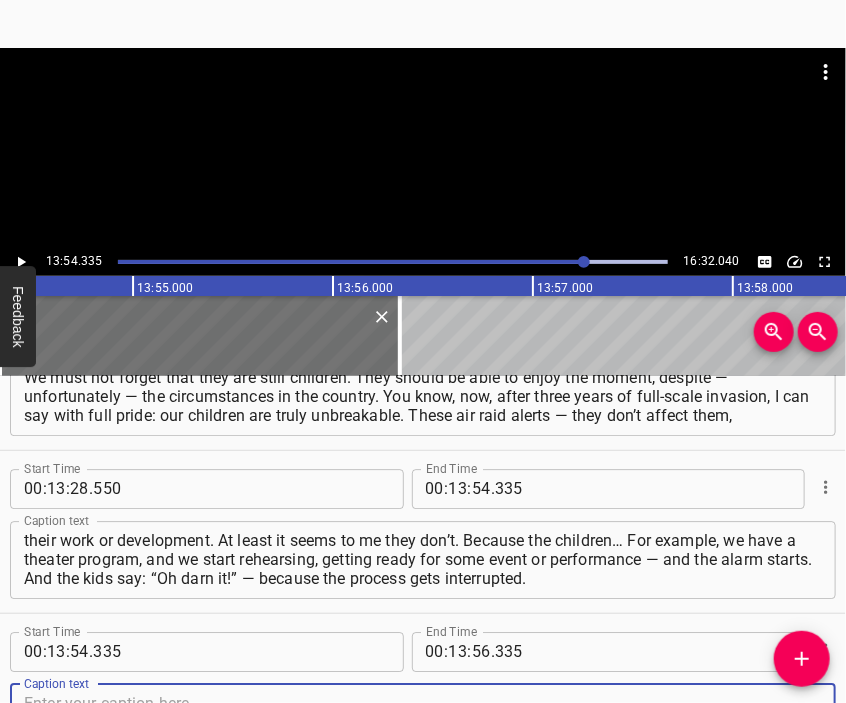 scroll, scrollTop: 5970, scrollLeft: 0, axis: vertical 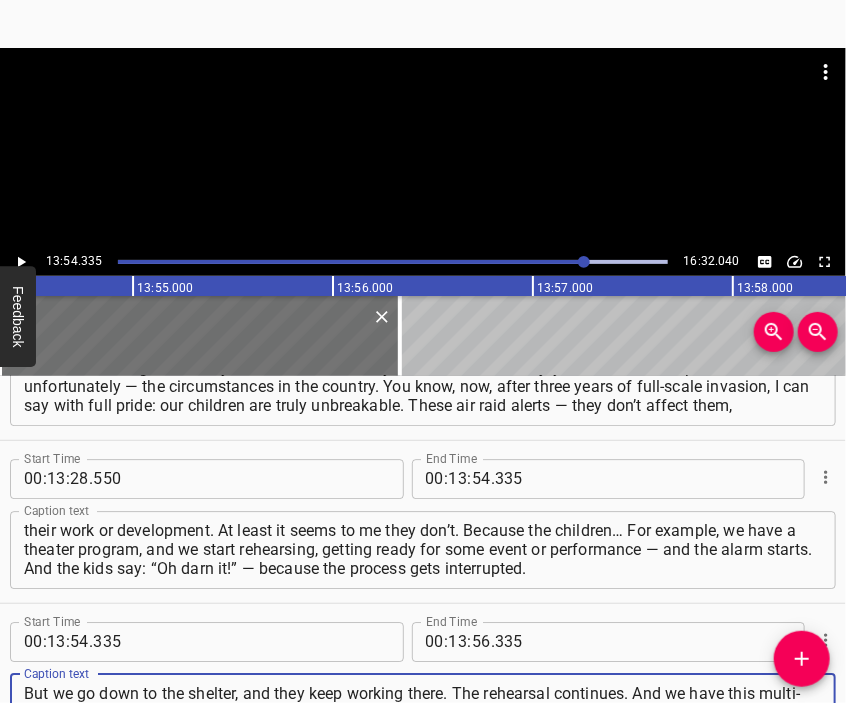 type on "But we go down to the shelter, and they keep working there. The rehearsal continues. And we have this multi-faceted fair happening in the shelter when everyone goes down. And you’re just walking — it’s like an alley of creativity, an alley of children. Someone is sculpting, someone’s dancing. Over there, someone is singing," 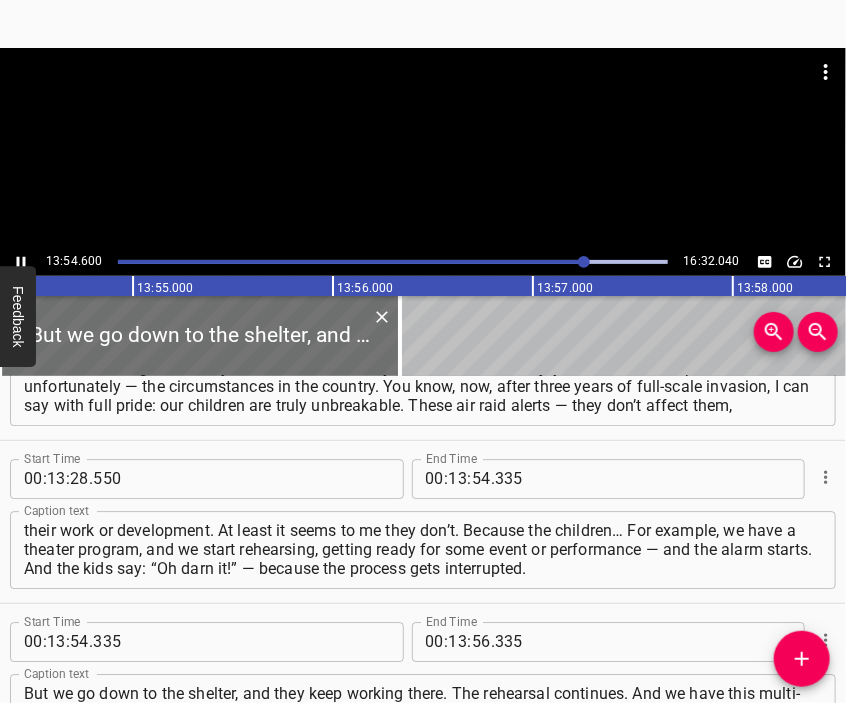 scroll, scrollTop: 6048, scrollLeft: 0, axis: vertical 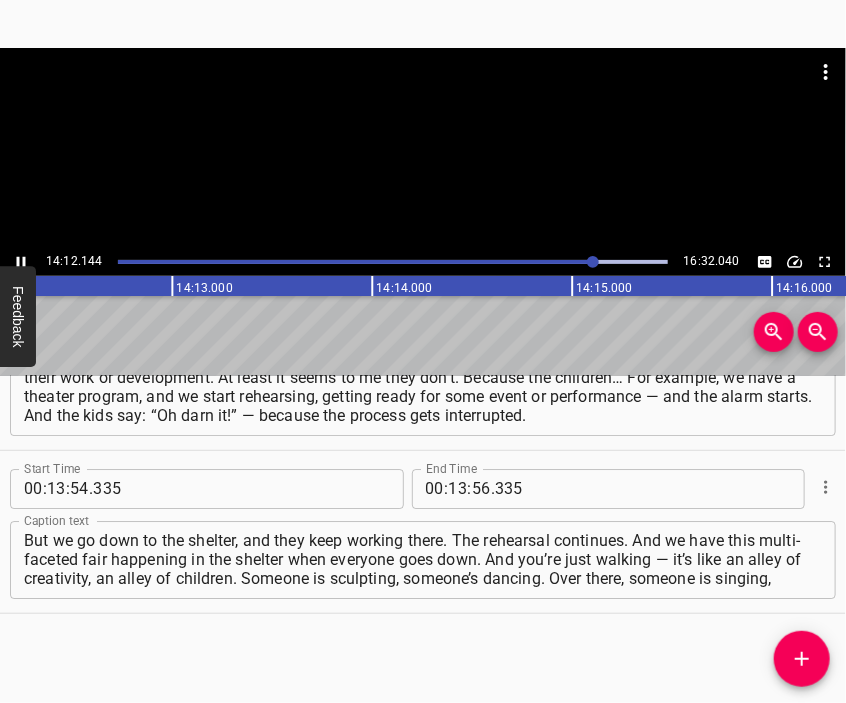 click at bounding box center (423, 98) 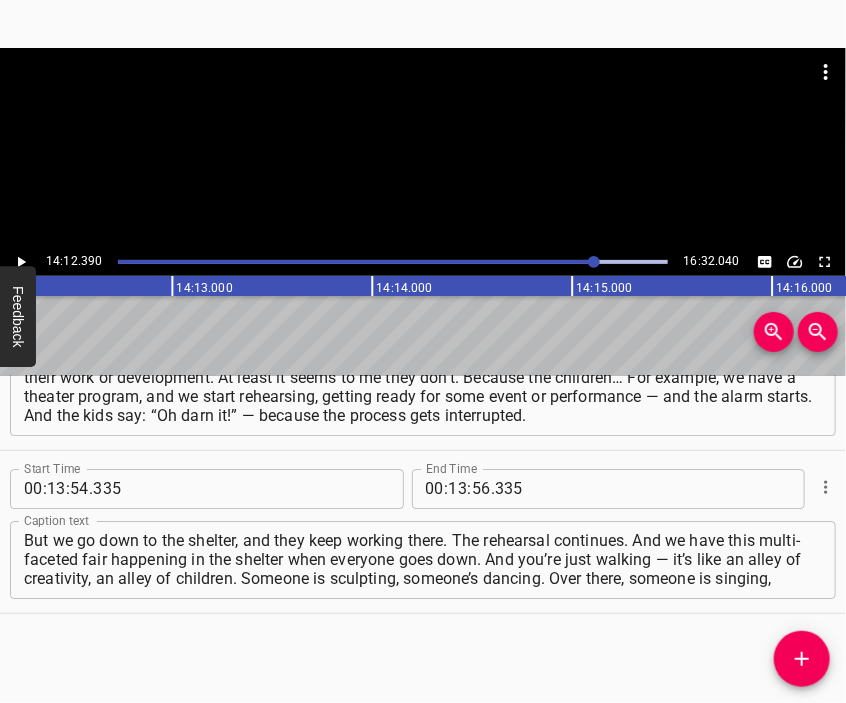 scroll, scrollTop: 0, scrollLeft: 170477, axis: horizontal 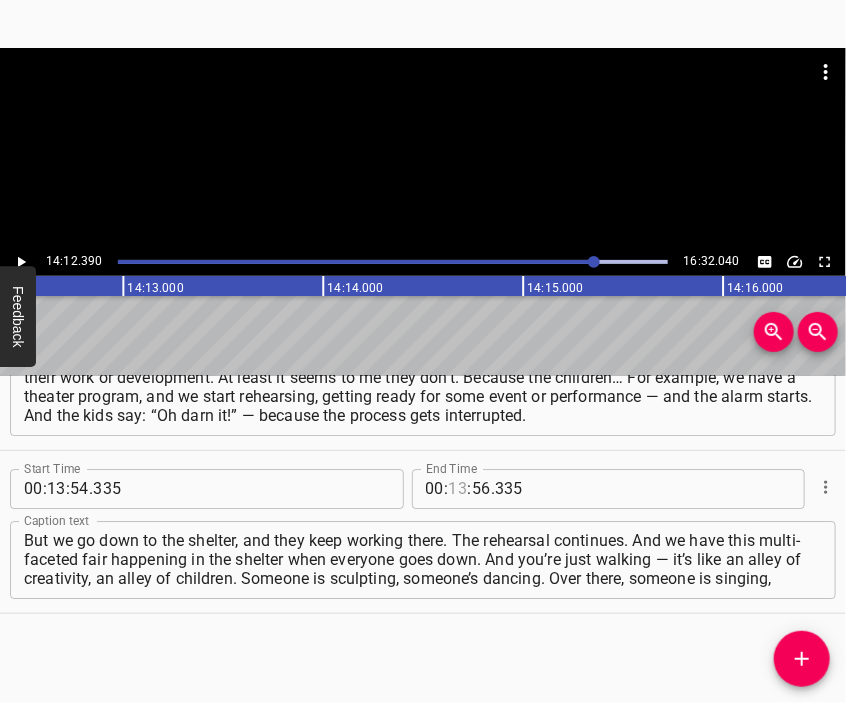 click at bounding box center [458, 489] 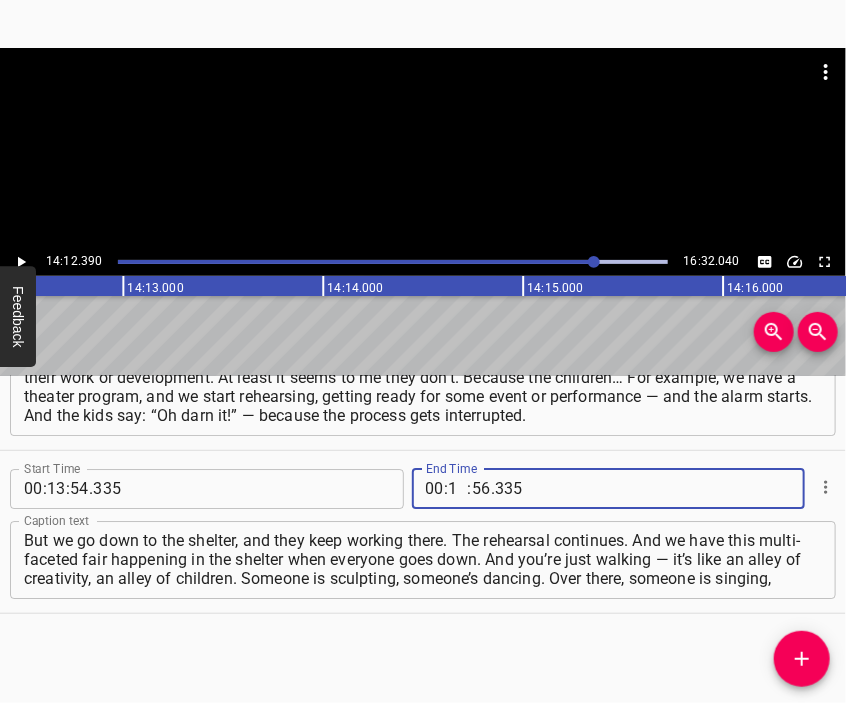 type on "14" 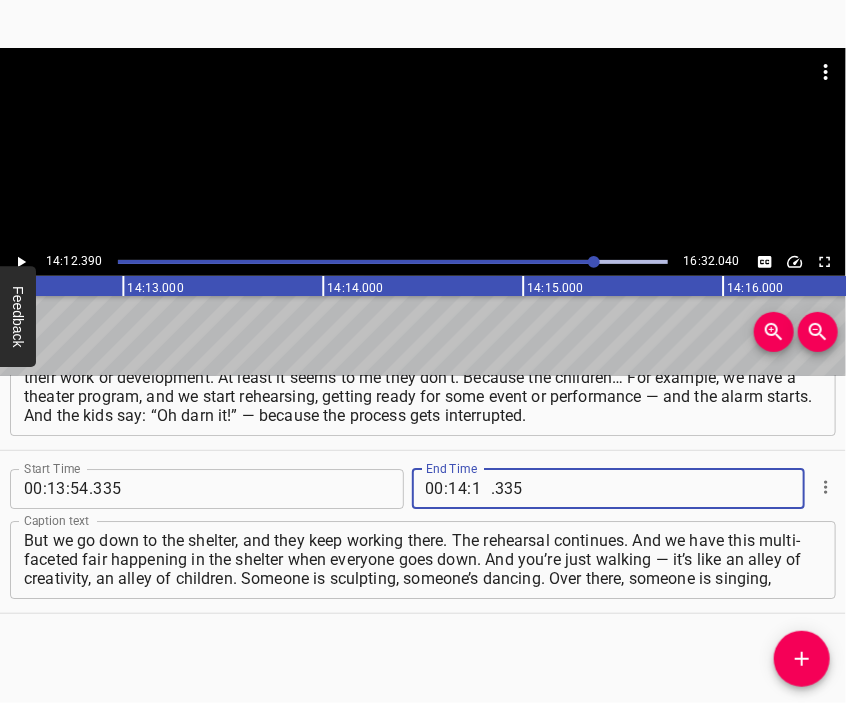 type on "12" 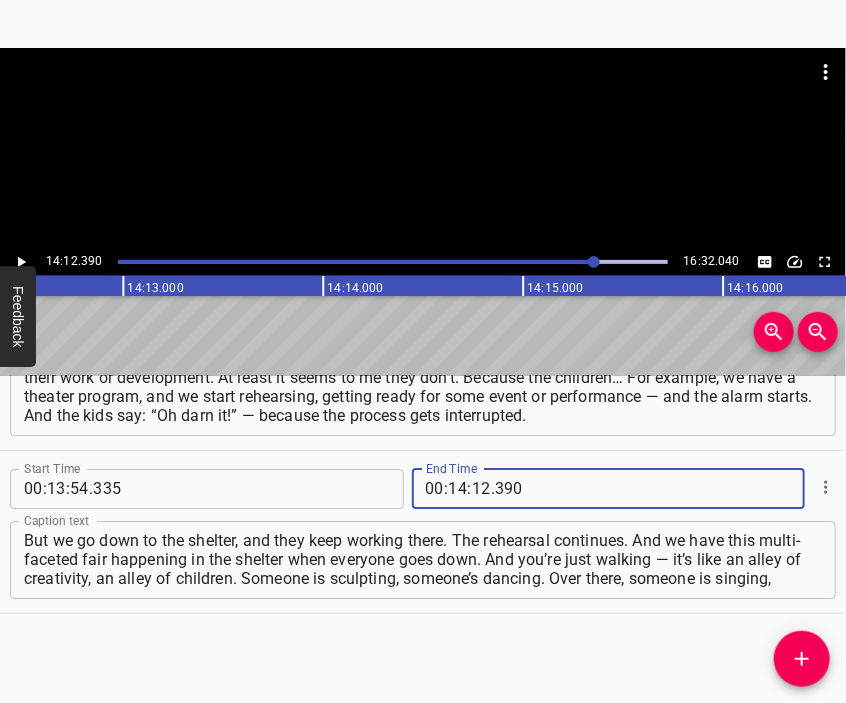 type on "390" 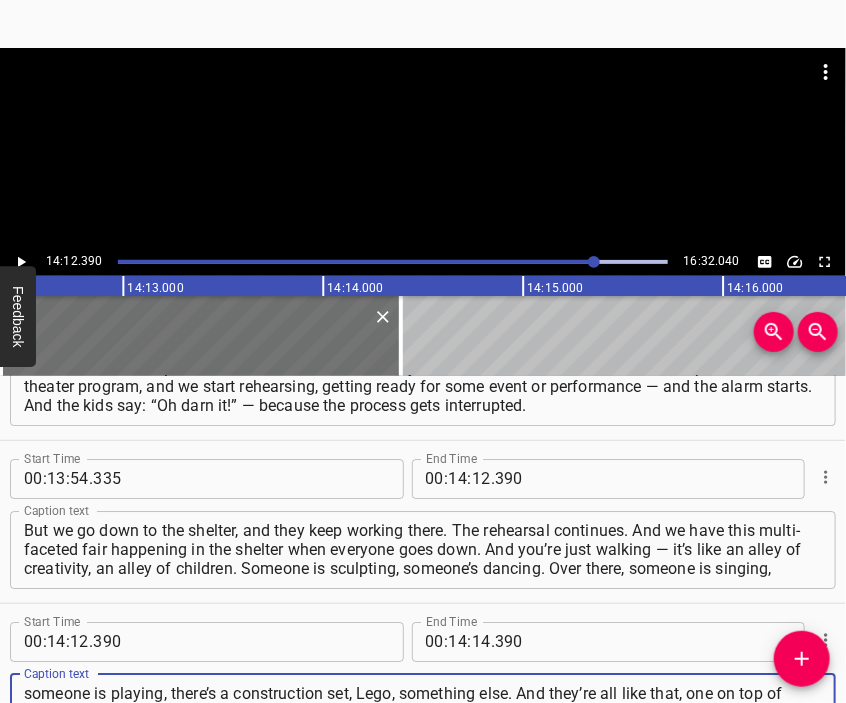 type on "someone is playing, there’s a construction set, Lego, something else. And they’re all like that, one on top of another, but they’re united, and they keep doing what inspires them and brings them joy. And that’s really wonderful. Now, it seems to me, it’s actually very... How to put it correctly?" 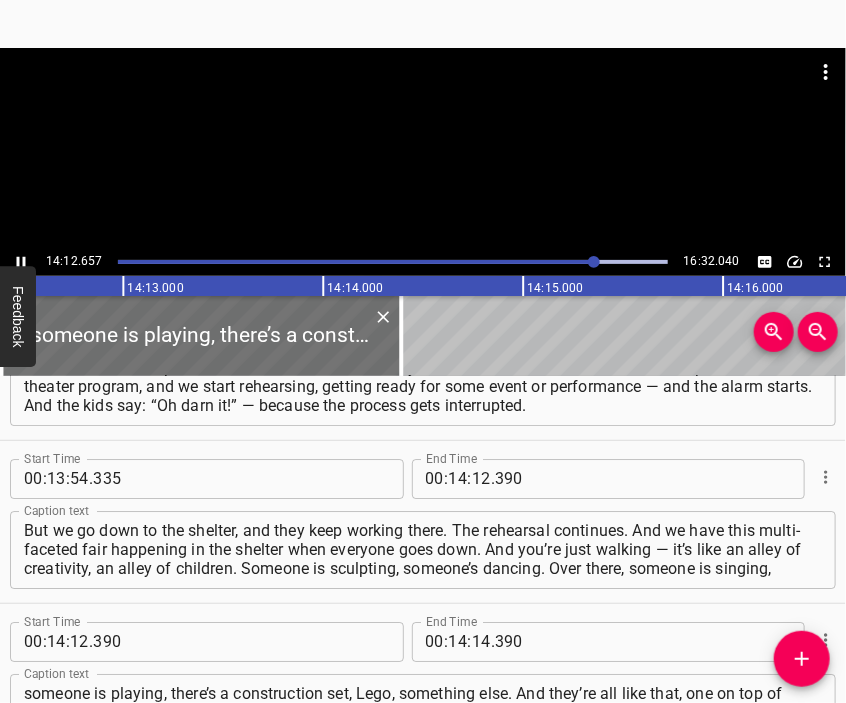 scroll, scrollTop: 6192, scrollLeft: 0, axis: vertical 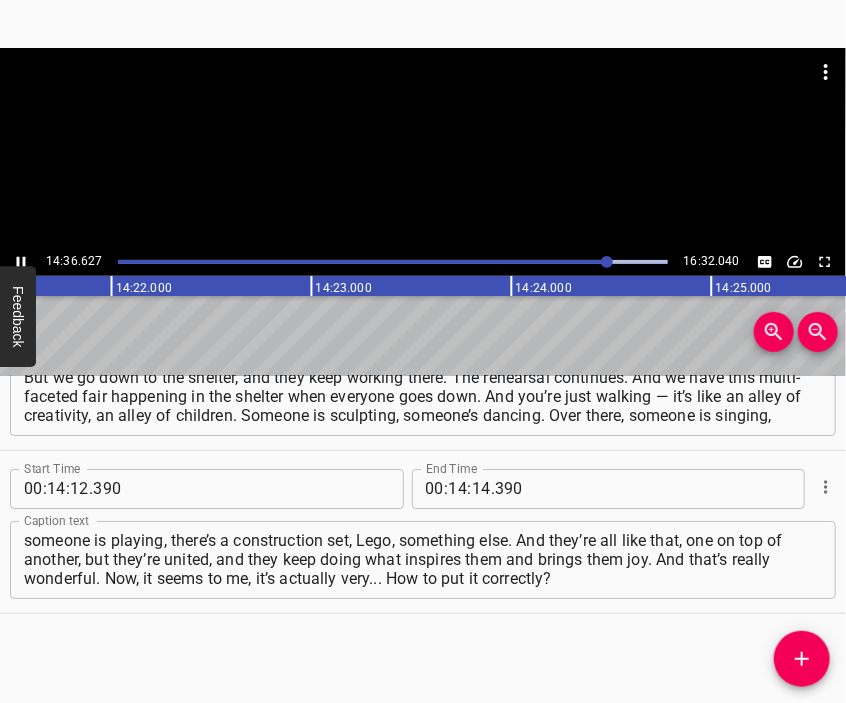 click at bounding box center [423, 98] 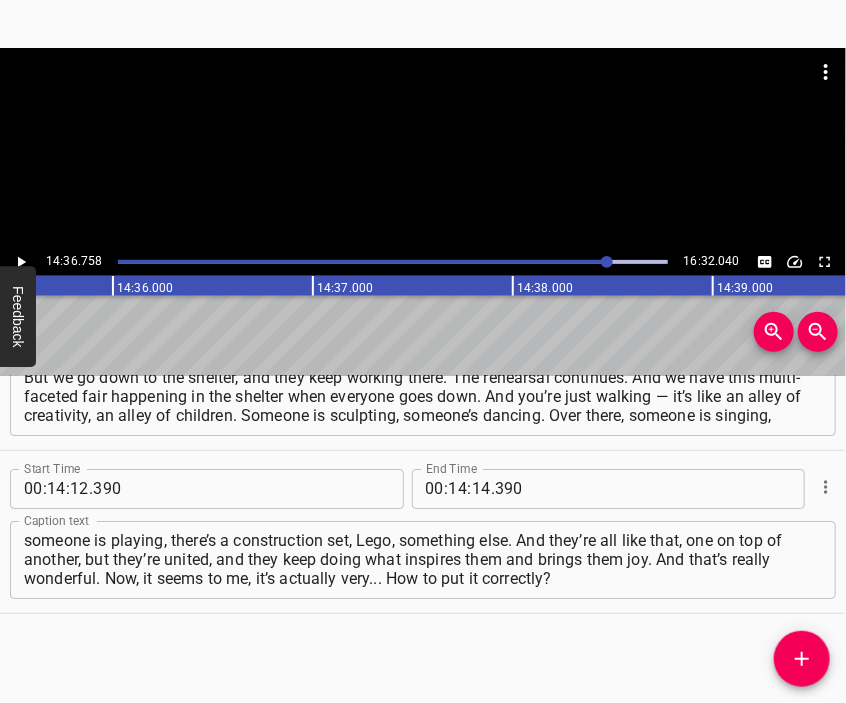 scroll, scrollTop: 0, scrollLeft: 175351, axis: horizontal 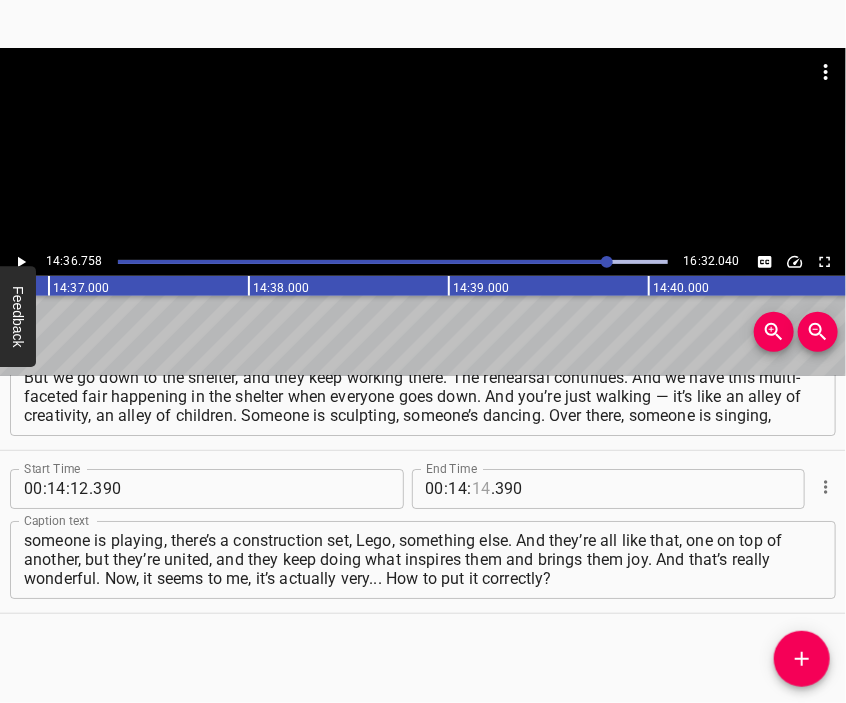 click at bounding box center (481, 489) 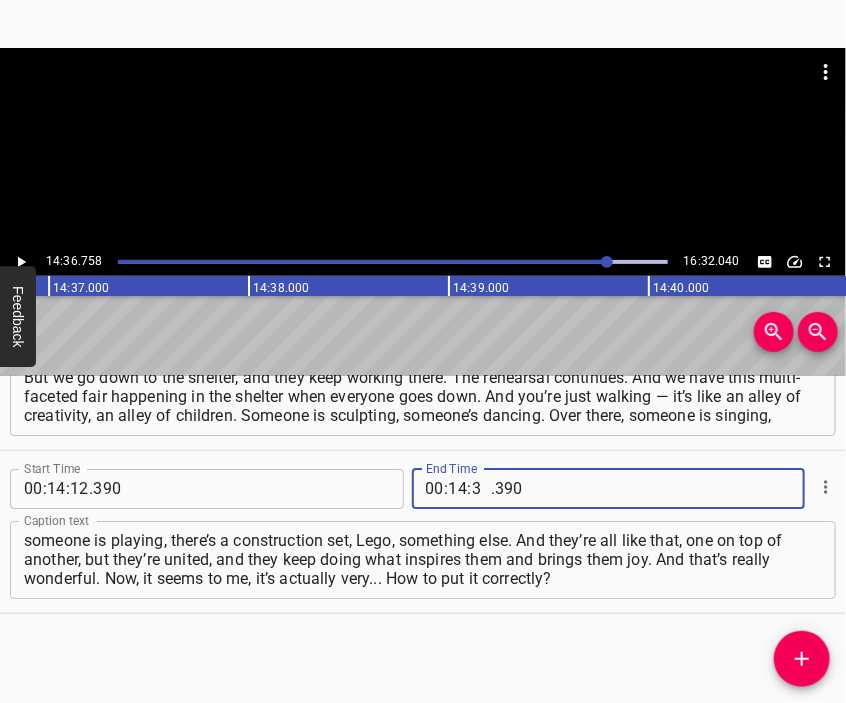 type on "36" 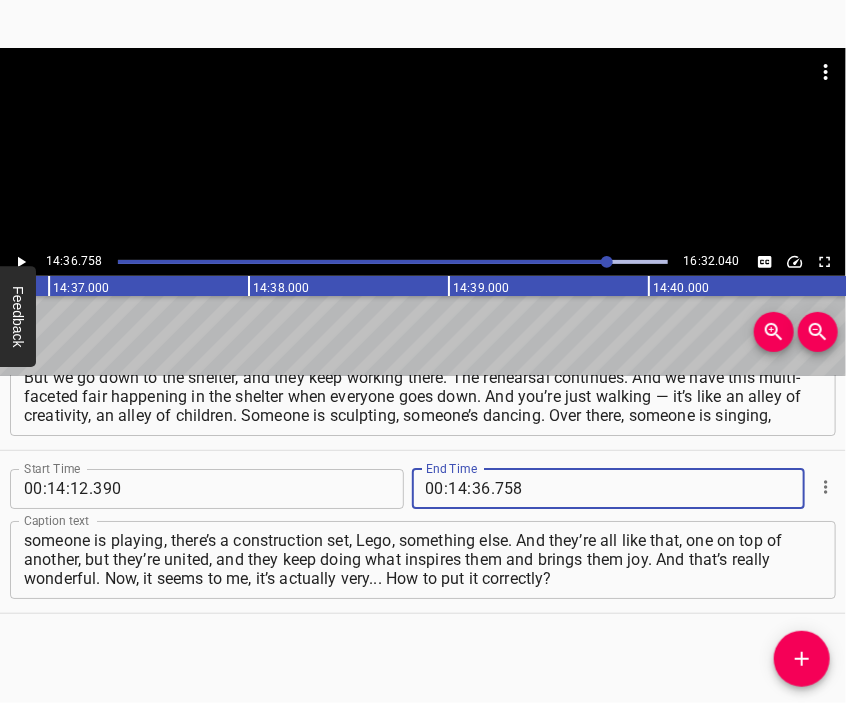 type on "758" 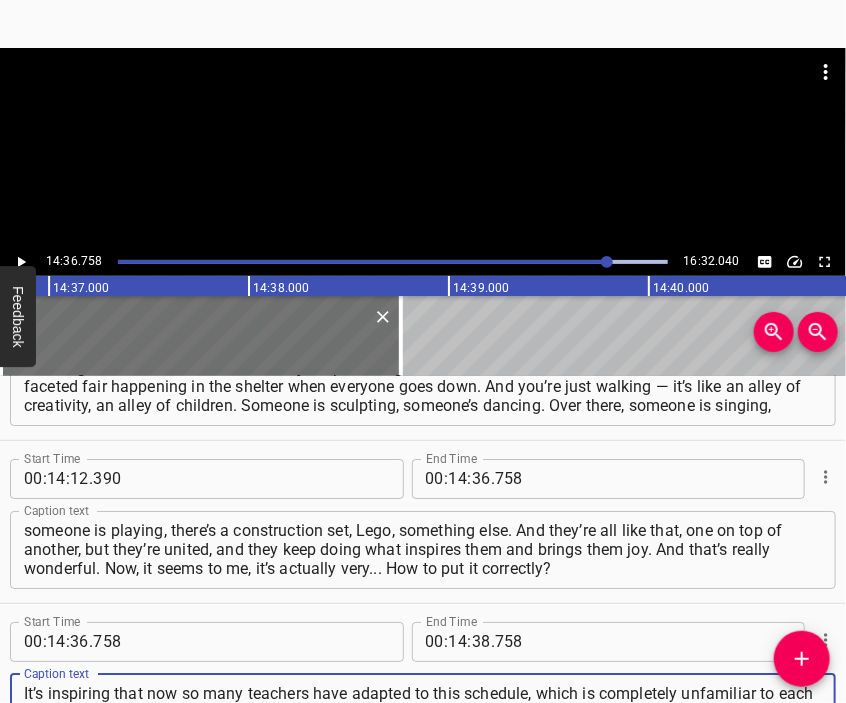 type on "It’s inspiring that now so many teachers have adapted to this schedule, which is completely unfamiliar to each of us. Now there are two shifts in schools. And with our children as well: some can attend extracurricular classes in the first half of the day, some — in the second half." 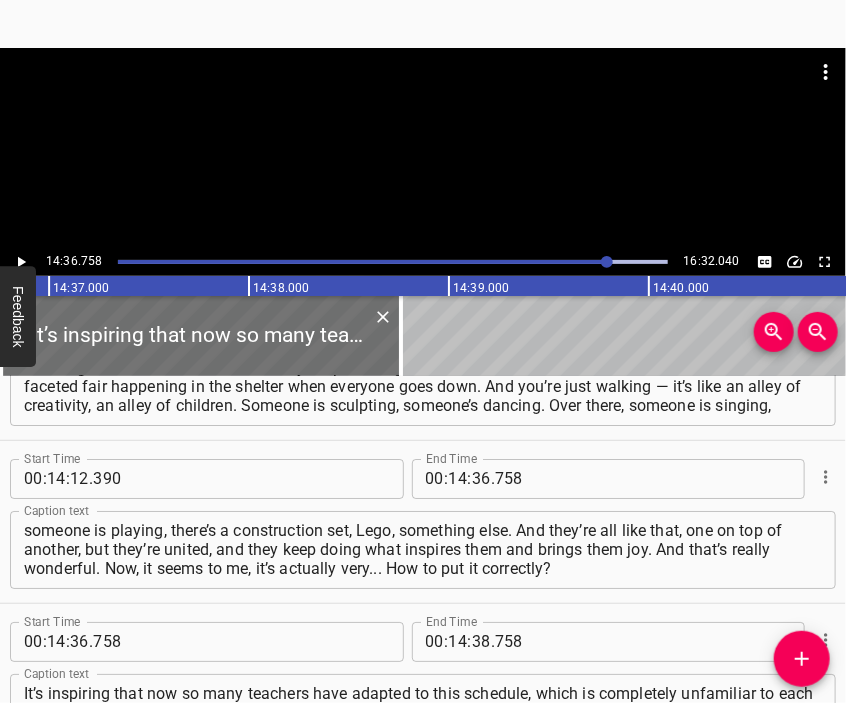 click at bounding box center (423, 98) 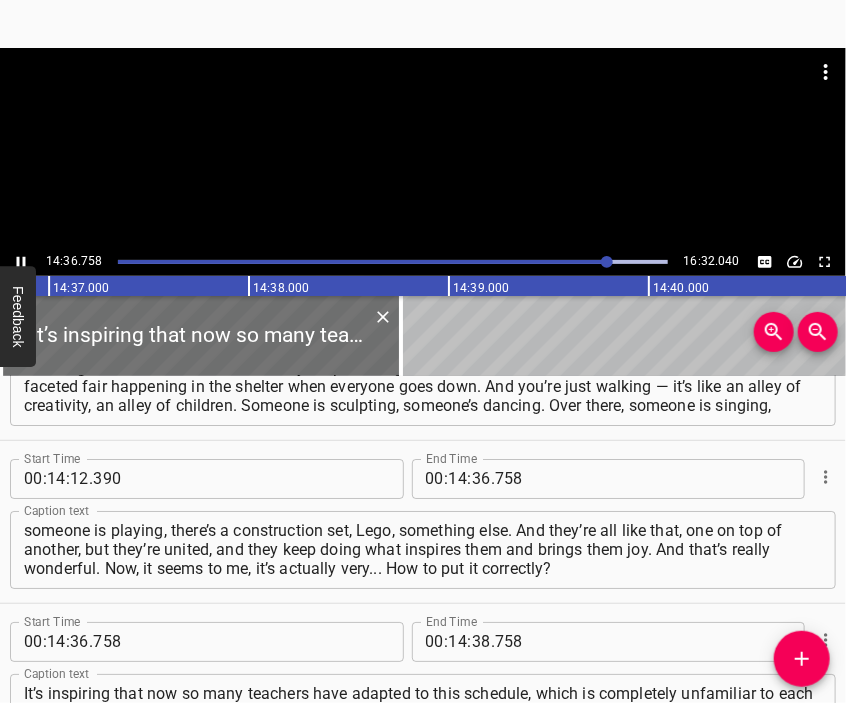 scroll, scrollTop: 6374, scrollLeft: 0, axis: vertical 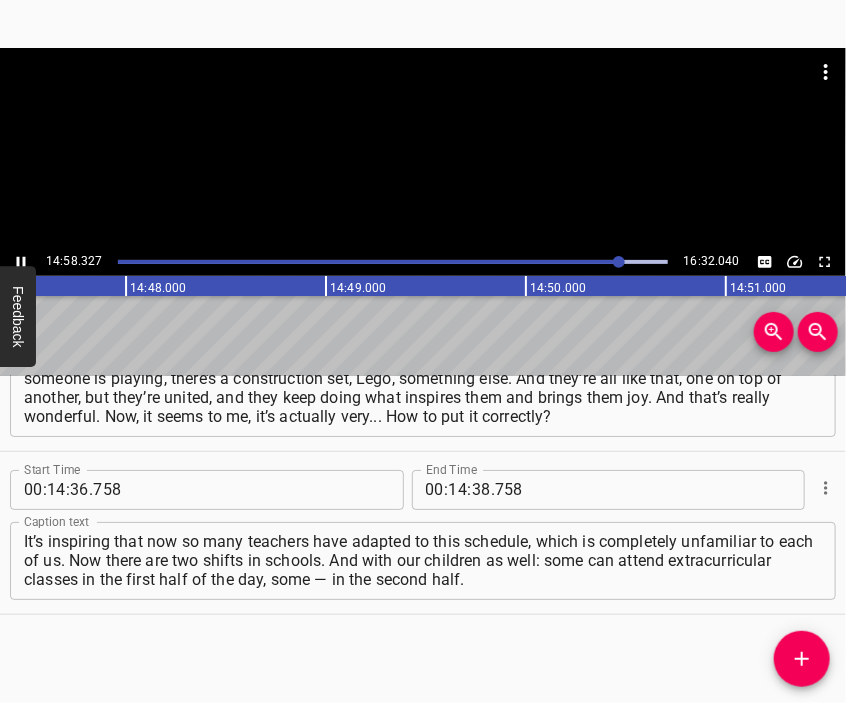 click at bounding box center (423, 148) 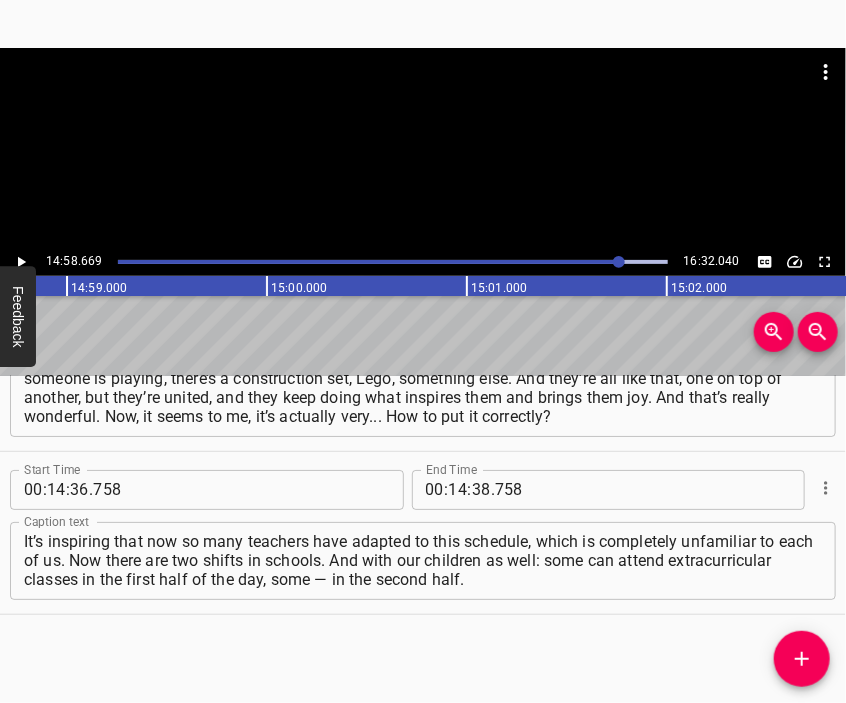 drag, startPoint x: 422, startPoint y: 11, endPoint x: 434, endPoint y: 61, distance: 51.41984 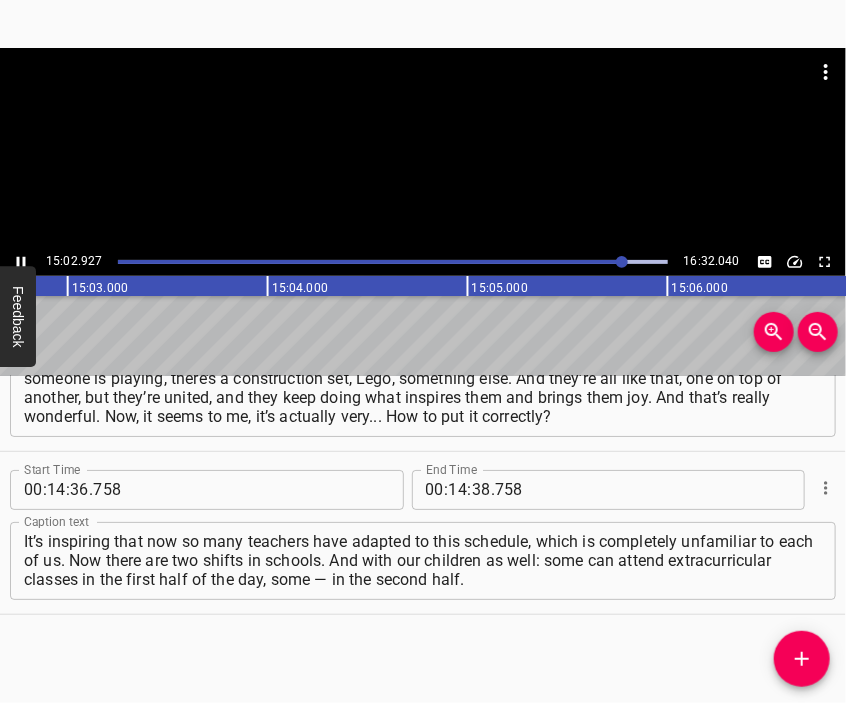 click at bounding box center (423, 148) 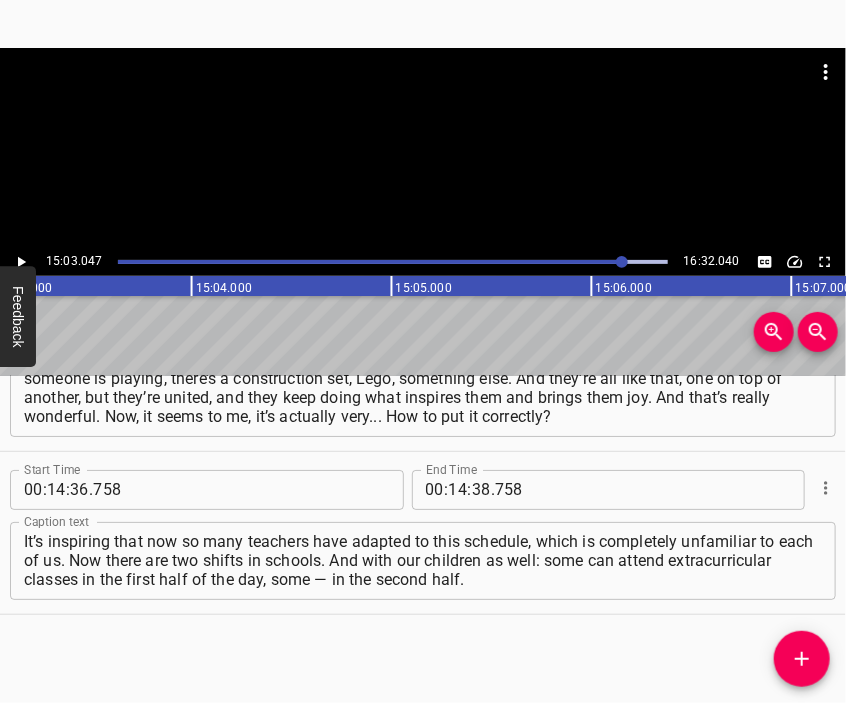 scroll, scrollTop: 0, scrollLeft: 180609, axis: horizontal 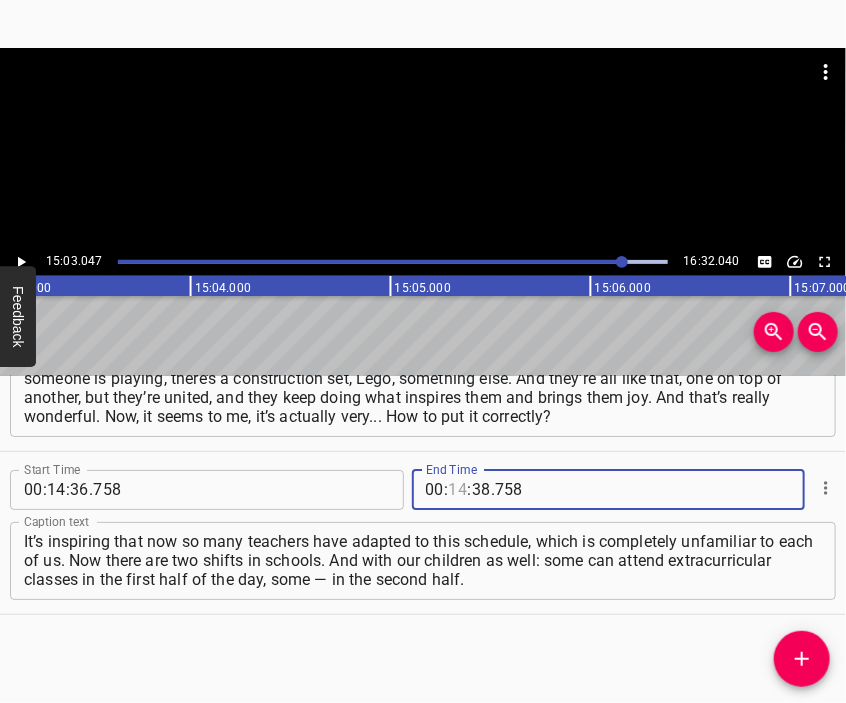 click at bounding box center (458, 490) 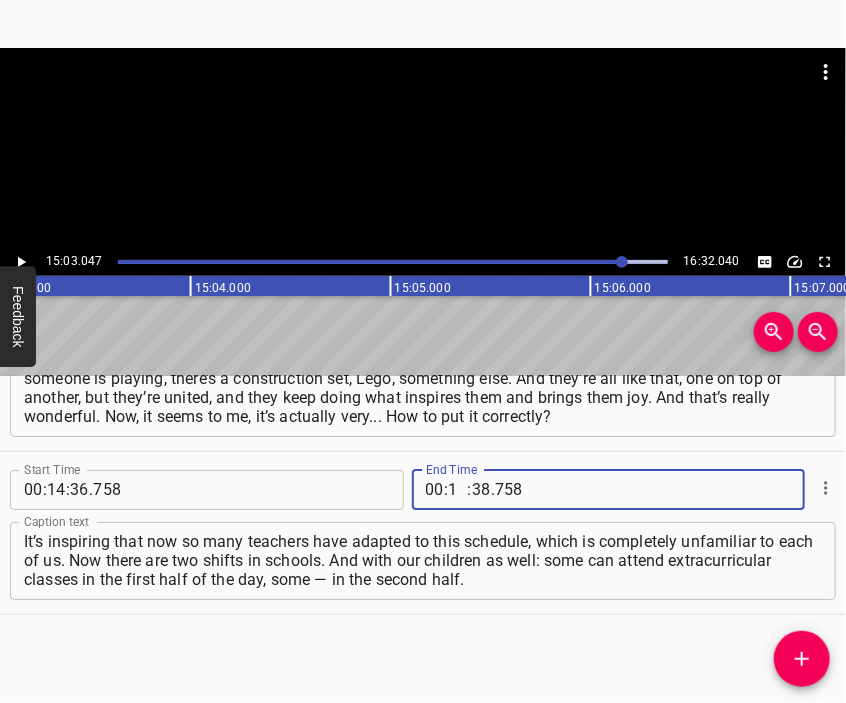 type on "15" 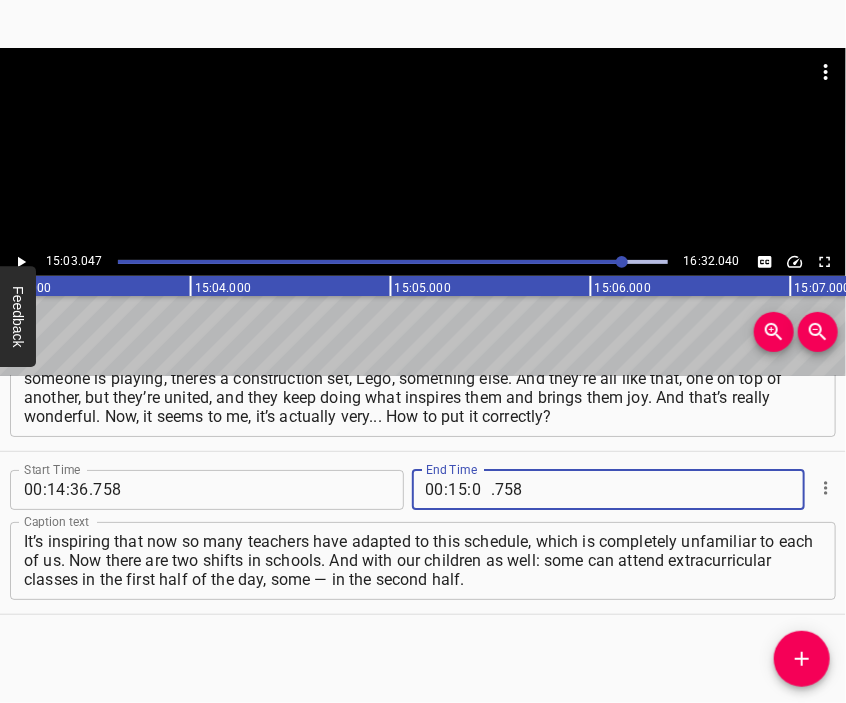 type on "03" 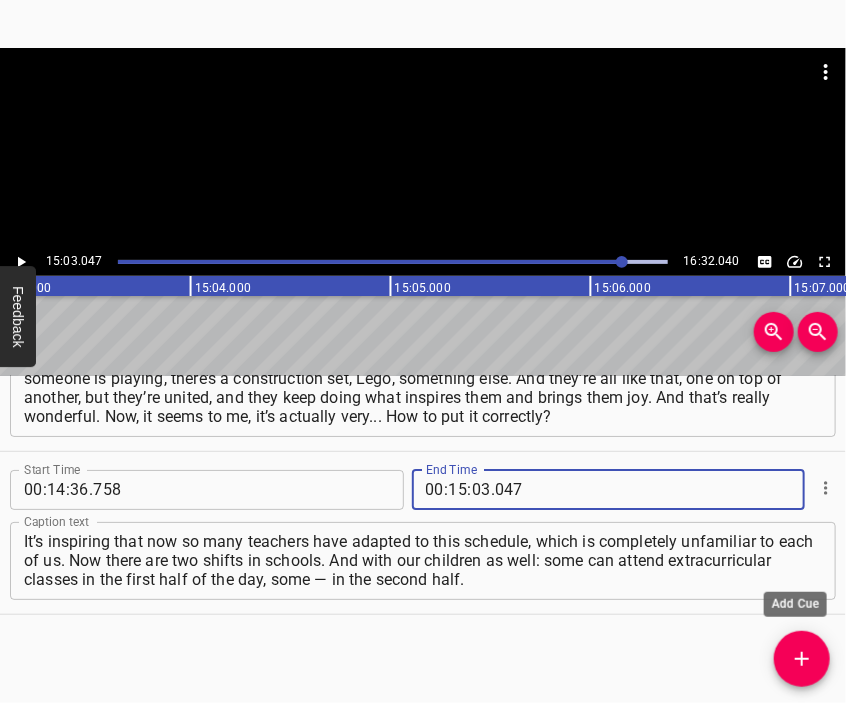 type on "047" 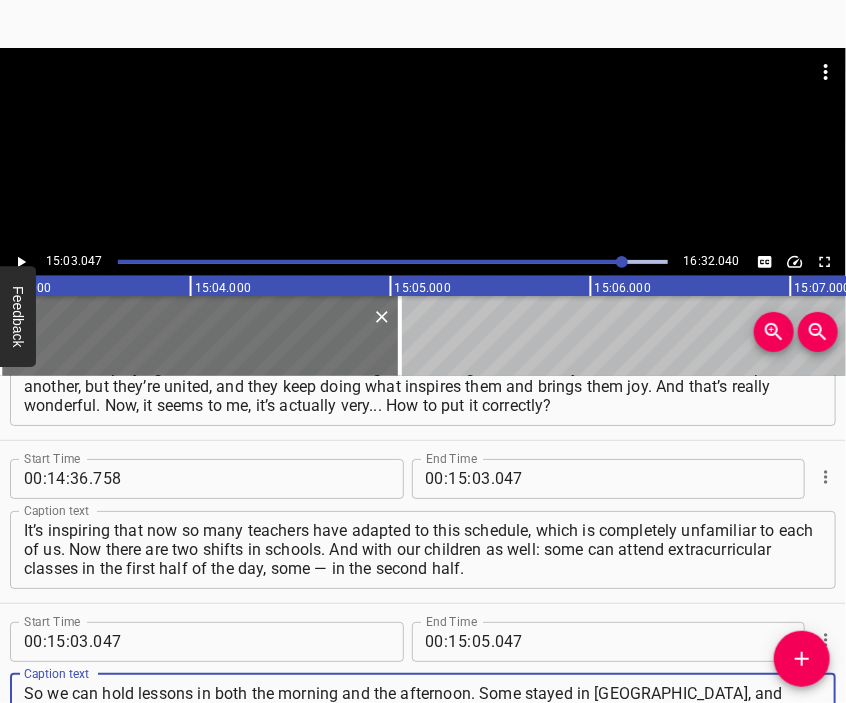 type on "So we can hold lessons in both the morning and the afternoon. Some stayed in [GEOGRAPHIC_DATA], and some are outside of [GEOGRAPHIC_DATA]. So the teachers are also maintaining the online format. That is, they communicate and teach children who went abroad. And that can’t help but be inspiring. And when you see the children..." 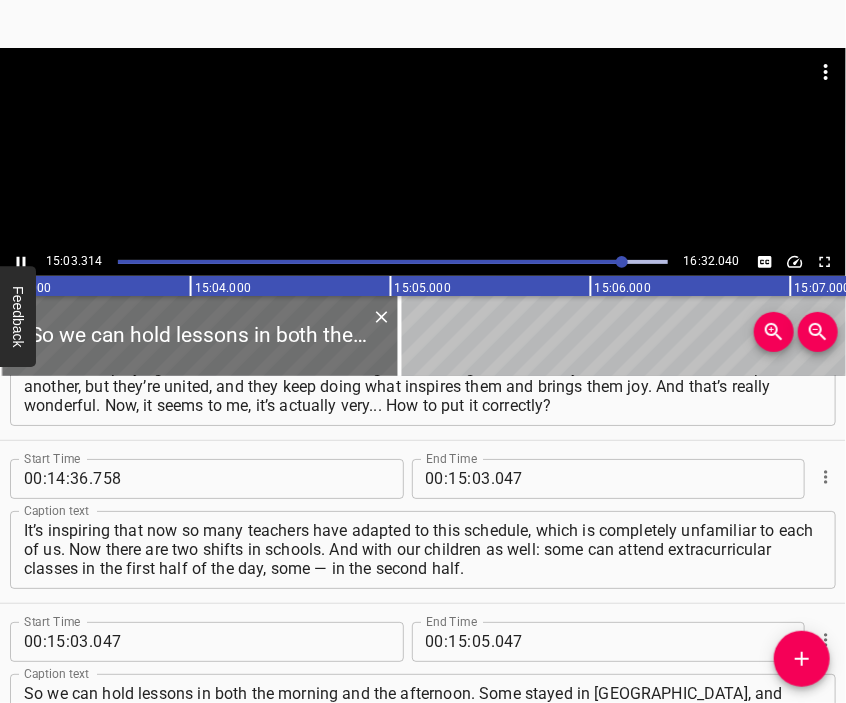 scroll, scrollTop: 6537, scrollLeft: 0, axis: vertical 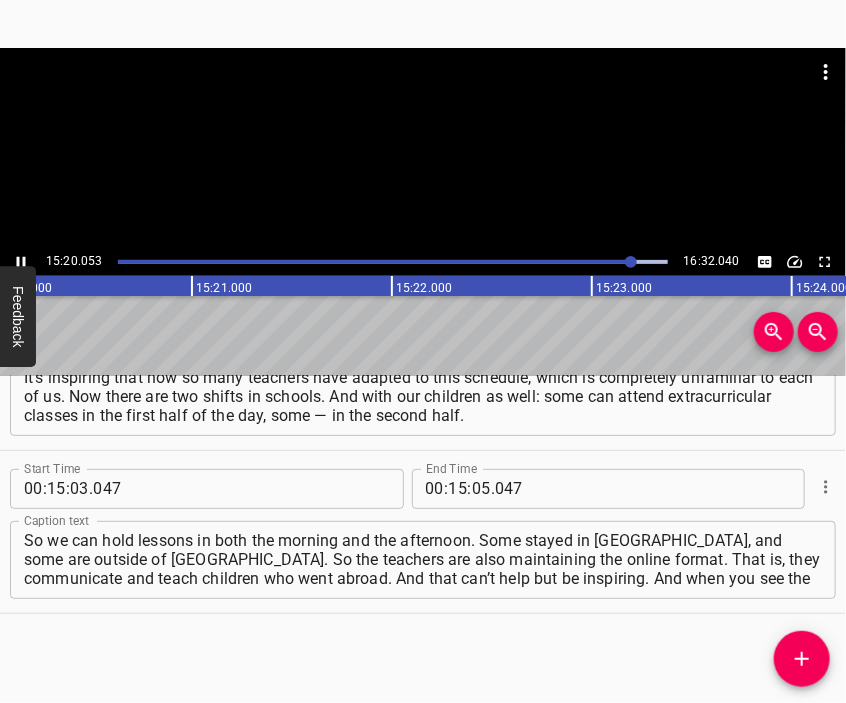 click at bounding box center (423, 148) 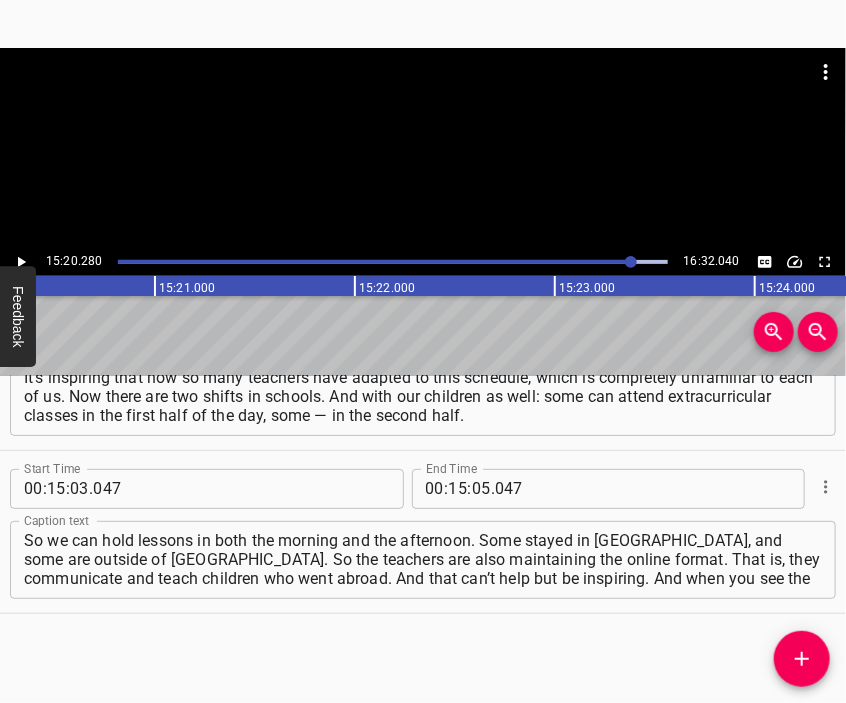 scroll, scrollTop: 0, scrollLeft: 184056, axis: horizontal 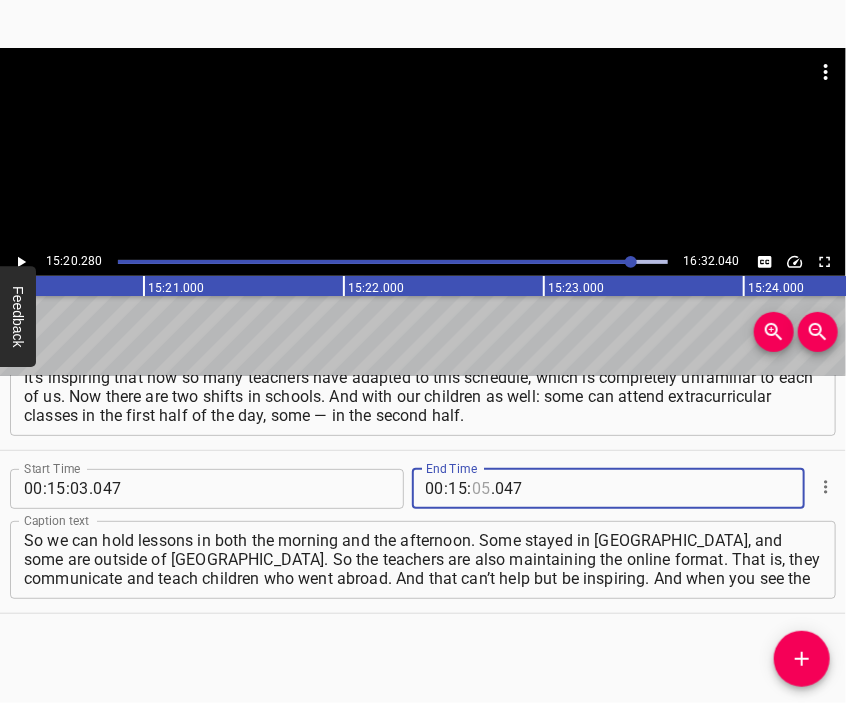 click at bounding box center [481, 489] 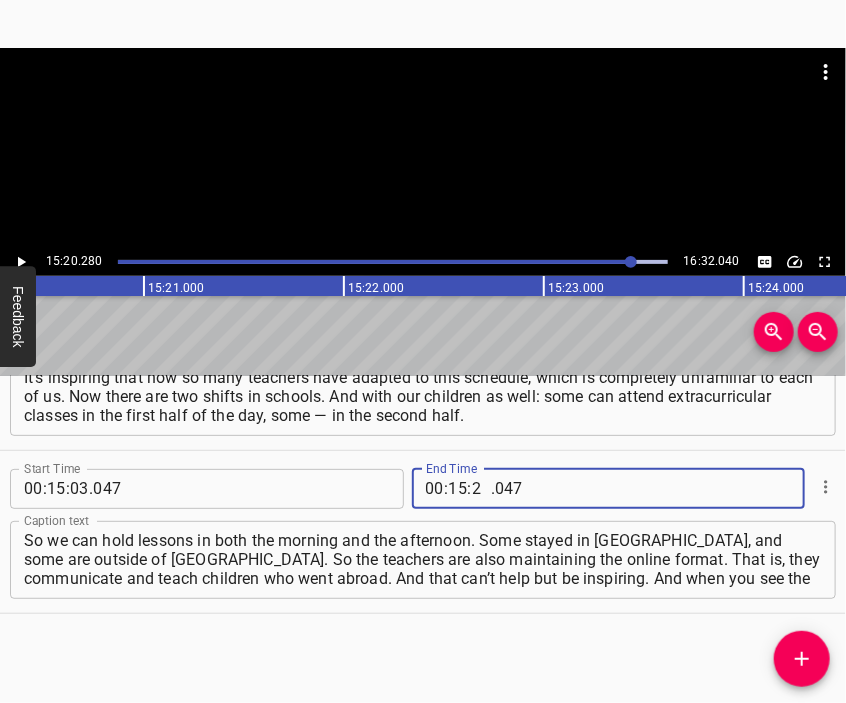 type on "20" 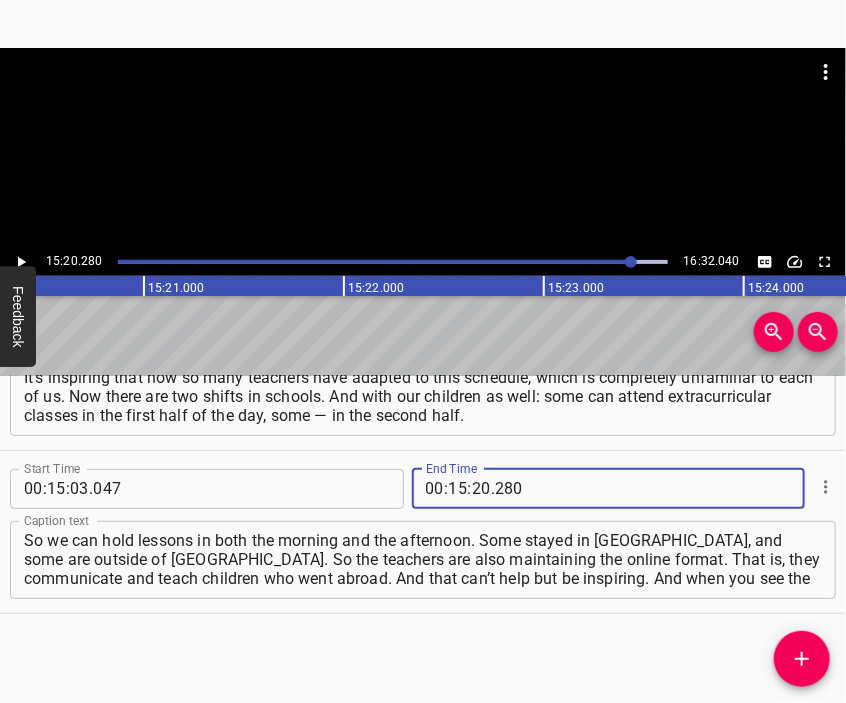 type on "280" 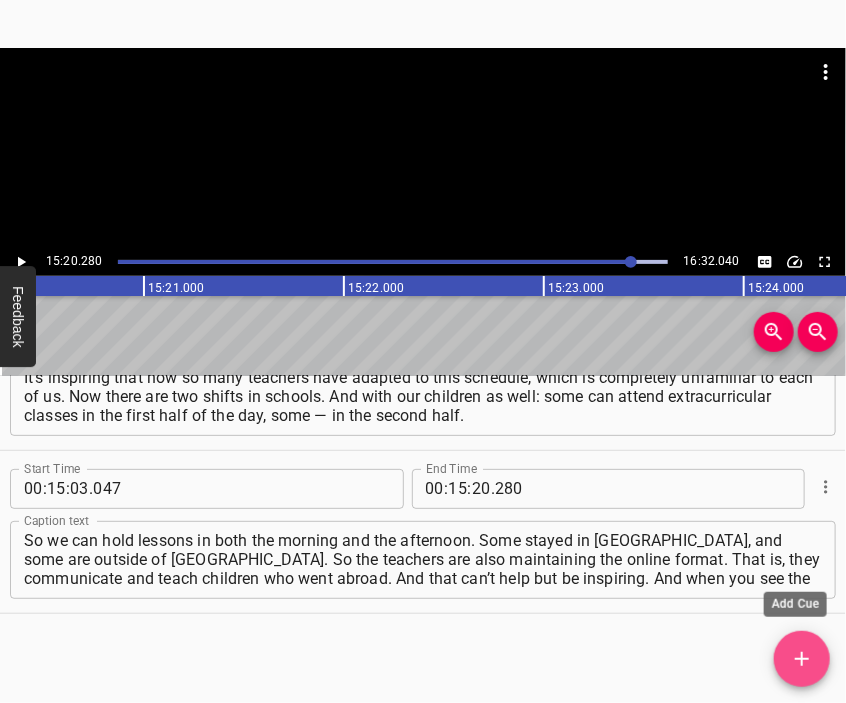 click 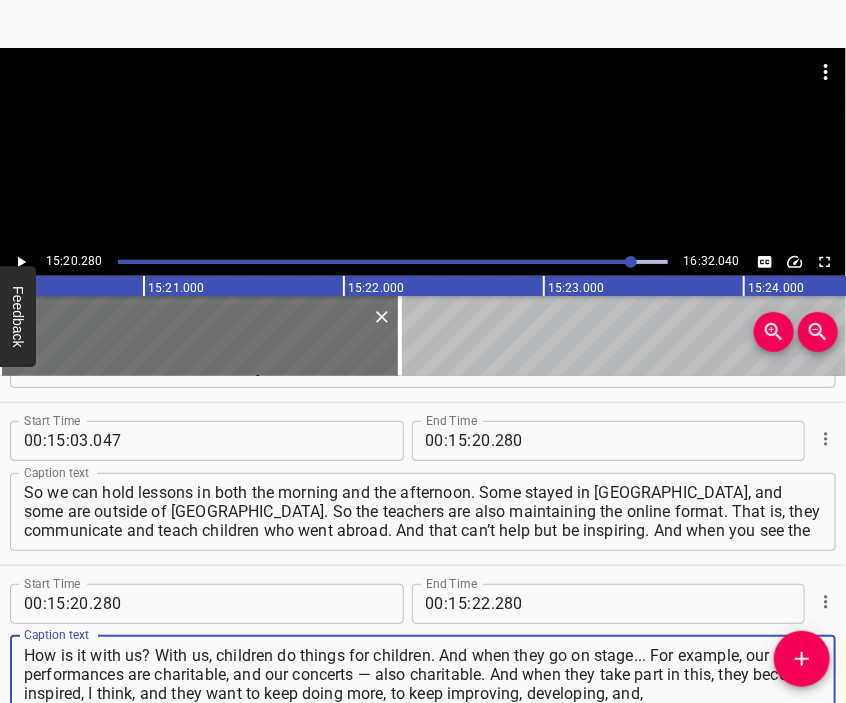 type on "How is it with us? With us, children do things for children. And when they go on stage... For example, our performances are charitable, and our concerts — also charitable. And when they take part in this, they become inspired, I think, and they want to keep doing more, to keep improving, developing, and," 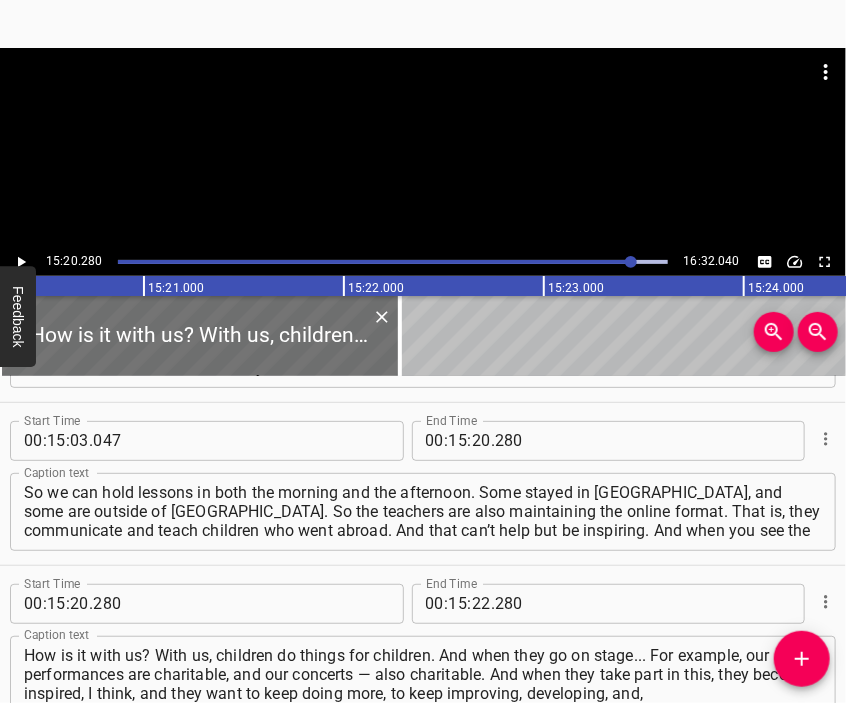 click at bounding box center [423, 148] 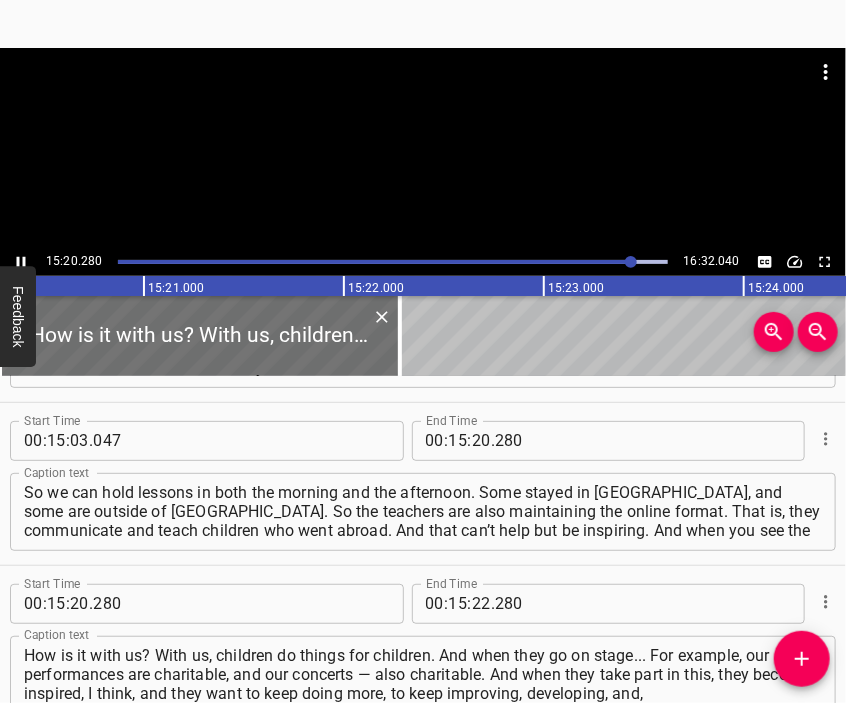 scroll, scrollTop: 6733, scrollLeft: 0, axis: vertical 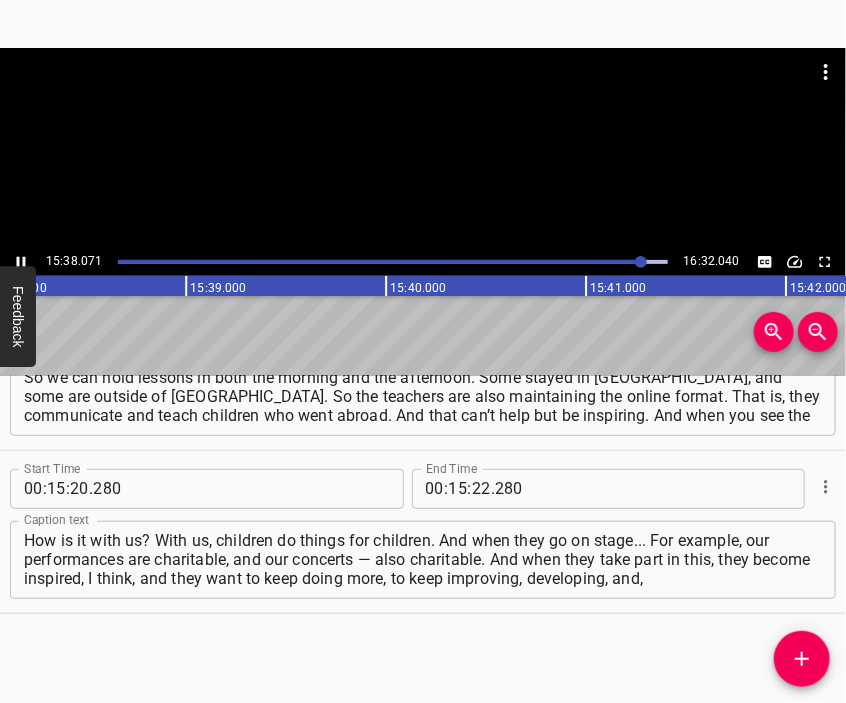 click at bounding box center (423, 98) 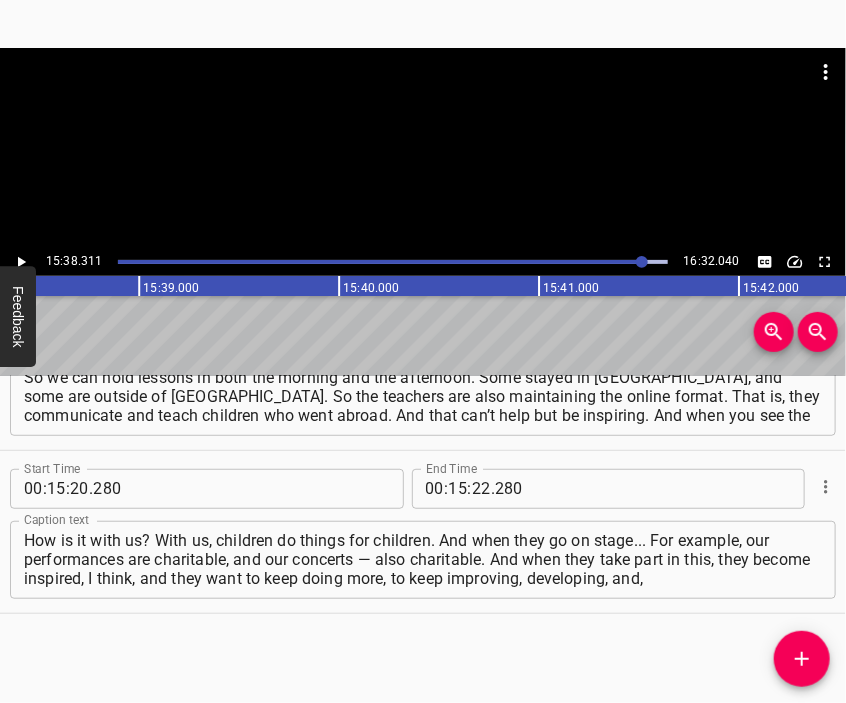 scroll, scrollTop: 0, scrollLeft: 187662, axis: horizontal 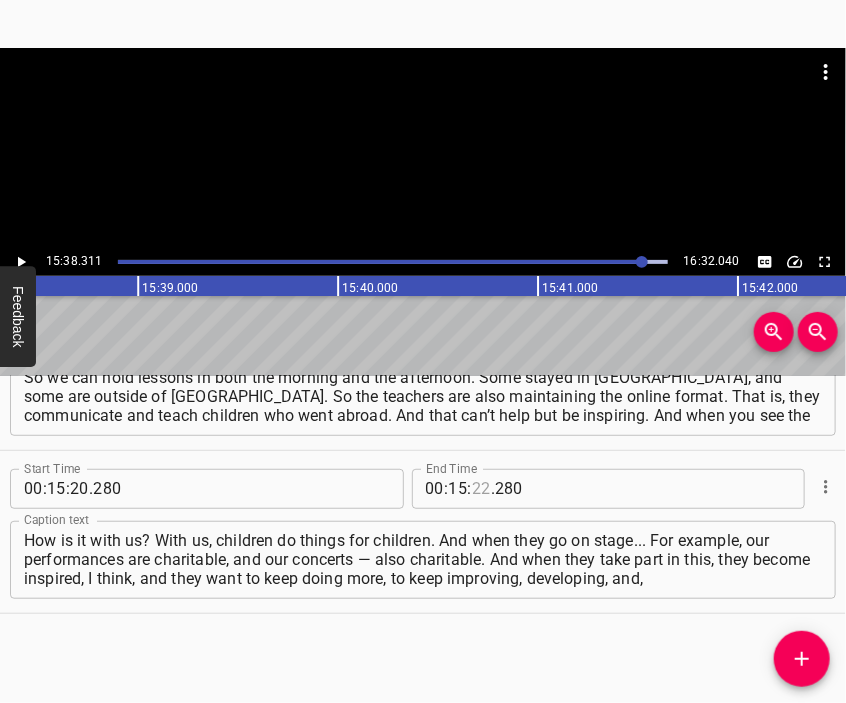 click at bounding box center [481, 489] 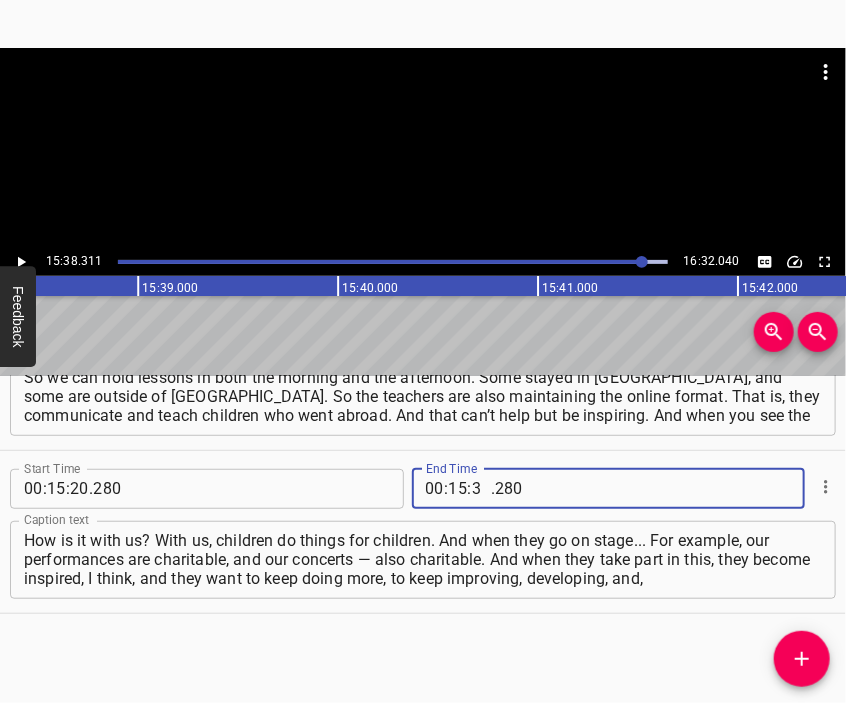 type on "38" 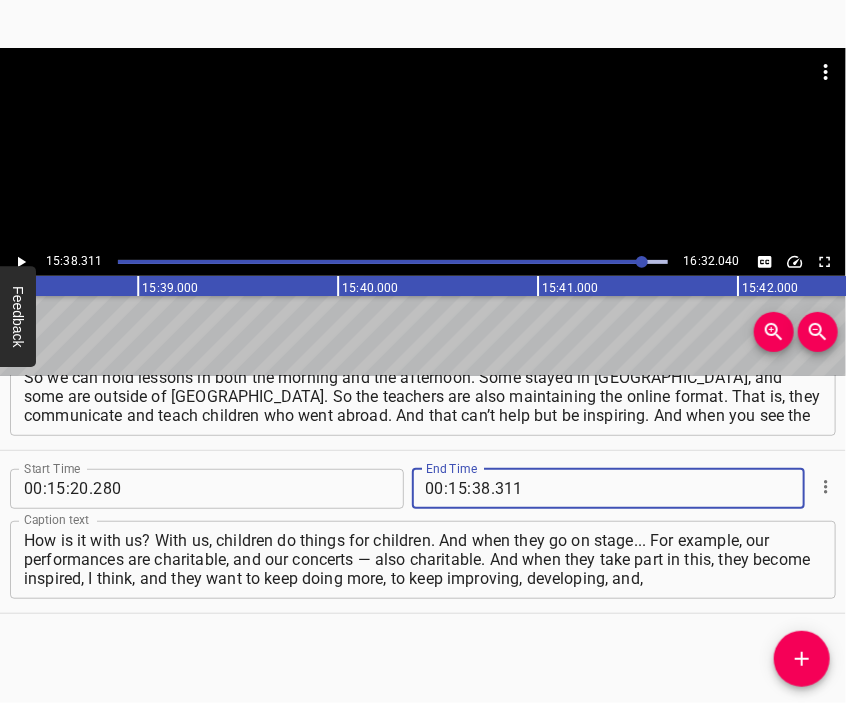 type on "311" 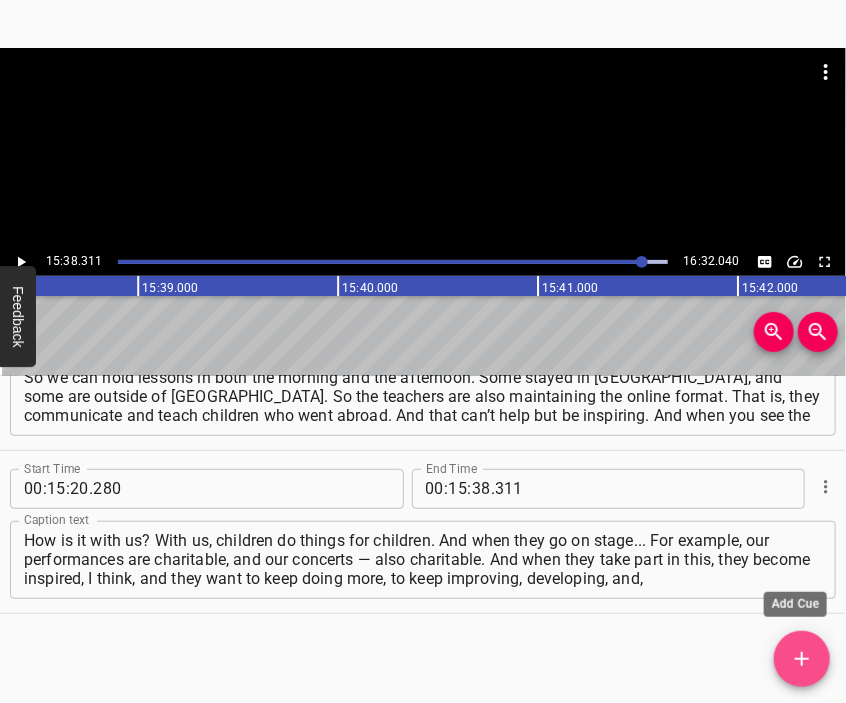 click 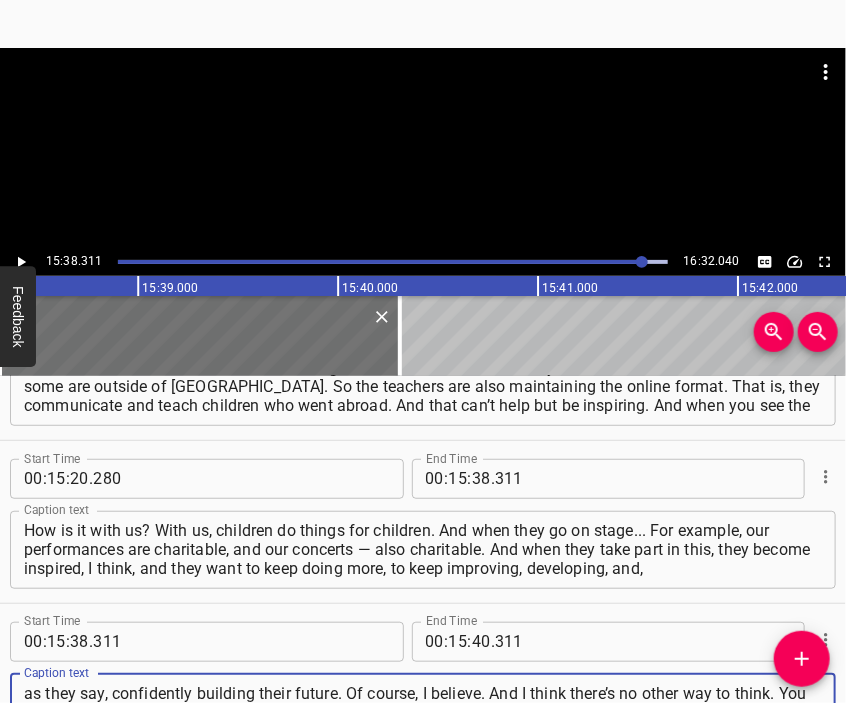 type on "as they say, confidently building their future. Of course, I believe. And I think there’s no other way to think. You have to believe, because our thoughts are material. If we start thinking differently, then that’s it — we’ll just fall apart right here. But we have to believe, we have to know and live with faith in our hearts." 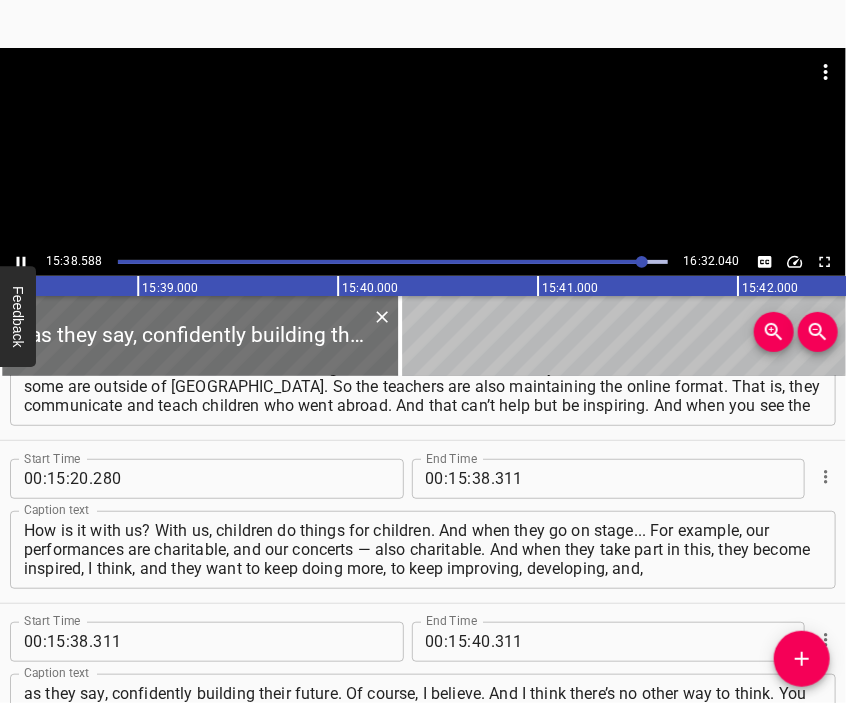 scroll, scrollTop: 6844, scrollLeft: 0, axis: vertical 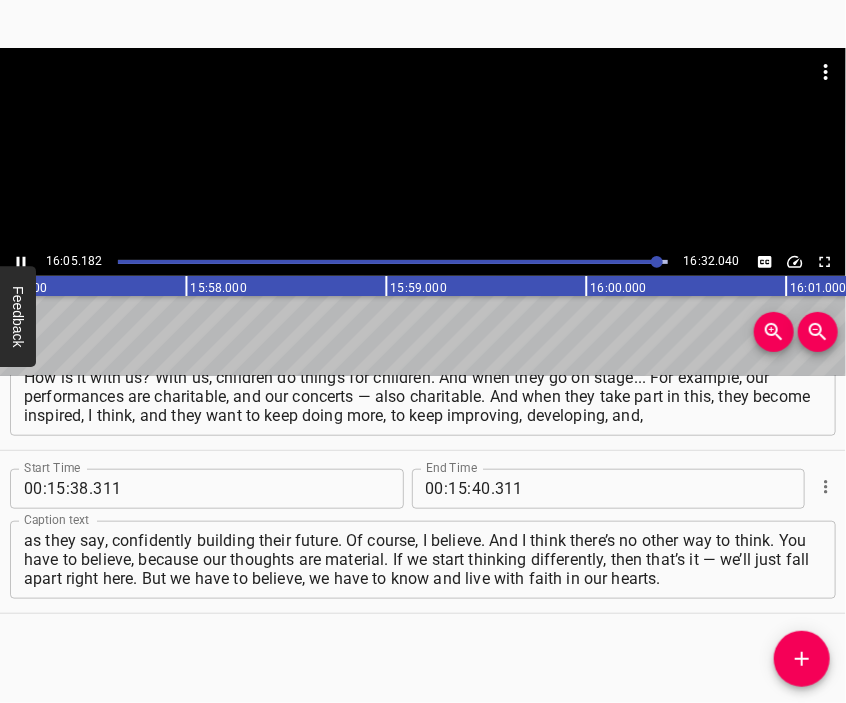 click at bounding box center [423, 148] 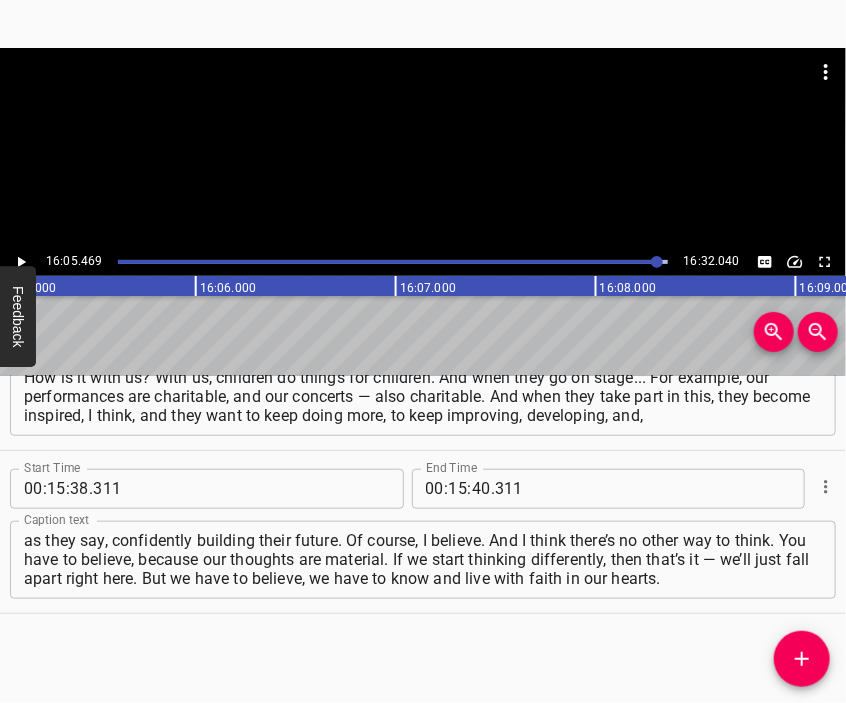 scroll, scrollTop: 0, scrollLeft: 193093, axis: horizontal 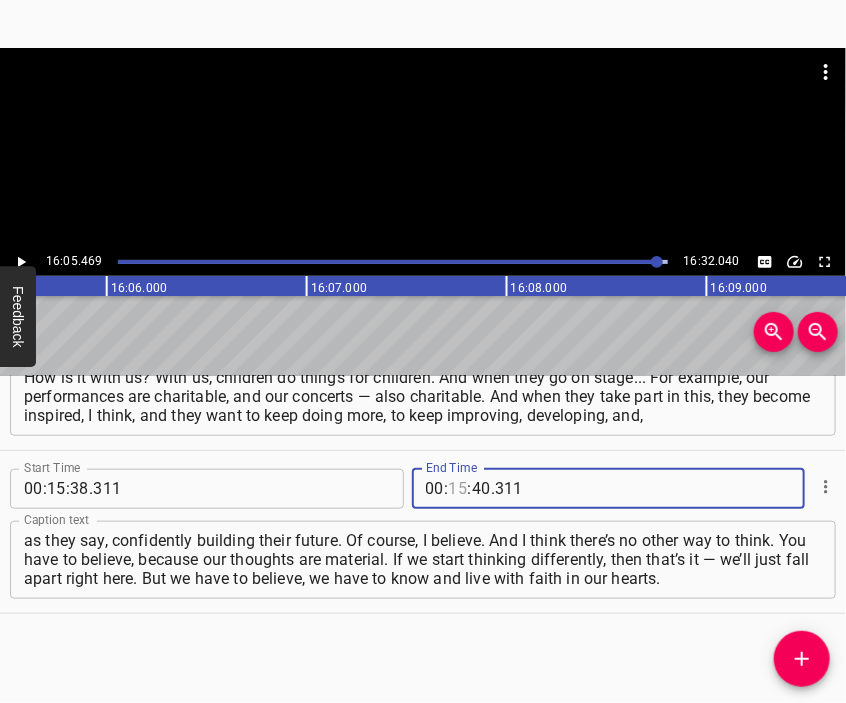 click at bounding box center (458, 489) 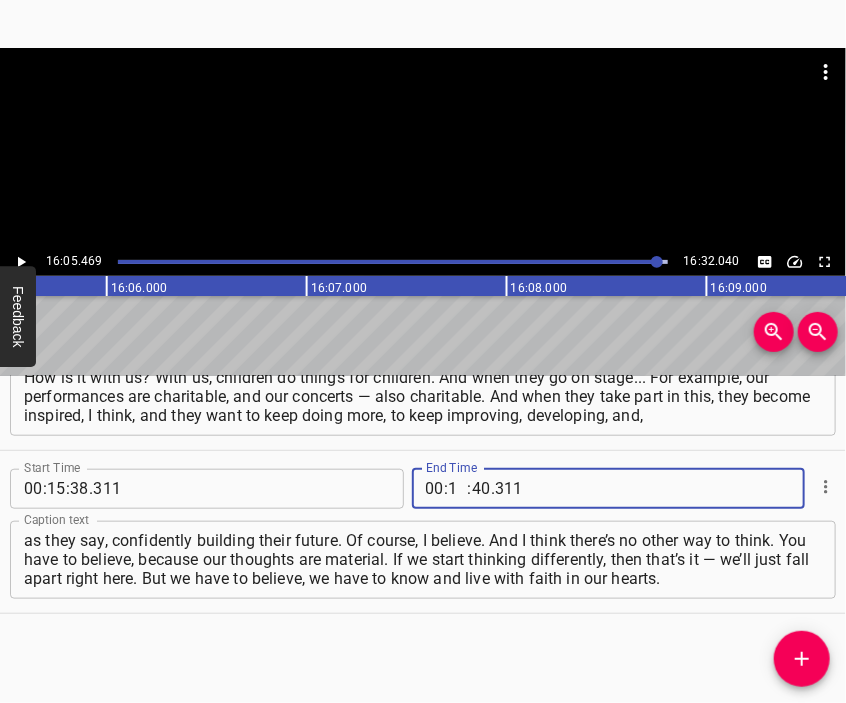 type on "16" 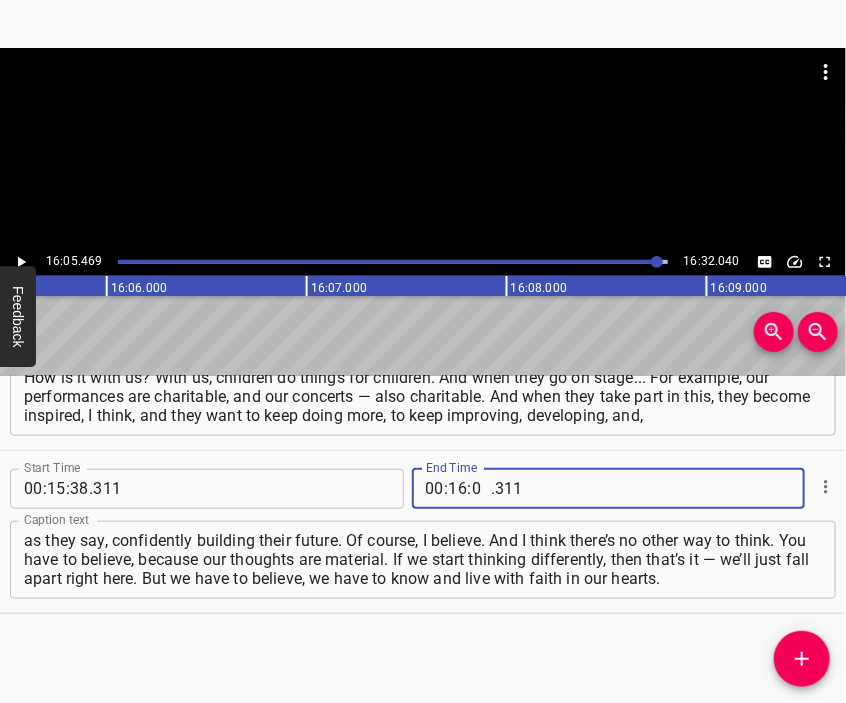 type on "05" 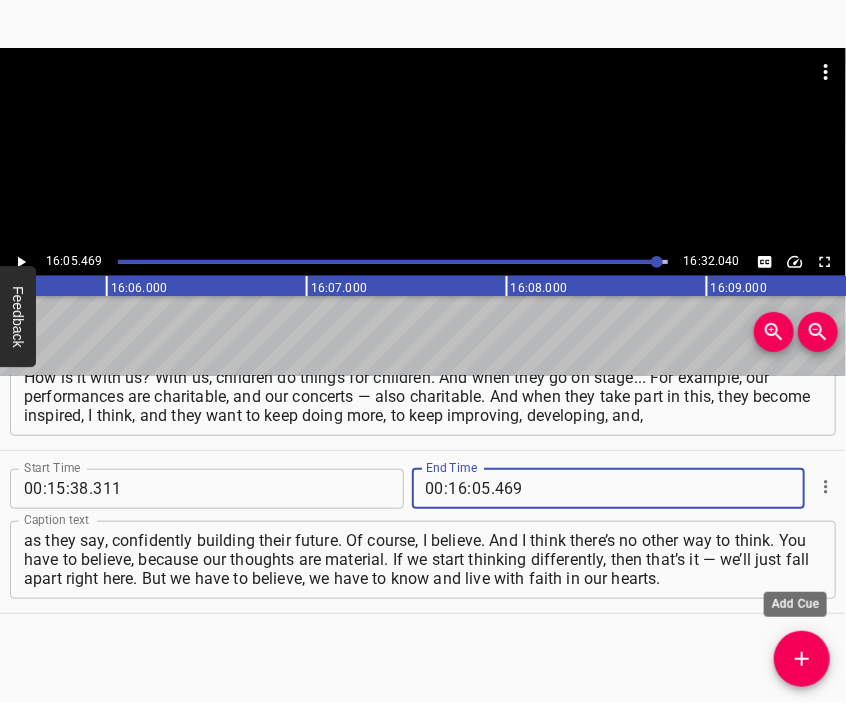 type on "469" 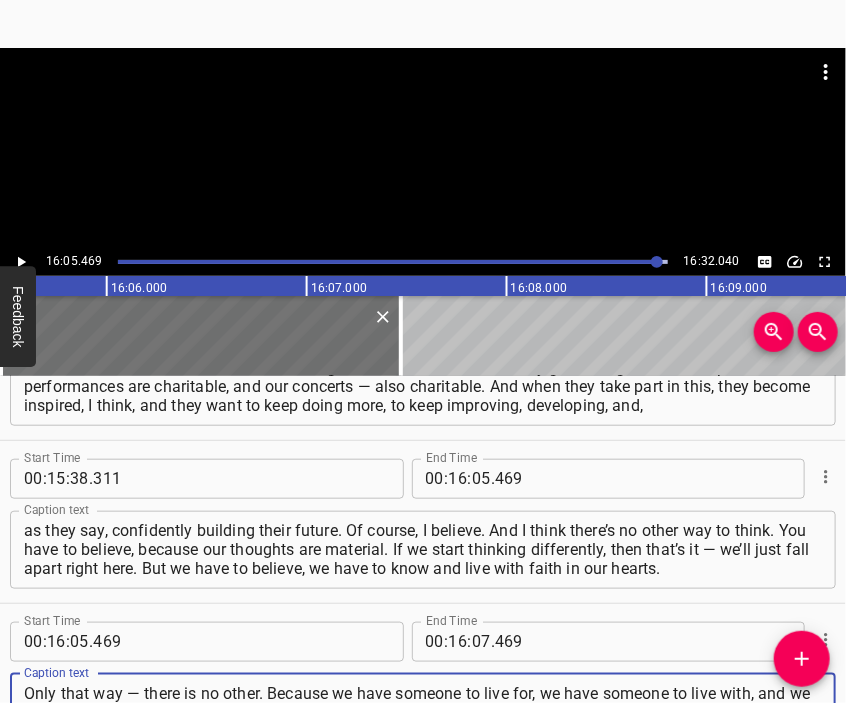 type on "Only that way — there is no other. Because we have someone to live for, we have someone to live with, and we must always remember that. All the more so because our military is protecting us, they are defending [GEOGRAPHIC_DATA] so that we can keep living and raising the next generation for our country." 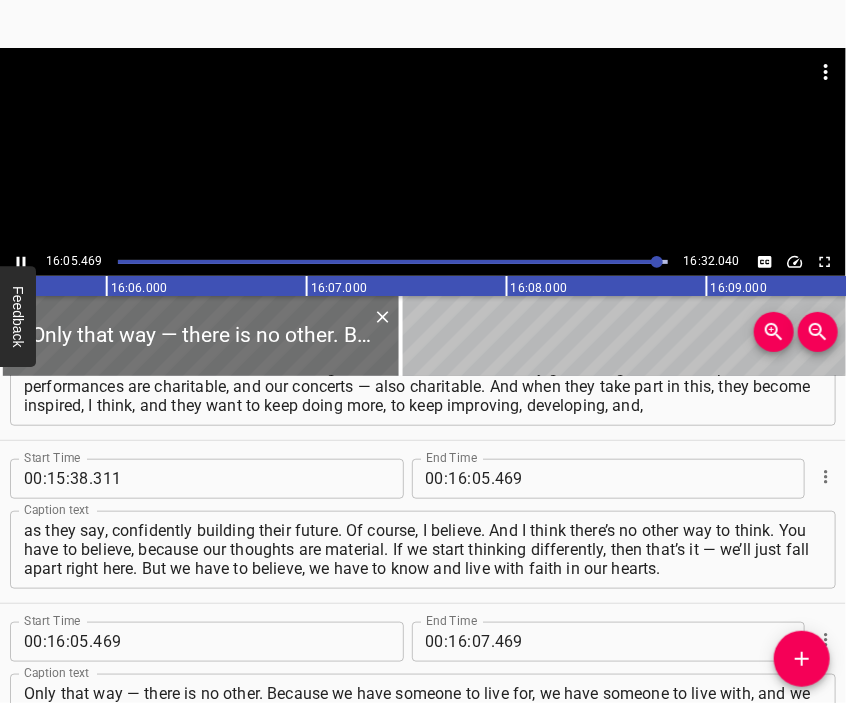 scroll, scrollTop: 7026, scrollLeft: 0, axis: vertical 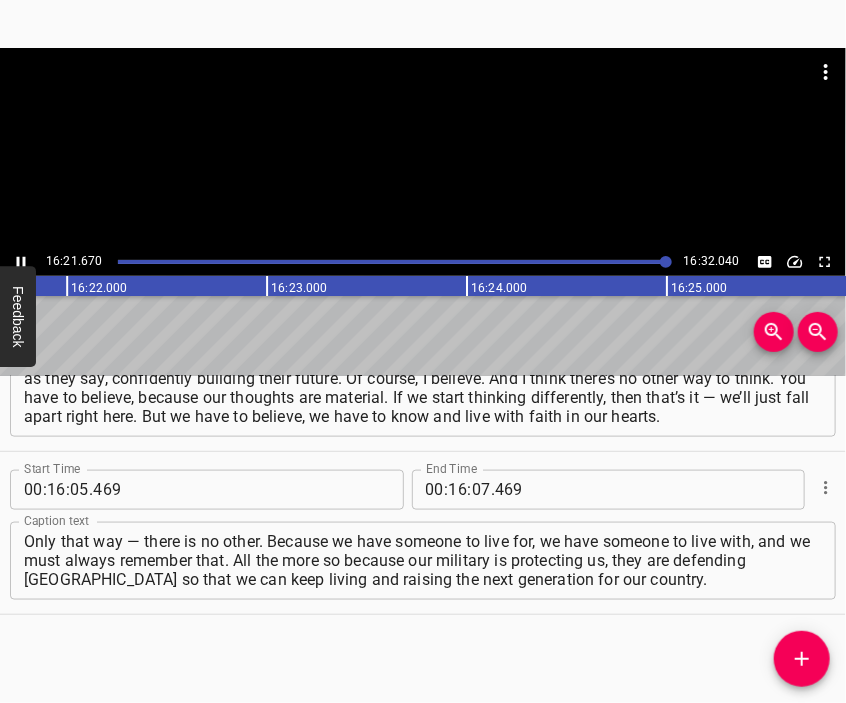 click at bounding box center [423, 148] 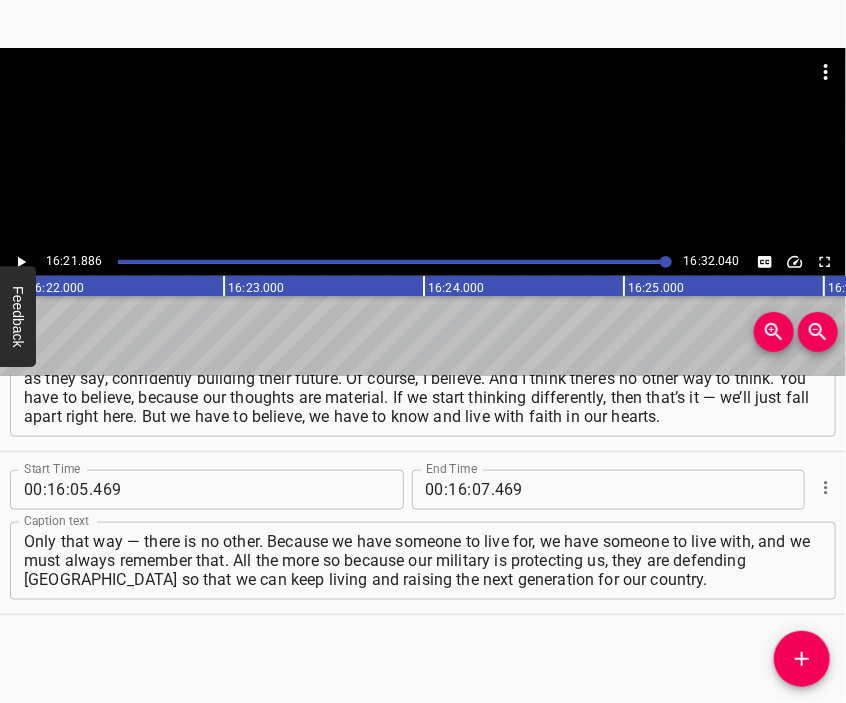 scroll, scrollTop: 0, scrollLeft: 196377, axis: horizontal 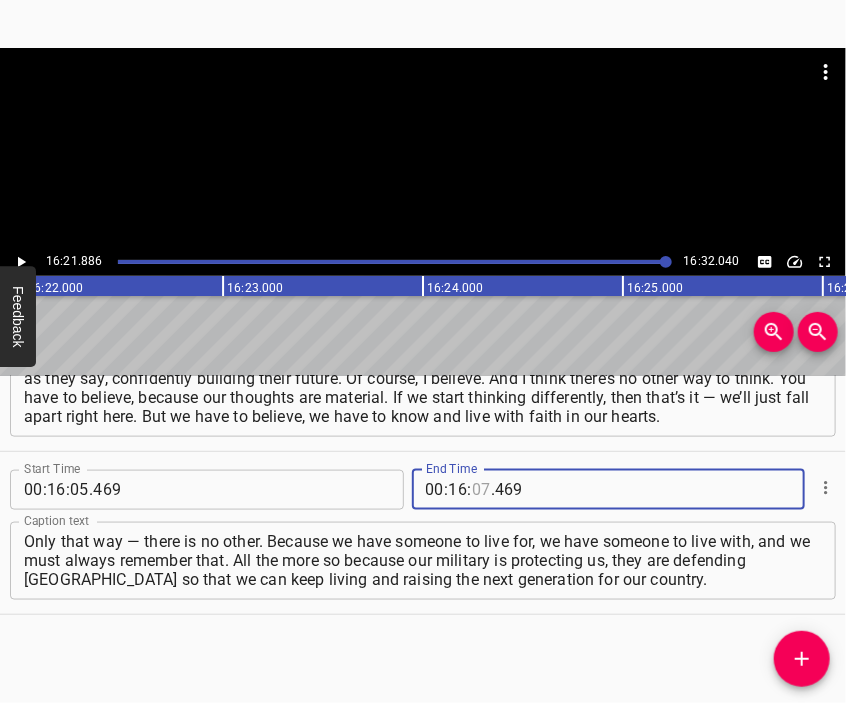 click at bounding box center (481, 490) 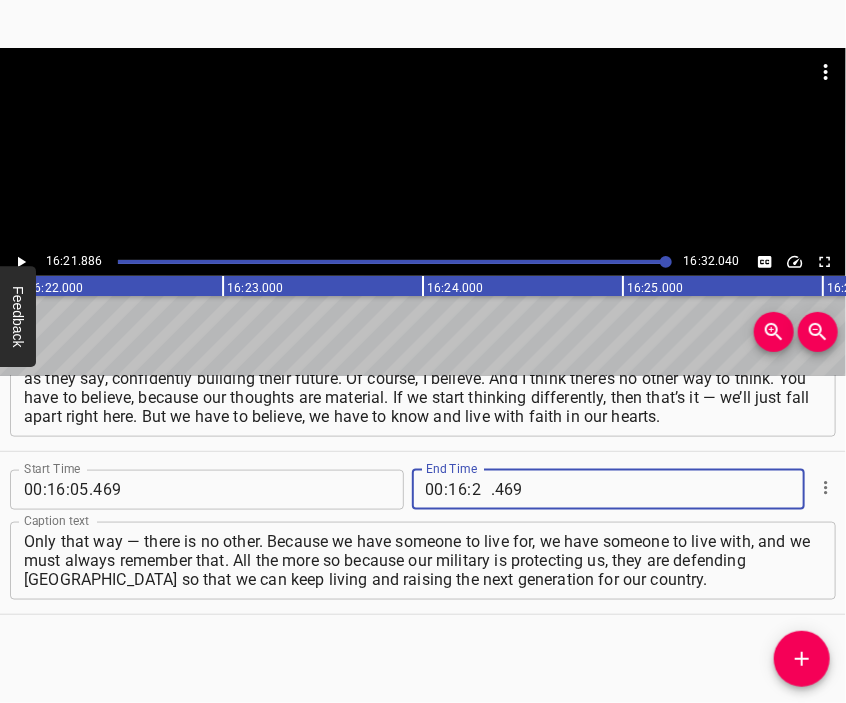 type on "22" 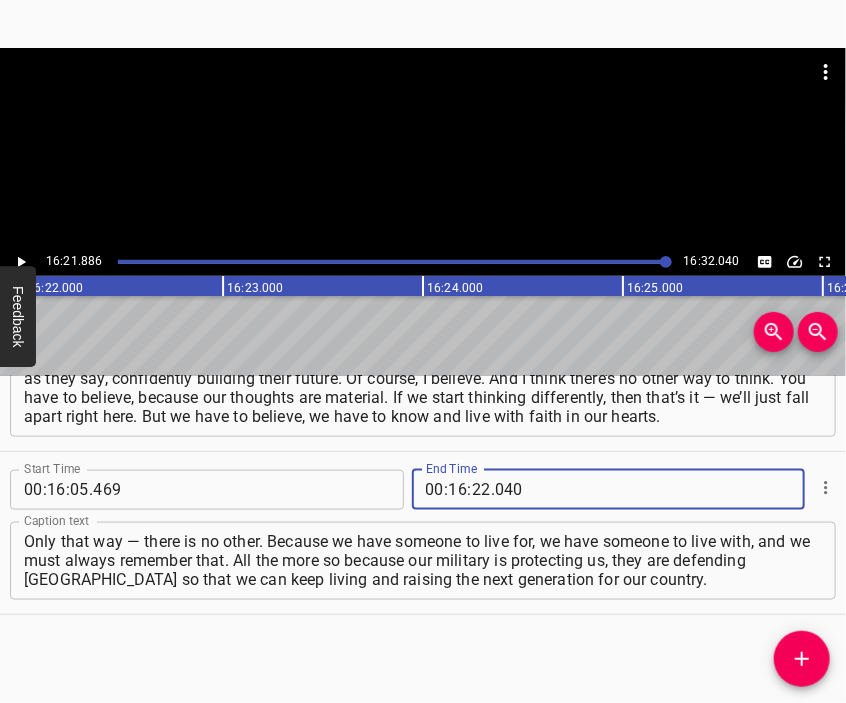 type on "040" 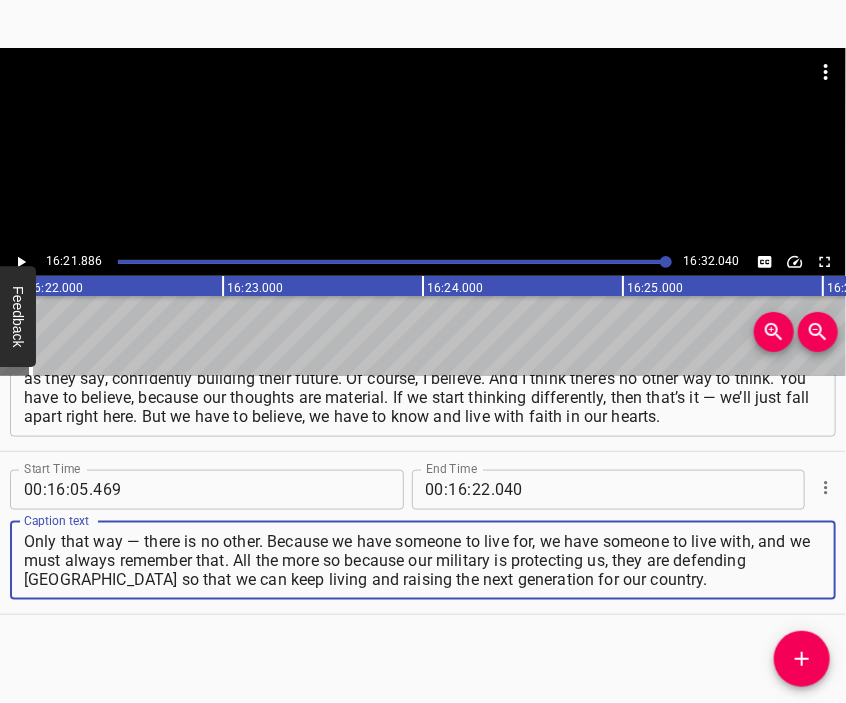click on "Only that way — there is no other. Because we have someone to live for, we have someone to live with, and we must always remember that. All the more so because our military is protecting us, they are defending [GEOGRAPHIC_DATA] so that we can keep living and raising the next generation for our country." at bounding box center [423, 560] 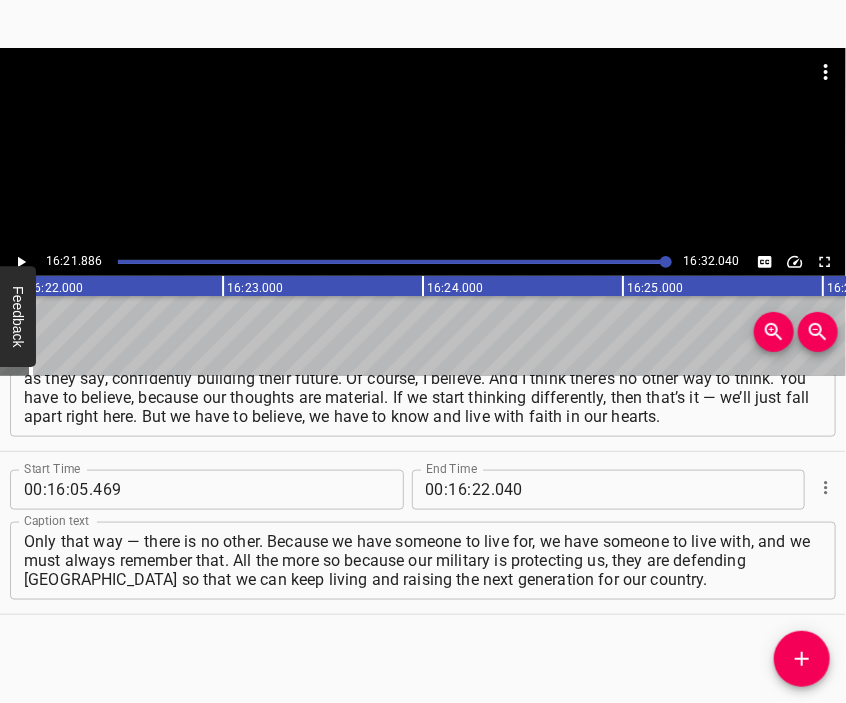 click at bounding box center (423, 98) 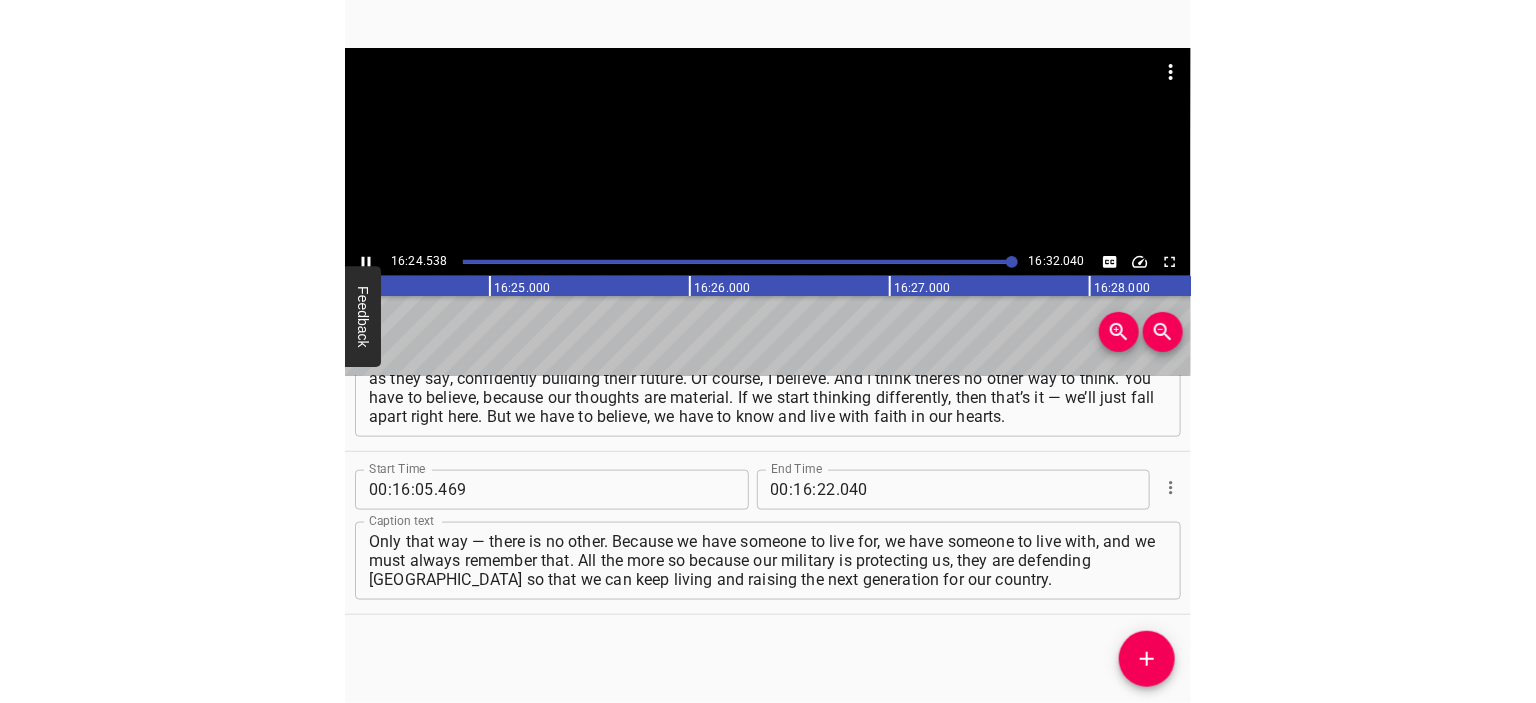 scroll, scrollTop: 0, scrollLeft: 196908, axis: horizontal 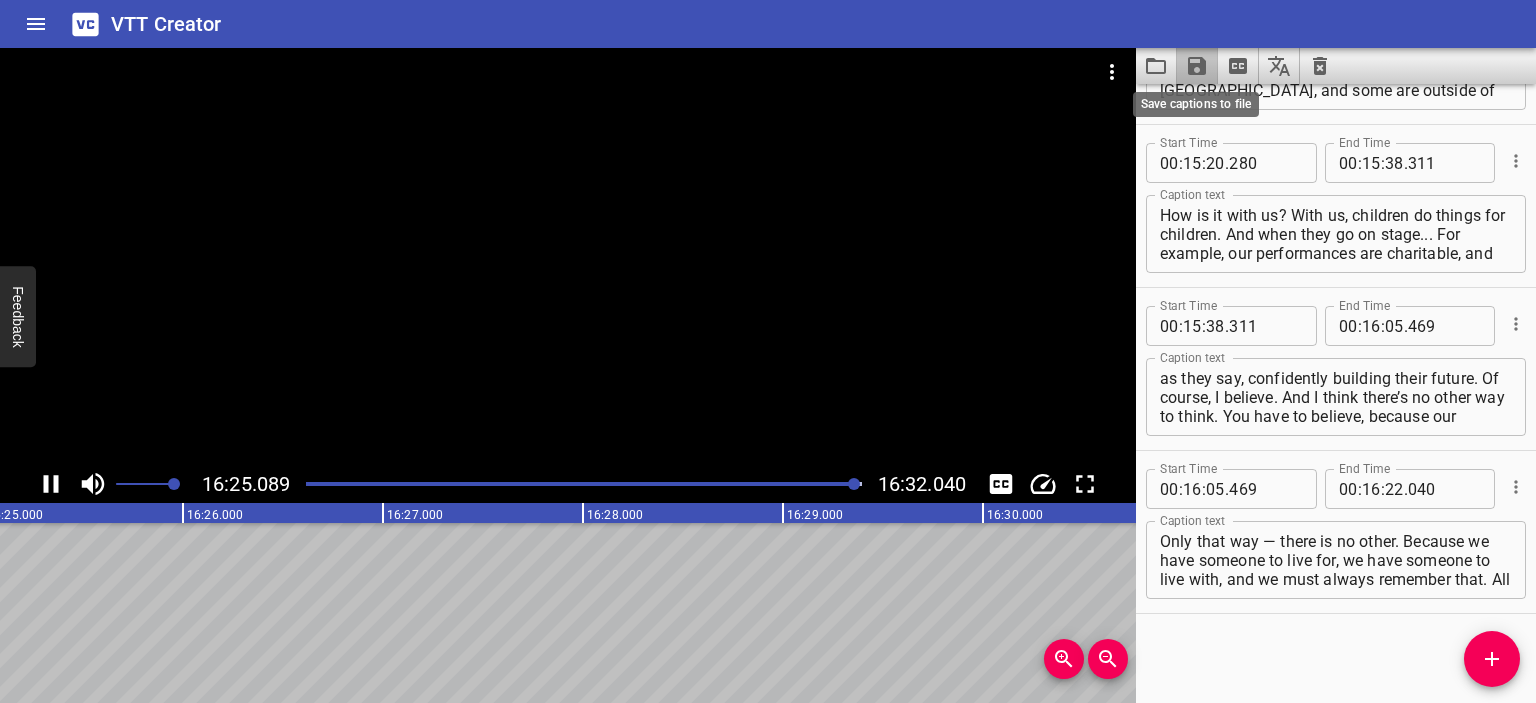 click 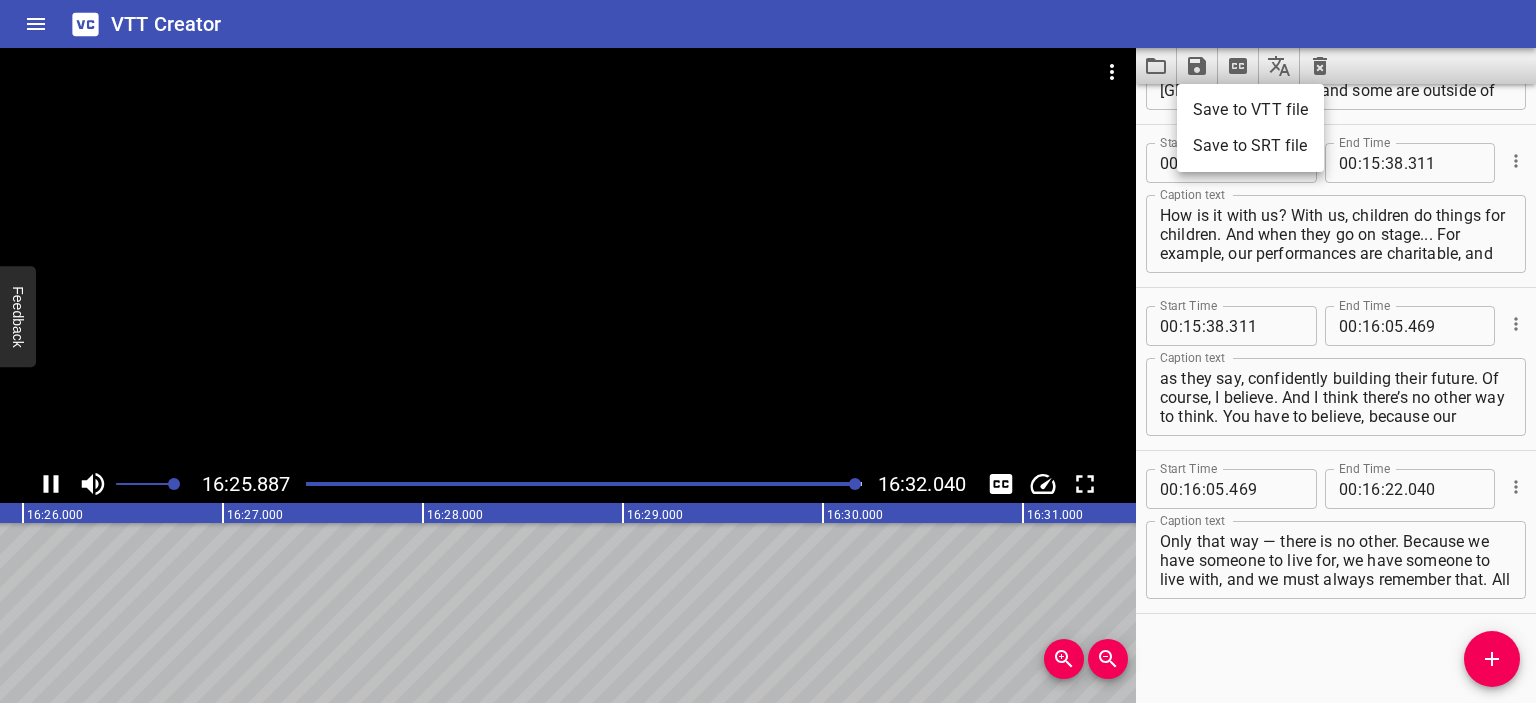 click on "Save to VTT file" at bounding box center [1250, 110] 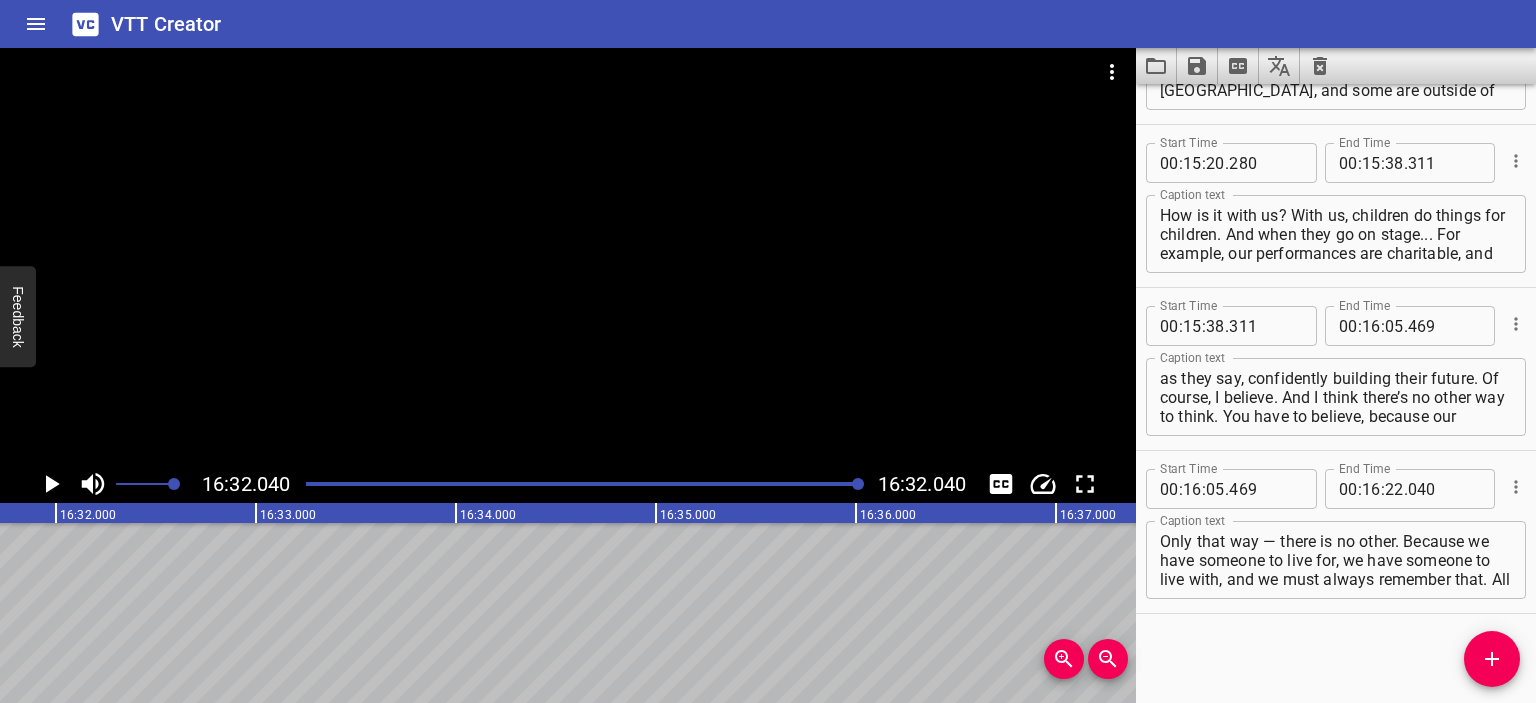 scroll, scrollTop: 0, scrollLeft: 198408, axis: horizontal 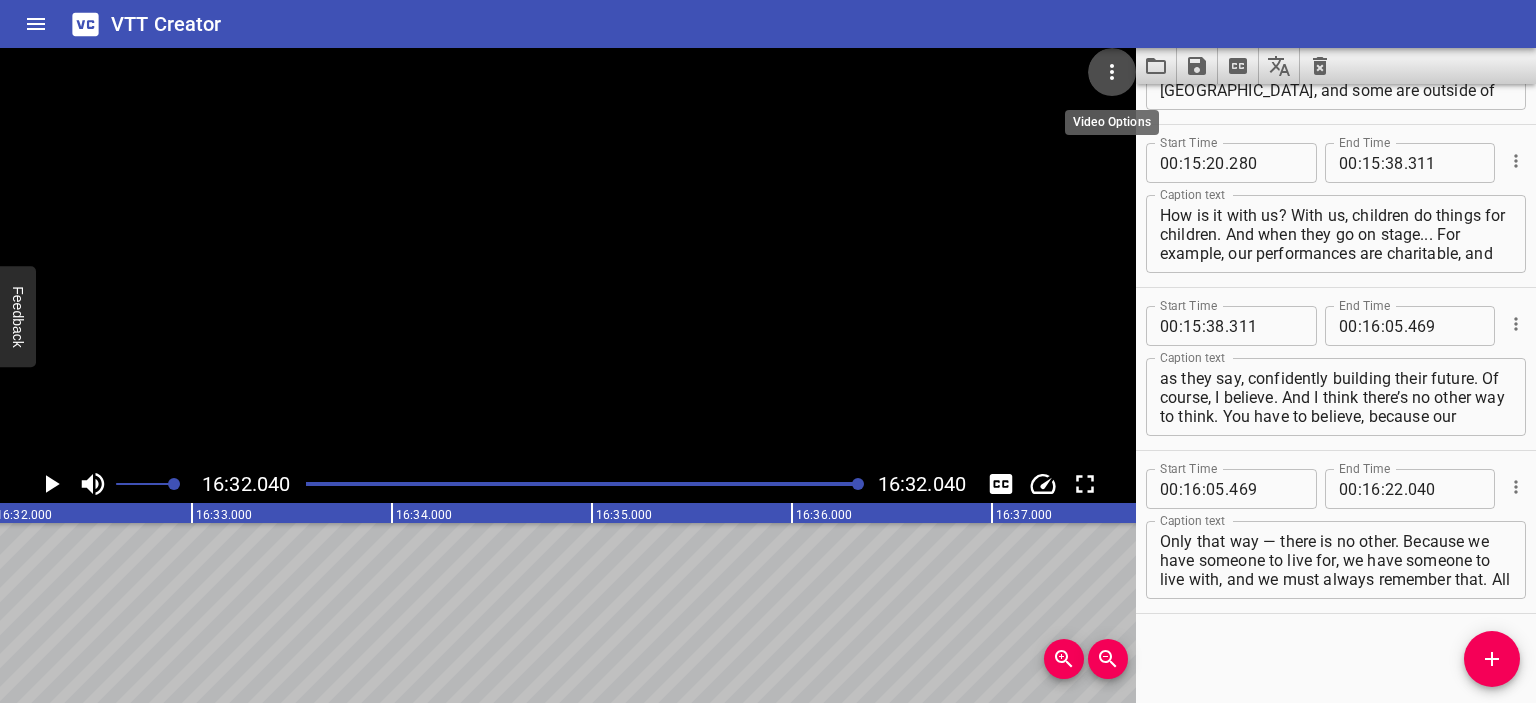 click 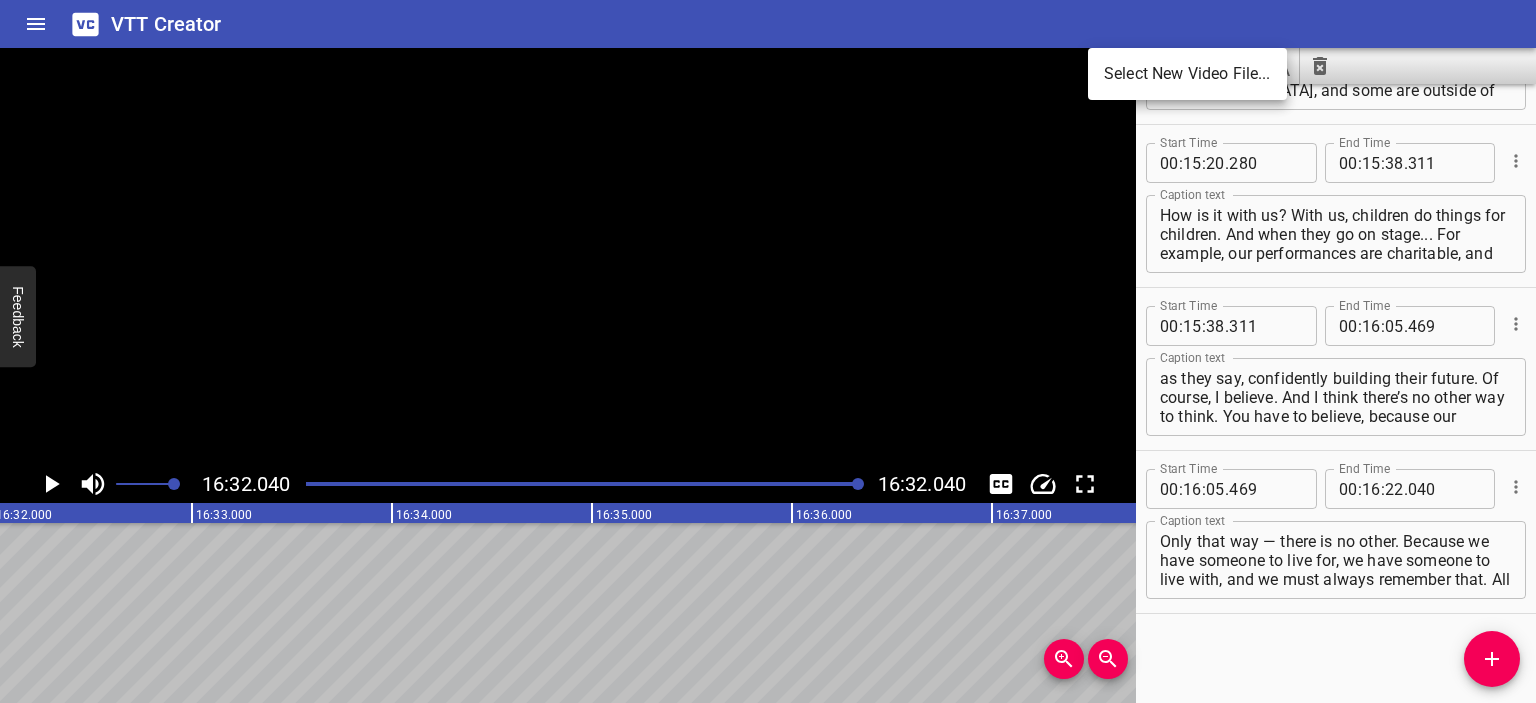 click on "Select New Video File..." at bounding box center (1187, 74) 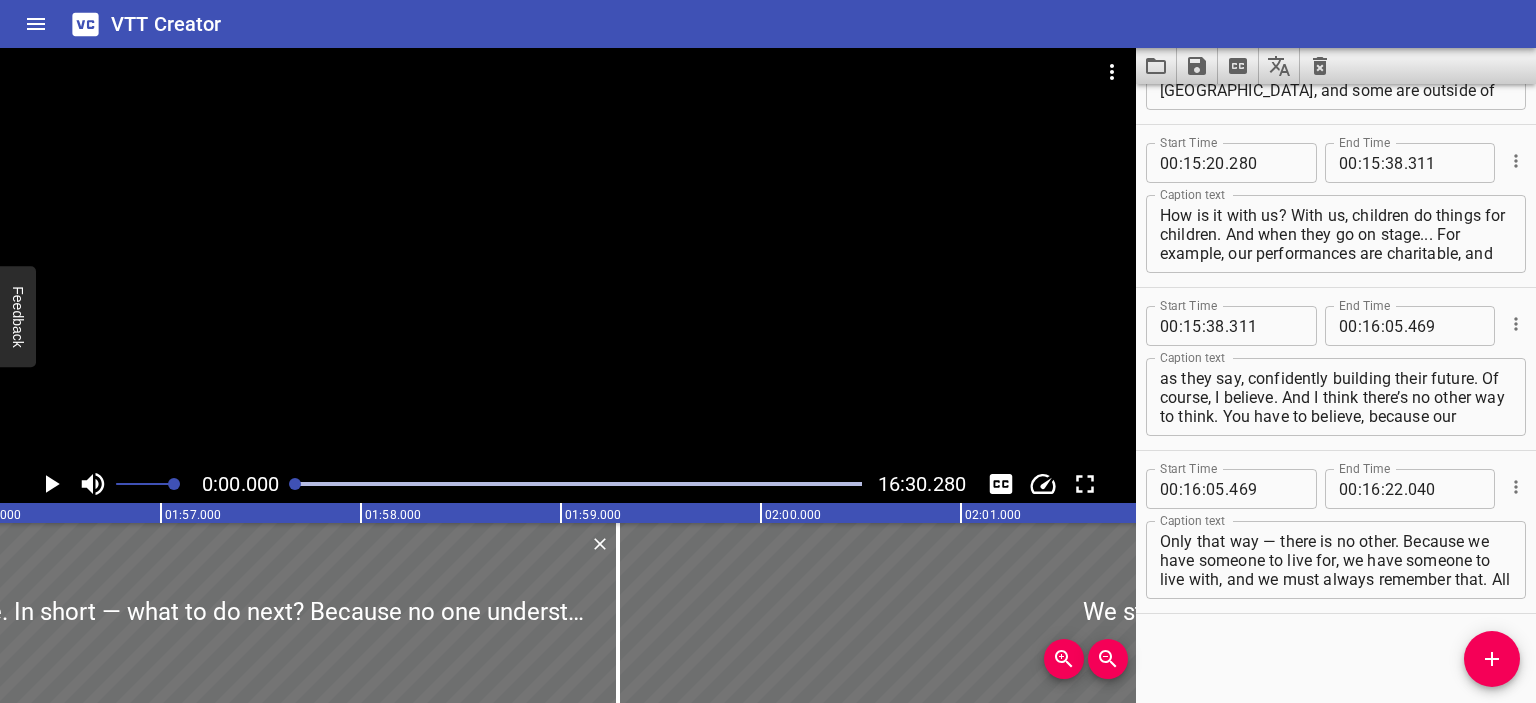 scroll, scrollTop: 0, scrollLeft: 0, axis: both 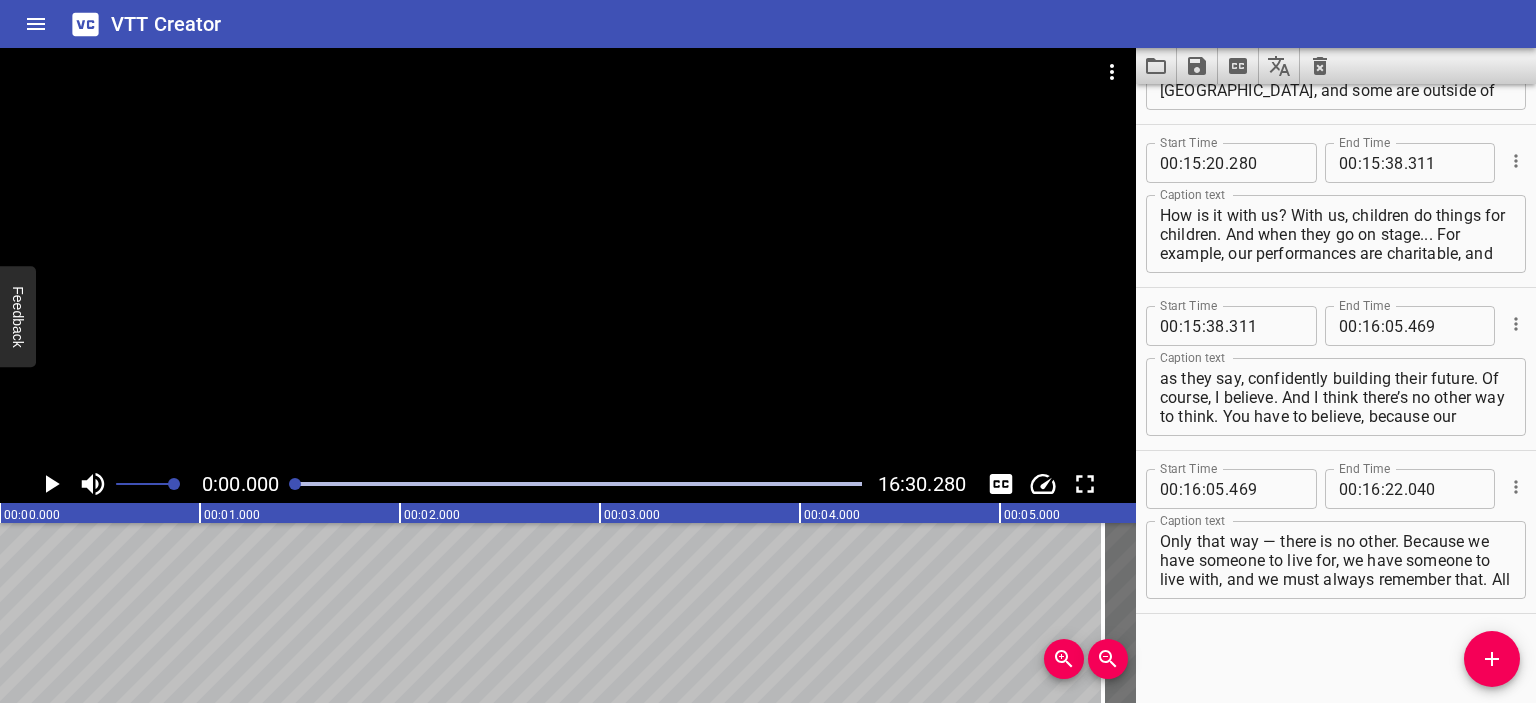 click 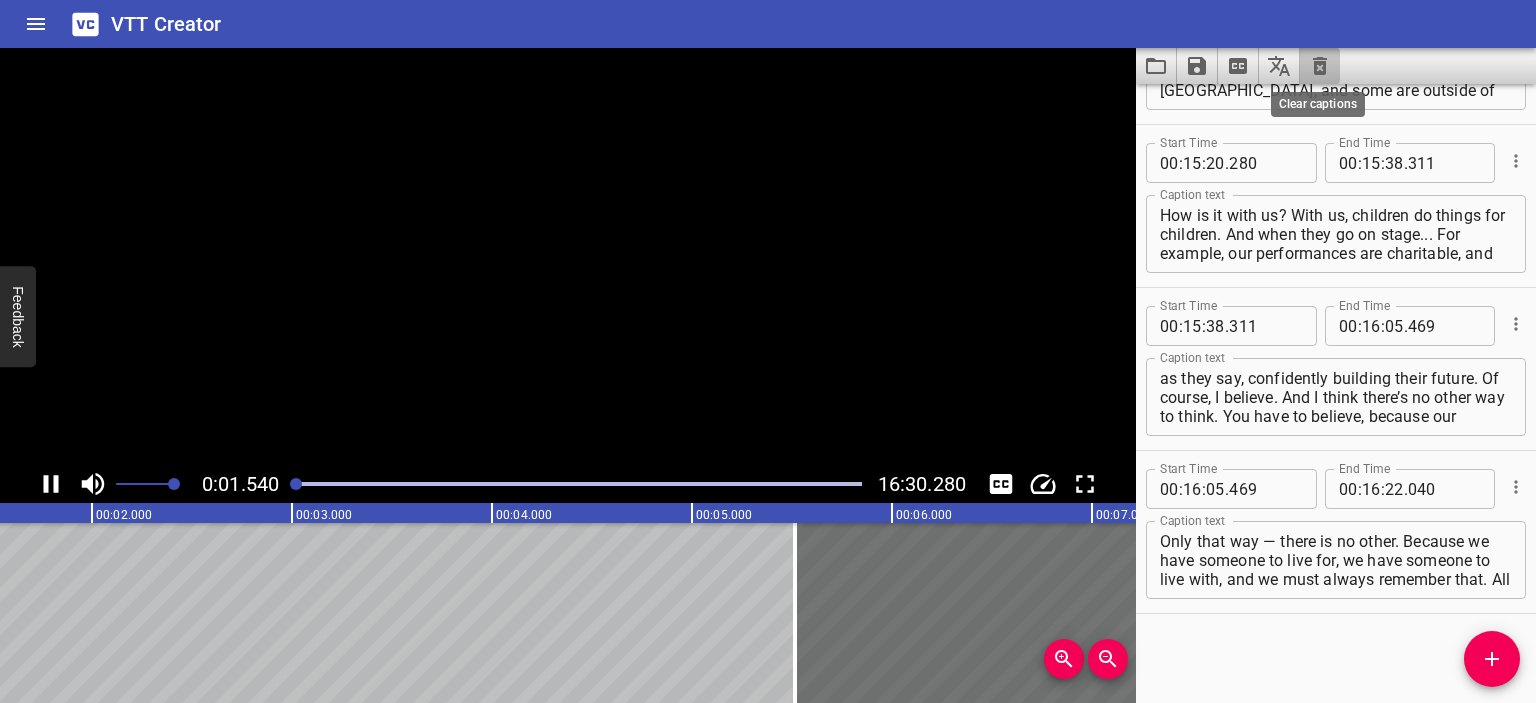 click 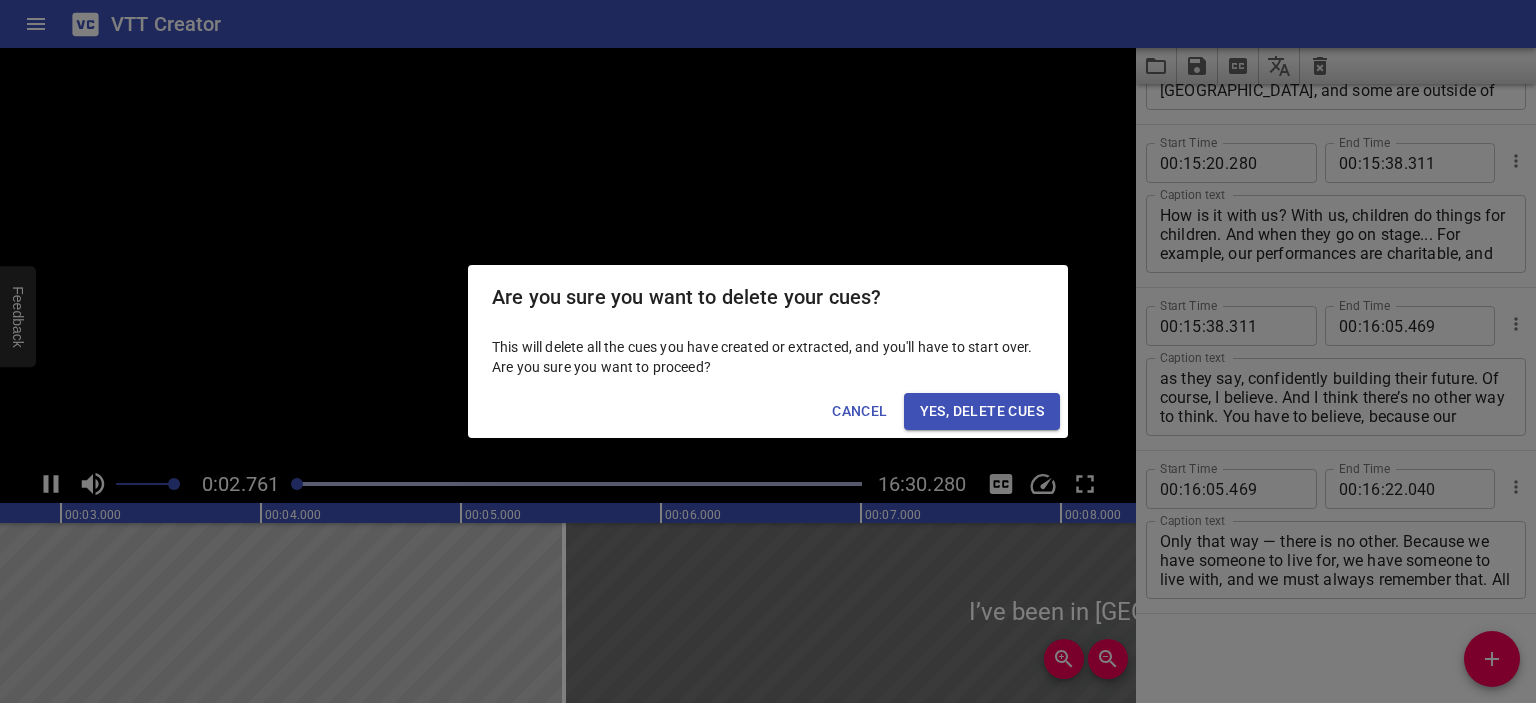 click on "Yes, Delete Cues" at bounding box center [982, 411] 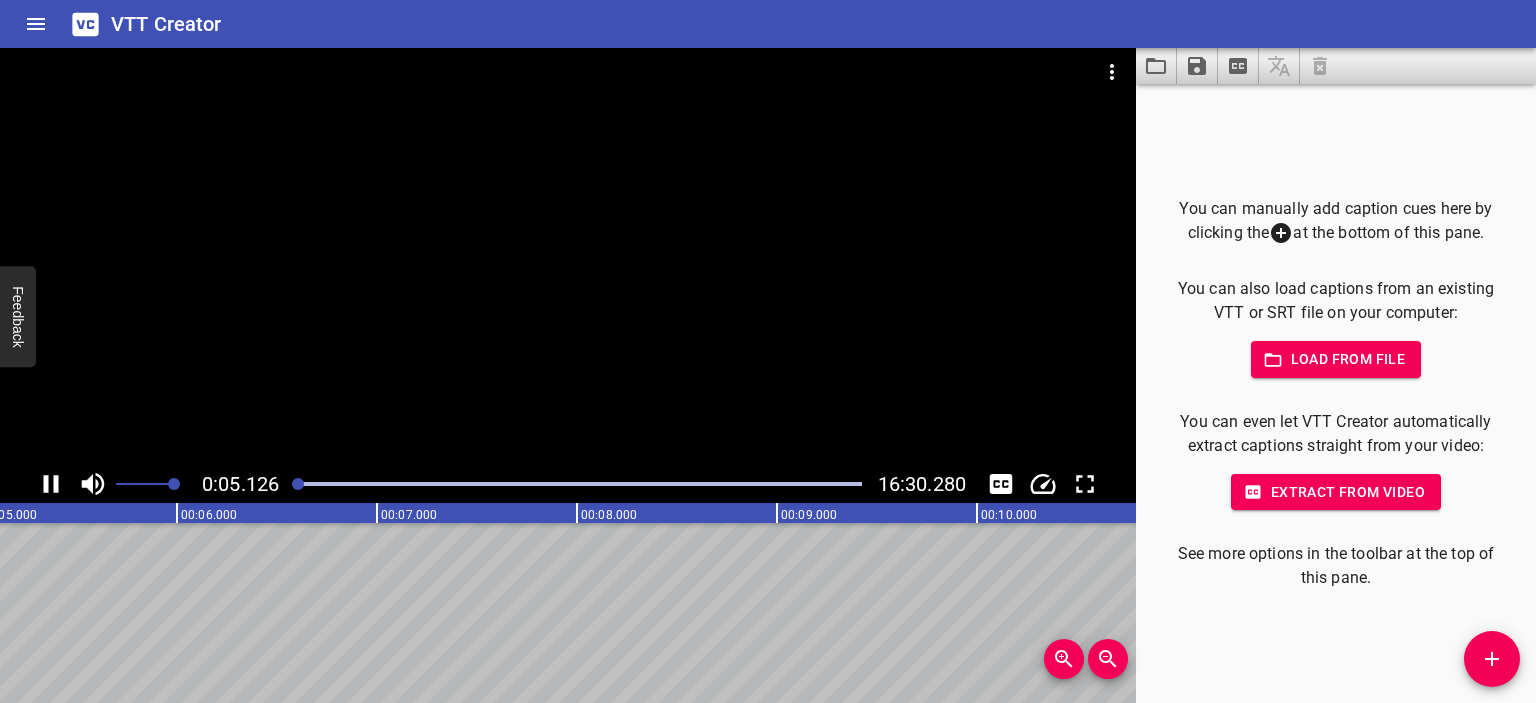 click at bounding box center (568, 256) 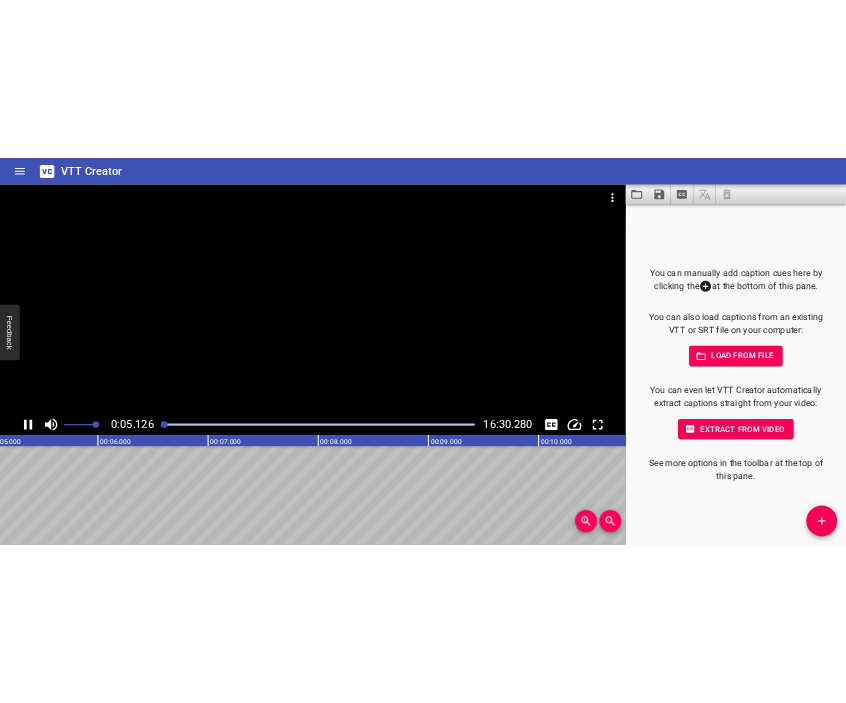 scroll, scrollTop: 0, scrollLeft: 1068, axis: horizontal 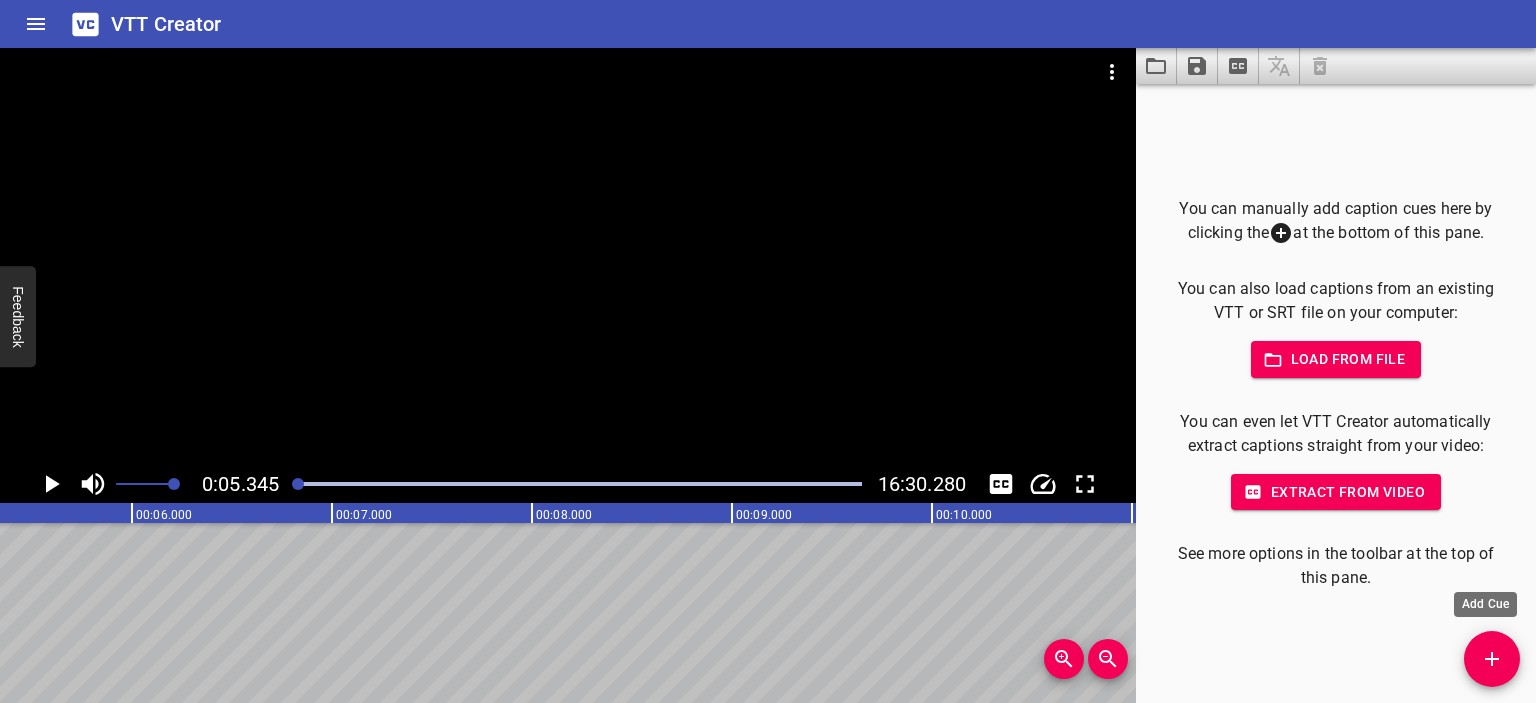 click 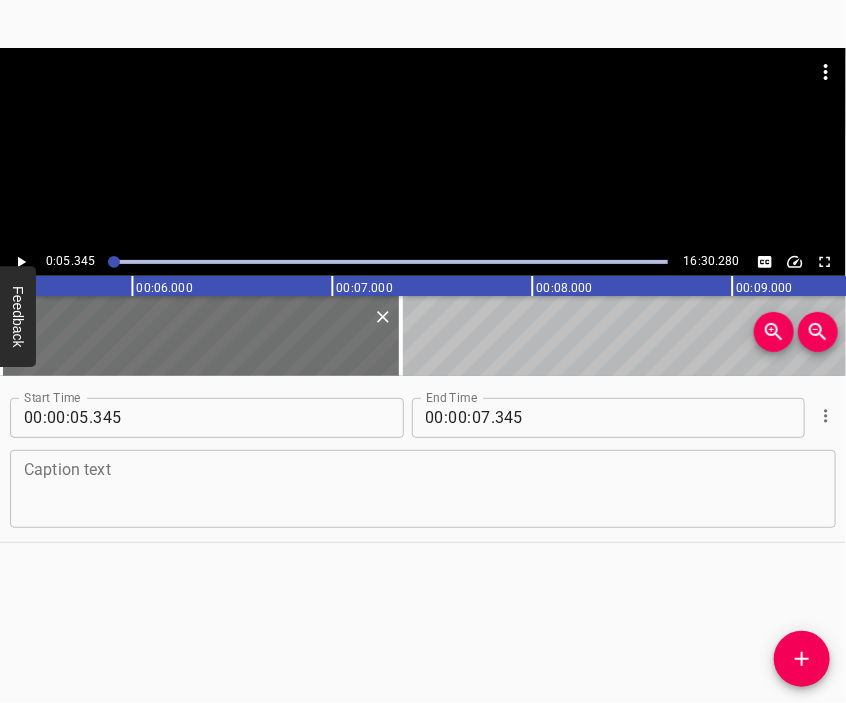 click at bounding box center (423, 488) 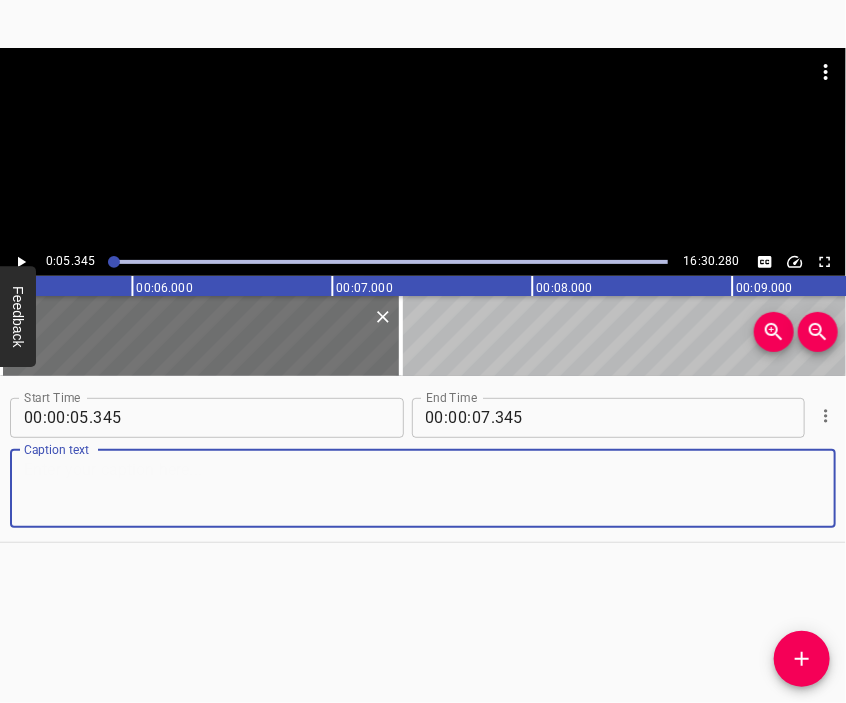 paste on "This happened in the [GEOGRAPHIC_DATA] region, in the [GEOGRAPHIC_DATA], in the village of [GEOGRAPHIC_DATA]. I lived there with my grandson, I am his guardian, because his mother died during surgery on [DATE], from blood loss." 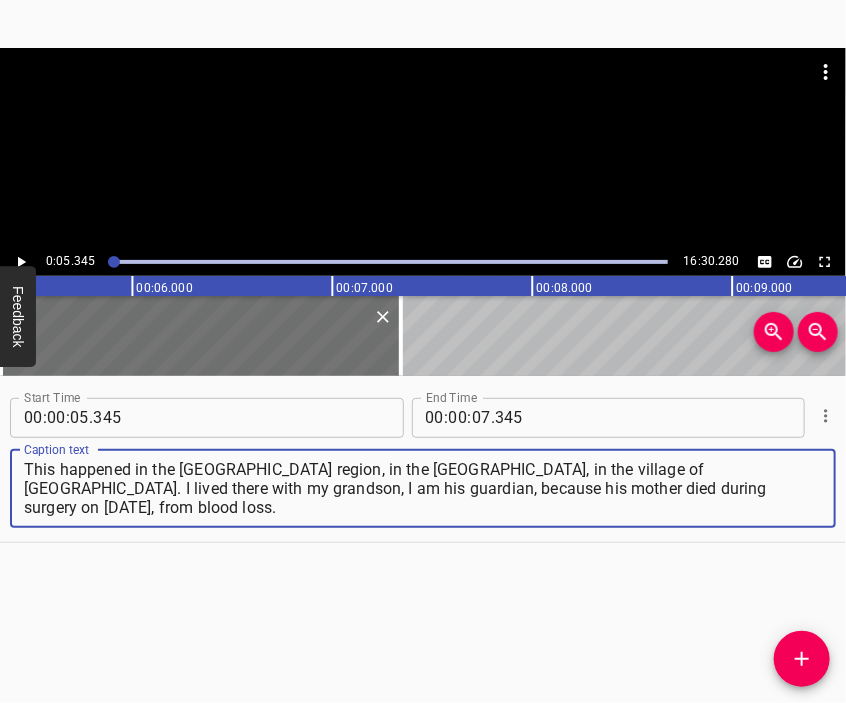type on "This happened in the [GEOGRAPHIC_DATA] region, in the [GEOGRAPHIC_DATA], in the village of [GEOGRAPHIC_DATA]. I lived there with my grandson, I am his guardian, because his mother died during surgery on [DATE], from blood loss." 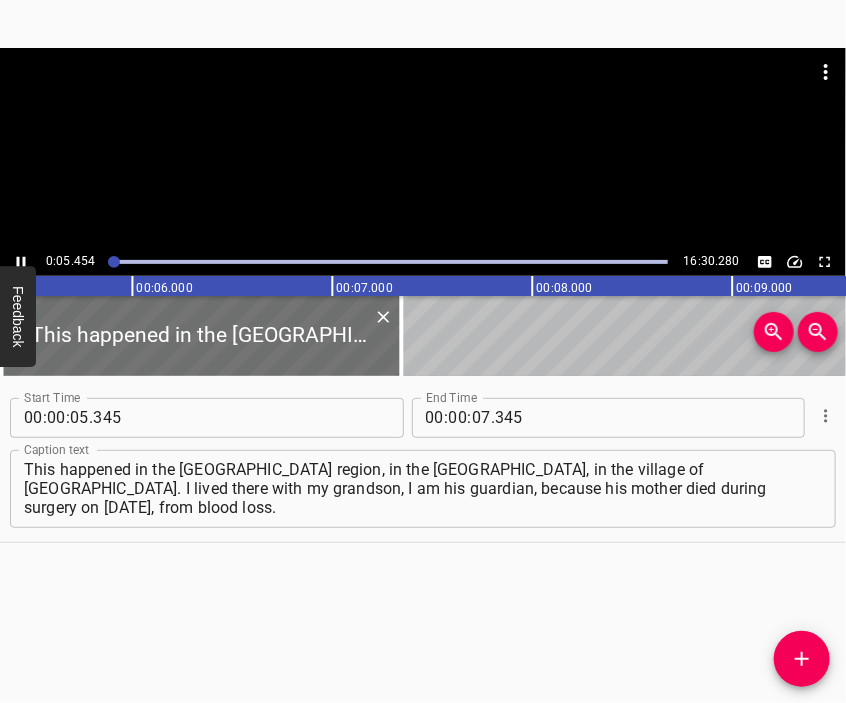 scroll, scrollTop: 0, scrollLeft: 1090, axis: horizontal 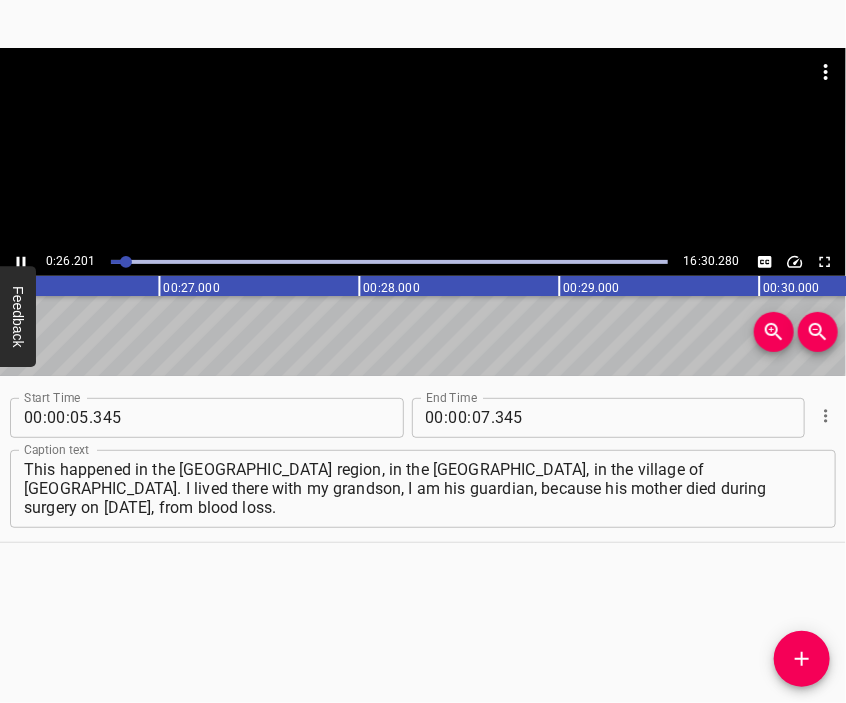 click at bounding box center [423, 98] 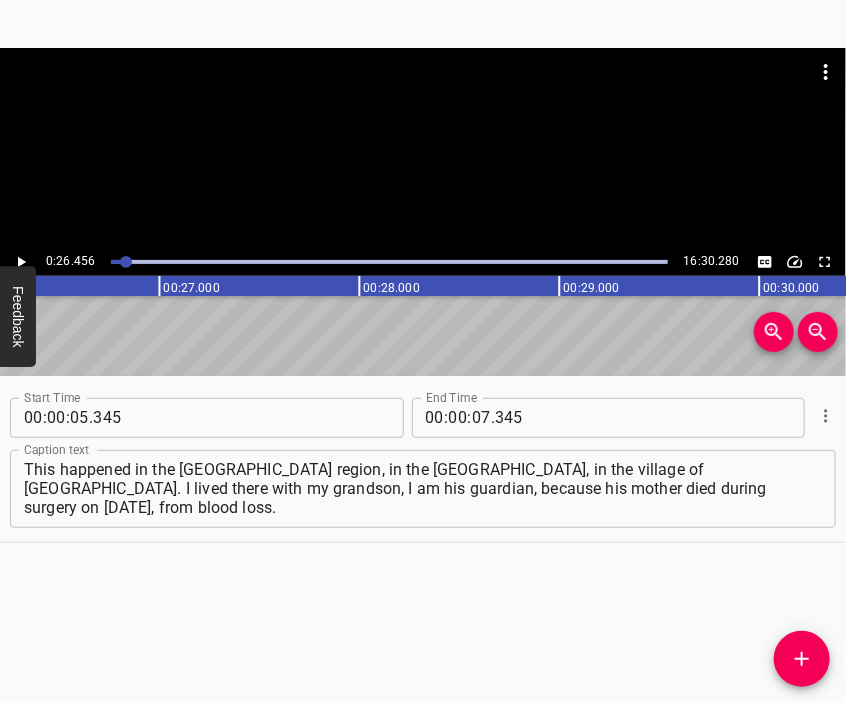 scroll, scrollTop: 0, scrollLeft: 5291, axis: horizontal 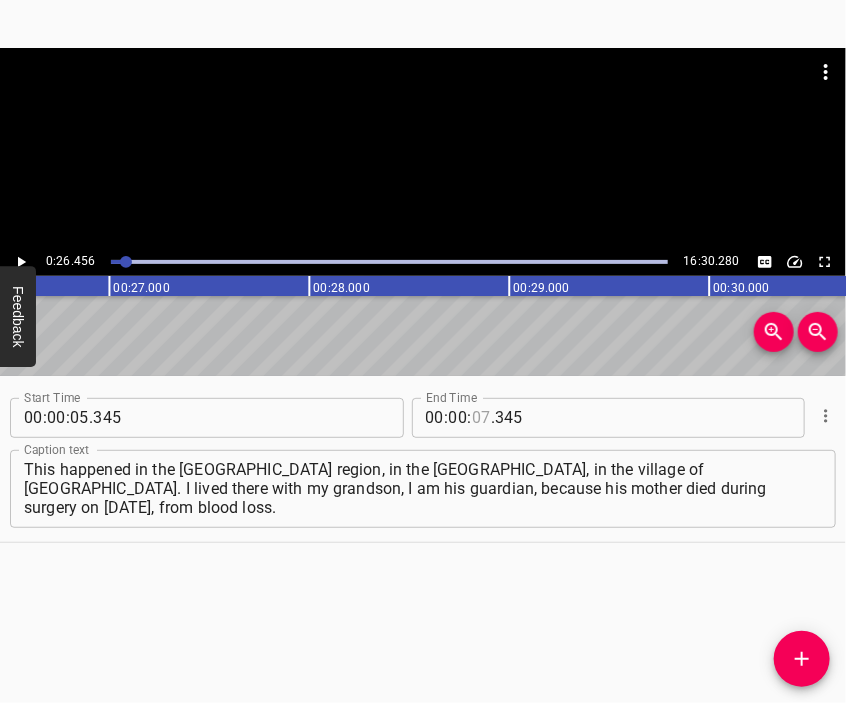 click at bounding box center (481, 418) 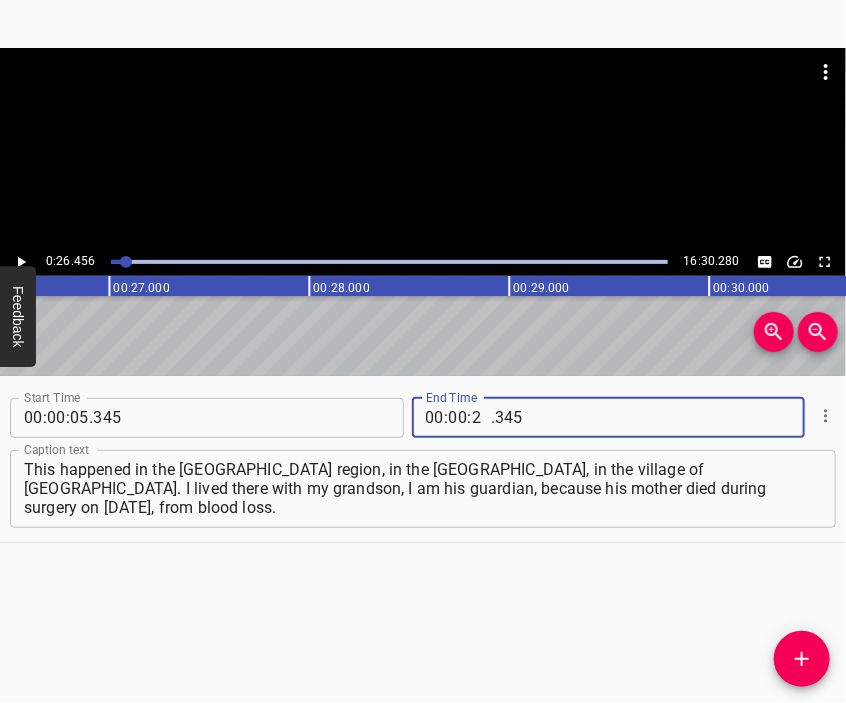 type on "26" 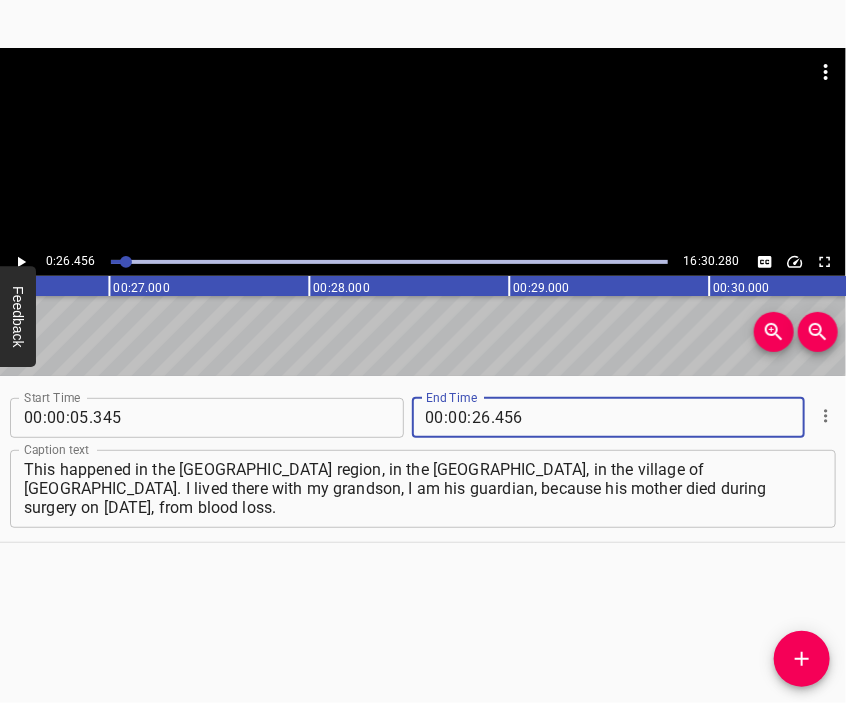 type on "456" 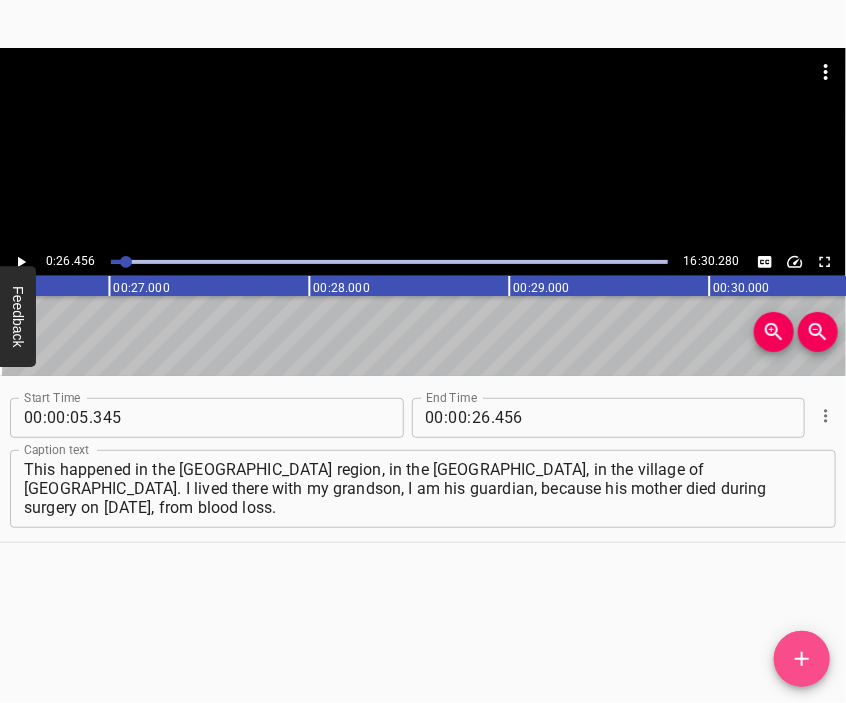 click 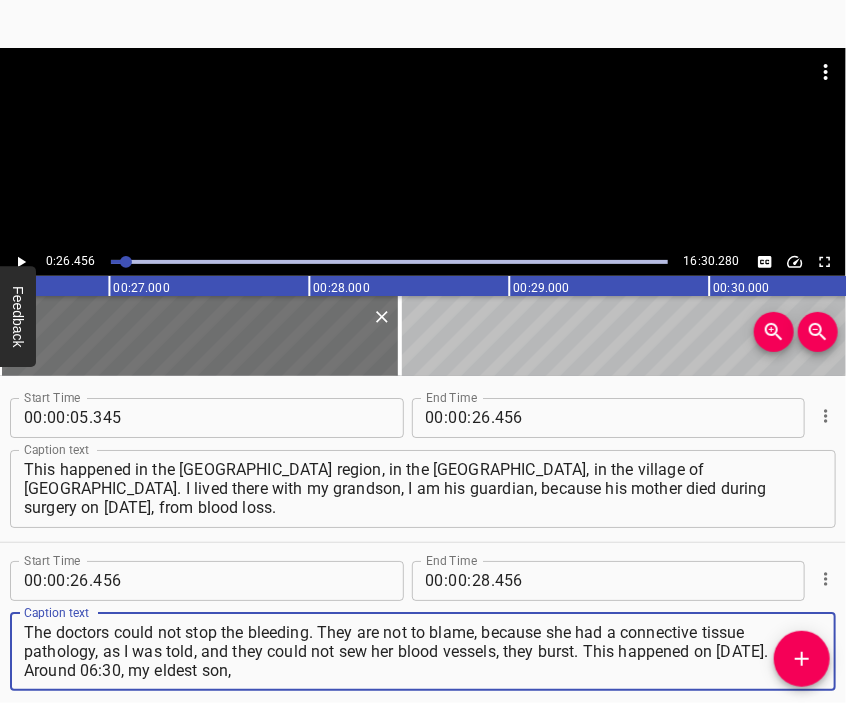 type on "The doctors could not stop the bleeding. They are not to blame, because she had a connective tissue pathology, as I was told, and they could not sew her blood vessels, they burst. This happened on [DATE]. Around 06:30, my eldest son," 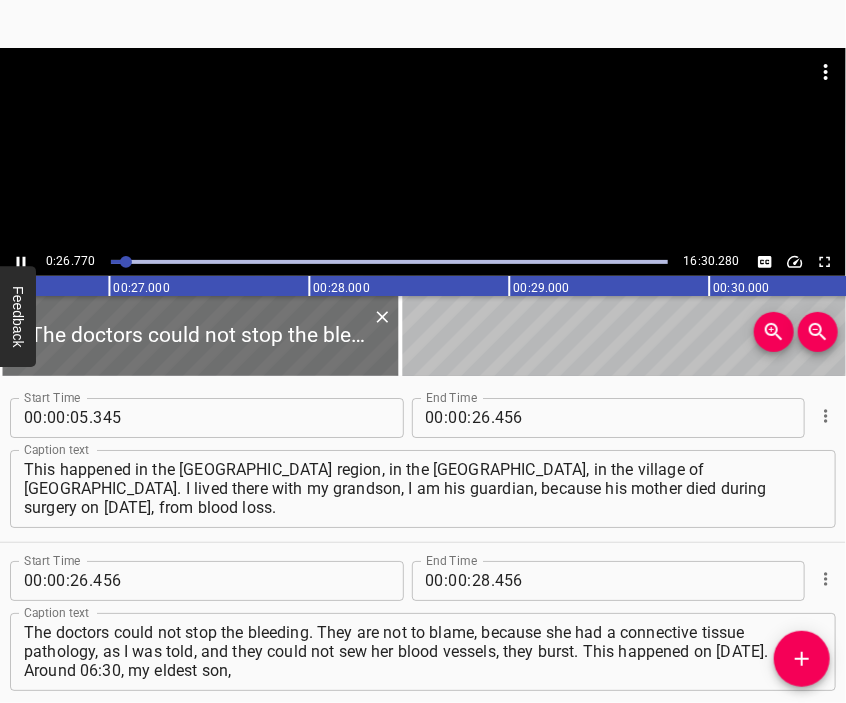 scroll, scrollTop: 68, scrollLeft: 0, axis: vertical 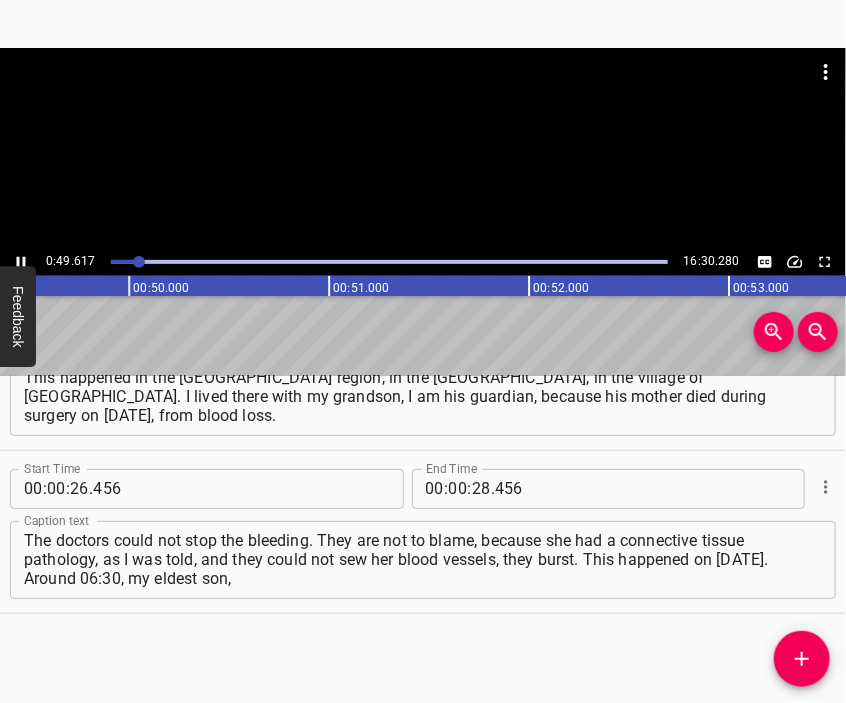 click at bounding box center (423, 148) 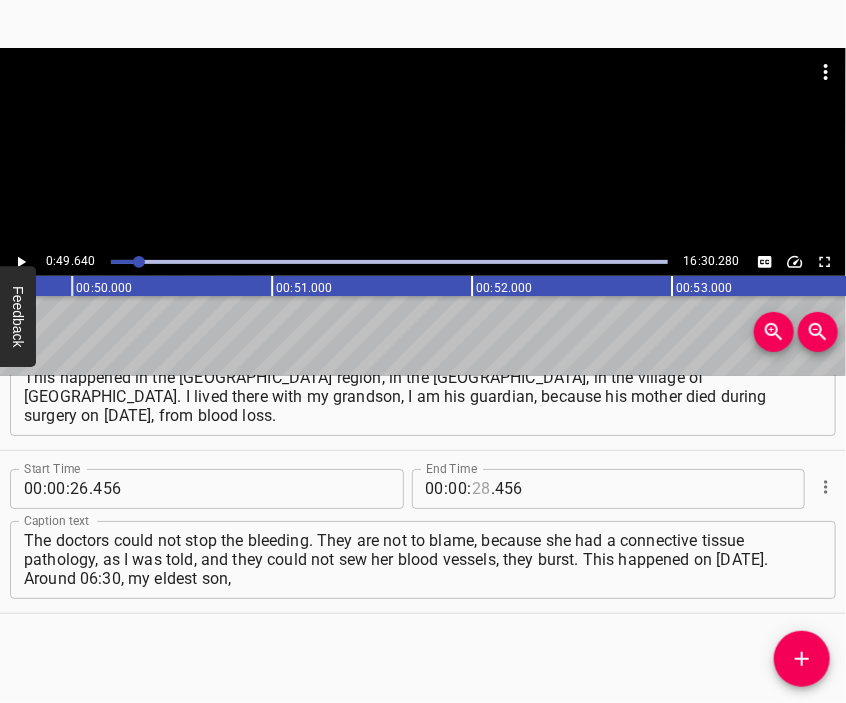 click at bounding box center [481, 489] 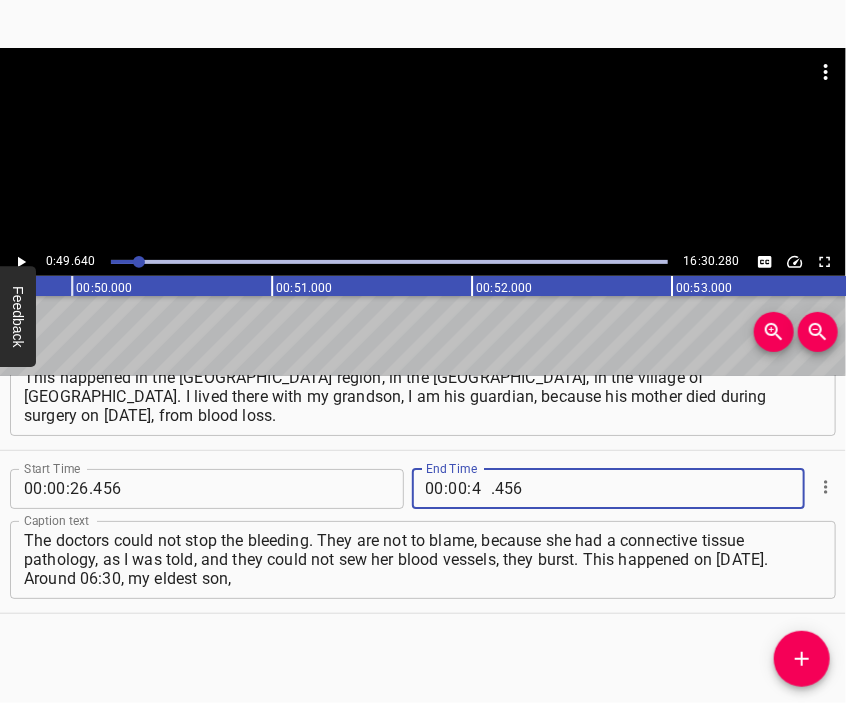 type on "49" 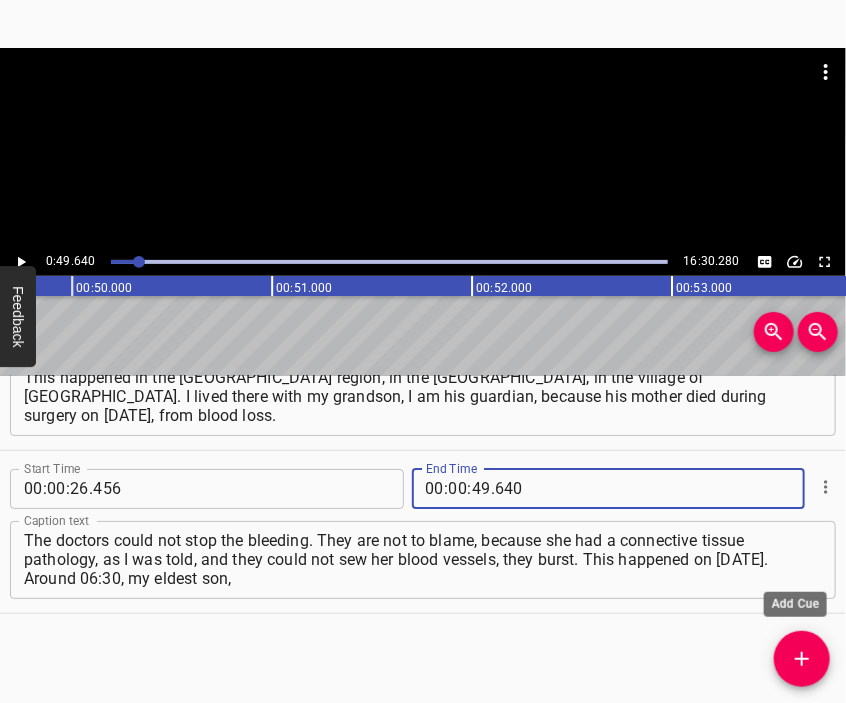 type on "640" 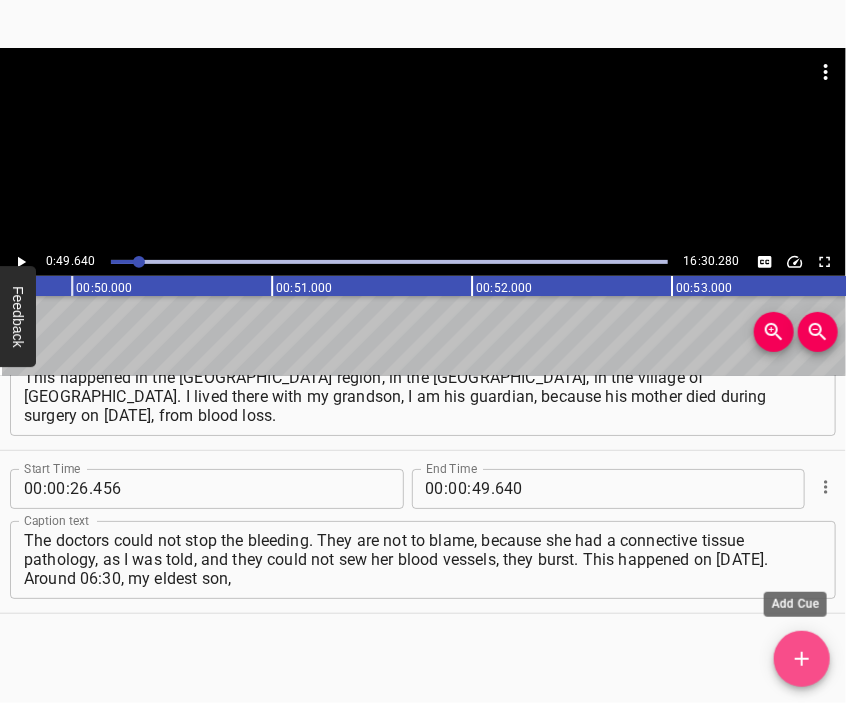click 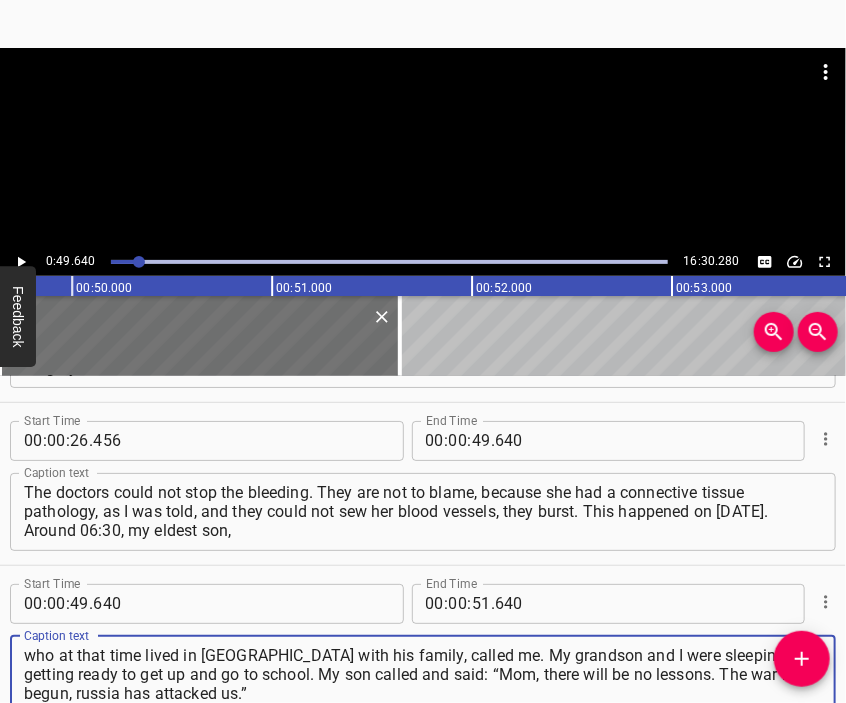 type on "who at that time lived in [GEOGRAPHIC_DATA] with his family, called me. My grandson and I were sleeping, getting ready to get up and go to school. My son called and said: “Mom, there will be no lessons. The war has begun, russia has attacked us.”" 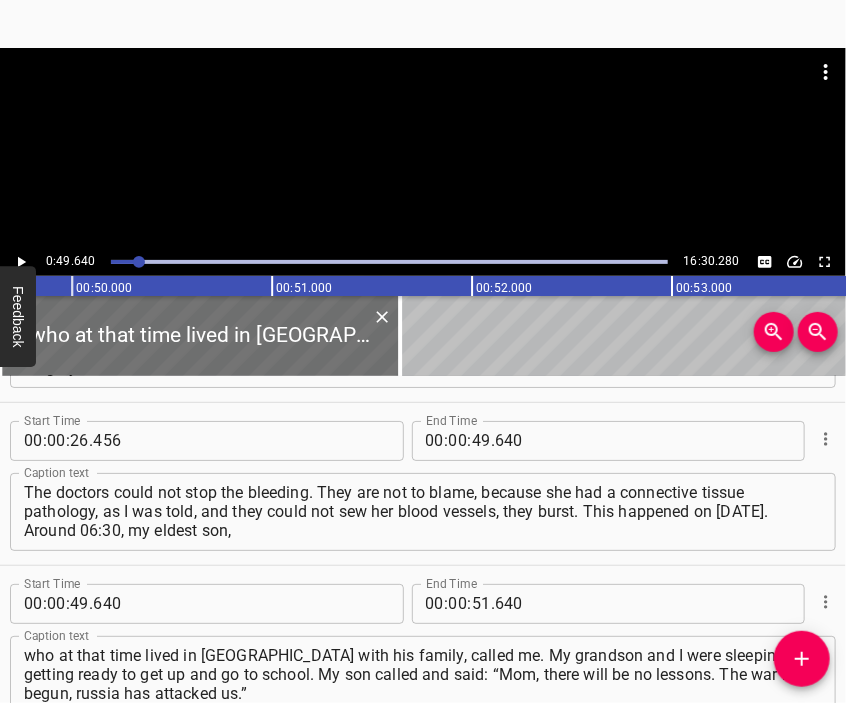click at bounding box center (423, 98) 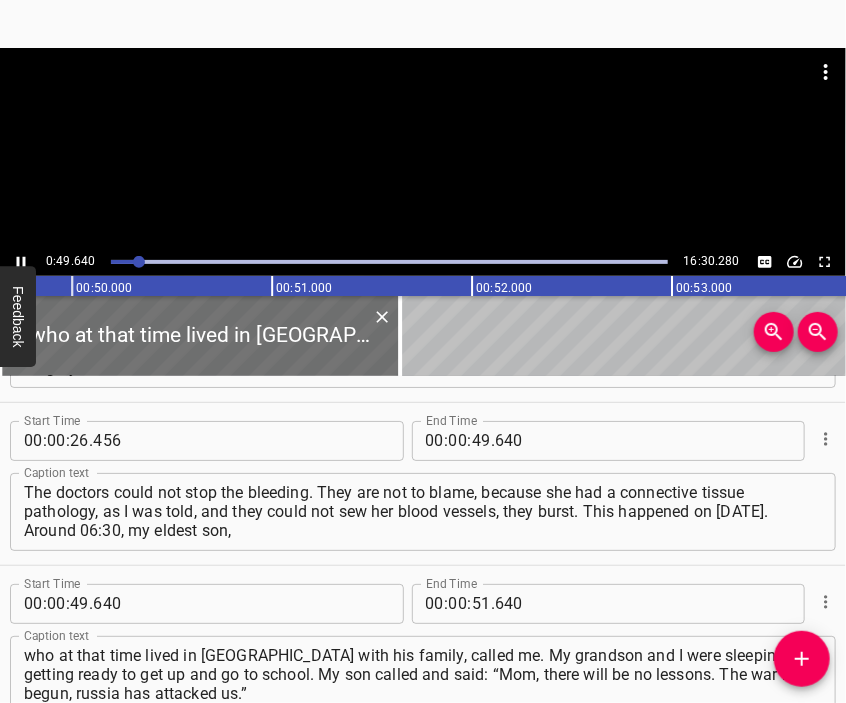 scroll, scrollTop: 213, scrollLeft: 0, axis: vertical 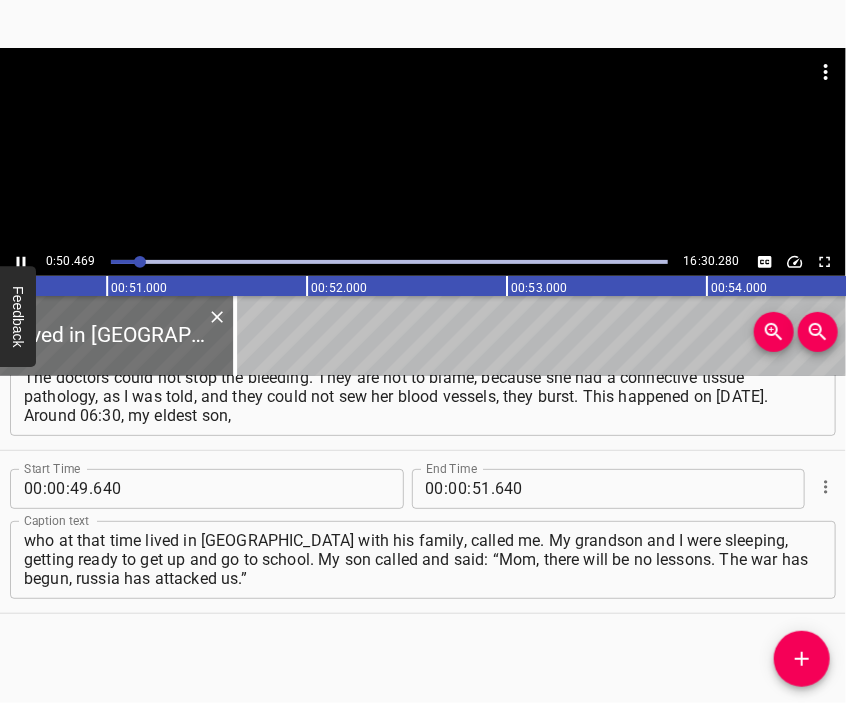 click at bounding box center (423, 98) 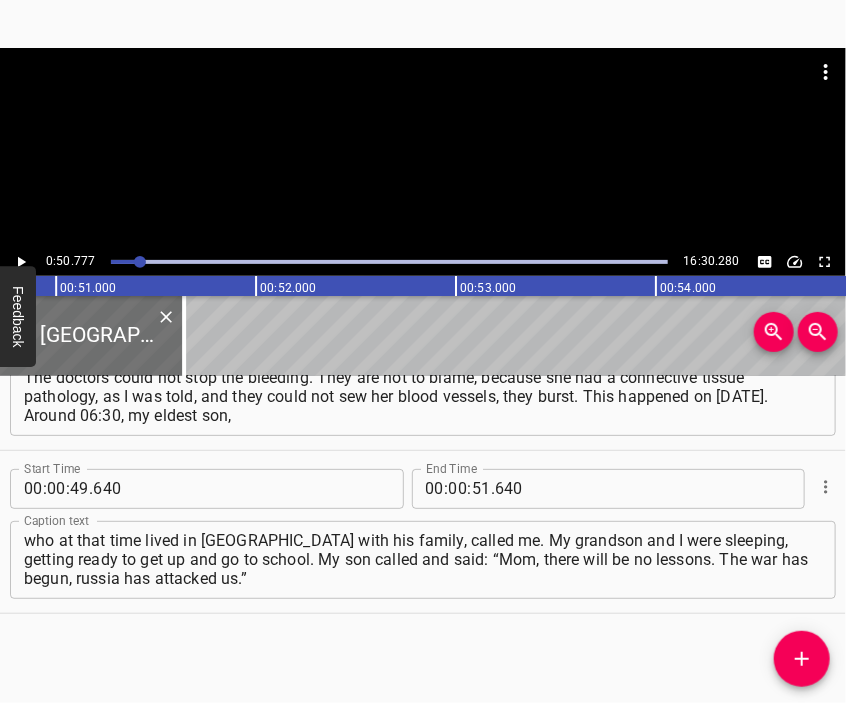 scroll, scrollTop: 0, scrollLeft: 10155, axis: horizontal 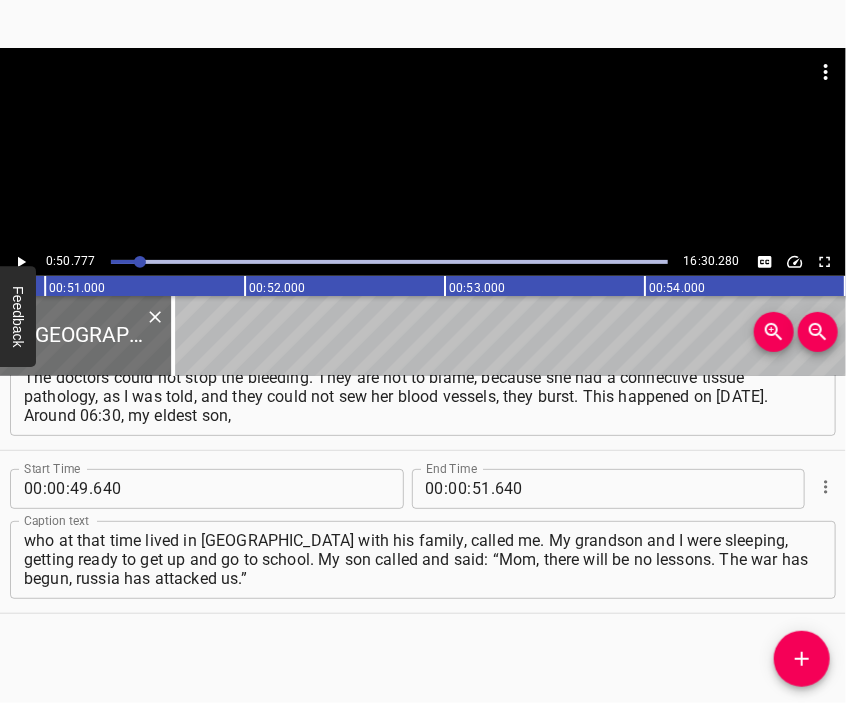 click at bounding box center [423, 98] 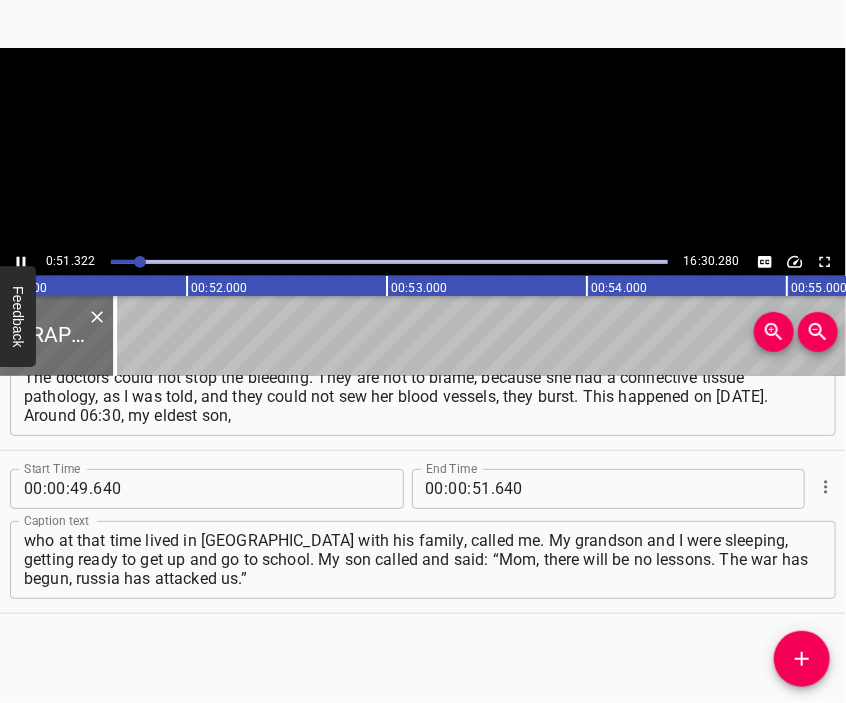 scroll, scrollTop: 0, scrollLeft: 10264, axis: horizontal 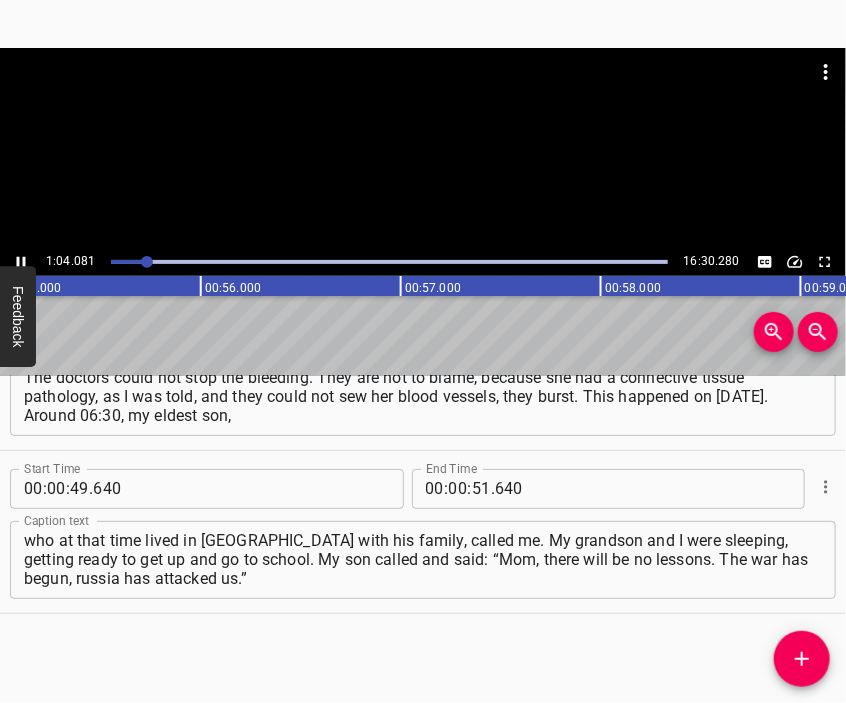 click at bounding box center (423, 148) 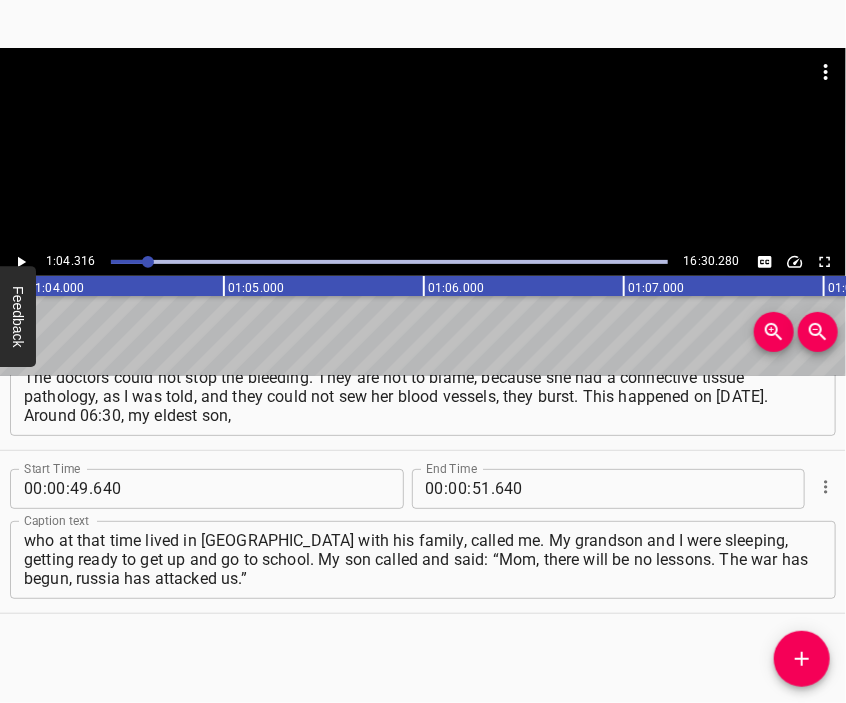 scroll, scrollTop: 0, scrollLeft: 12863, axis: horizontal 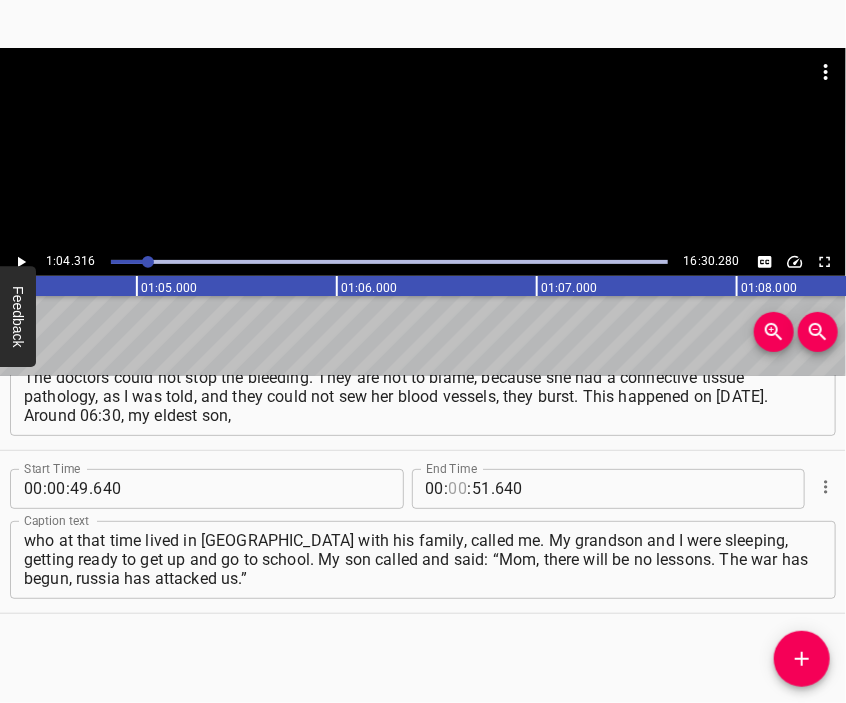 click at bounding box center (458, 489) 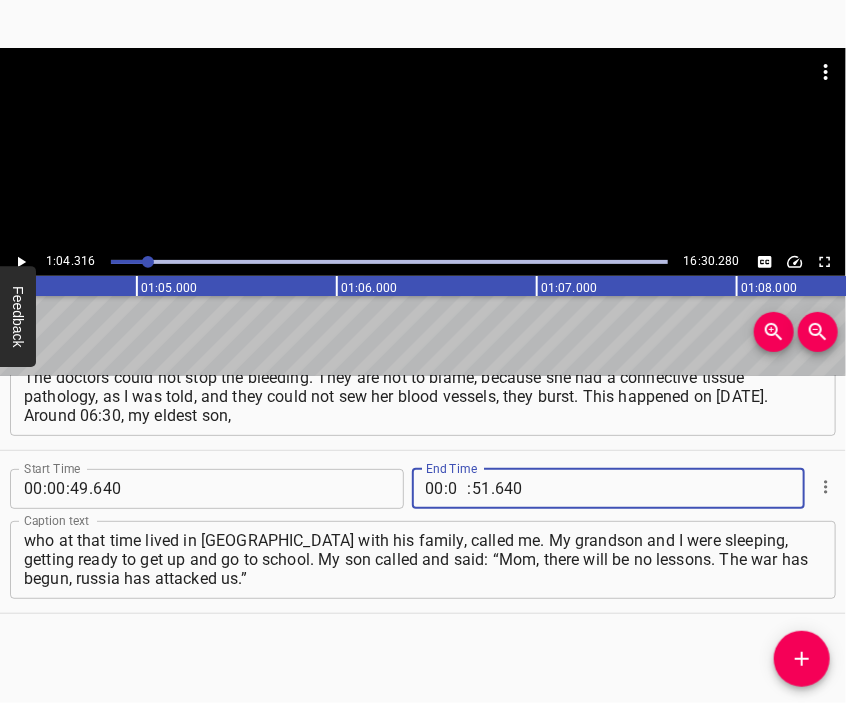 type on "01" 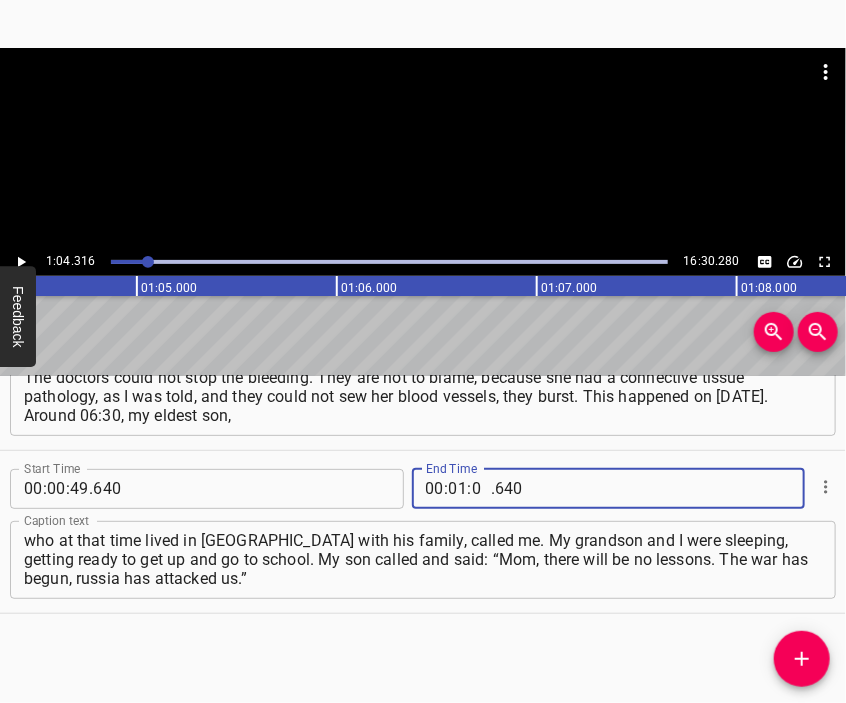 type on "04" 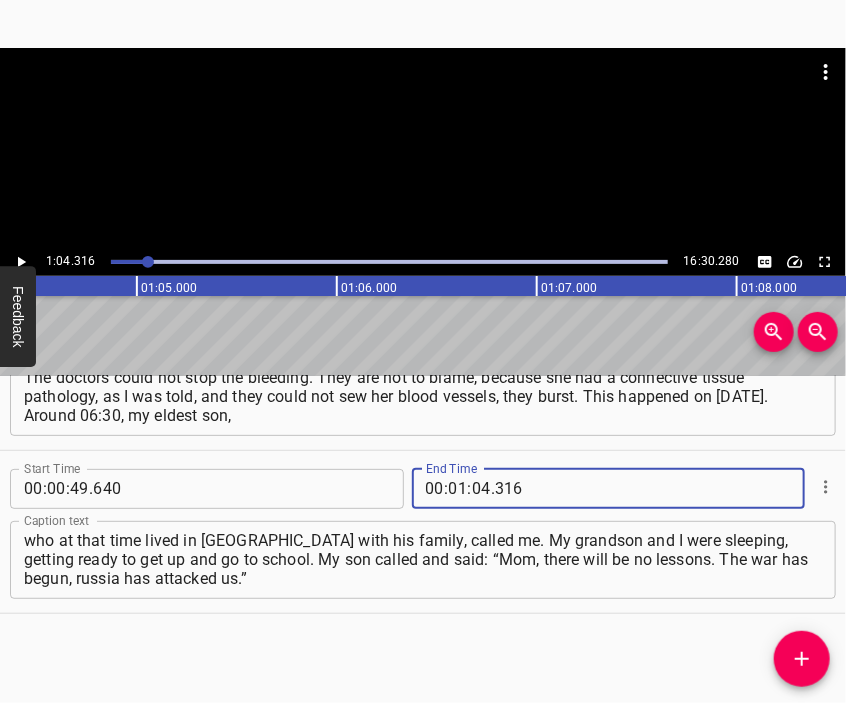 type on "316" 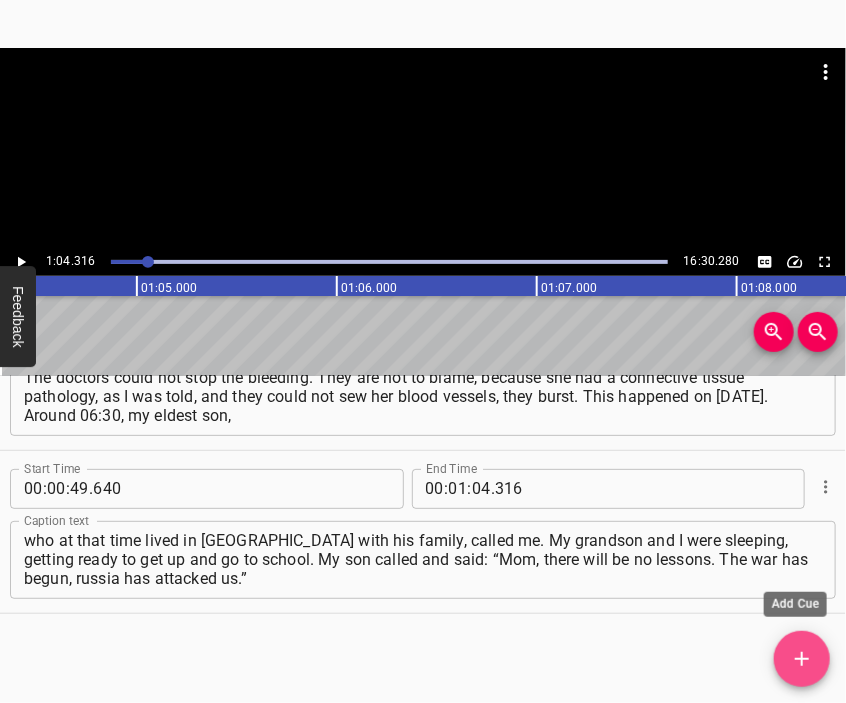 click at bounding box center [802, 659] 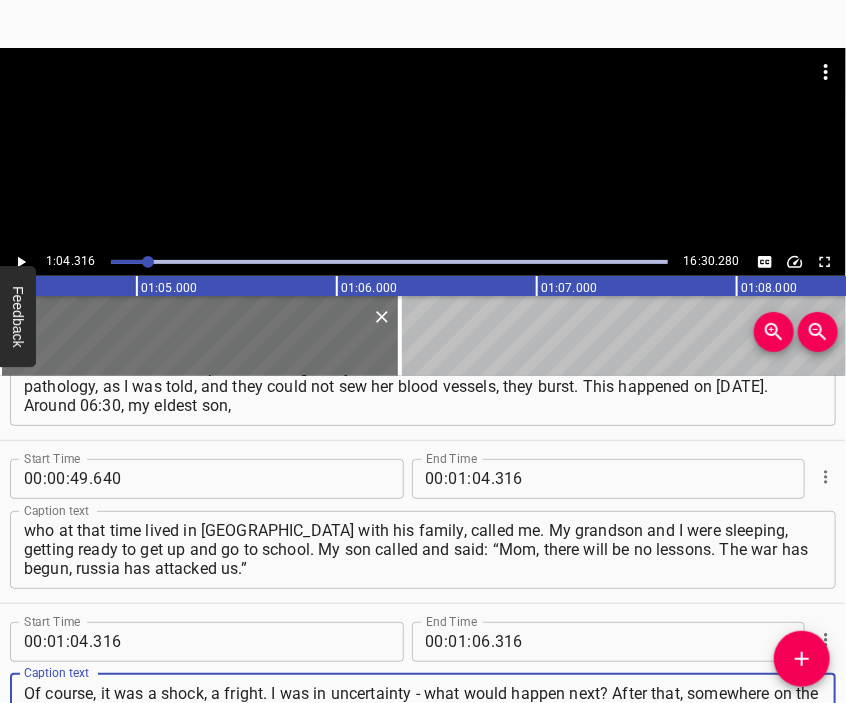 scroll, scrollTop: 286, scrollLeft: 0, axis: vertical 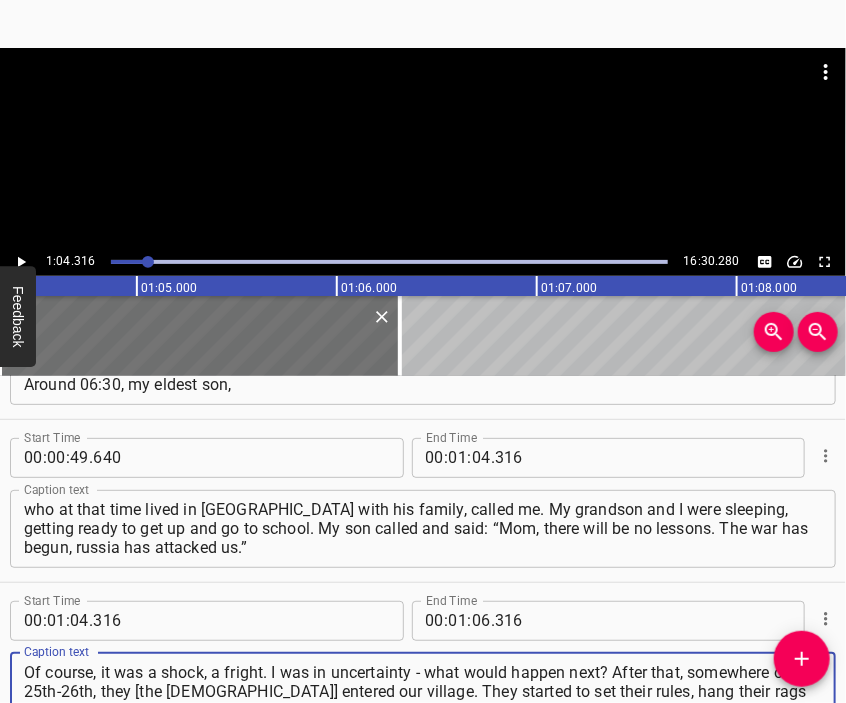 type on "Of course, it was a shock, a fright. I was in uncertainty - what would happen next? After that, somewhere on the 25th-26th, they [the [DEMOGRAPHIC_DATA]] entered our village. They started to set their rules, hang their rags with inscriptions: “[DEMOGRAPHIC_DATA] and [DEMOGRAPHIC_DATA] are one people!" 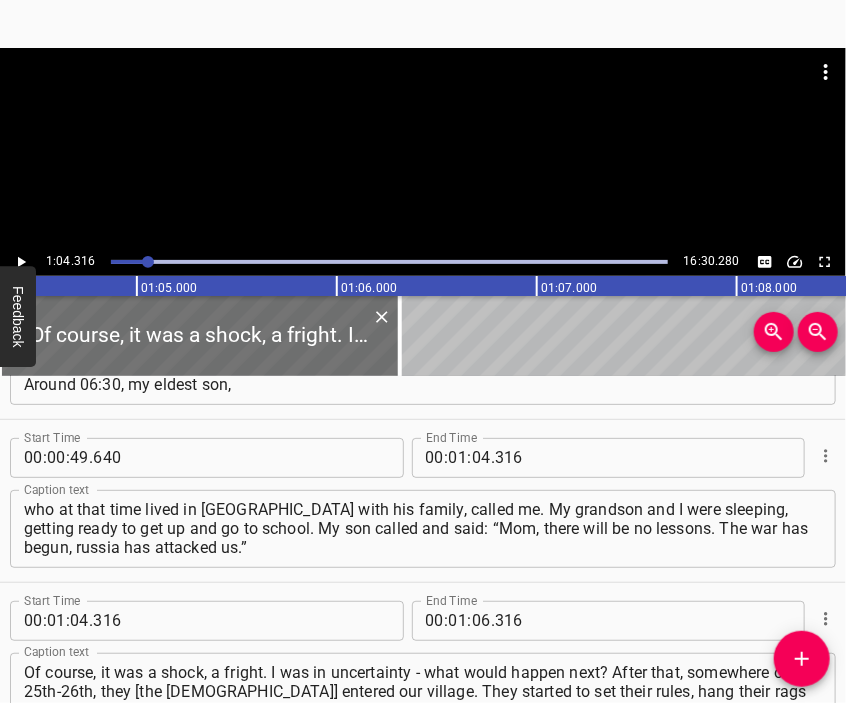 click at bounding box center (423, 148) 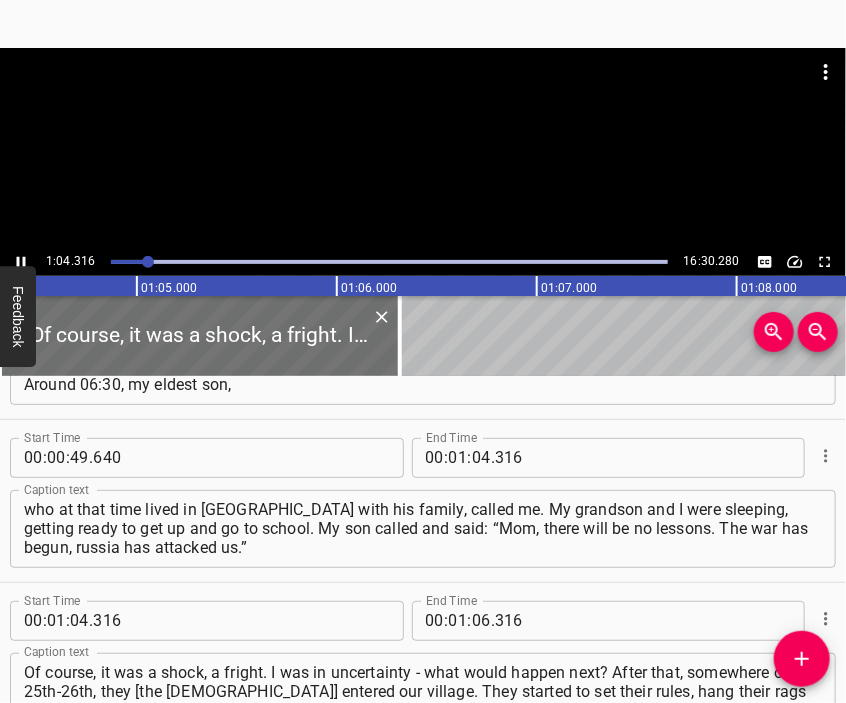 scroll, scrollTop: 362, scrollLeft: 0, axis: vertical 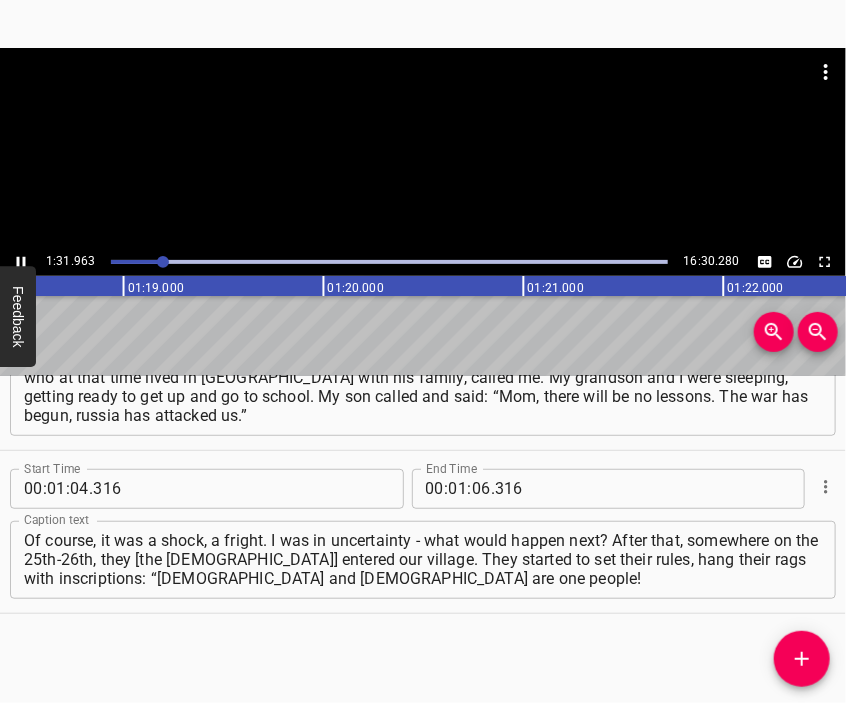 click at bounding box center (423, 148) 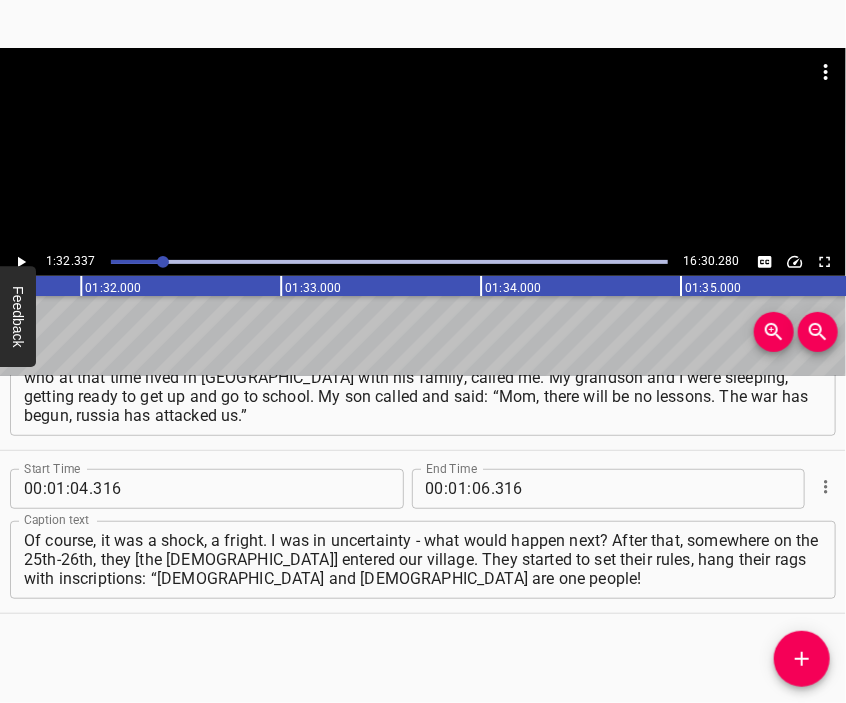 scroll, scrollTop: 0, scrollLeft: 18467, axis: horizontal 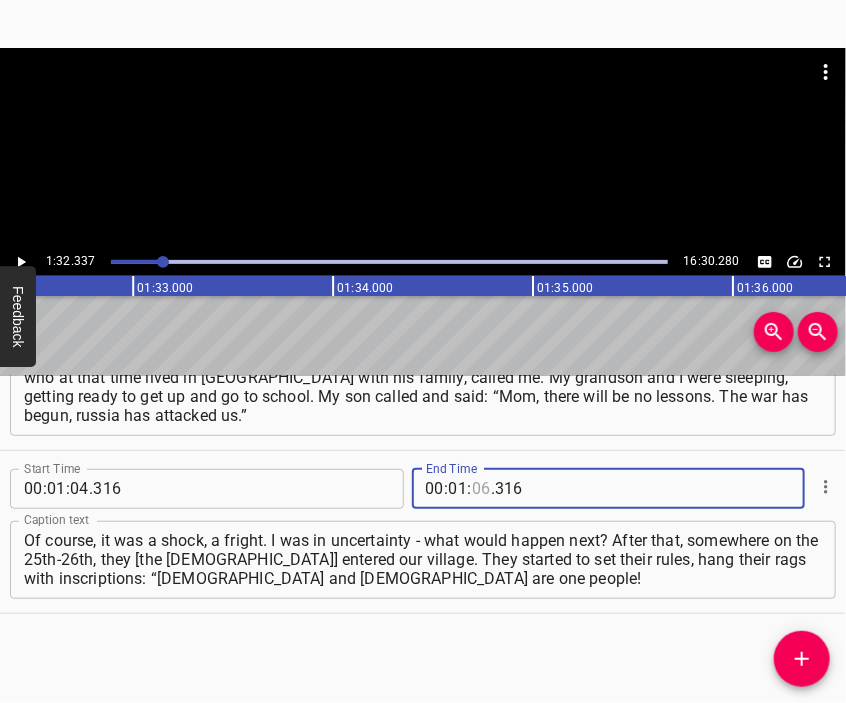 click at bounding box center [481, 489] 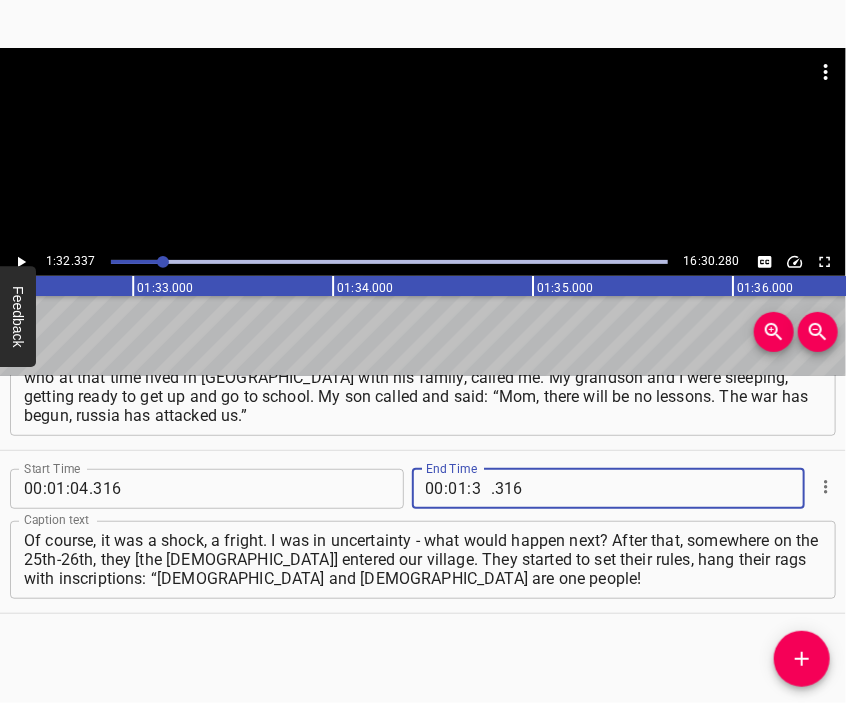 type on "32" 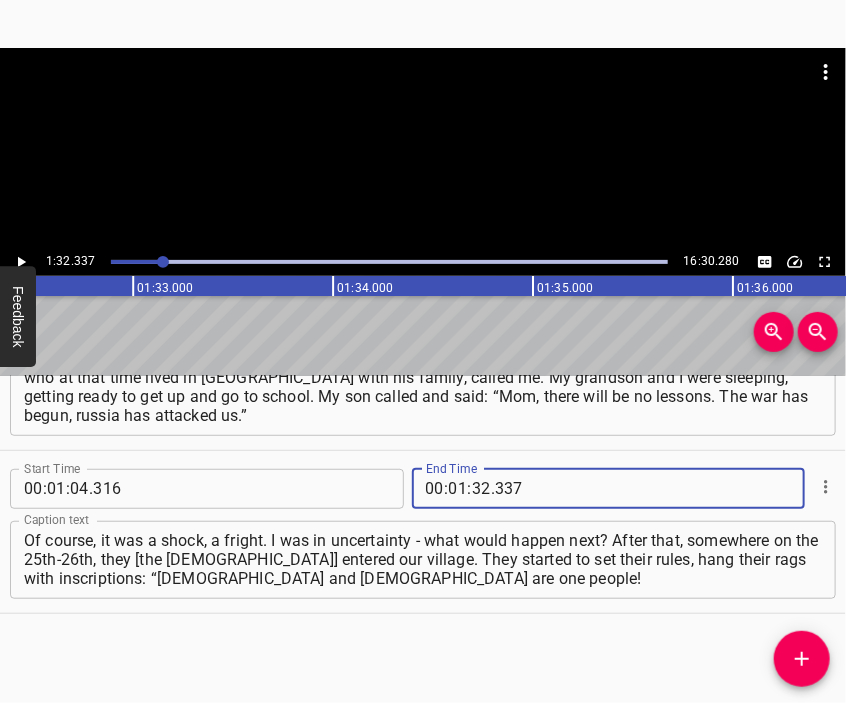 type on "337" 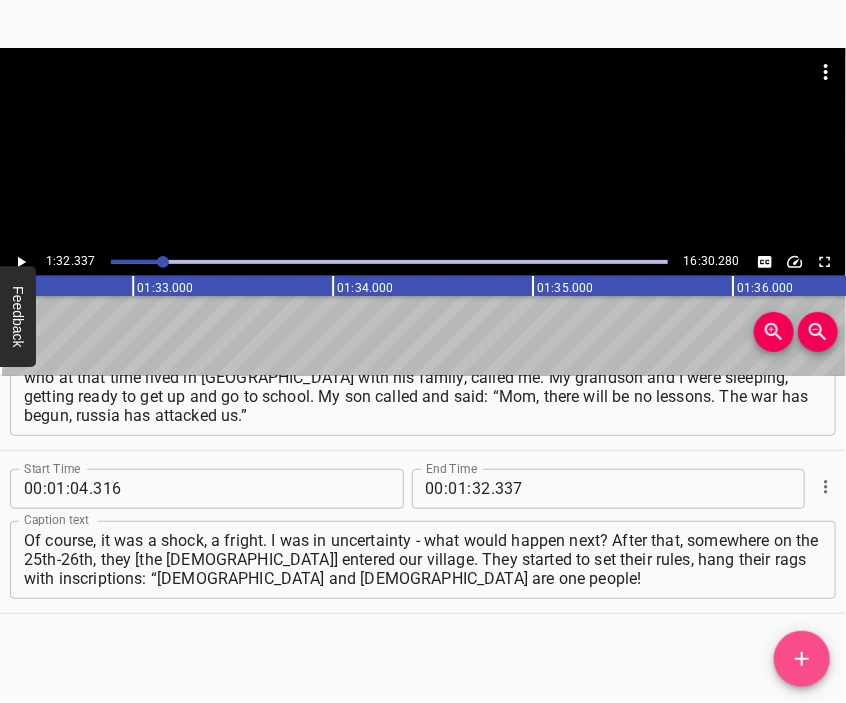 click 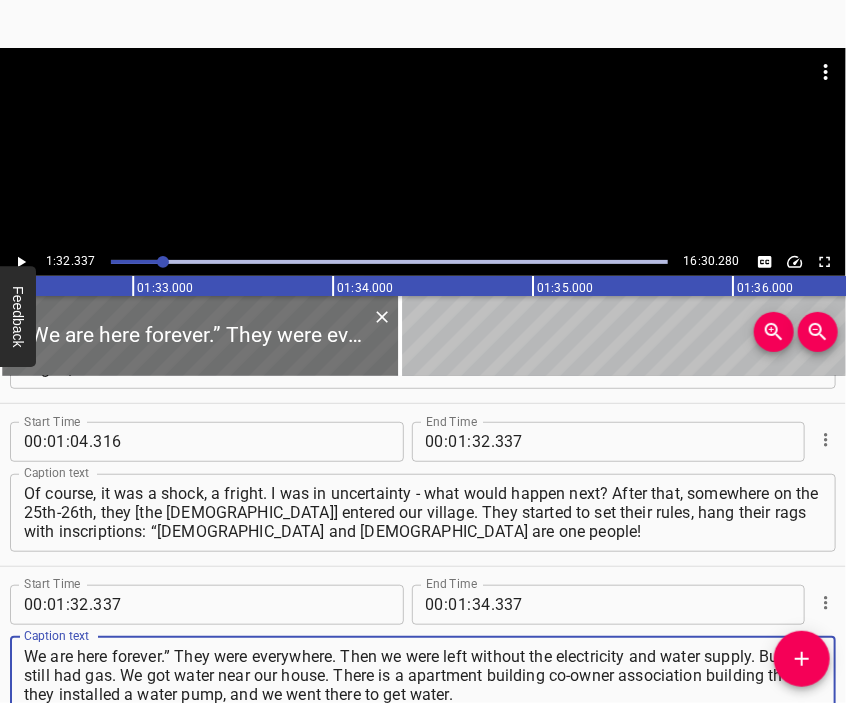 type on "We are here forever.” They were everywhere. Then we were left without the electricity and water supply. But we still had gas. We got water near our house. There is a apartment building co-owner association building there, they installed a water pump, and we went there to get water." 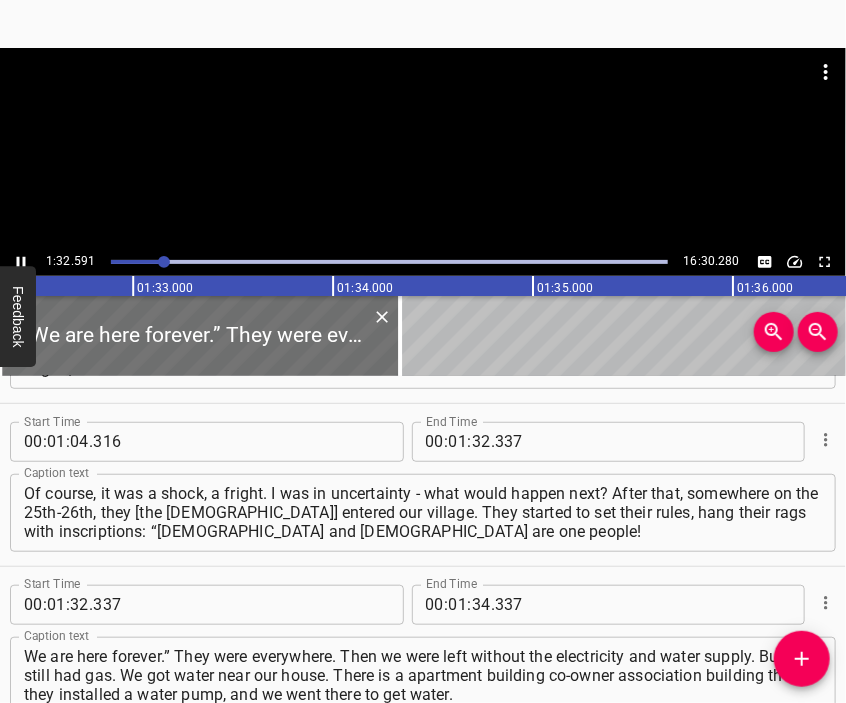 scroll, scrollTop: 580, scrollLeft: 0, axis: vertical 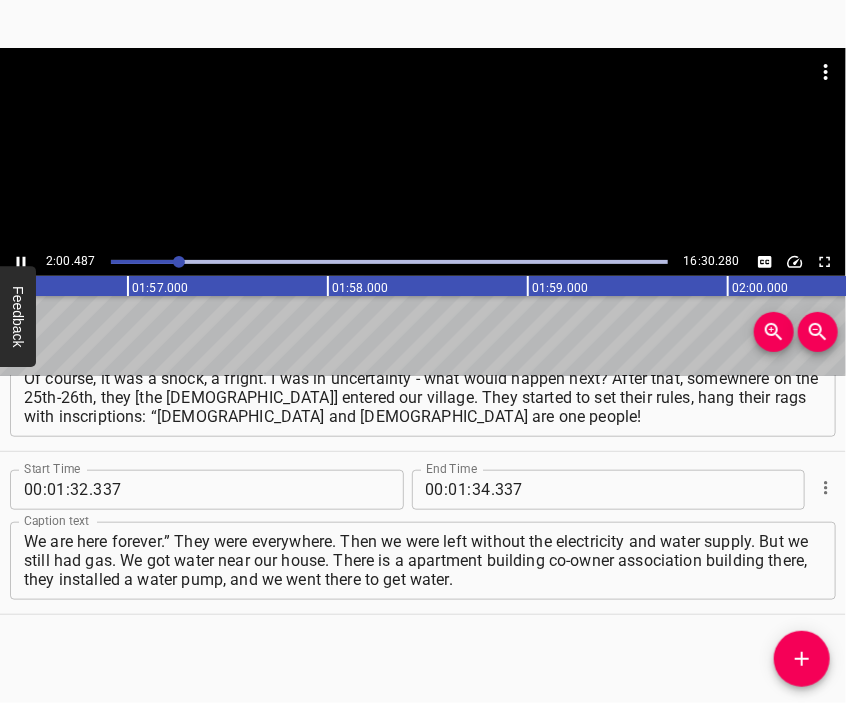 click at bounding box center (423, 148) 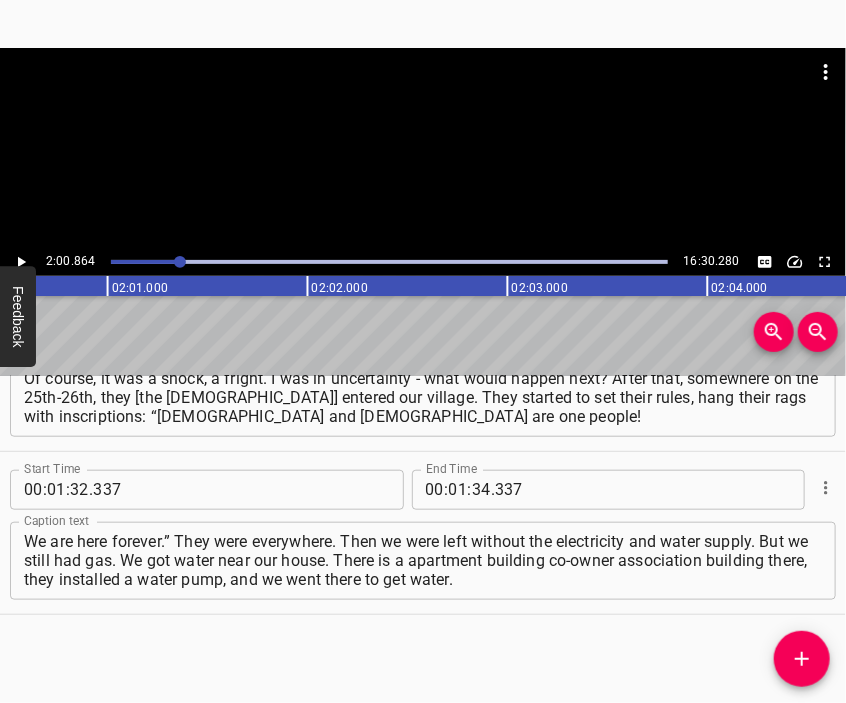 scroll, scrollTop: 0, scrollLeft: 24172, axis: horizontal 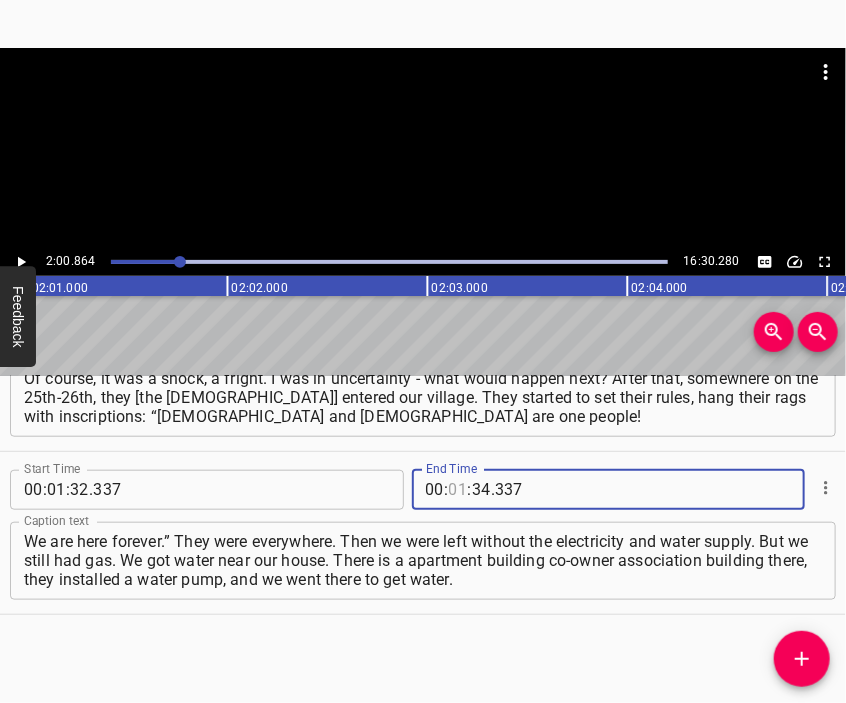 click at bounding box center [458, 490] 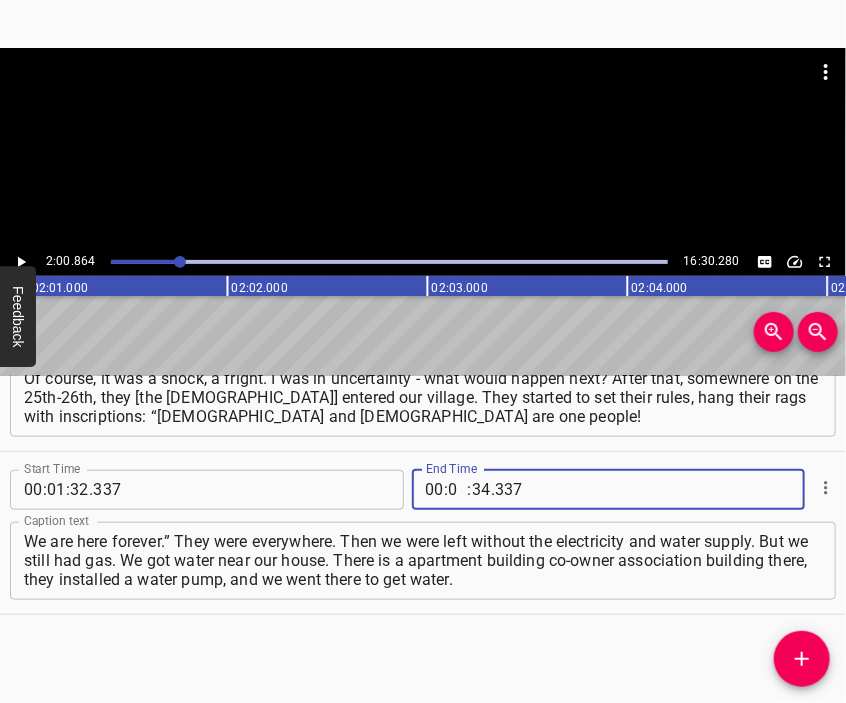type on "02" 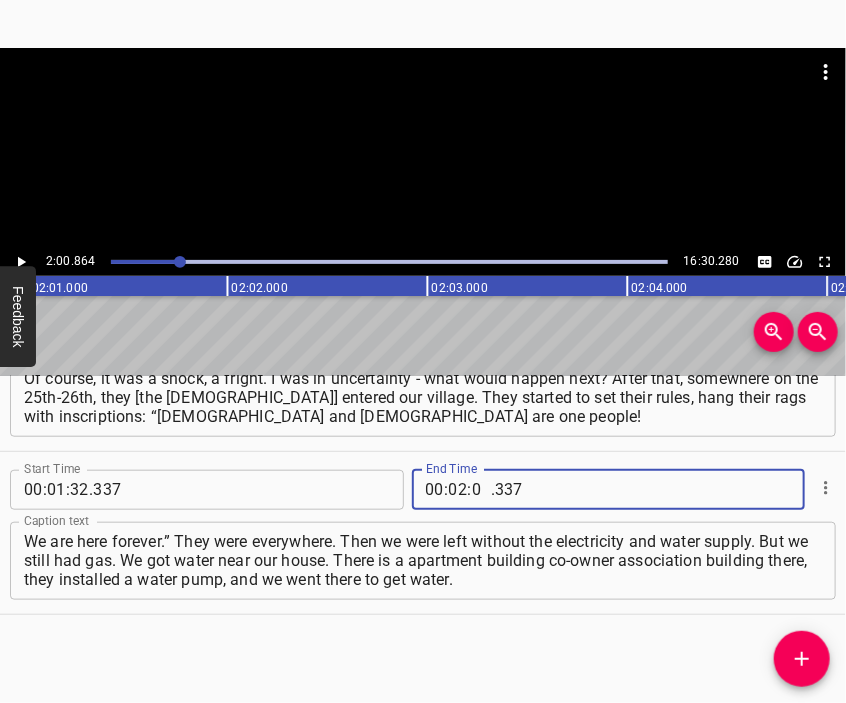 type on "00" 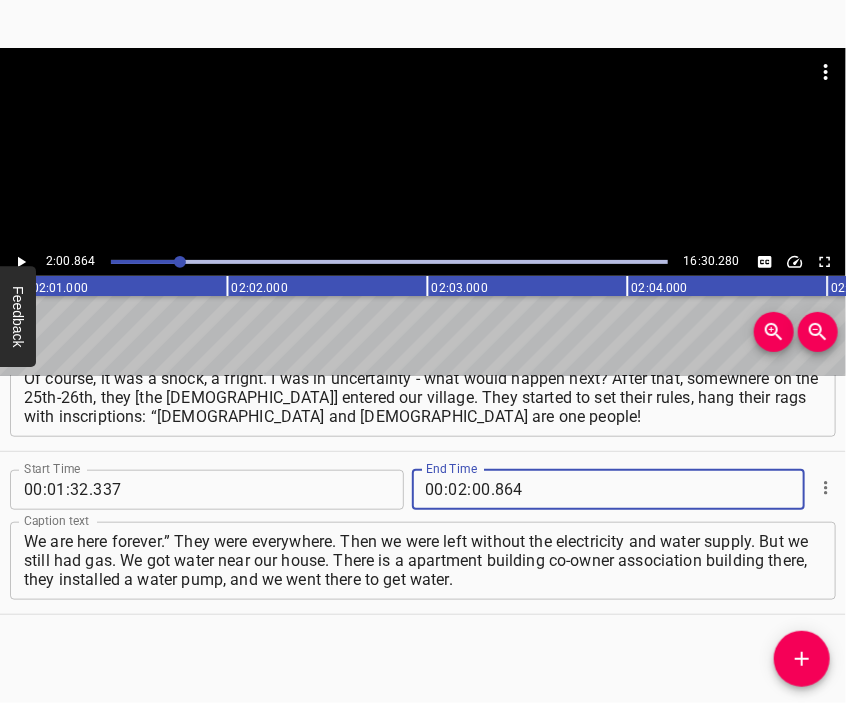 type on "864" 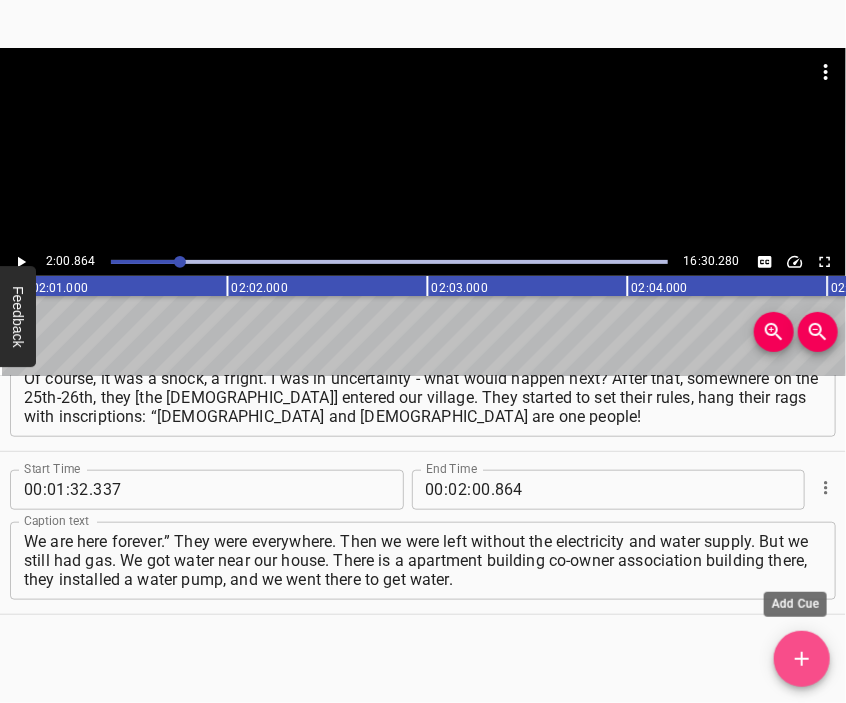 click at bounding box center [802, 659] 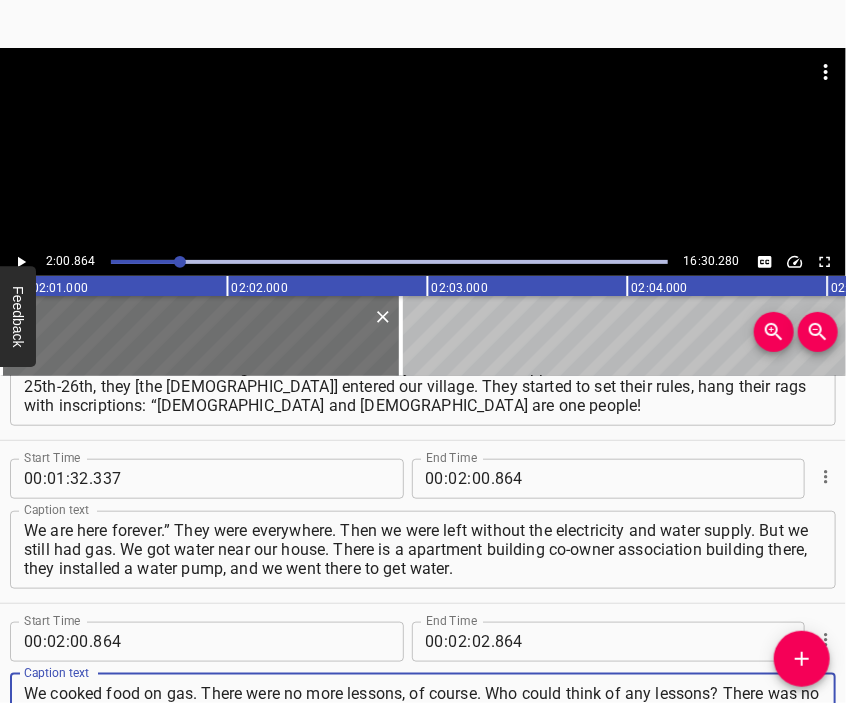scroll, scrollTop: 628, scrollLeft: 0, axis: vertical 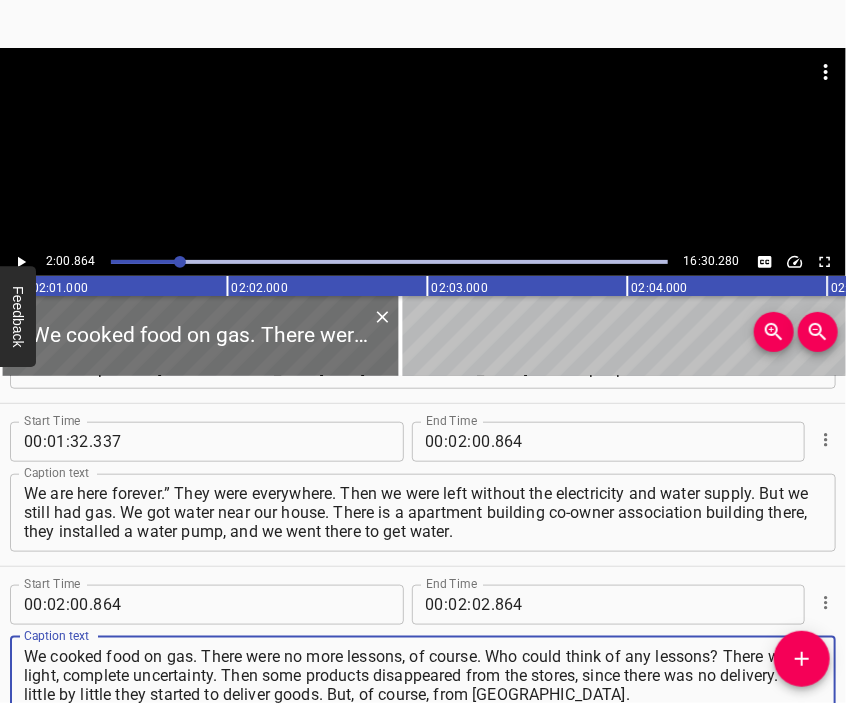 type on "We cooked food on gas. There were no more lessons, of course. Who could think of any lessons? There was no light, complete uncertainty. Then some products disappeared from the stores, since there was no delivery. Then little by little they started to deliver goods. But, of course, from [GEOGRAPHIC_DATA]." 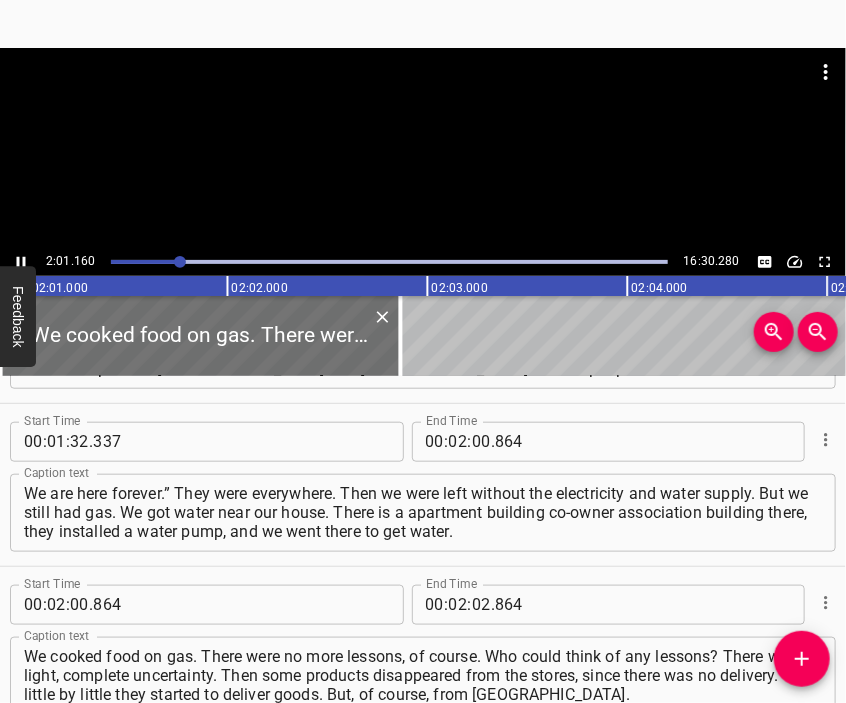 scroll, scrollTop: 702, scrollLeft: 0, axis: vertical 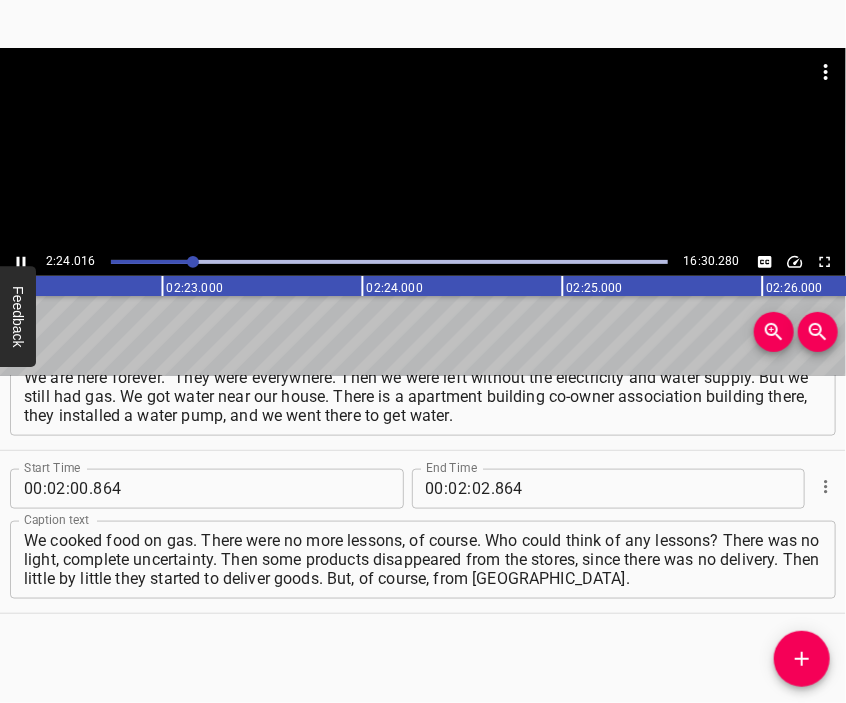 click at bounding box center (423, 148) 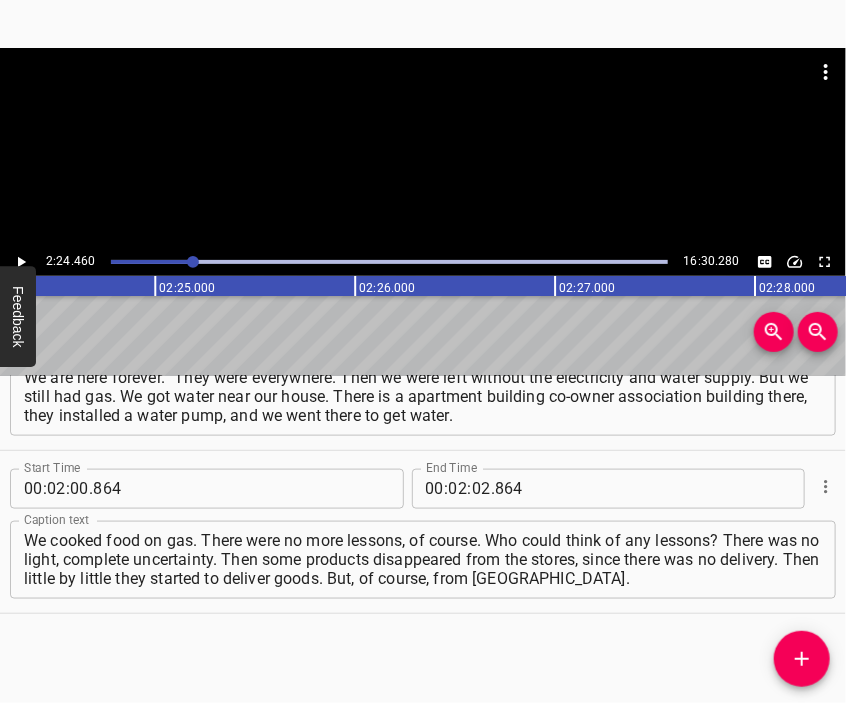 scroll, scrollTop: 0, scrollLeft: 28892, axis: horizontal 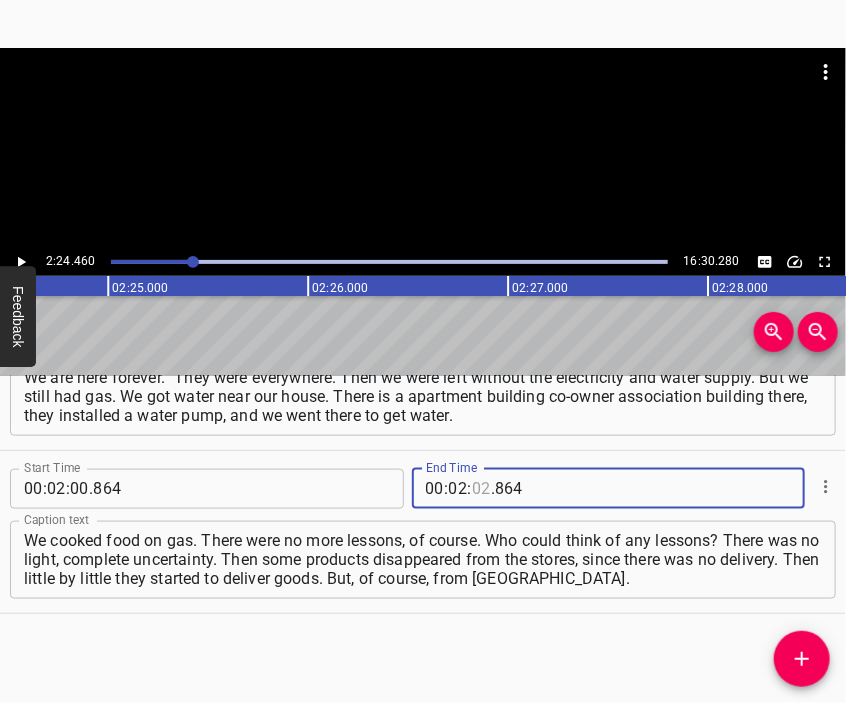 click at bounding box center (481, 489) 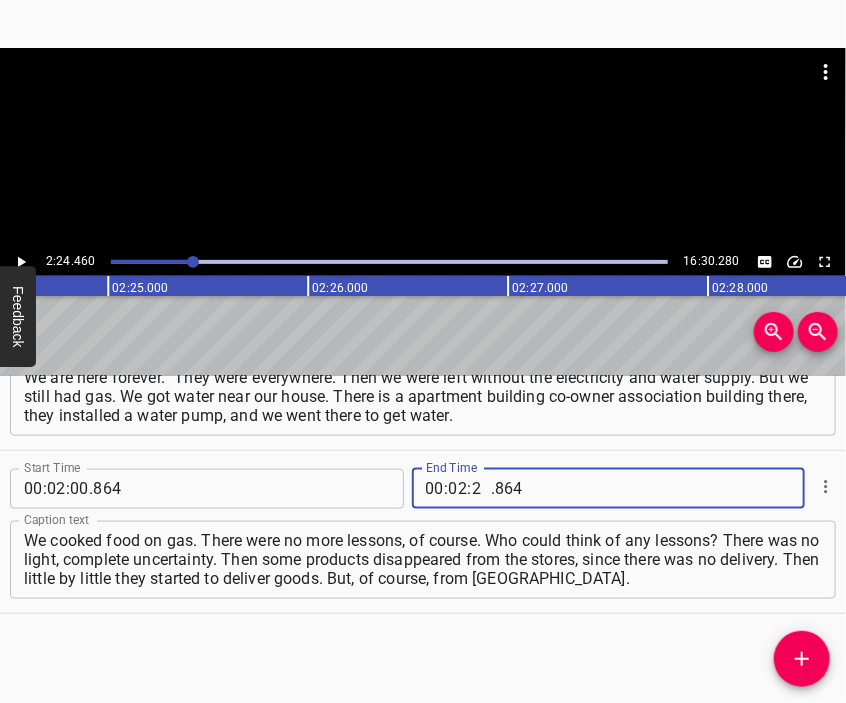 type on "24" 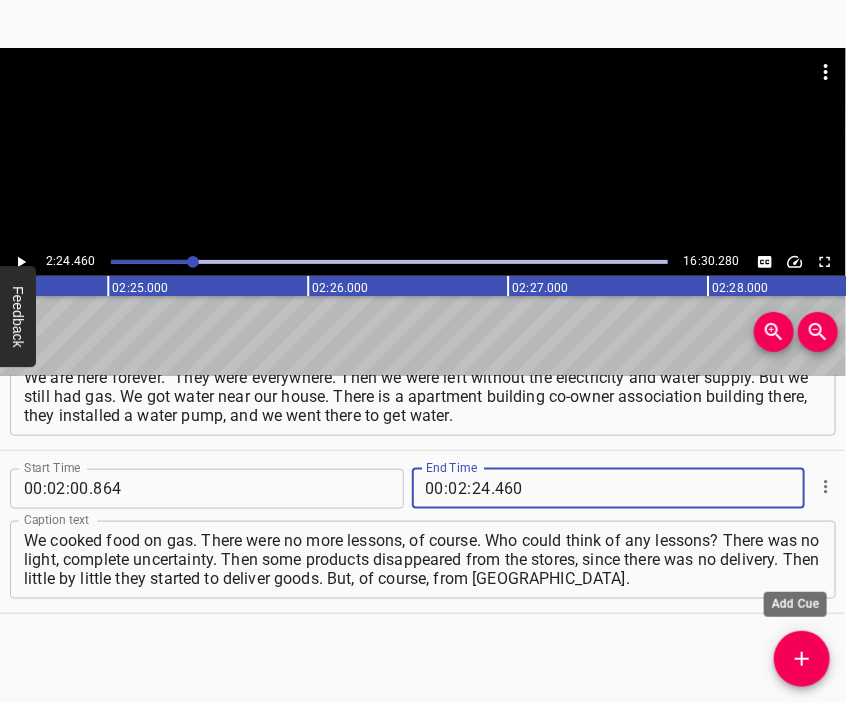 type on "460" 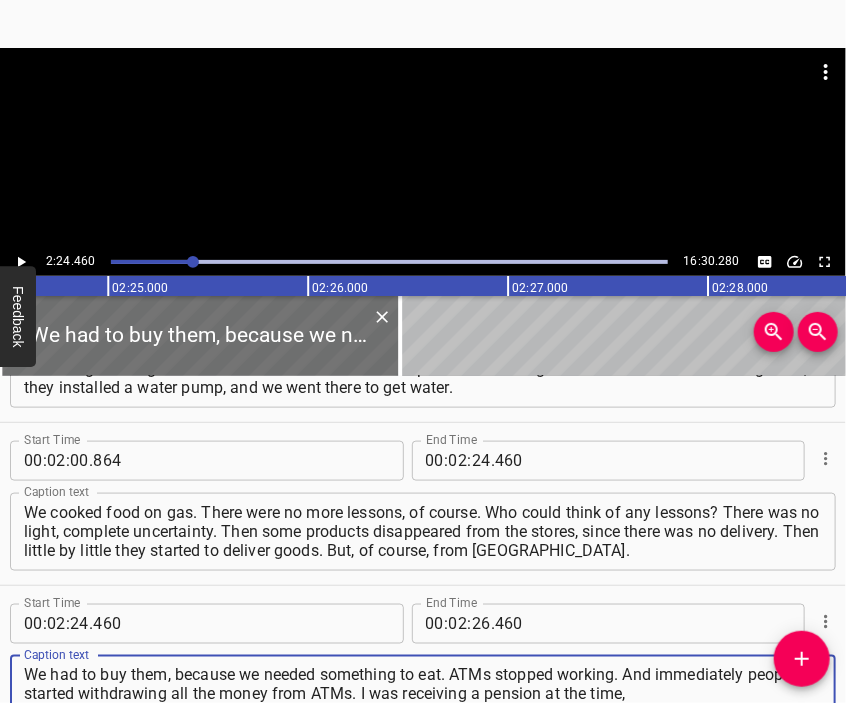 type on "We had to buy them, because we needed something to eat. ATMs stopped working. And immediately people started withdrawing all the money from ATMs. I was receiving a pension at the time," 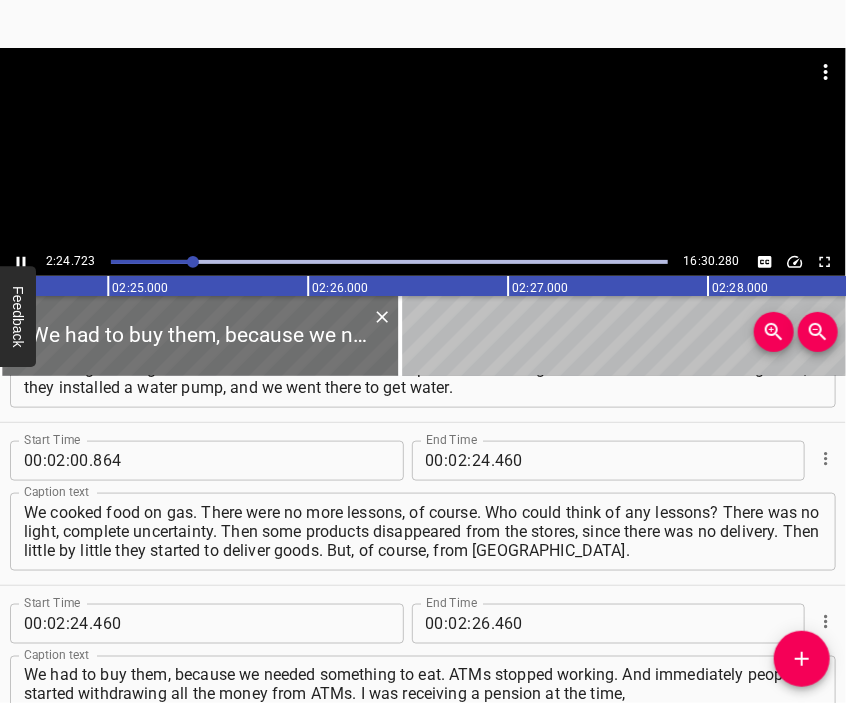 scroll, scrollTop: 907, scrollLeft: 0, axis: vertical 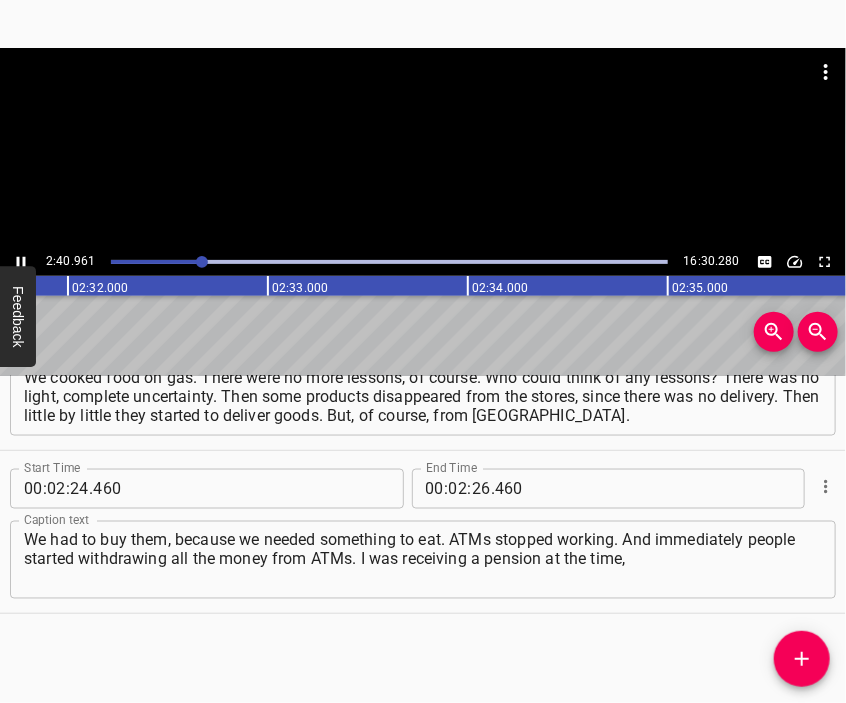 click at bounding box center [423, 98] 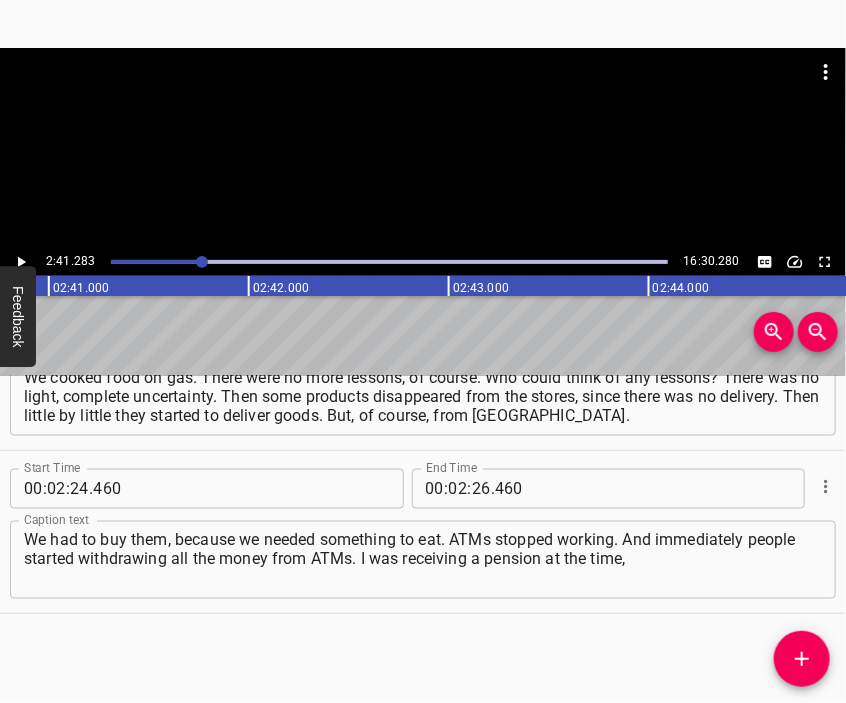 scroll, scrollTop: 0, scrollLeft: 32256, axis: horizontal 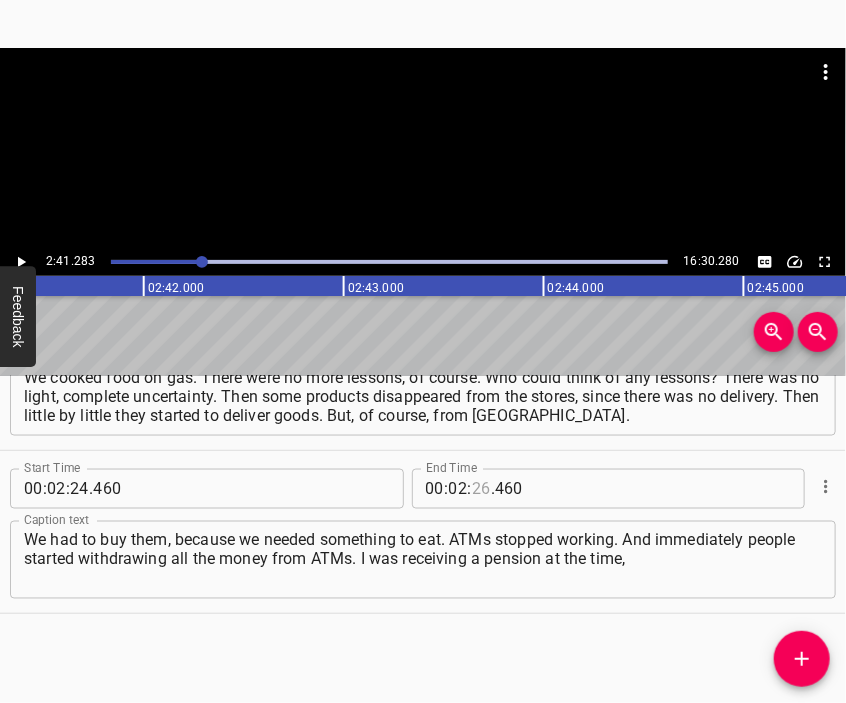 click at bounding box center [481, 489] 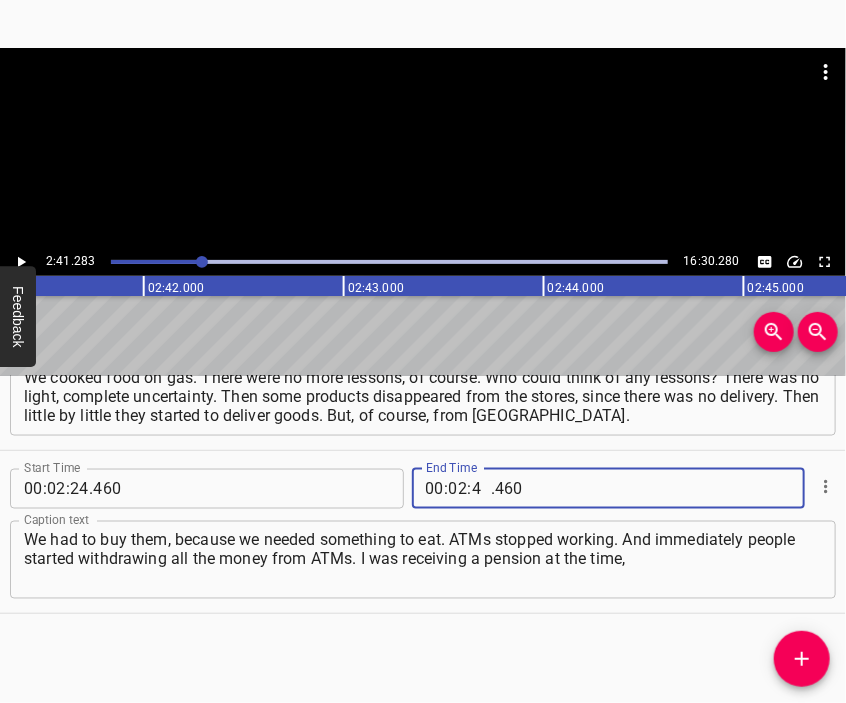 type on "41" 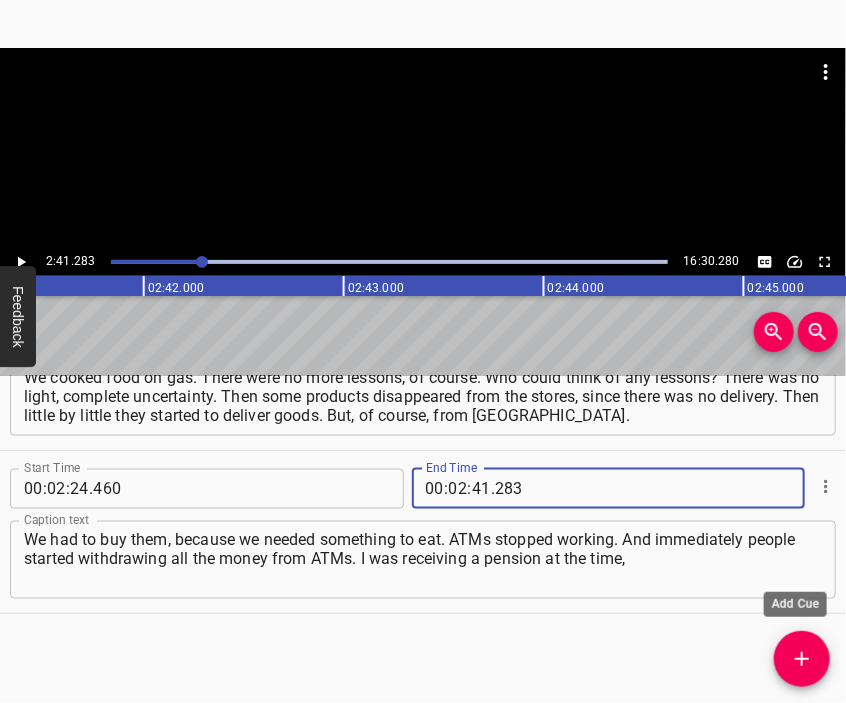 type on "283" 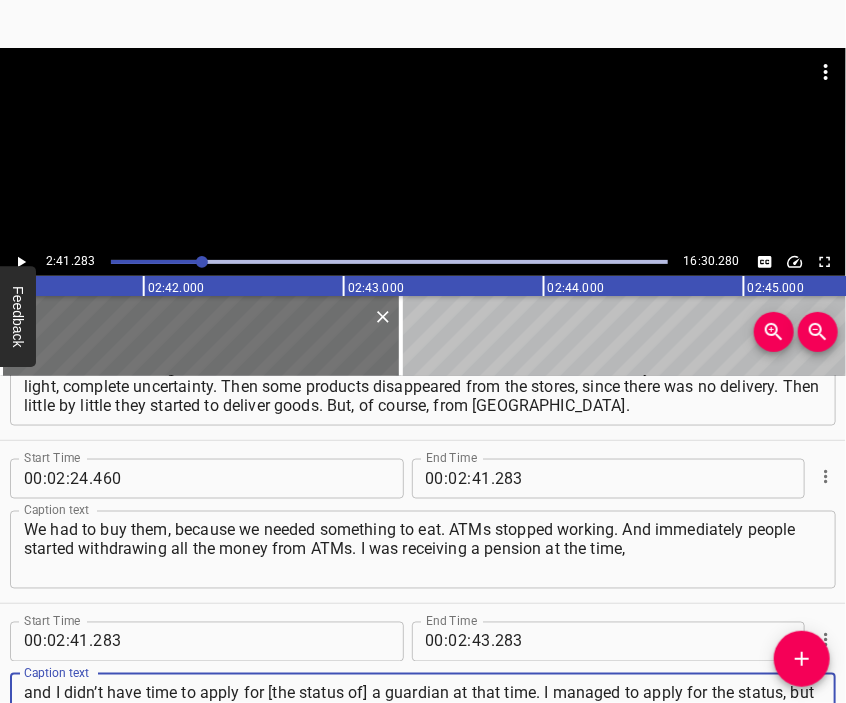 scroll, scrollTop: 943, scrollLeft: 0, axis: vertical 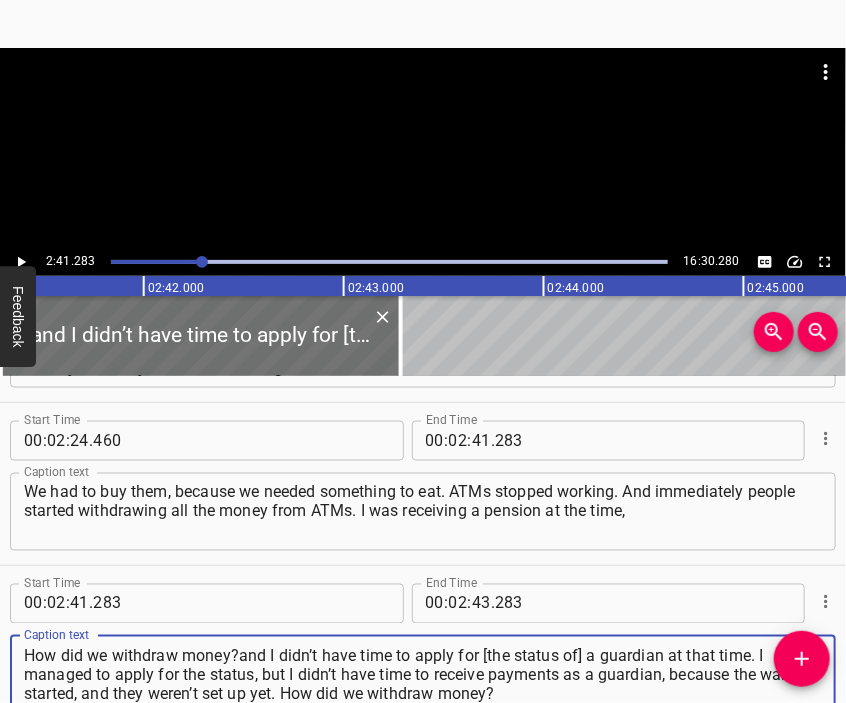 type on "and I didn’t have time to apply for [the status of] a guardian at that time. I managed to apply for the status, but I didn’t have time to receive payments as a guardian, because the war had started, and they weren’t set up yet. How did we withdraw money?and I didn’t have time to apply for [the status of] a guardian at that time. I managed to apply for the status, but I didn’t have time to receive payments as a guardian, because the war had started, and they weren’t set up yet. How did we withdraw money?" 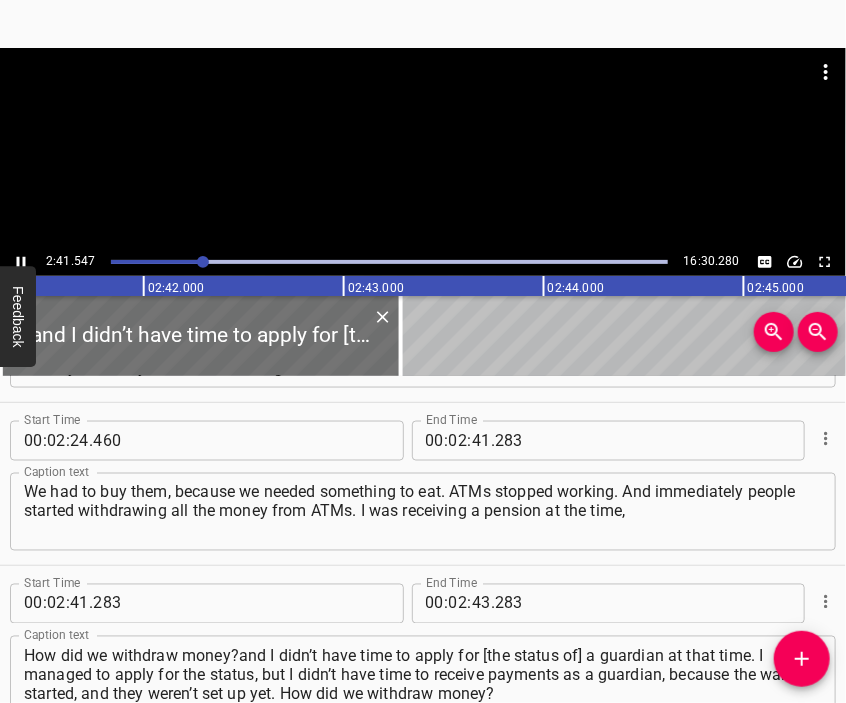 scroll, scrollTop: 1029, scrollLeft: 0, axis: vertical 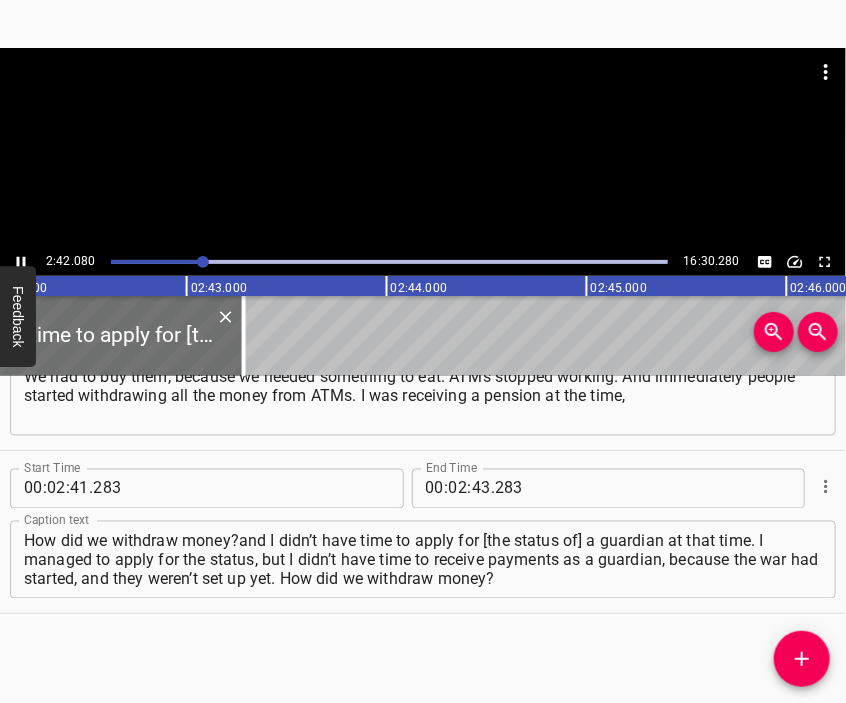 click at bounding box center [423, 98] 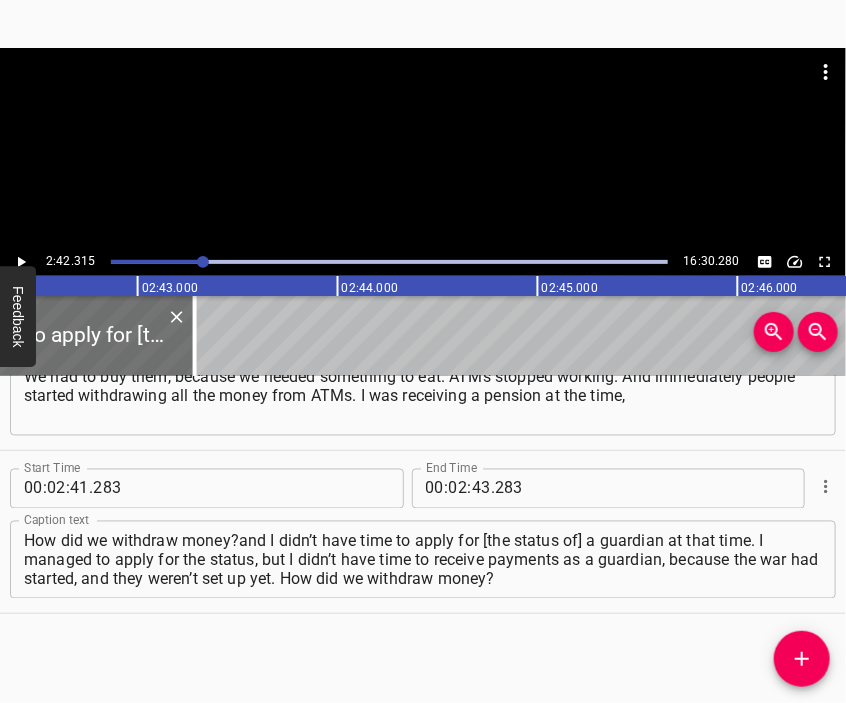 scroll, scrollTop: 0, scrollLeft: 32463, axis: horizontal 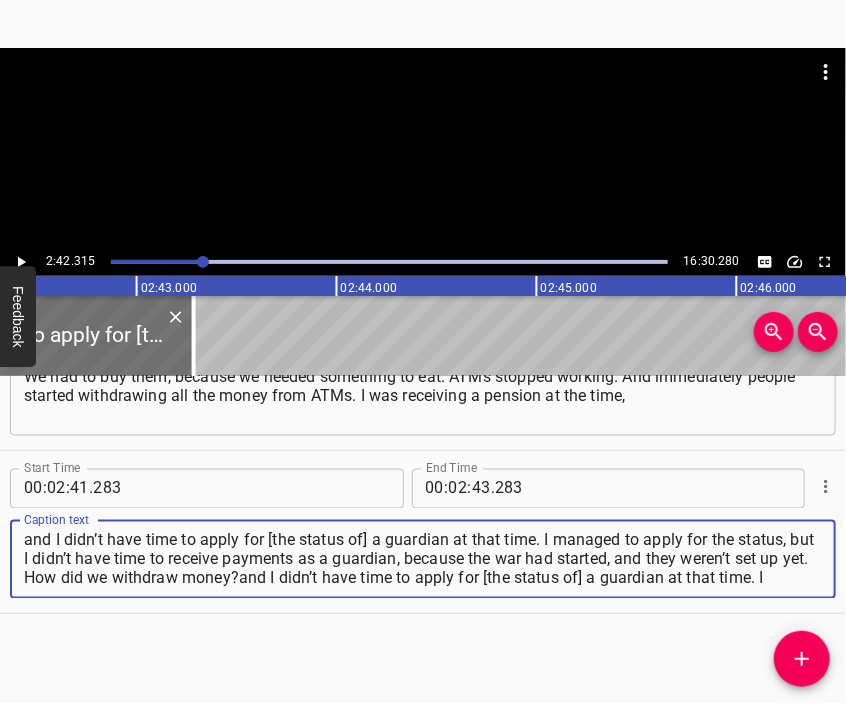 drag, startPoint x: 753, startPoint y: 574, endPoint x: 0, endPoint y: 529, distance: 754.34344 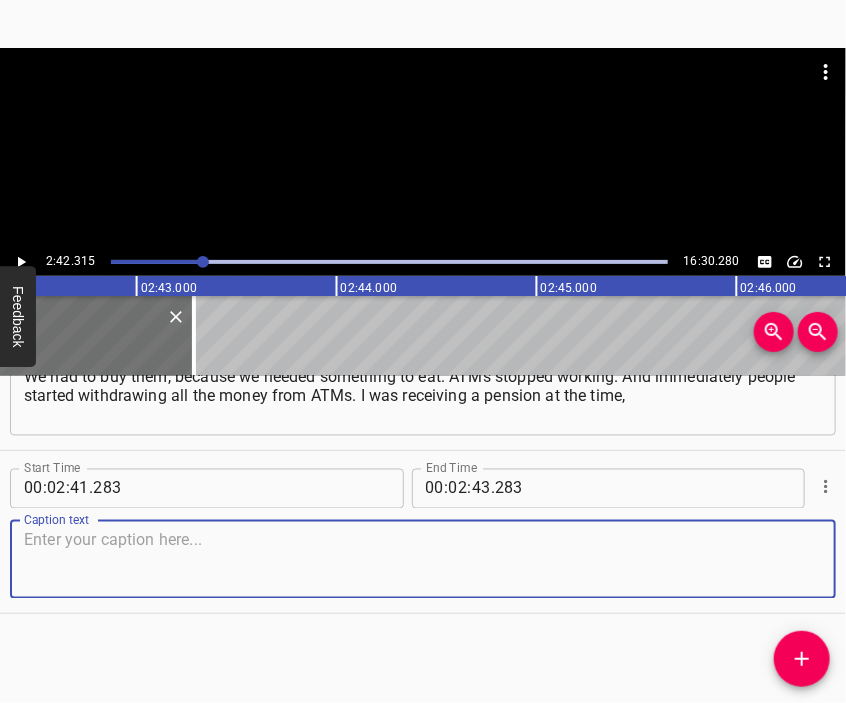 paste on "and I didn’t have time to apply for [the status of] a guardian at that time. I managed to apply for the status, but I didn’t have time to receive payments as a guardian, because the war had started, and they weren’t set up yet. How did we withdraw money?" 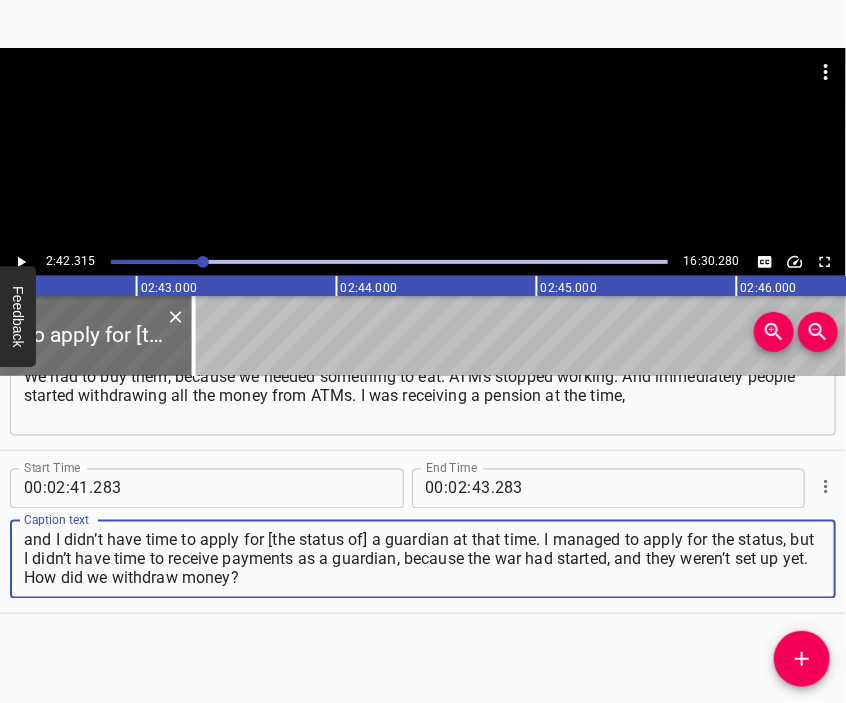type on "and I didn’t have time to apply for [the status of] a guardian at that time. I managed to apply for the status, but I didn’t have time to receive payments as a guardian, because the war had started, and they weren’t set up yet. How did we withdraw money?" 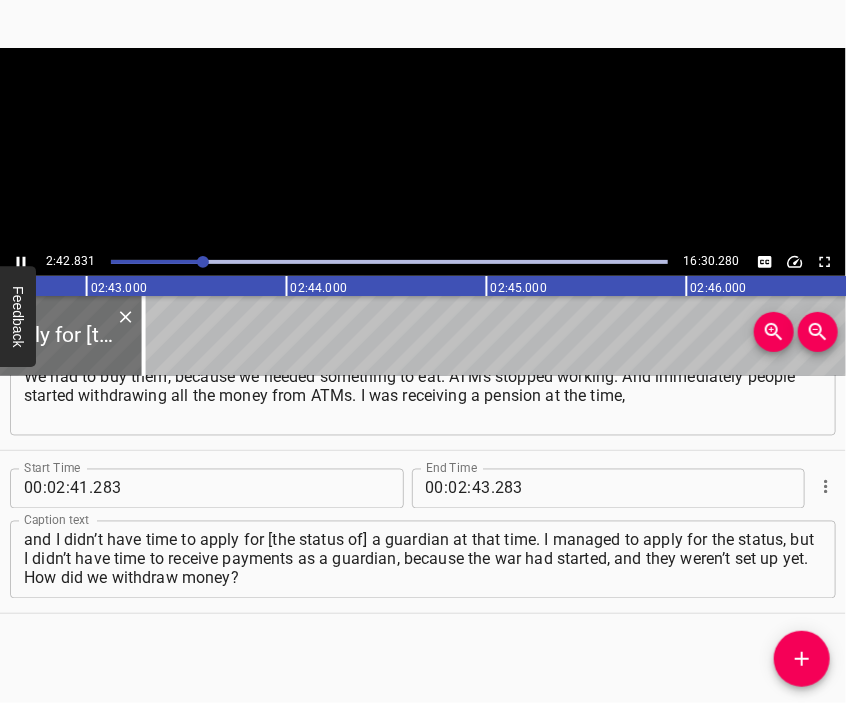 scroll, scrollTop: 0, scrollLeft: 32566, axis: horizontal 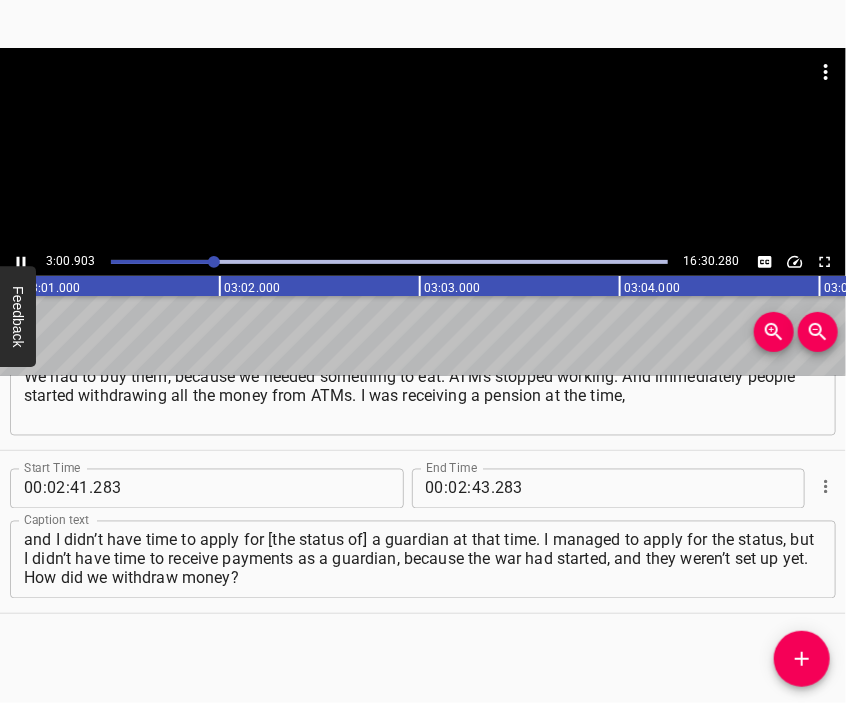 click at bounding box center [423, 148] 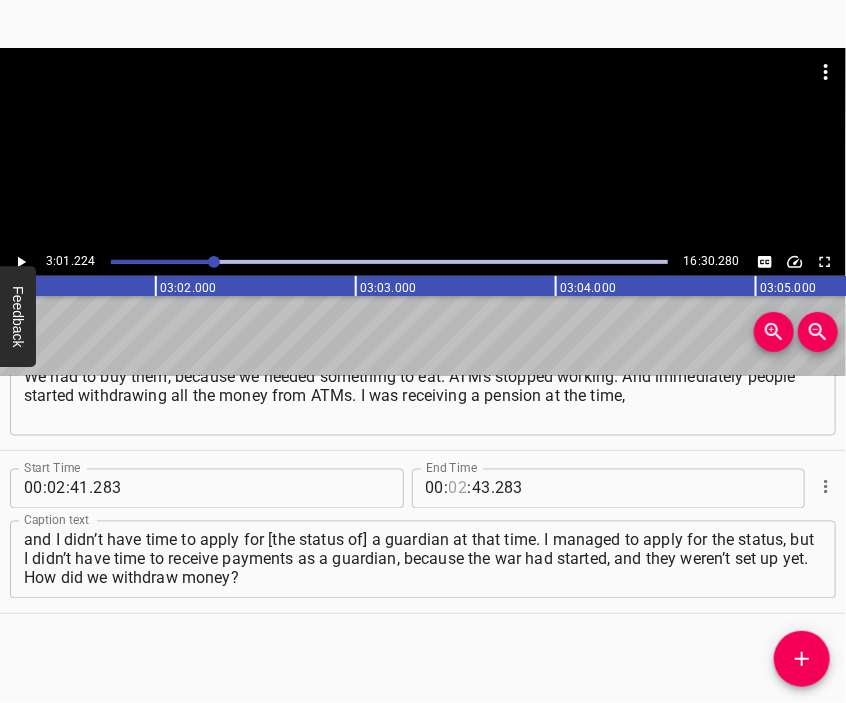 click at bounding box center [458, 489] 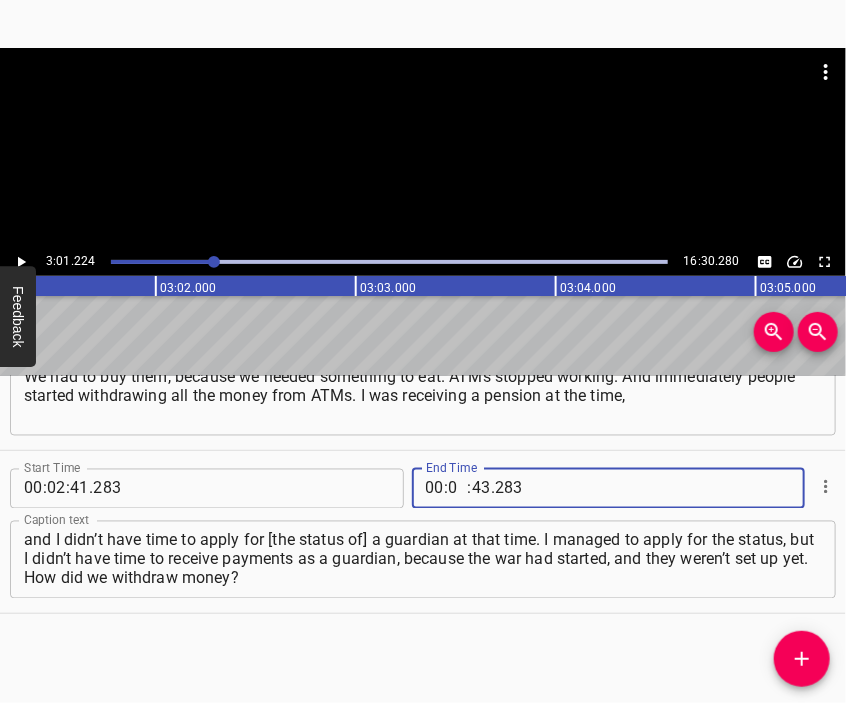 type on "03" 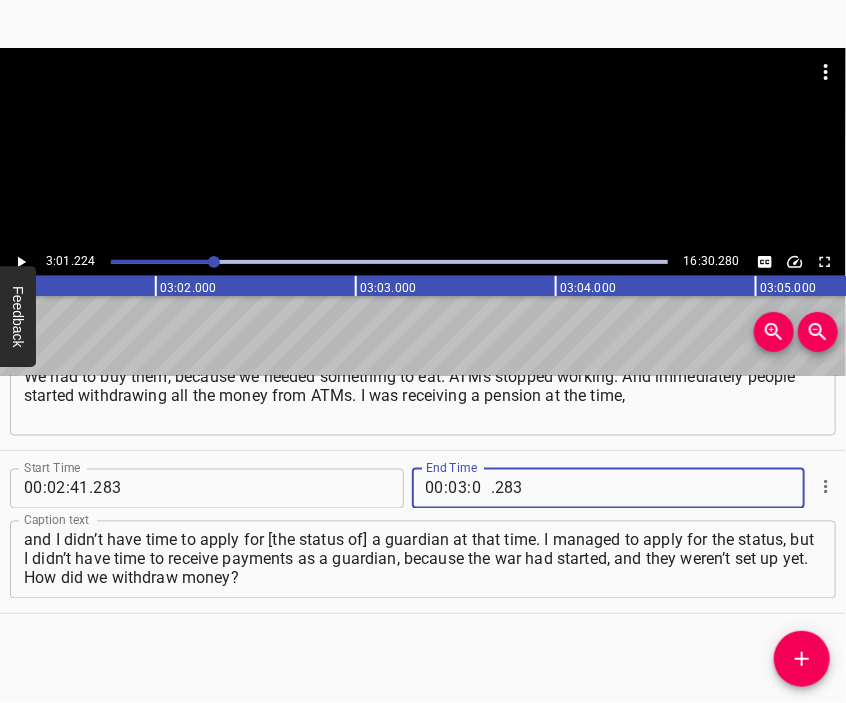 type on "01" 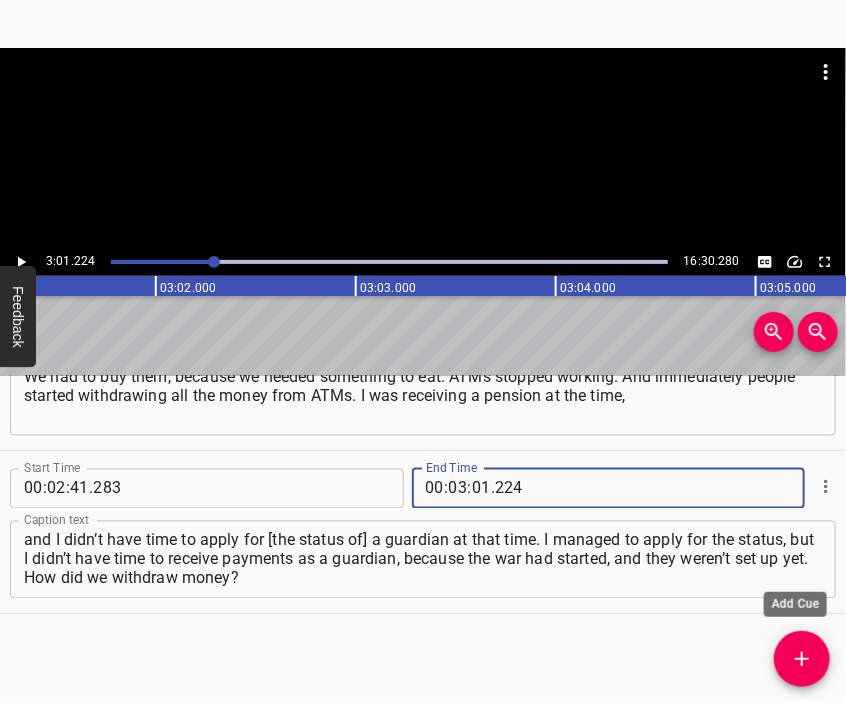 type on "224" 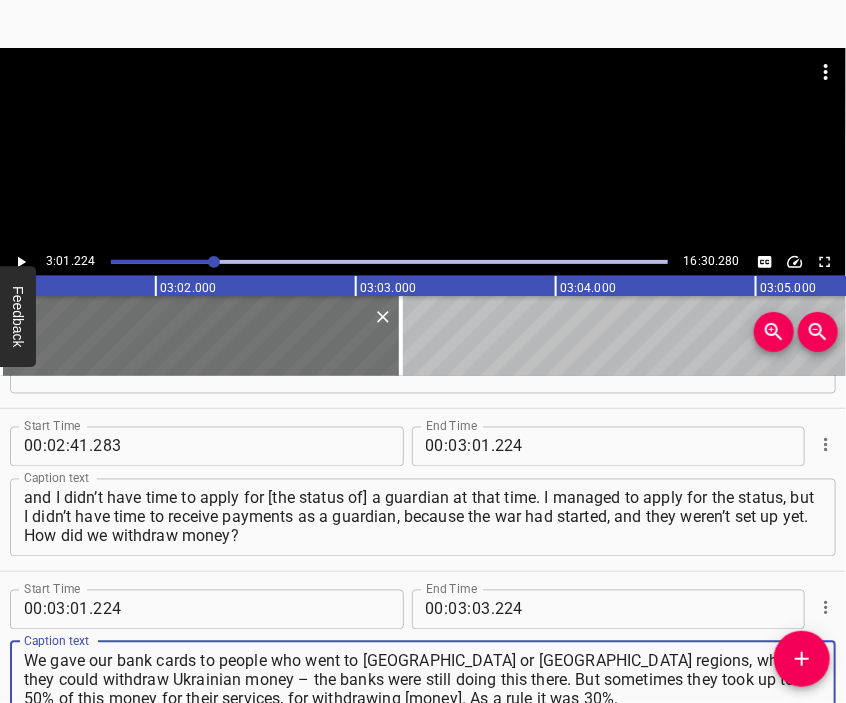 type on "We gave our bank cards to people who went to [GEOGRAPHIC_DATA] or [GEOGRAPHIC_DATA] regions, where they could withdraw Ukrainian money – the banks were still doing this there. But sometimes they took up to 50% of this money for their services, for withdrawing [money]. As a rule it was 30%." 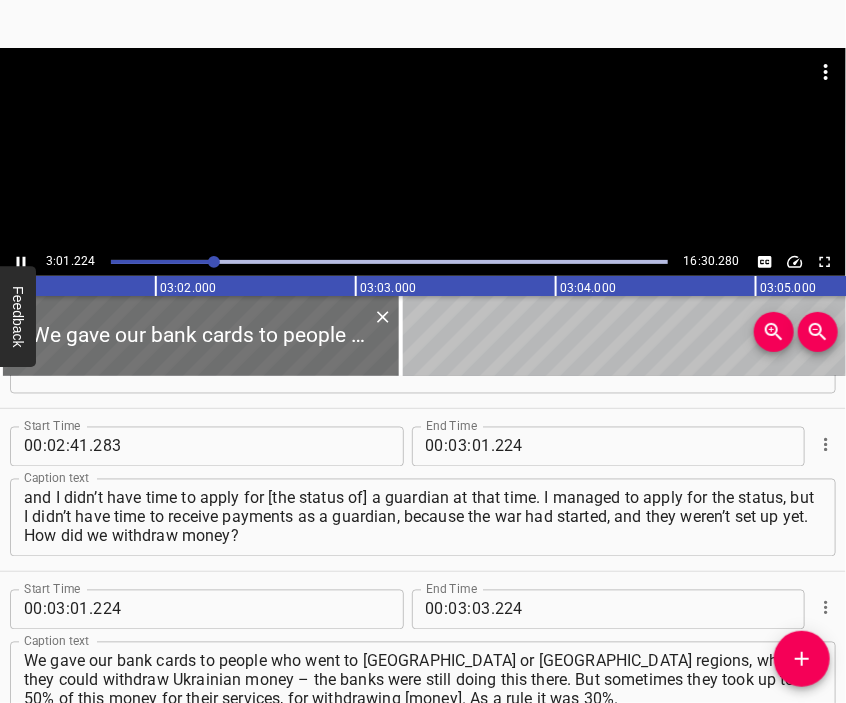scroll, scrollTop: 1186, scrollLeft: 0, axis: vertical 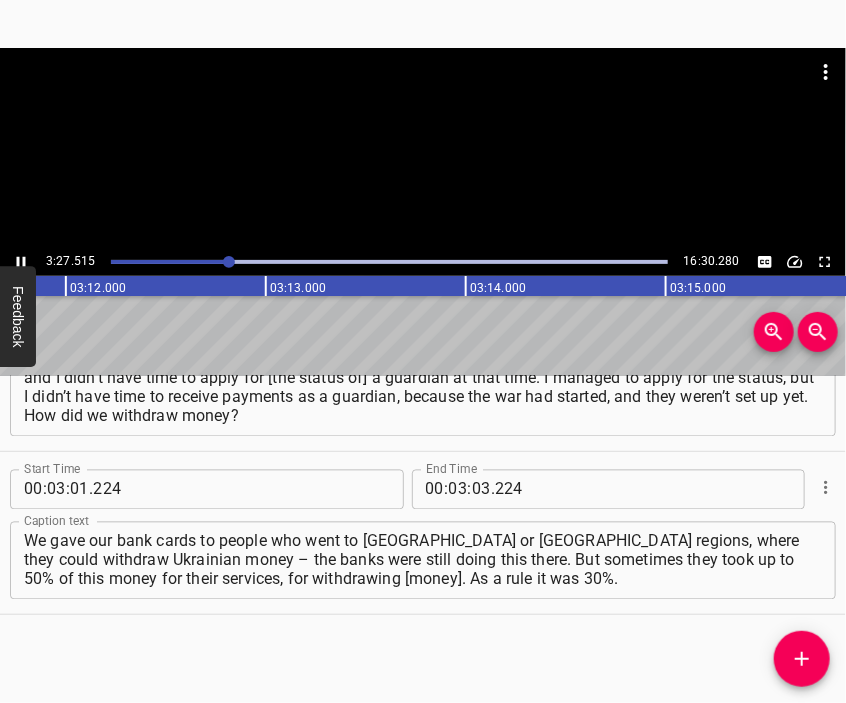click at bounding box center (423, 98) 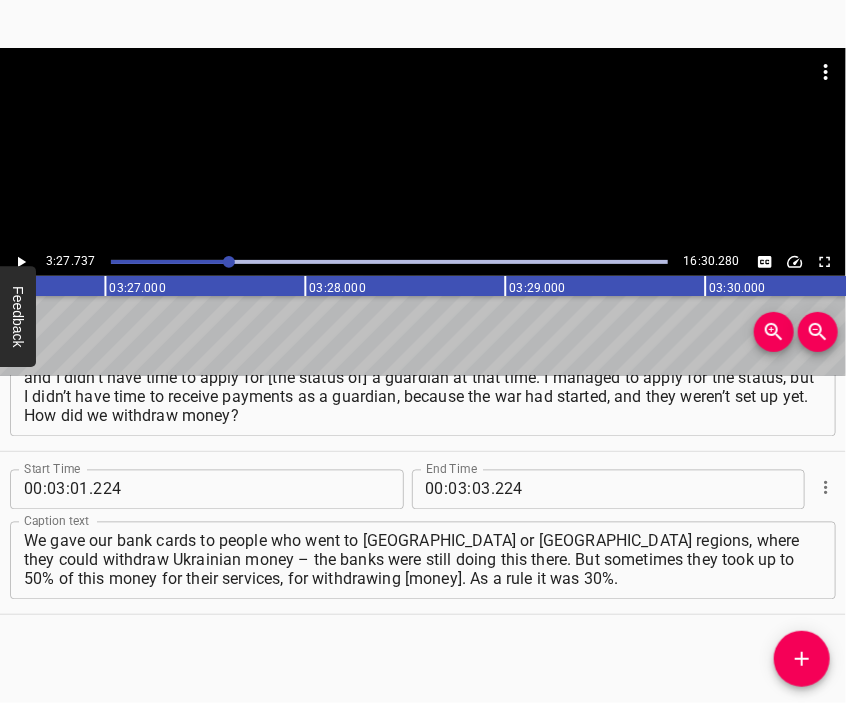scroll, scrollTop: 0, scrollLeft: 41547, axis: horizontal 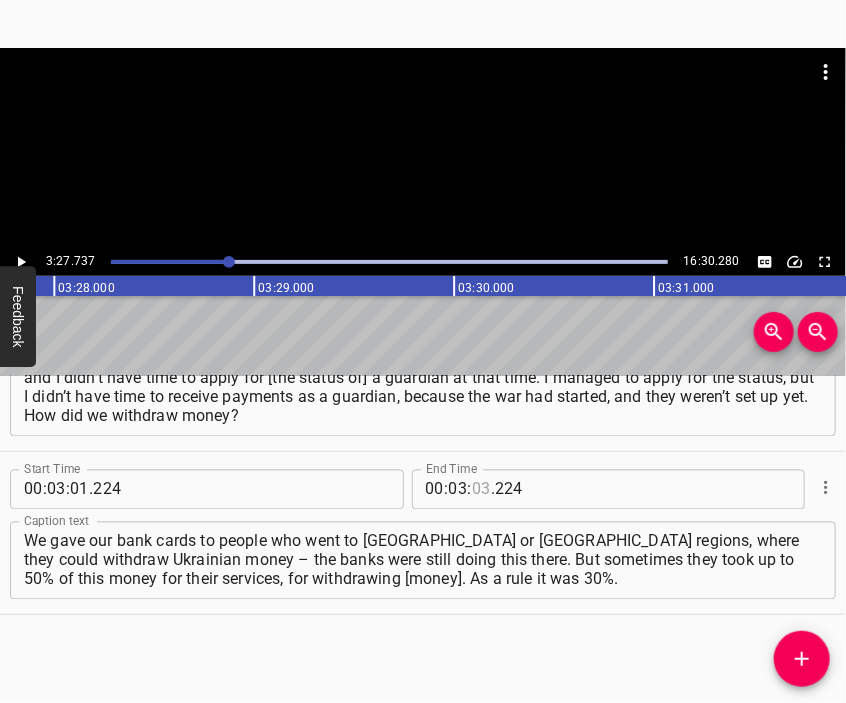 click at bounding box center (481, 490) 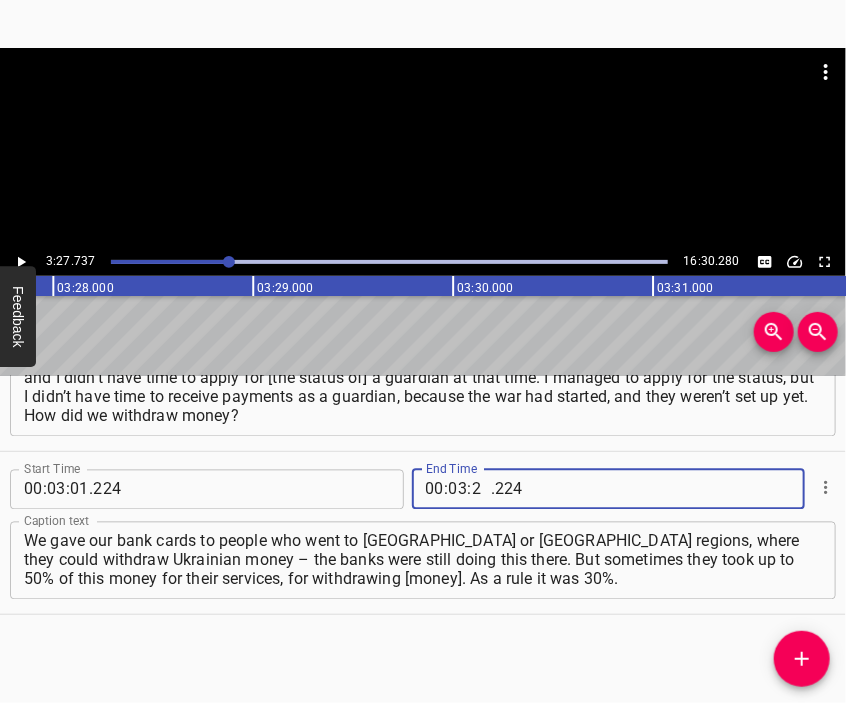 type on "27" 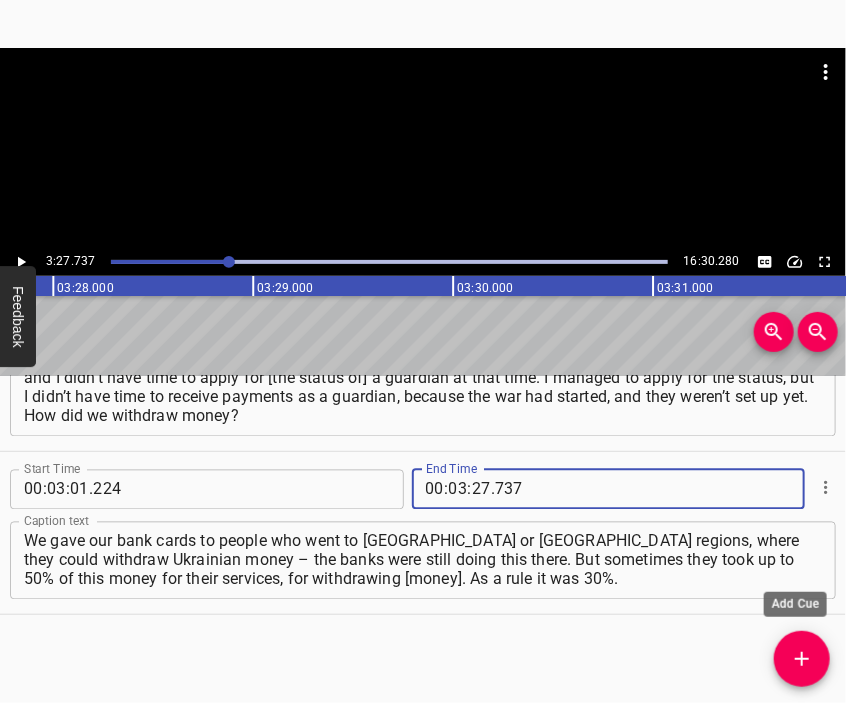 type on "737" 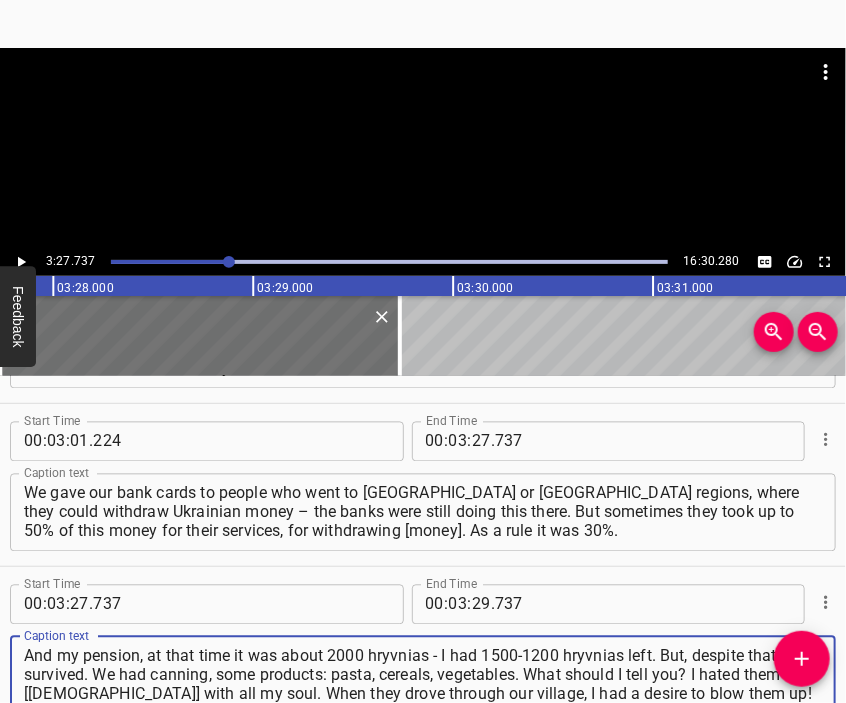 type on "And my pension, at that time it was about 2000 hryvnias - I had 1500-1200 hryvnias left. But, despite that we survived. We had canning, some products: pasta, cereals, vegetables. What should I tell you? I hated them [[DEMOGRAPHIC_DATA]] with all my soul. When they drove through our village, I had a desire to blow them up!" 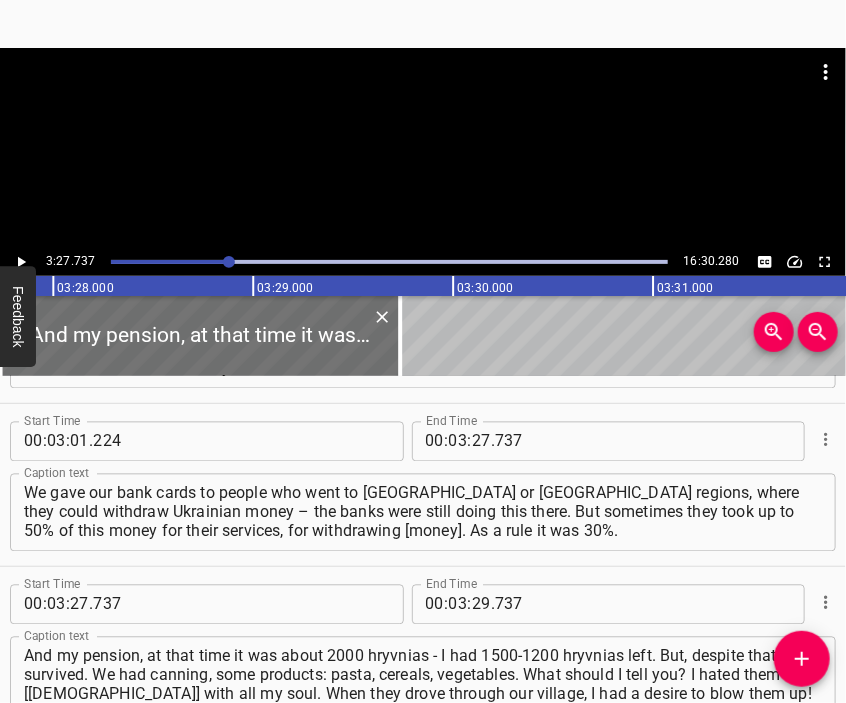 click at bounding box center [423, 98] 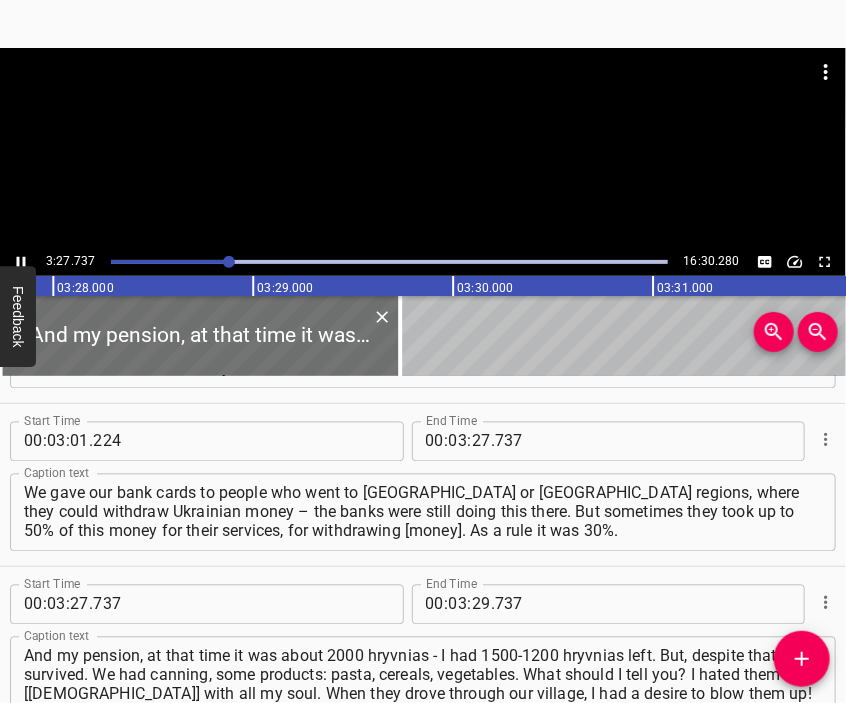 scroll, scrollTop: 1354, scrollLeft: 0, axis: vertical 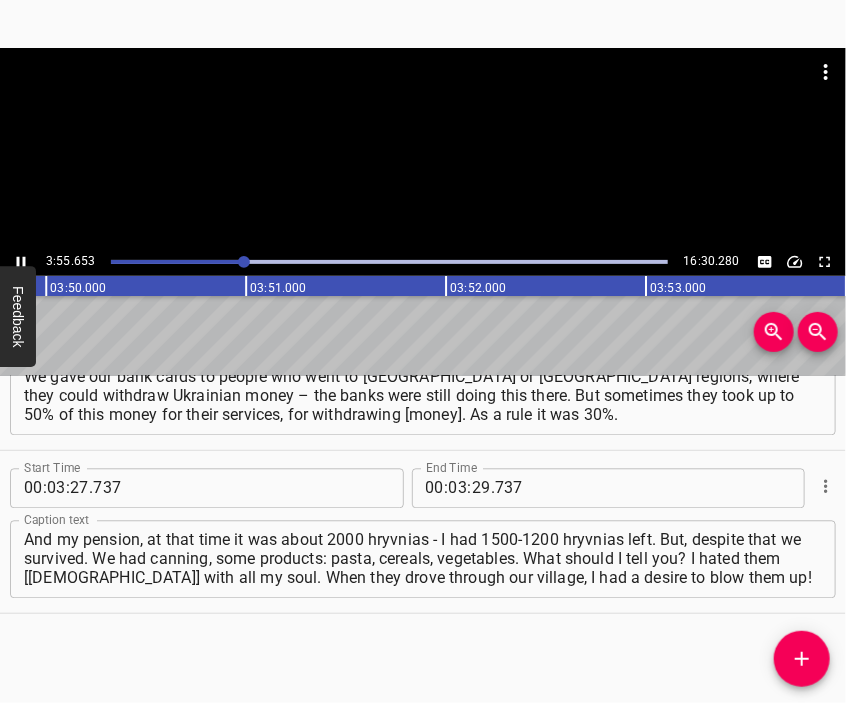 click at bounding box center [423, 98] 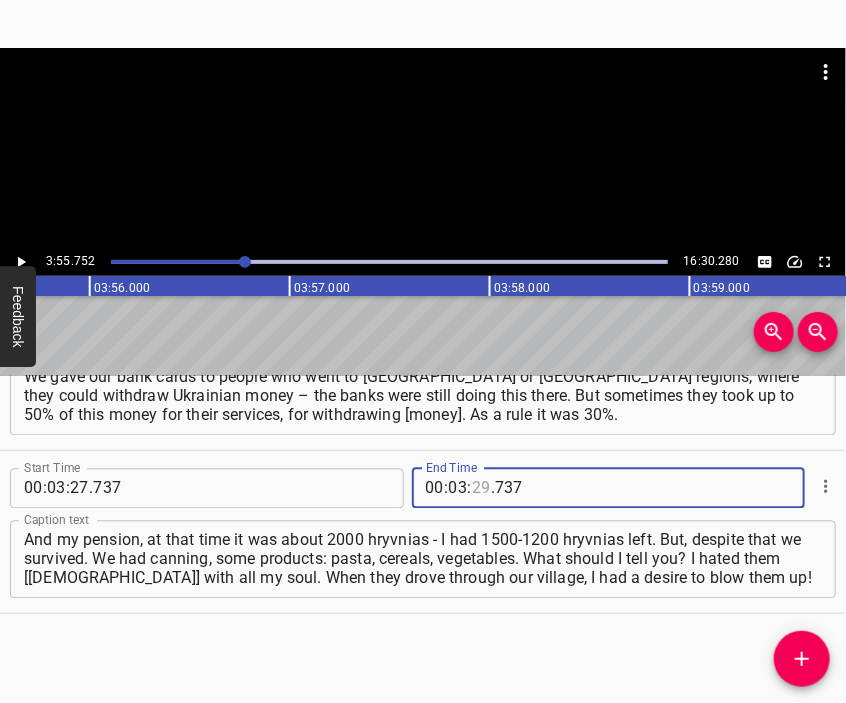 scroll, scrollTop: 0, scrollLeft: 47150, axis: horizontal 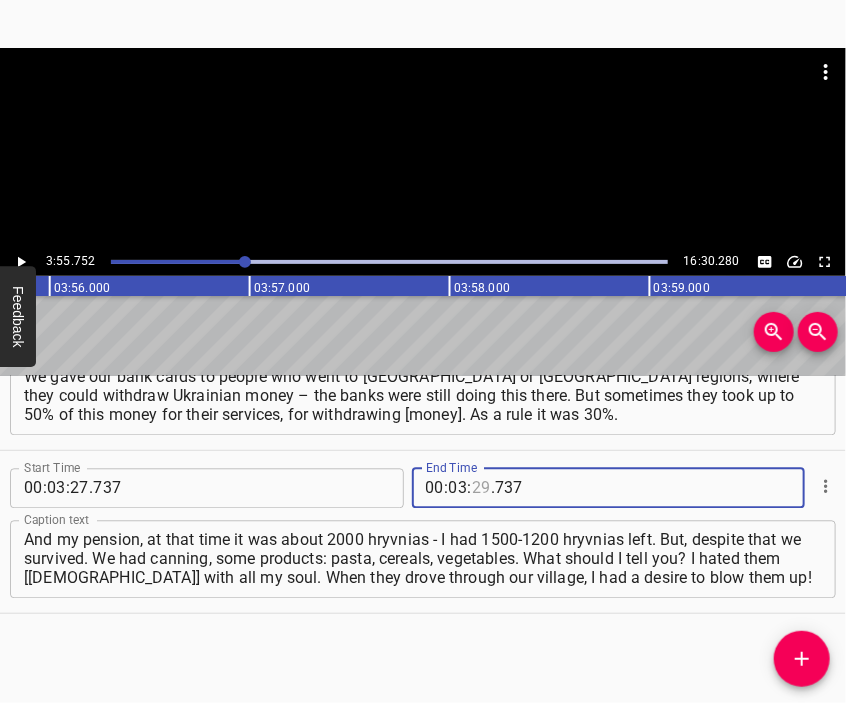 click at bounding box center [481, 489] 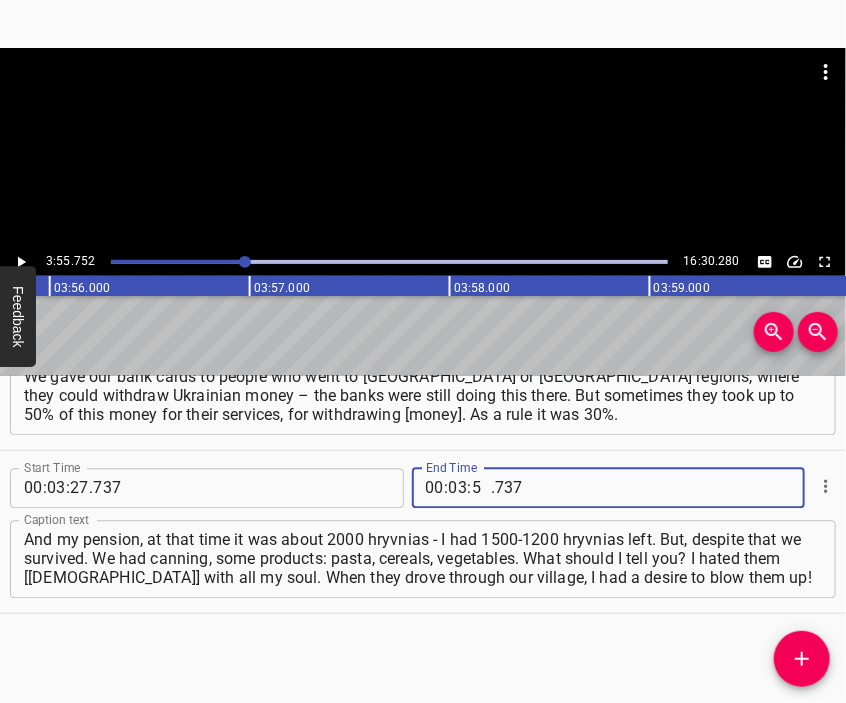 type on "55" 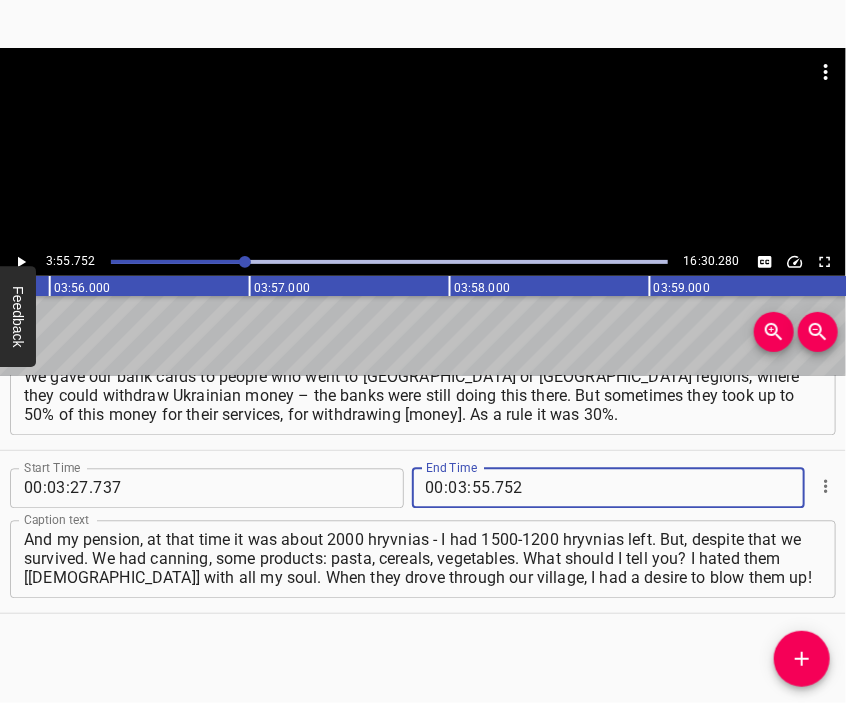 type on "752" 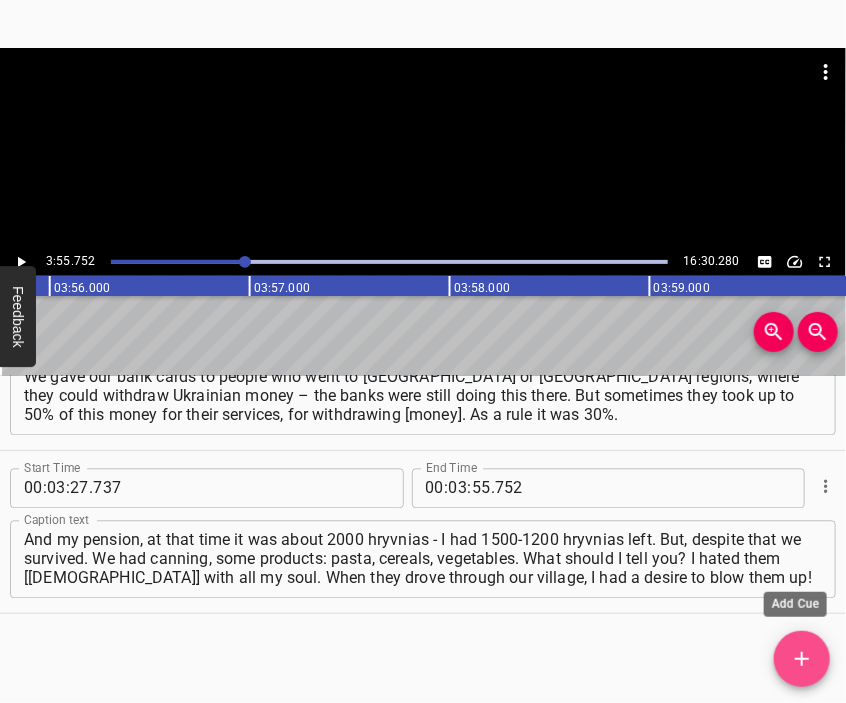 click 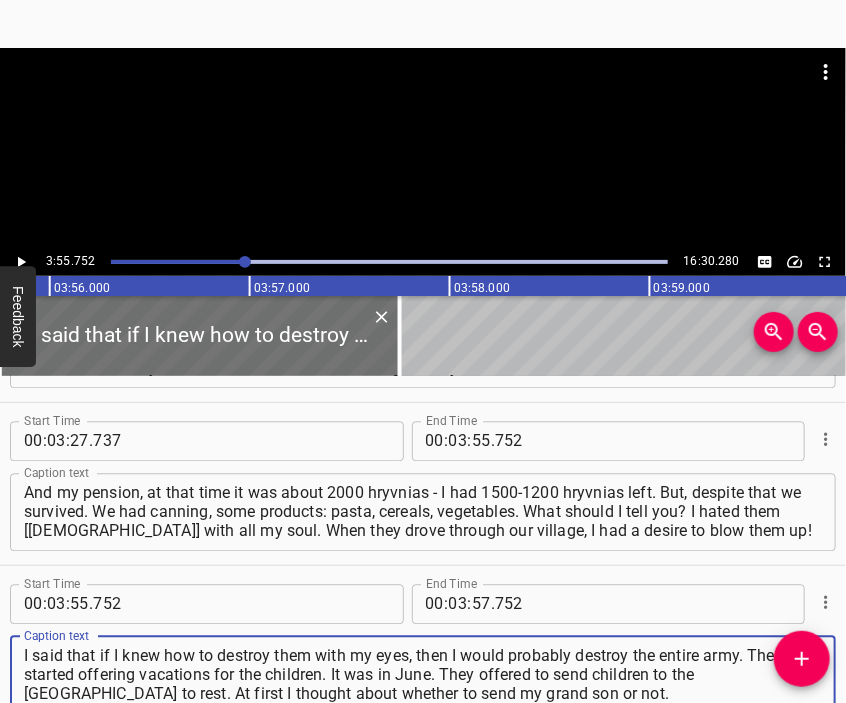 type on "I said that if I knew how to destroy them with my eyes, then I would probably destroy the entire army. Then they started offering vacations for the children. It was in June. They offered to send children to the [GEOGRAPHIC_DATA] to rest. At first I thought about whether to send my grand son or not." 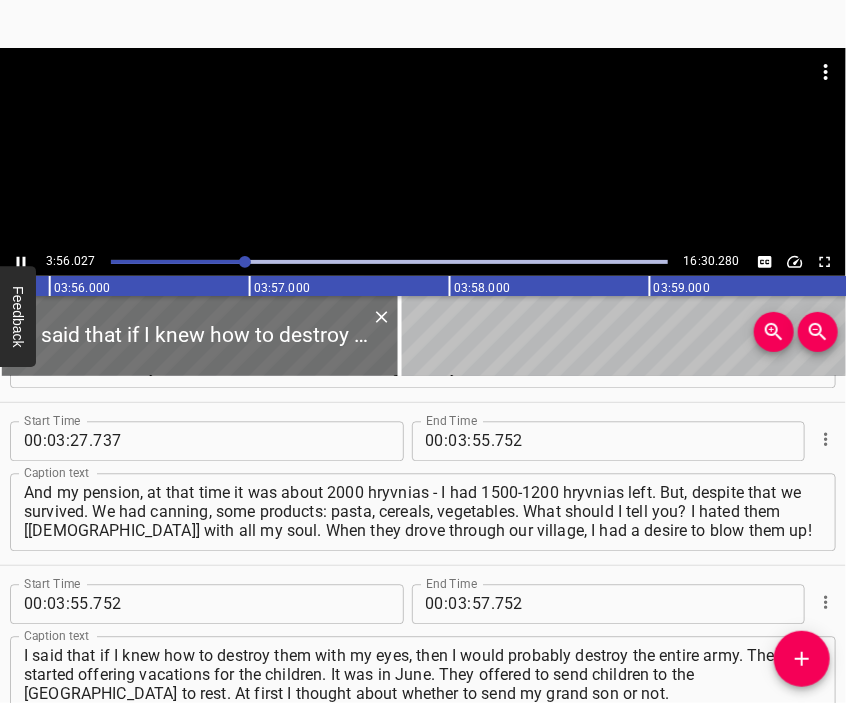 scroll, scrollTop: 1517, scrollLeft: 0, axis: vertical 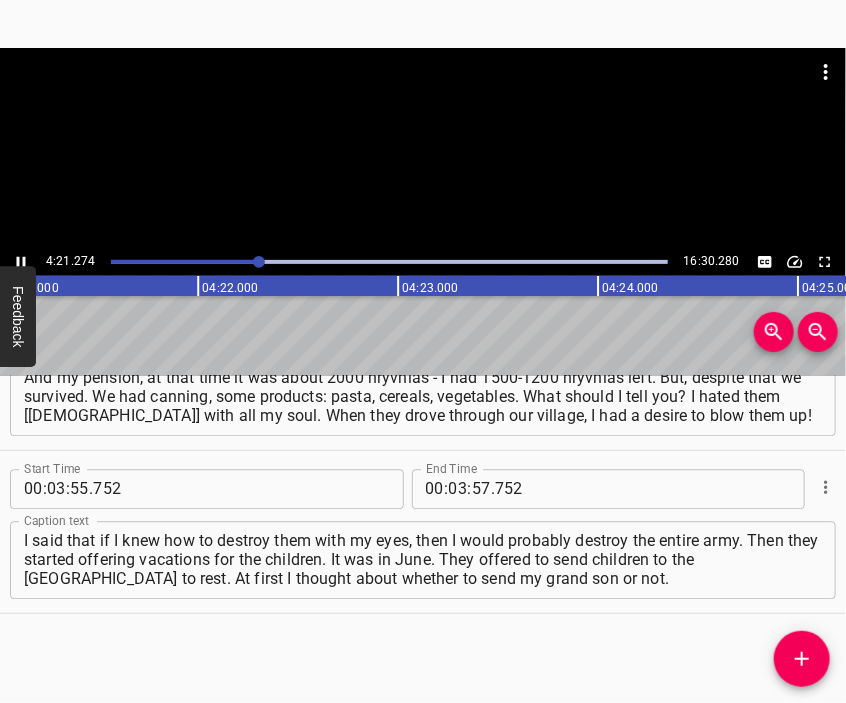 click at bounding box center [423, 148] 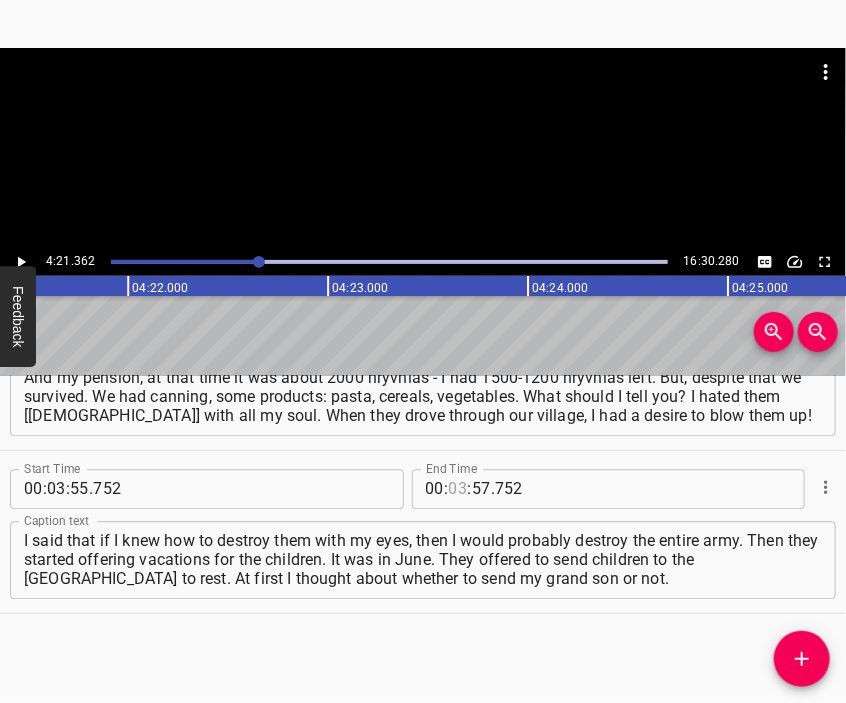 click at bounding box center (458, 489) 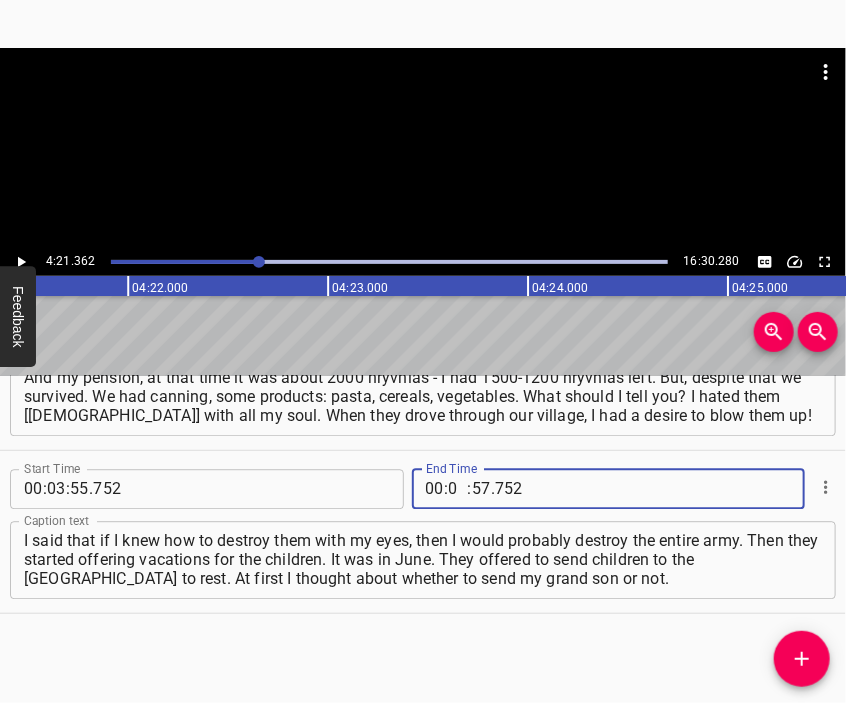 type on "04" 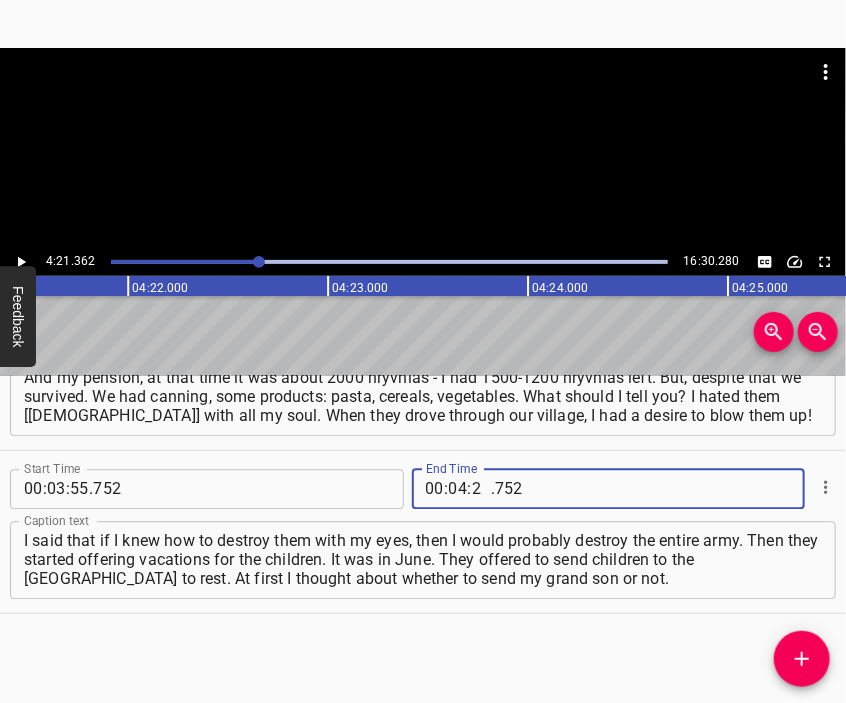 type on "21" 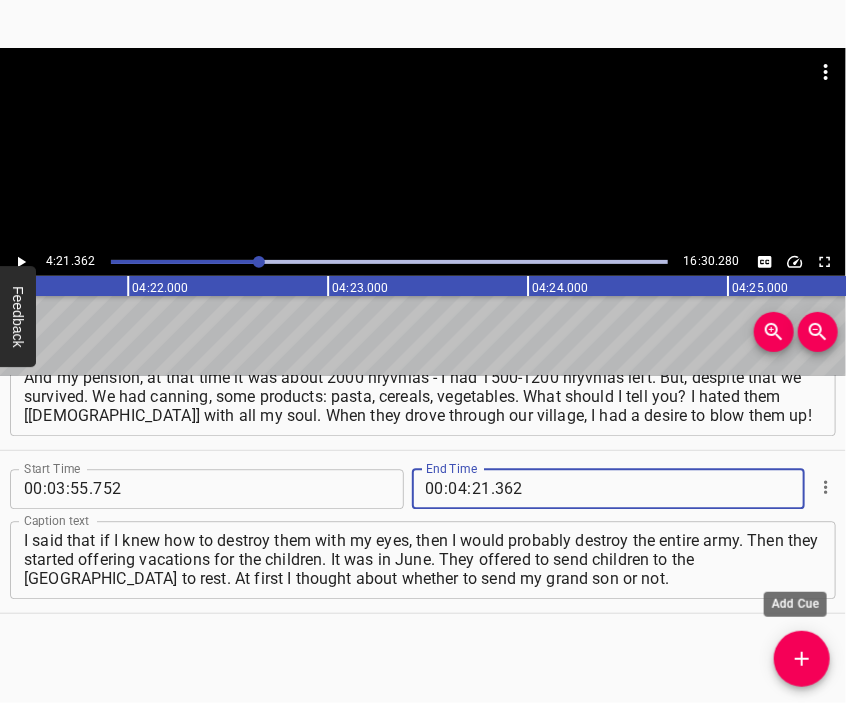 type on "362" 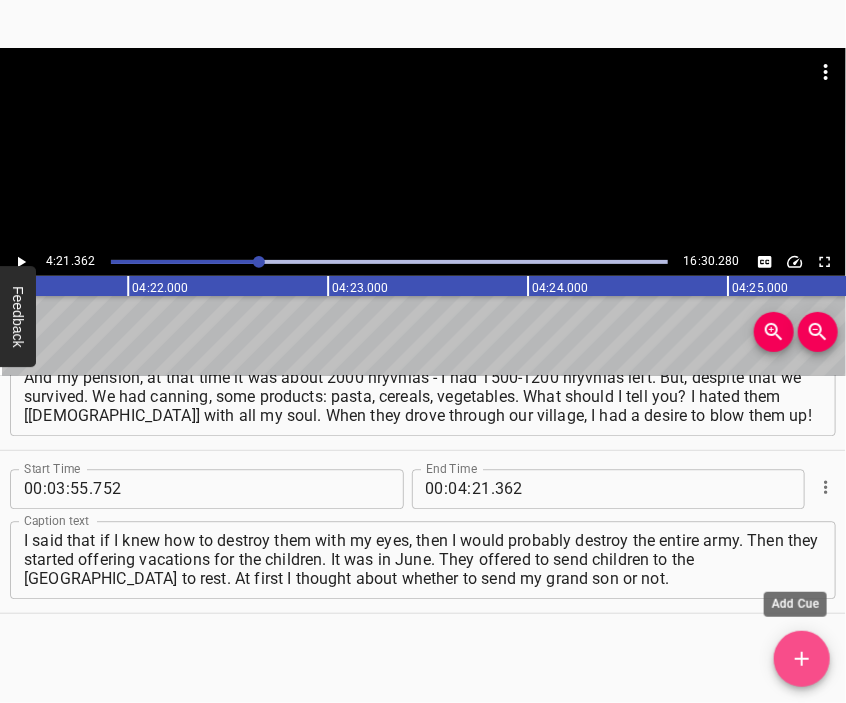 click 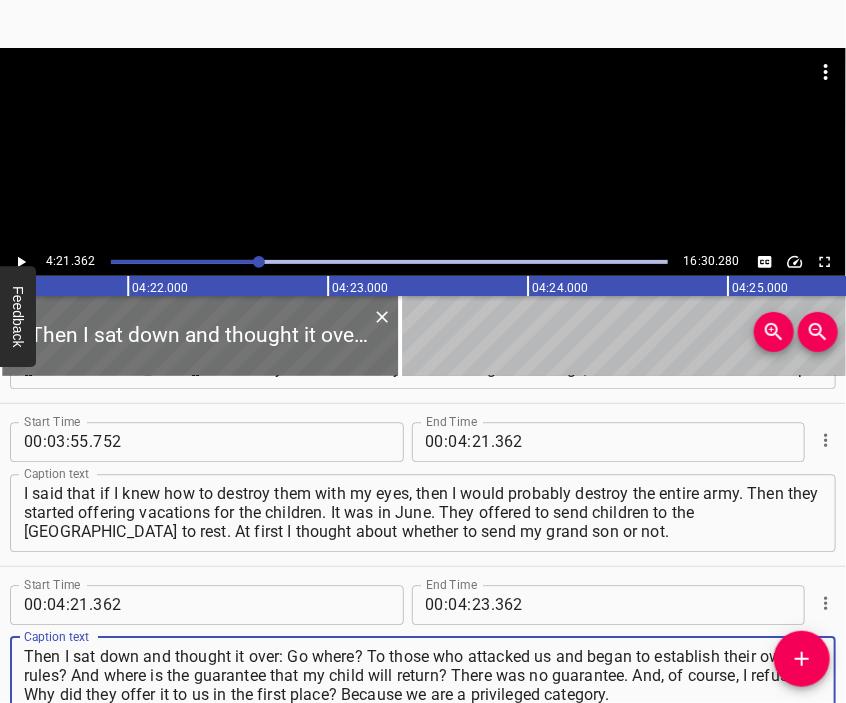 type on "Then I sat down and thought it over: Go where? To those who attacked us and began to establish their own rules? And where is the guarantee that my child will return? There was no guarantee. And, of course, I refused. Why did they offer it to us in the first place? Because we are a privileged category." 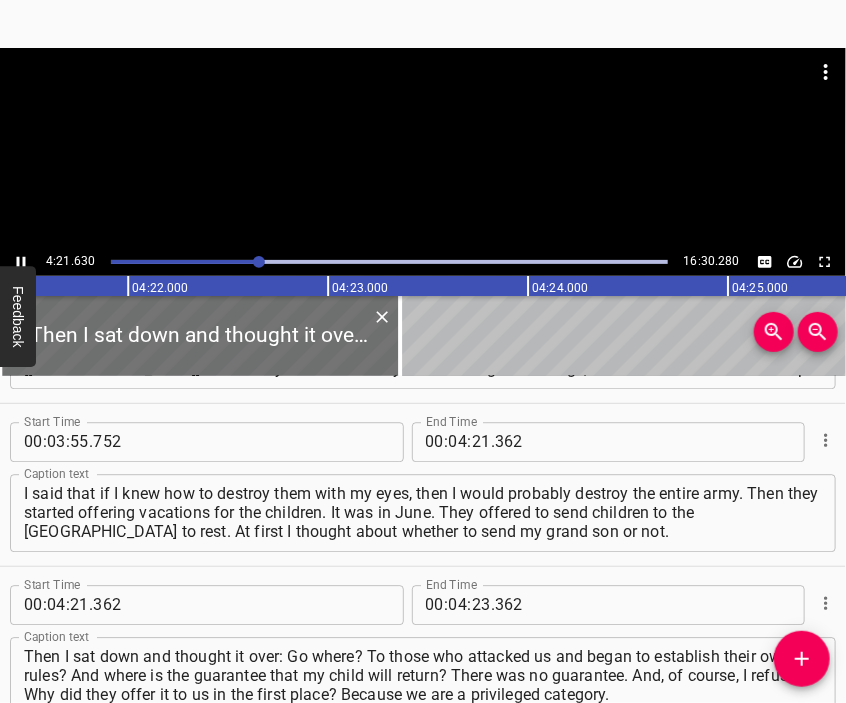scroll, scrollTop: 1722, scrollLeft: 0, axis: vertical 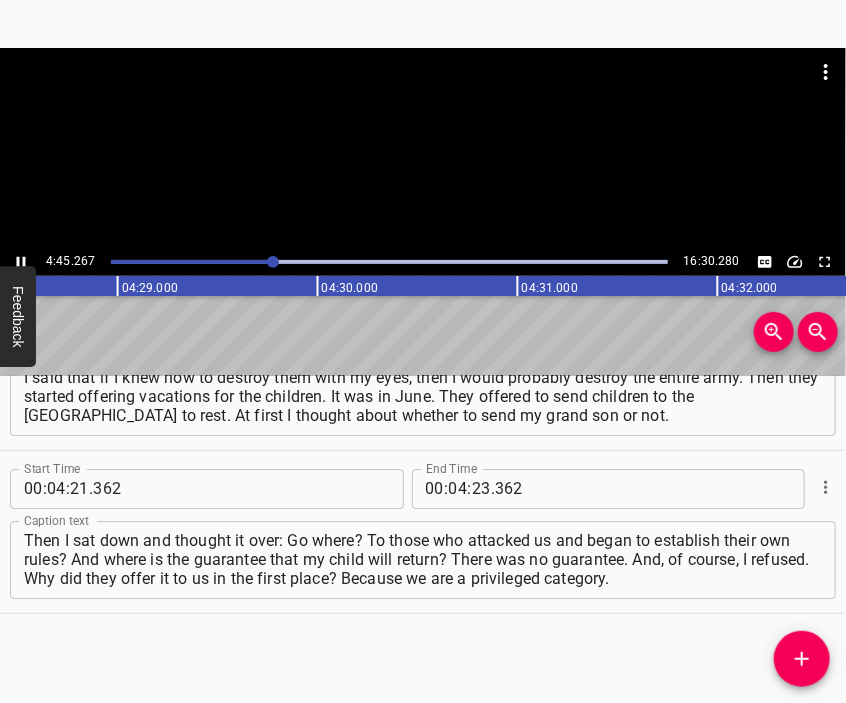 click at bounding box center [423, 148] 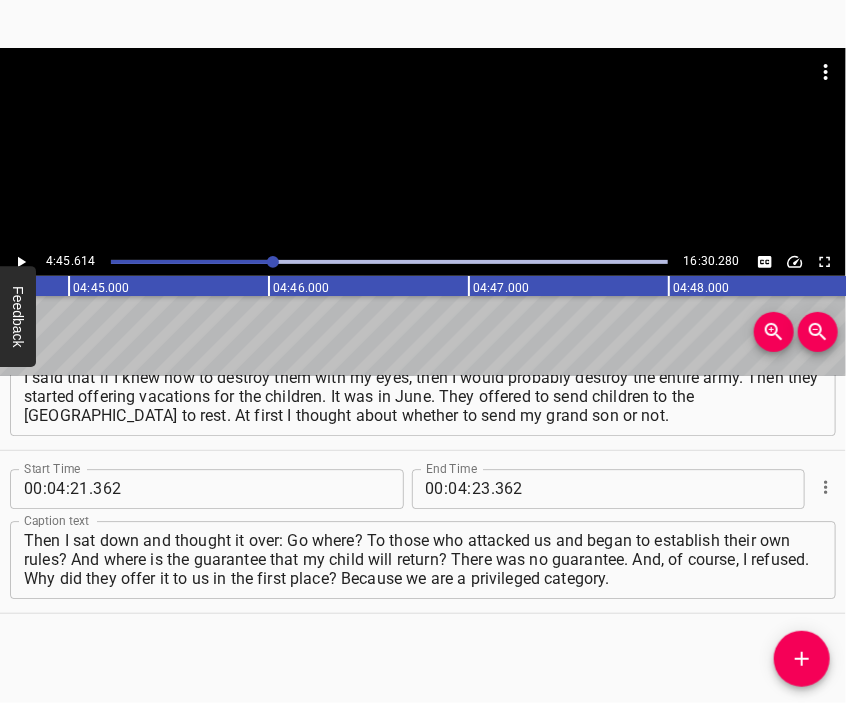 scroll, scrollTop: 0, scrollLeft: 57122, axis: horizontal 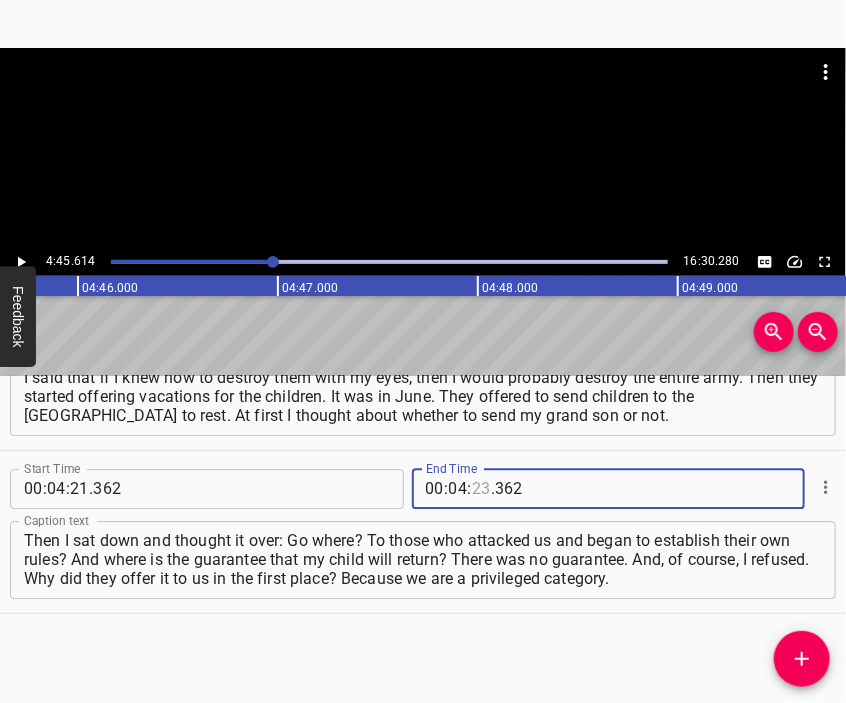click at bounding box center (481, 489) 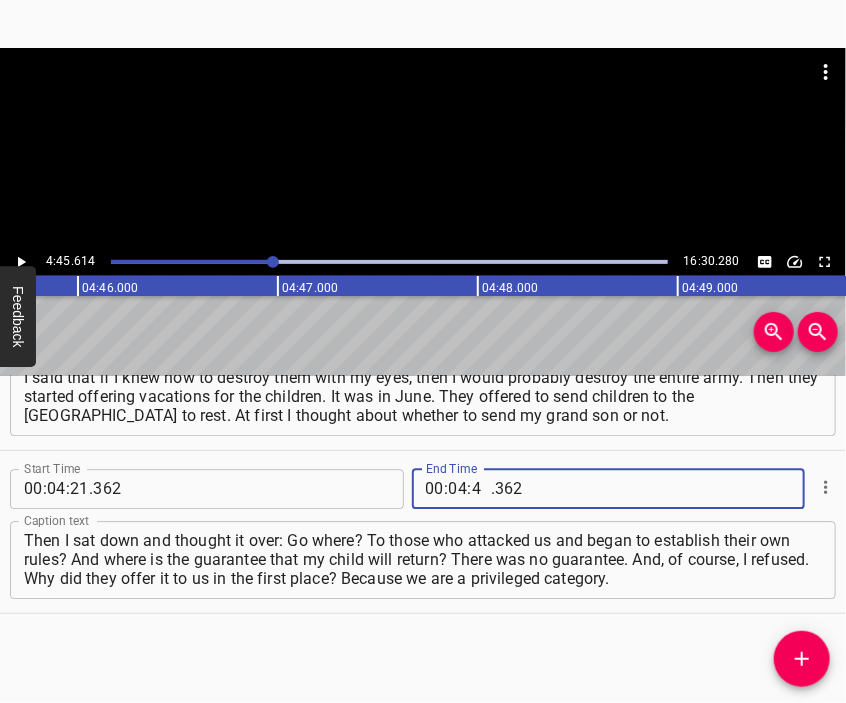 type on "45" 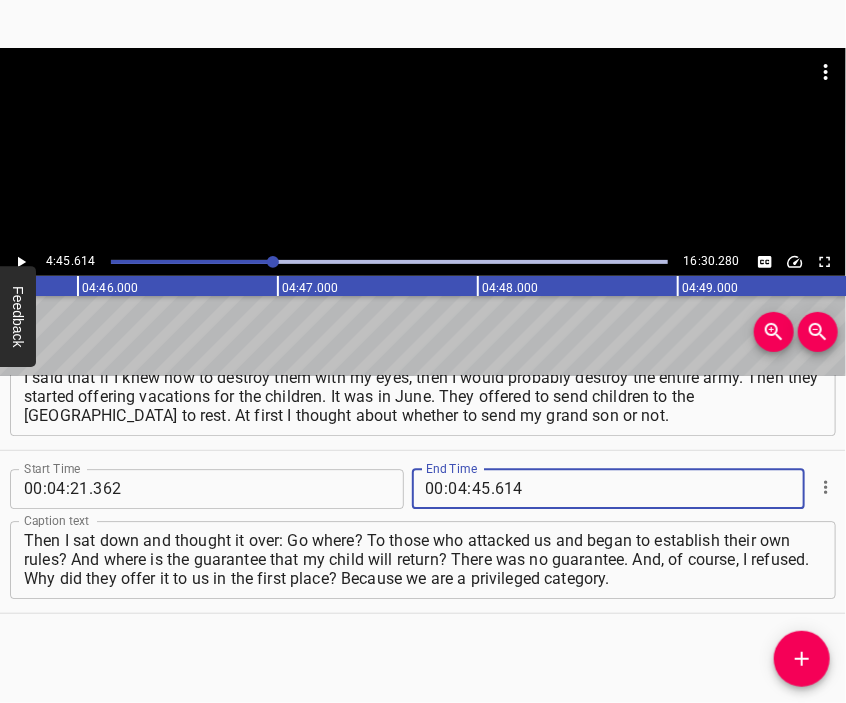 type on "614" 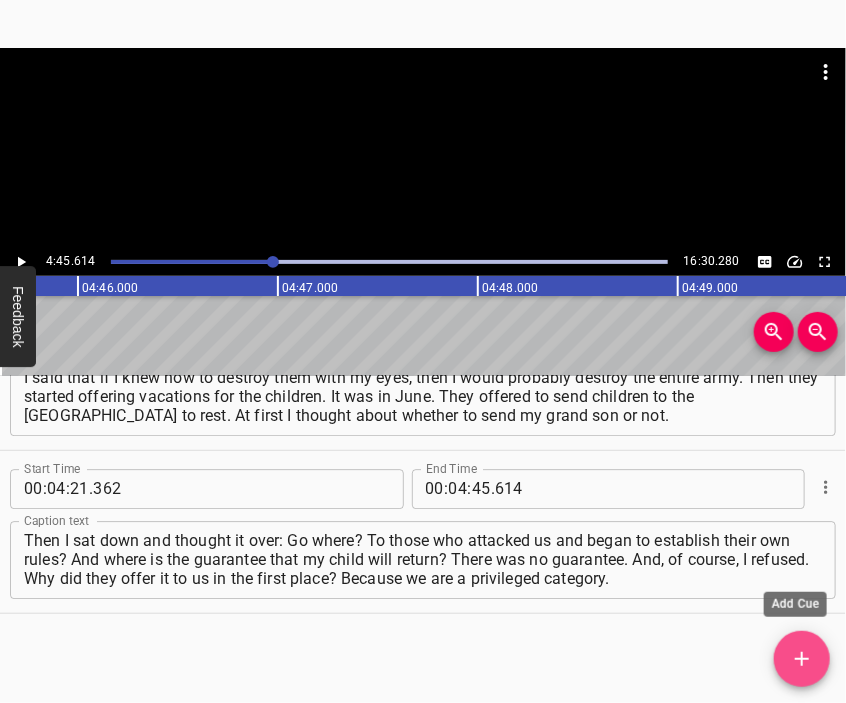 click 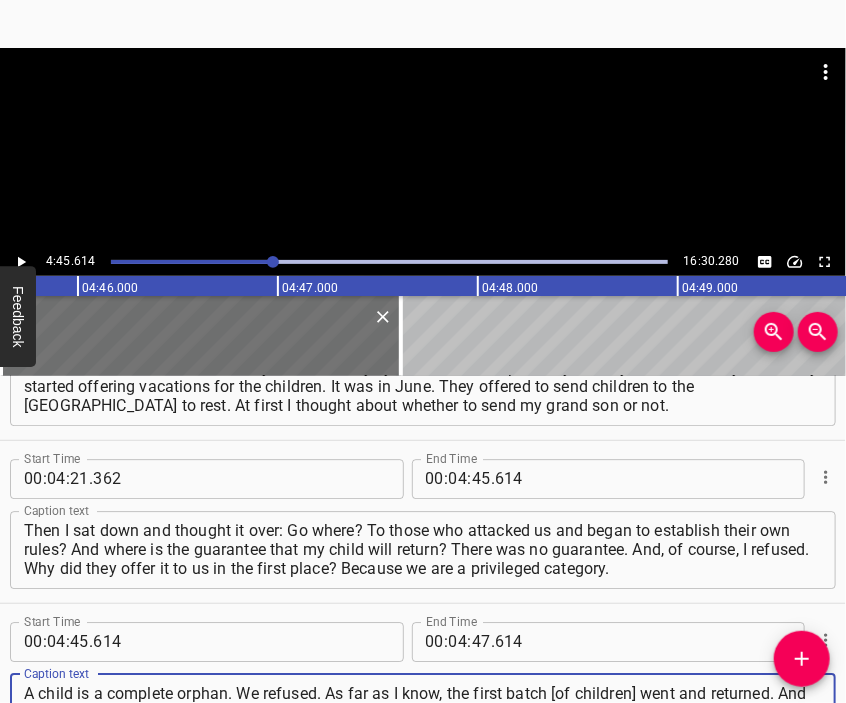 scroll, scrollTop: 1769, scrollLeft: 0, axis: vertical 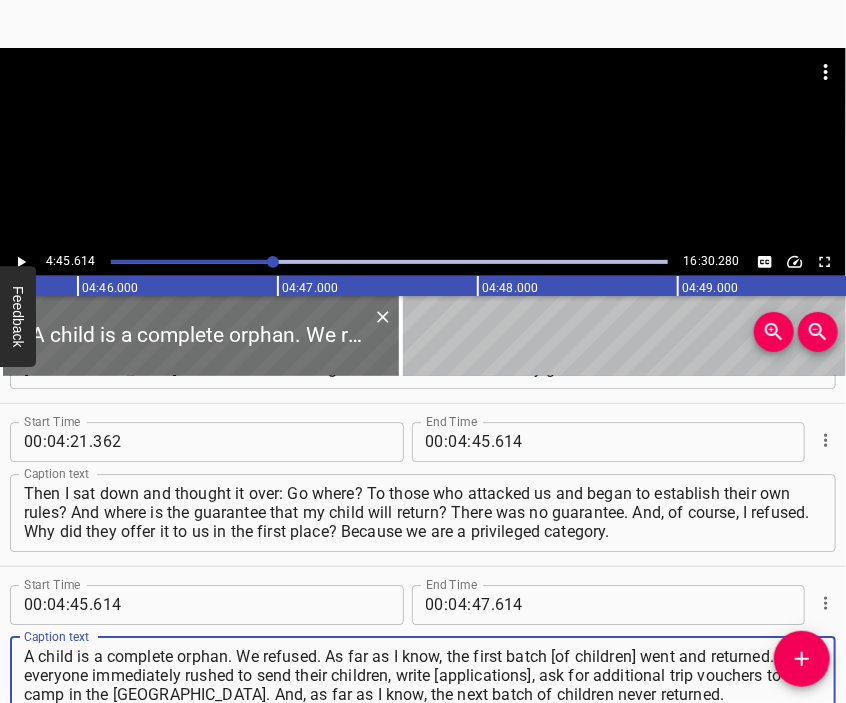 type 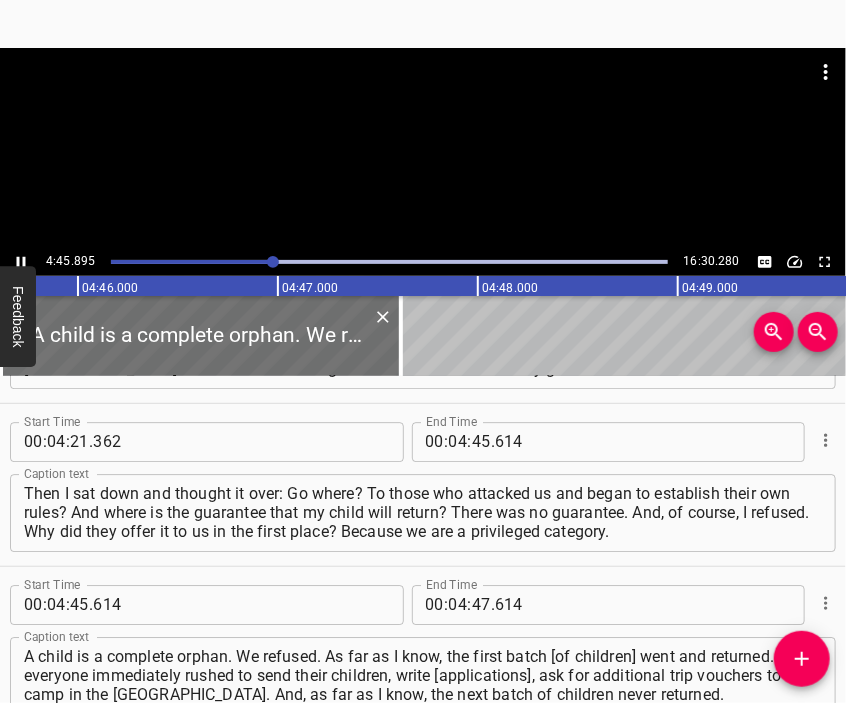 scroll, scrollTop: 1884, scrollLeft: 0, axis: vertical 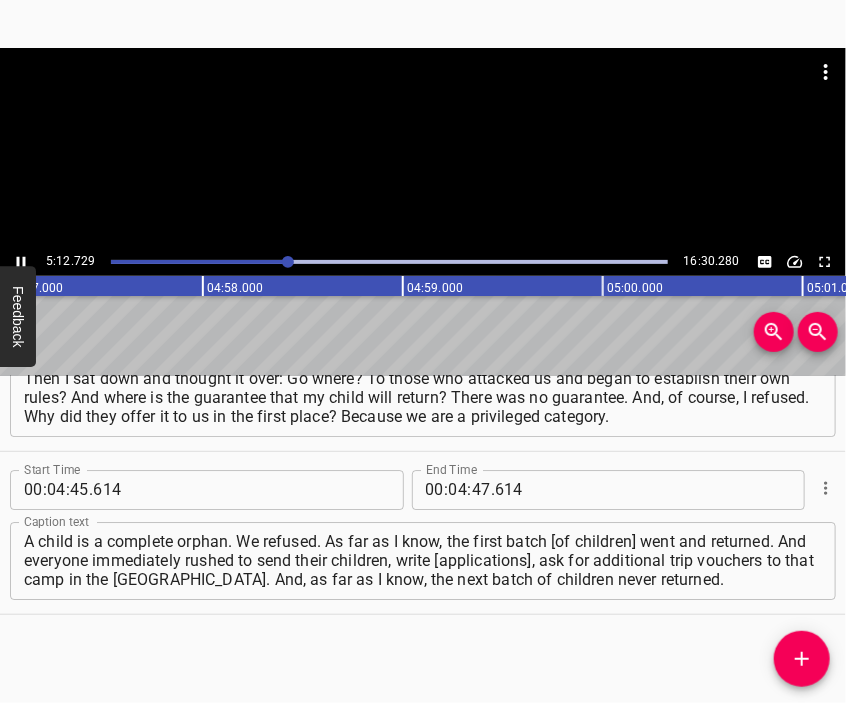 click at bounding box center [423, 98] 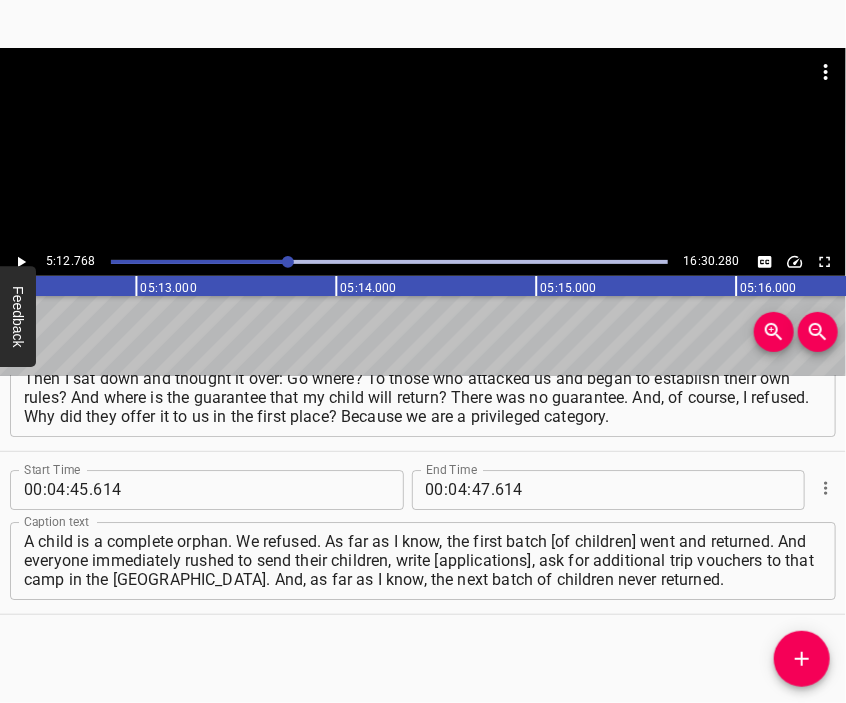scroll, scrollTop: 0, scrollLeft: 62553, axis: horizontal 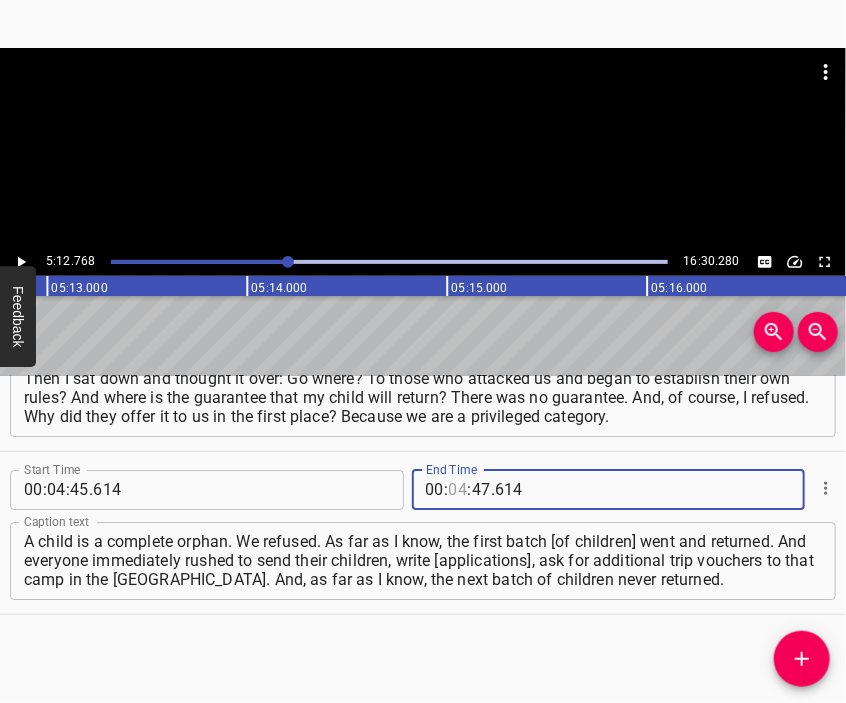 click at bounding box center [458, 490] 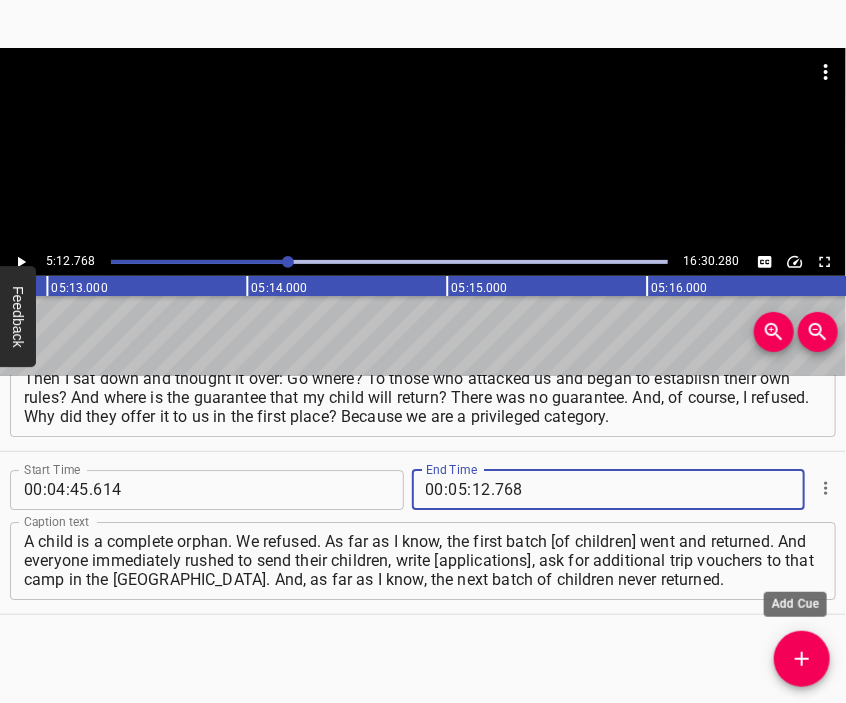 click 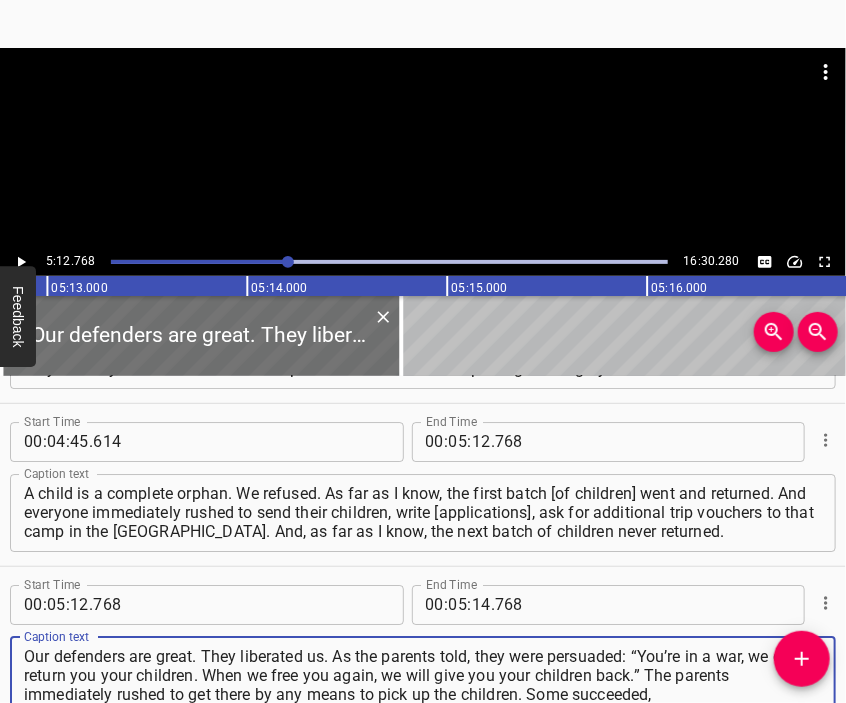 click at bounding box center [423, 148] 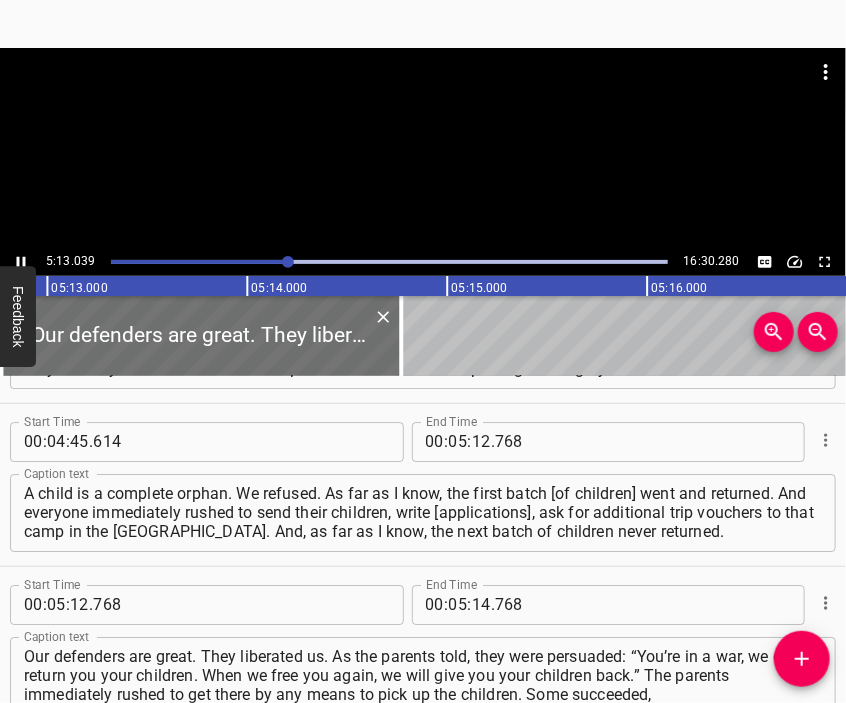 scroll, scrollTop: 2048, scrollLeft: 0, axis: vertical 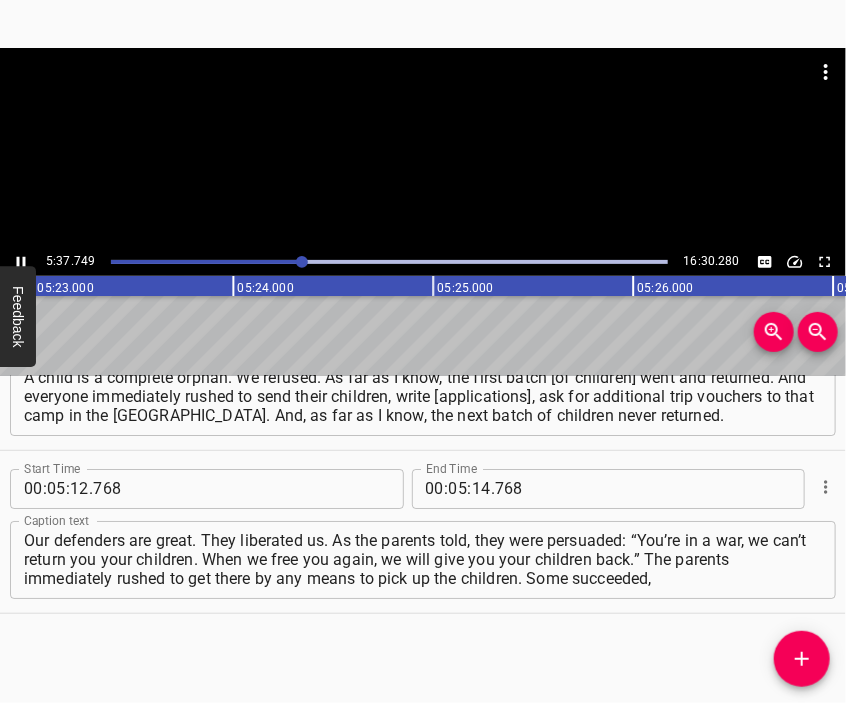 click at bounding box center [423, 98] 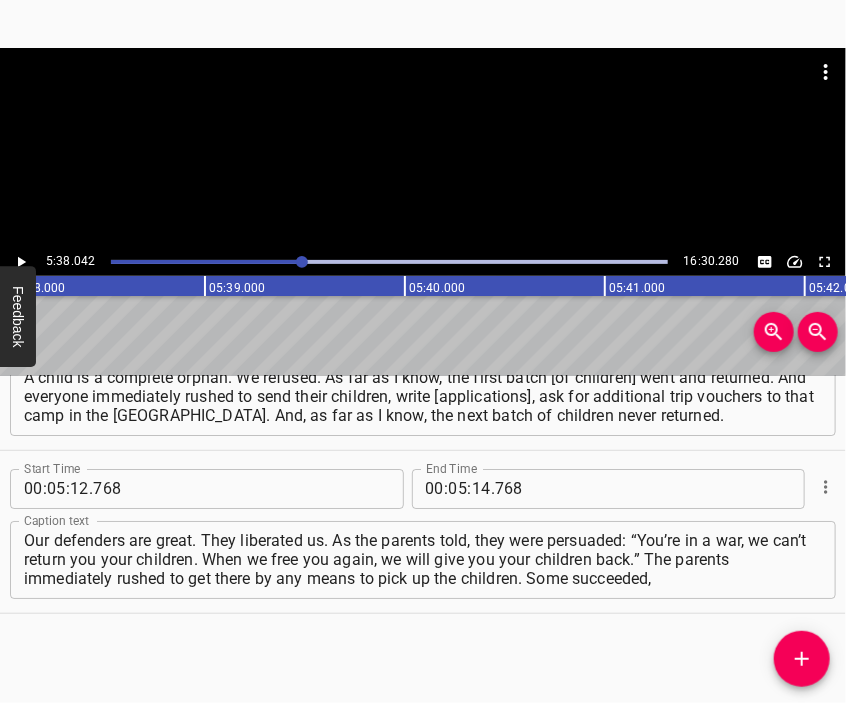 scroll, scrollTop: 0, scrollLeft: 67608, axis: horizontal 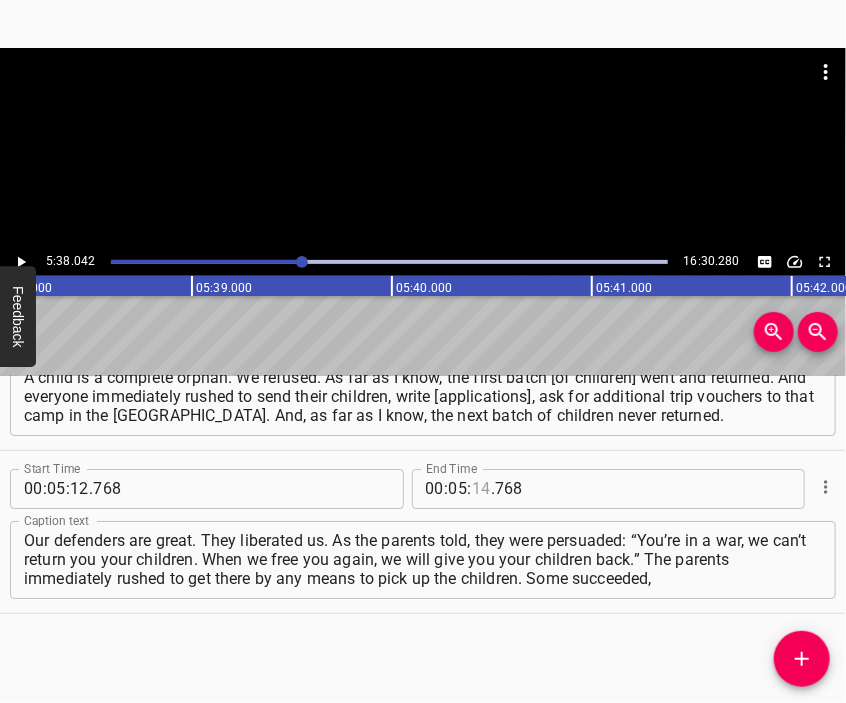 click at bounding box center (481, 489) 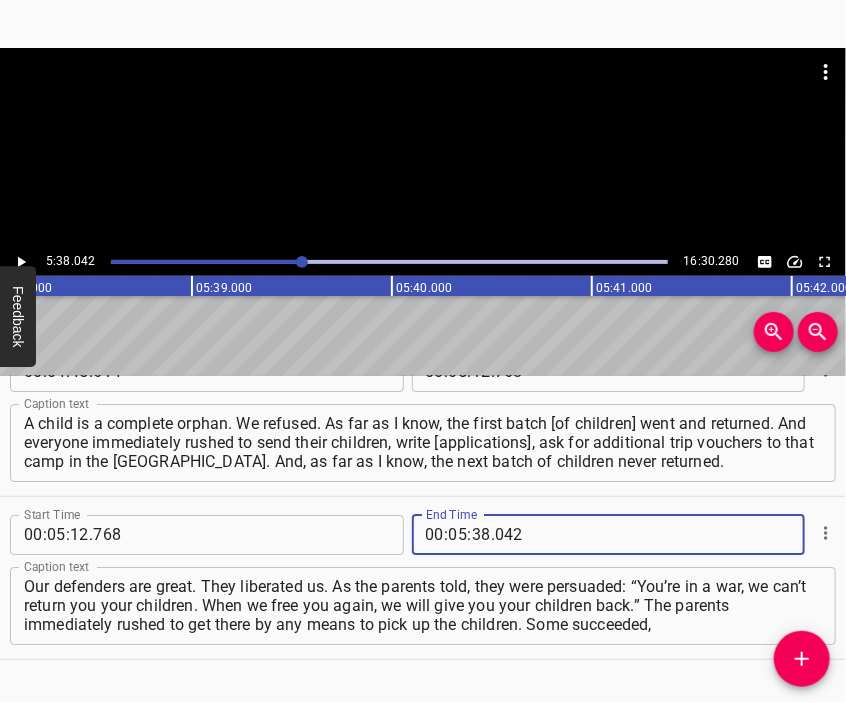 scroll, scrollTop: 1948, scrollLeft: 0, axis: vertical 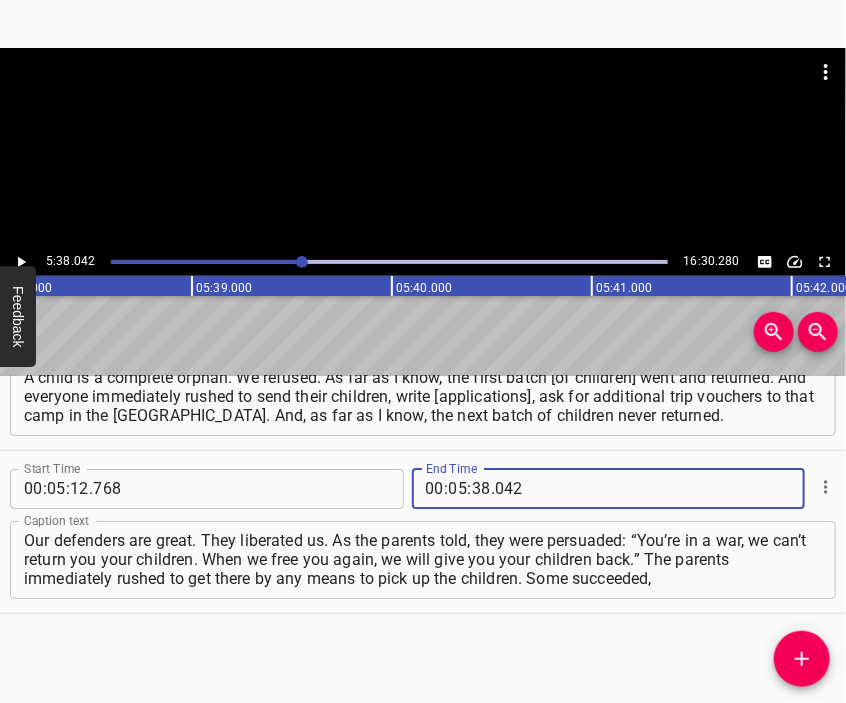 click at bounding box center (802, 659) 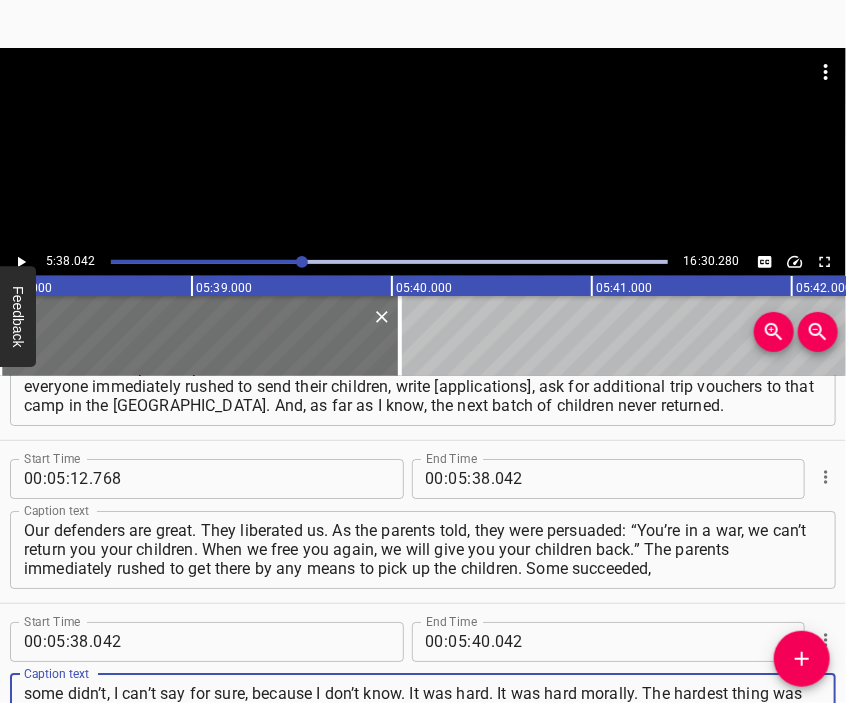 scroll, scrollTop: 2096, scrollLeft: 0, axis: vertical 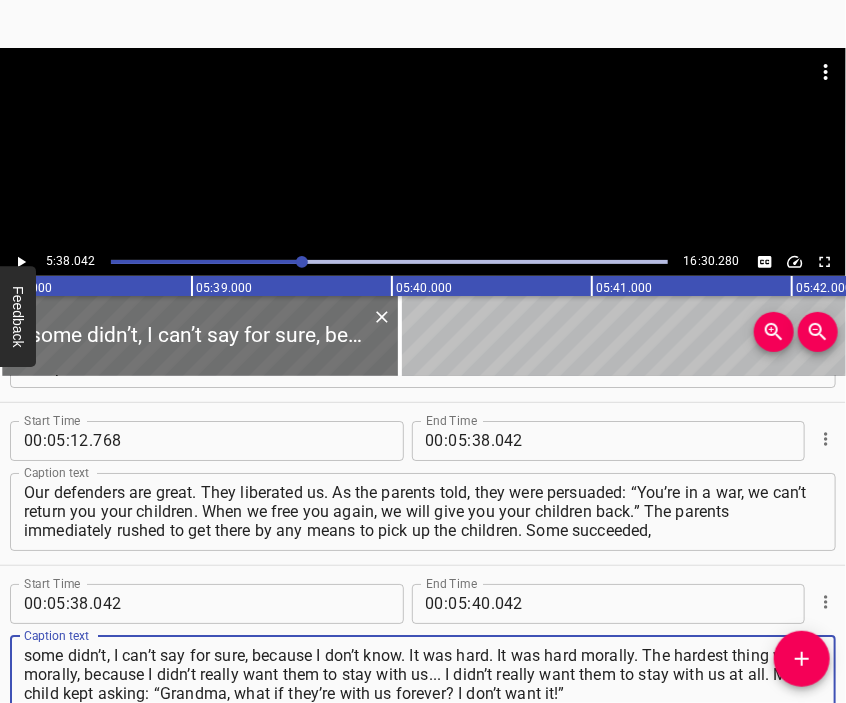 click at bounding box center (423, 148) 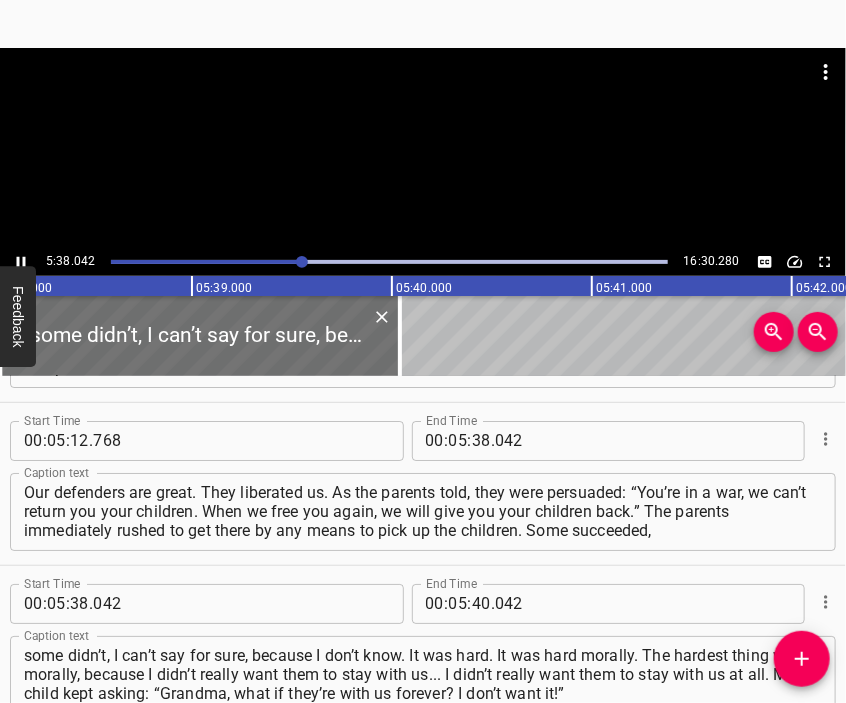 scroll, scrollTop: 2169, scrollLeft: 0, axis: vertical 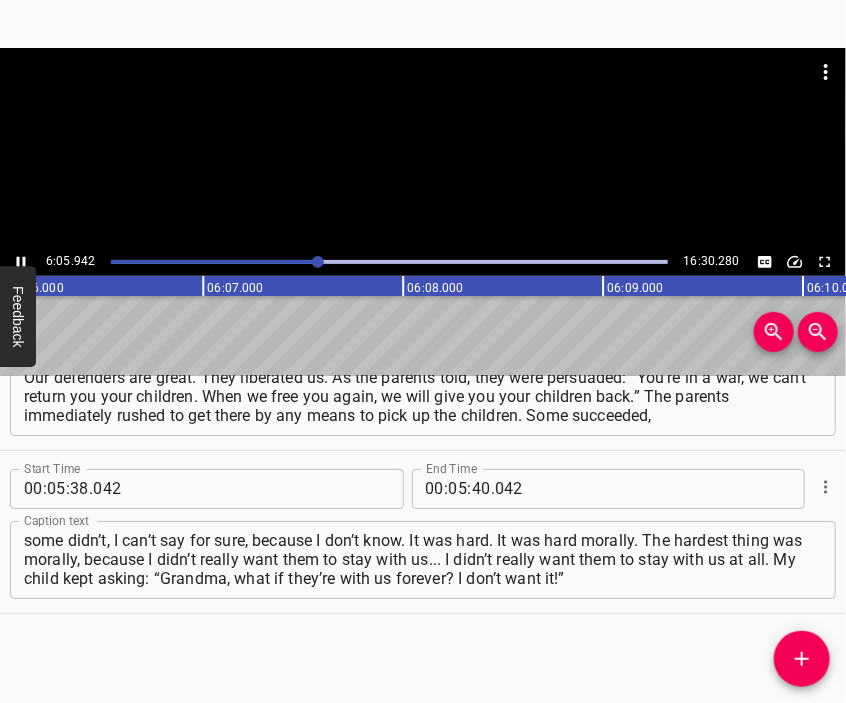 click at bounding box center [423, 148] 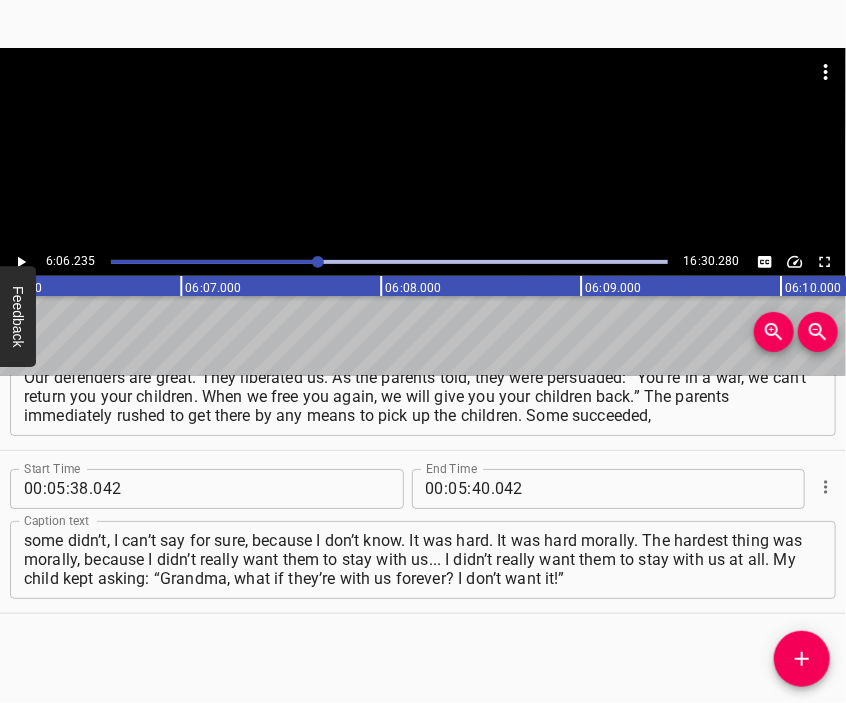 scroll, scrollTop: 0, scrollLeft: 73247, axis: horizontal 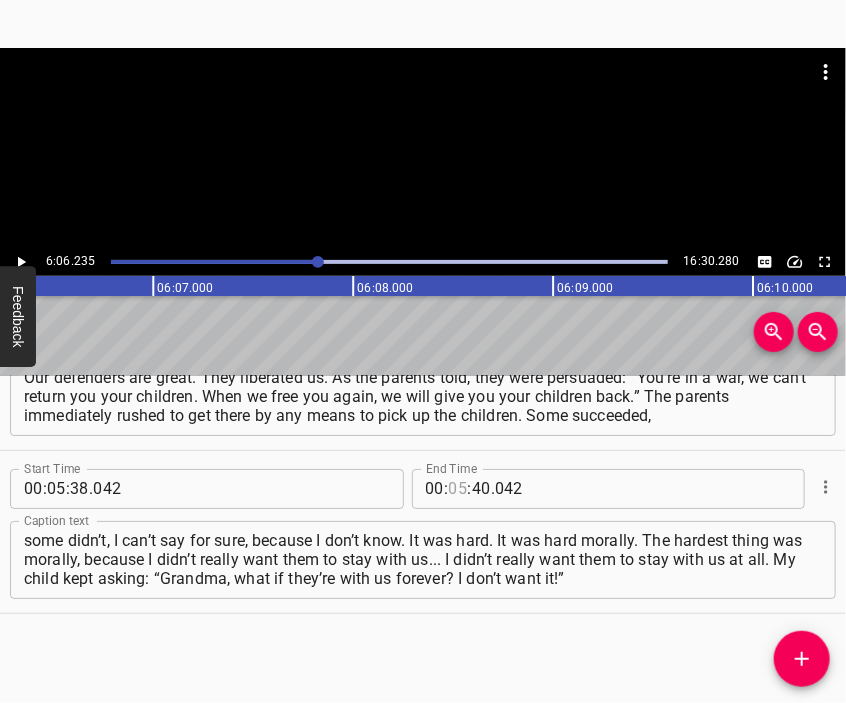 click at bounding box center [458, 489] 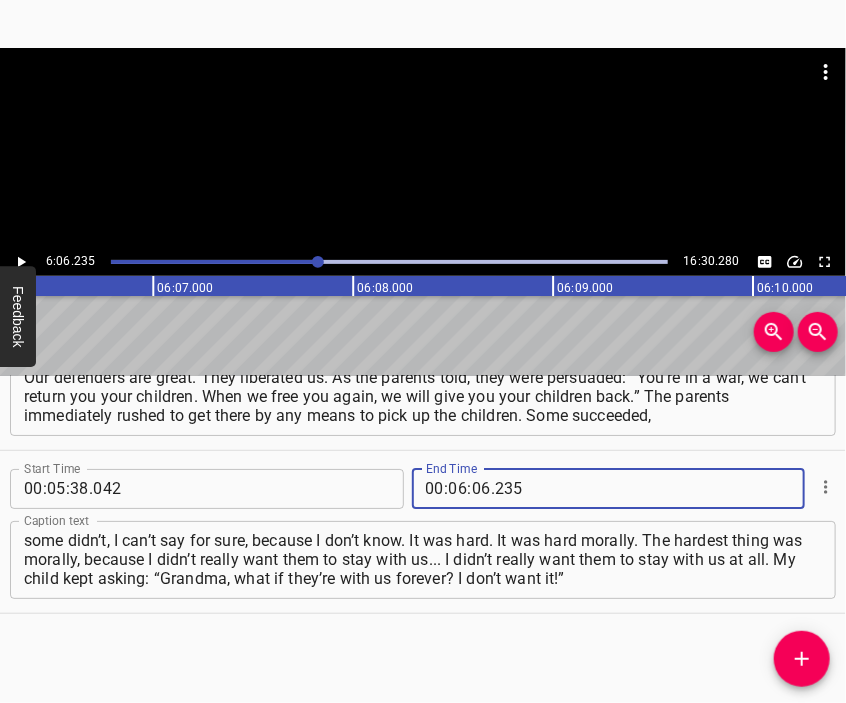click 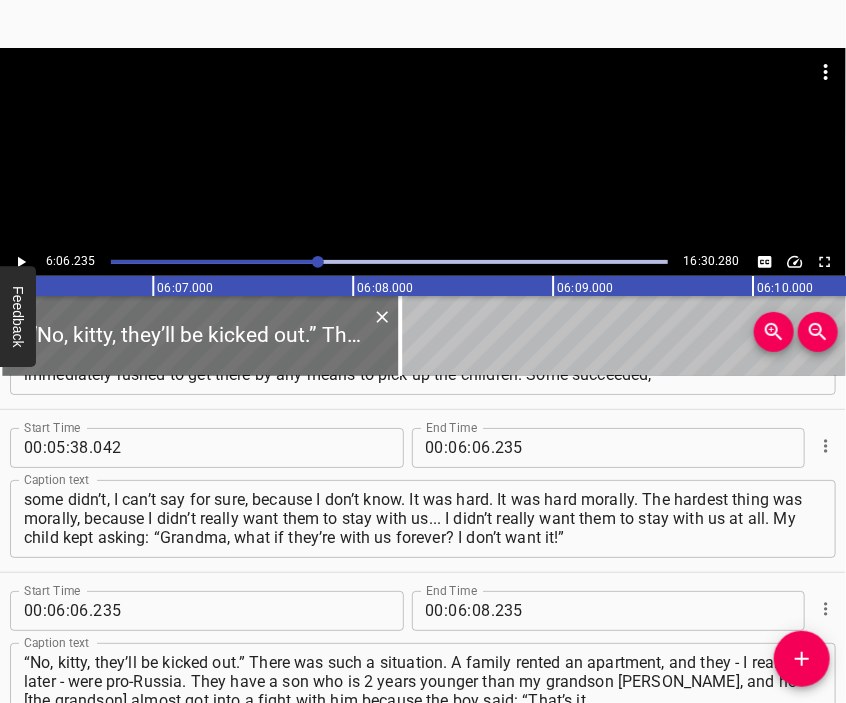 click at bounding box center [423, 98] 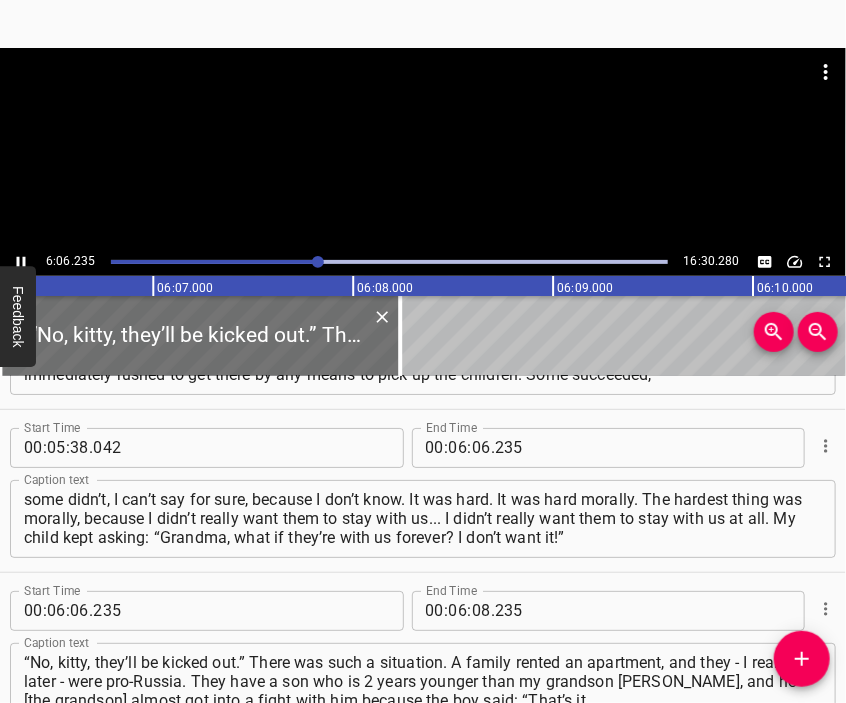 scroll, scrollTop: 2327, scrollLeft: 0, axis: vertical 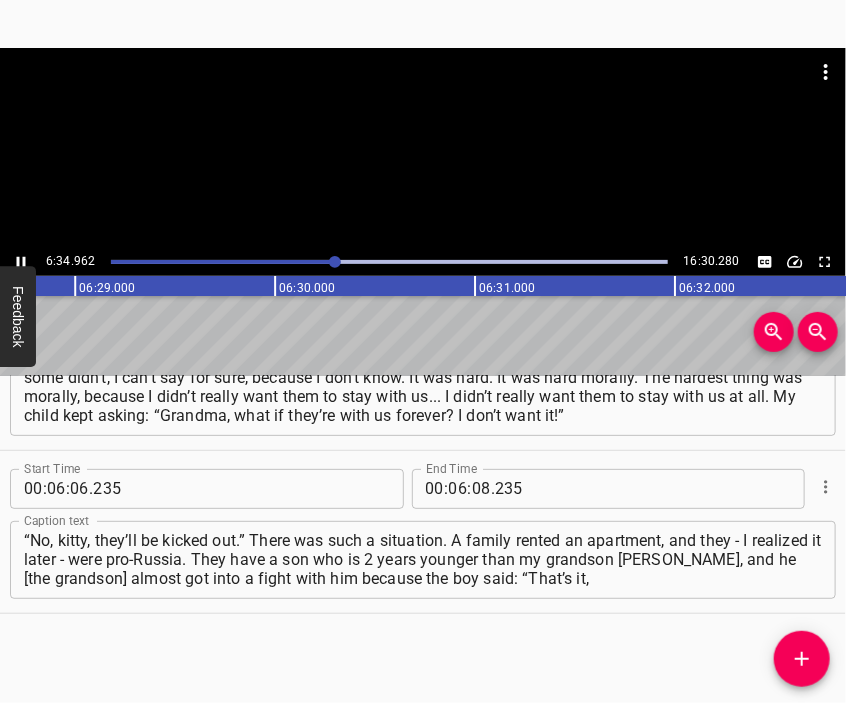 click at bounding box center [423, 148] 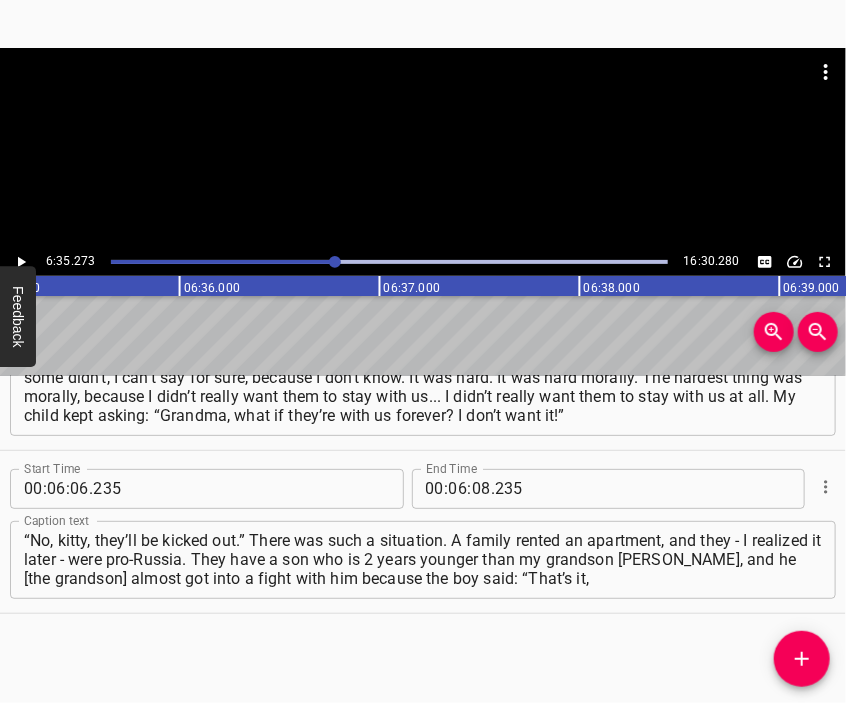 scroll, scrollTop: 0, scrollLeft: 79054, axis: horizontal 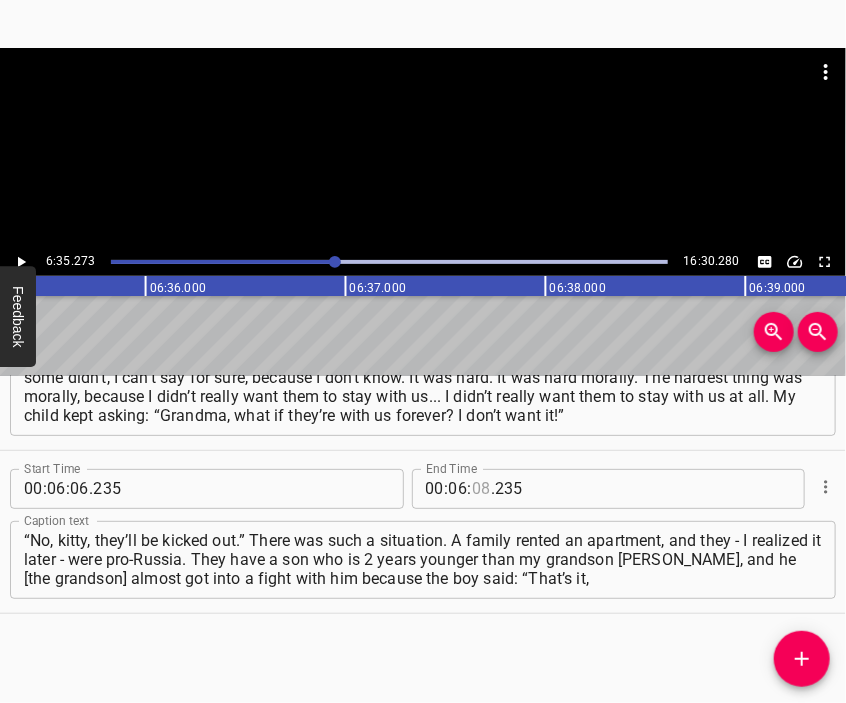 click at bounding box center [481, 489] 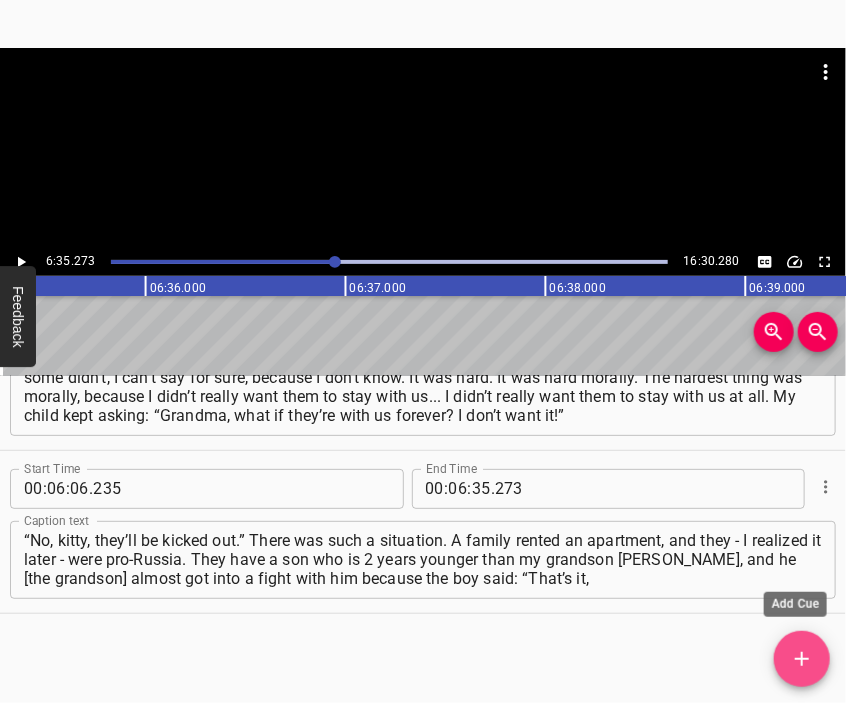 click 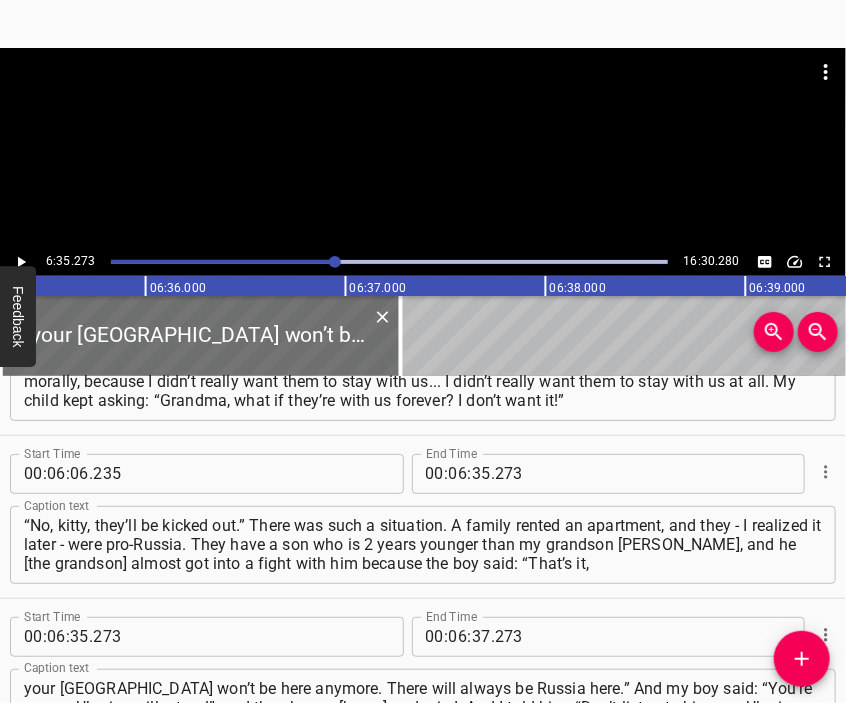 click at bounding box center [423, 98] 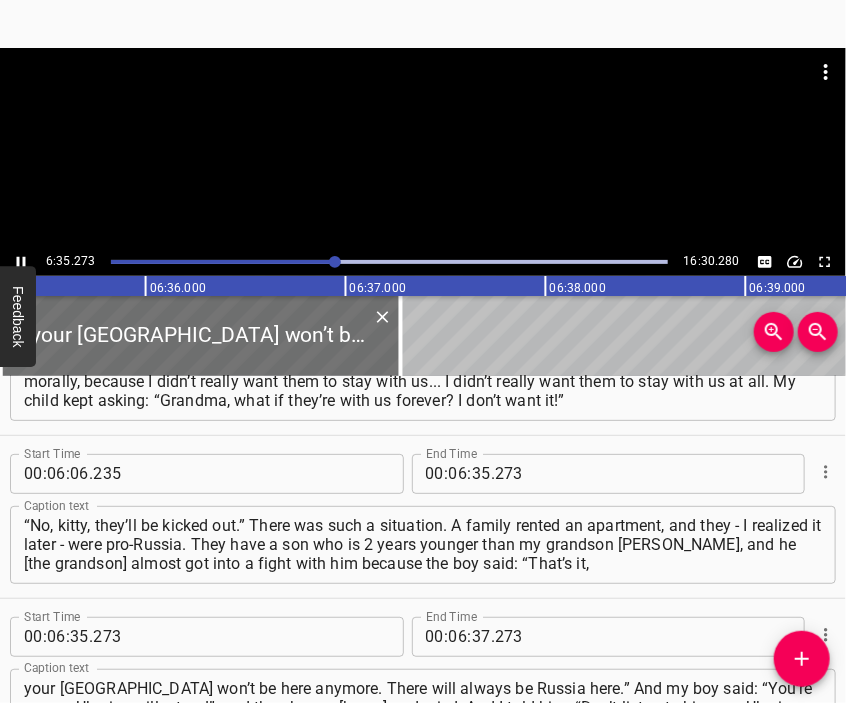 scroll, scrollTop: 2467, scrollLeft: 0, axis: vertical 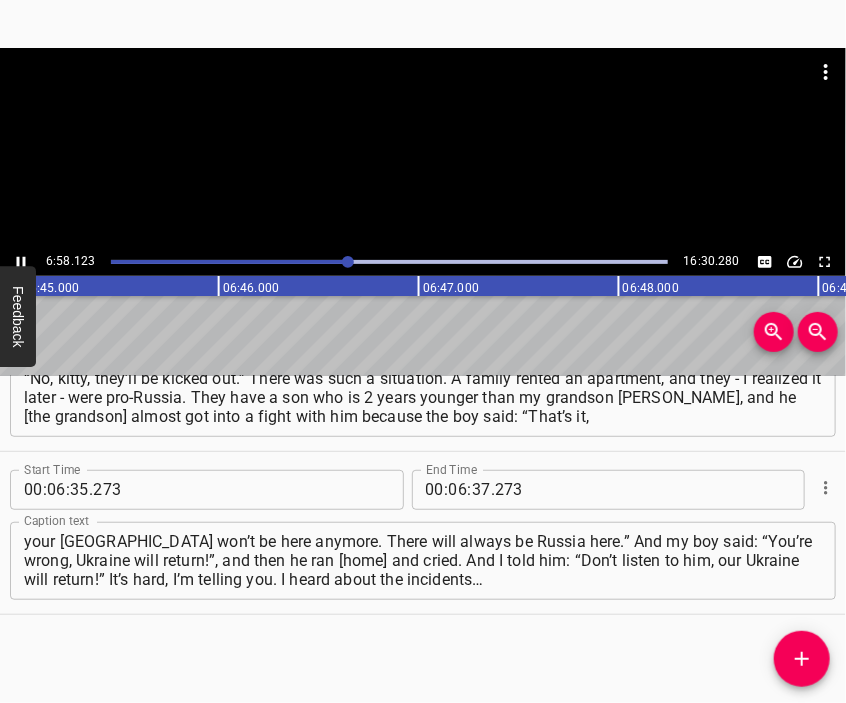 click at bounding box center [423, 98] 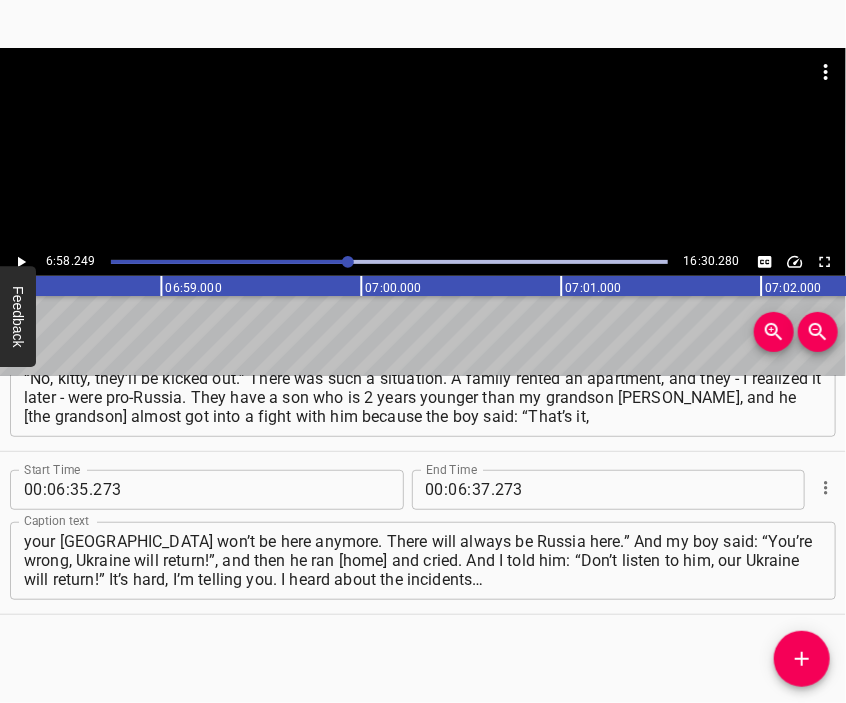 scroll, scrollTop: 0, scrollLeft: 83649, axis: horizontal 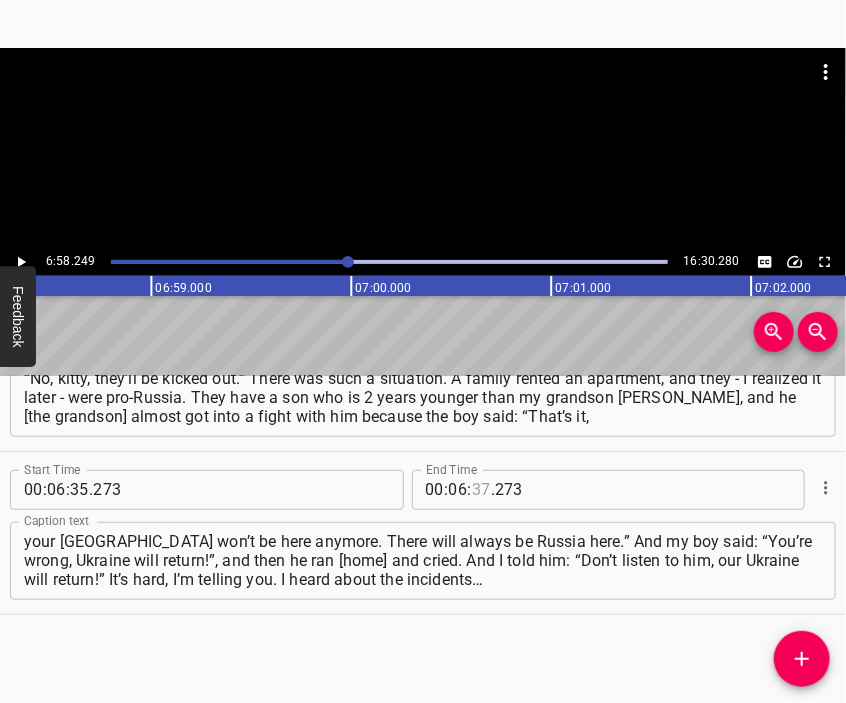 click at bounding box center [481, 490] 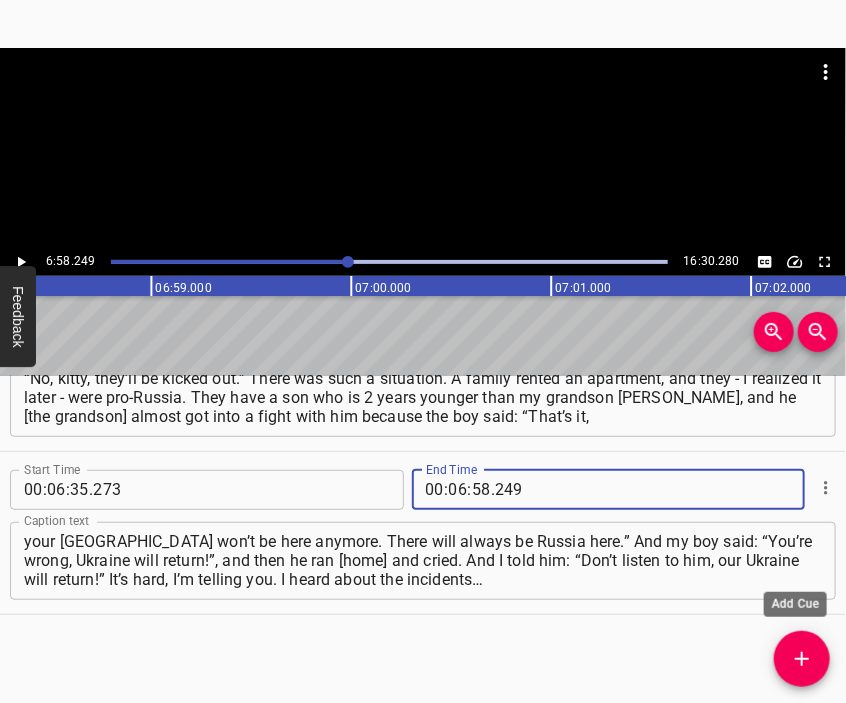 click 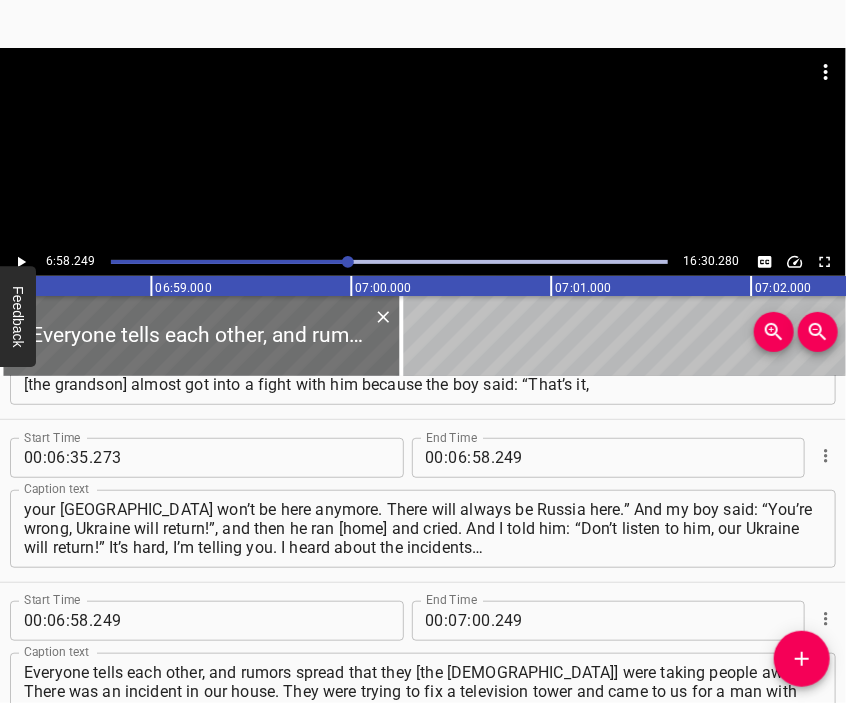 drag, startPoint x: 438, startPoint y: 79, endPoint x: 435, endPoint y: 113, distance: 34.132095 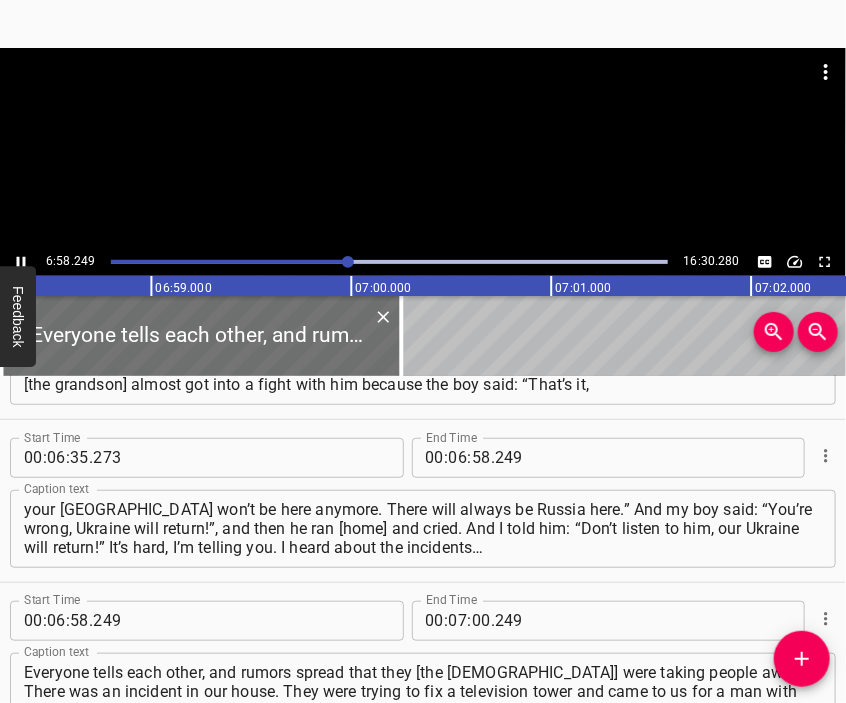 scroll, scrollTop: 2627, scrollLeft: 0, axis: vertical 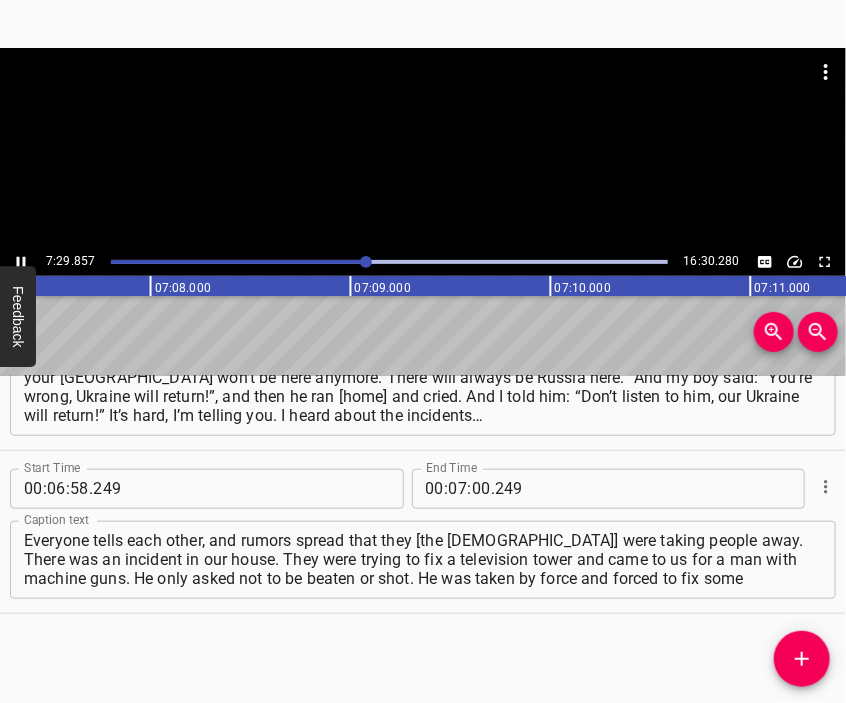 click at bounding box center [423, 98] 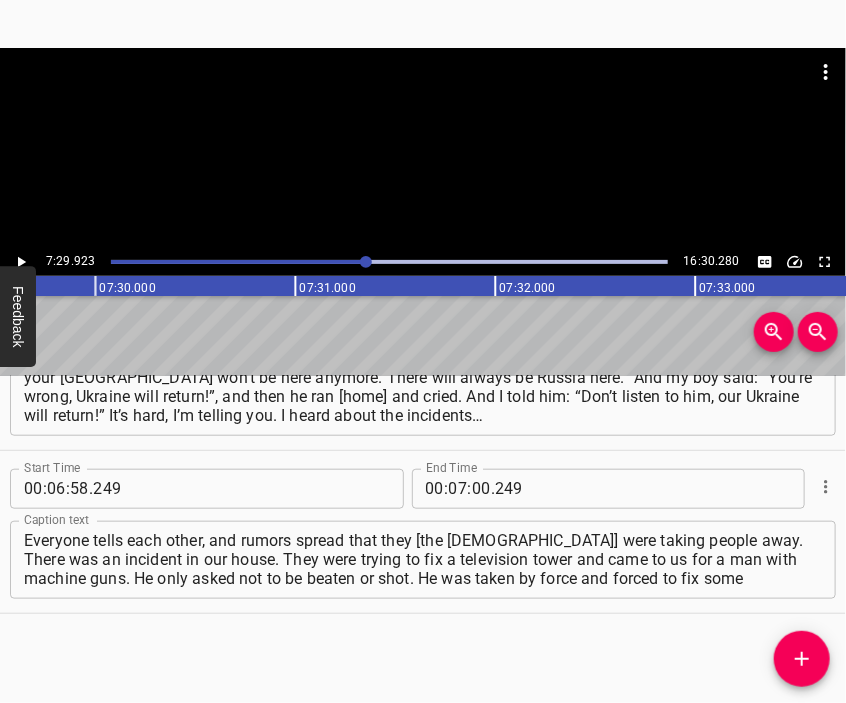 scroll, scrollTop: 0, scrollLeft: 89984, axis: horizontal 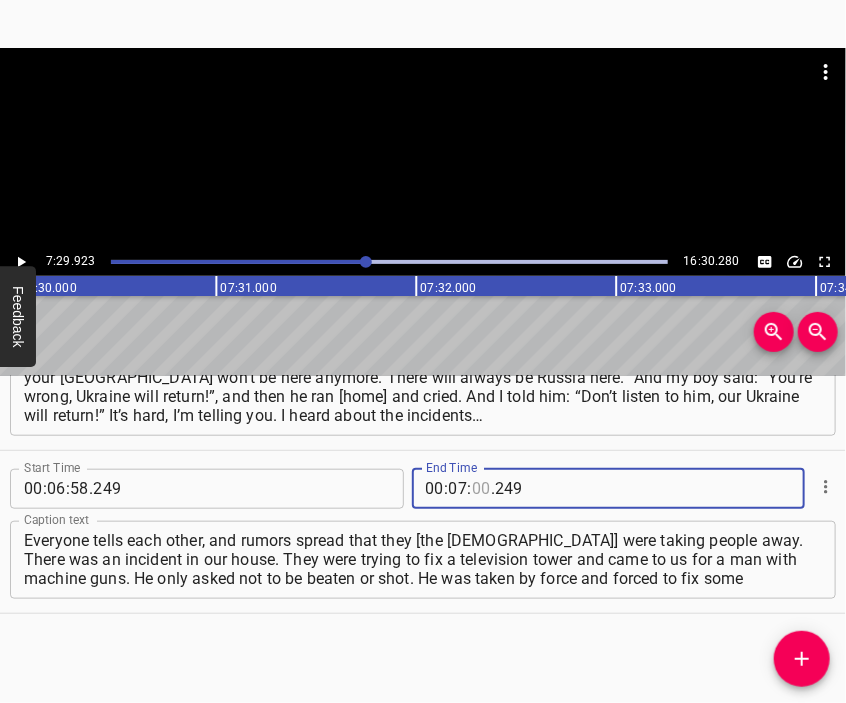 click at bounding box center [481, 489] 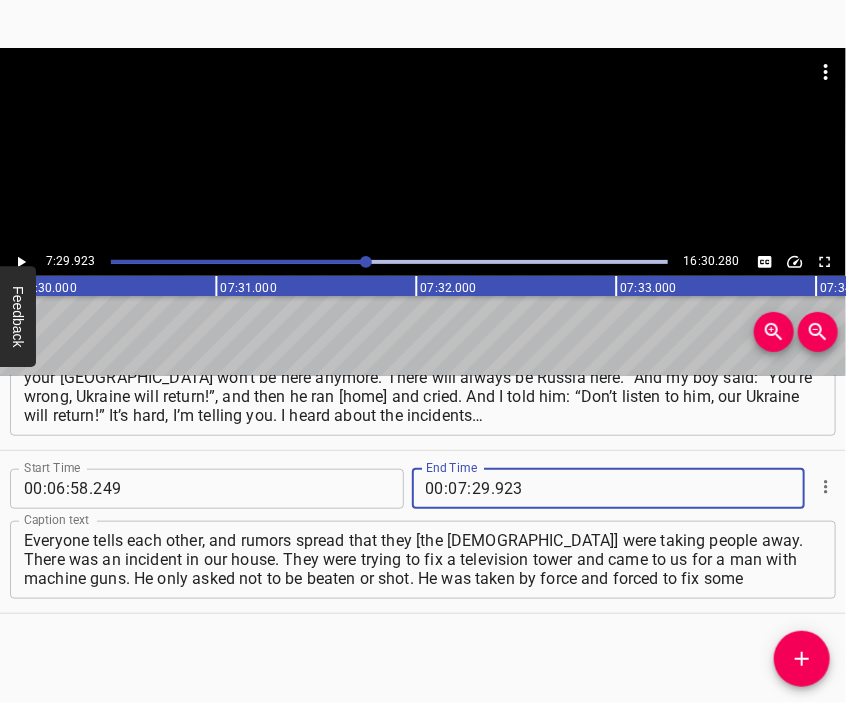 click 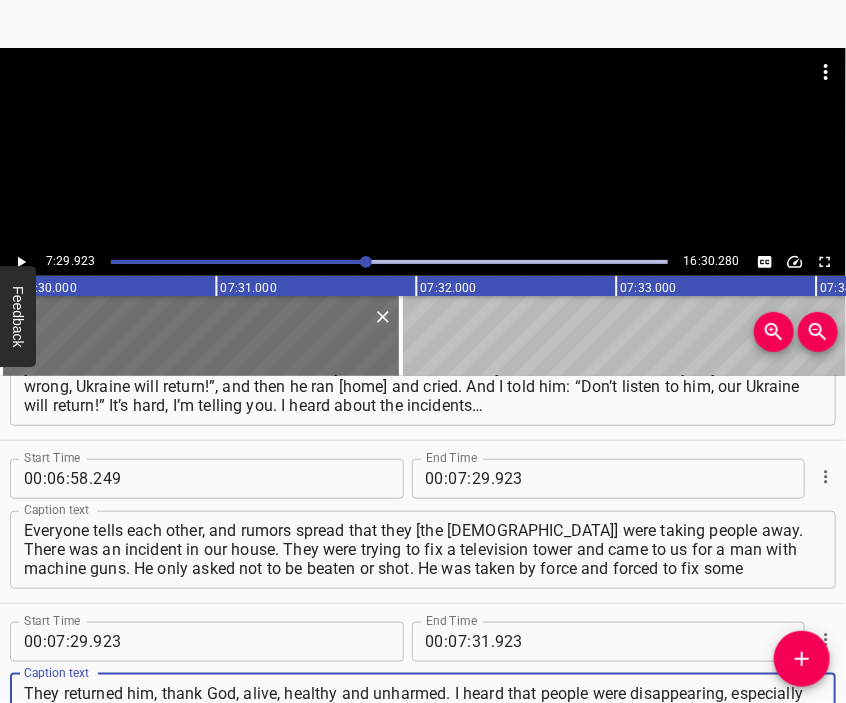 scroll, scrollTop: 2748, scrollLeft: 0, axis: vertical 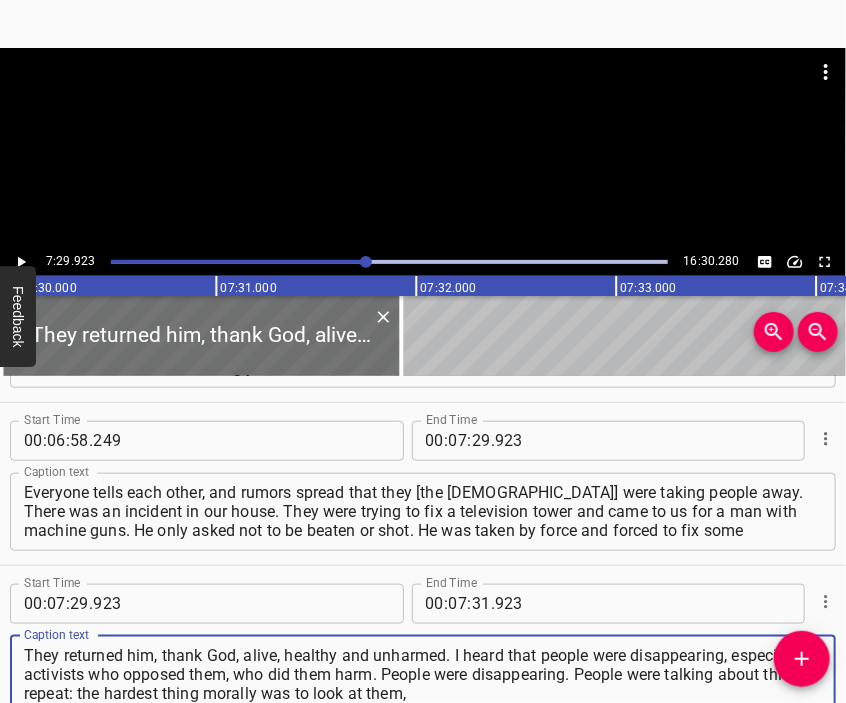click at bounding box center (423, 148) 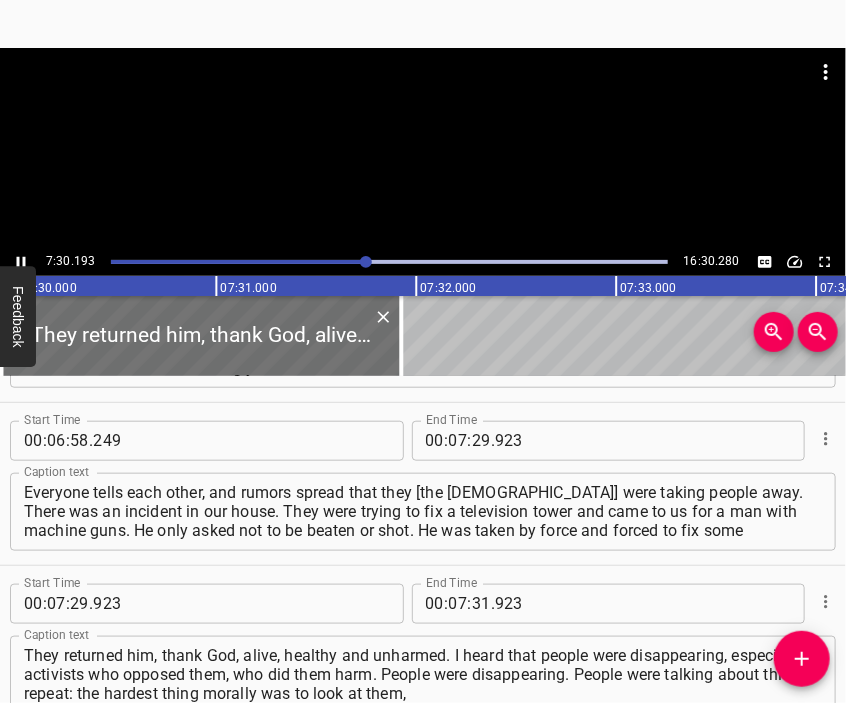 scroll, scrollTop: 2822, scrollLeft: 0, axis: vertical 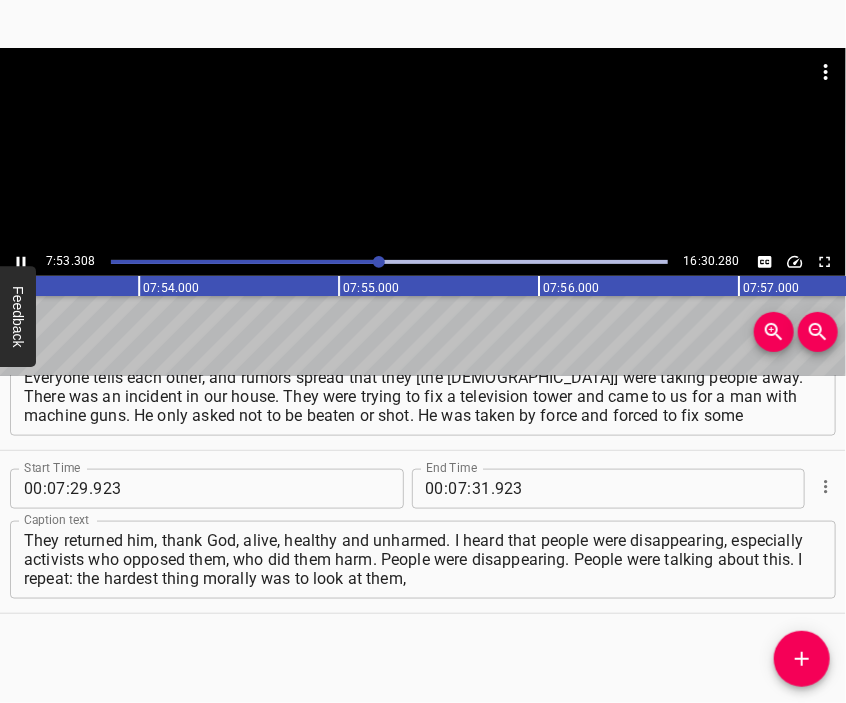 click at bounding box center (423, 148) 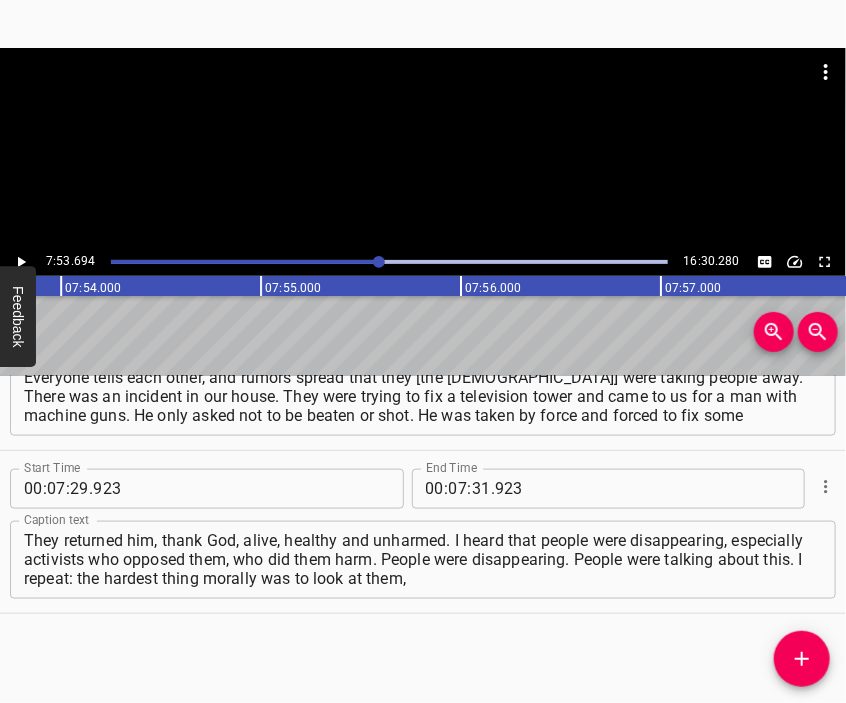 click at bounding box center (423, 148) 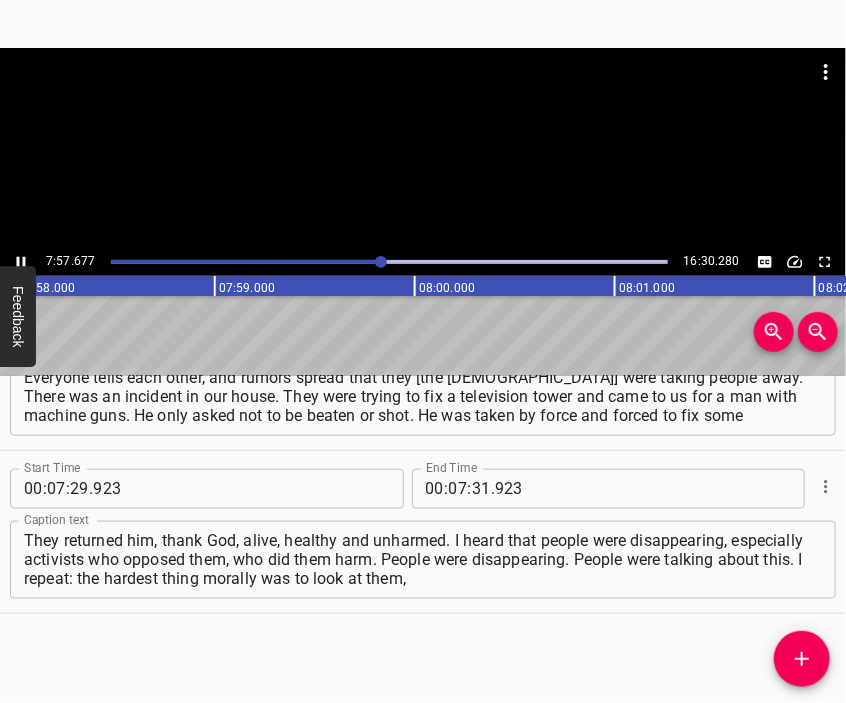 click at bounding box center (423, 148) 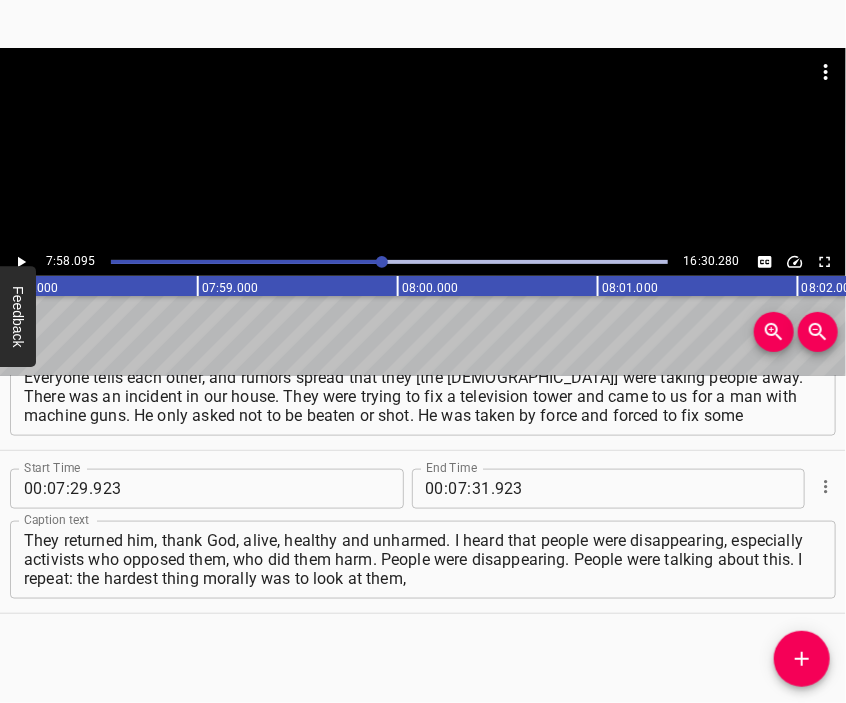 scroll, scrollTop: 0, scrollLeft: 95619, axis: horizontal 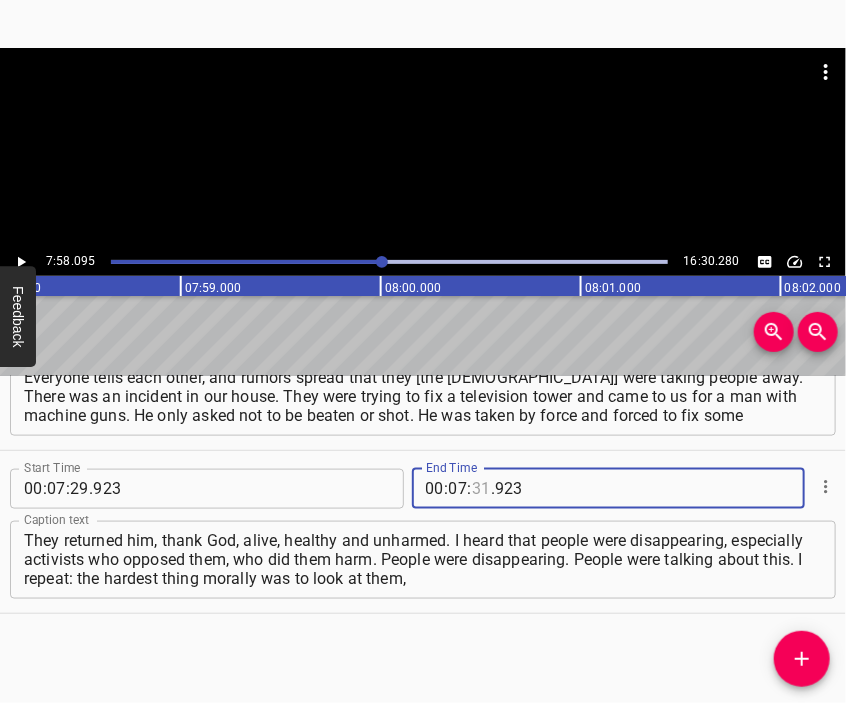 click at bounding box center [481, 489] 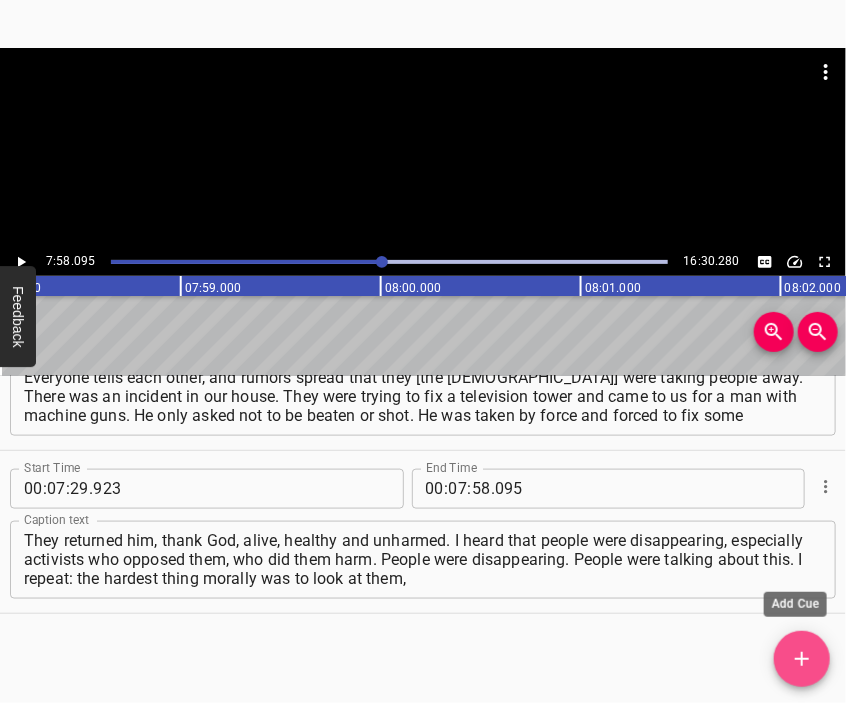 click 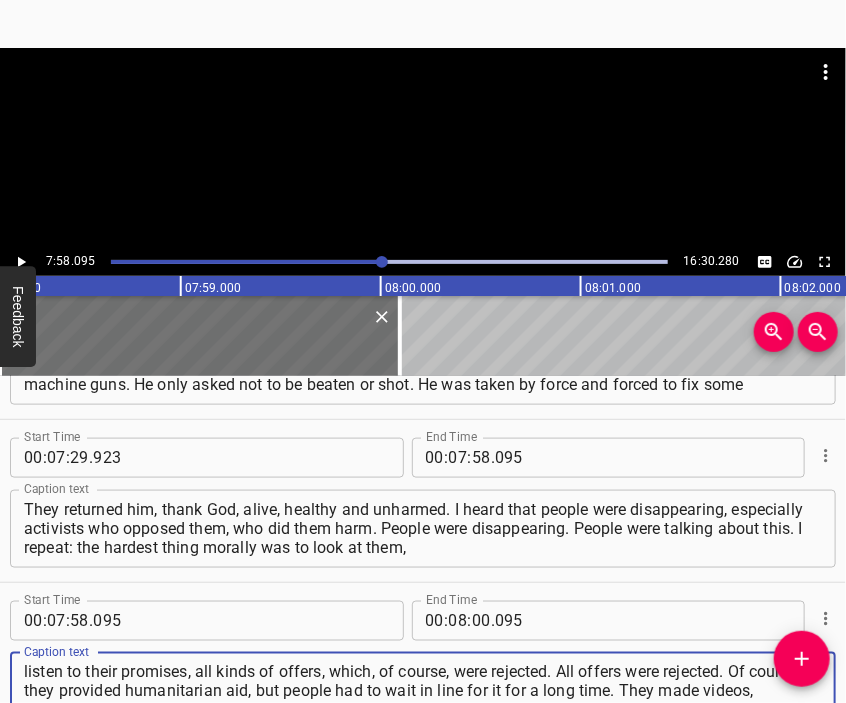 click at bounding box center (423, 98) 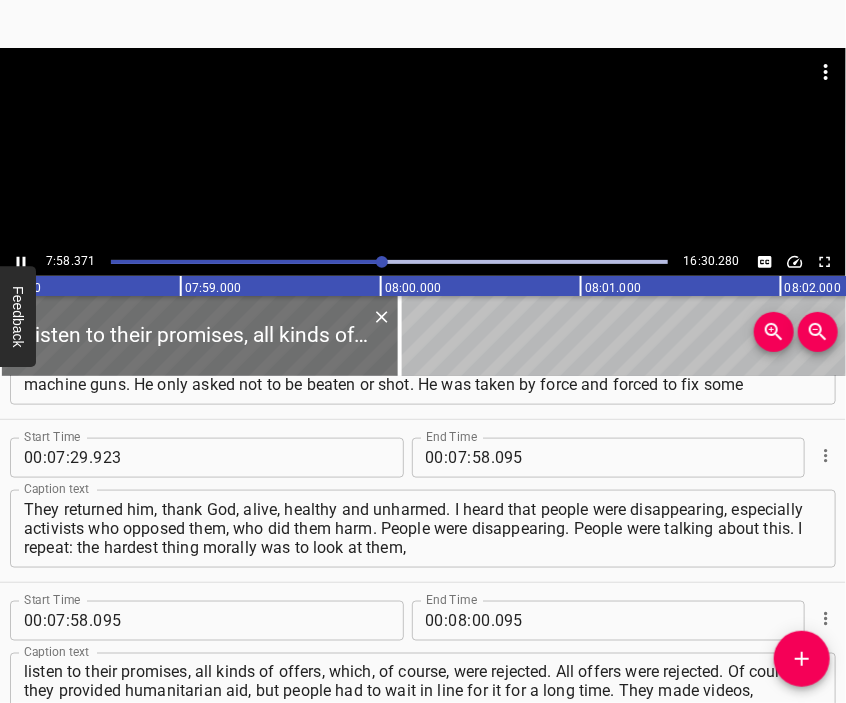 scroll, scrollTop: 2970, scrollLeft: 0, axis: vertical 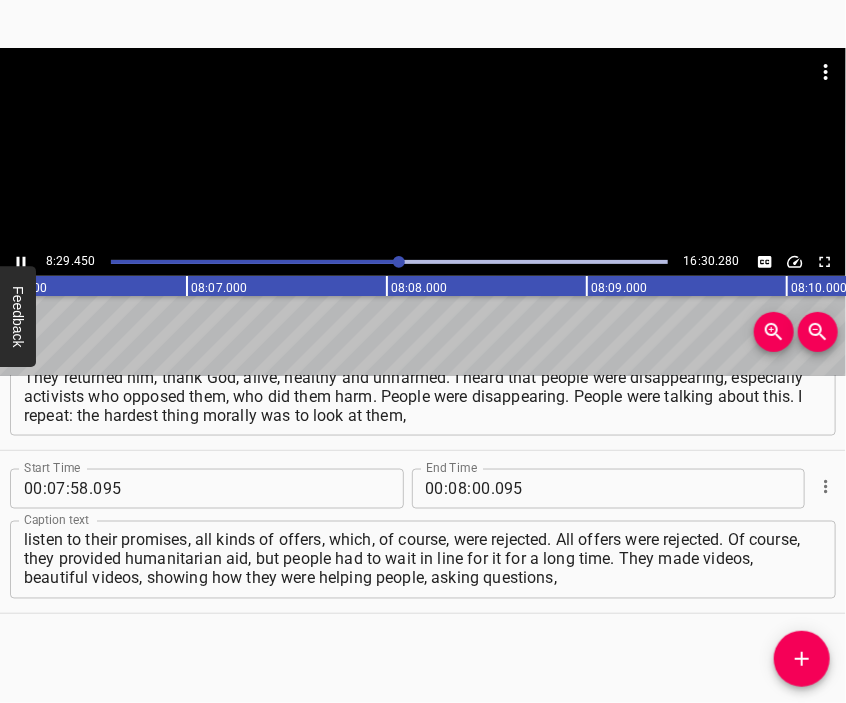 click at bounding box center [423, 148] 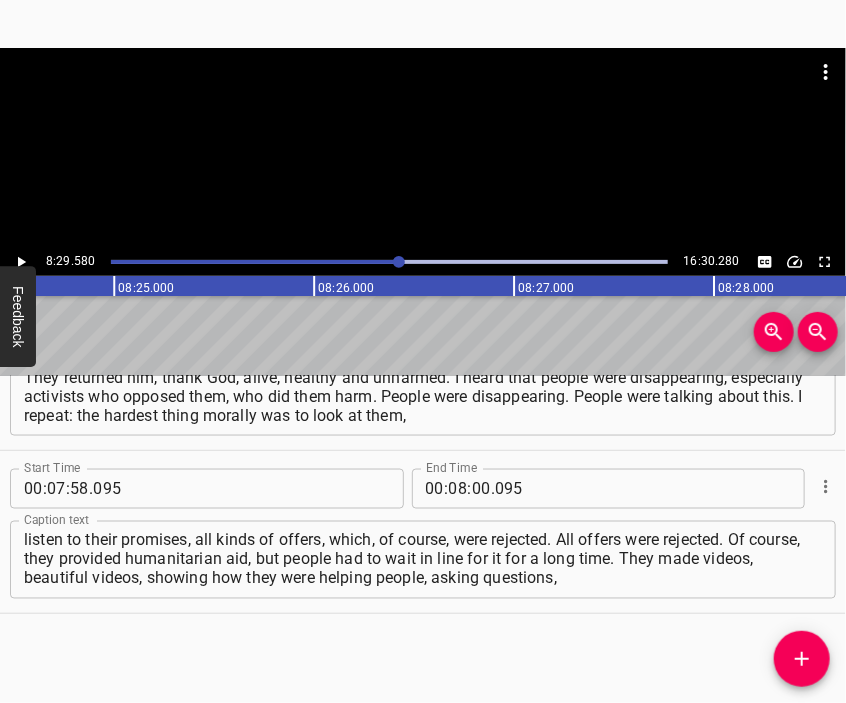 scroll, scrollTop: 0, scrollLeft: 101916, axis: horizontal 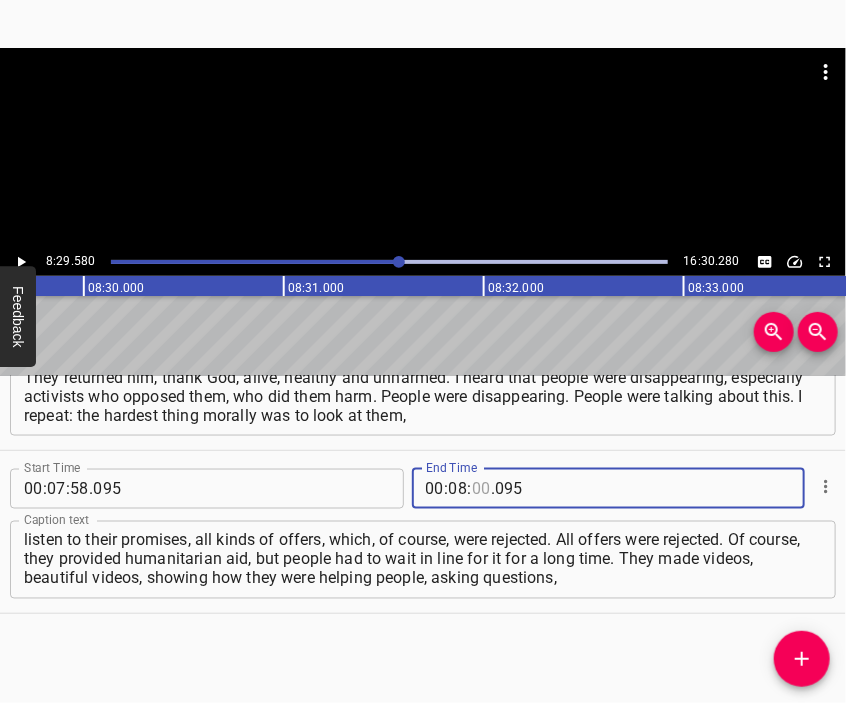 click at bounding box center [481, 489] 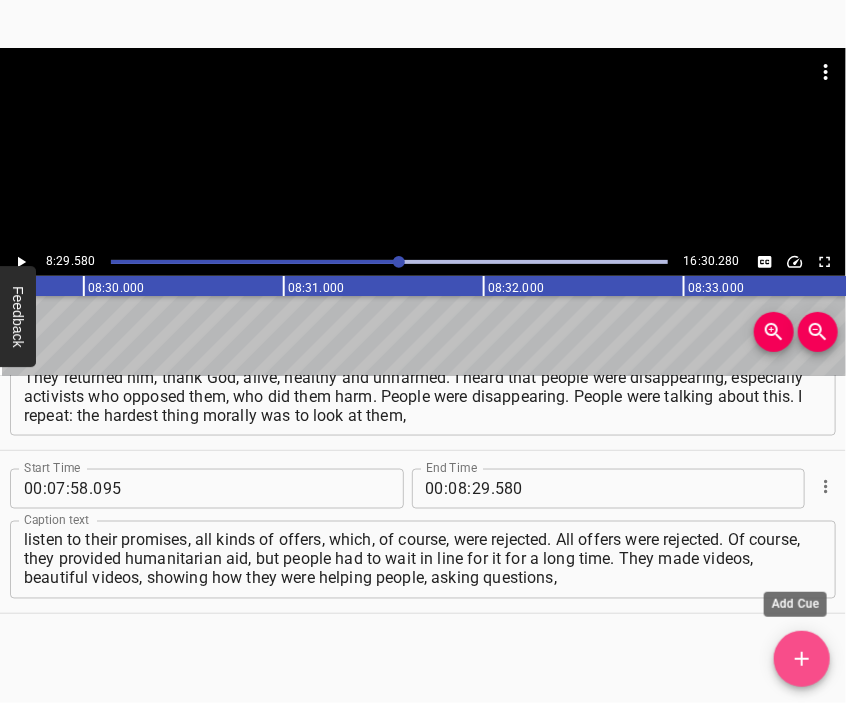 click at bounding box center [802, 659] 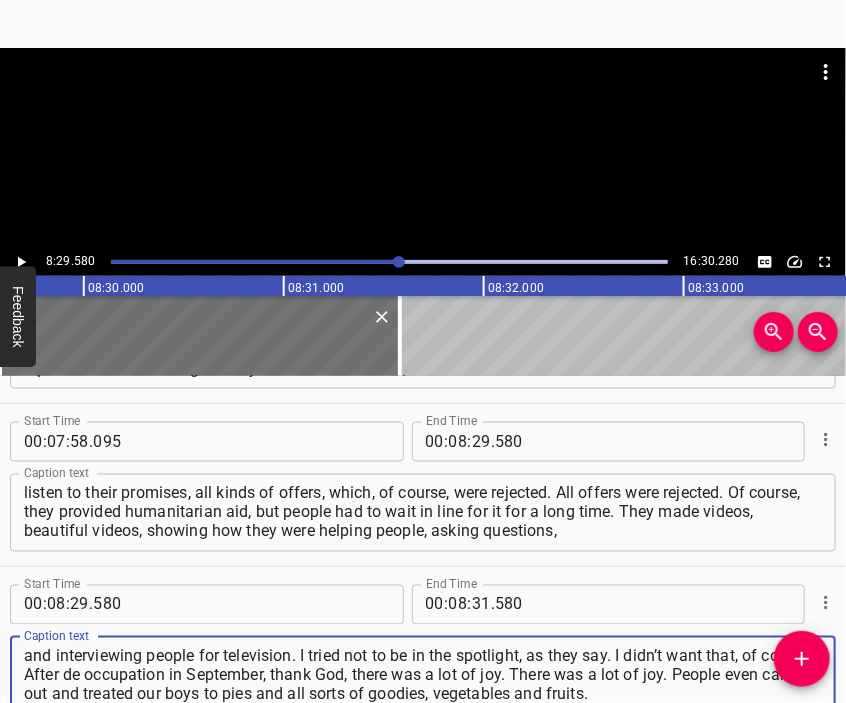 click at bounding box center (423, 98) 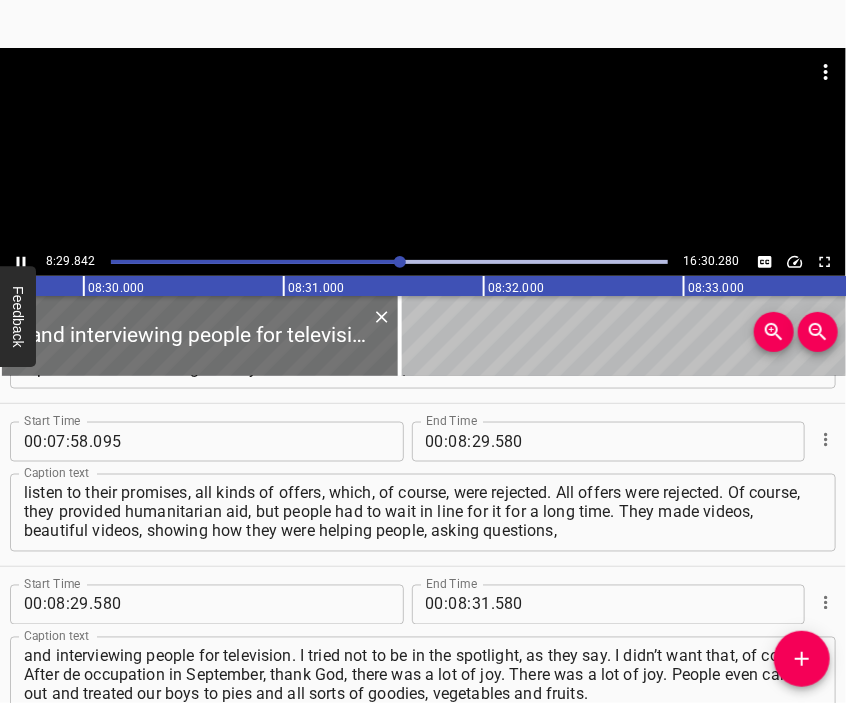 scroll, scrollTop: 3147, scrollLeft: 0, axis: vertical 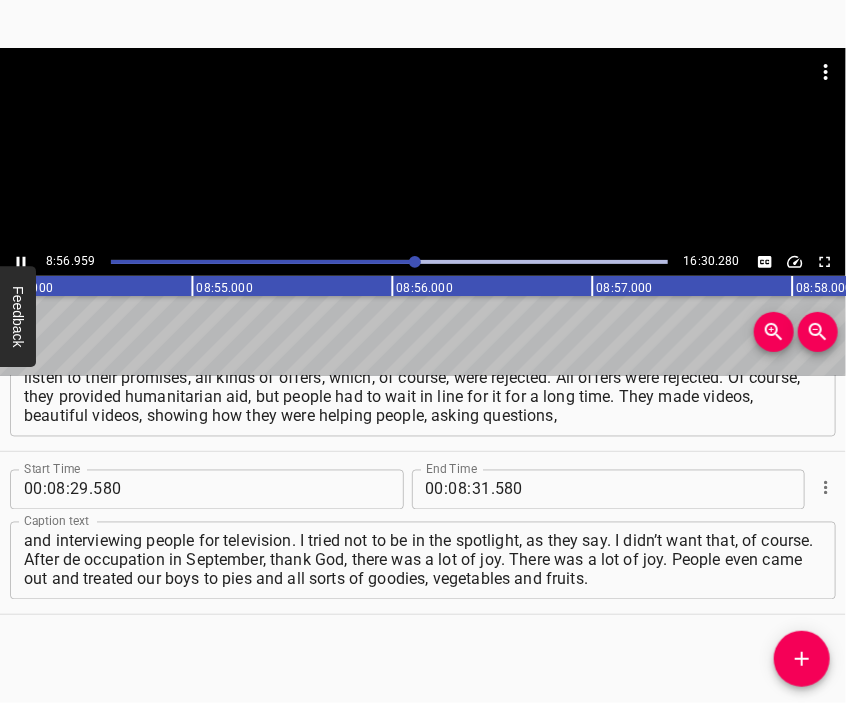 click at bounding box center [423, 148] 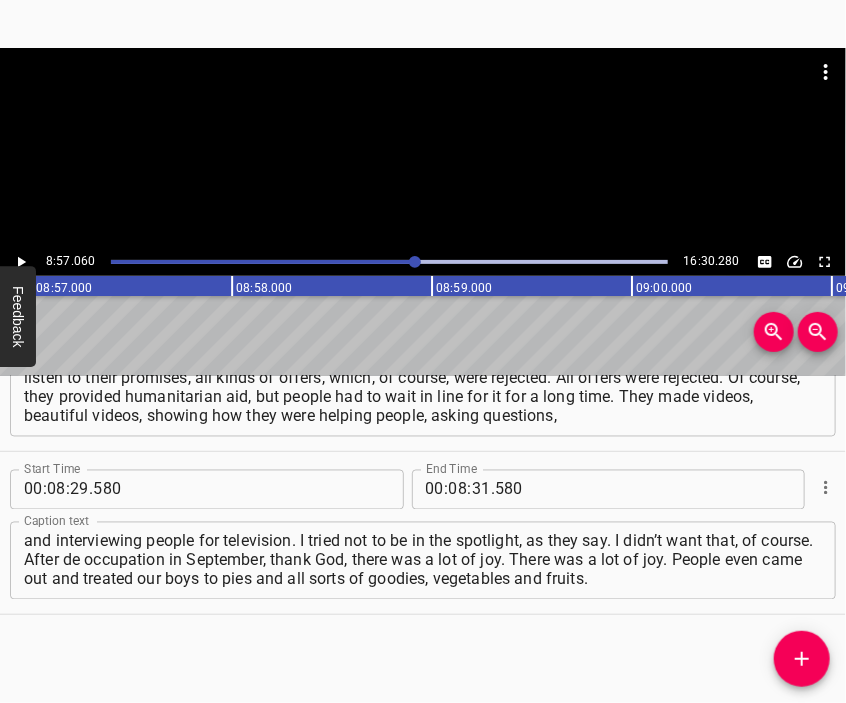 scroll, scrollTop: 0, scrollLeft: 107412, axis: horizontal 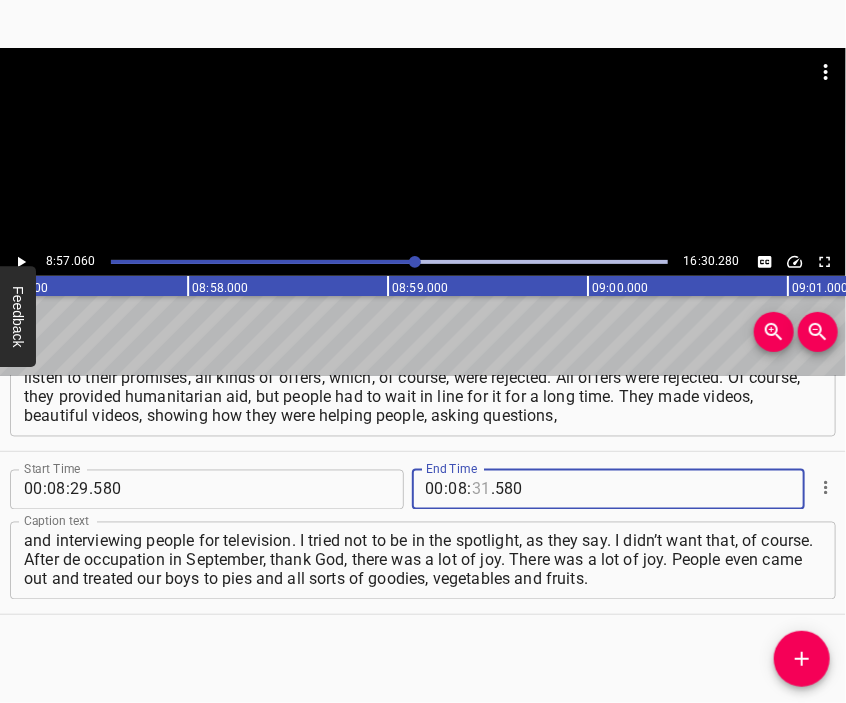 click at bounding box center (481, 490) 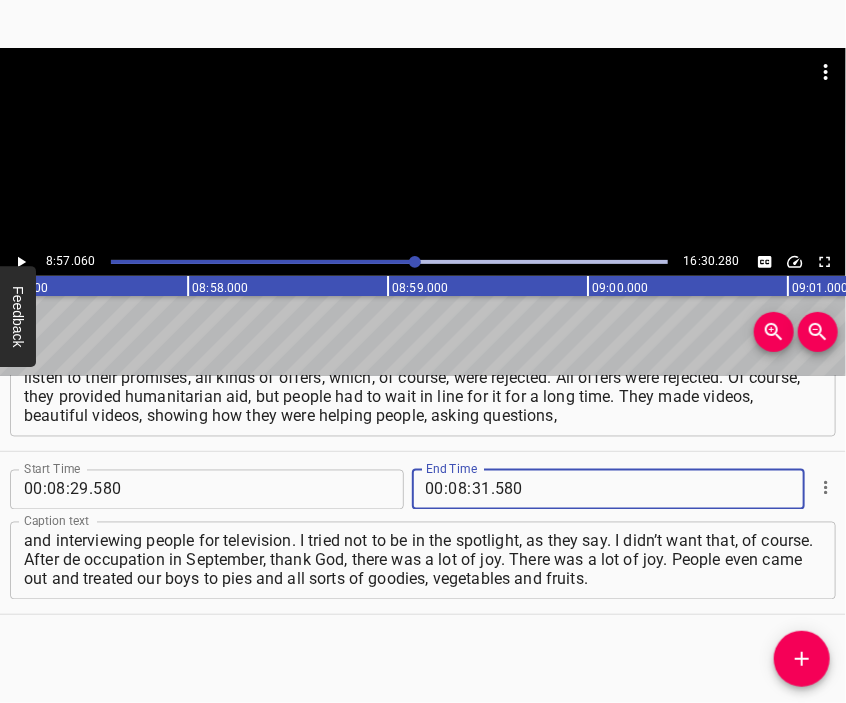 click at bounding box center [423, 148] 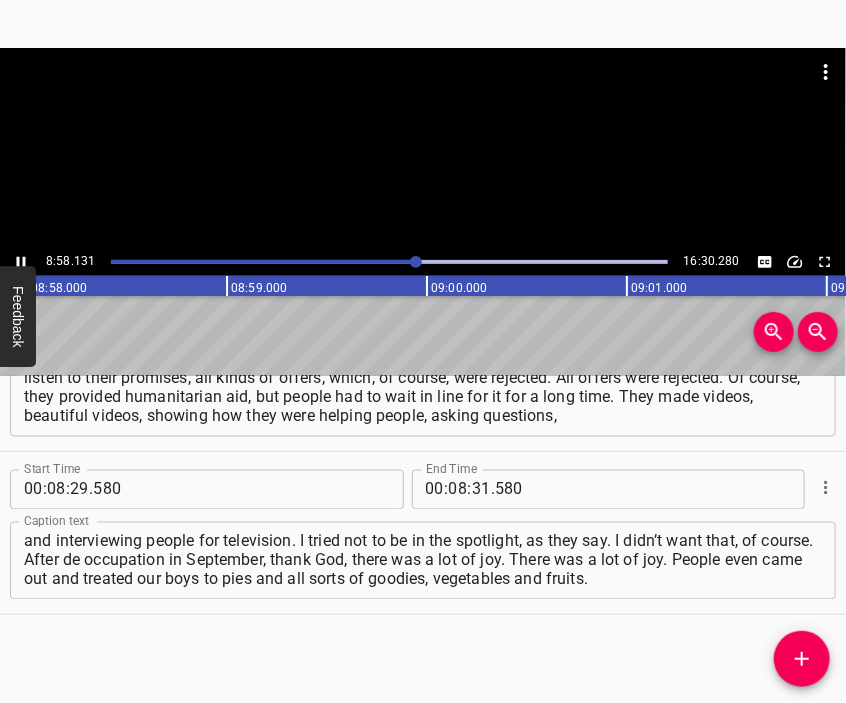click at bounding box center (423, 148) 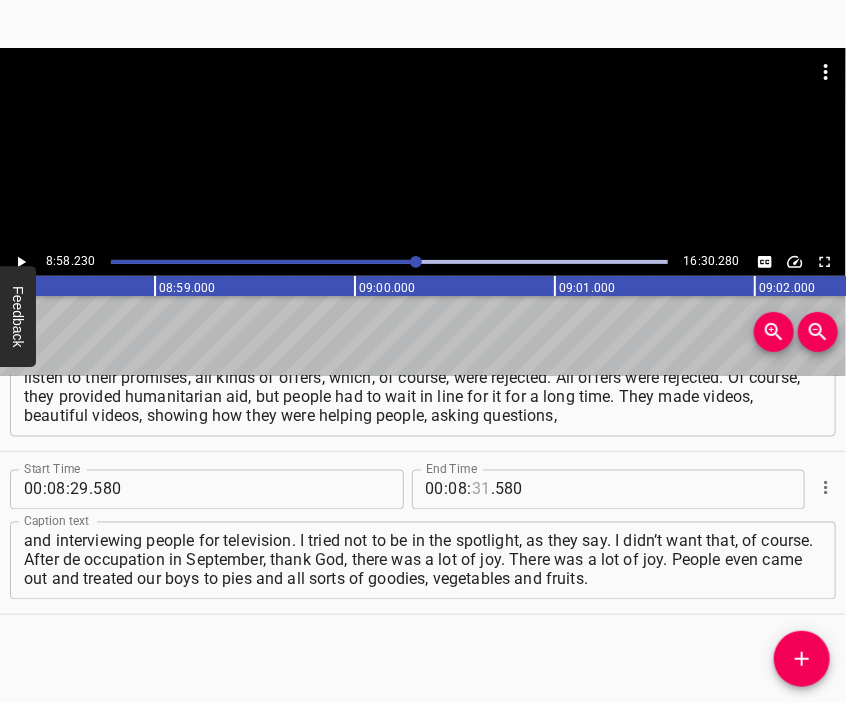 click at bounding box center [481, 490] 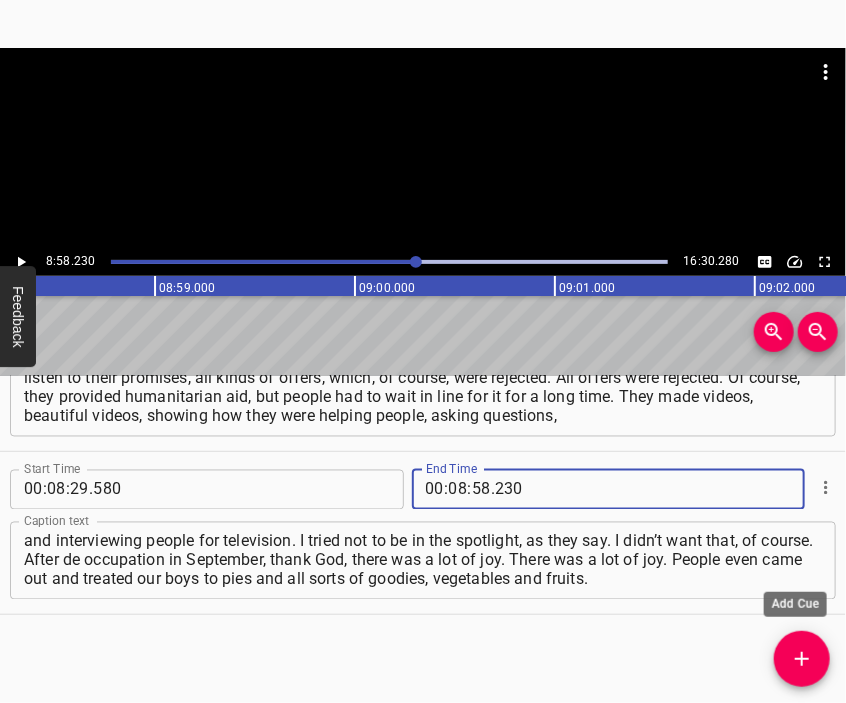 click 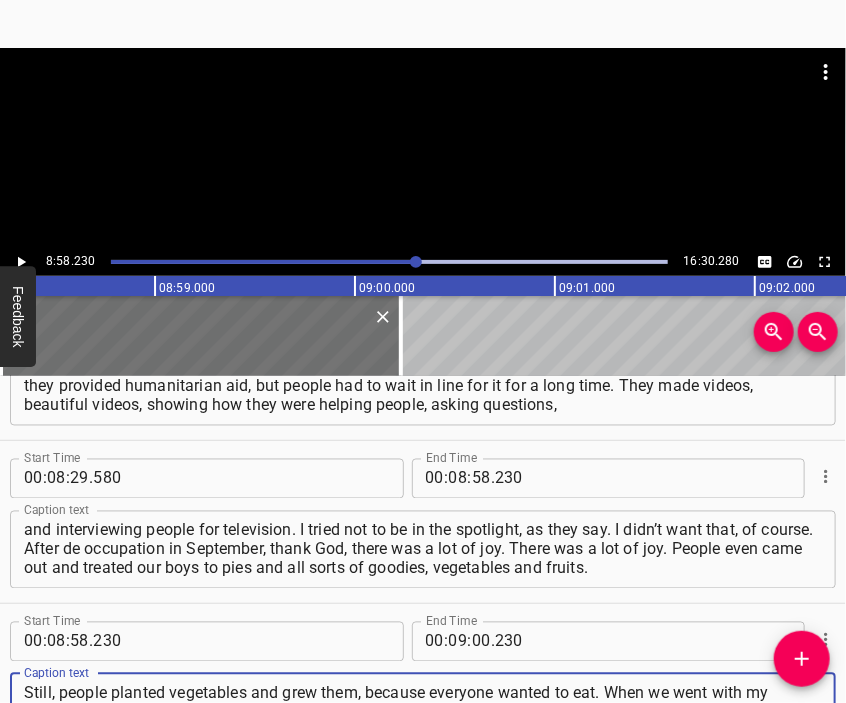 scroll, scrollTop: 3236, scrollLeft: 0, axis: vertical 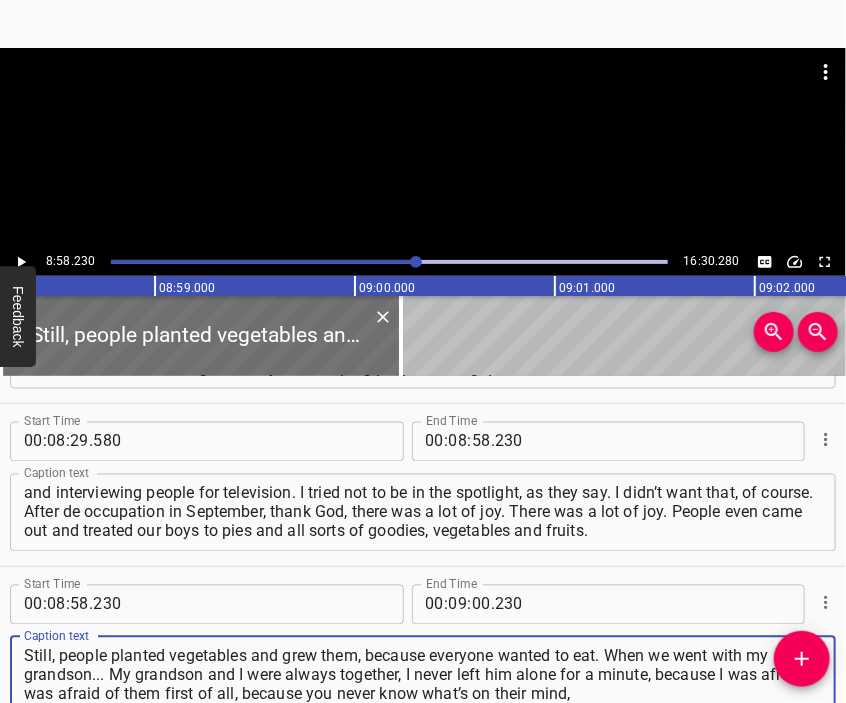 click at bounding box center (423, 98) 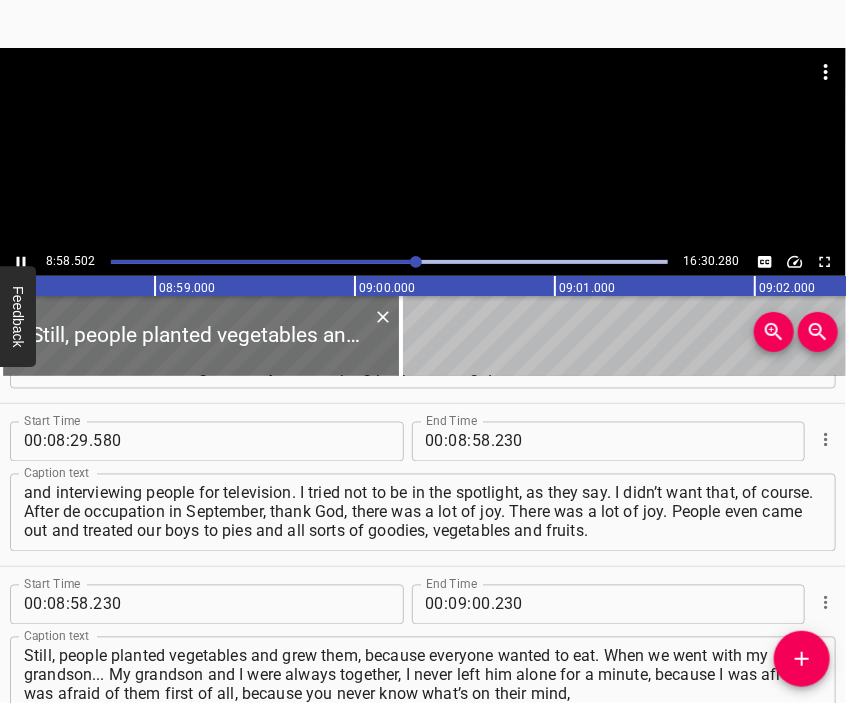 scroll, scrollTop: 3352, scrollLeft: 0, axis: vertical 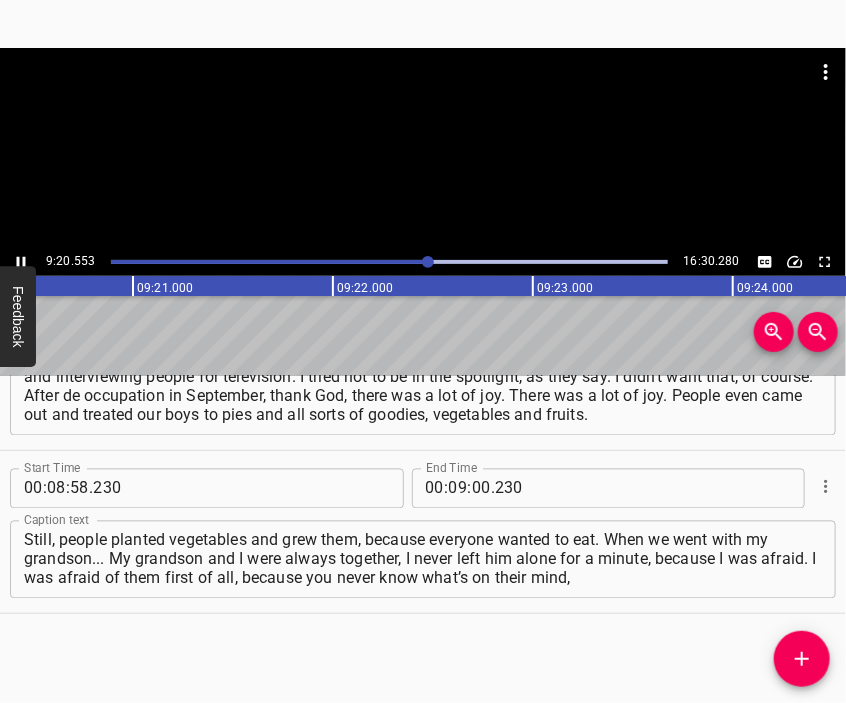 click at bounding box center (423, 148) 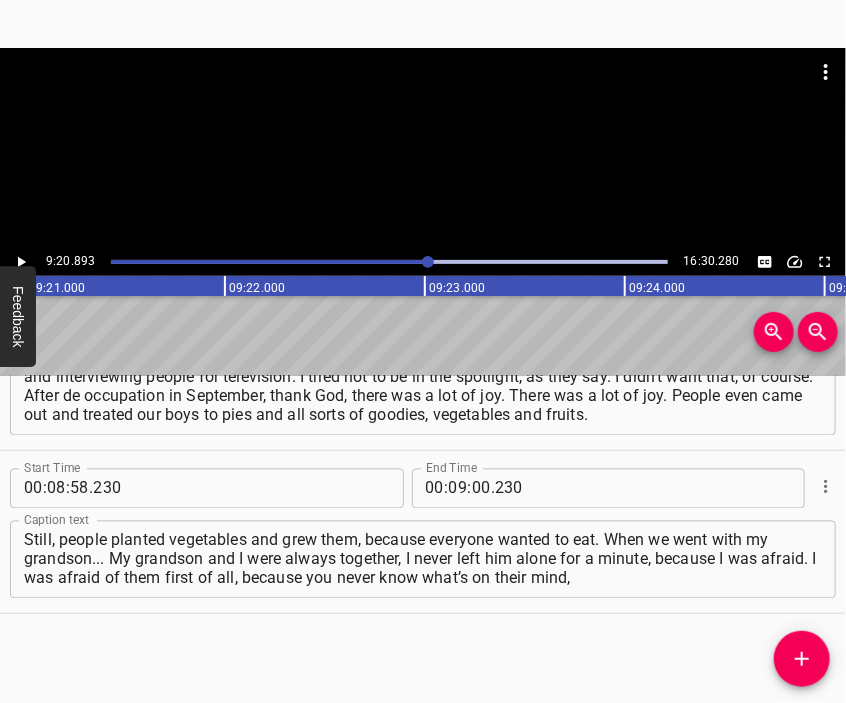 scroll, scrollTop: 0, scrollLeft: 112178, axis: horizontal 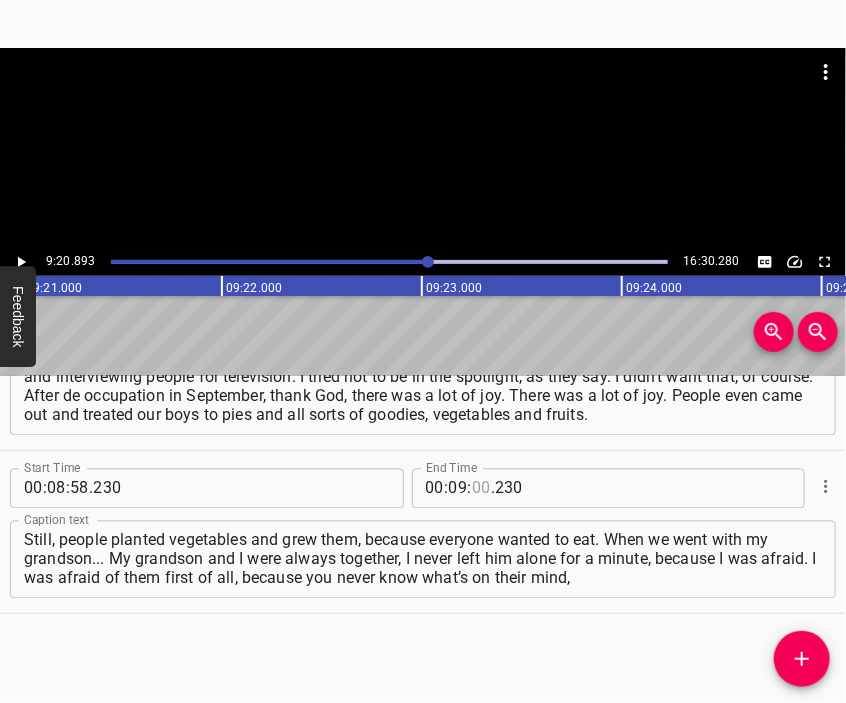 click at bounding box center [481, 489] 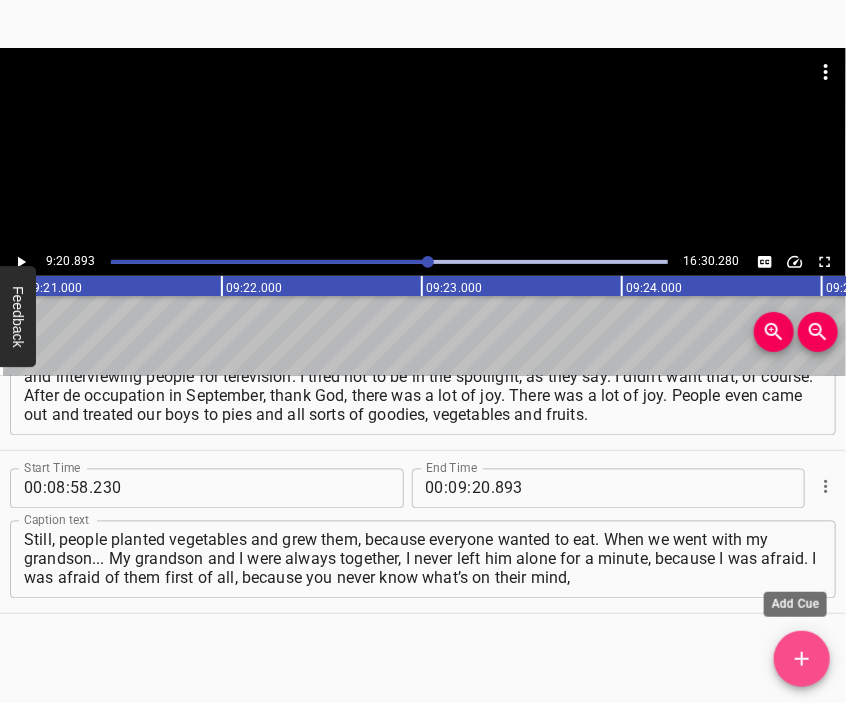 click 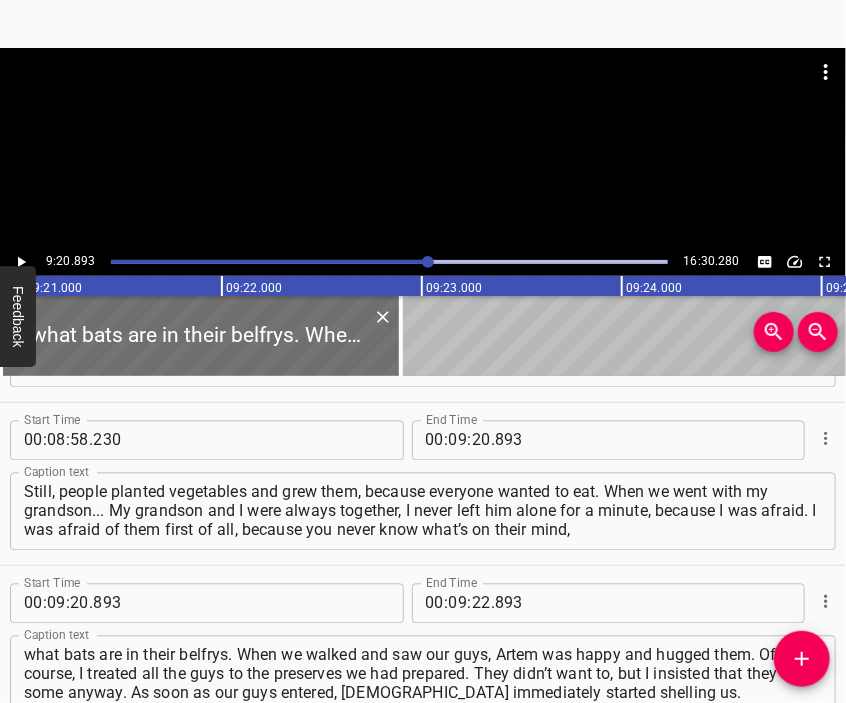 click at bounding box center (423, 98) 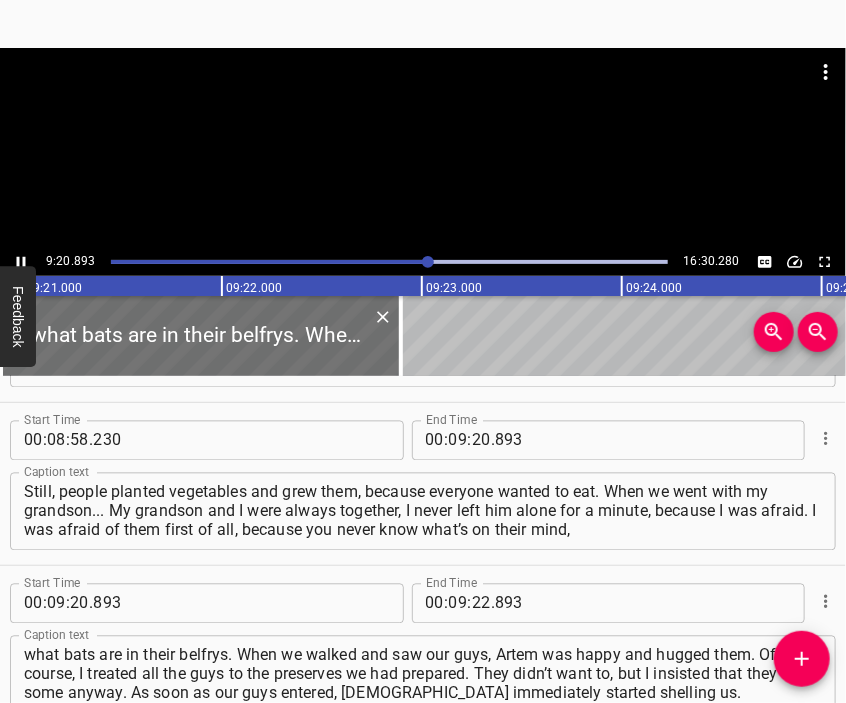 scroll, scrollTop: 3473, scrollLeft: 0, axis: vertical 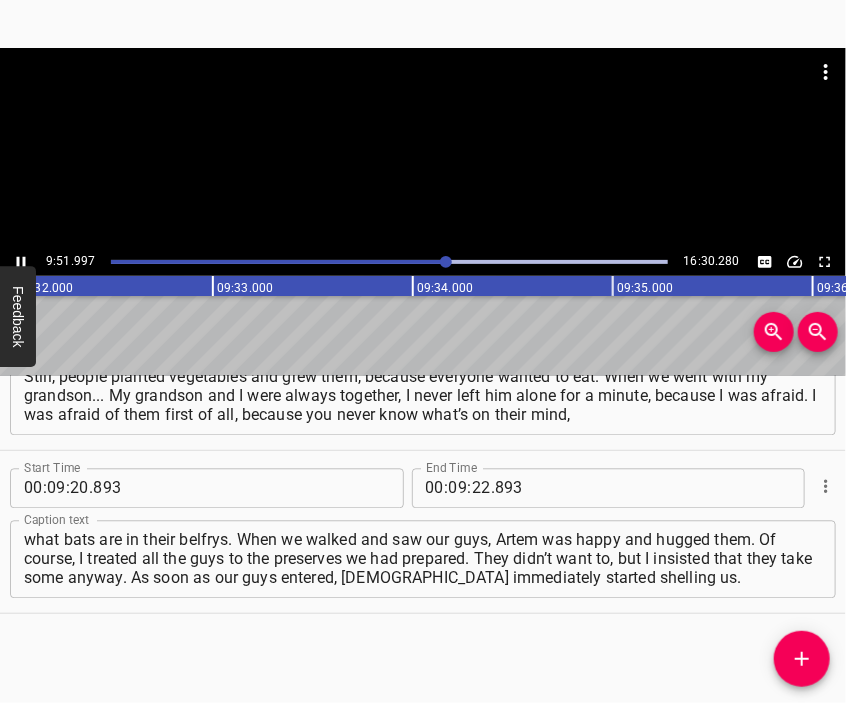 click at bounding box center (423, 148) 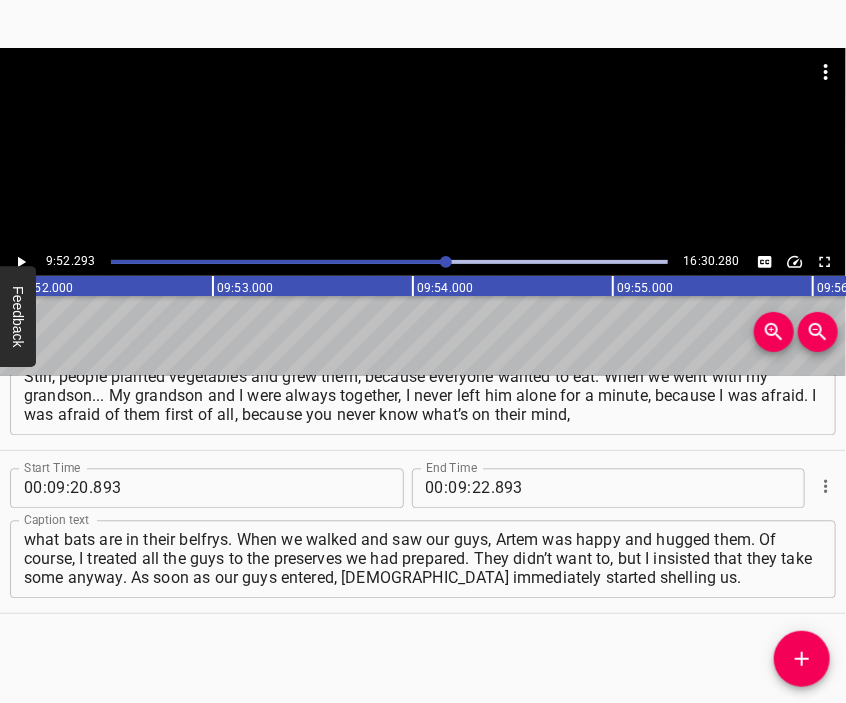 scroll, scrollTop: 0, scrollLeft: 118458, axis: horizontal 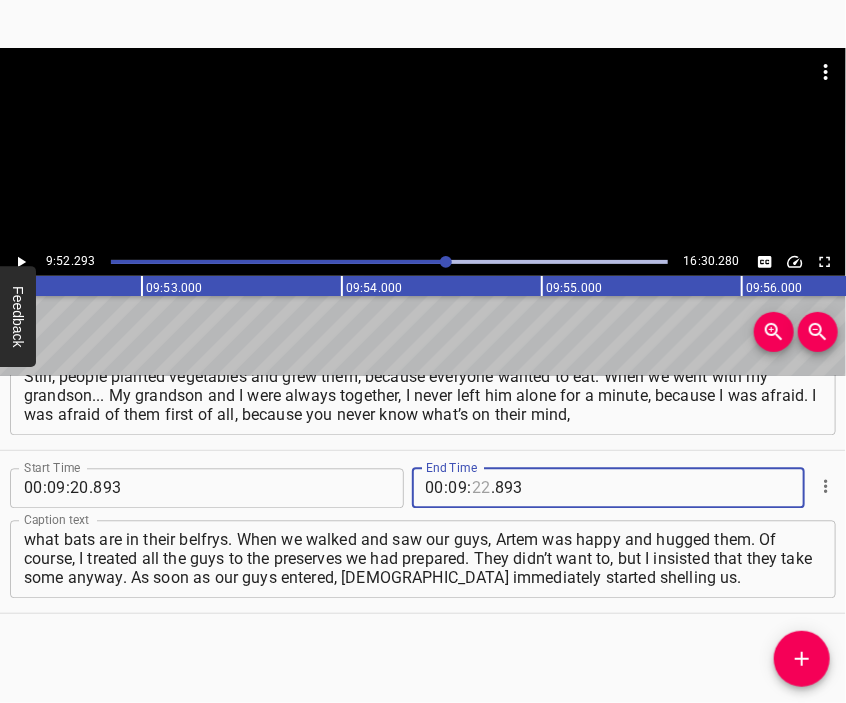 click at bounding box center [481, 489] 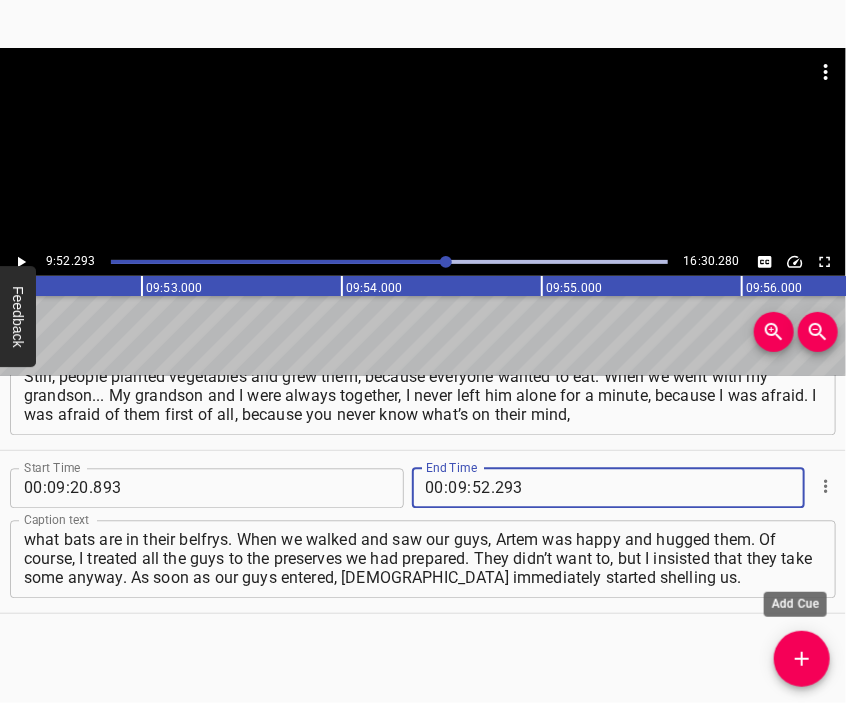 click 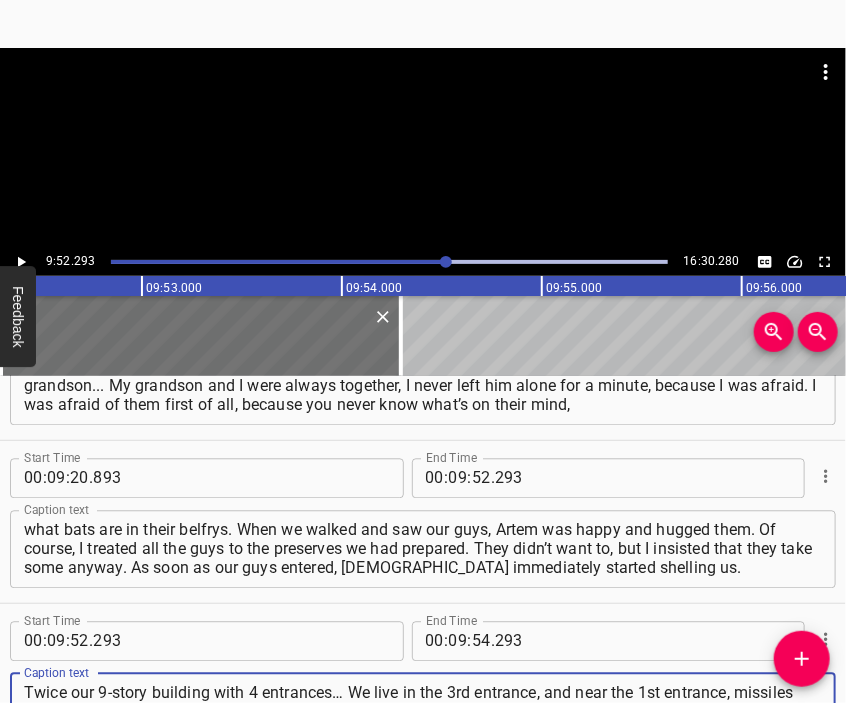 click at bounding box center [423, 148] 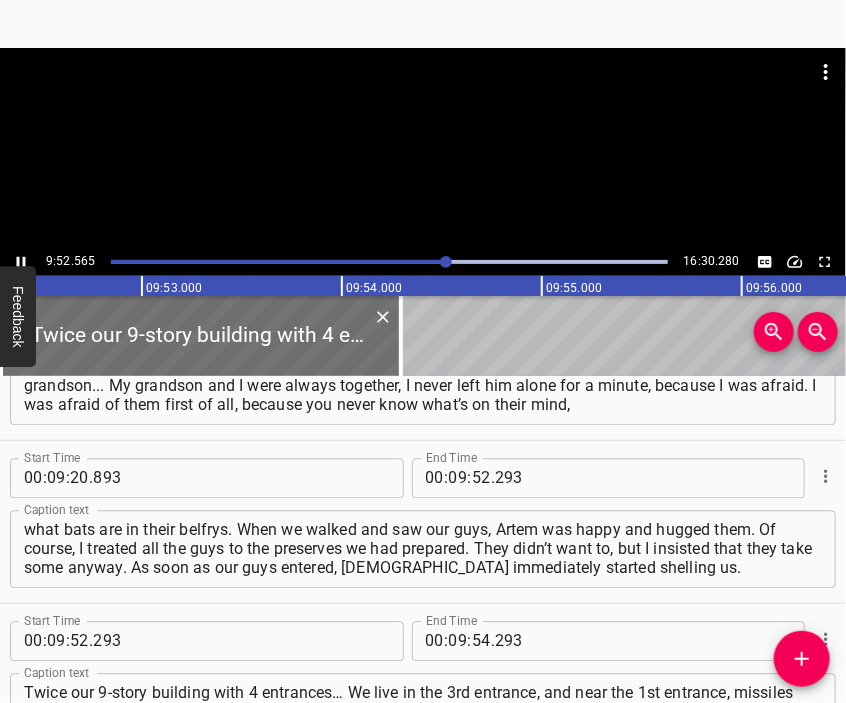 scroll, scrollTop: 3603, scrollLeft: 0, axis: vertical 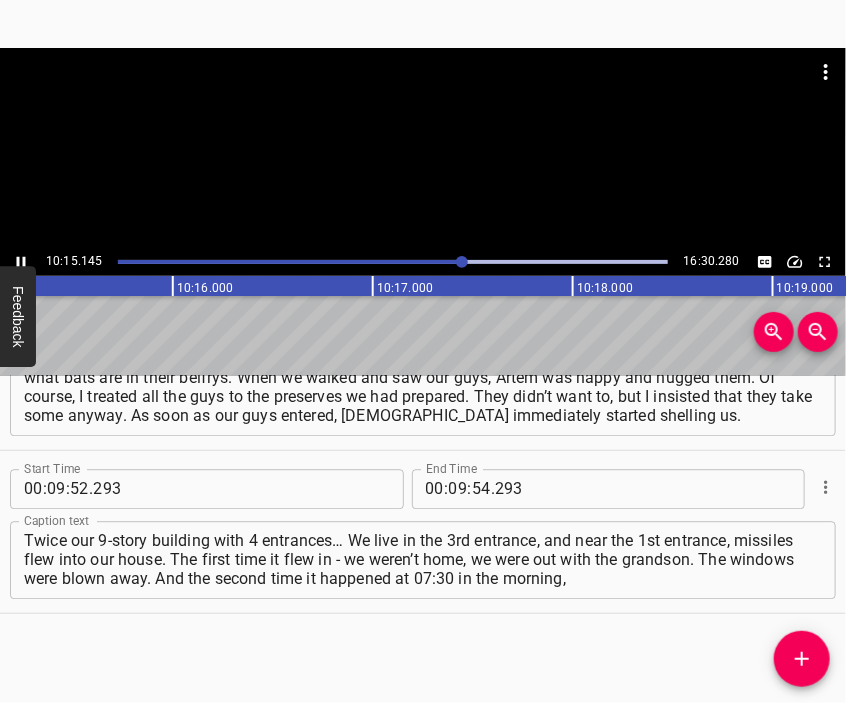 click at bounding box center [423, 148] 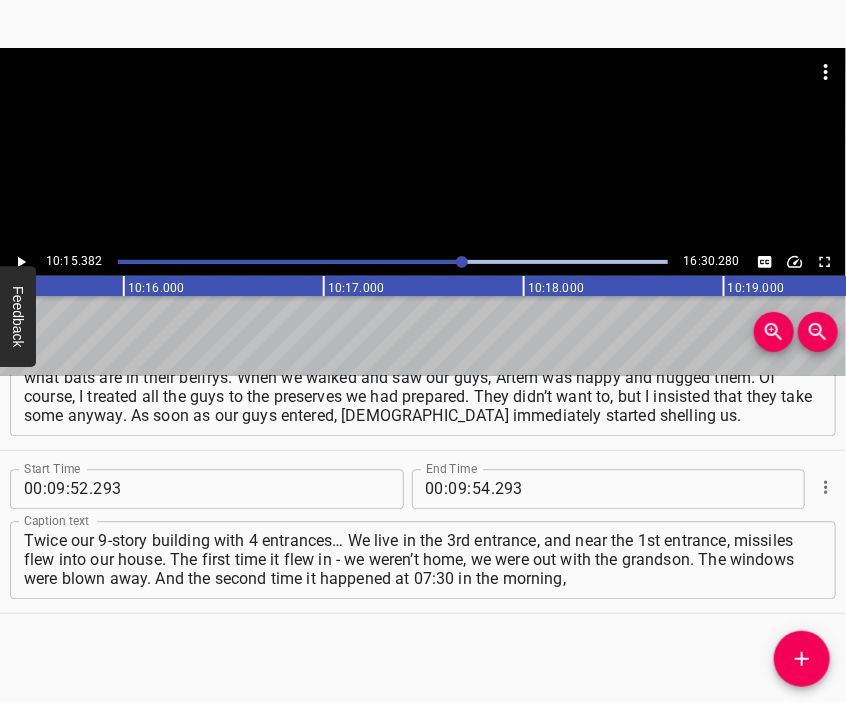 scroll, scrollTop: 0, scrollLeft: 123076, axis: horizontal 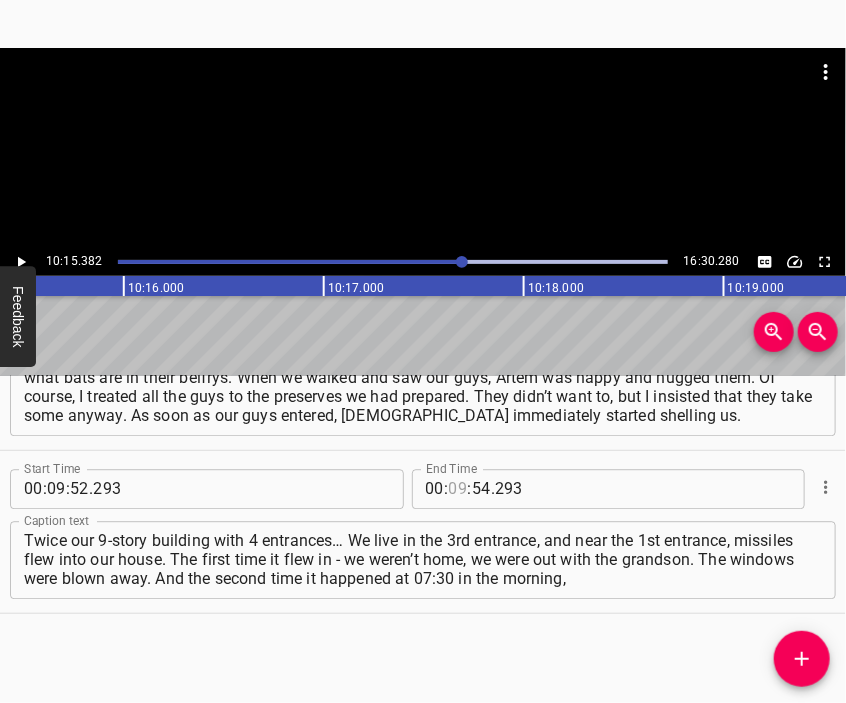 click at bounding box center [458, 489] 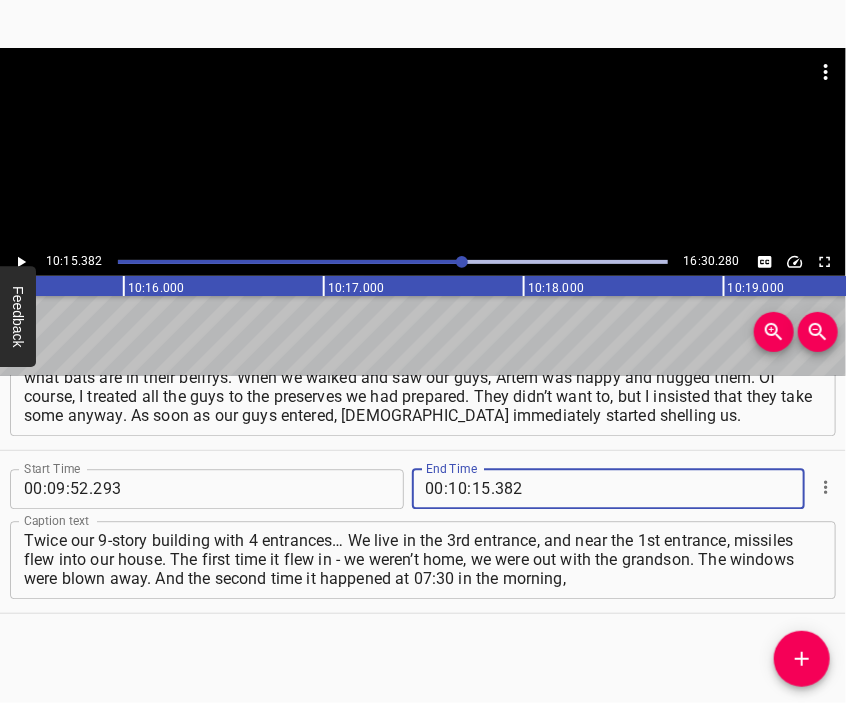 click 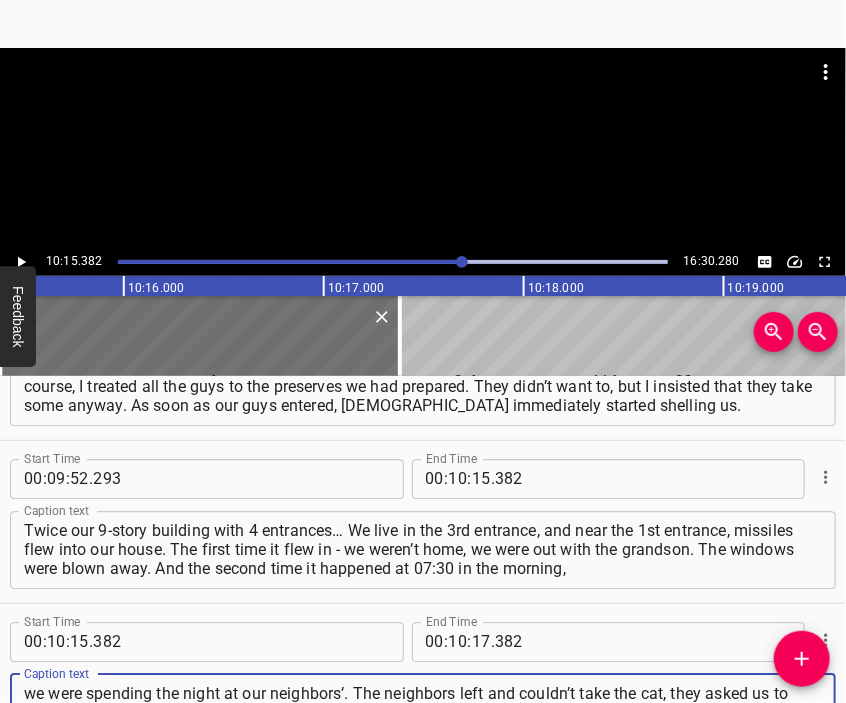scroll, scrollTop: 3725, scrollLeft: 0, axis: vertical 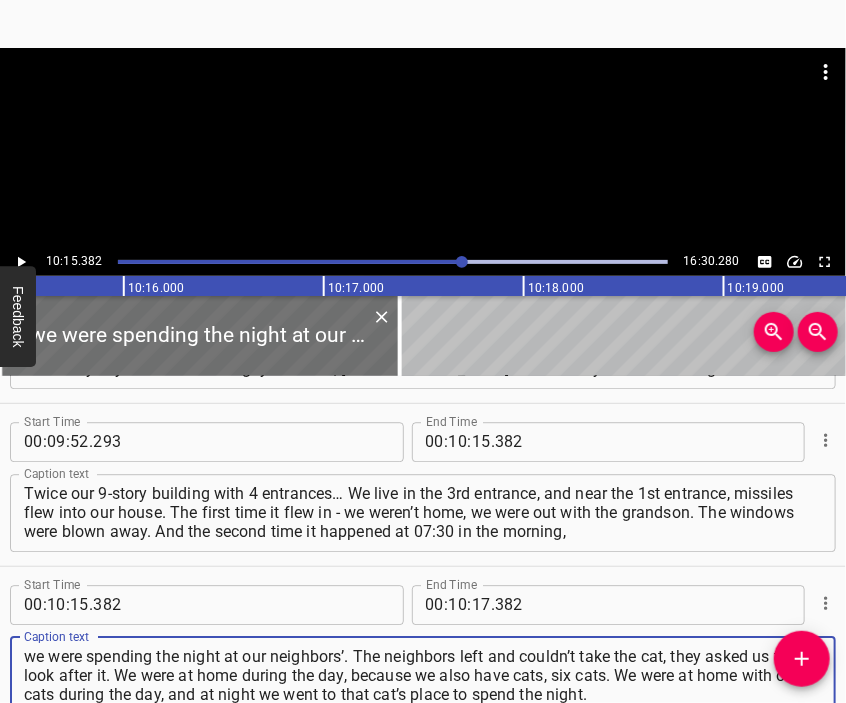 click at bounding box center [423, 98] 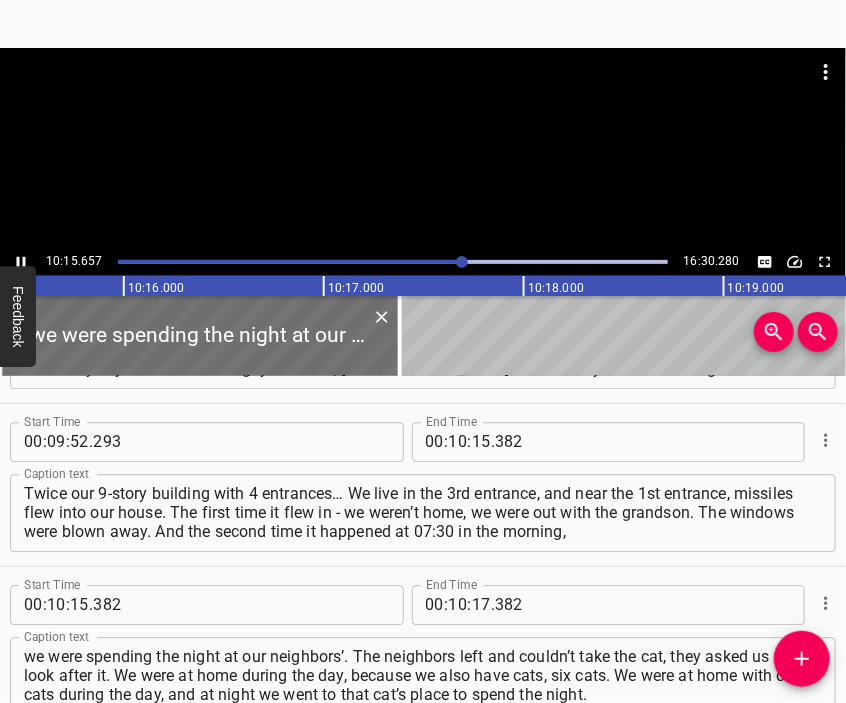 scroll, scrollTop: 3799, scrollLeft: 0, axis: vertical 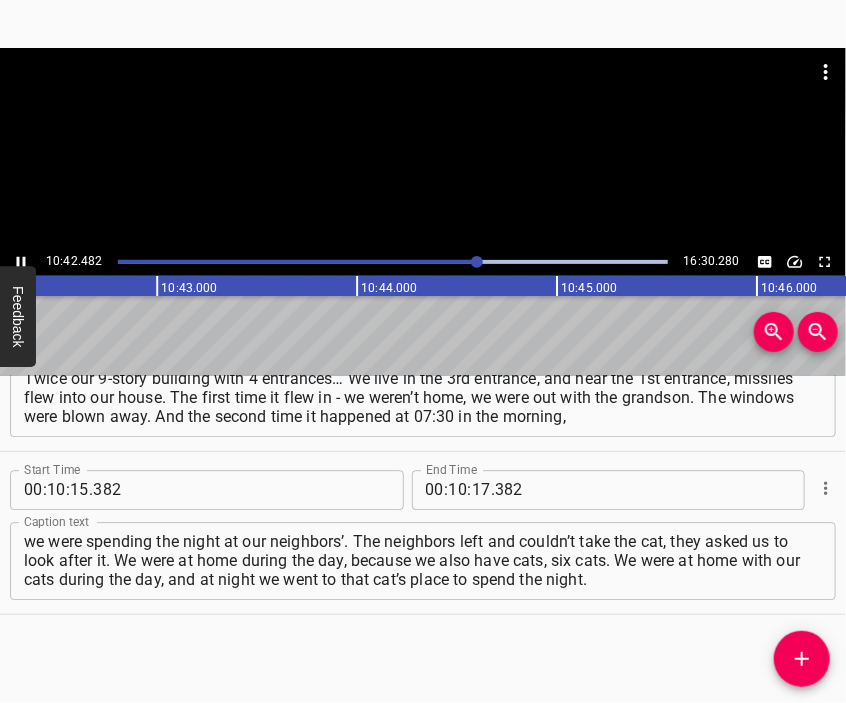 click at bounding box center (423, 98) 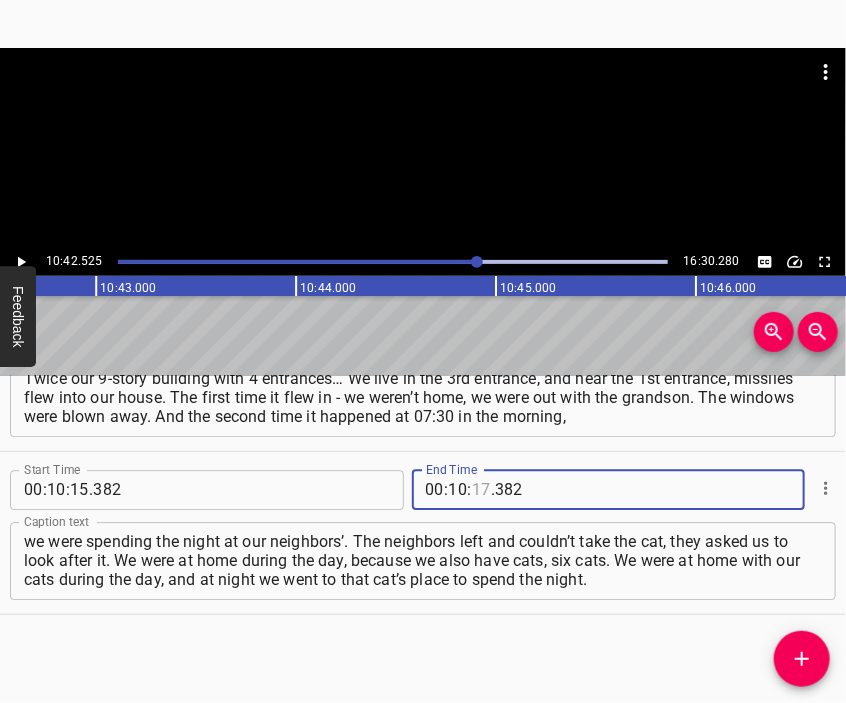 click at bounding box center (481, 490) 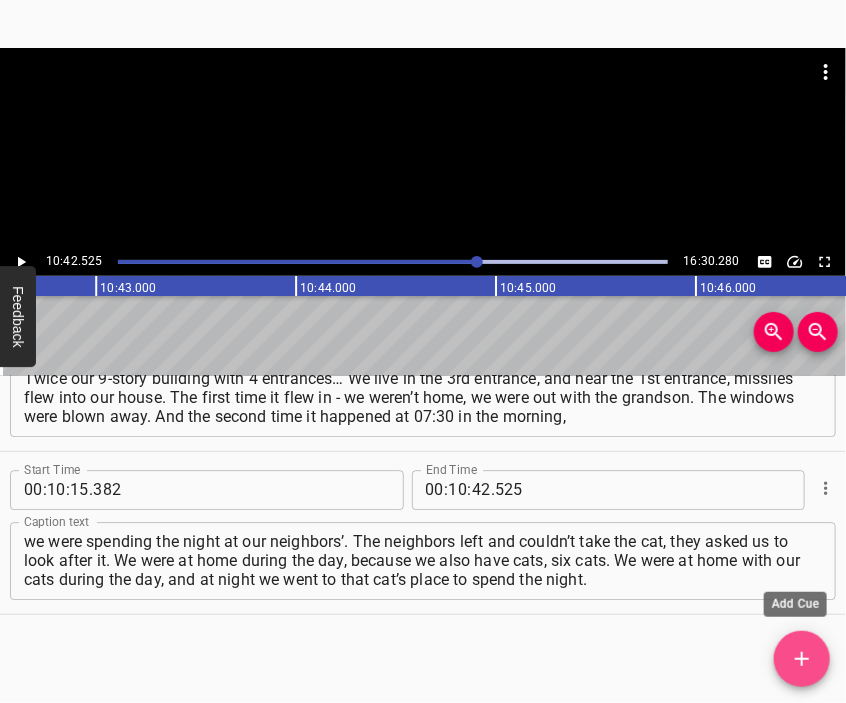 click 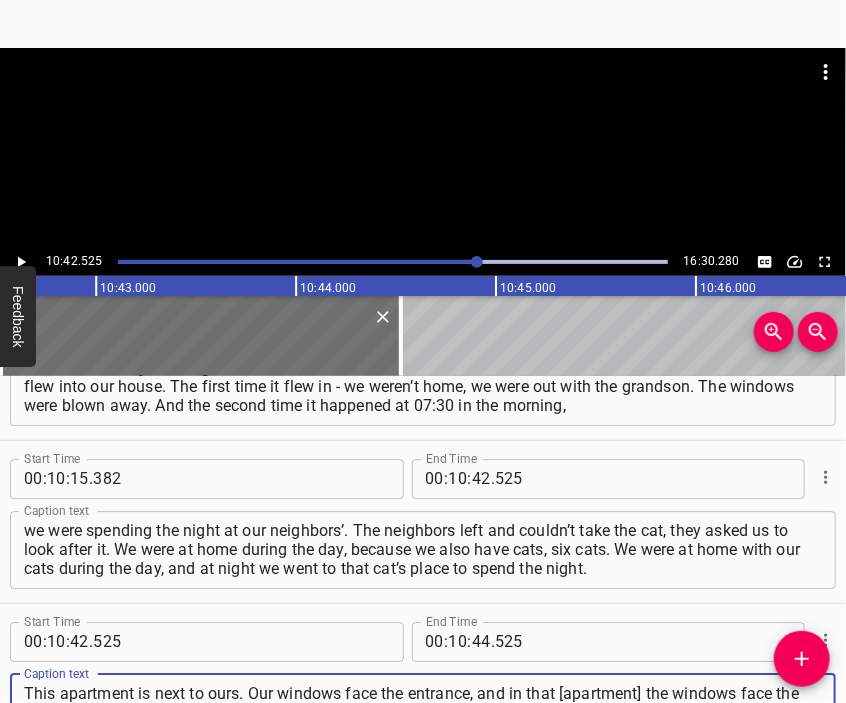 scroll, scrollTop: 3888, scrollLeft: 0, axis: vertical 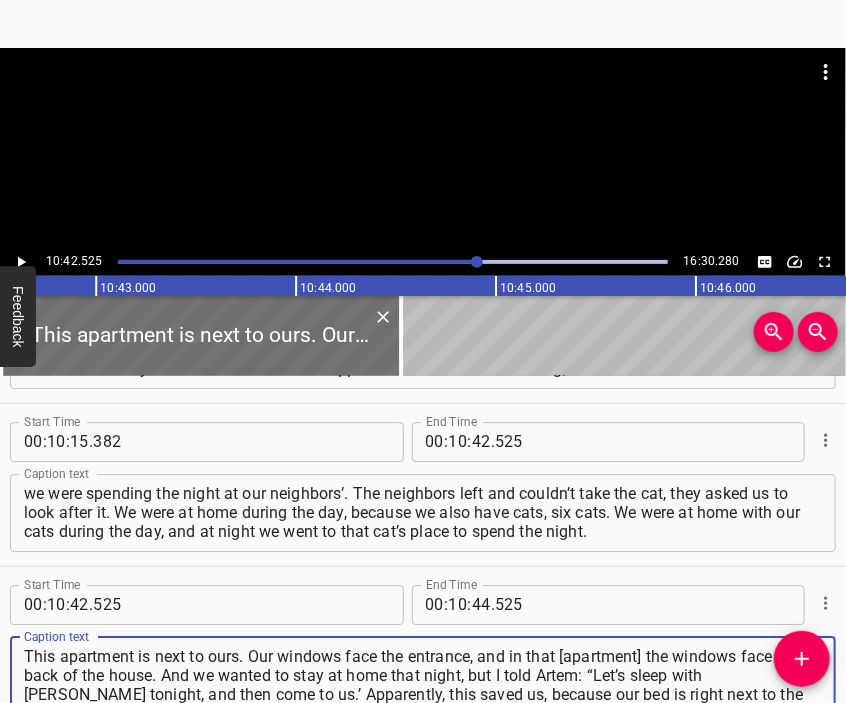 click at bounding box center [423, 98] 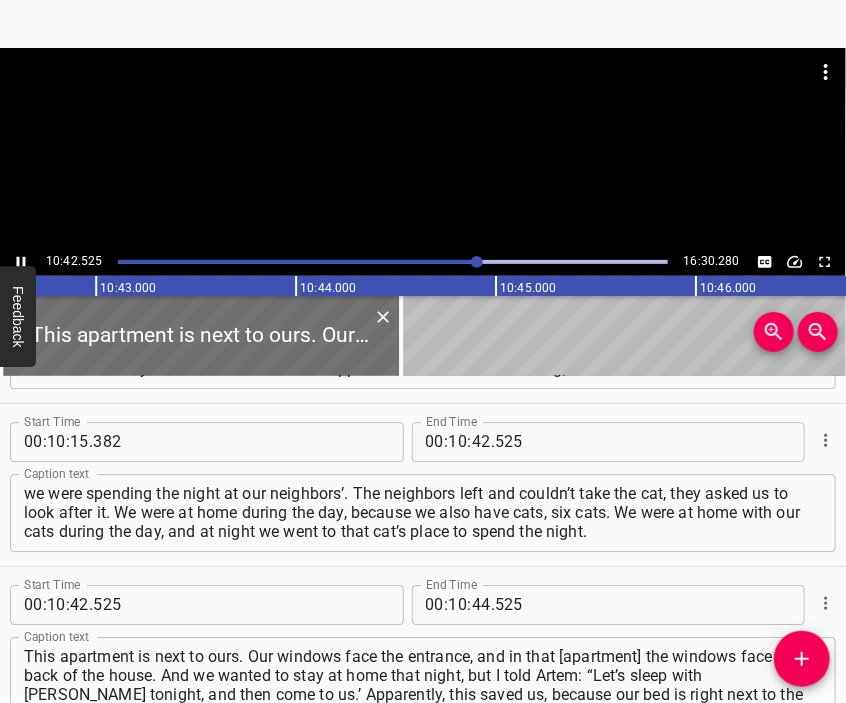 scroll, scrollTop: 3963, scrollLeft: 0, axis: vertical 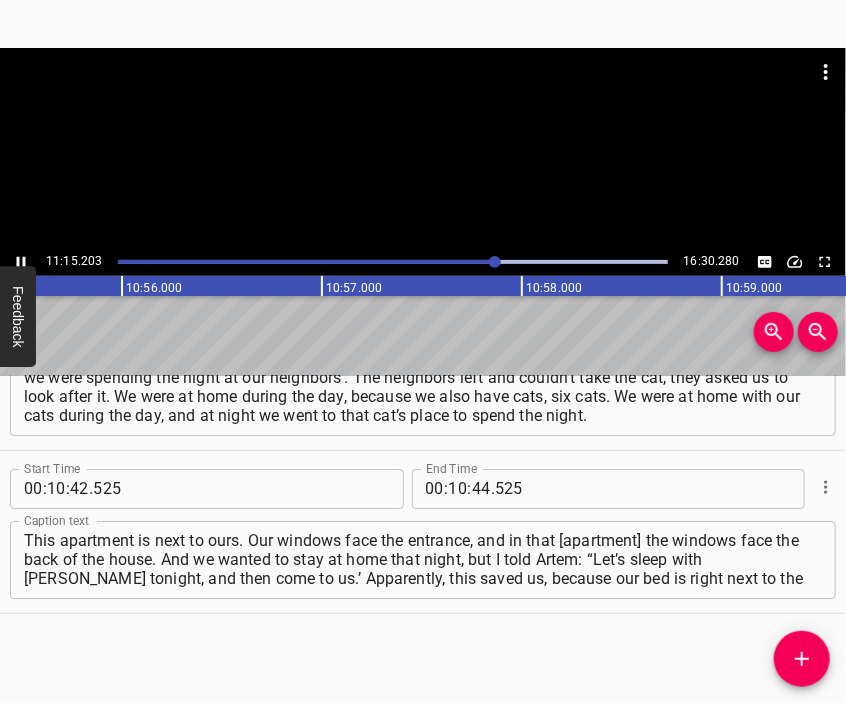 click at bounding box center (423, 98) 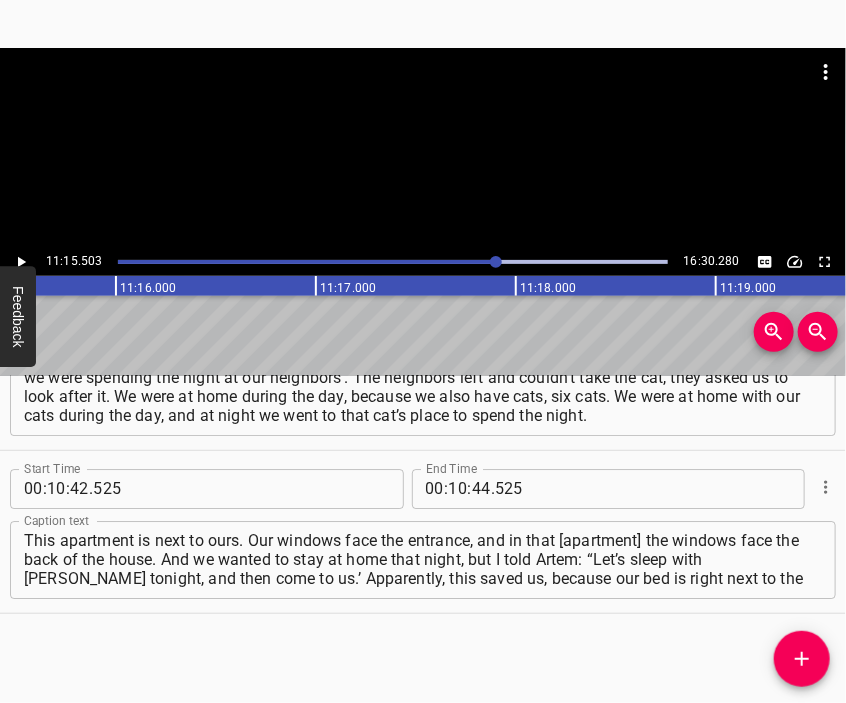 scroll, scrollTop: 0, scrollLeft: 135100, axis: horizontal 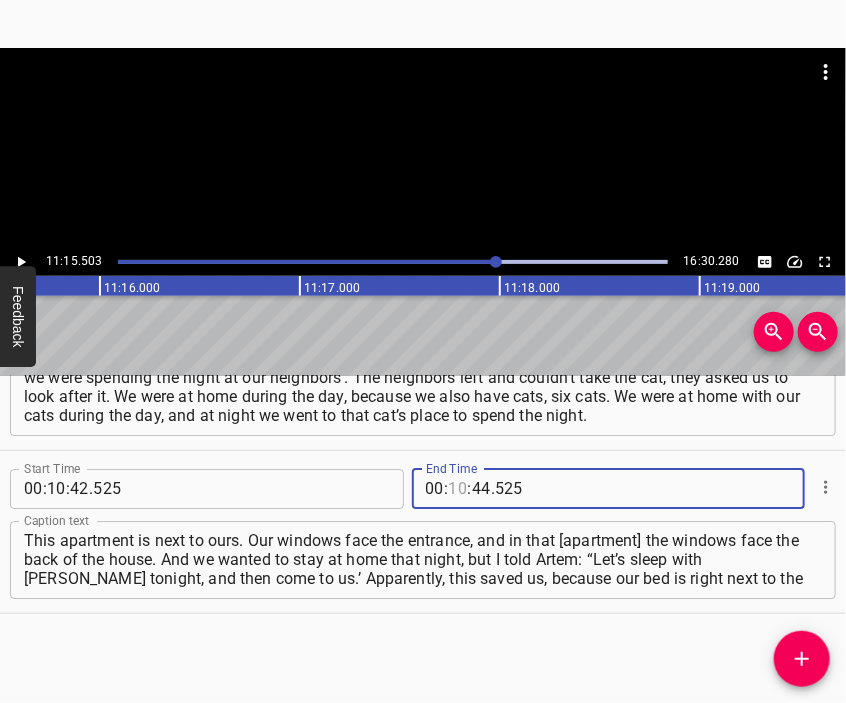 click at bounding box center (458, 489) 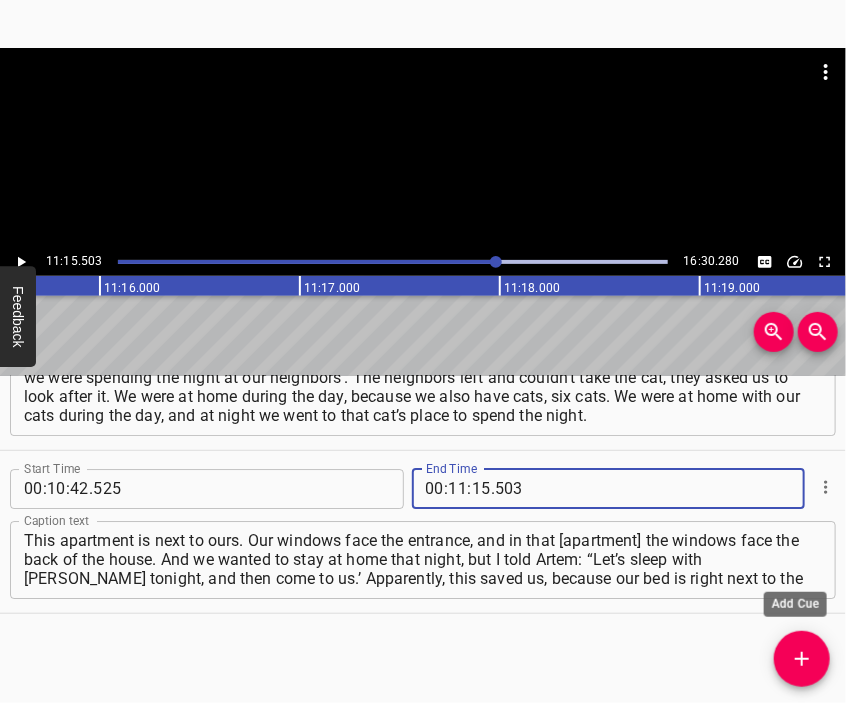 click 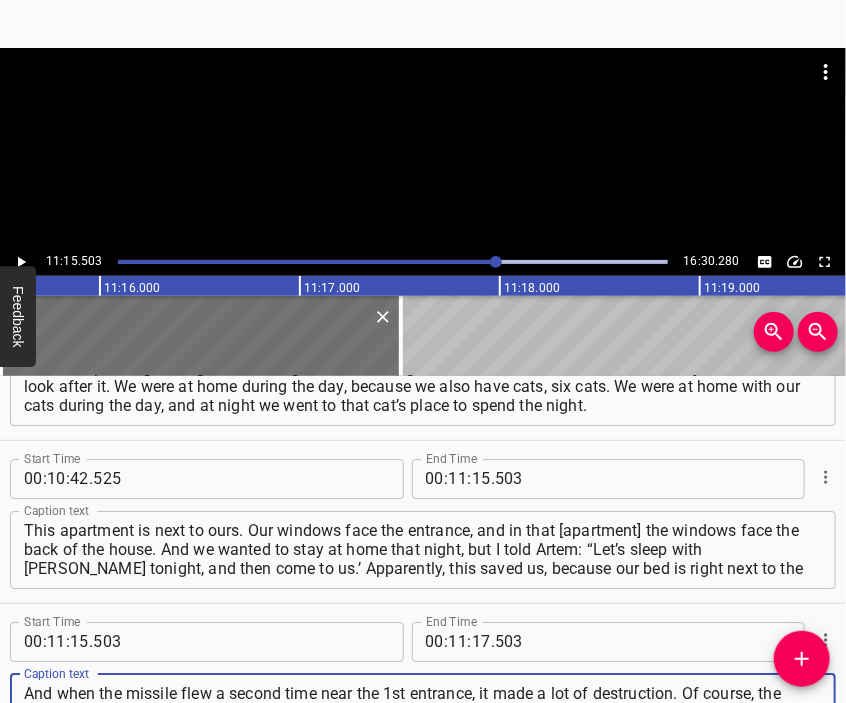 scroll, scrollTop: 4052, scrollLeft: 0, axis: vertical 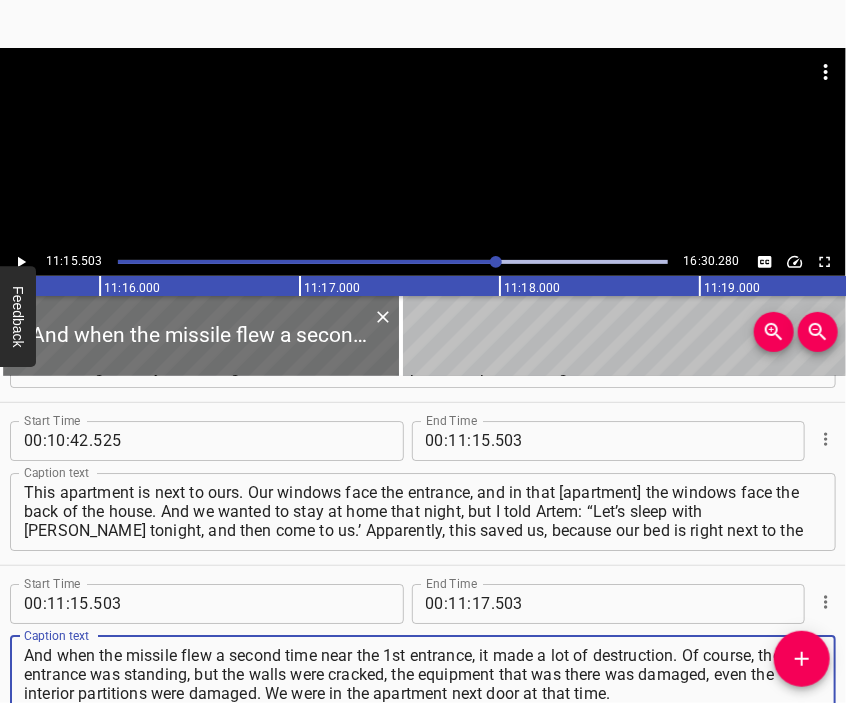 click at bounding box center [423, 148] 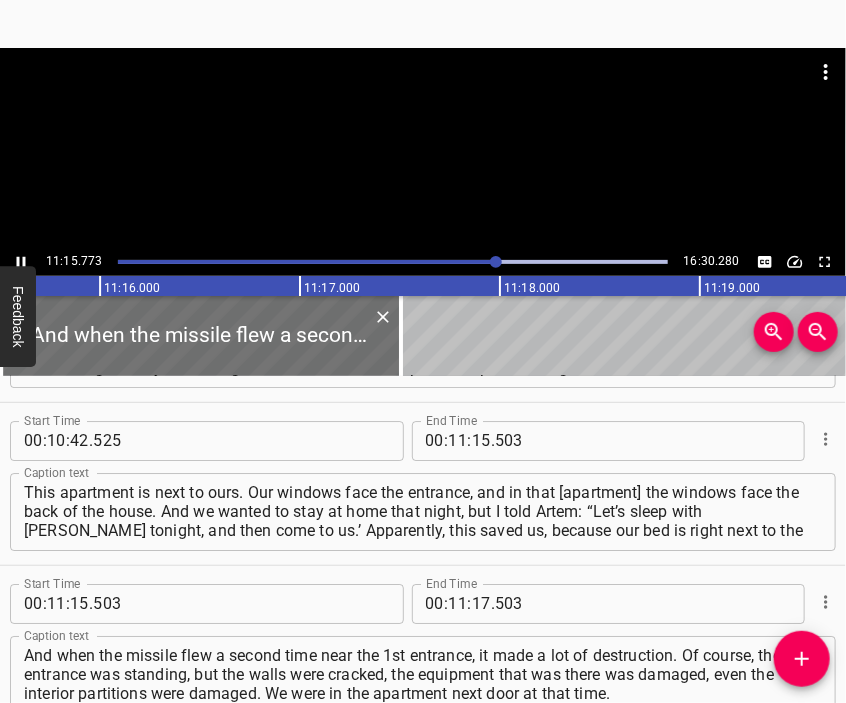 scroll, scrollTop: 4167, scrollLeft: 0, axis: vertical 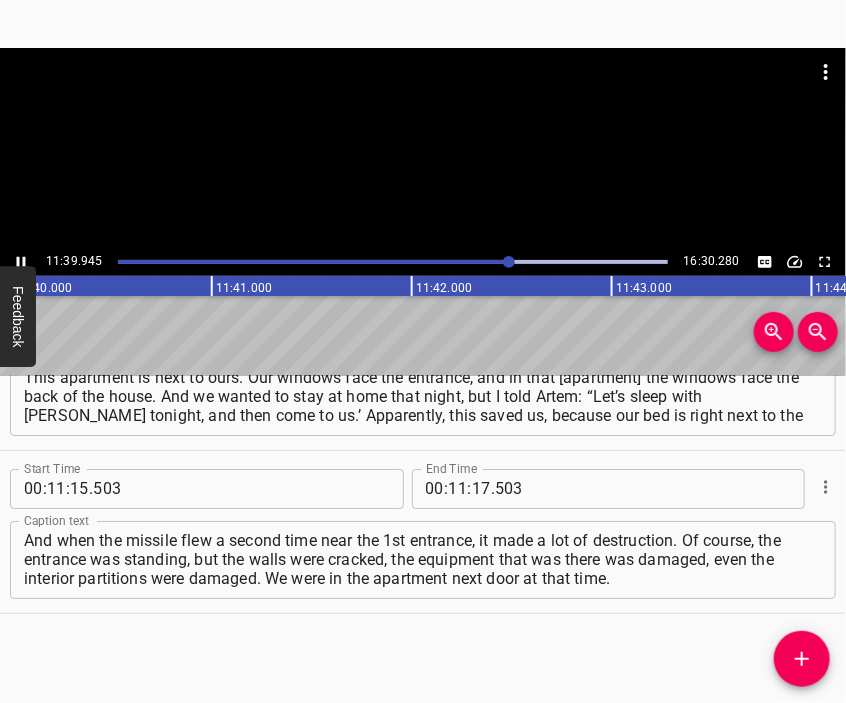 click at bounding box center (423, 98) 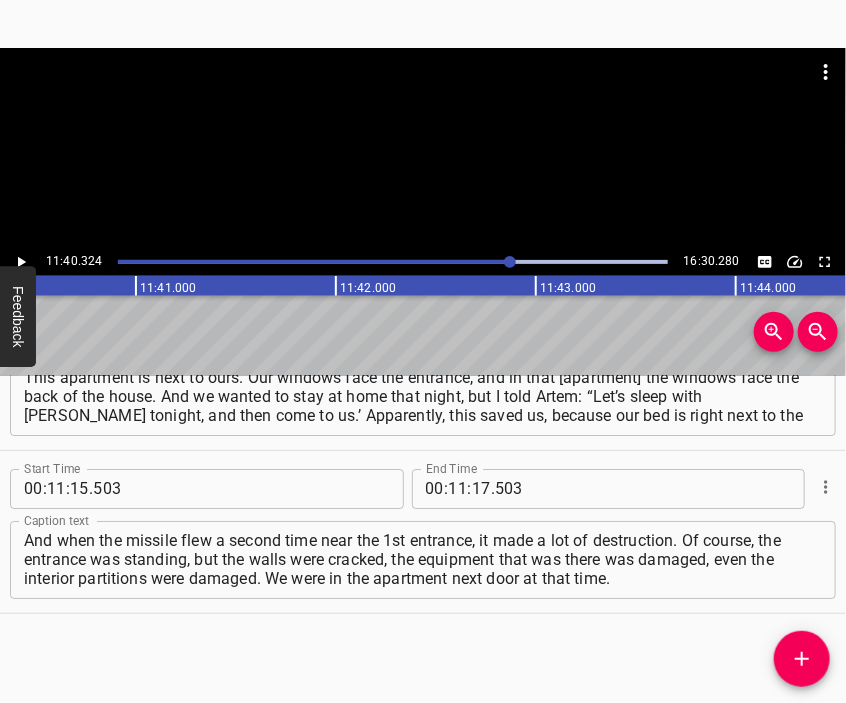 scroll, scrollTop: 0, scrollLeft: 140064, axis: horizontal 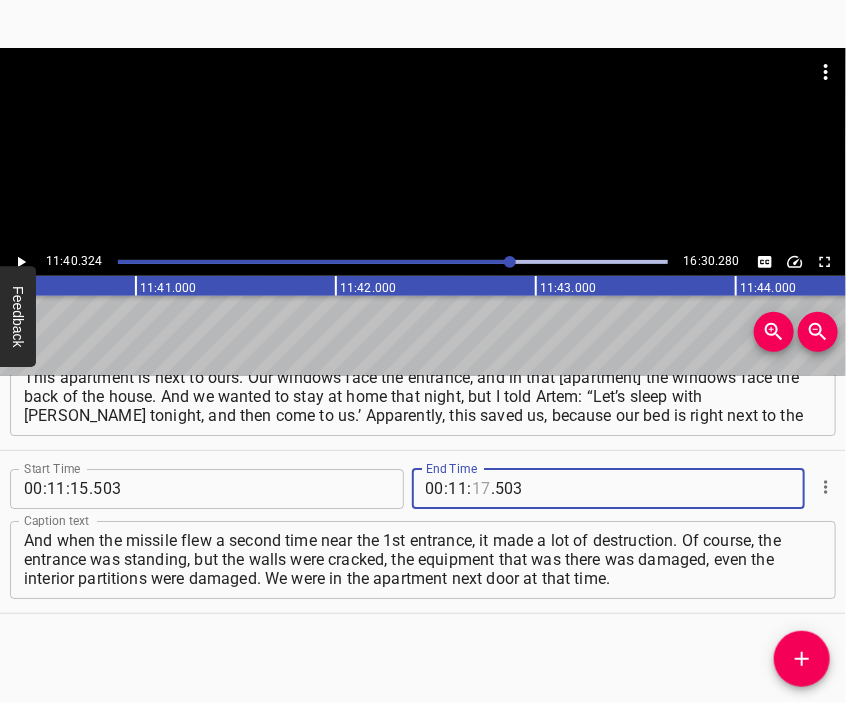 click at bounding box center (481, 489) 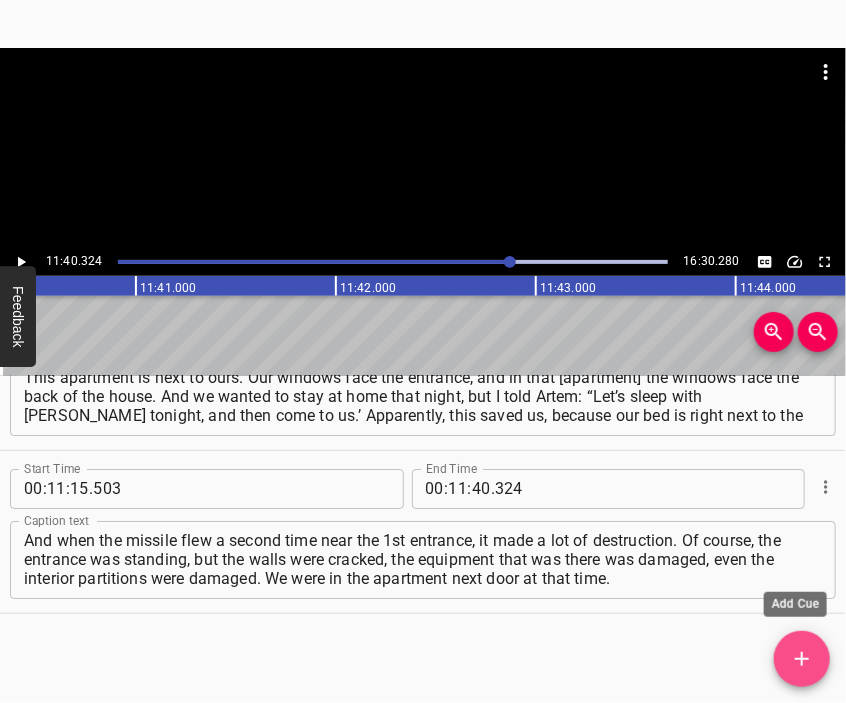 click 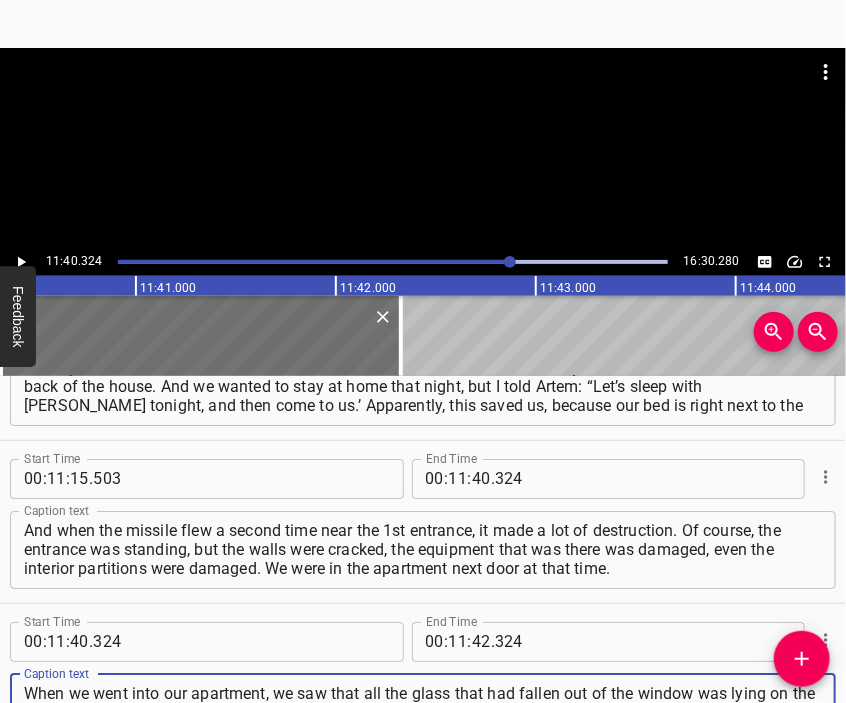 scroll, scrollTop: 4214, scrollLeft: 0, axis: vertical 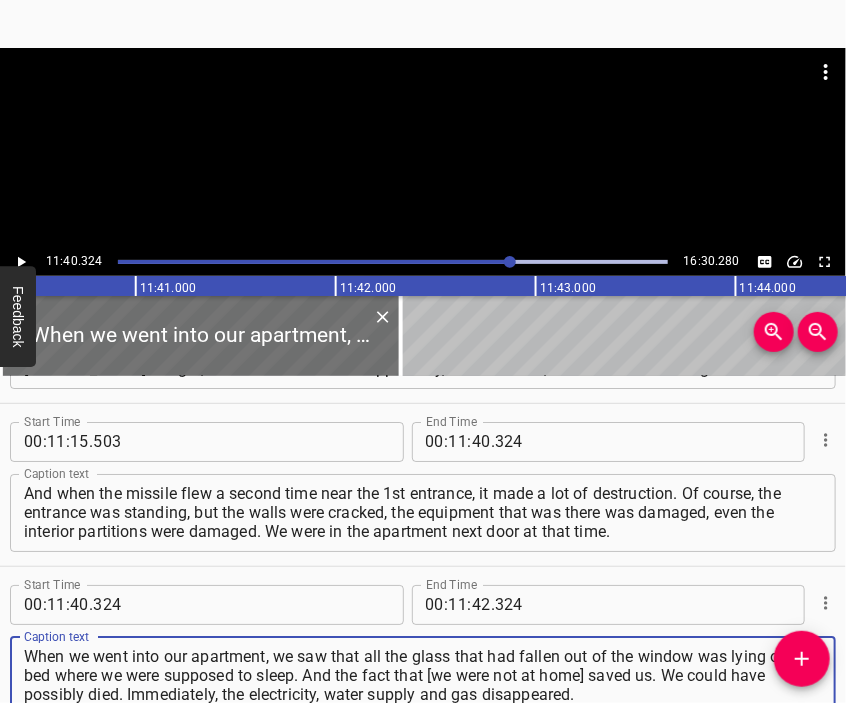 click at bounding box center (423, 98) 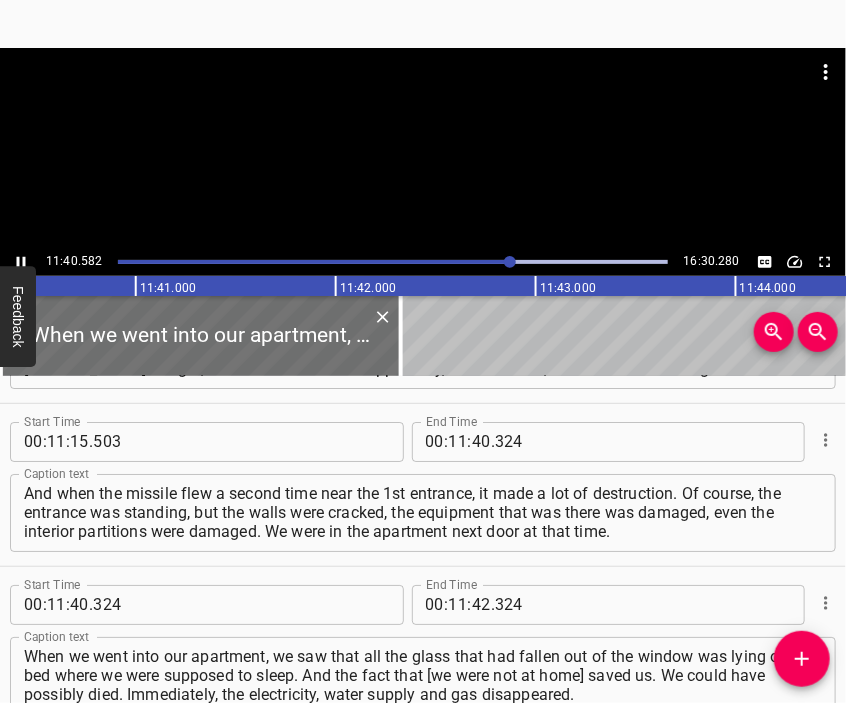 scroll, scrollTop: 4256, scrollLeft: 0, axis: vertical 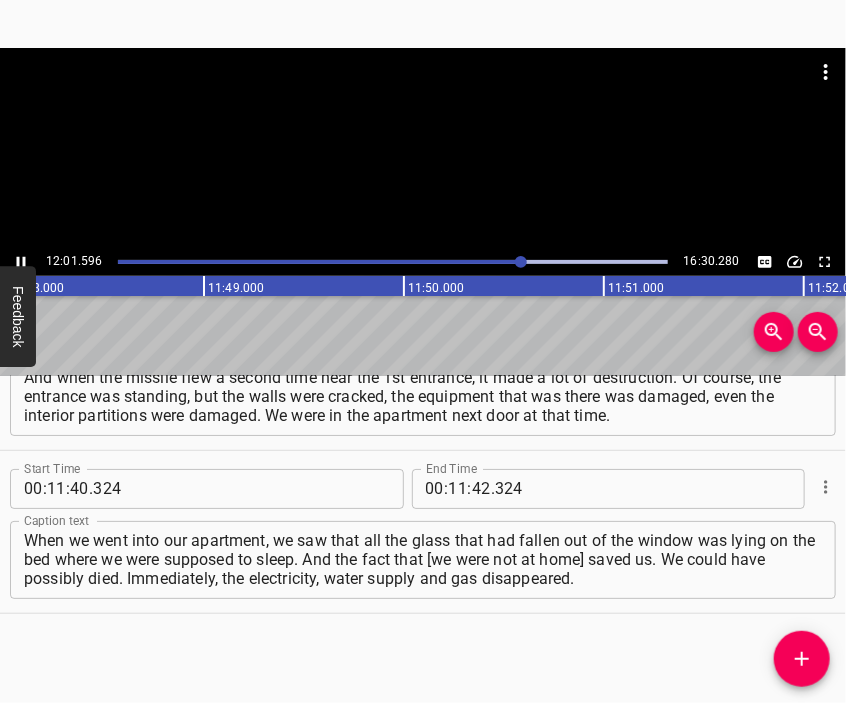 click at bounding box center (423, 98) 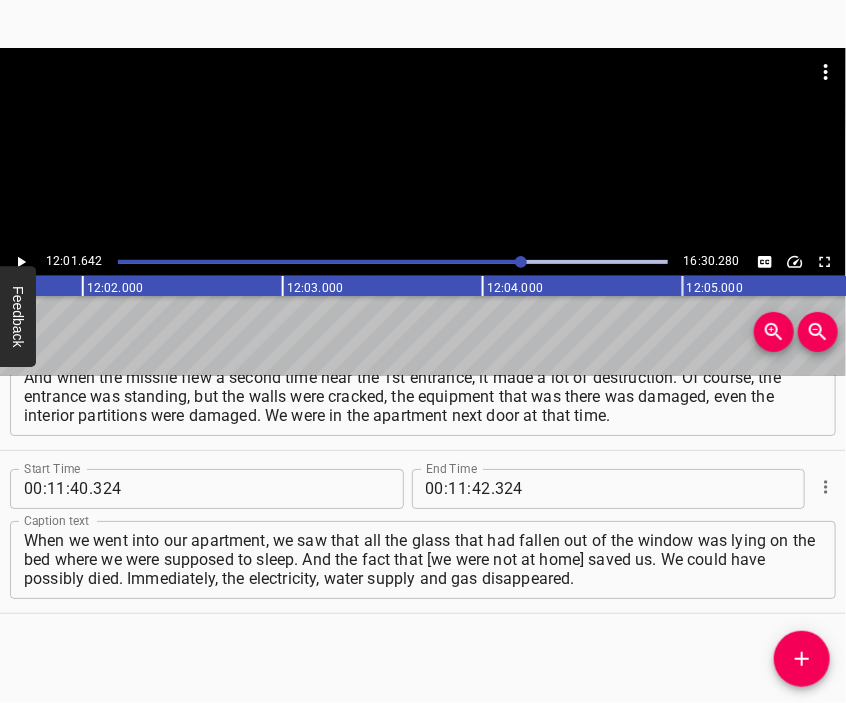scroll, scrollTop: 0, scrollLeft: 144328, axis: horizontal 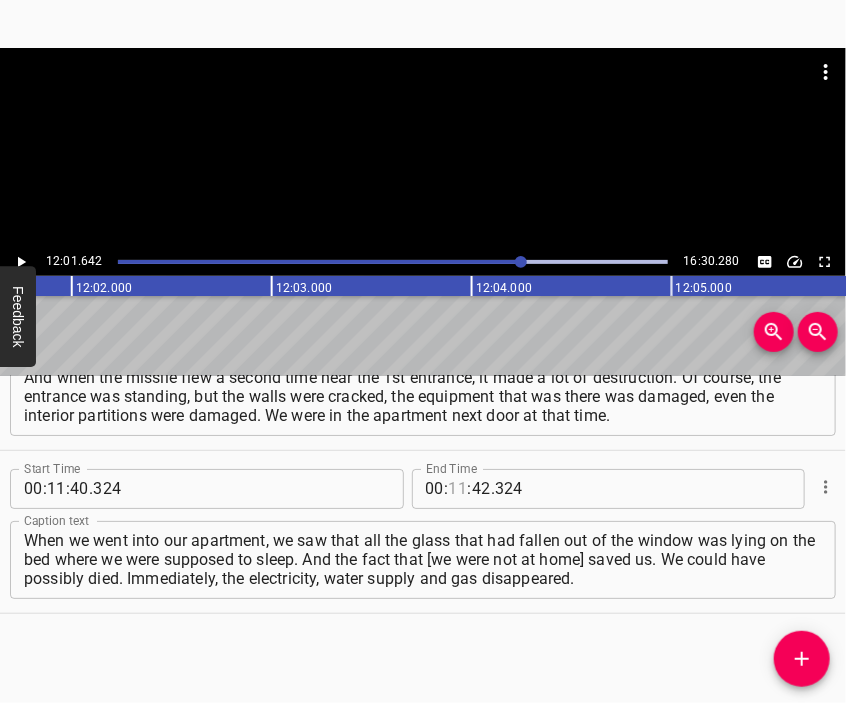 click at bounding box center [458, 489] 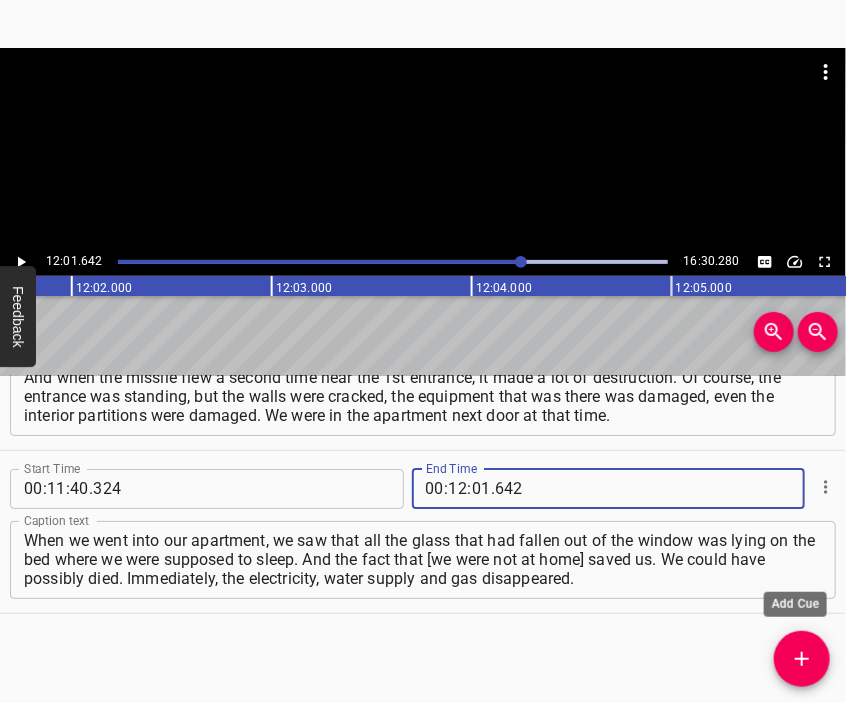 click 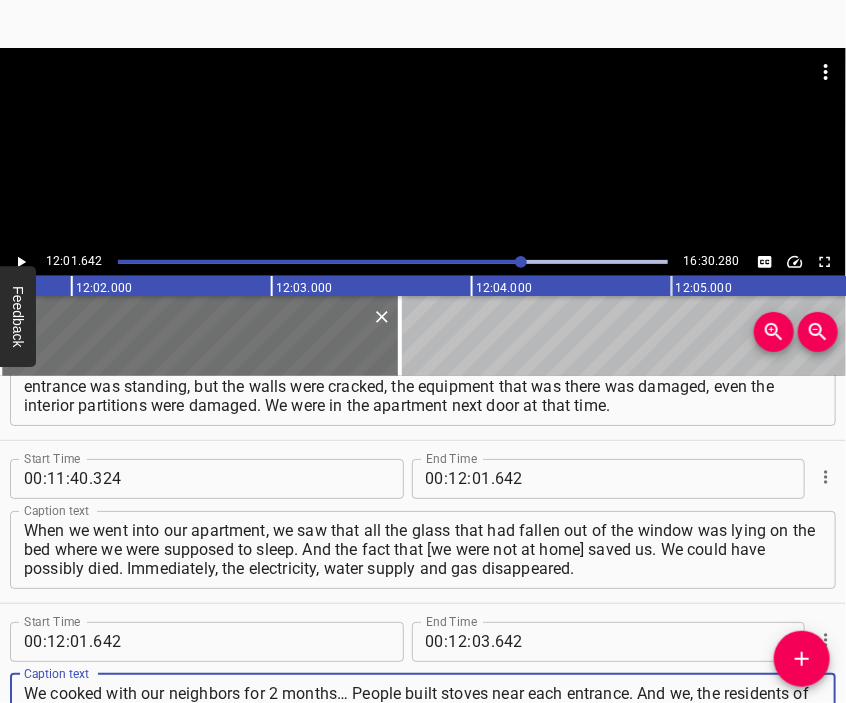 scroll, scrollTop: 4377, scrollLeft: 0, axis: vertical 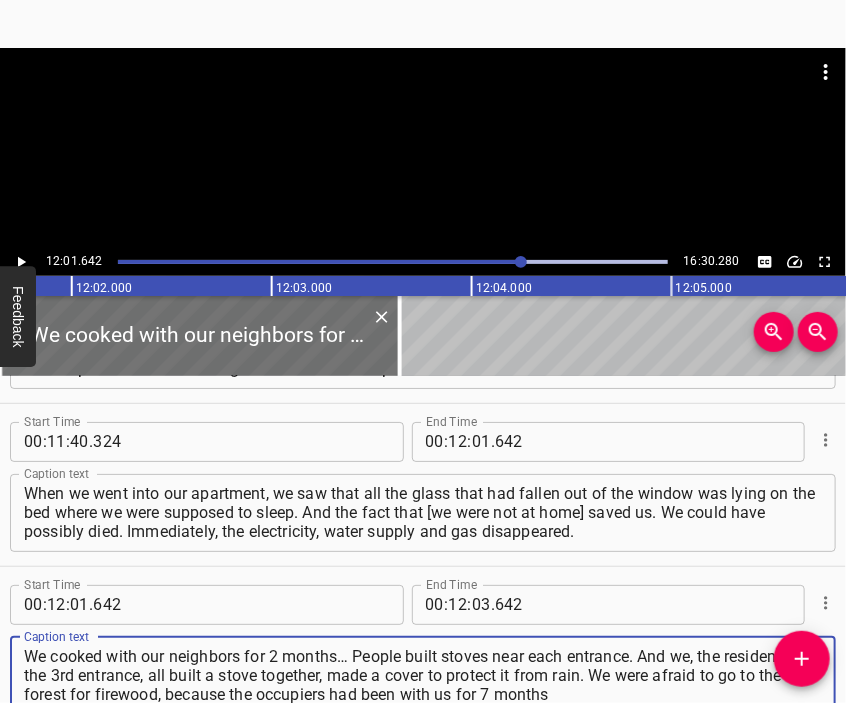 click at bounding box center [423, 98] 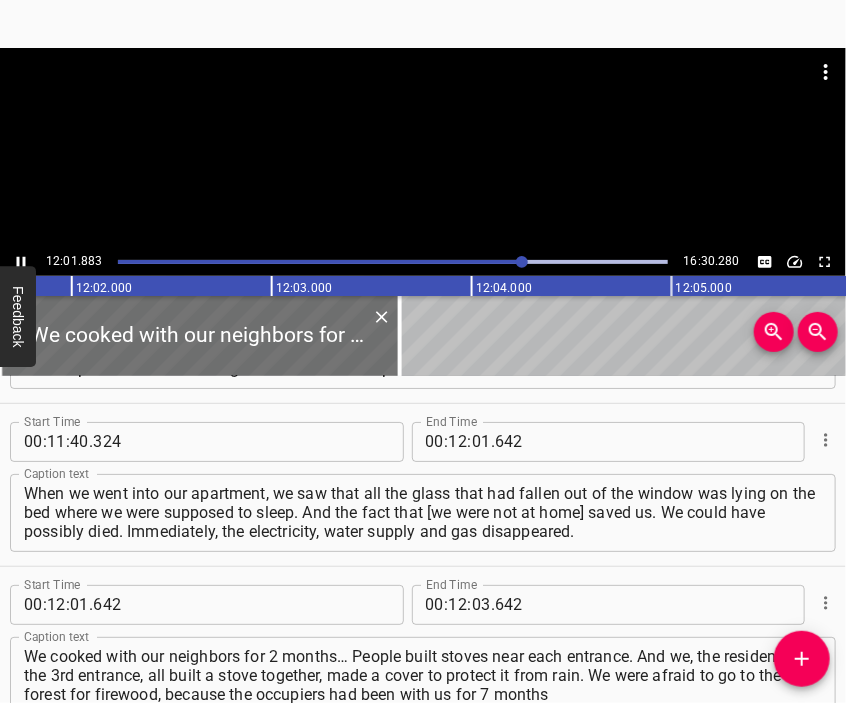 scroll, scrollTop: 4419, scrollLeft: 0, axis: vertical 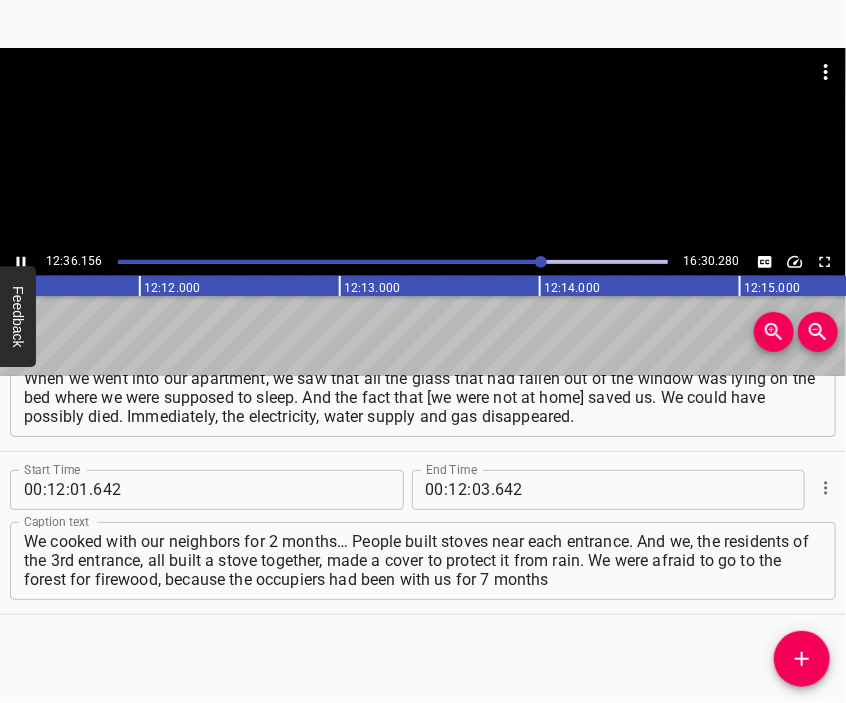 click at bounding box center [423, 98] 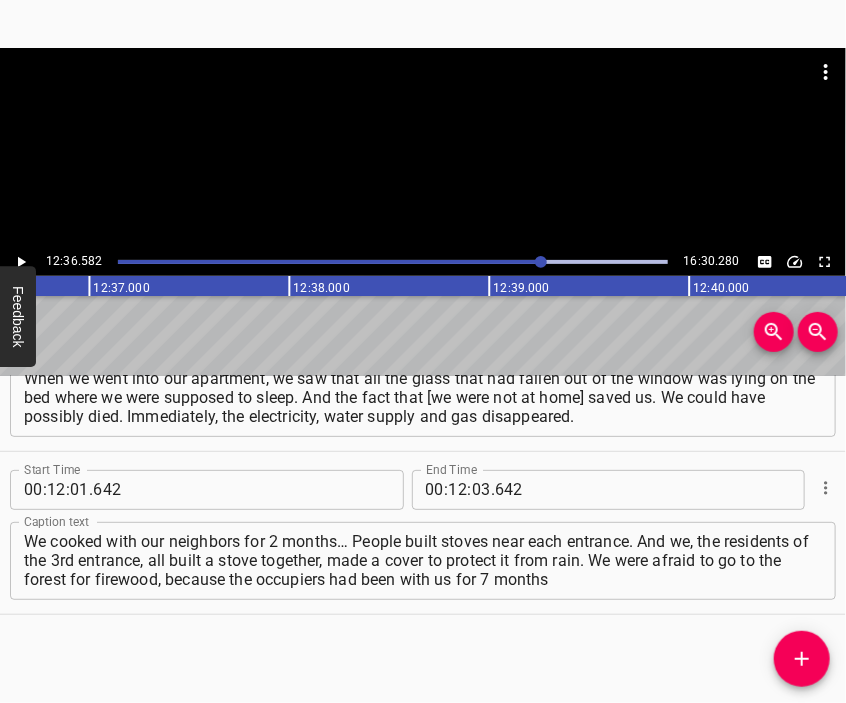 scroll, scrollTop: 0, scrollLeft: 151316, axis: horizontal 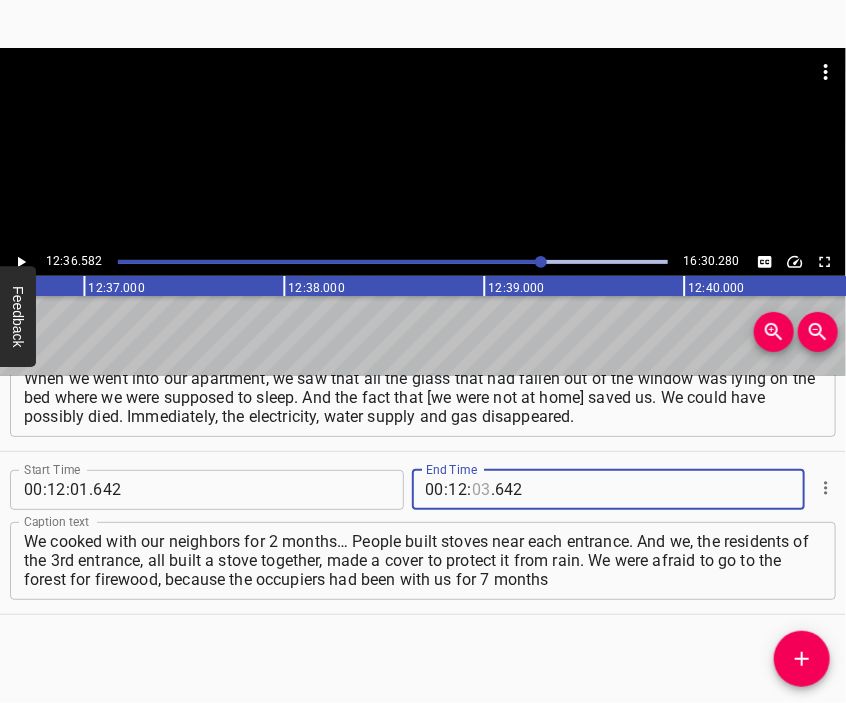 click at bounding box center [481, 490] 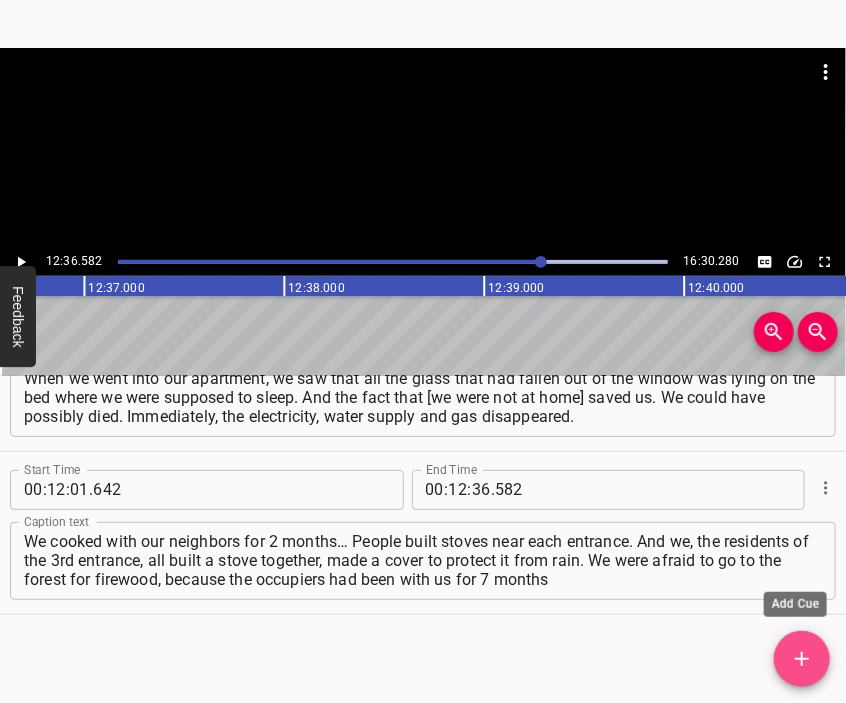 click at bounding box center [802, 659] 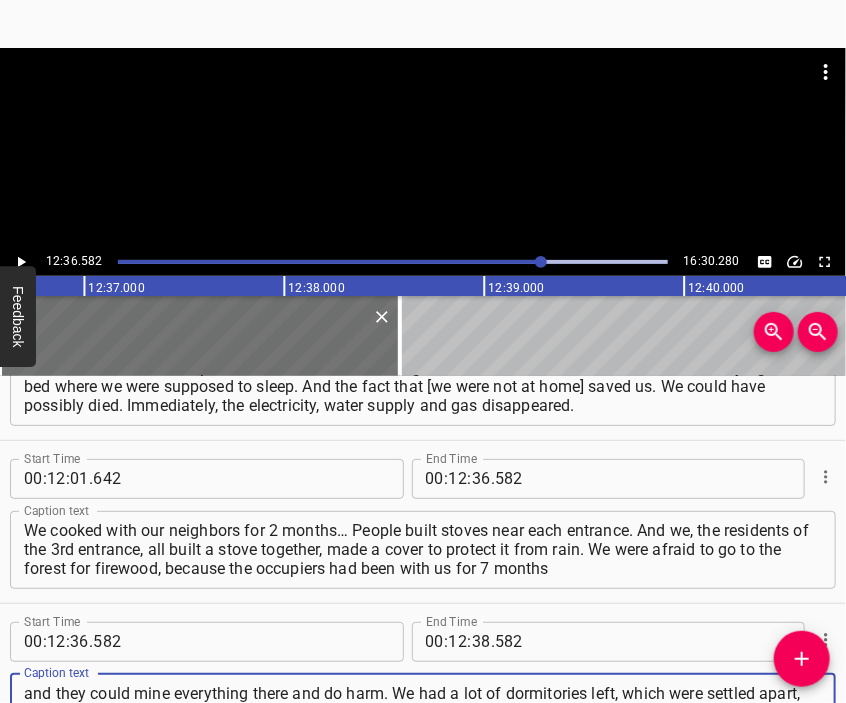 scroll, scrollTop: 4540, scrollLeft: 0, axis: vertical 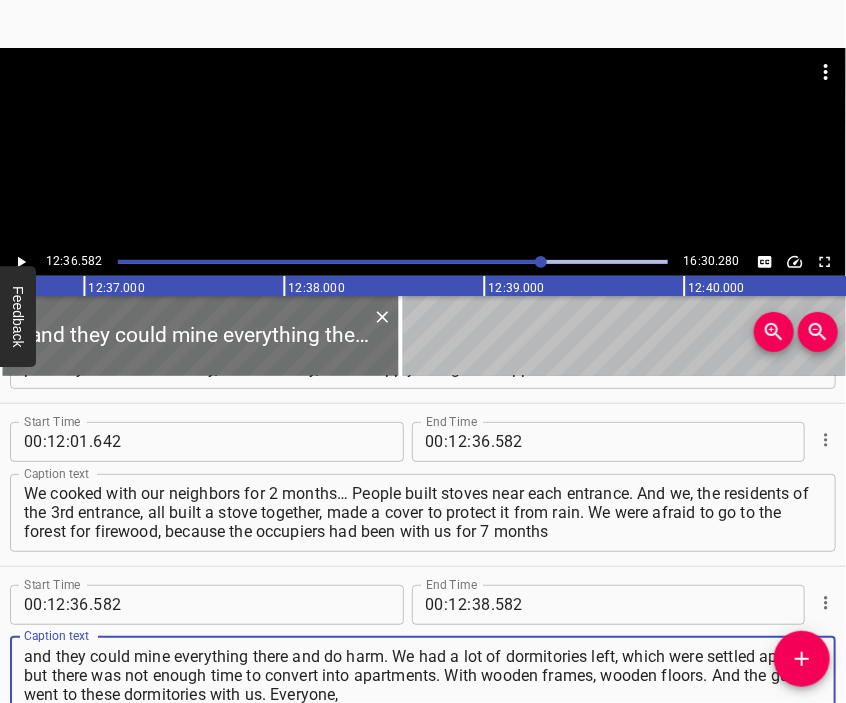 click at bounding box center (423, 98) 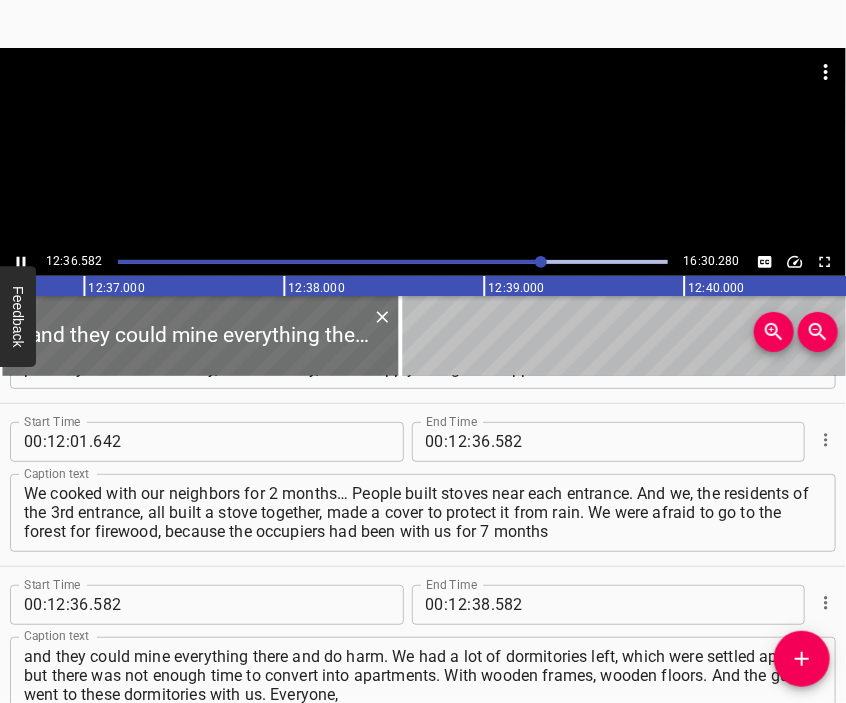 scroll, scrollTop: 4656, scrollLeft: 0, axis: vertical 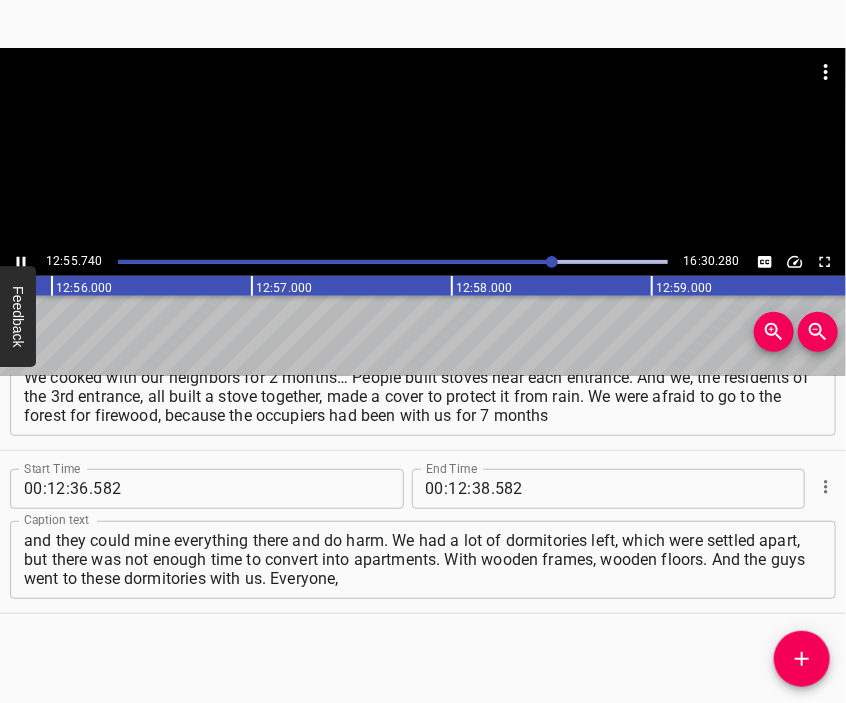 click at bounding box center [423, 148] 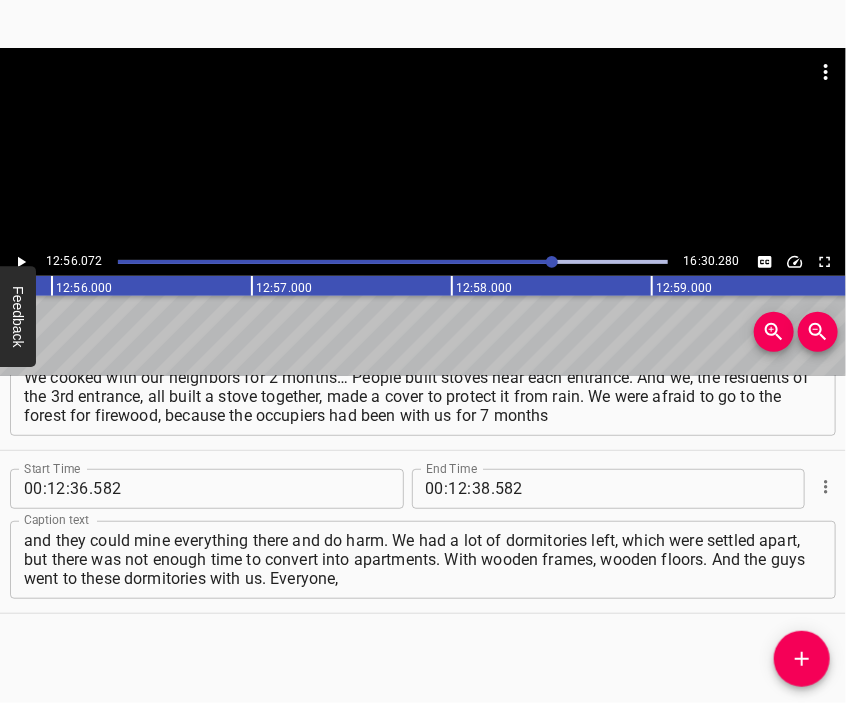 scroll, scrollTop: 0, scrollLeft: 155214, axis: horizontal 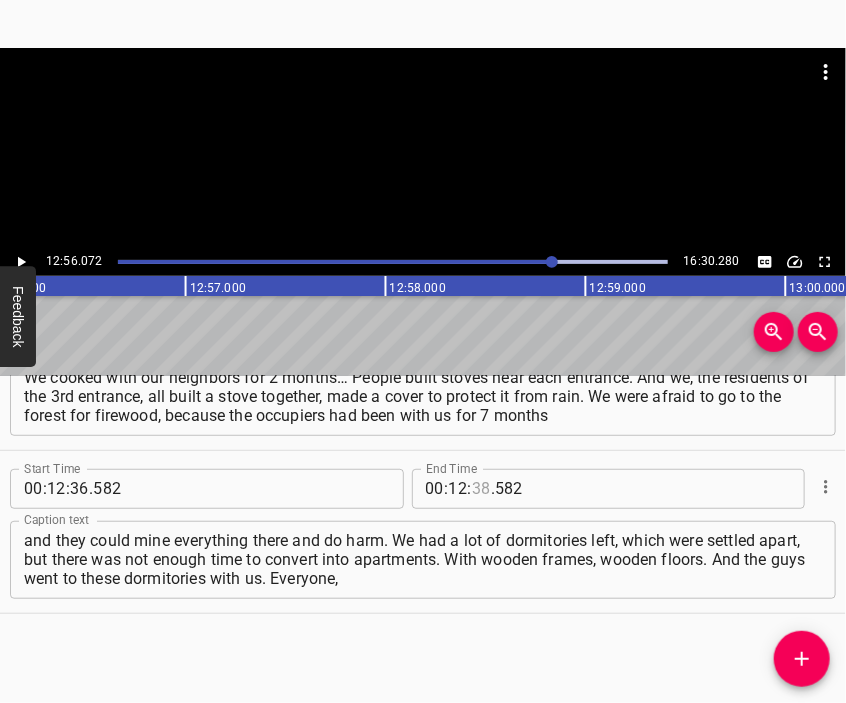 click at bounding box center [481, 489] 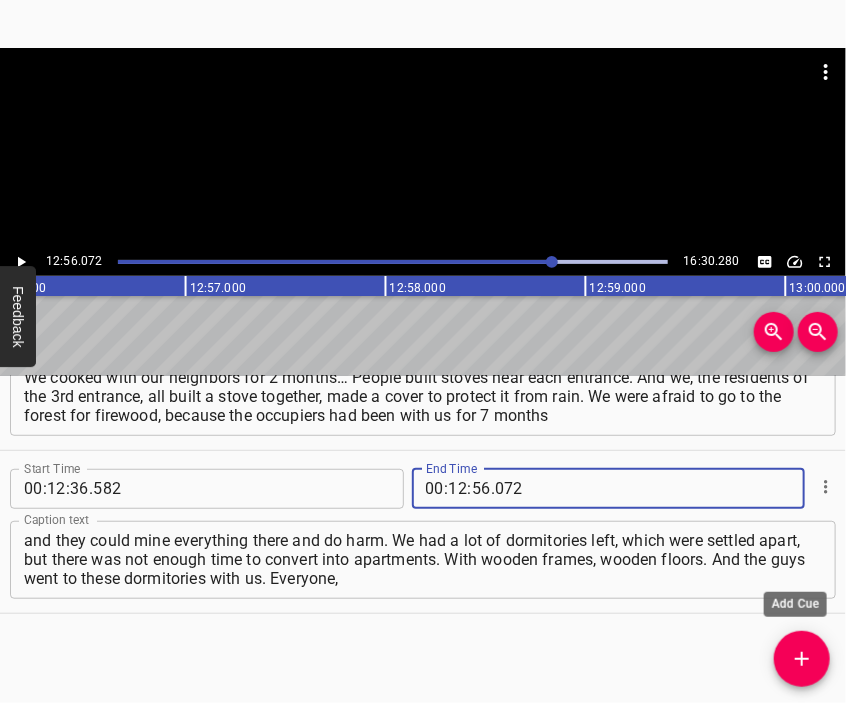 click 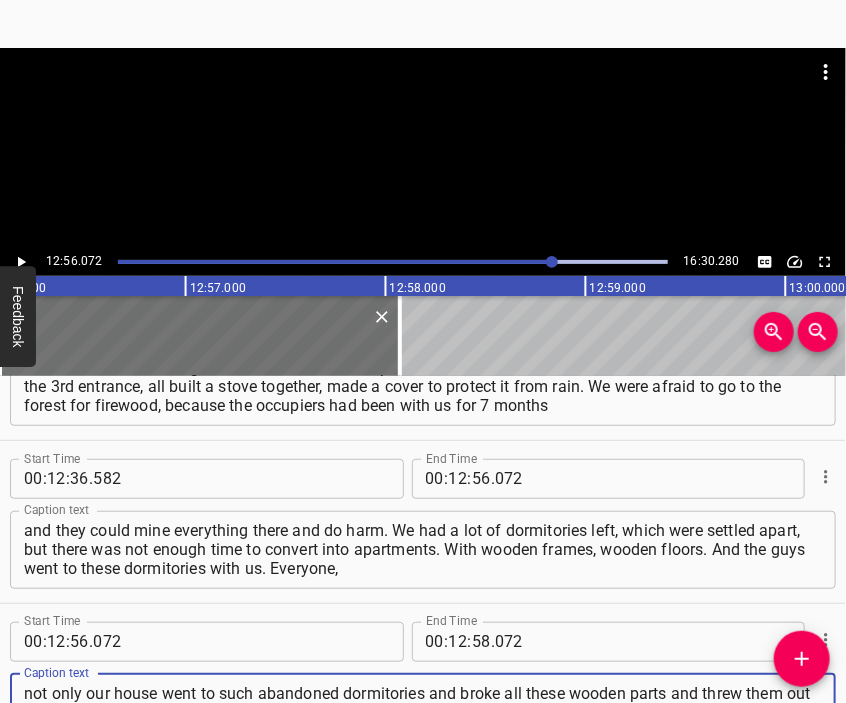 scroll, scrollTop: 4704, scrollLeft: 0, axis: vertical 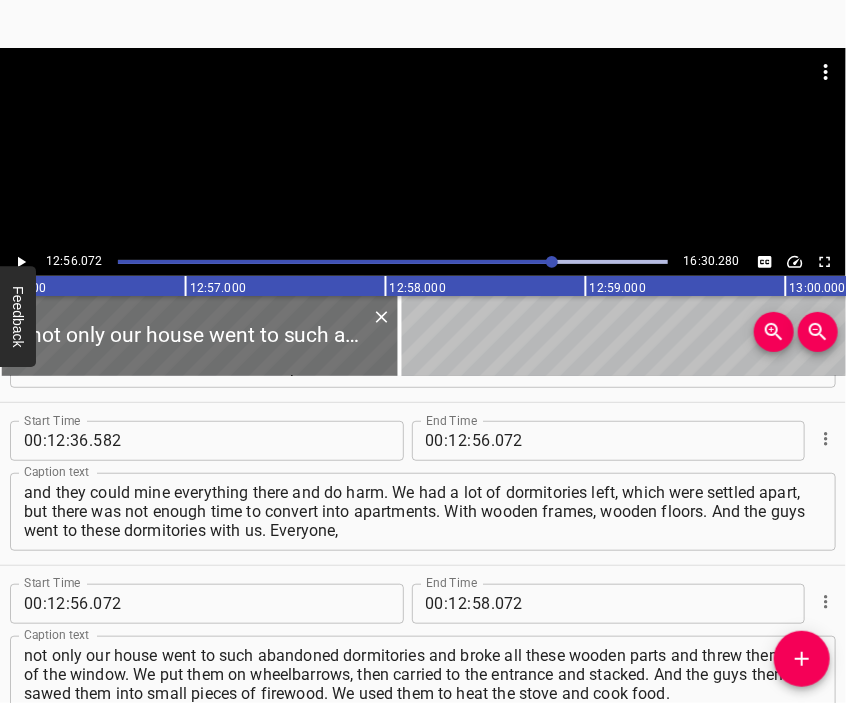click at bounding box center (423, 148) 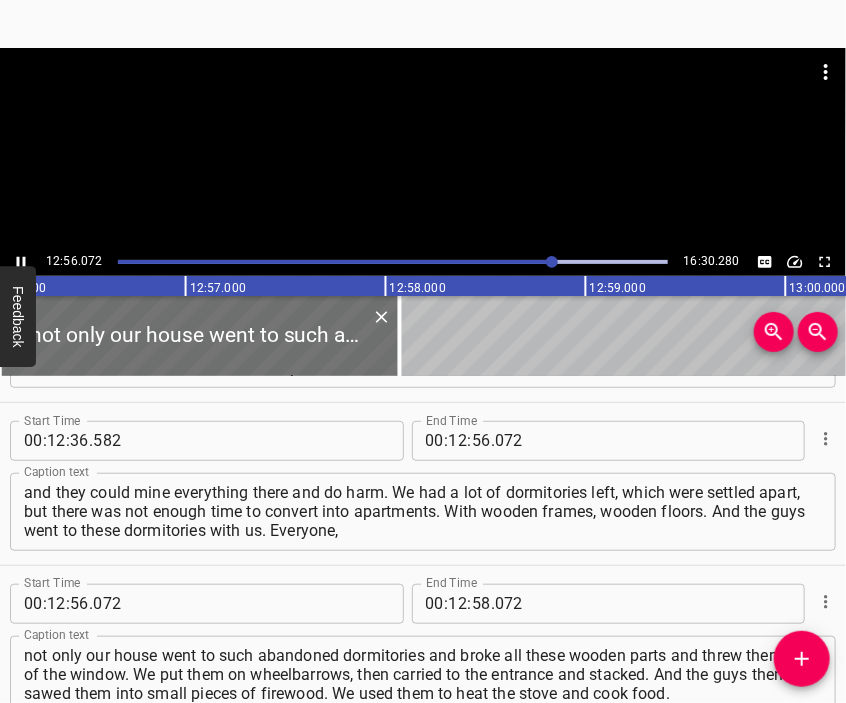 scroll, scrollTop: 4777, scrollLeft: 0, axis: vertical 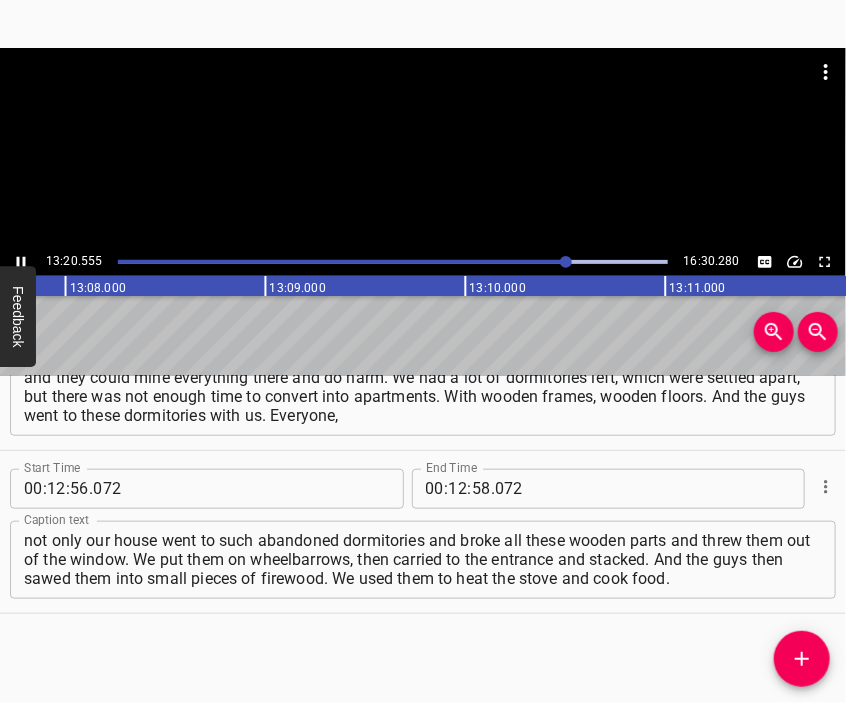 click at bounding box center [423, 98] 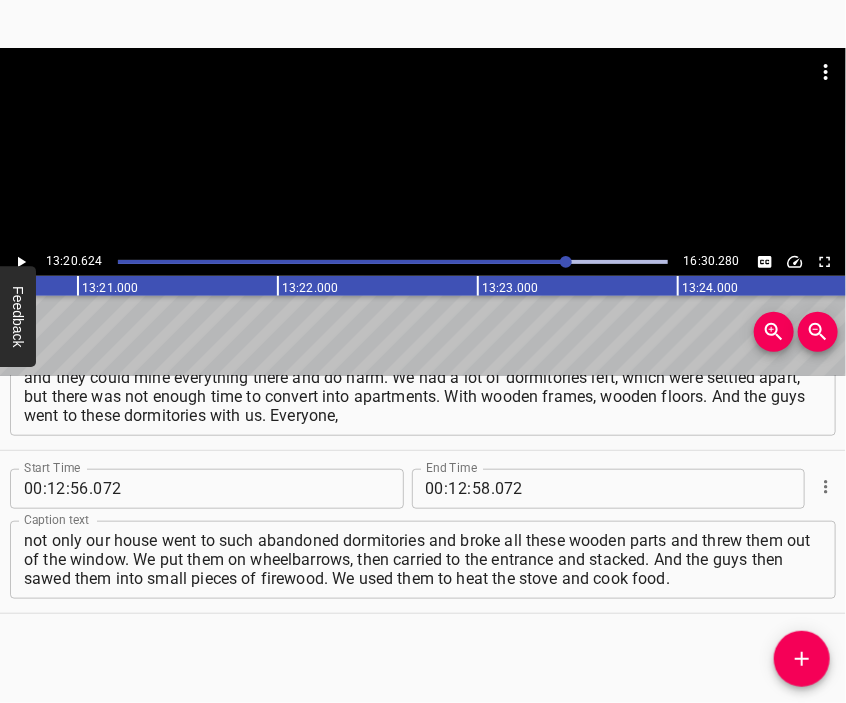 scroll, scrollTop: 0, scrollLeft: 160124, axis: horizontal 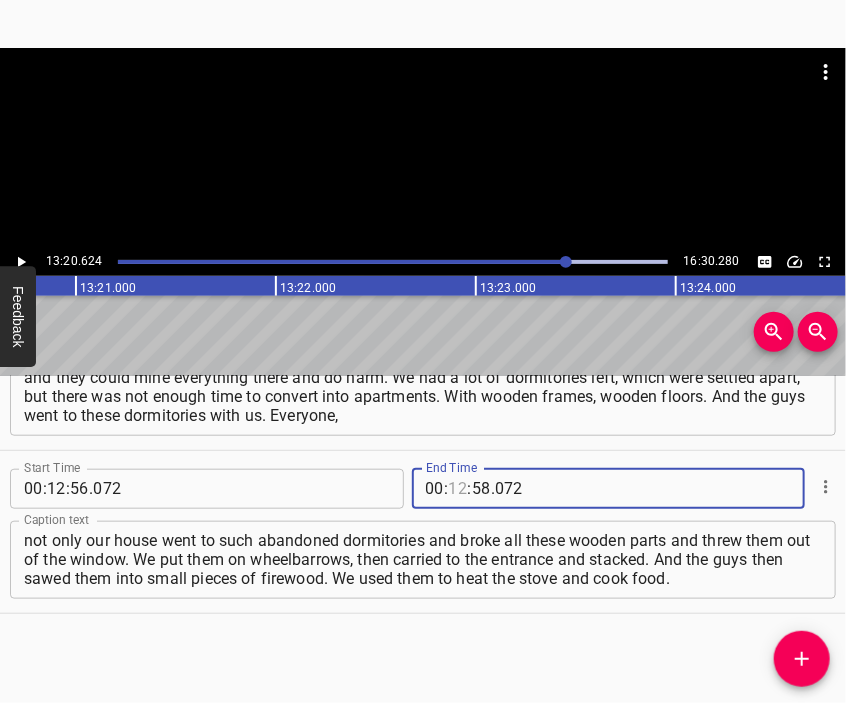 click at bounding box center [458, 489] 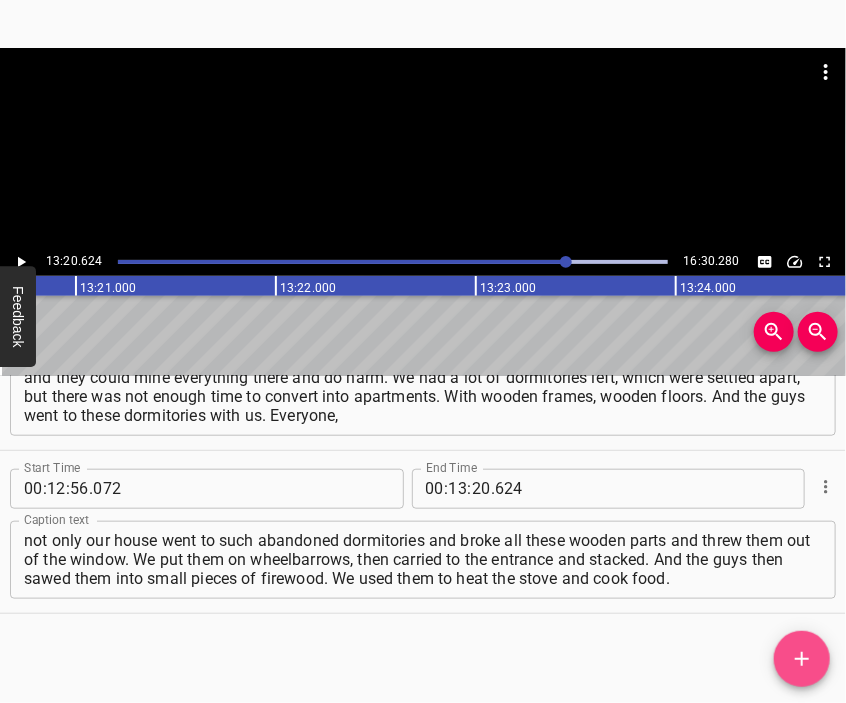 click 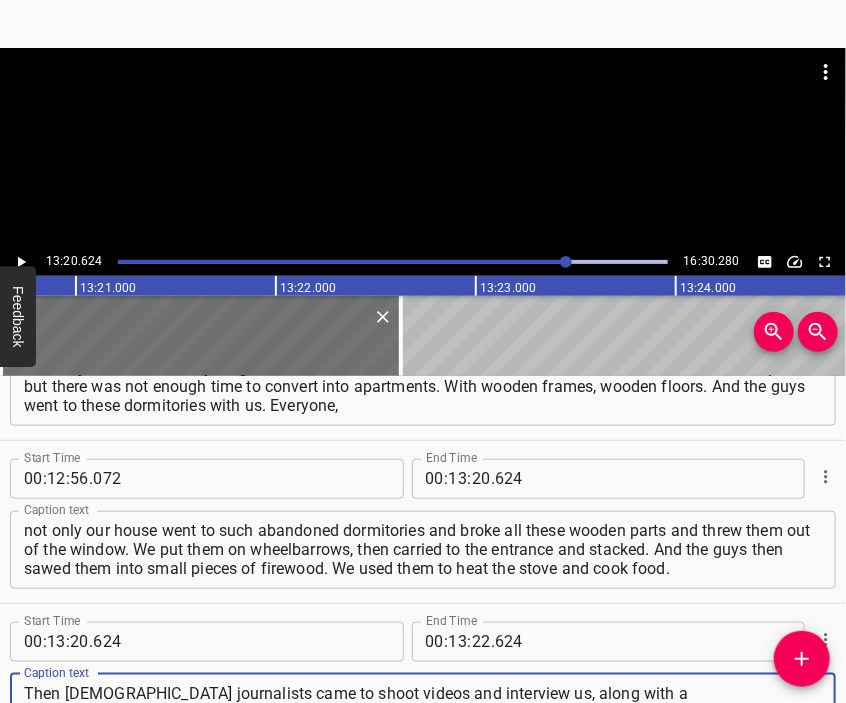 scroll, scrollTop: 4866, scrollLeft: 0, axis: vertical 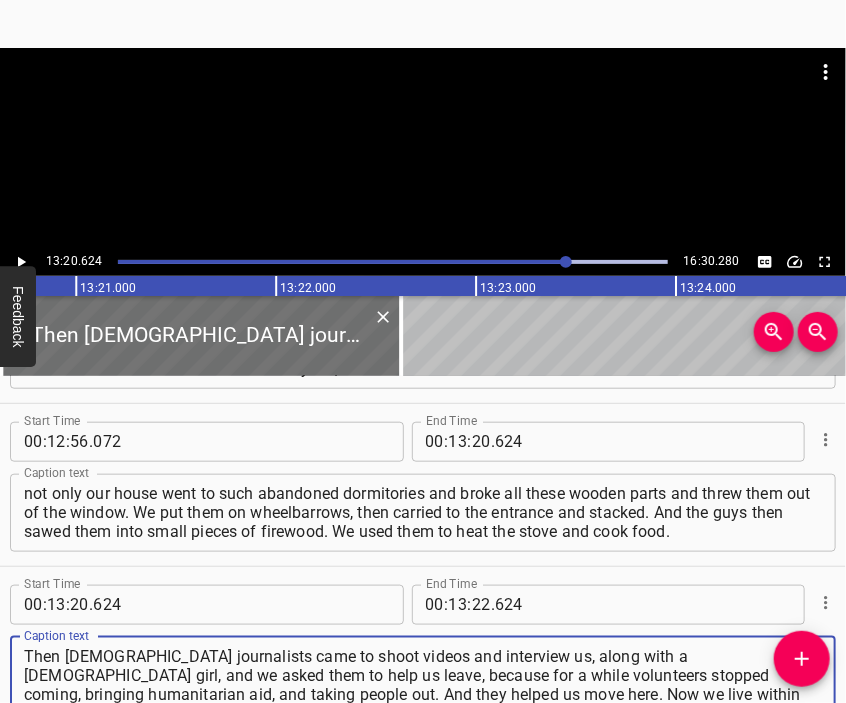 click at bounding box center (423, 148) 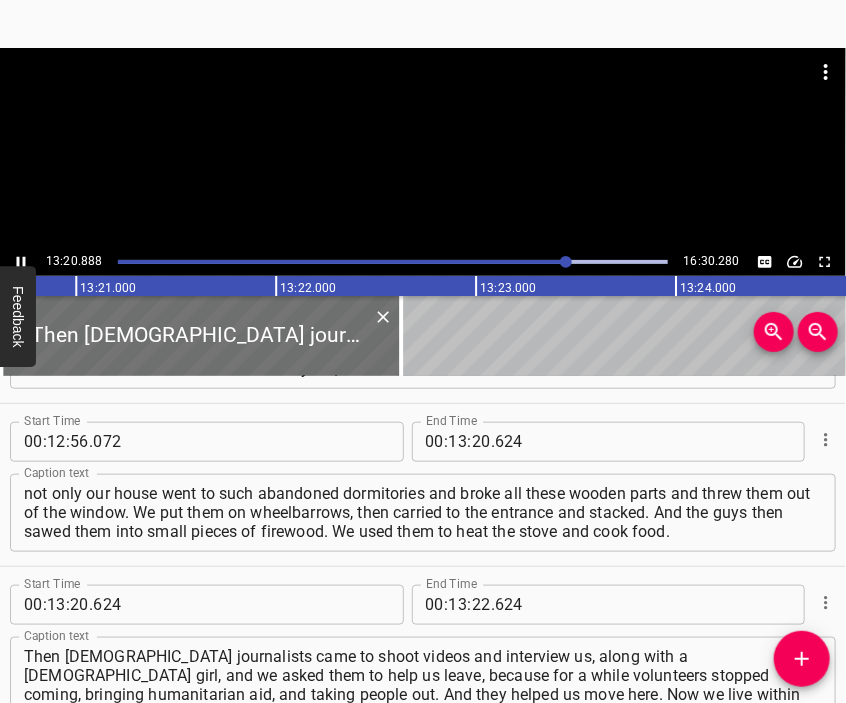 scroll, scrollTop: 4940, scrollLeft: 0, axis: vertical 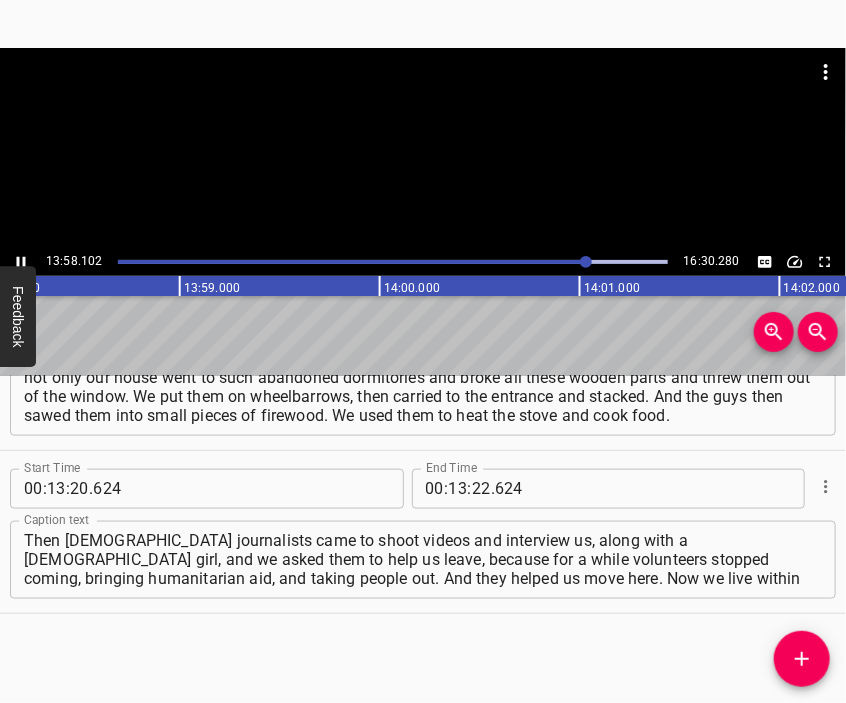 click at bounding box center [423, 98] 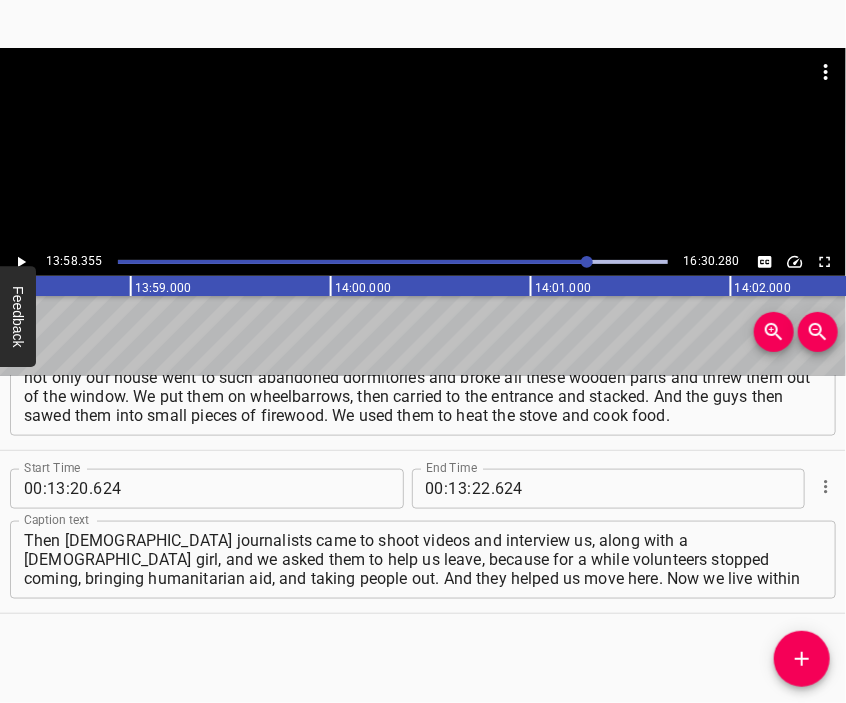 scroll, scrollTop: 0, scrollLeft: 167671, axis: horizontal 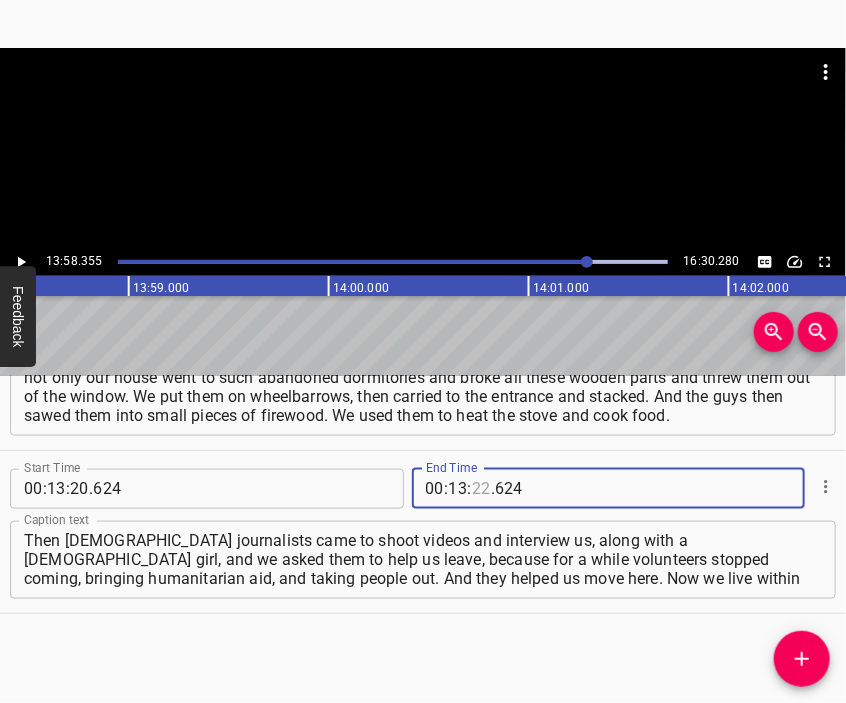 click at bounding box center (481, 489) 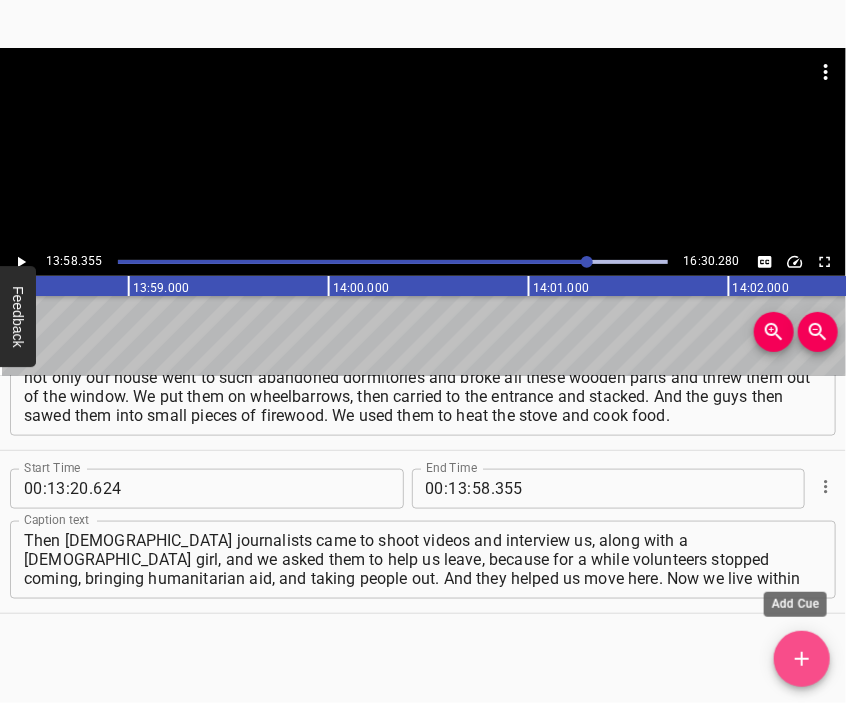 click at bounding box center [802, 659] 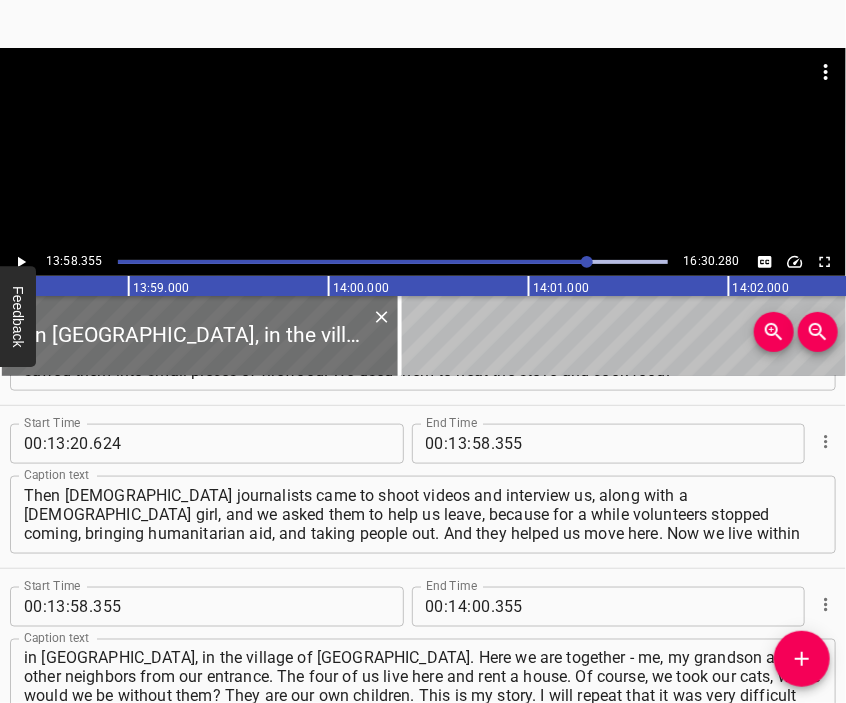click at bounding box center (423, 98) 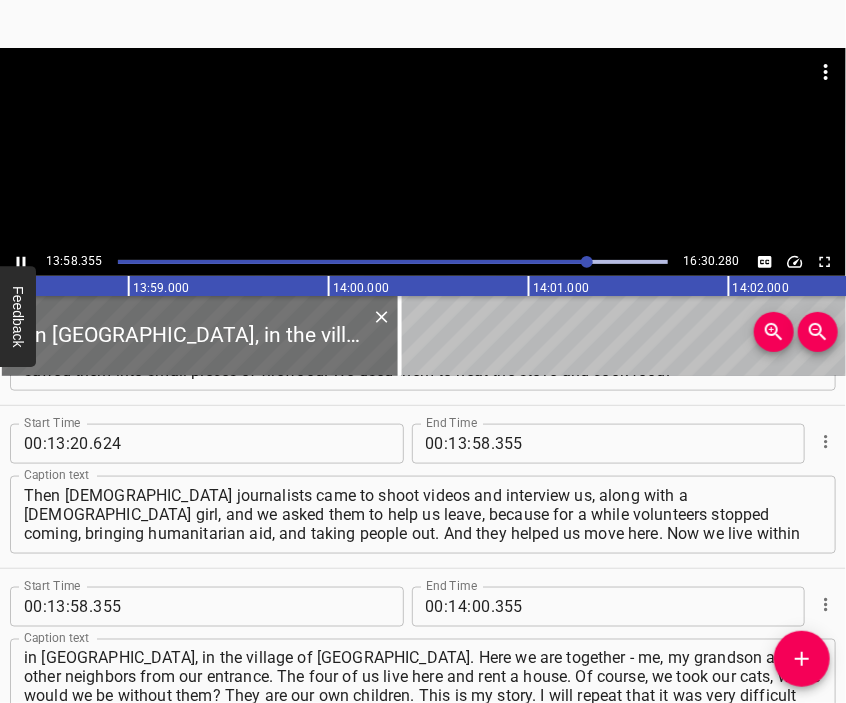 scroll, scrollTop: 5101, scrollLeft: 0, axis: vertical 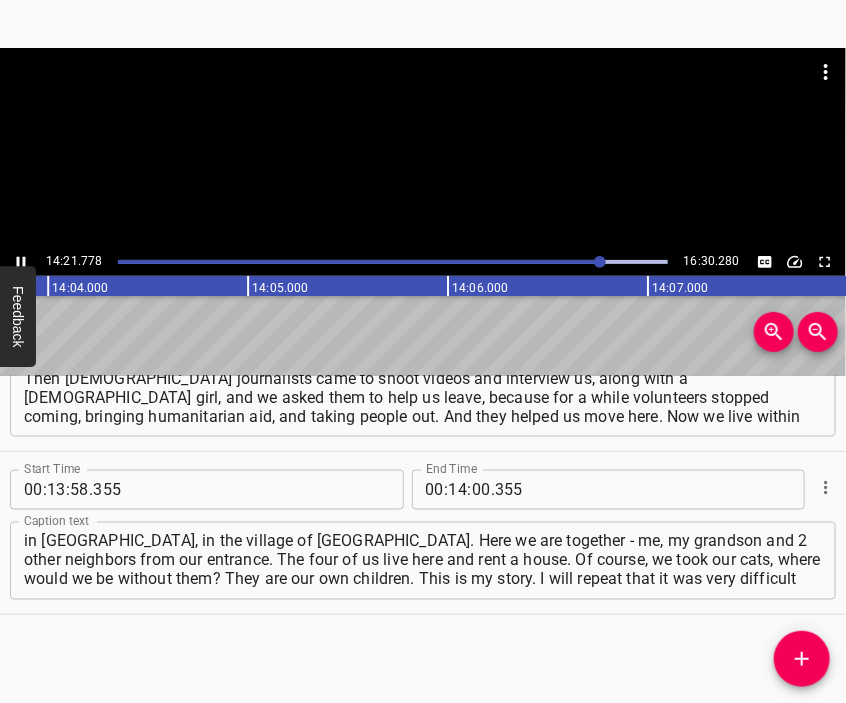 click at bounding box center (423, 98) 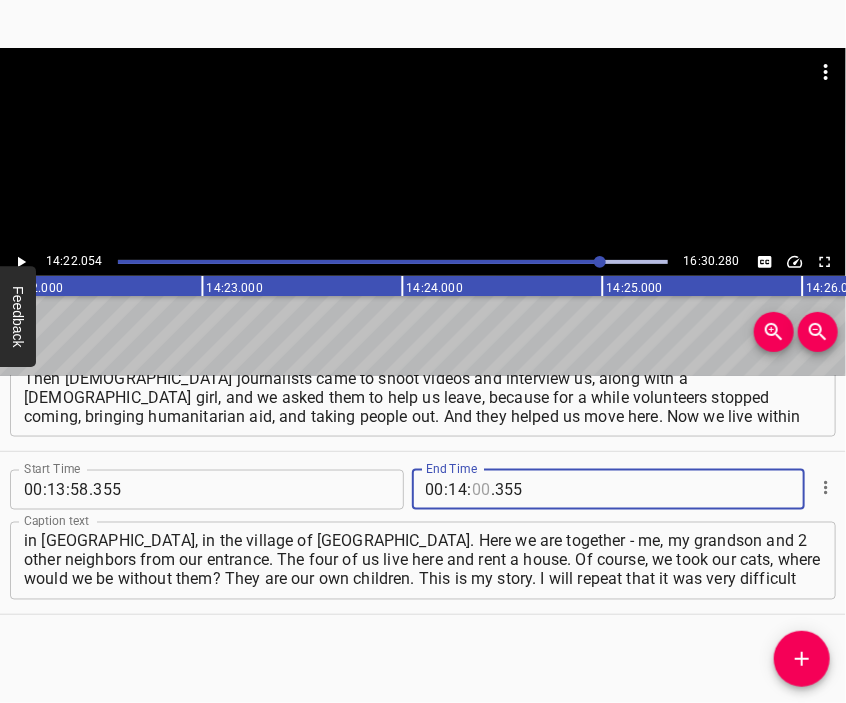 scroll, scrollTop: 0, scrollLeft: 172410, axis: horizontal 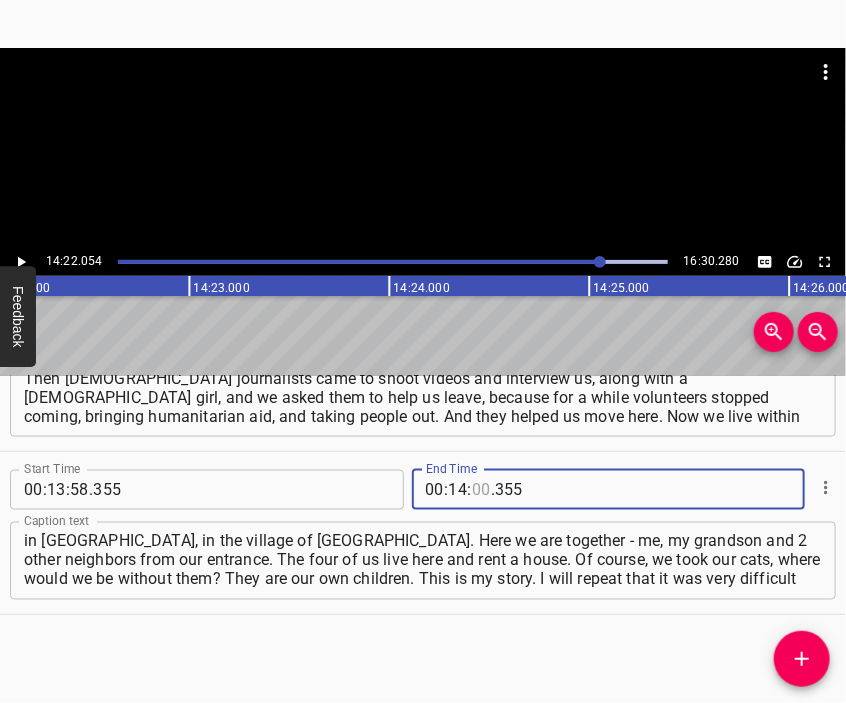 click at bounding box center (481, 490) 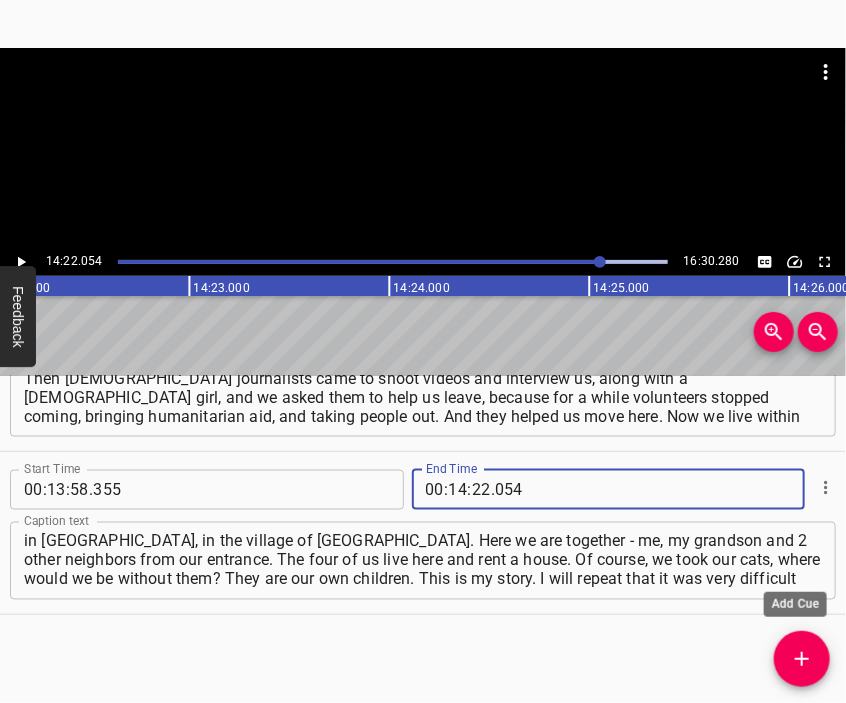 click at bounding box center (802, 659) 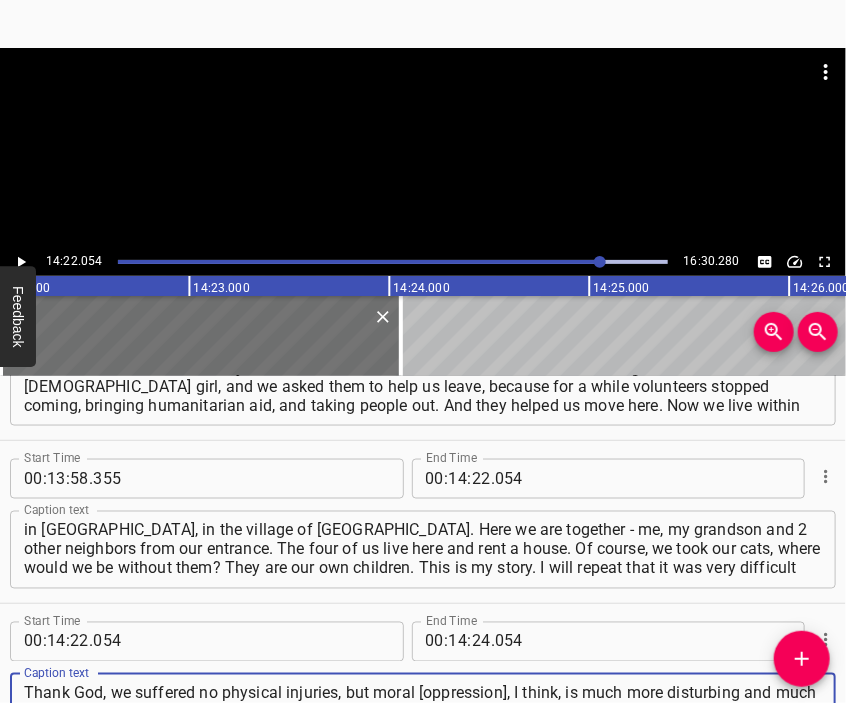 scroll, scrollTop: 19, scrollLeft: 0, axis: vertical 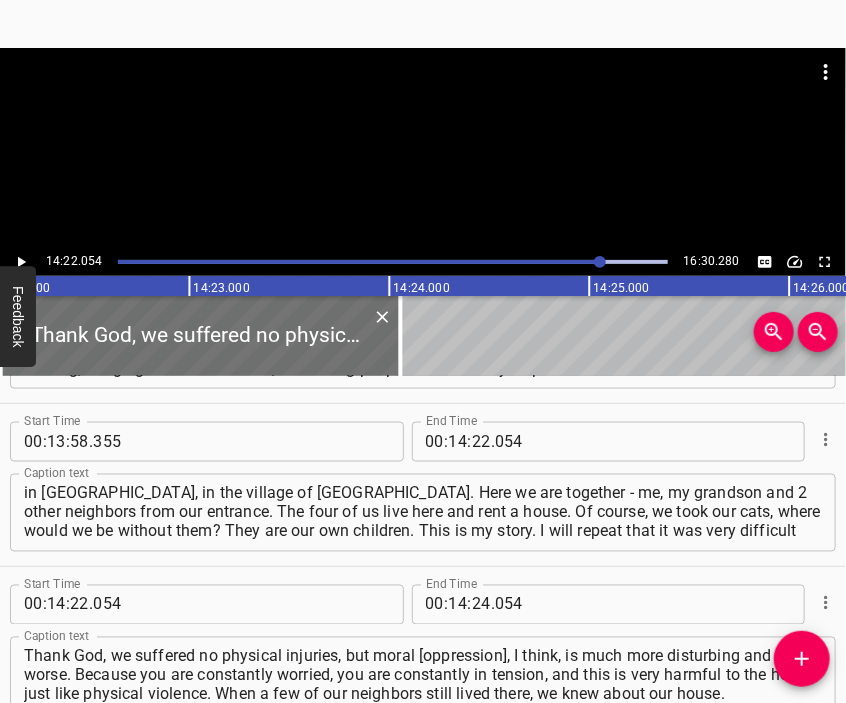 click at bounding box center (423, 98) 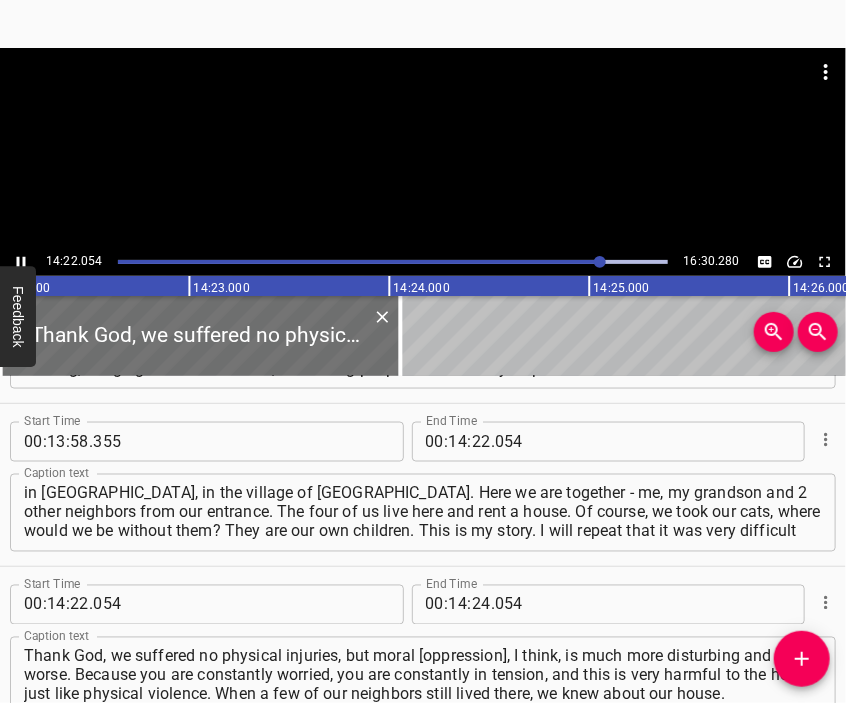 scroll, scrollTop: 5266, scrollLeft: 0, axis: vertical 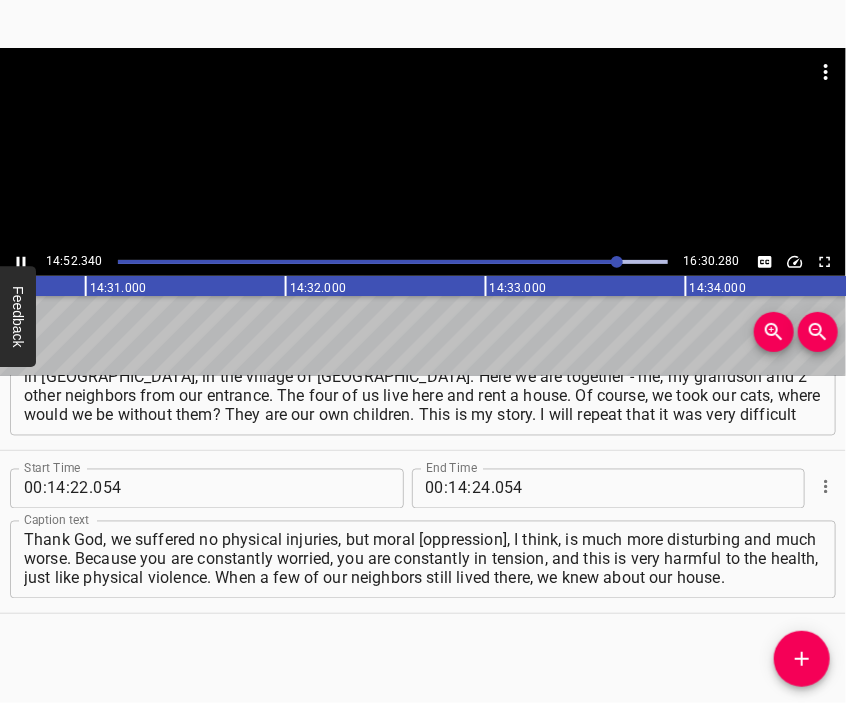 click at bounding box center (423, 98) 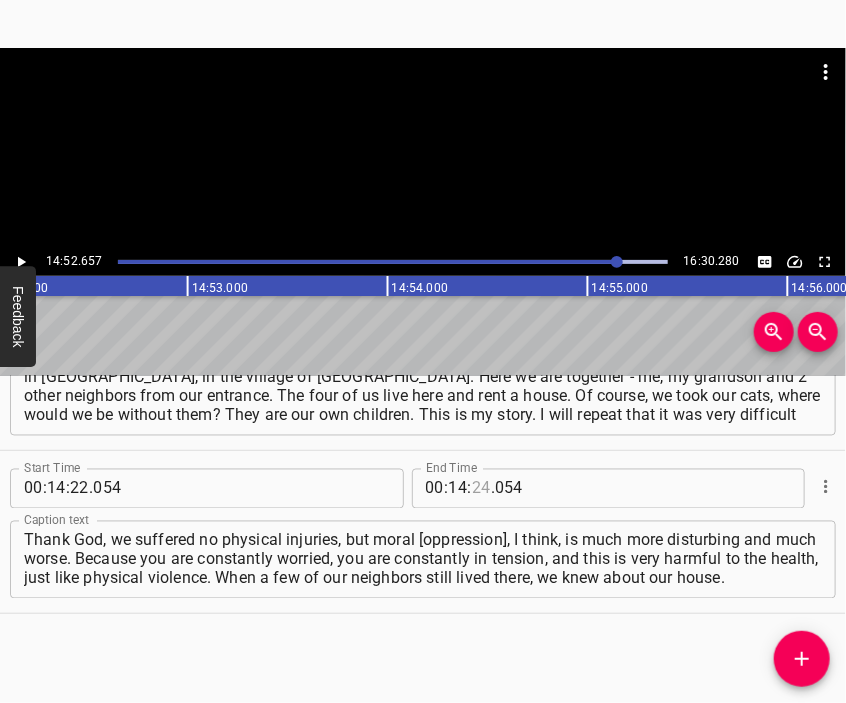 scroll, scrollTop: 0, scrollLeft: 178531, axis: horizontal 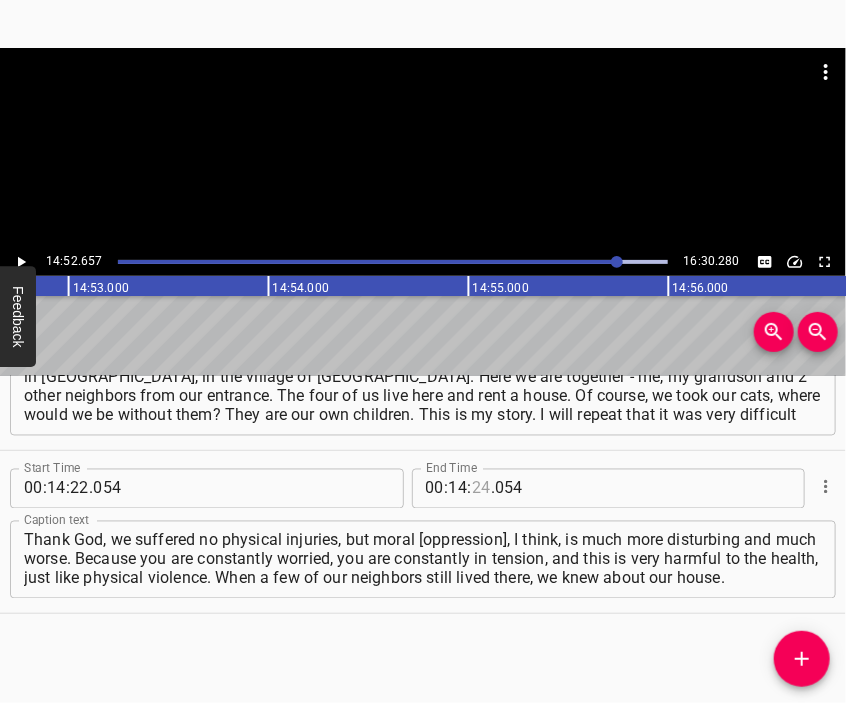 click at bounding box center (481, 489) 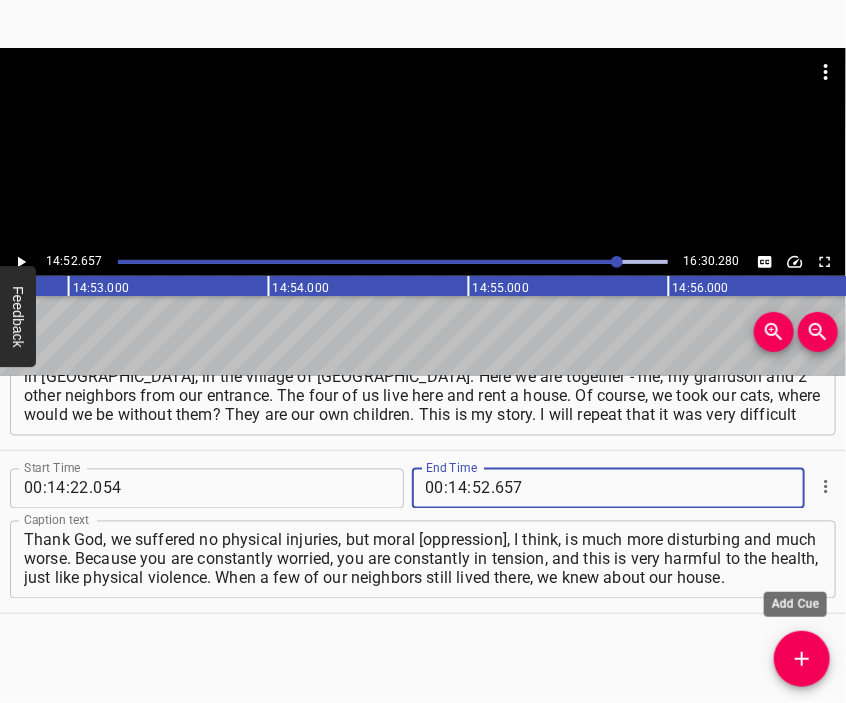 drag, startPoint x: 804, startPoint y: 651, endPoint x: 793, endPoint y: 647, distance: 11.7046995 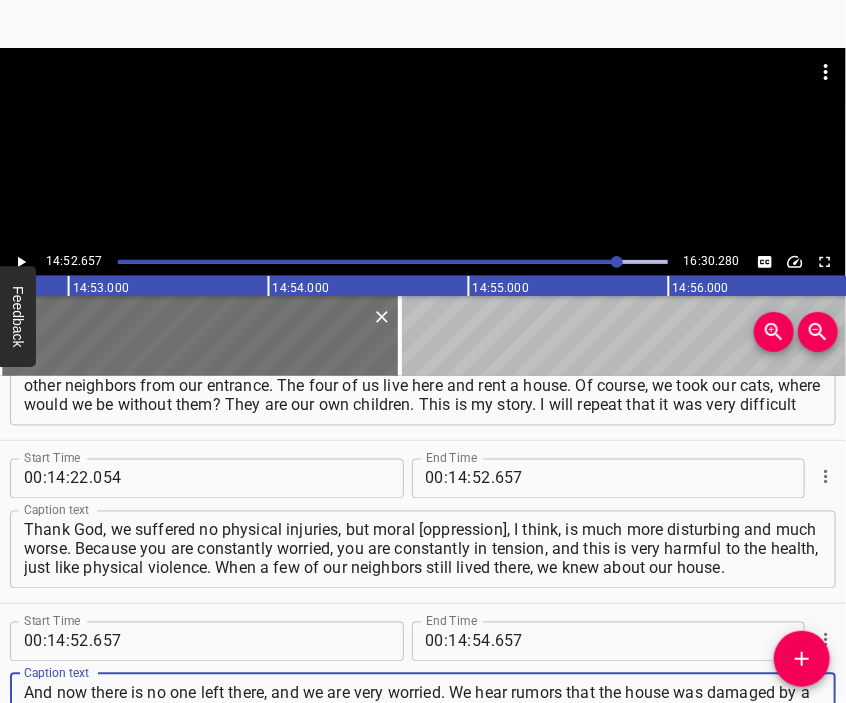 scroll, scrollTop: 5356, scrollLeft: 0, axis: vertical 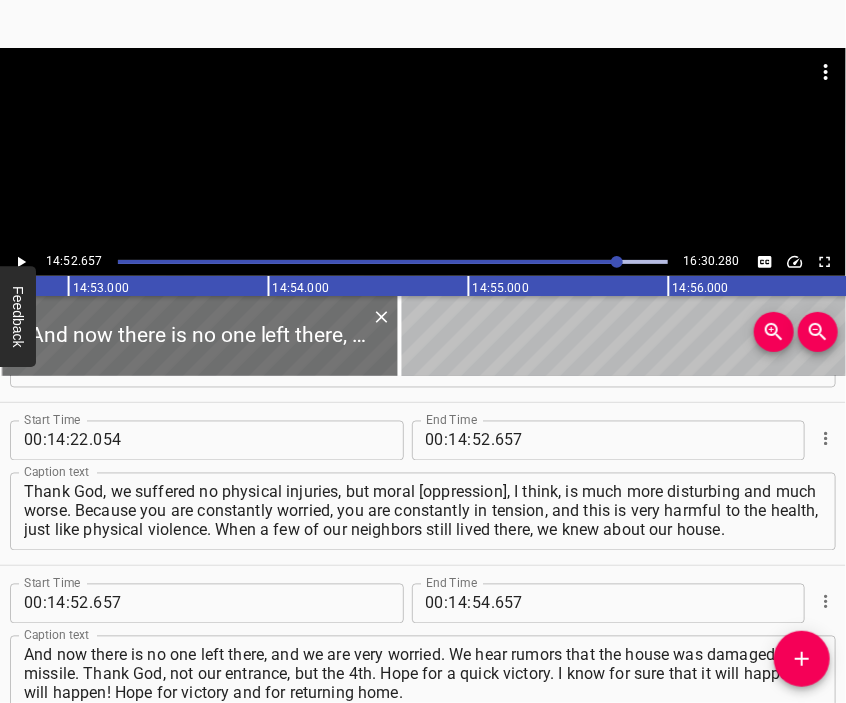 click at bounding box center (423, 148) 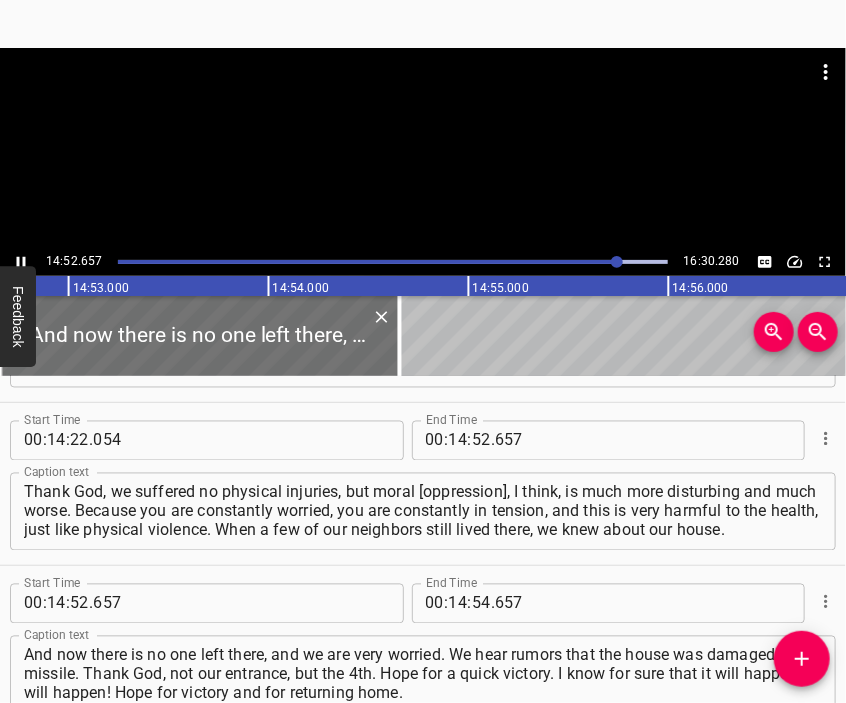 scroll, scrollTop: 5430, scrollLeft: 0, axis: vertical 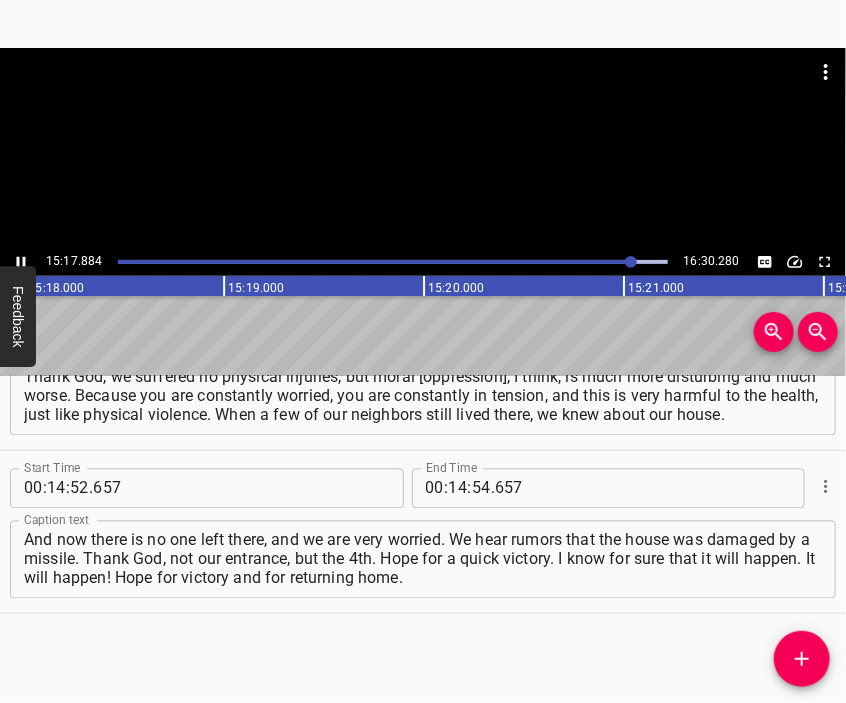 click at bounding box center [423, 148] 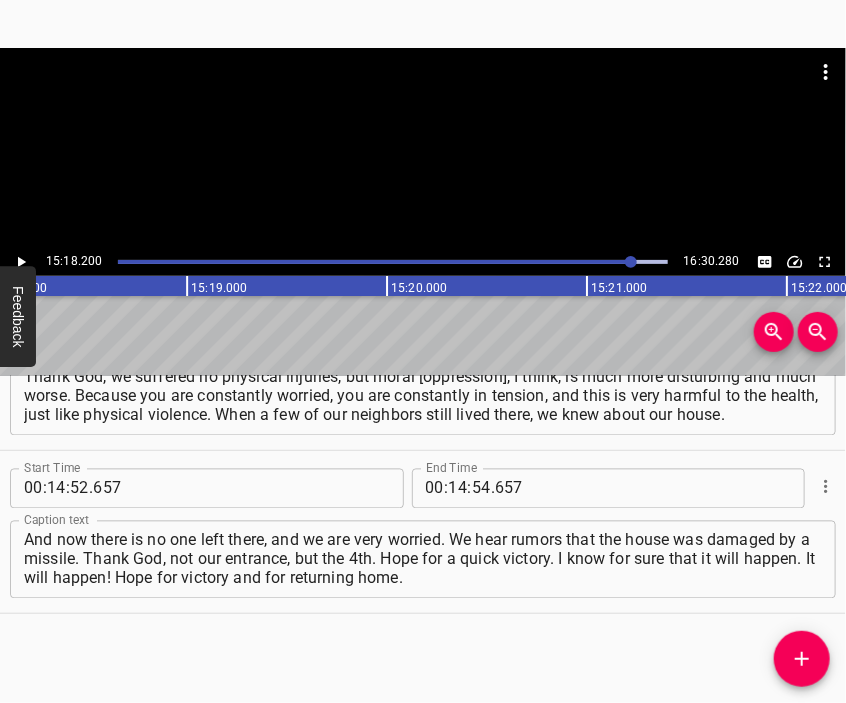 scroll, scrollTop: 0, scrollLeft: 183640, axis: horizontal 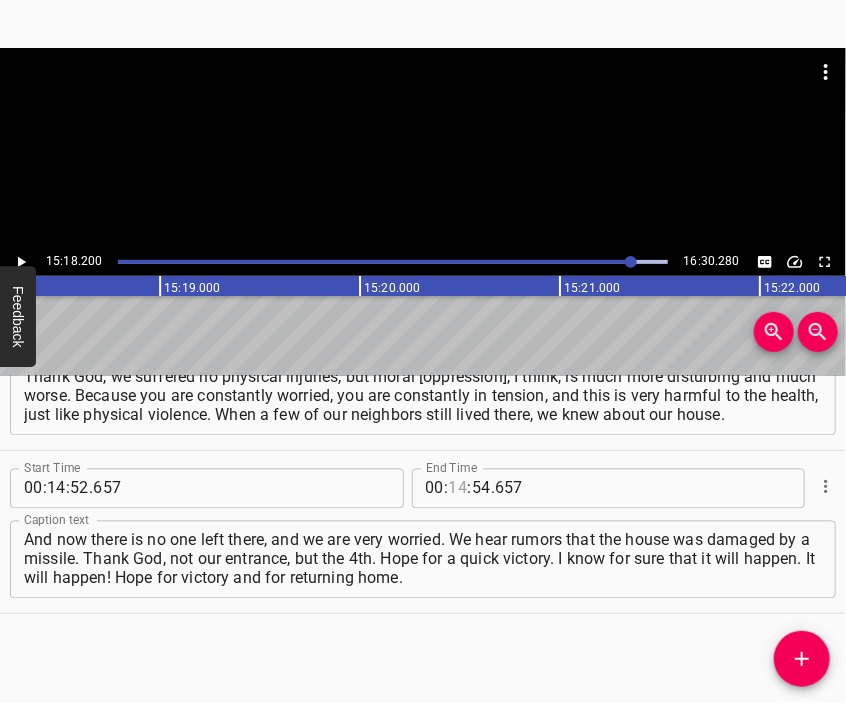 click at bounding box center (458, 489) 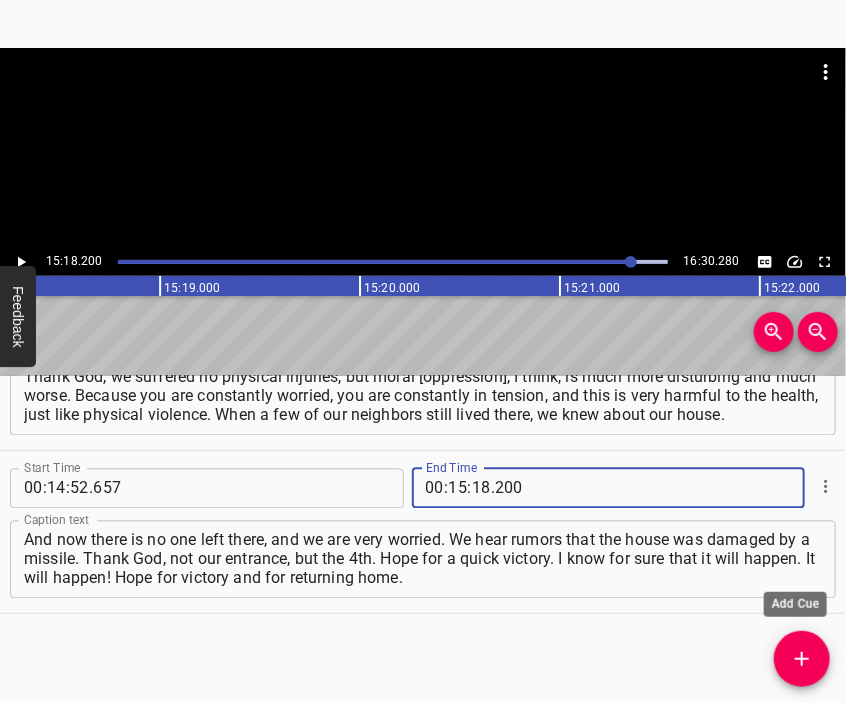 click 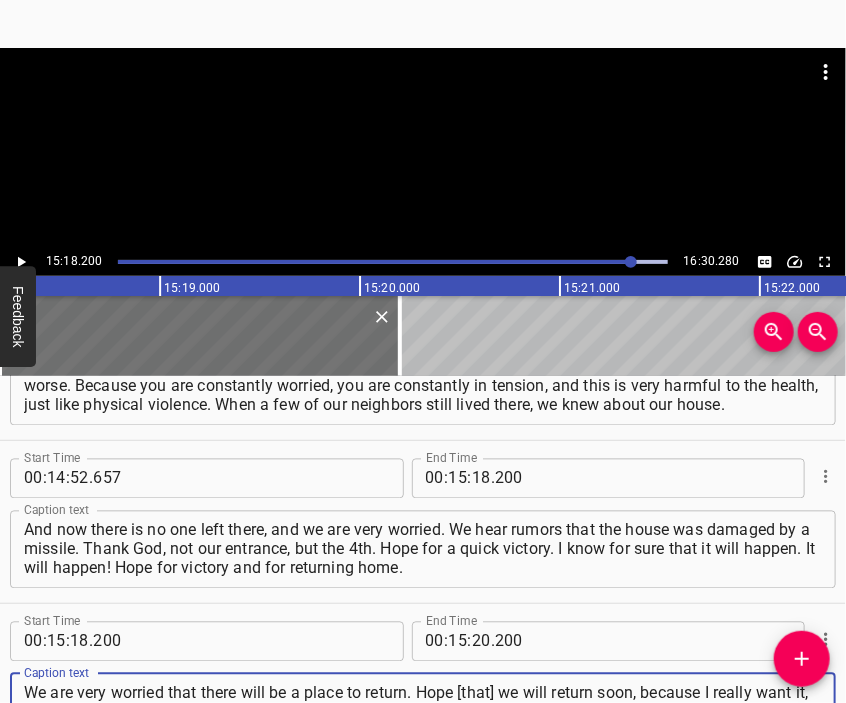 scroll, scrollTop: 5518, scrollLeft: 0, axis: vertical 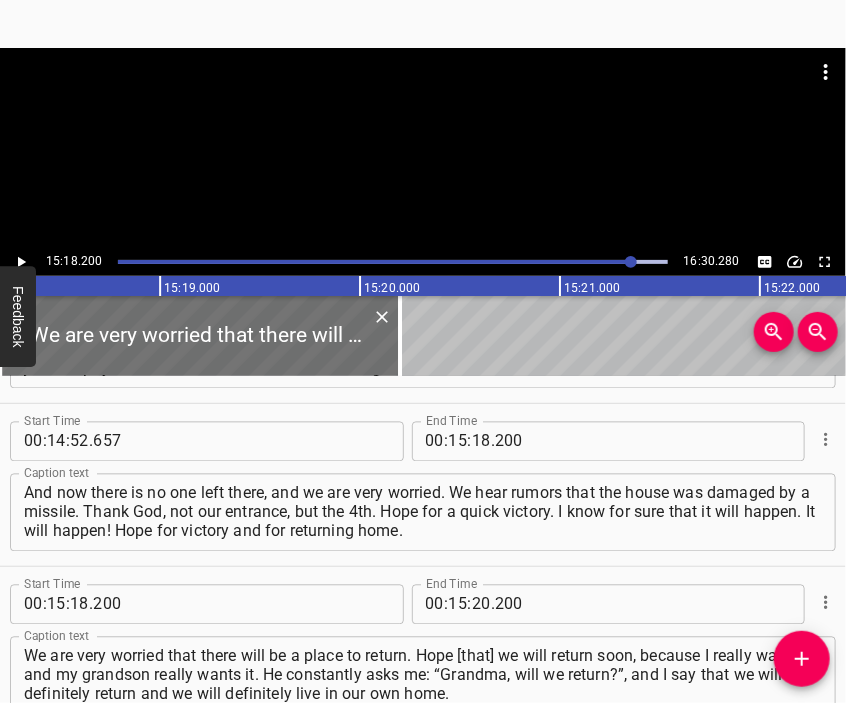 click at bounding box center [423, 148] 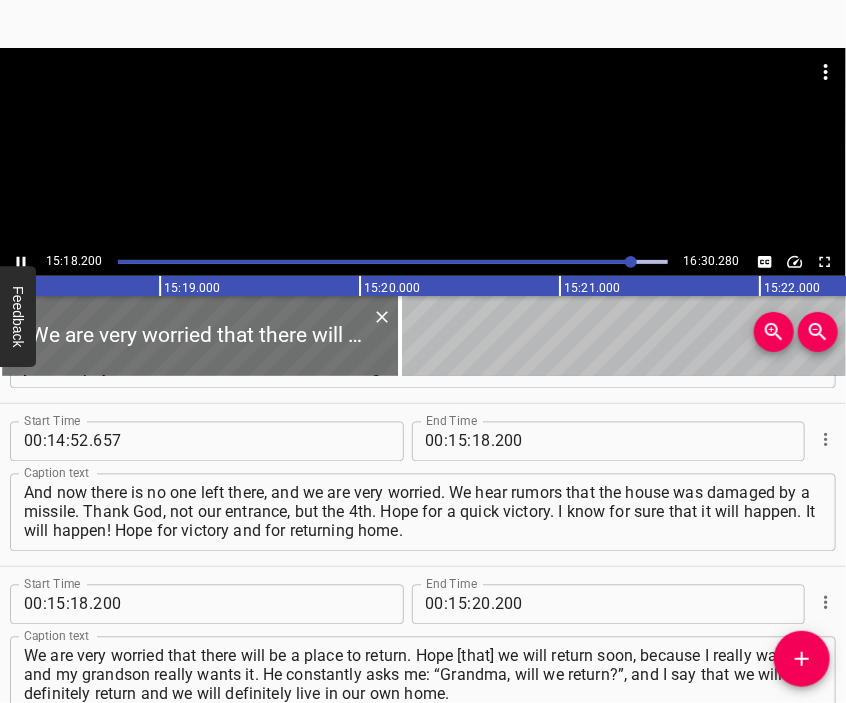 scroll, scrollTop: 5592, scrollLeft: 0, axis: vertical 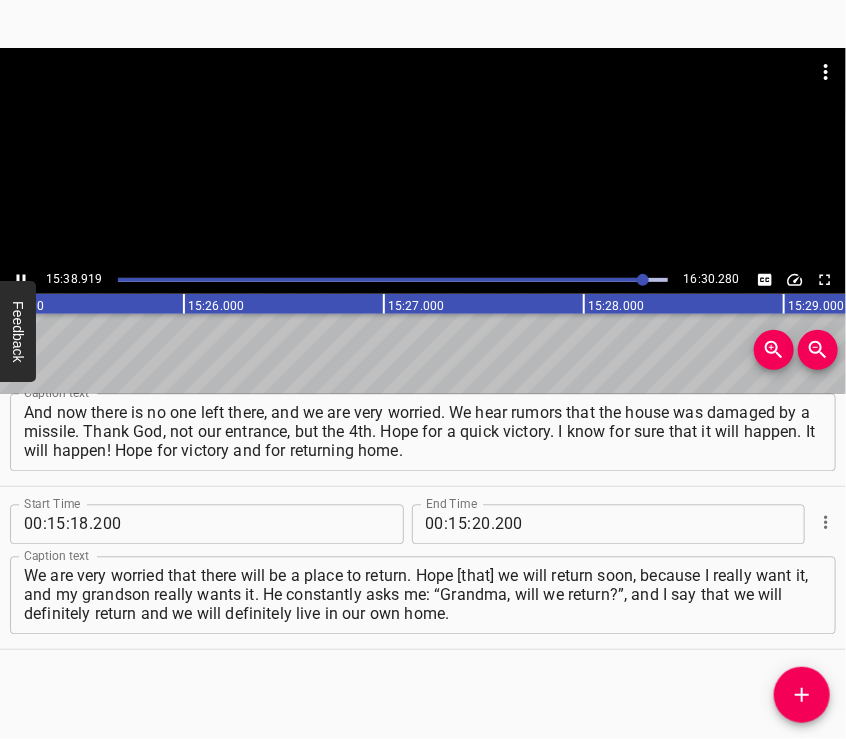 click at bounding box center (423, 98) 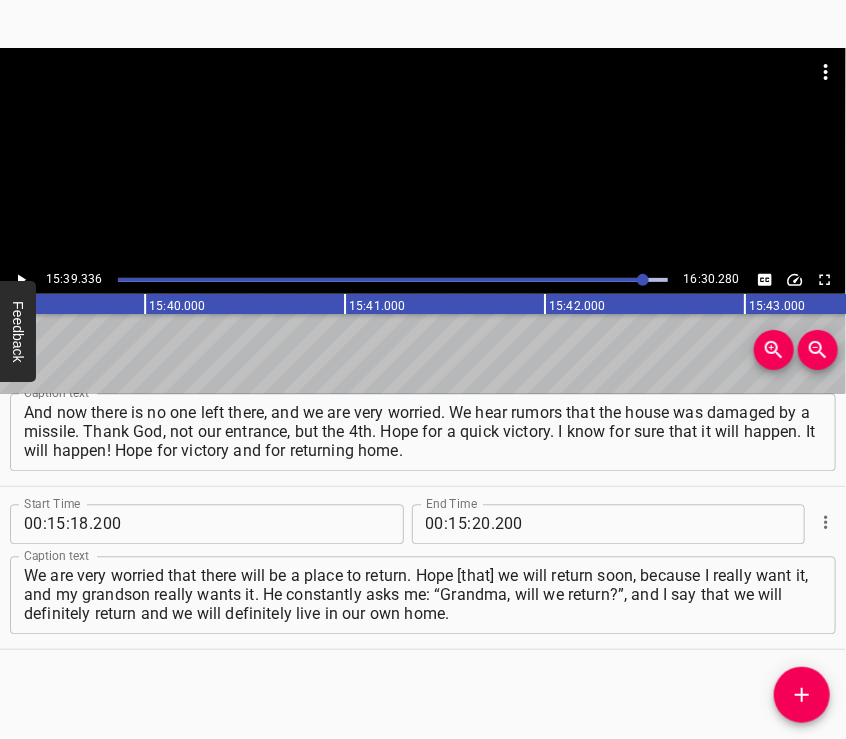 scroll, scrollTop: 0, scrollLeft: 187867, axis: horizontal 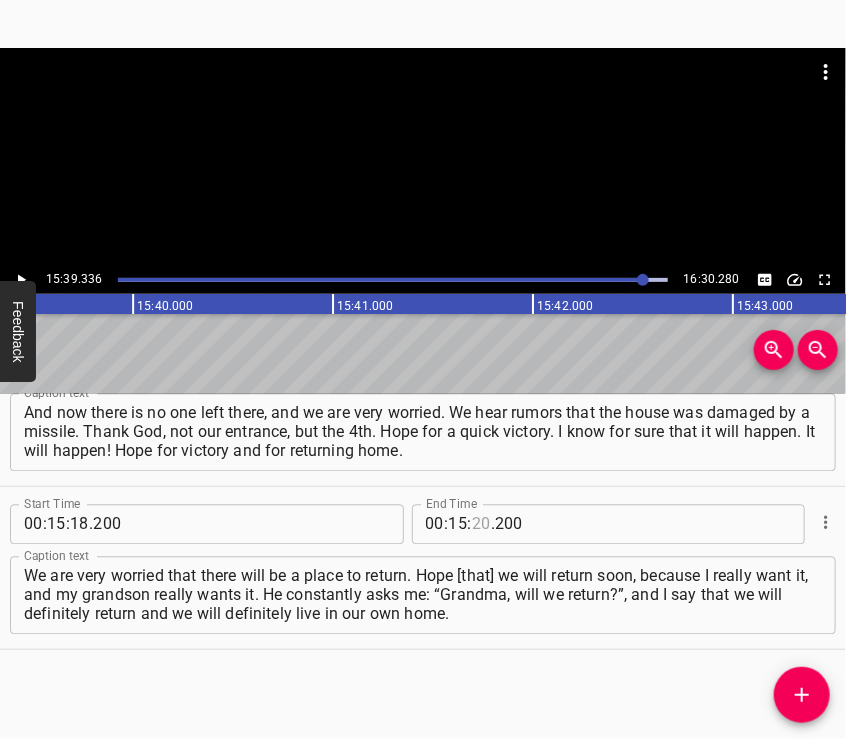 click at bounding box center (481, 525) 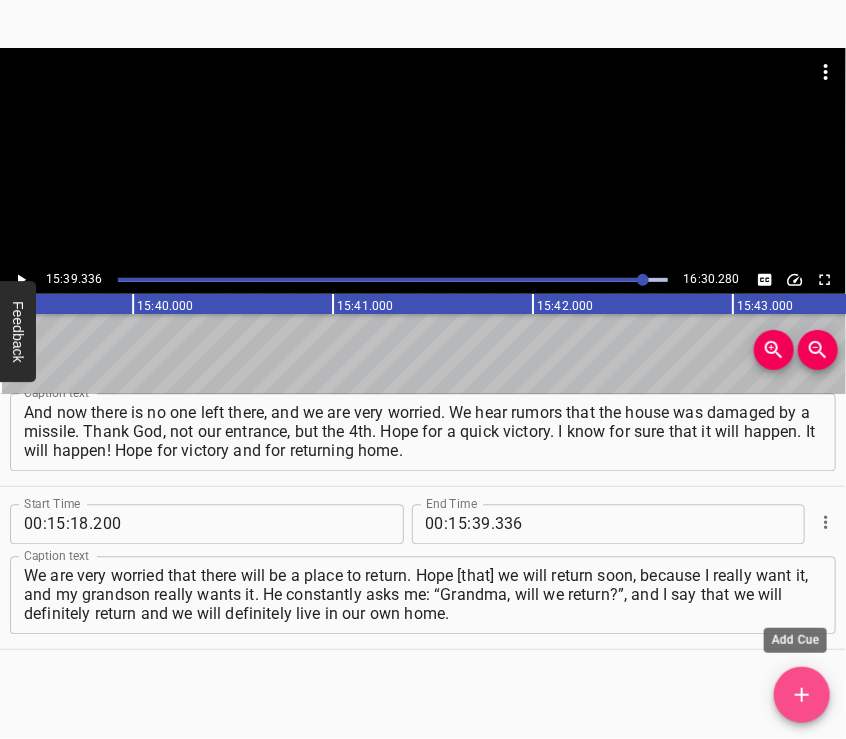 click at bounding box center (802, 695) 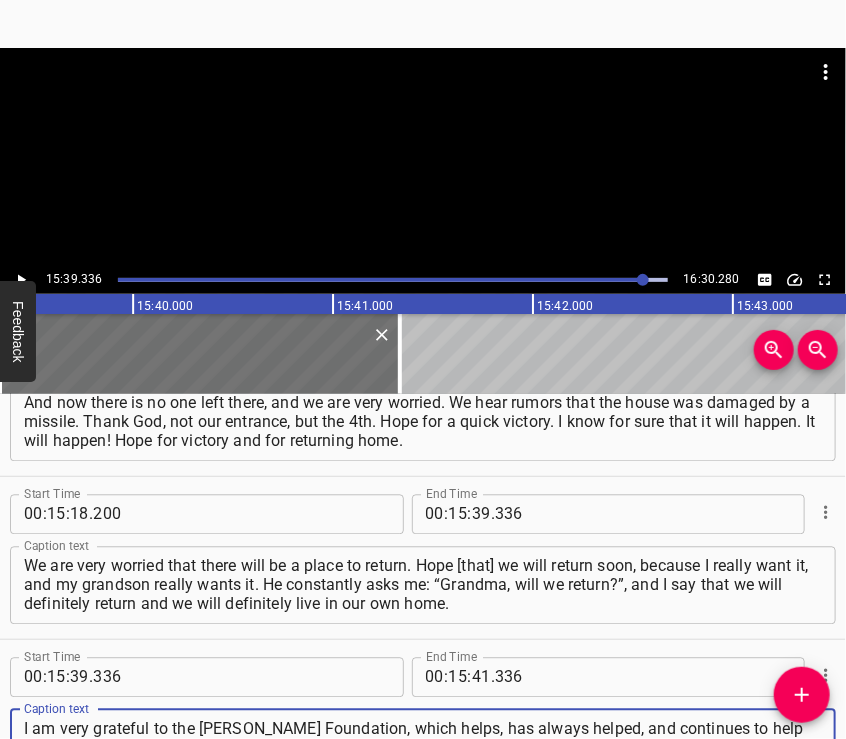 scroll, scrollTop: 5664, scrollLeft: 0, axis: vertical 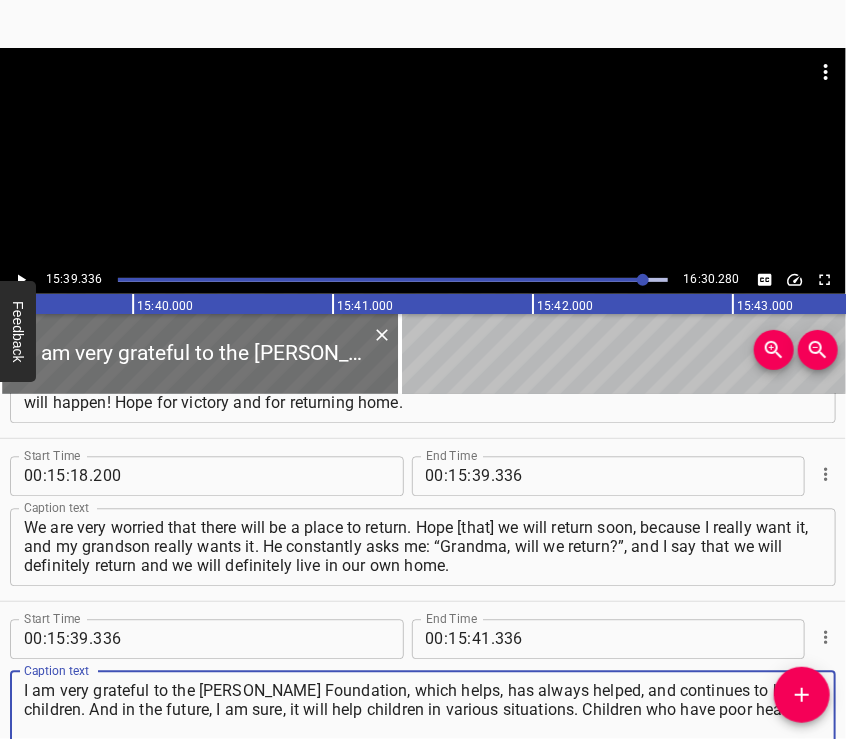 click at bounding box center (423, 157) 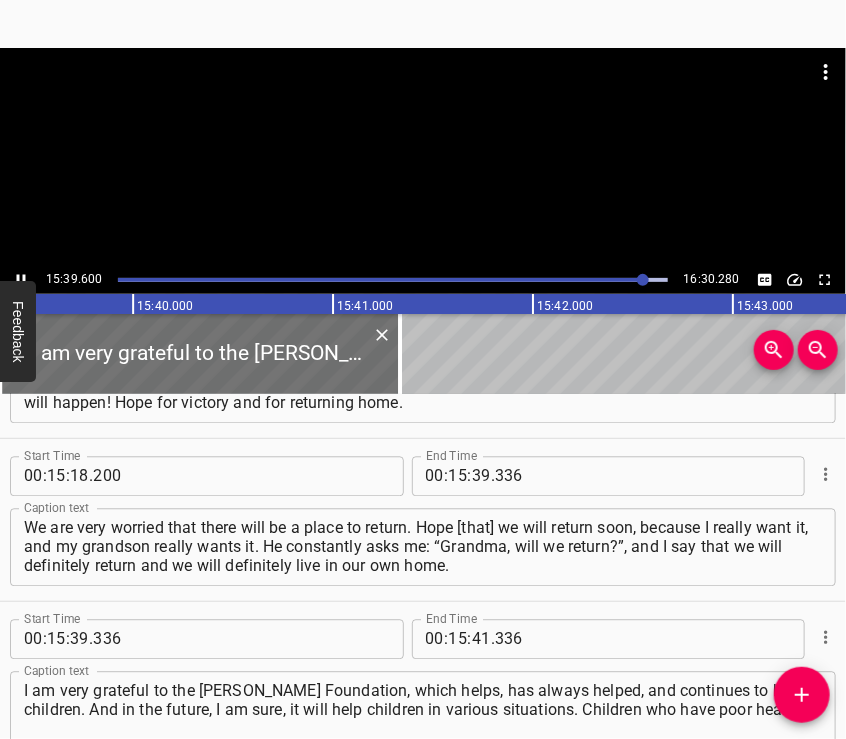 scroll, scrollTop: 5779, scrollLeft: 0, axis: vertical 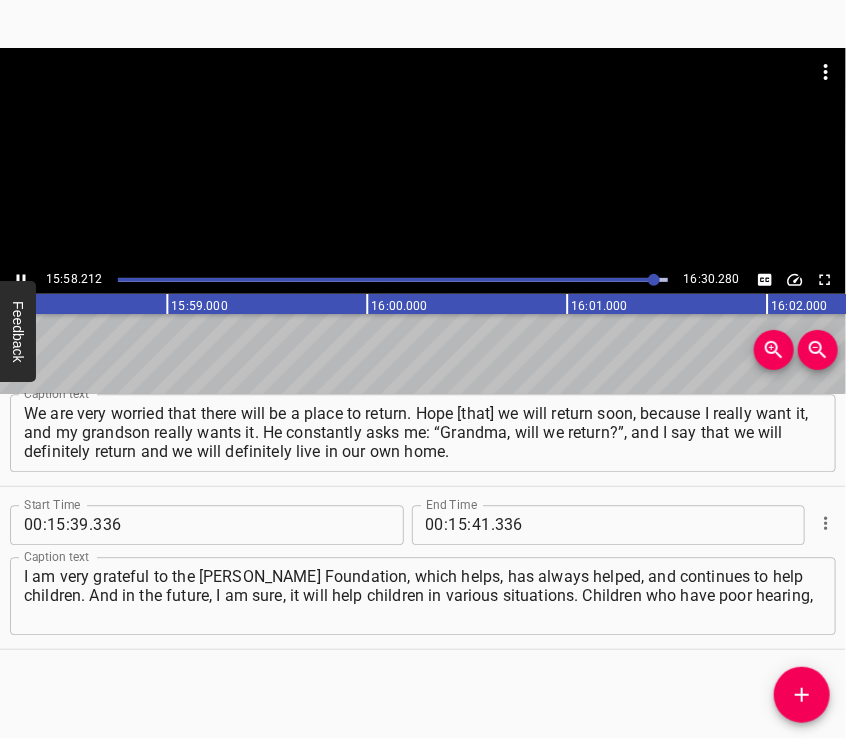 drag, startPoint x: 468, startPoint y: 142, endPoint x: 470, endPoint y: 267, distance: 125.016 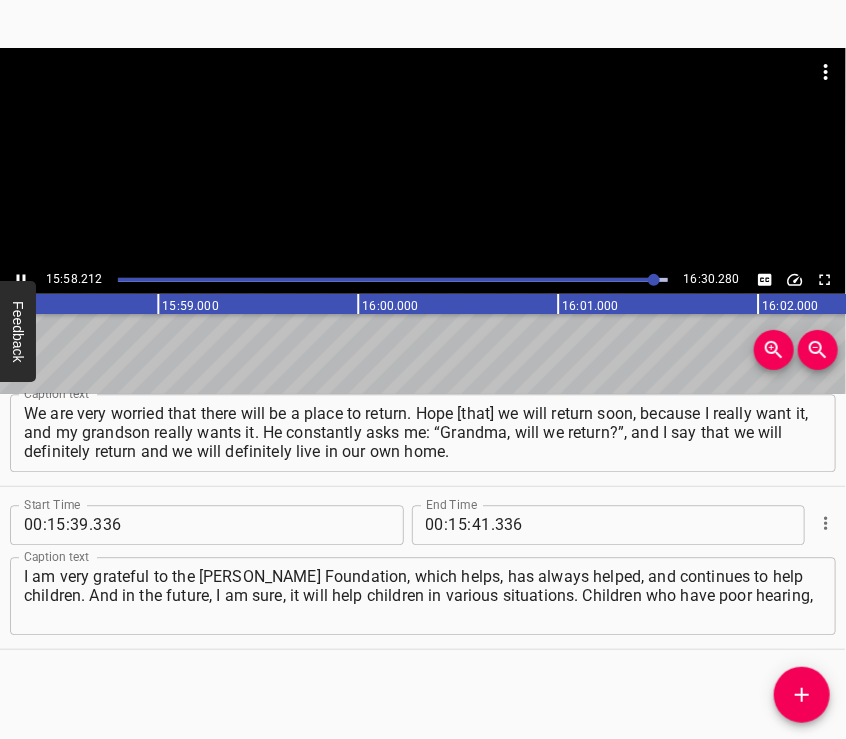 scroll, scrollTop: 0, scrollLeft: 191684, axis: horizontal 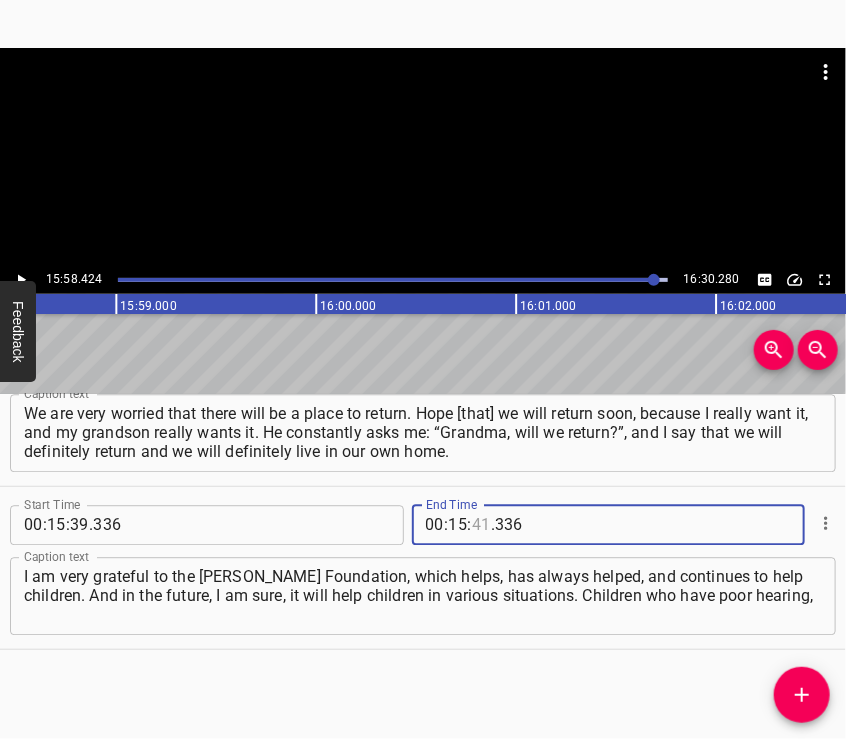 click at bounding box center [481, 525] 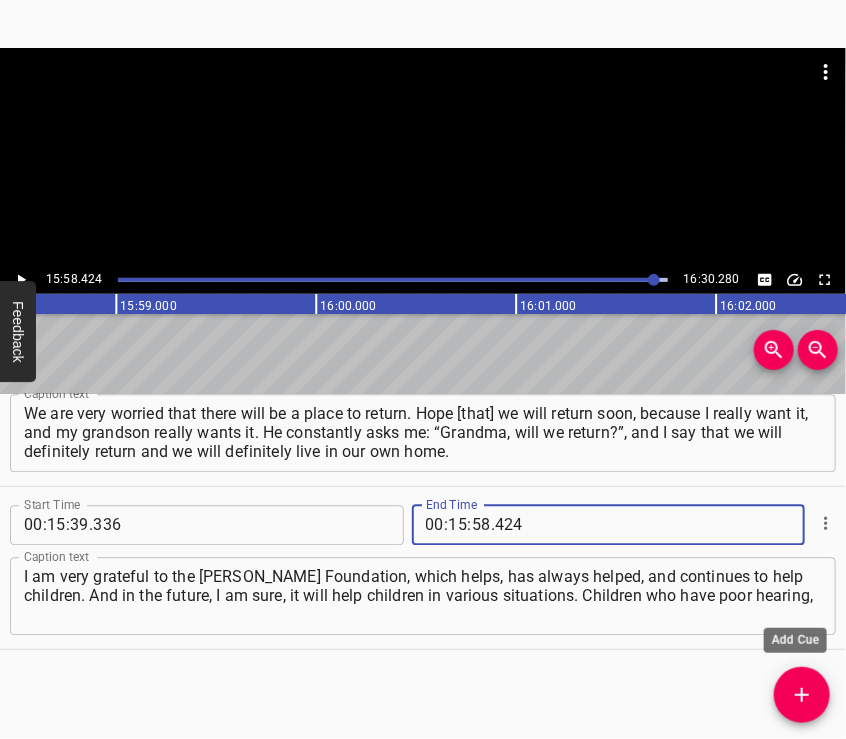 click 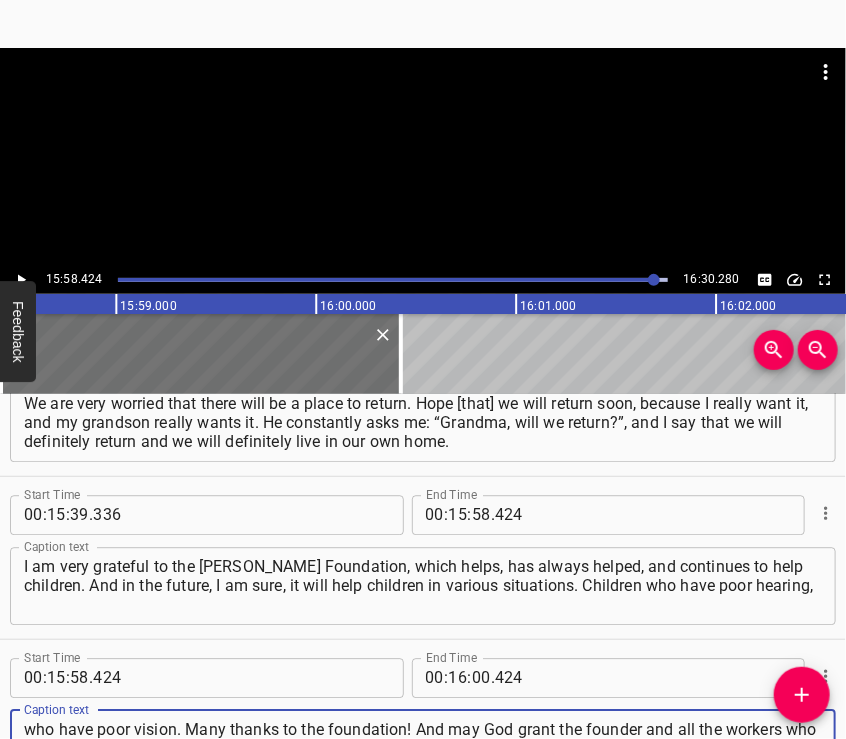 click at bounding box center [423, 98] 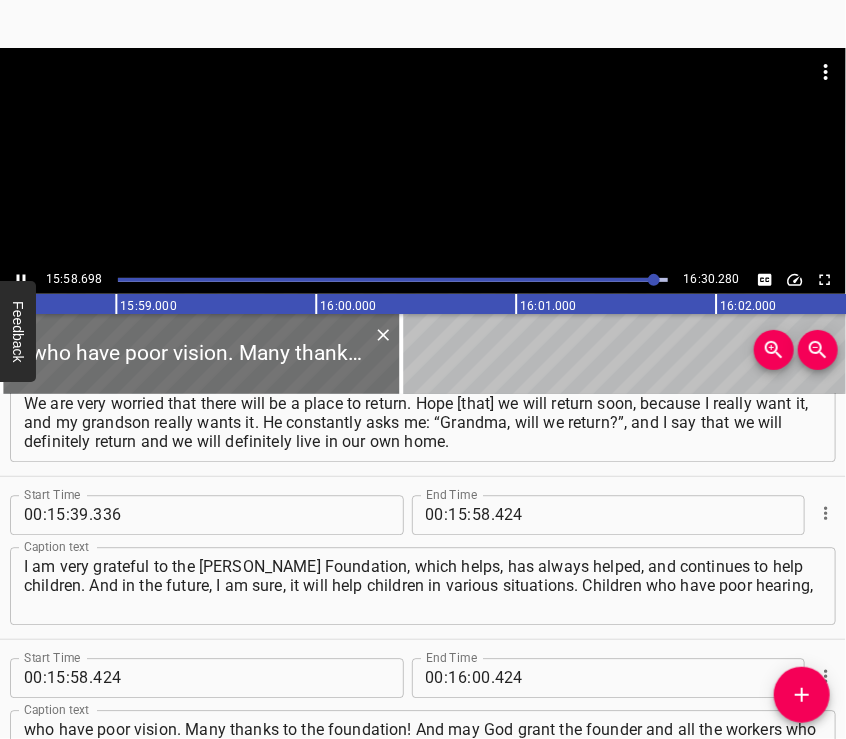 scroll, scrollTop: 5848, scrollLeft: 0, axis: vertical 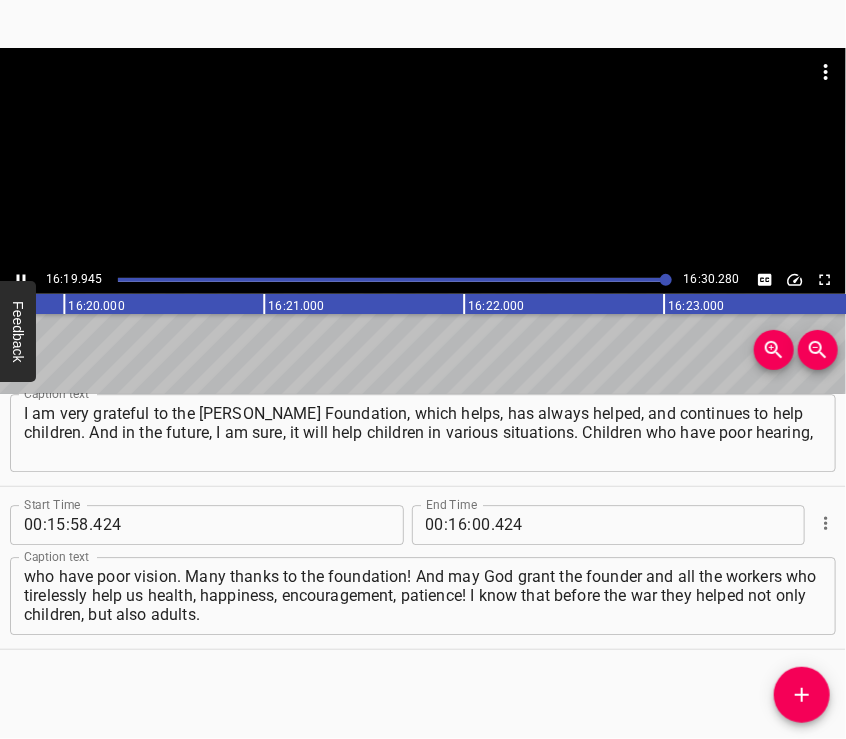 click at bounding box center [423, 157] 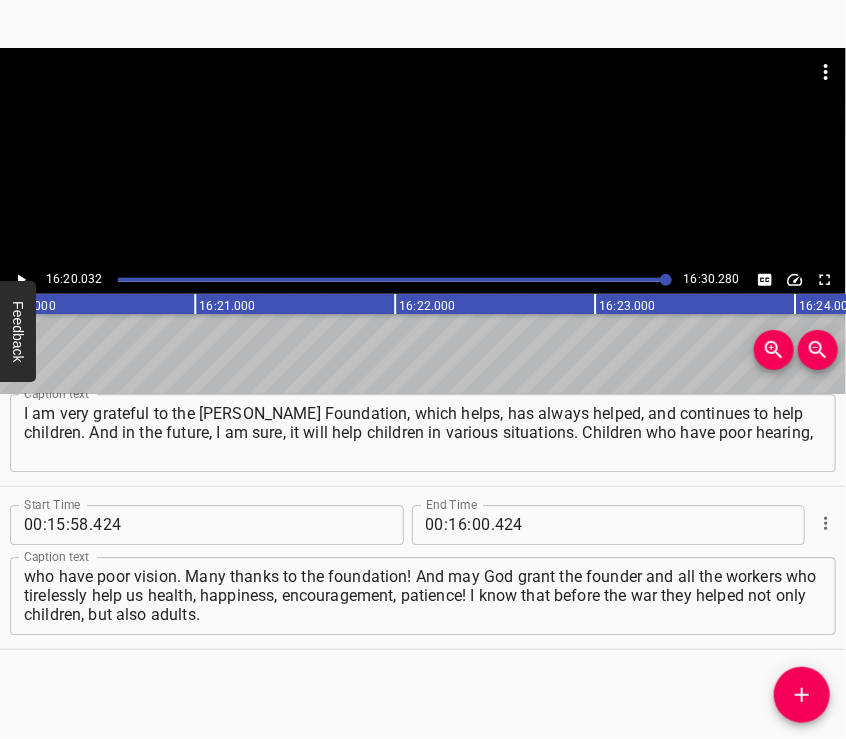 scroll, scrollTop: 0, scrollLeft: 196006, axis: horizontal 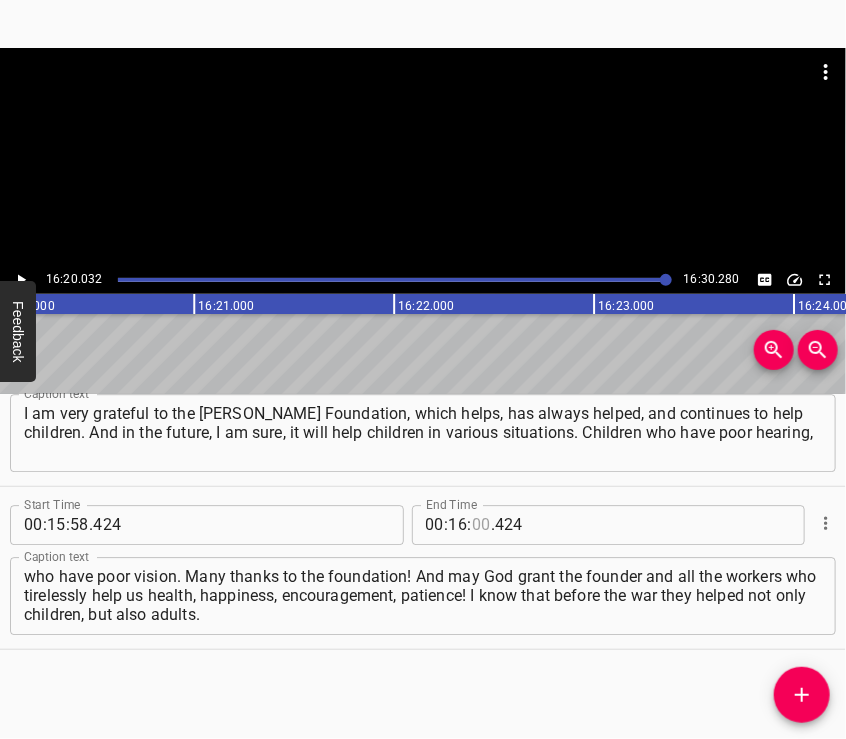 click at bounding box center [481, 525] 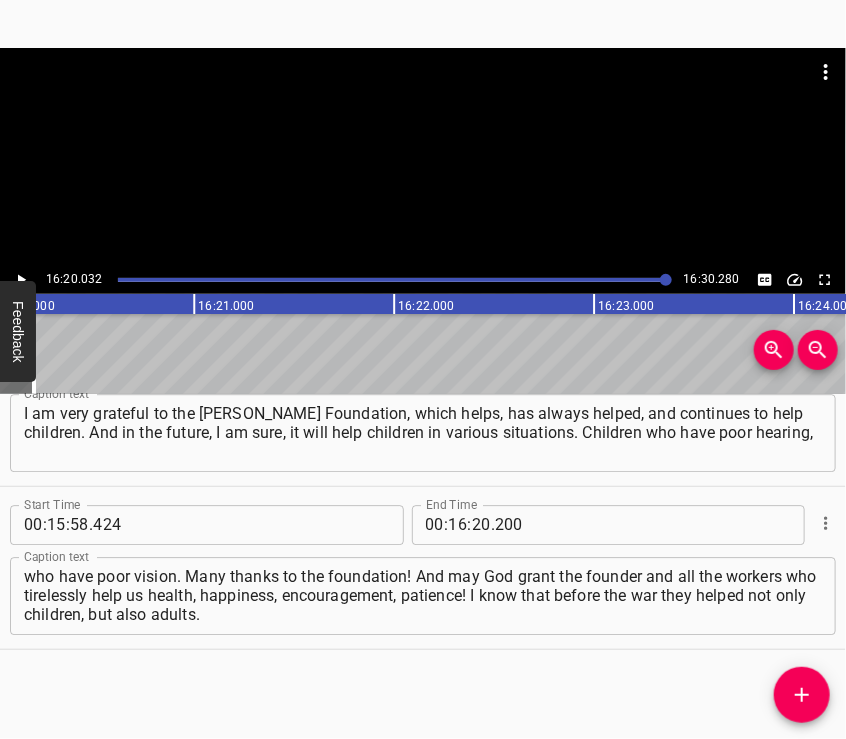 click on "who have poor vision. Many thanks to the foundation! And may God grant the founder and all the workers who tirelessly help us health, happiness, encouragement, patience! I know that before the war they helped not only children, but also adults. Caption text" at bounding box center [423, 596] 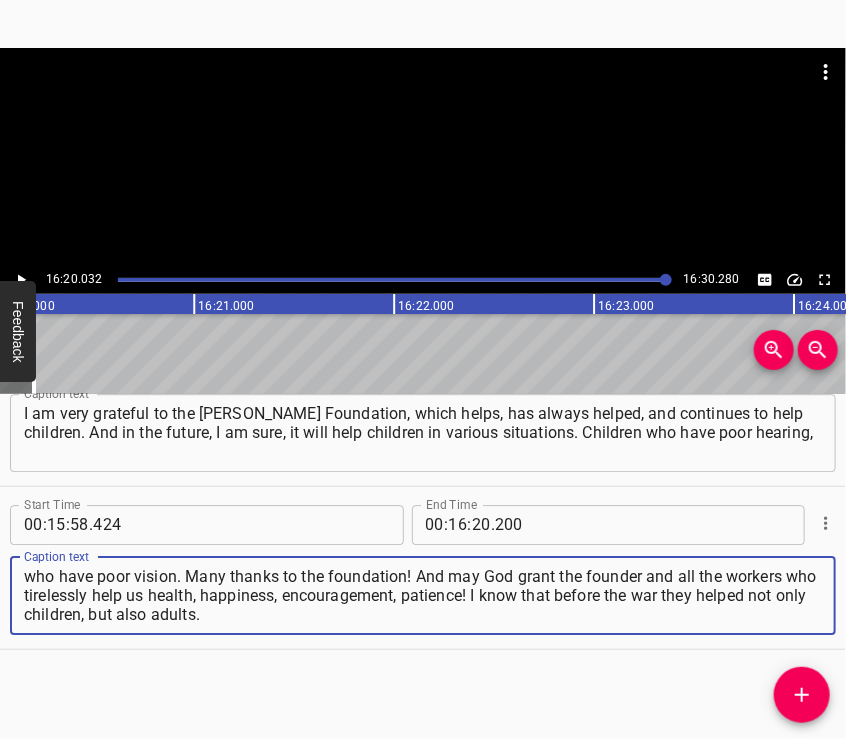 click at bounding box center [423, 98] 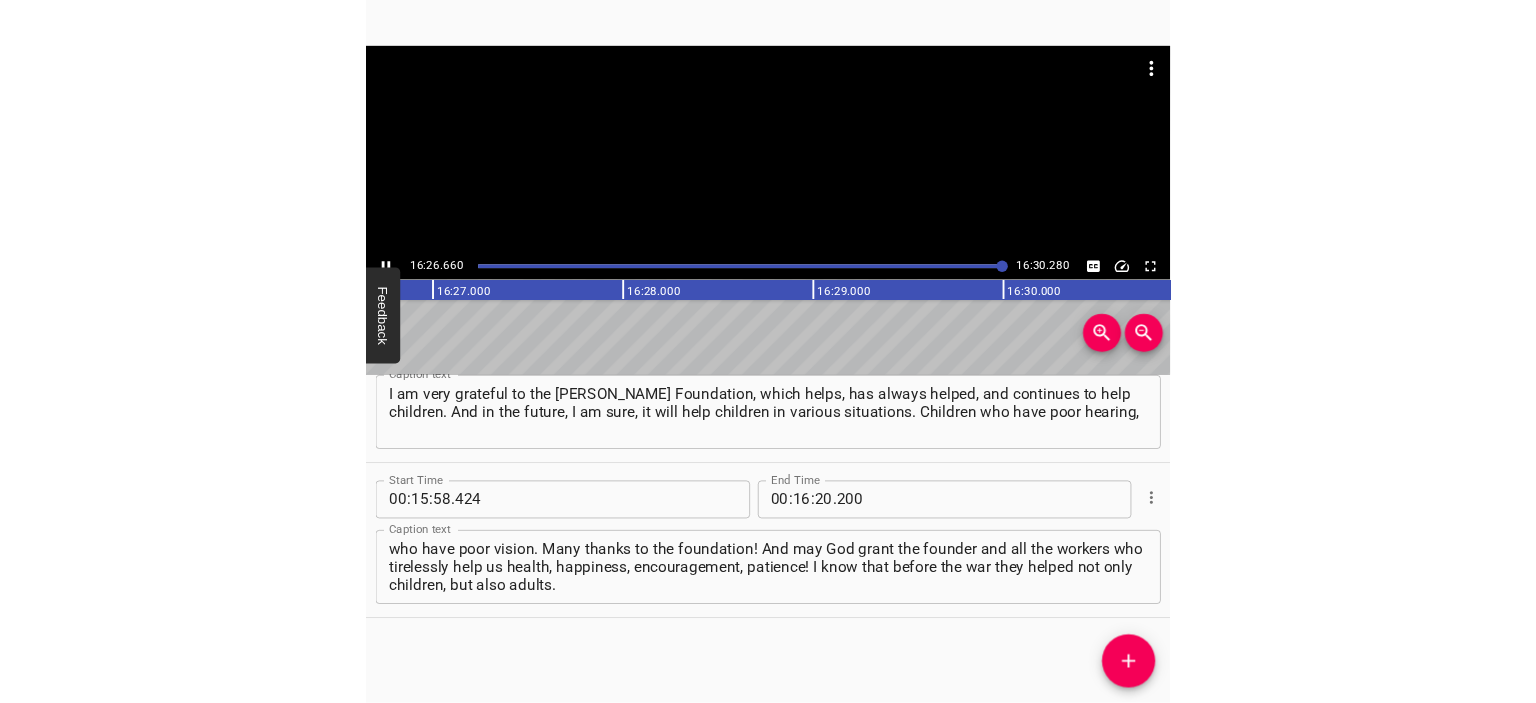 scroll, scrollTop: 0, scrollLeft: 197371, axis: horizontal 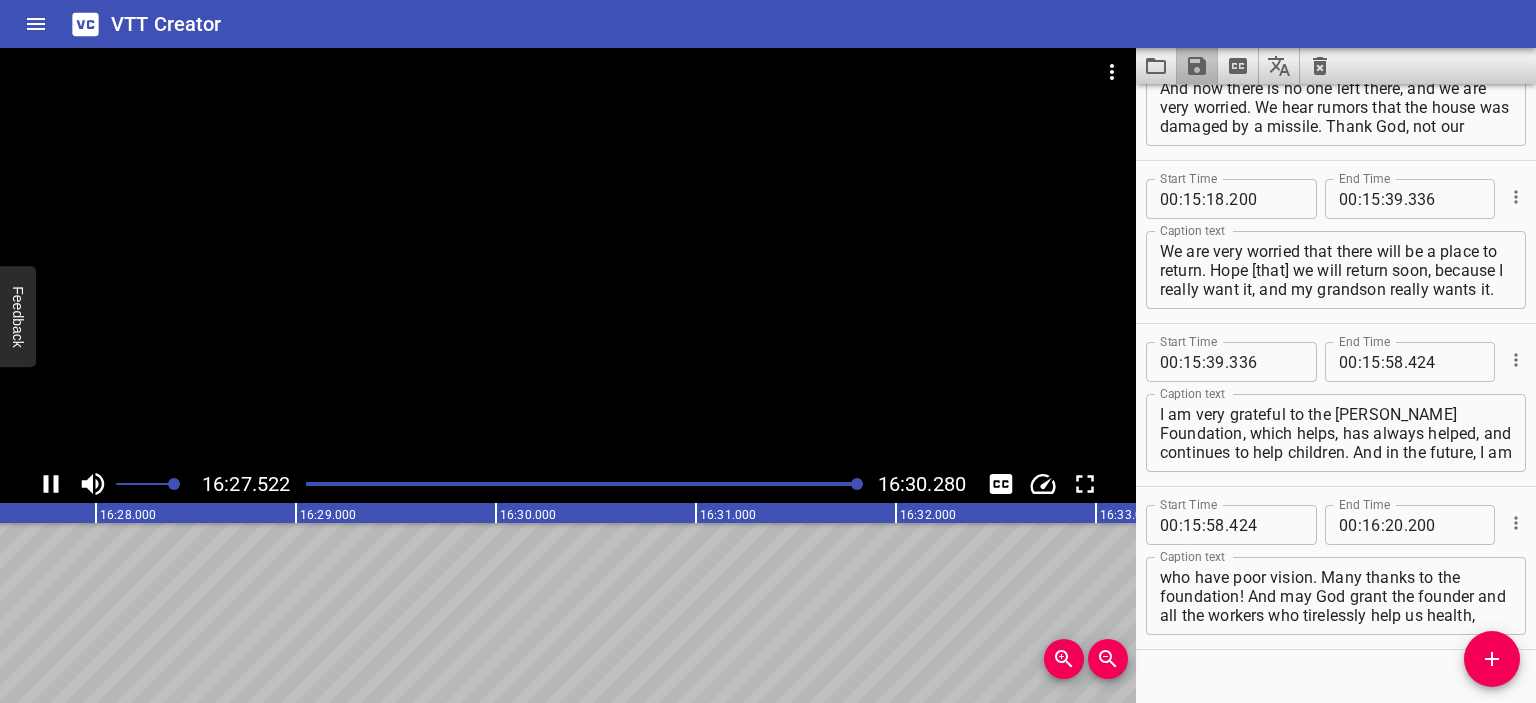 click at bounding box center [1197, 66] 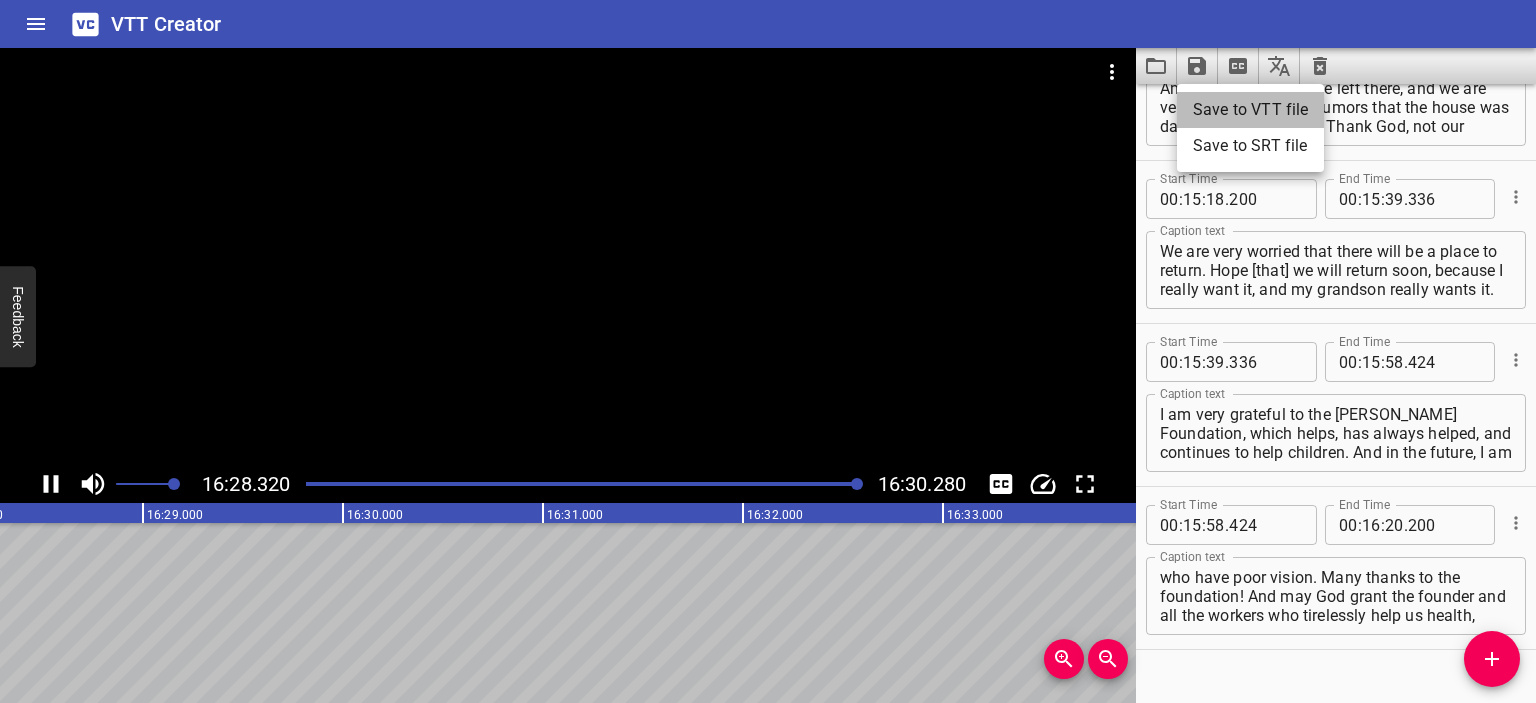 drag, startPoint x: 1224, startPoint y: 95, endPoint x: 1222, endPoint y: 105, distance: 10.198039 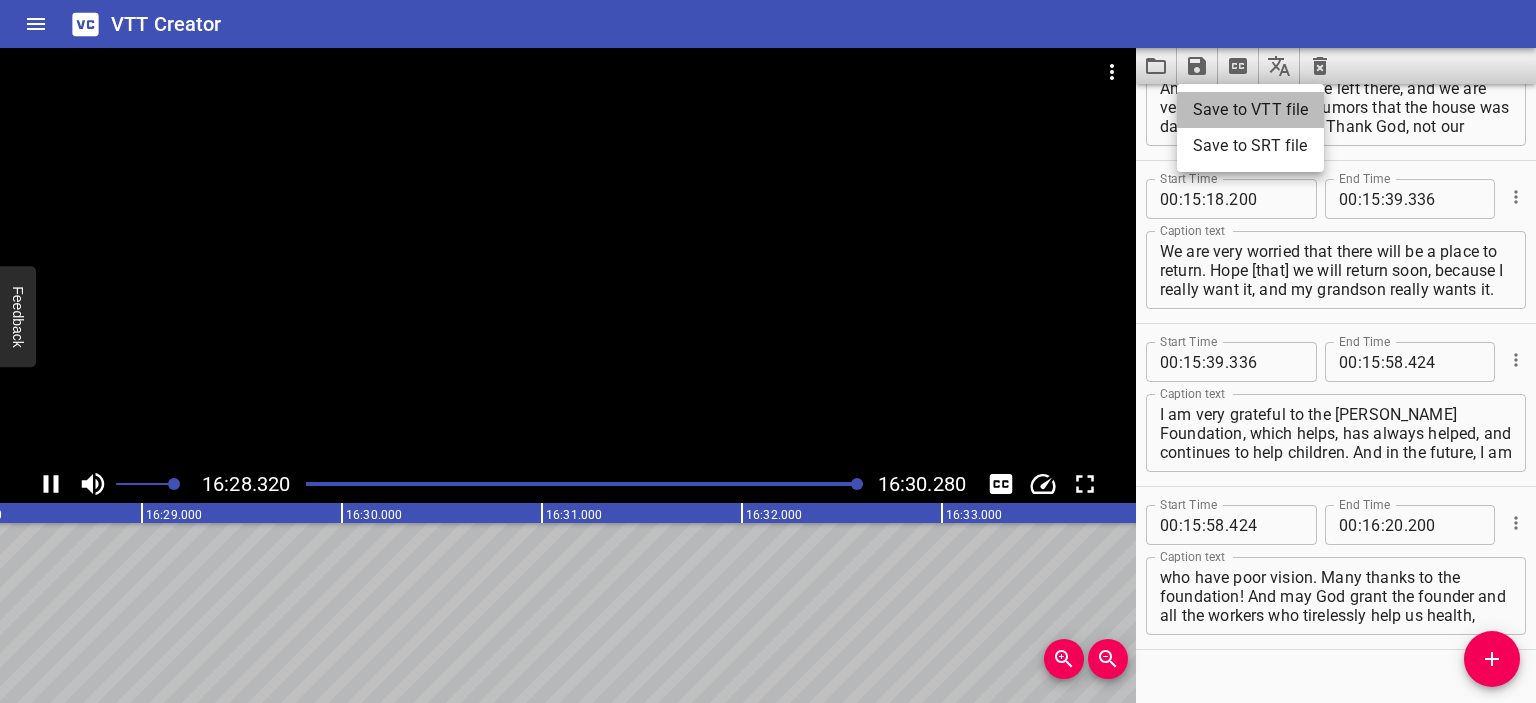 click on "Save to VTT file" at bounding box center [1250, 110] 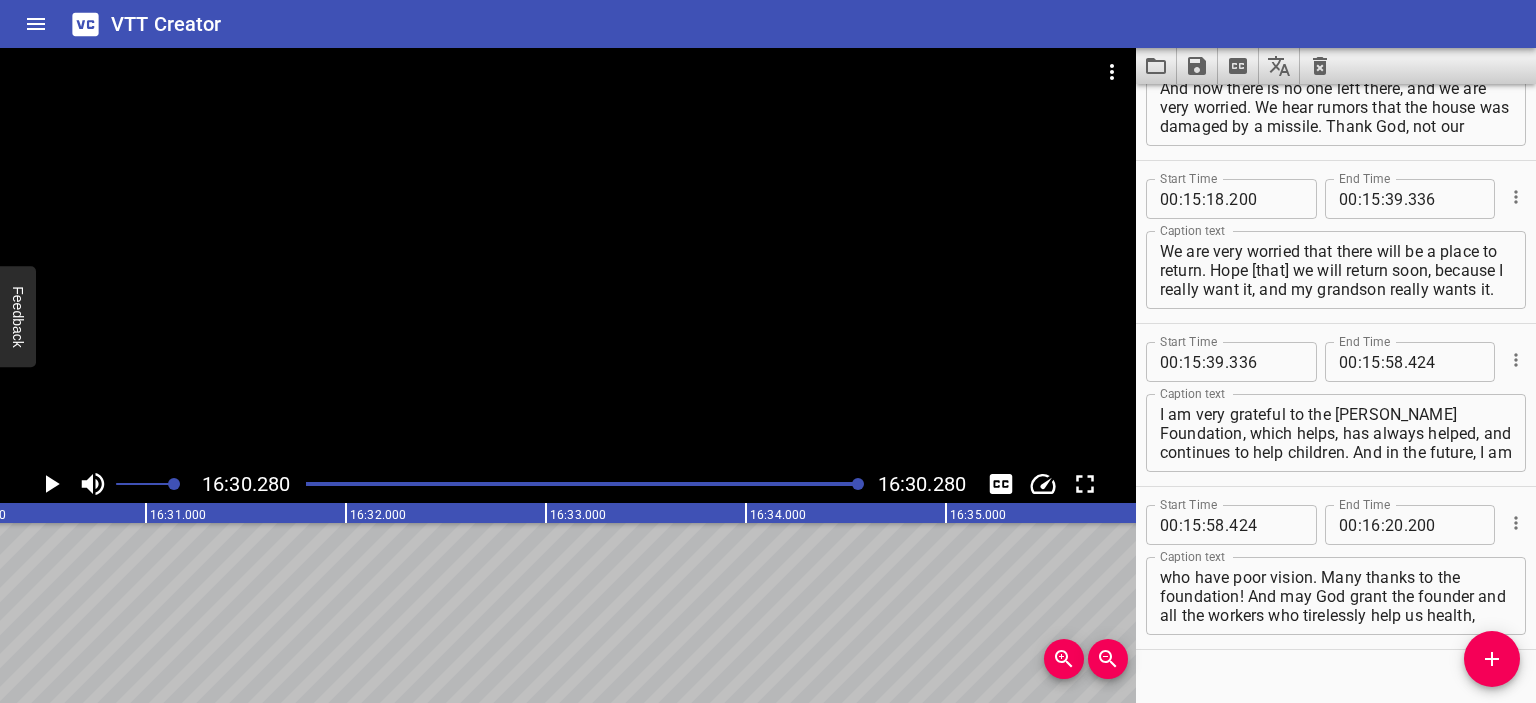 scroll, scrollTop: 0, scrollLeft: 198056, axis: horizontal 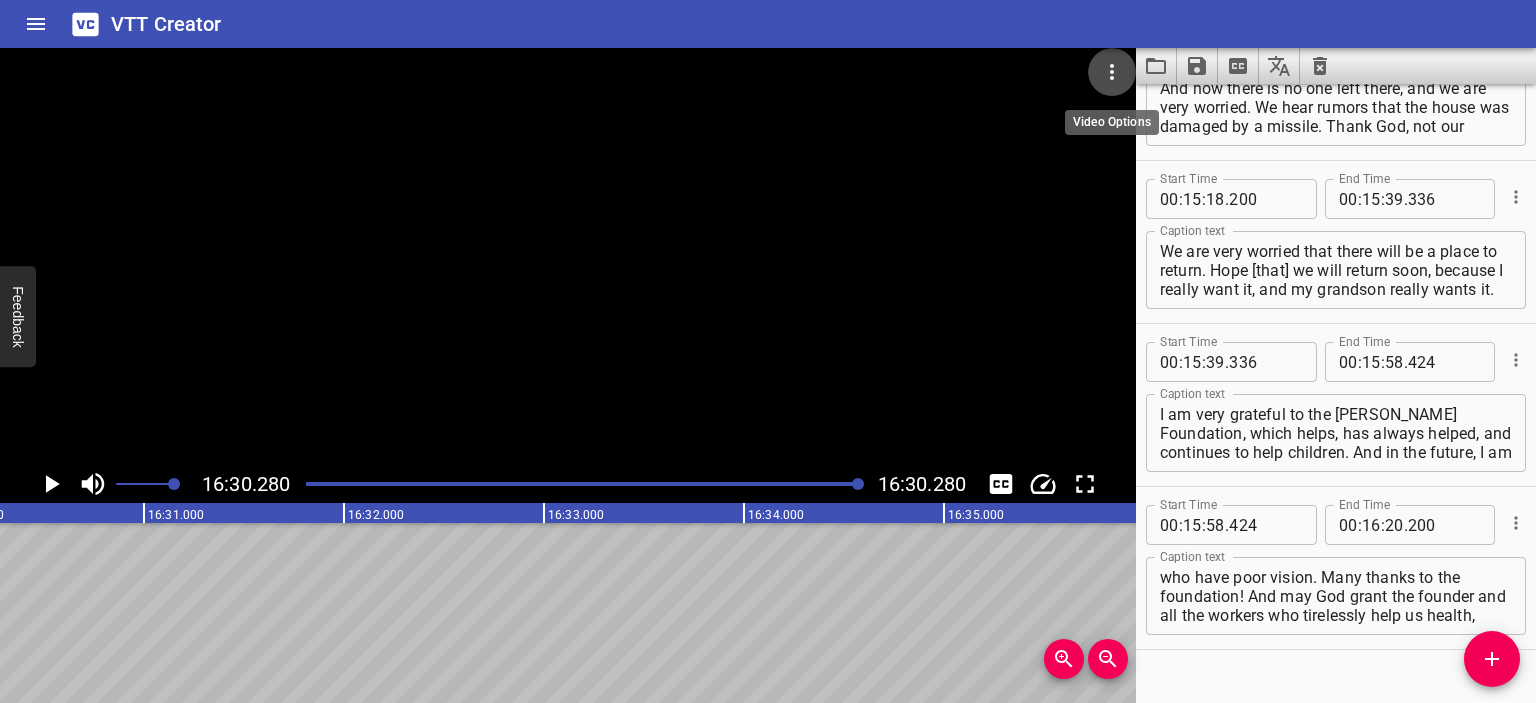 click 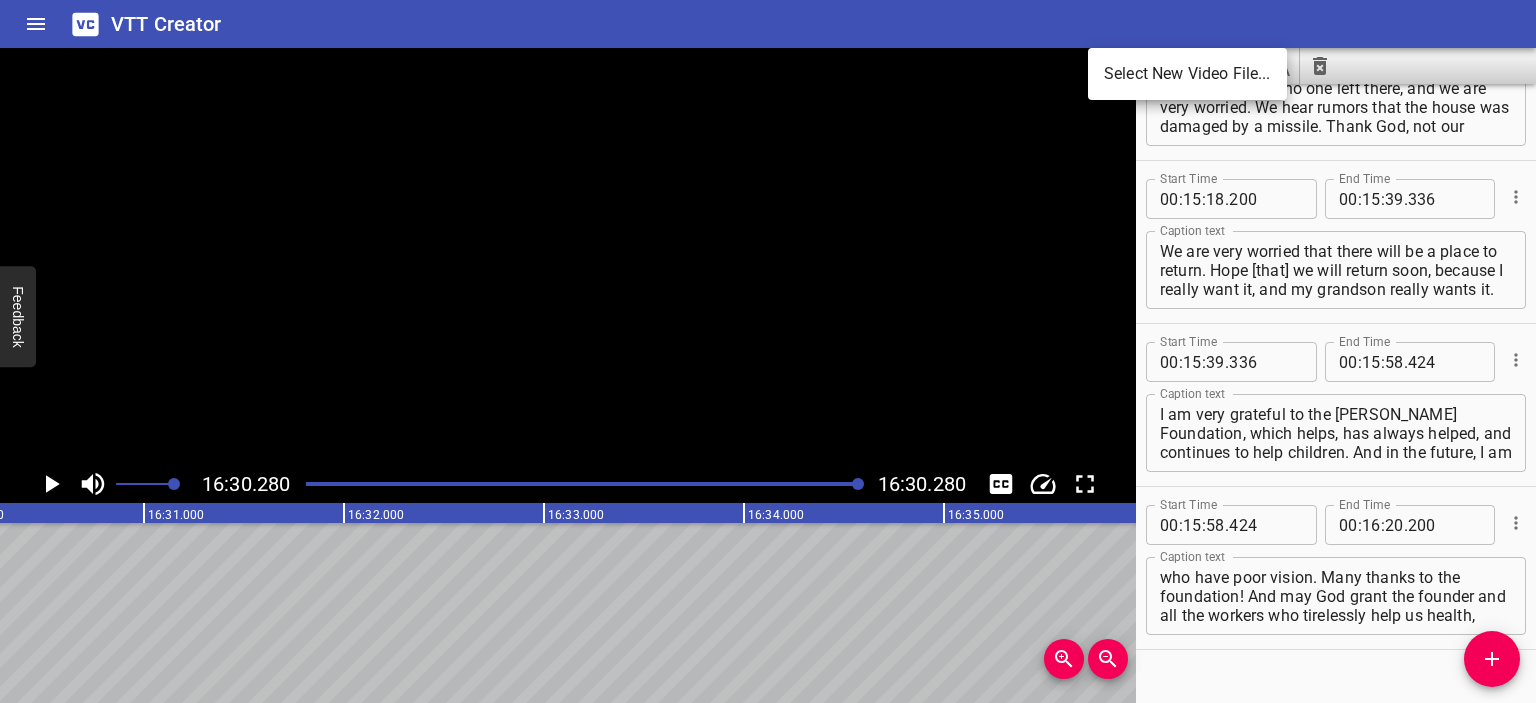 click on "Select New Video File..." at bounding box center [1187, 74] 